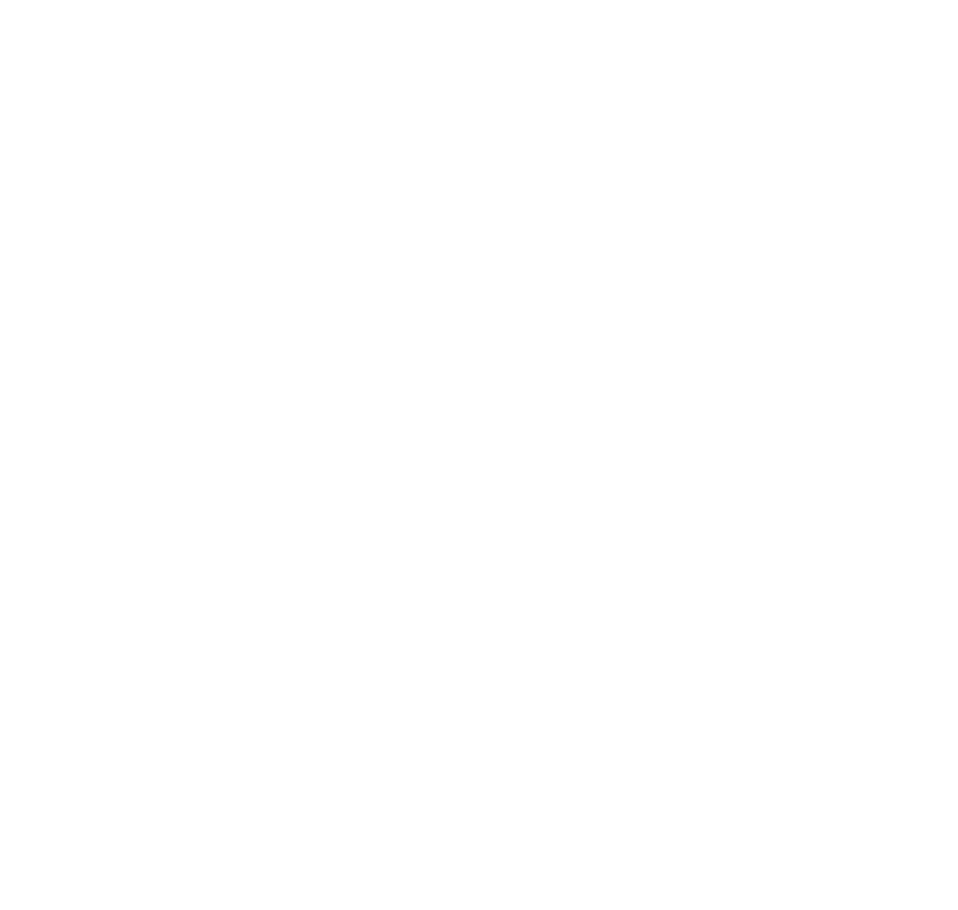 scroll, scrollTop: 0, scrollLeft: 0, axis: both 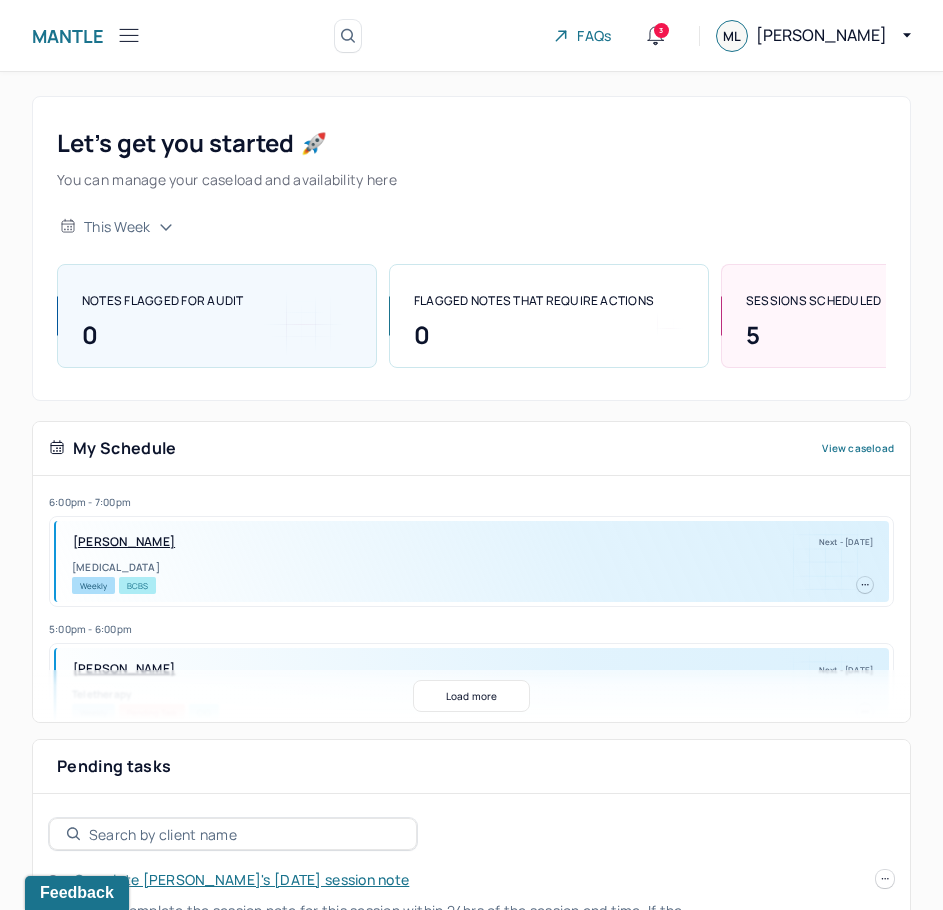 click 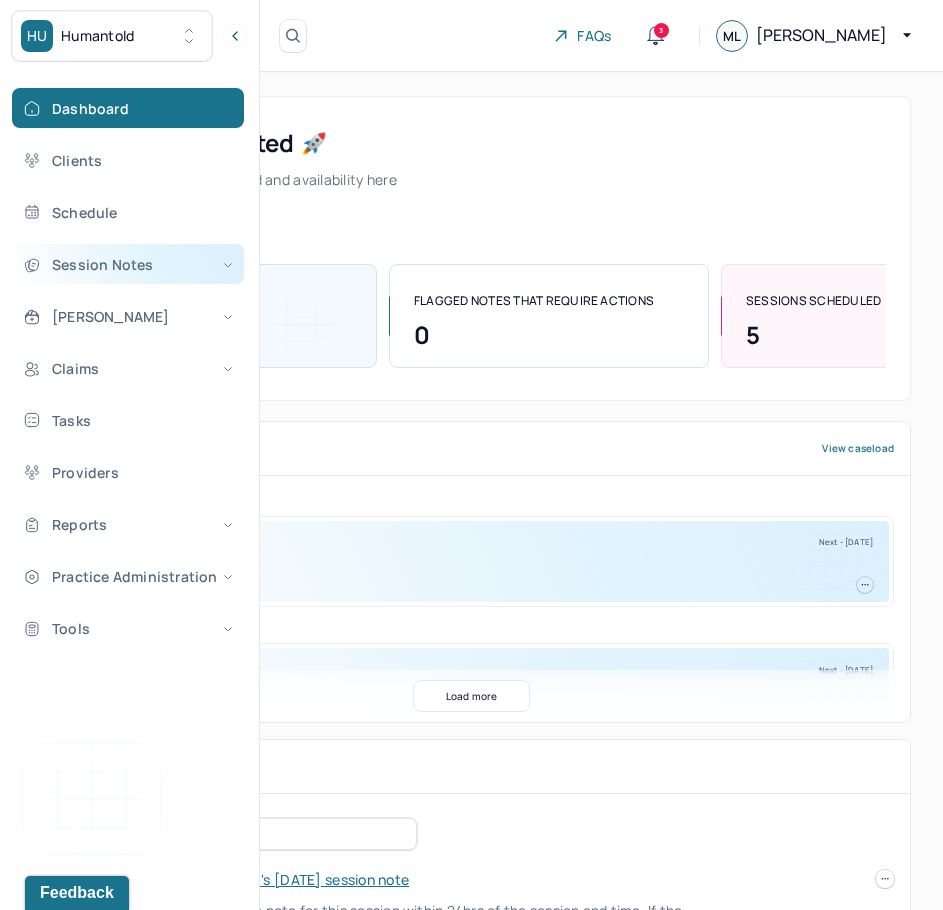 click on "Session Notes" at bounding box center [128, 264] 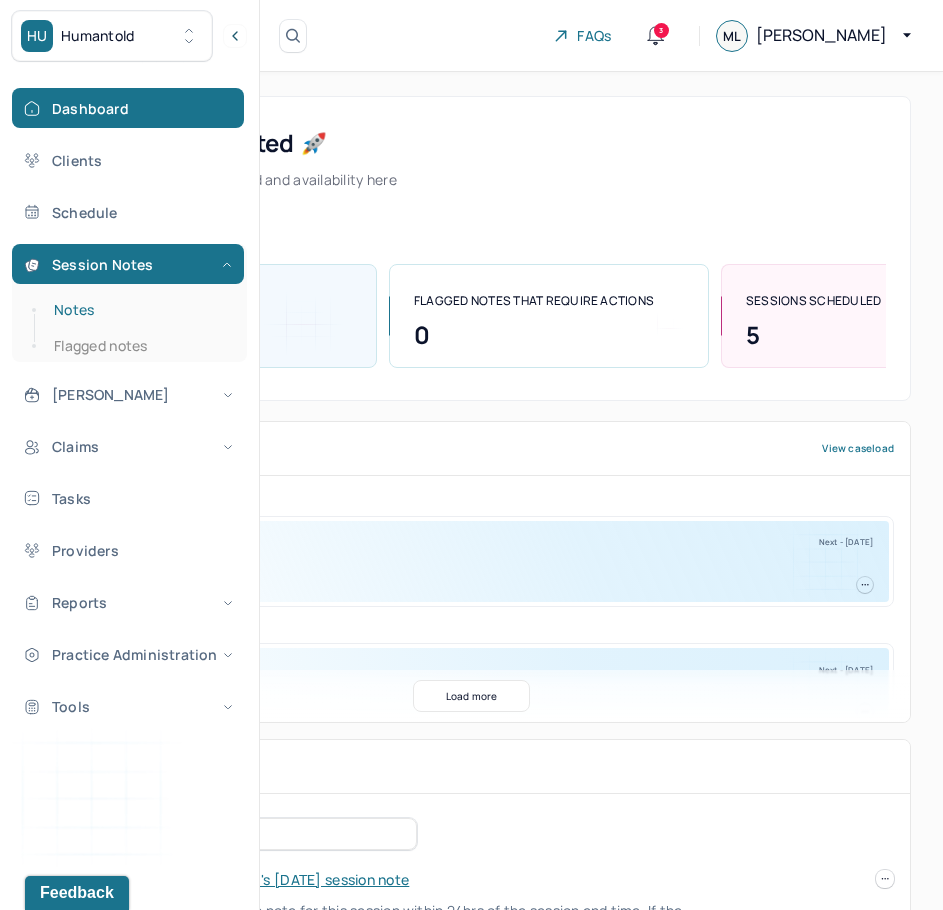 click on "Notes" at bounding box center [139, 310] 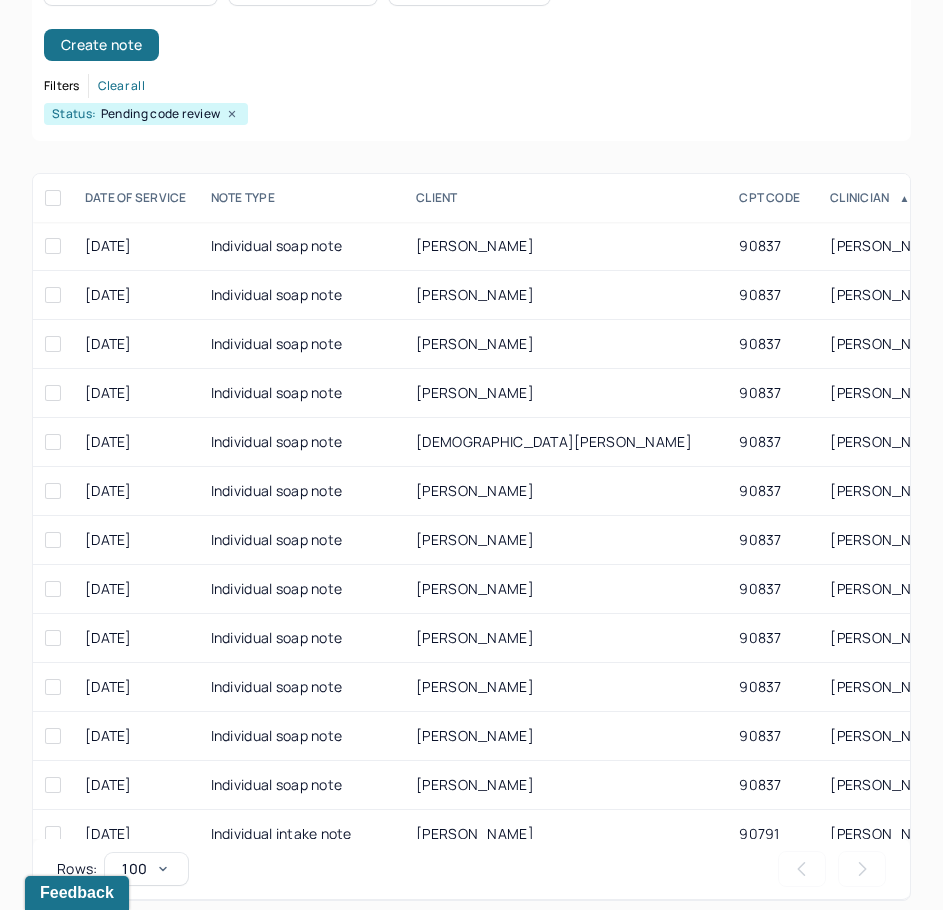 scroll, scrollTop: 308, scrollLeft: 0, axis: vertical 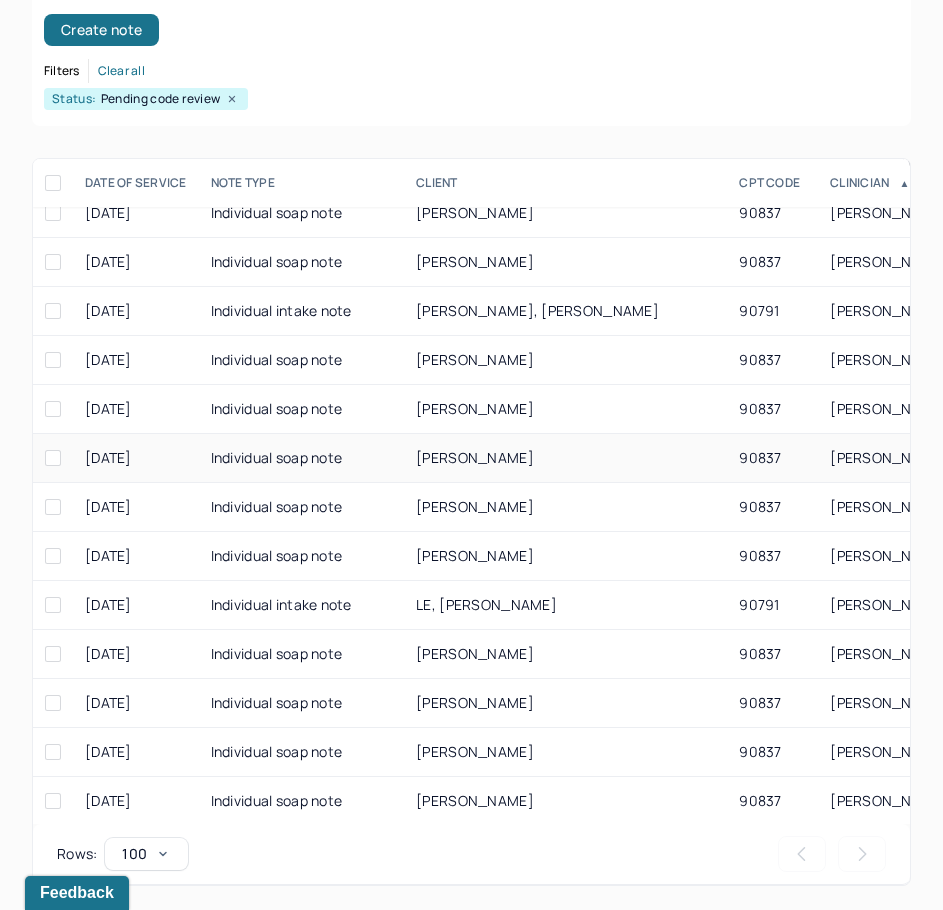 click on "[PERSON_NAME]" at bounding box center (475, 457) 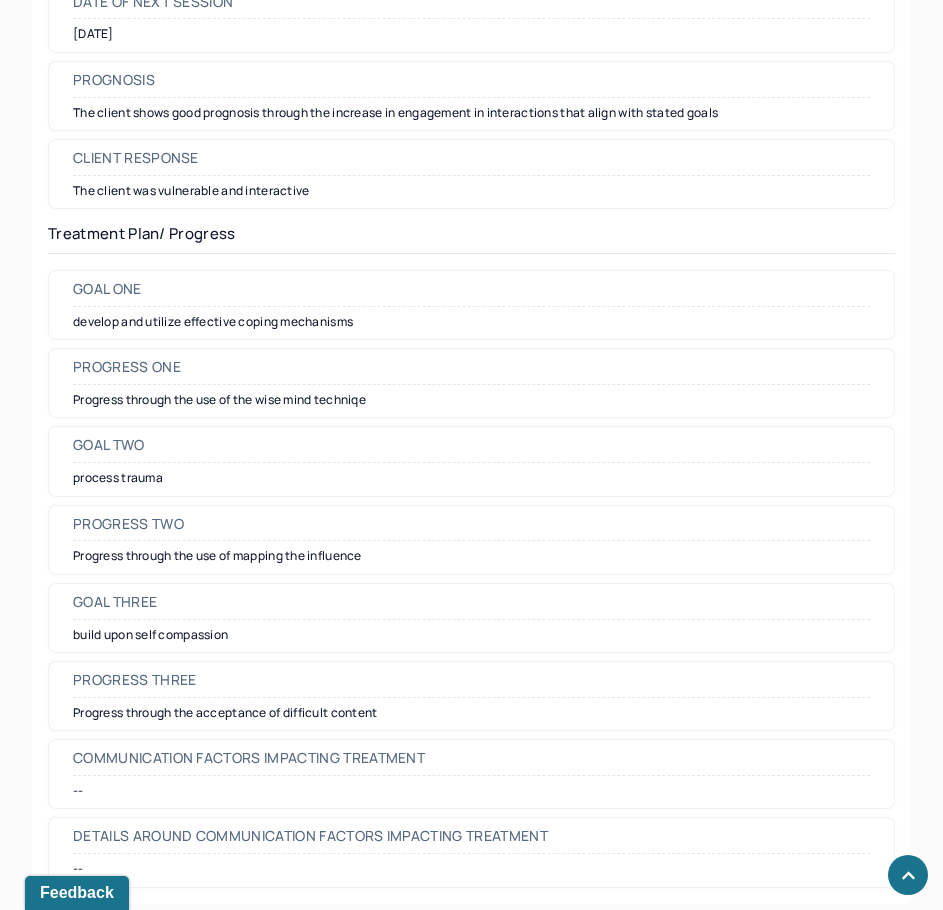 scroll, scrollTop: 2900, scrollLeft: 0, axis: vertical 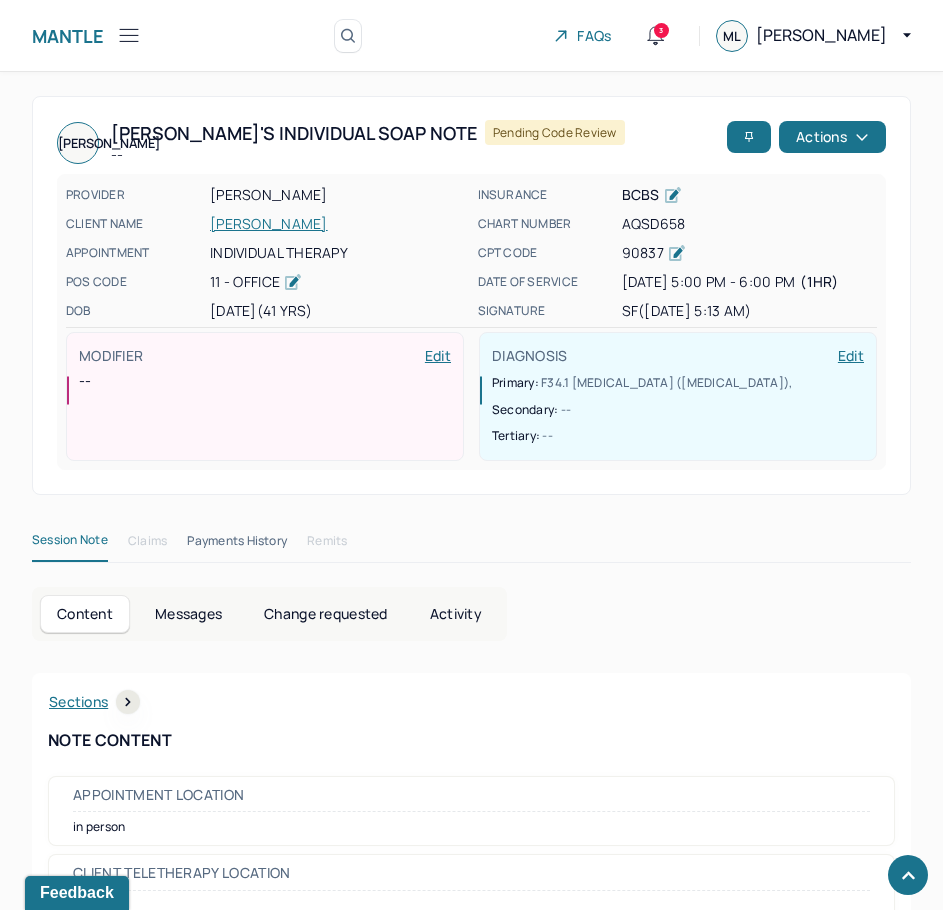 drag, startPoint x: 709, startPoint y: 559, endPoint x: 829, endPoint y: 99, distance: 475.39456 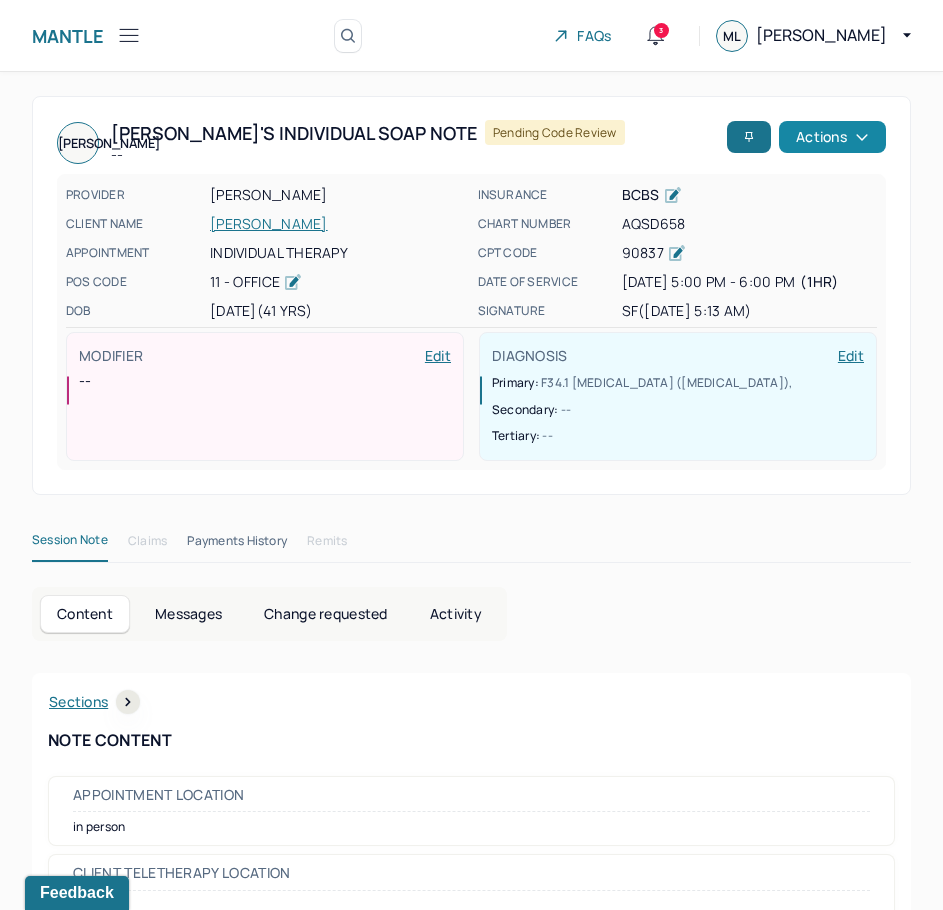 click on "Actions" at bounding box center [832, 137] 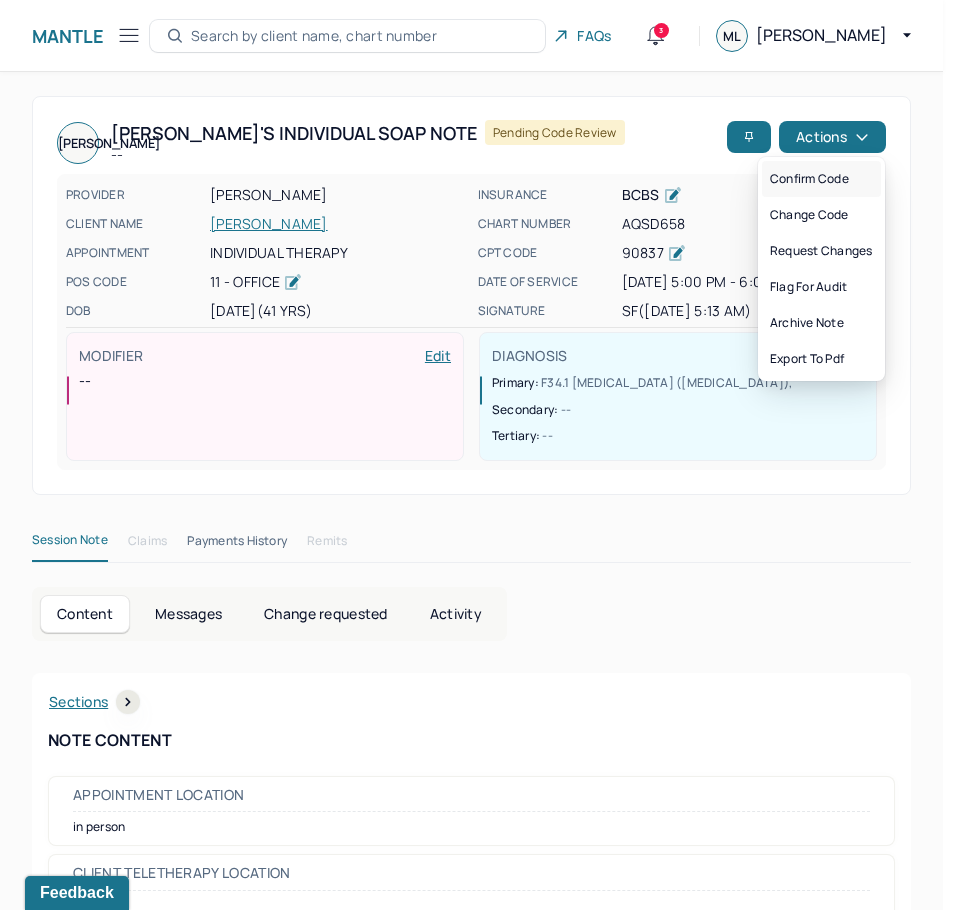 click on "Confirm code" at bounding box center [821, 179] 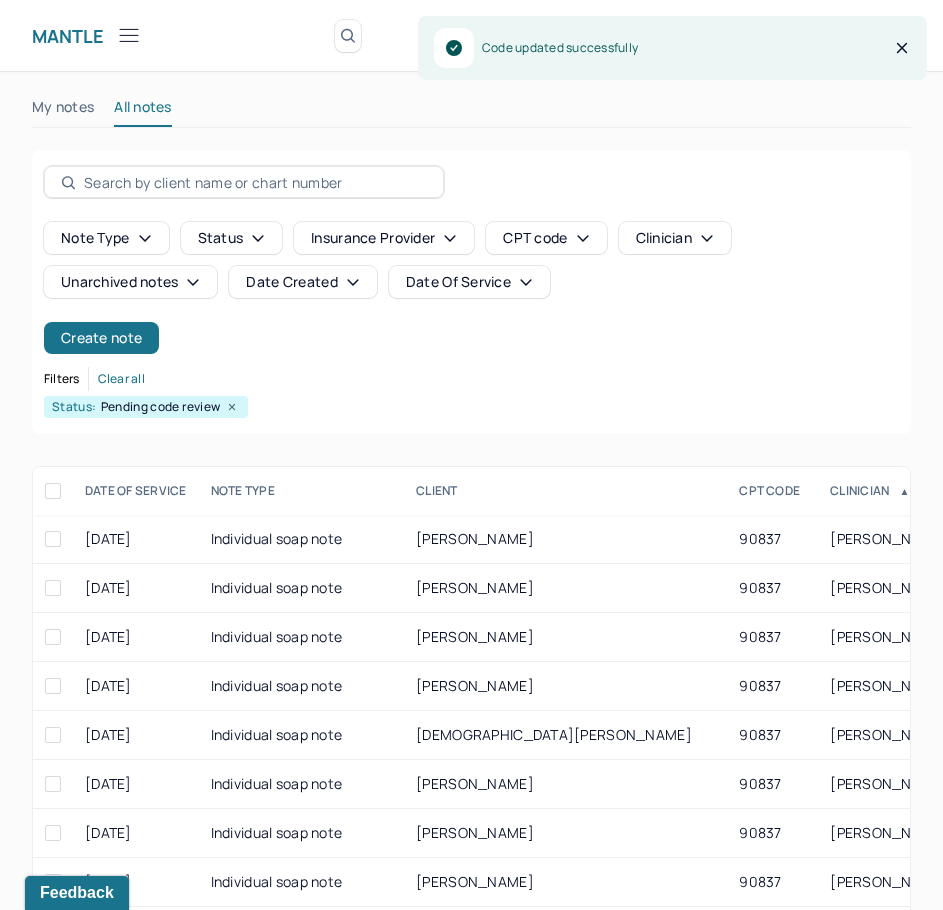 scroll, scrollTop: 308, scrollLeft: 0, axis: vertical 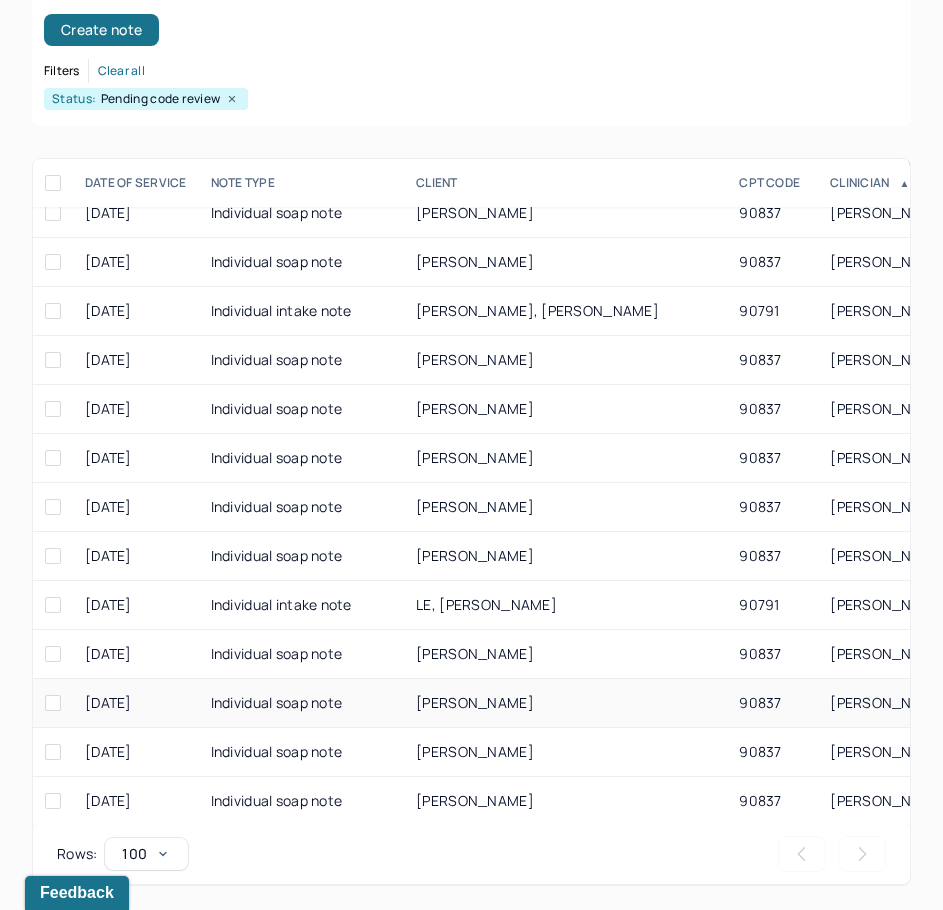 click on "[PERSON_NAME]" at bounding box center (565, 703) 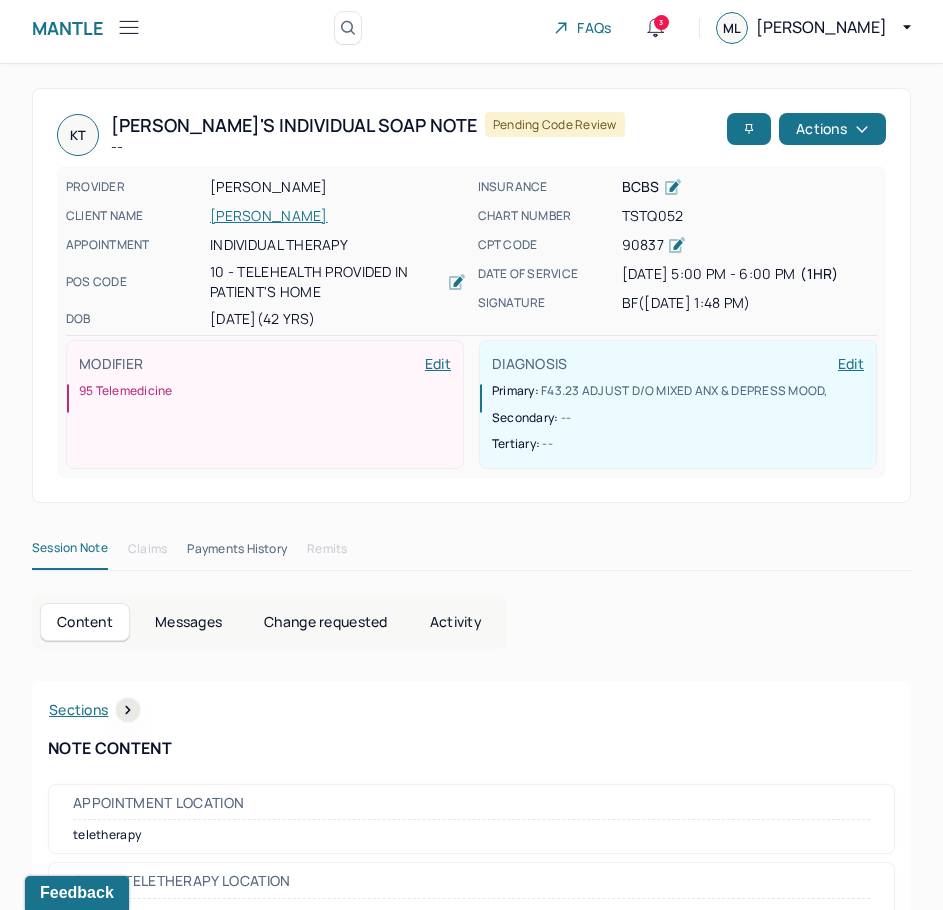 scroll, scrollTop: 0, scrollLeft: 0, axis: both 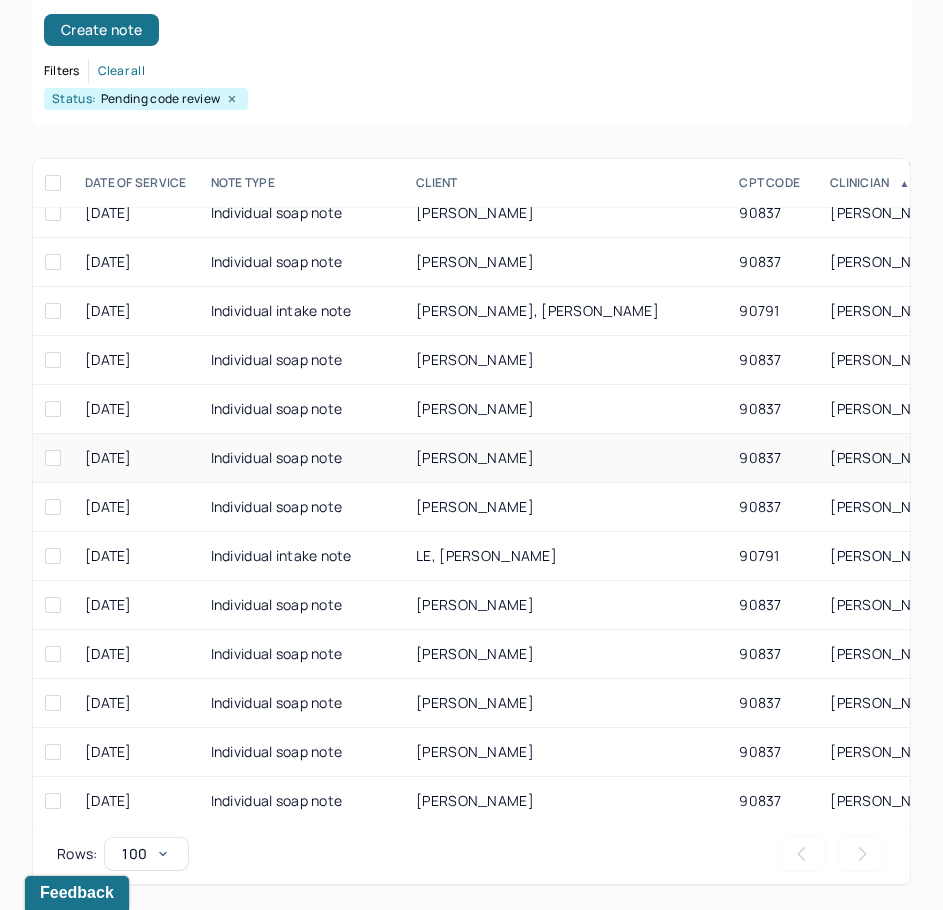 click on "[PERSON_NAME]" at bounding box center [565, 458] 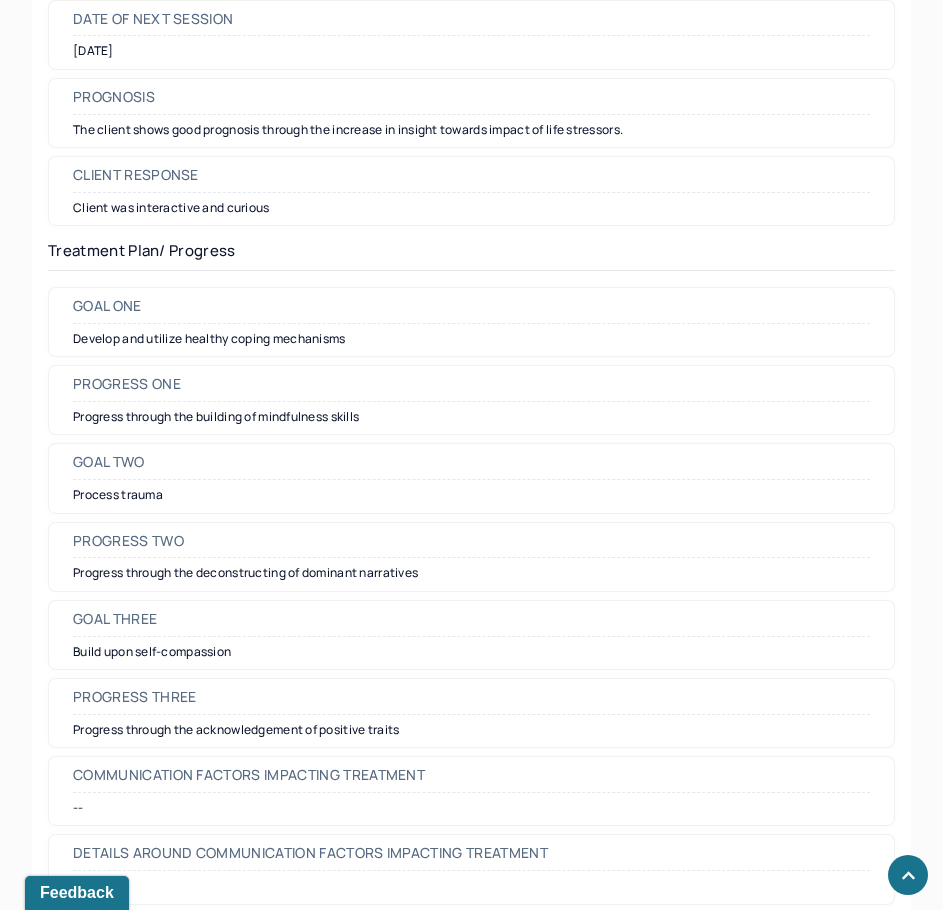 scroll, scrollTop: 2946, scrollLeft: 0, axis: vertical 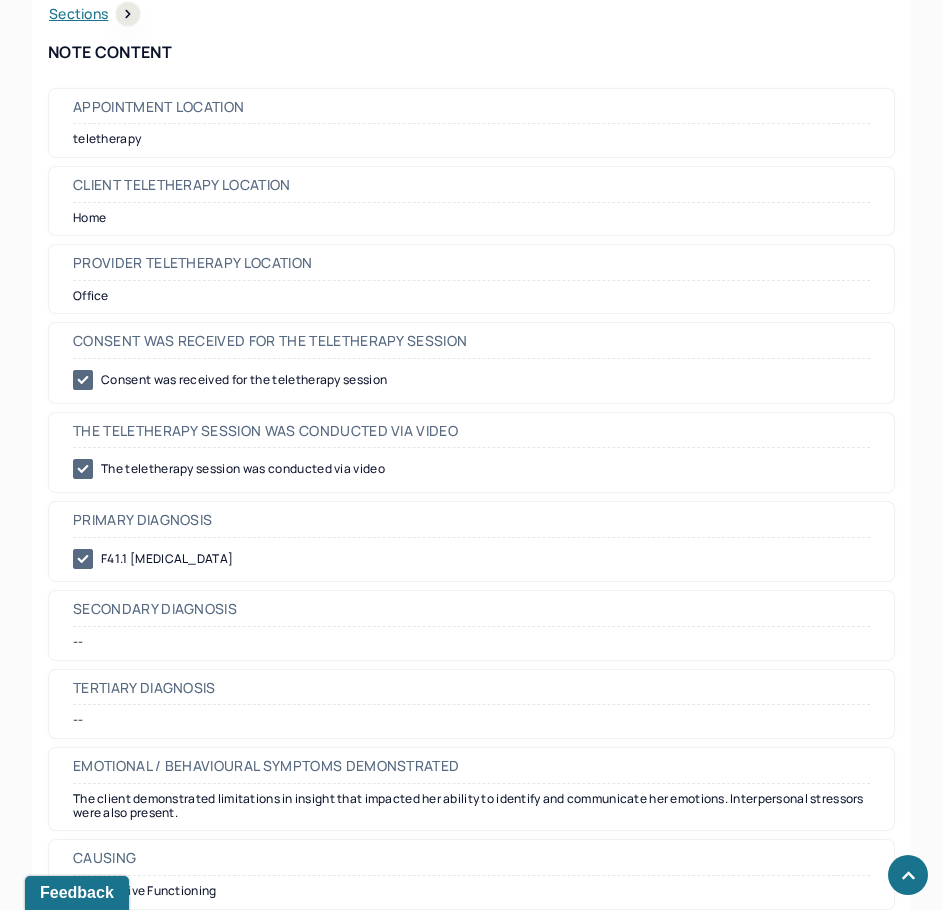 drag, startPoint x: 612, startPoint y: 523, endPoint x: 814, endPoint y: 182, distance: 396.3395 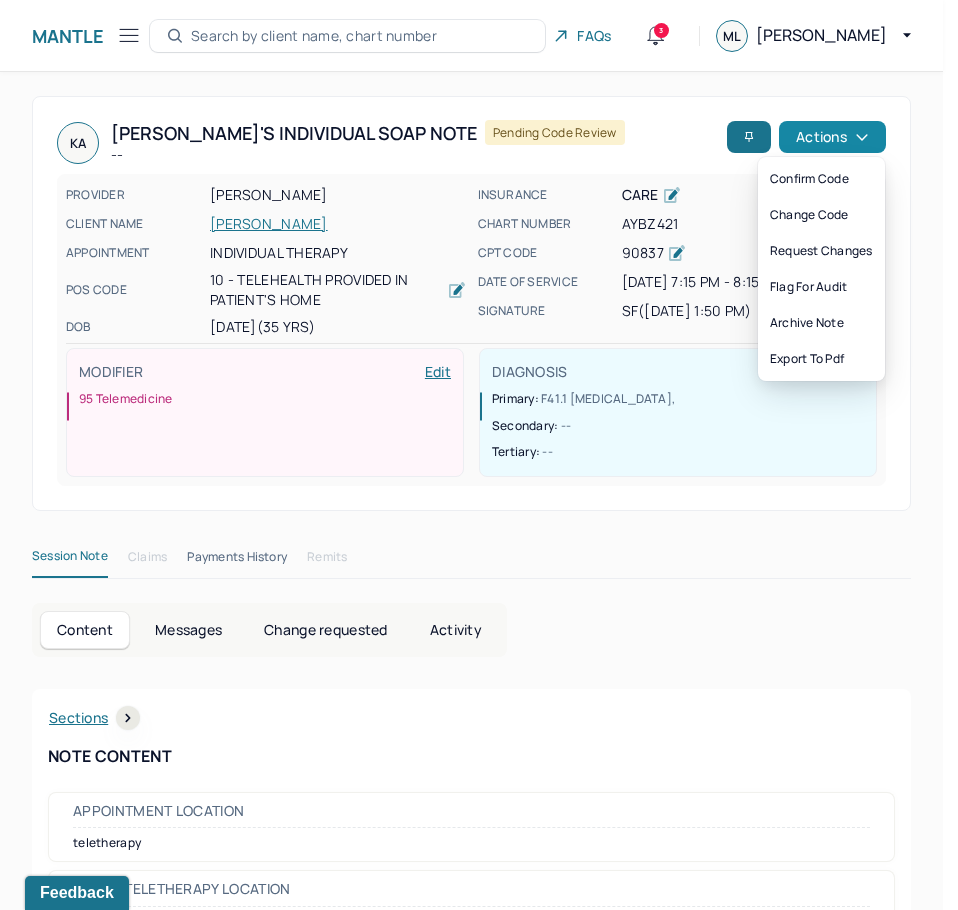 click 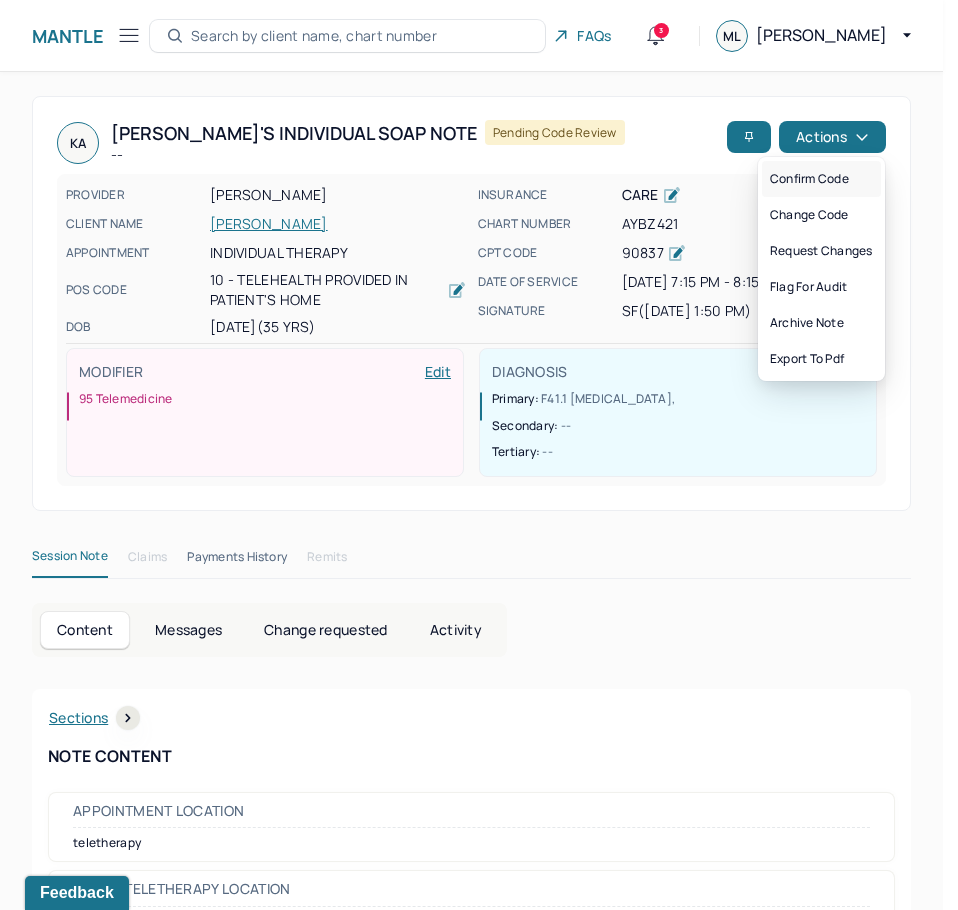 click on "Confirm code" at bounding box center [821, 179] 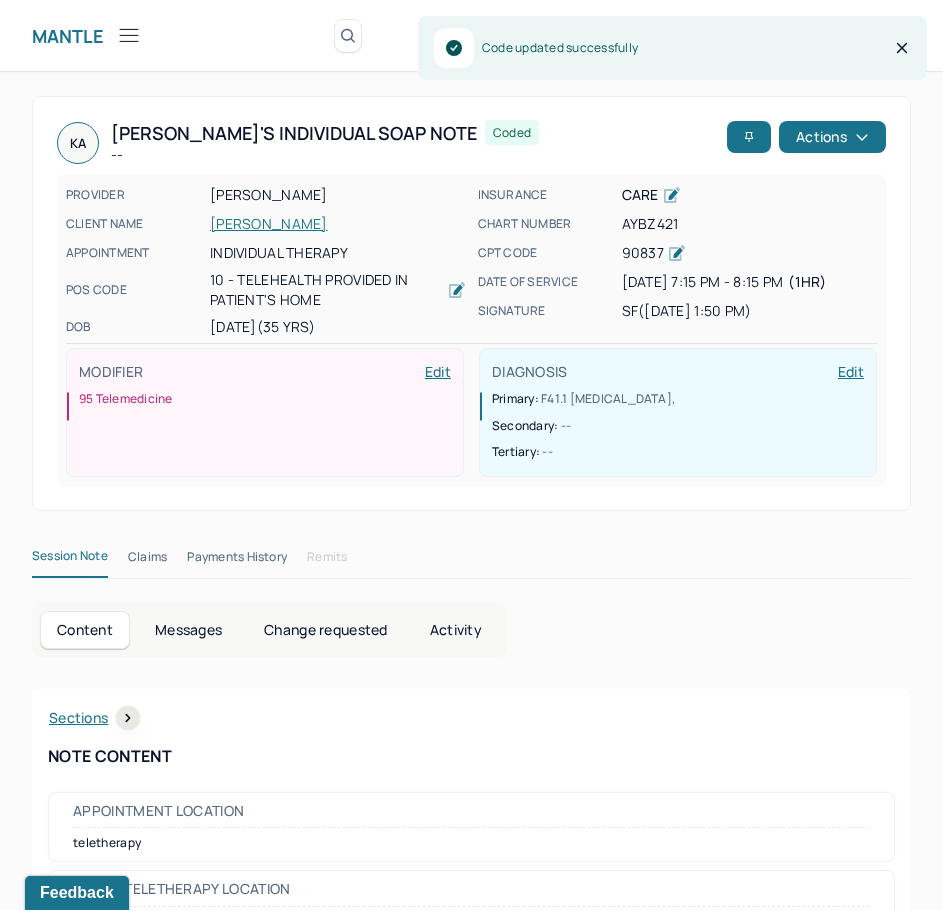 scroll, scrollTop: 308, scrollLeft: 0, axis: vertical 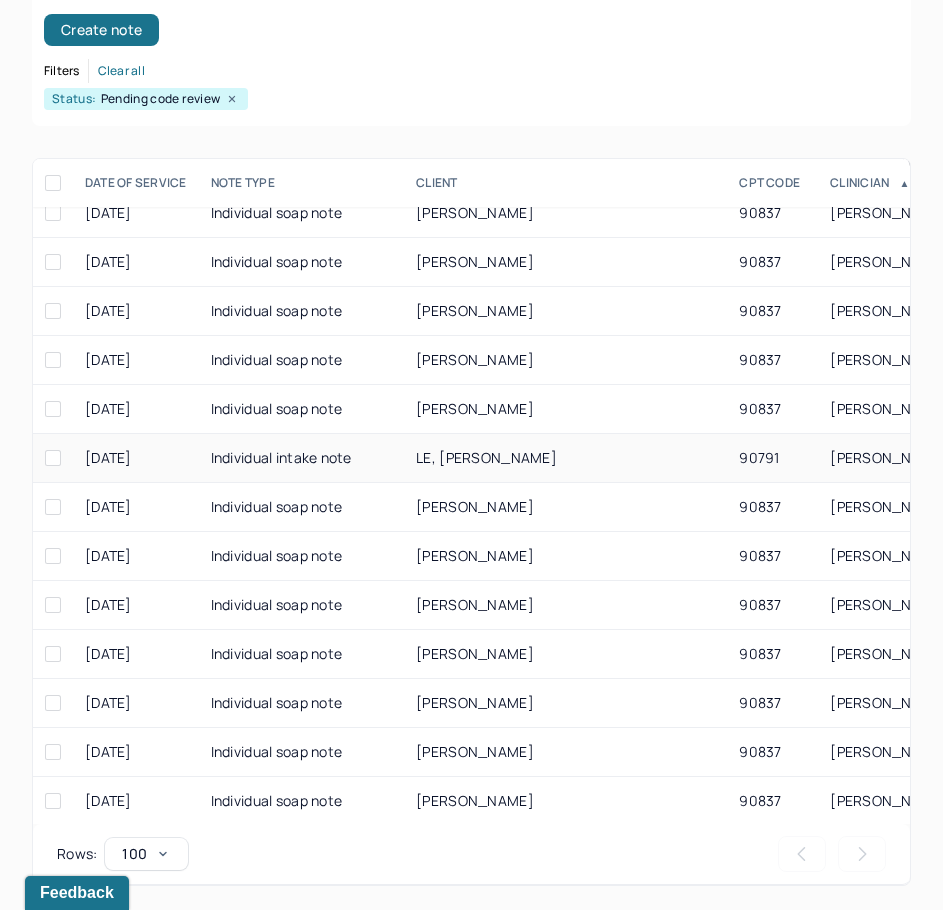 click on "LE, [PERSON_NAME]" at bounding box center (565, 458) 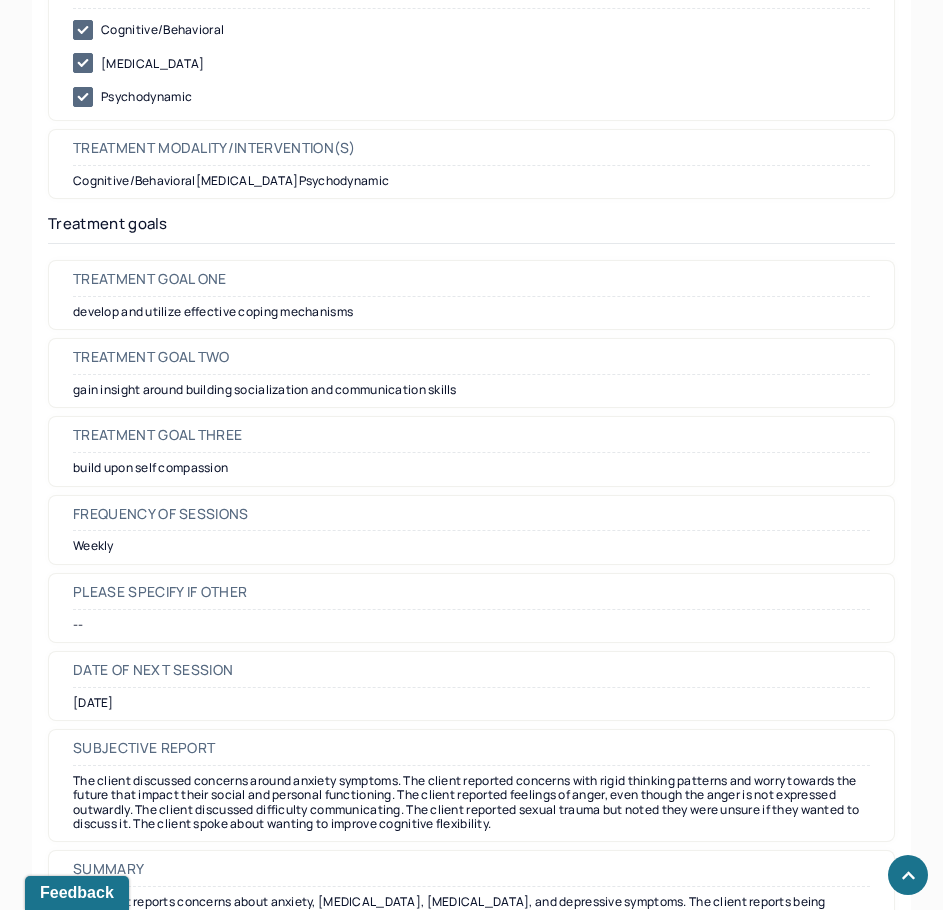 scroll, scrollTop: 9300, scrollLeft: 0, axis: vertical 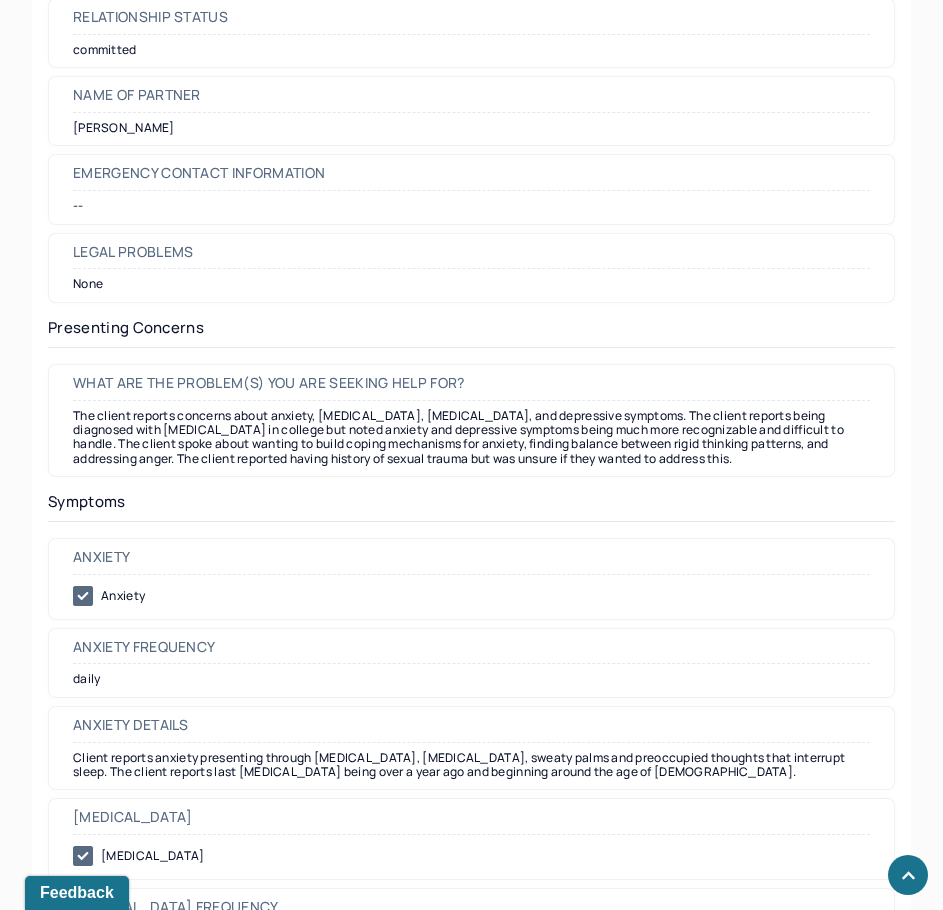 drag, startPoint x: 746, startPoint y: 762, endPoint x: 751, endPoint y: 303, distance: 459.02722 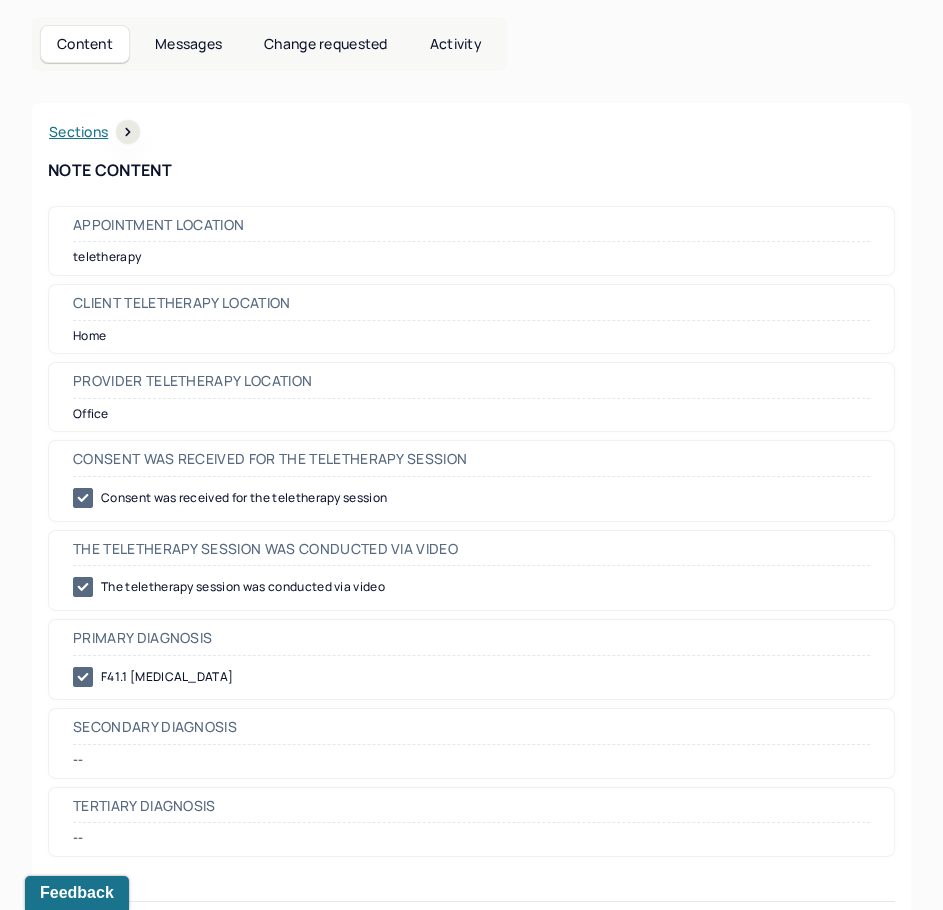 scroll, scrollTop: 0, scrollLeft: 0, axis: both 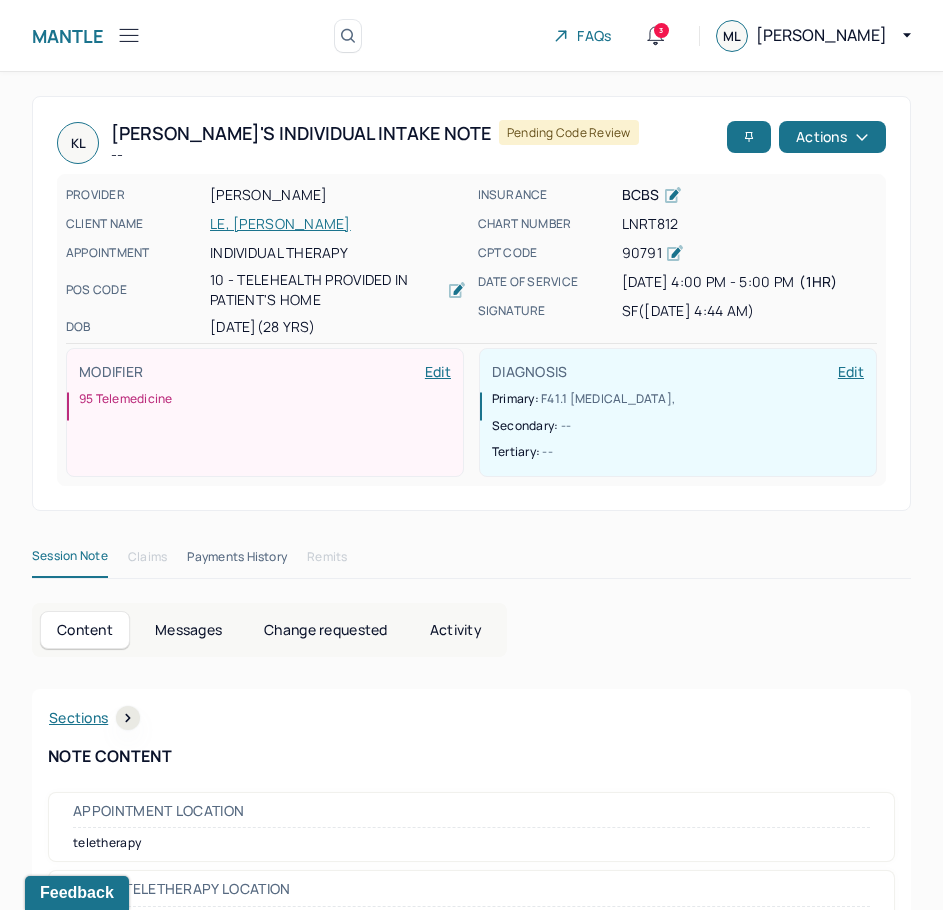 drag, startPoint x: 768, startPoint y: 345, endPoint x: 817, endPoint y: 56, distance: 293.12454 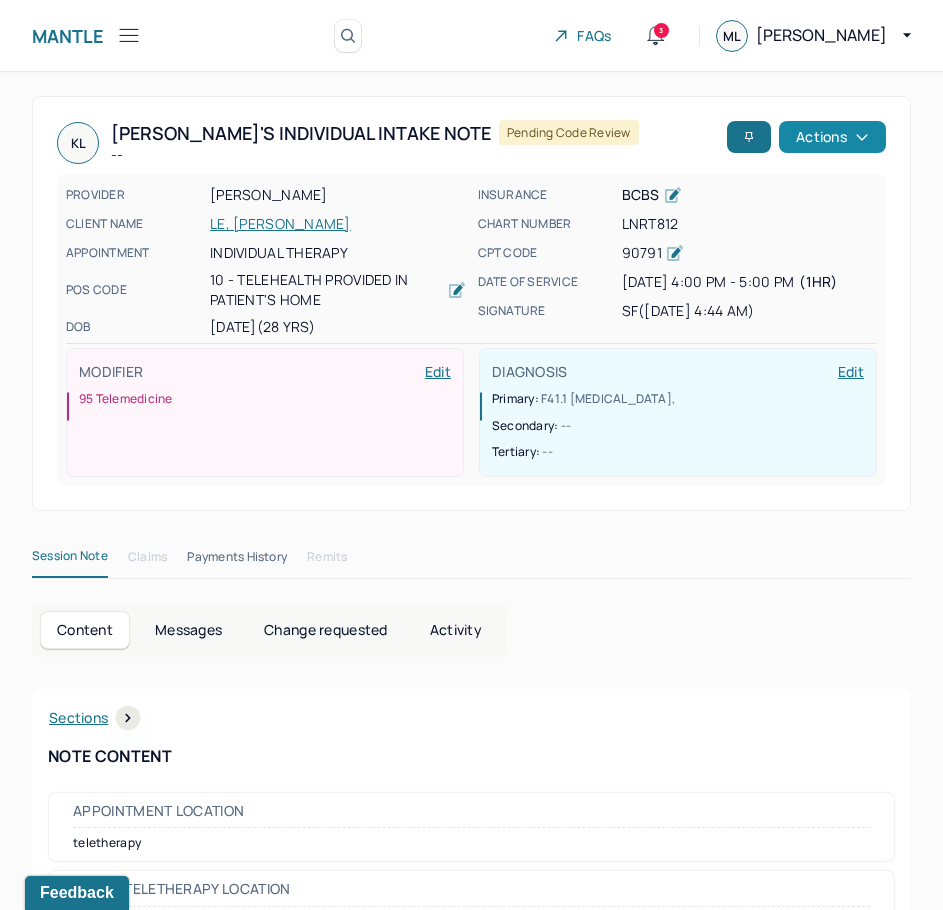 click on "Actions" at bounding box center [832, 137] 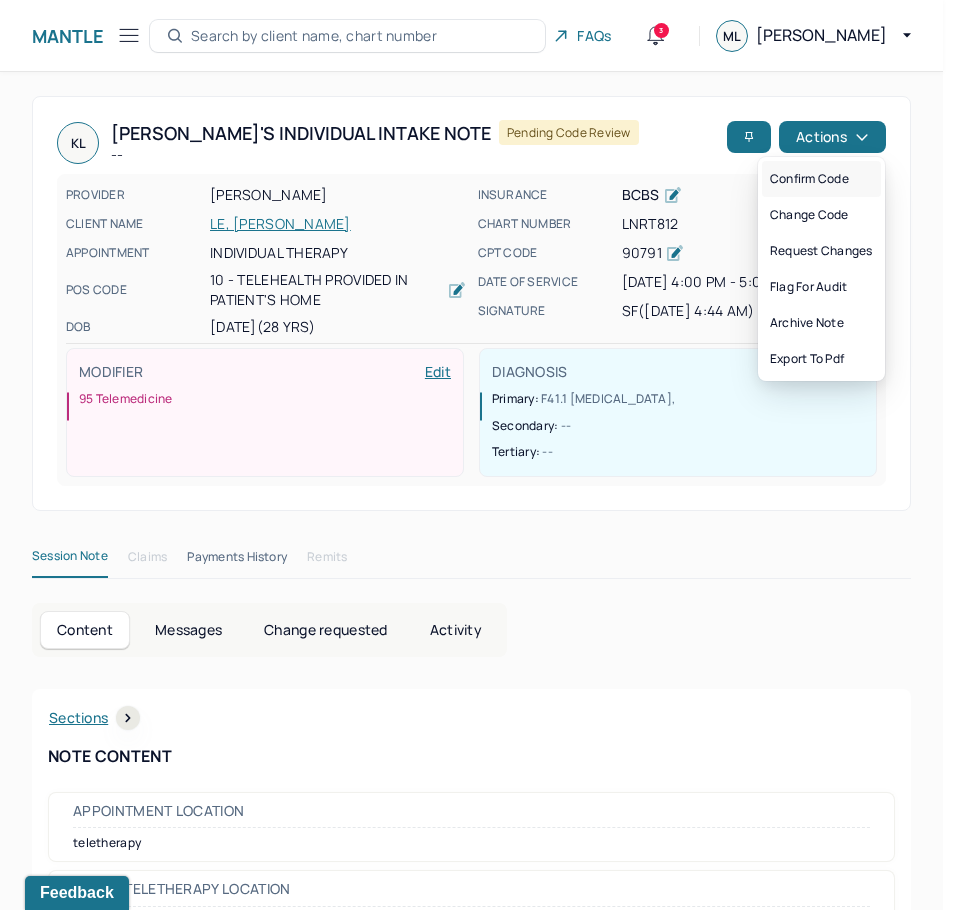 click on "Confirm code" at bounding box center [821, 179] 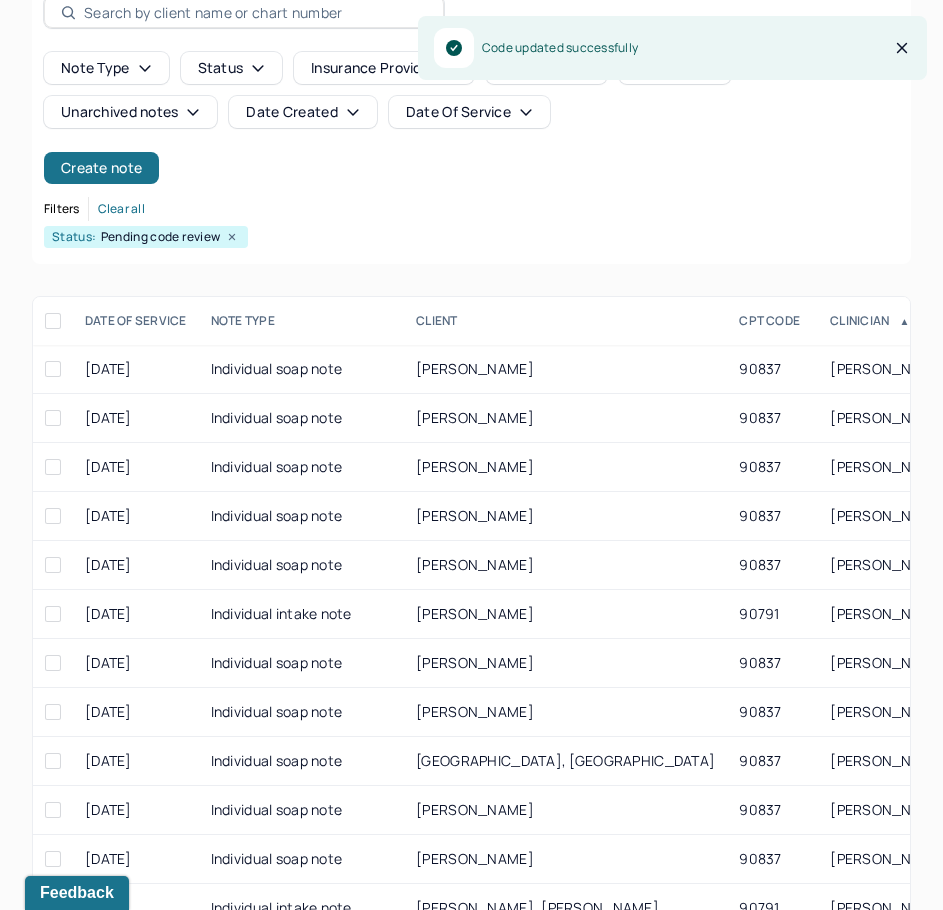 scroll, scrollTop: 308, scrollLeft: 0, axis: vertical 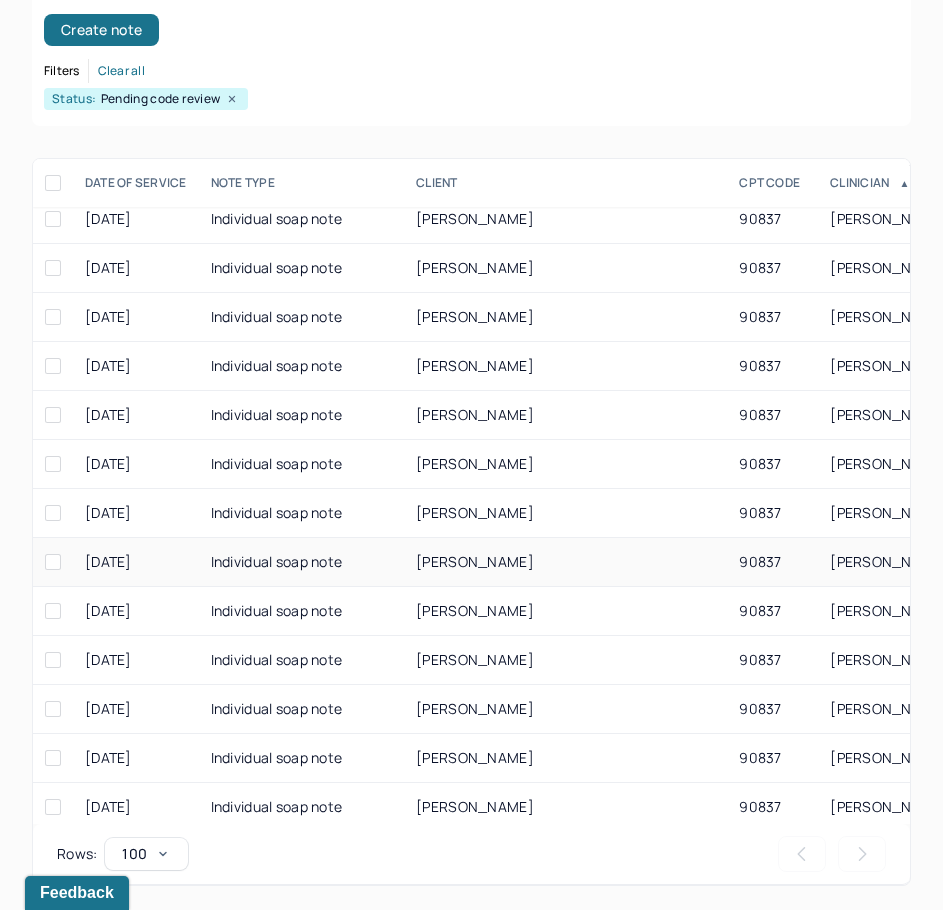 click on "[PERSON_NAME]" at bounding box center [565, 562] 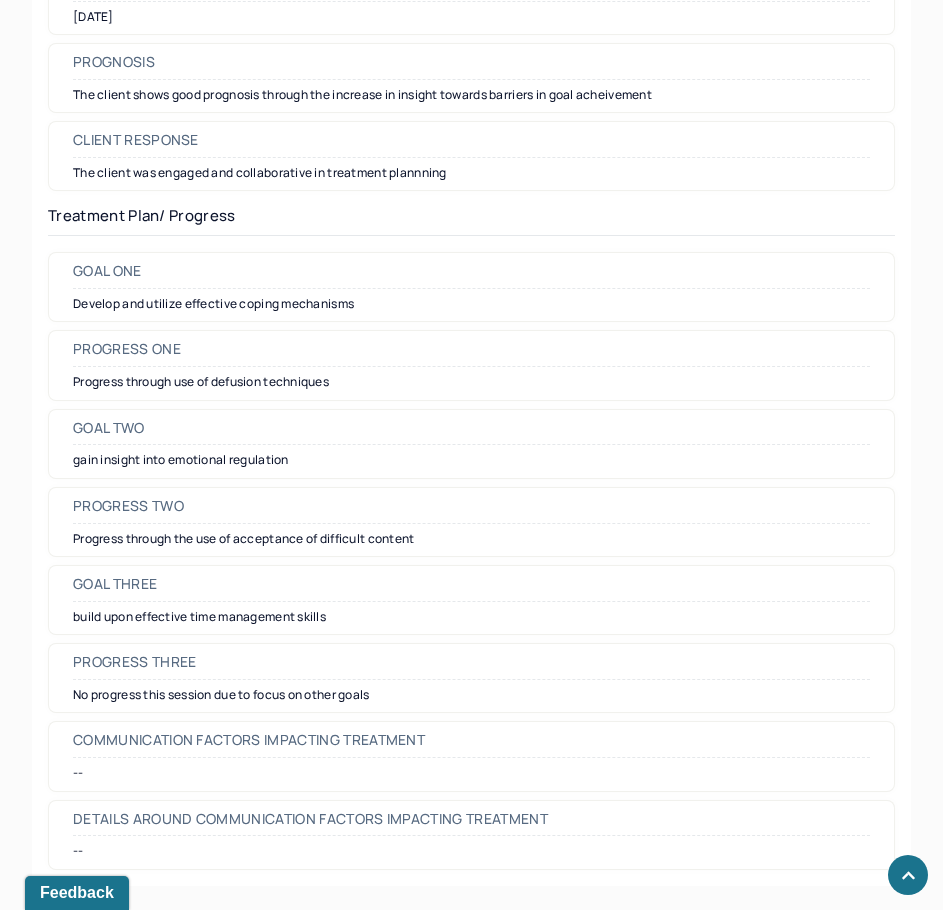scroll, scrollTop: 2869, scrollLeft: 0, axis: vertical 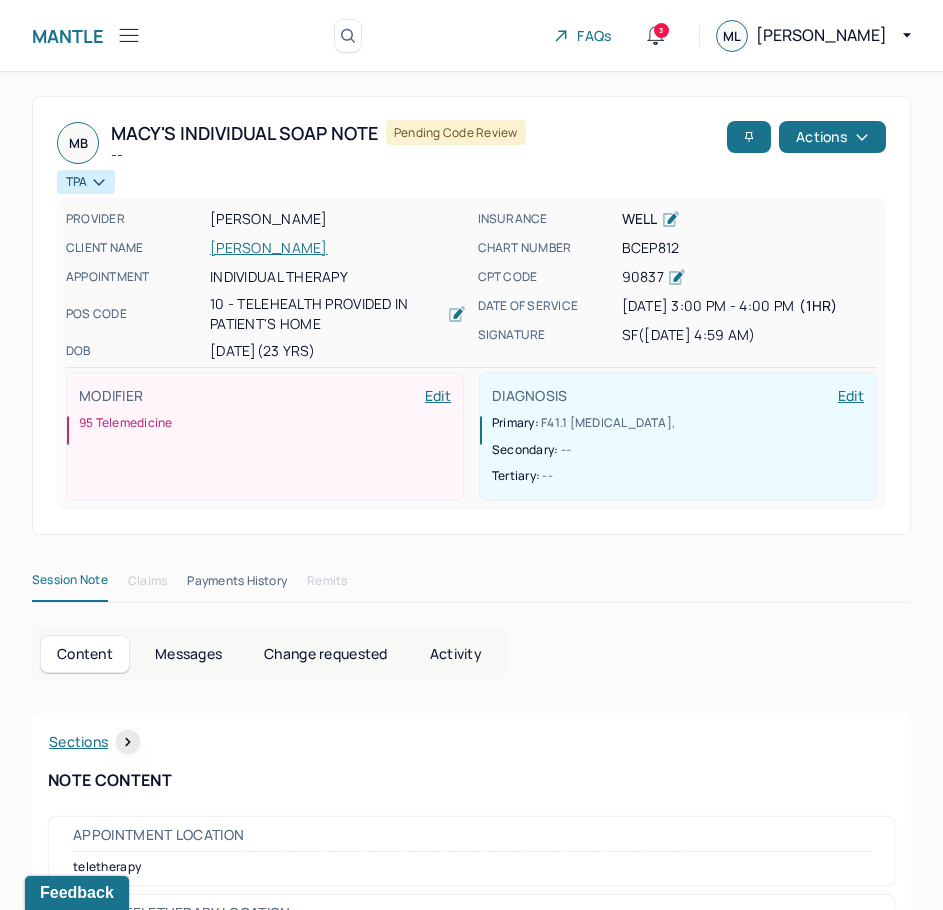 drag, startPoint x: 776, startPoint y: 442, endPoint x: 863, endPoint y: 69, distance: 383.01175 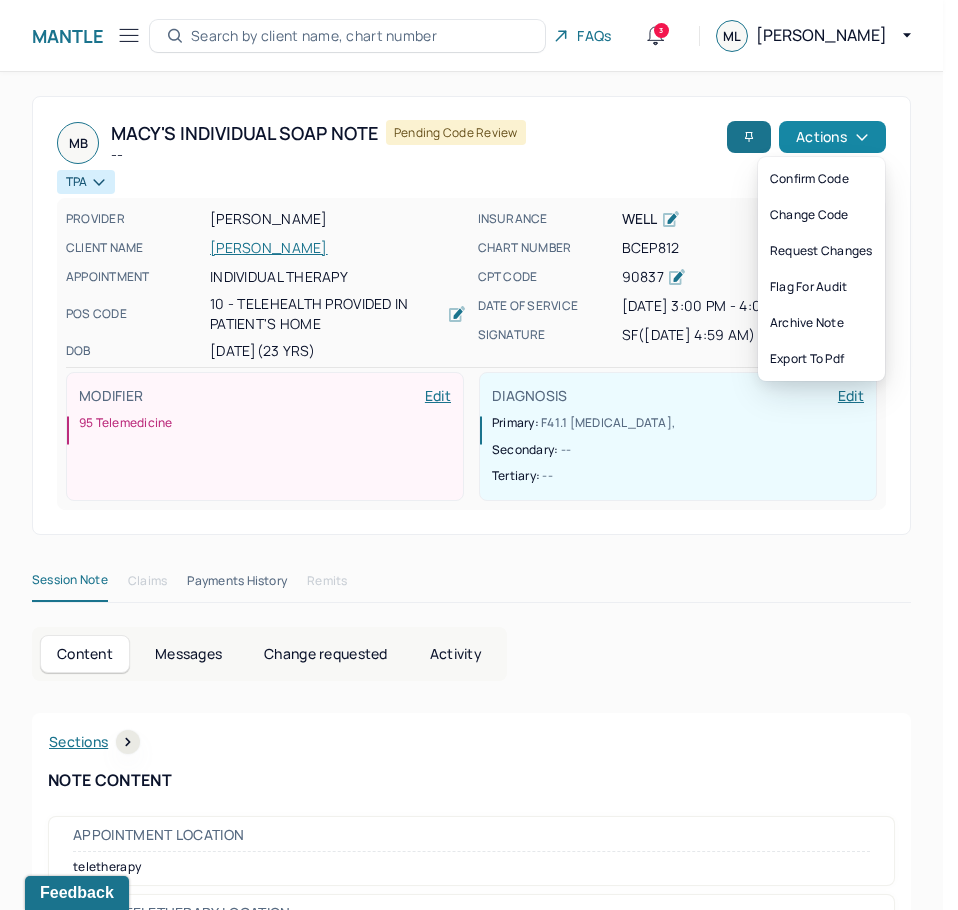 click on "Actions" at bounding box center [832, 137] 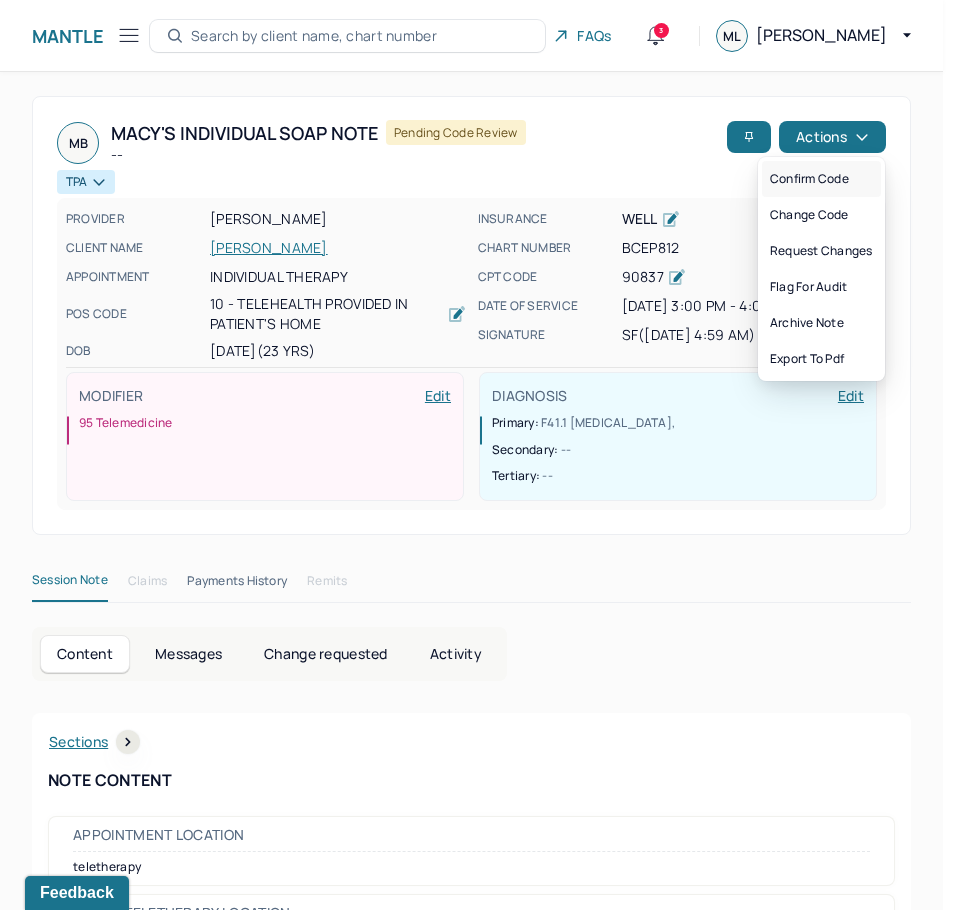 click on "Confirm code" at bounding box center (821, 179) 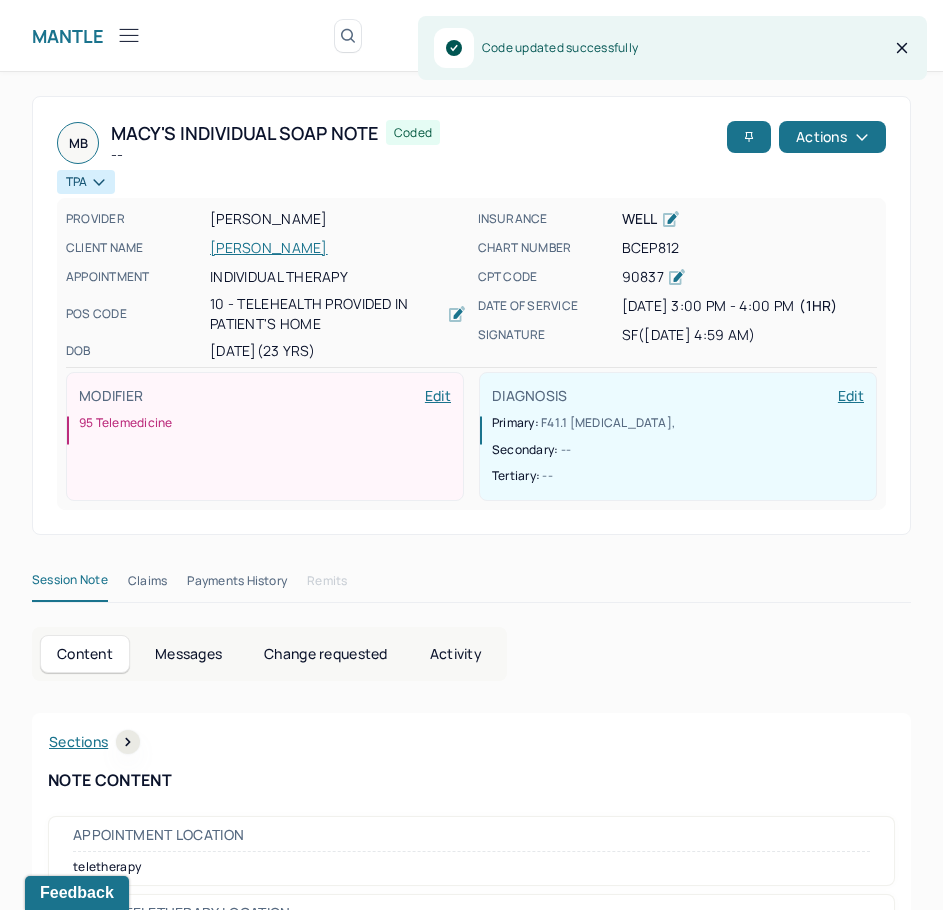 scroll, scrollTop: 308, scrollLeft: 0, axis: vertical 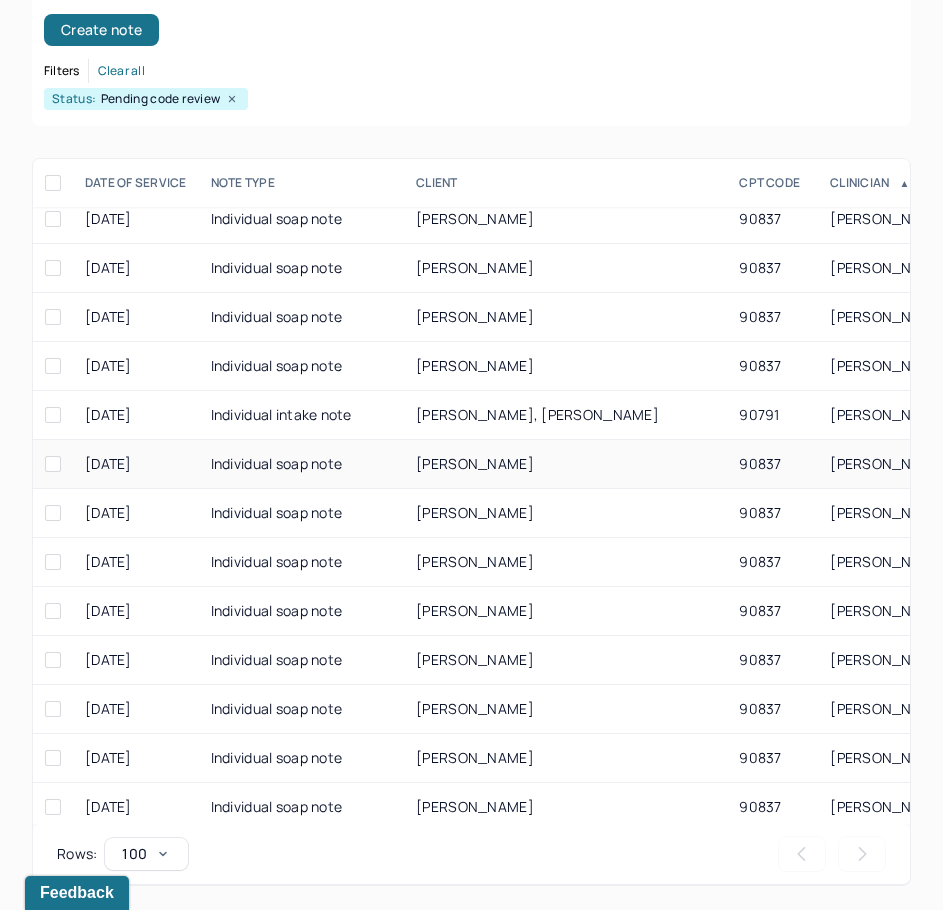 click on "[PERSON_NAME]" at bounding box center (565, 464) 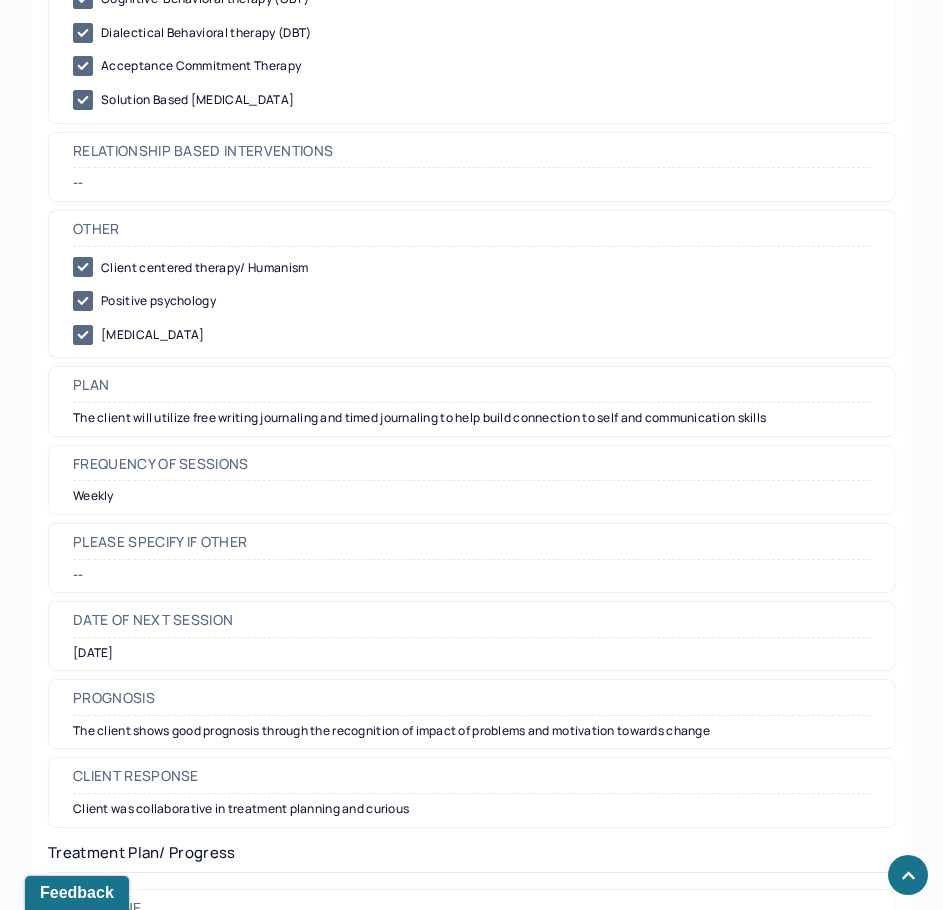 scroll, scrollTop: 2200, scrollLeft: 0, axis: vertical 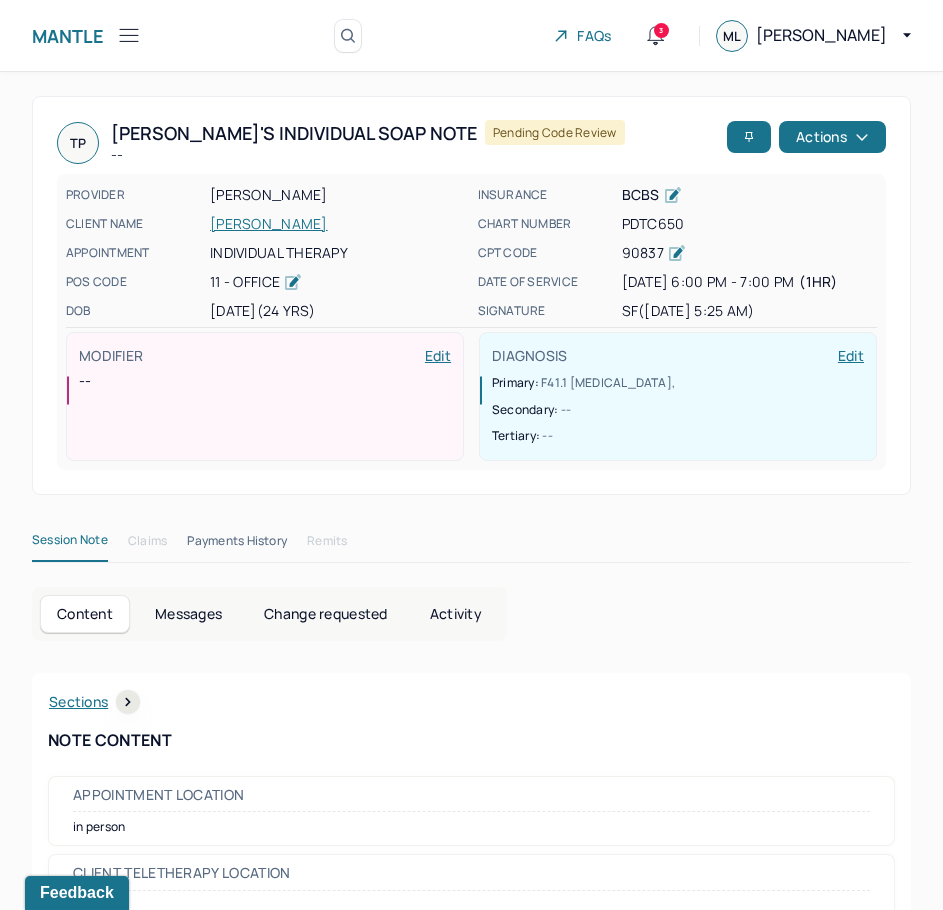 drag, startPoint x: 672, startPoint y: 532, endPoint x: 832, endPoint y: 182, distance: 384.83762 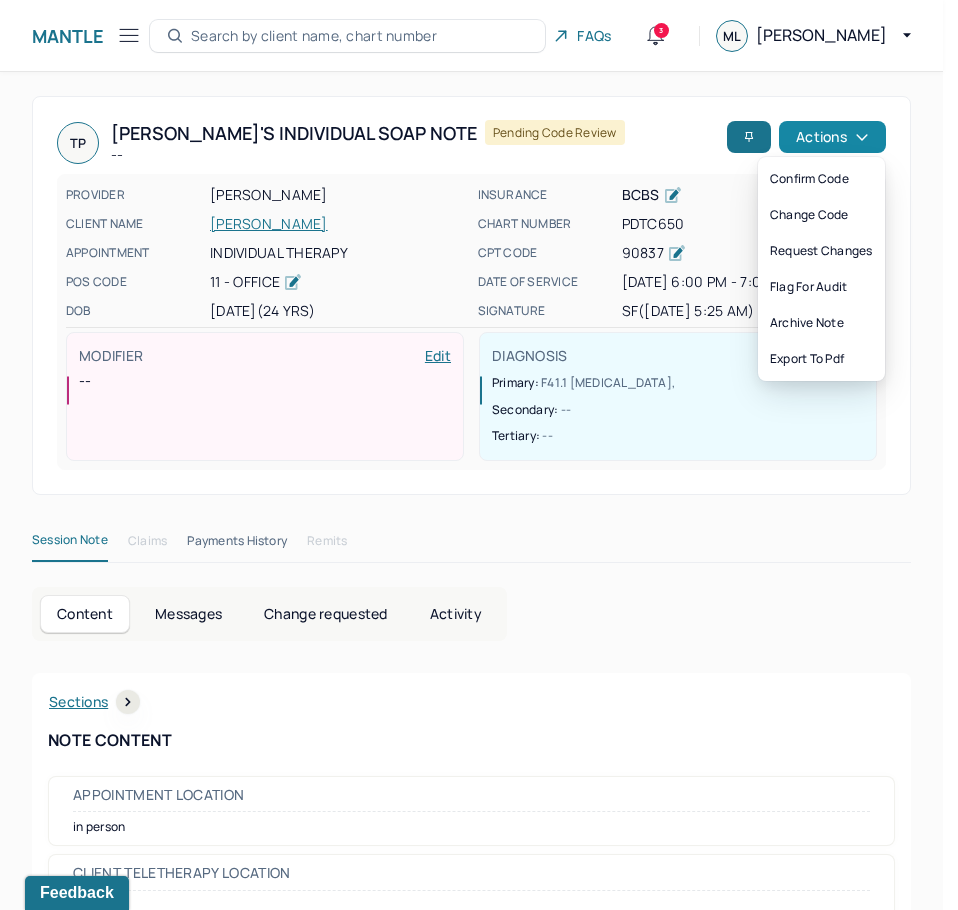 click on "Actions" at bounding box center [832, 137] 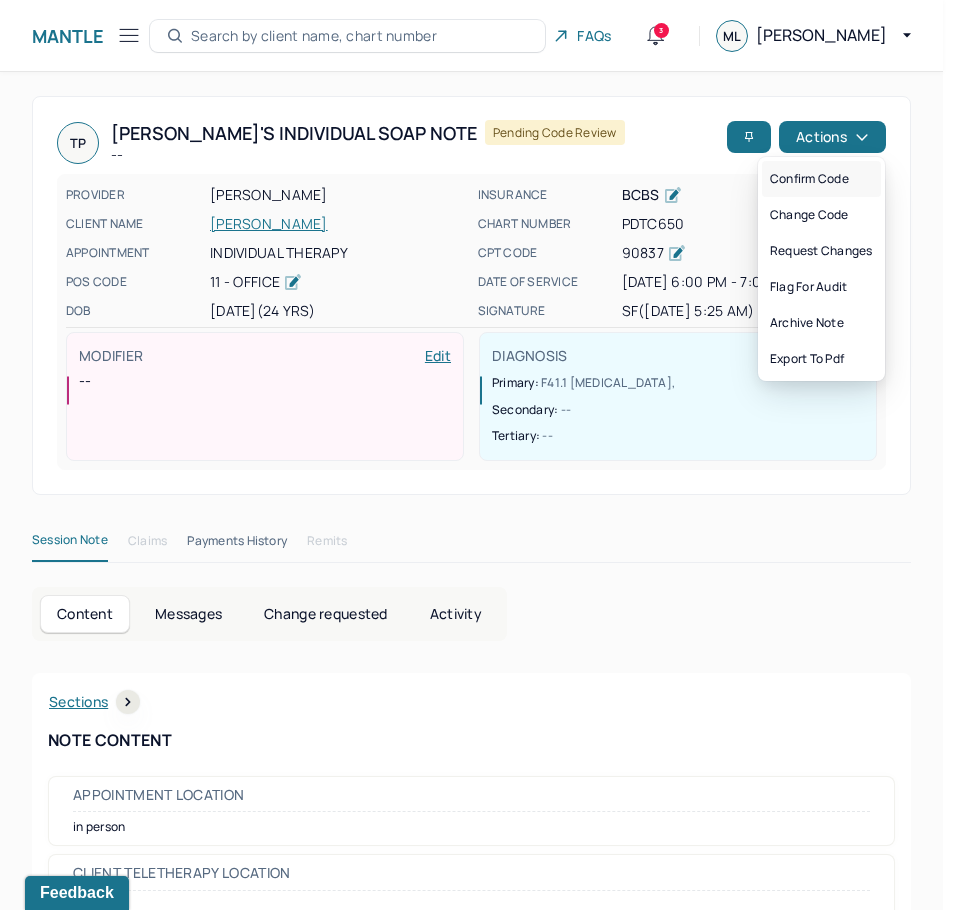 click on "Confirm code" at bounding box center (821, 179) 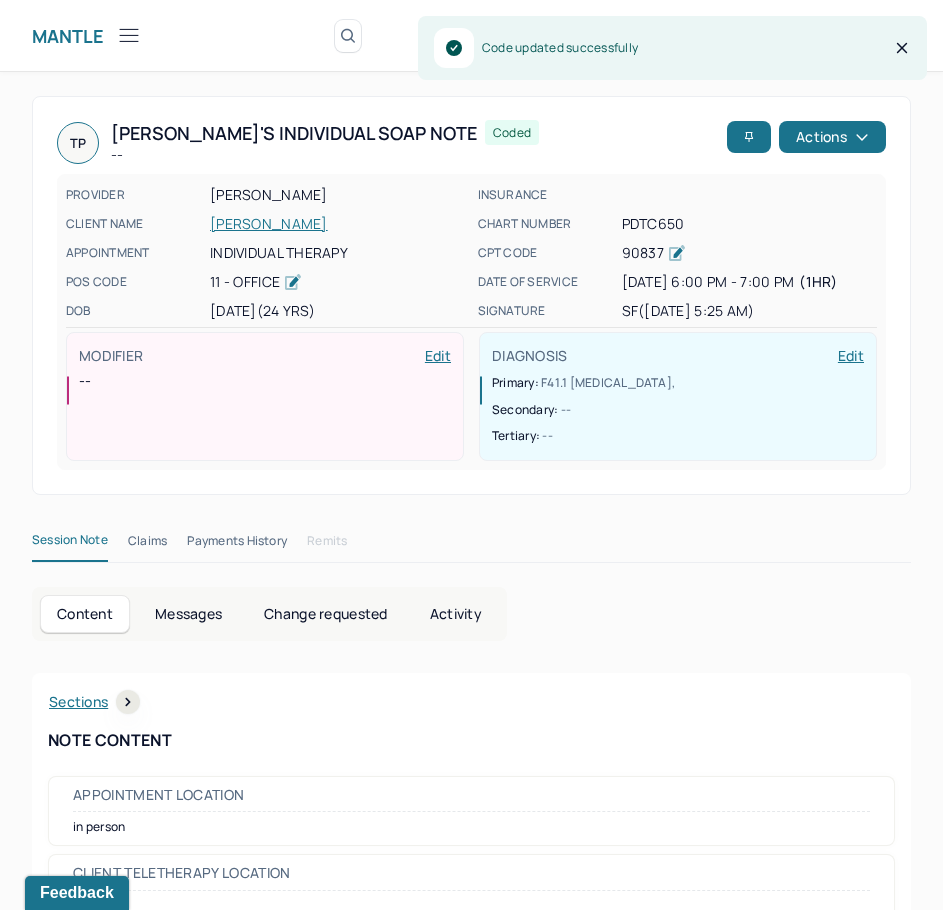 scroll, scrollTop: 308, scrollLeft: 0, axis: vertical 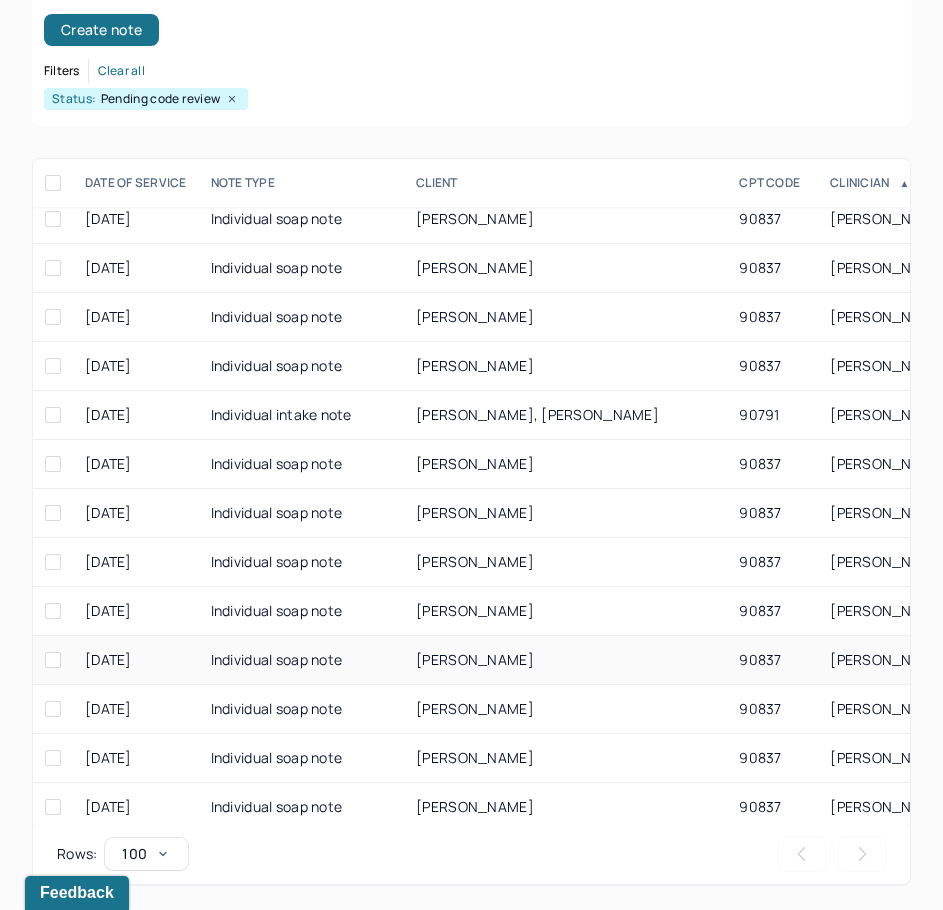 click on "[PERSON_NAME]" at bounding box center [475, 659] 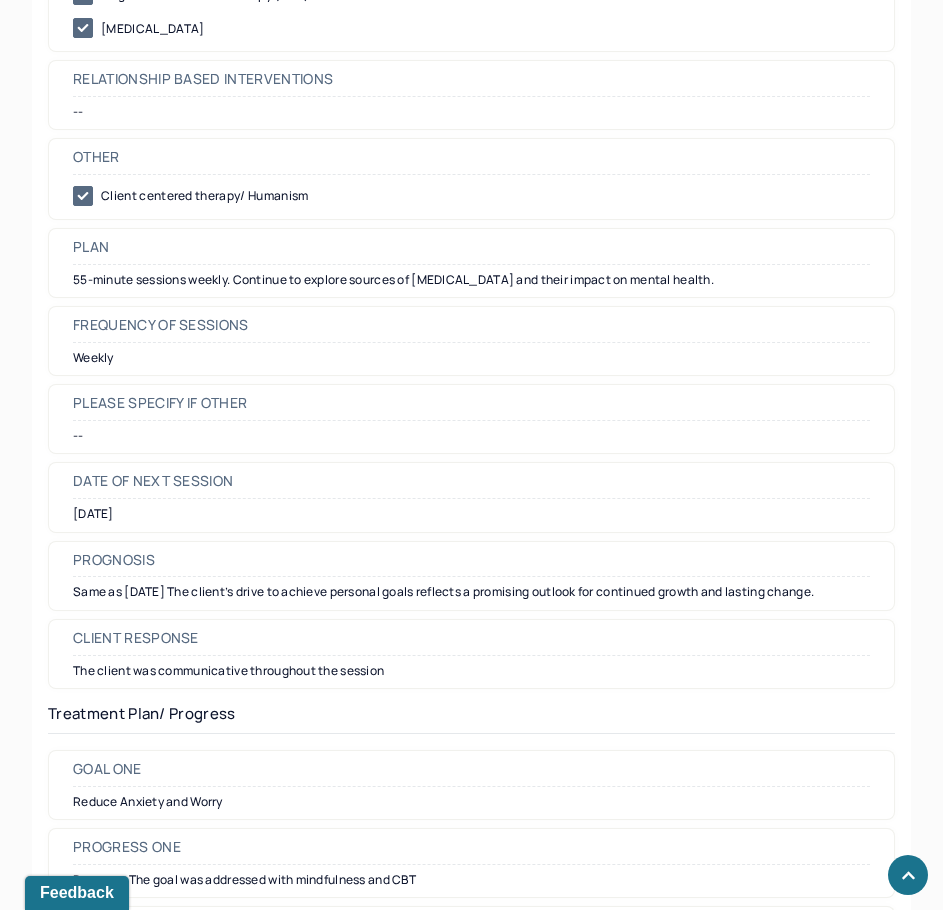 scroll, scrollTop: 2200, scrollLeft: 0, axis: vertical 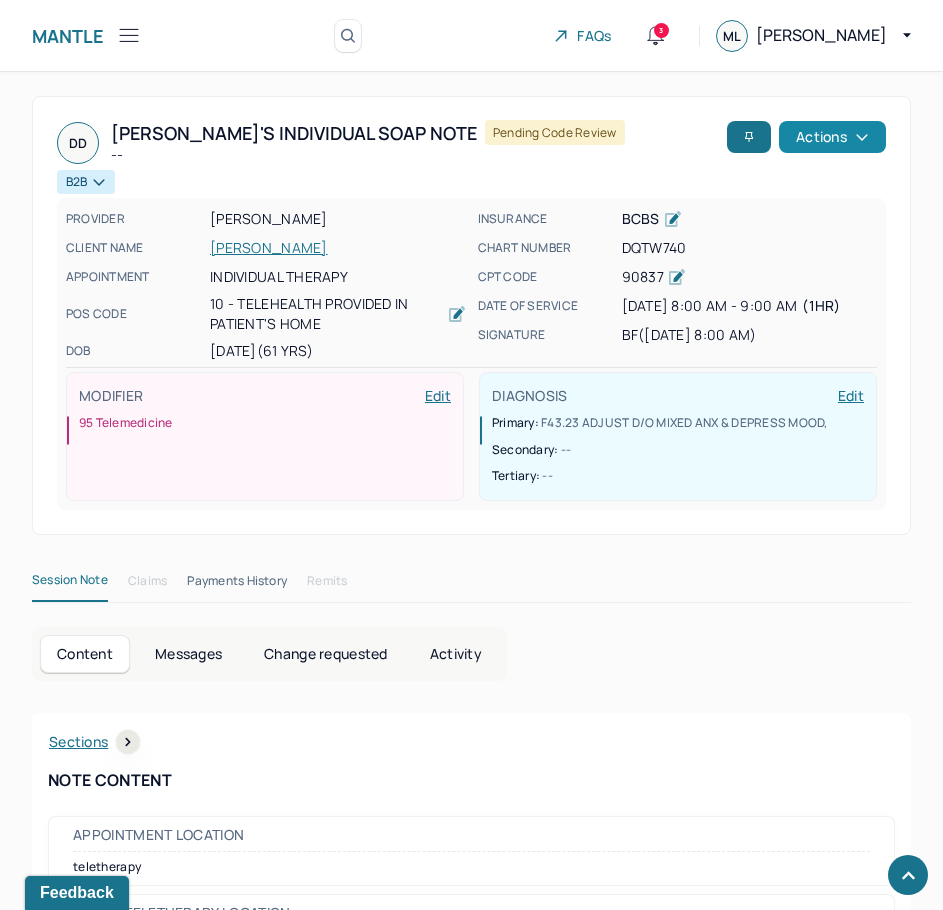 drag, startPoint x: 733, startPoint y: 590, endPoint x: 884, endPoint y: 127, distance: 487.00104 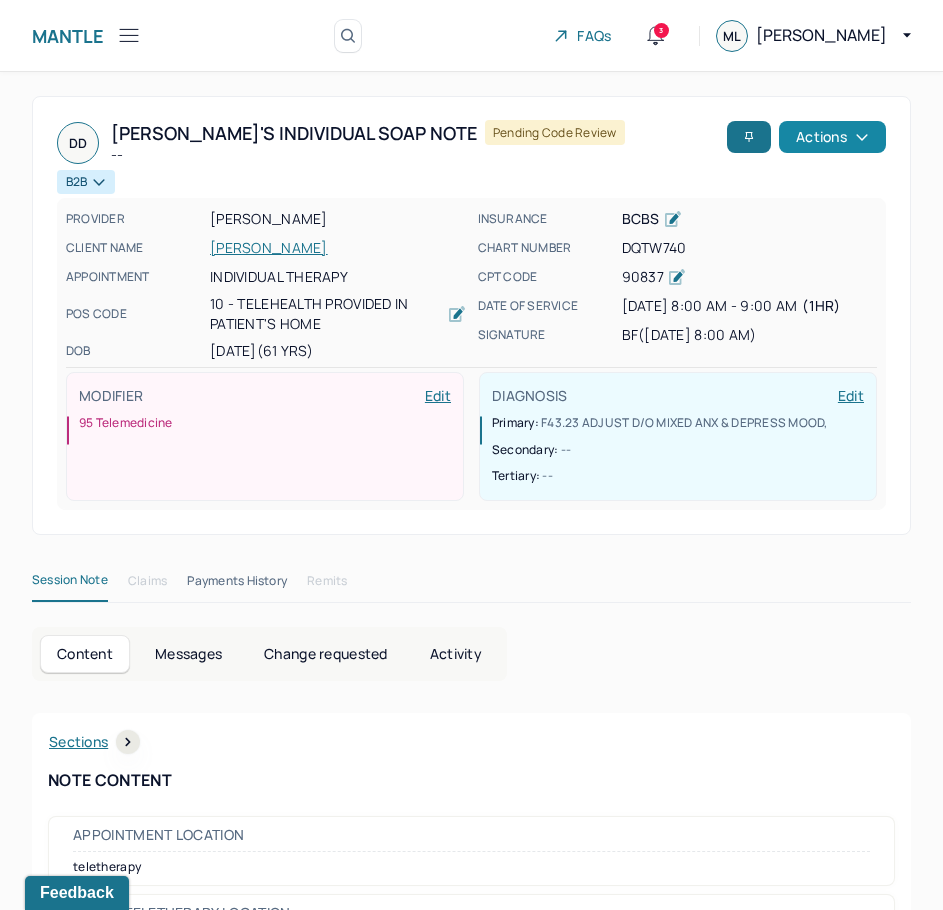 click on "Actions" at bounding box center (832, 137) 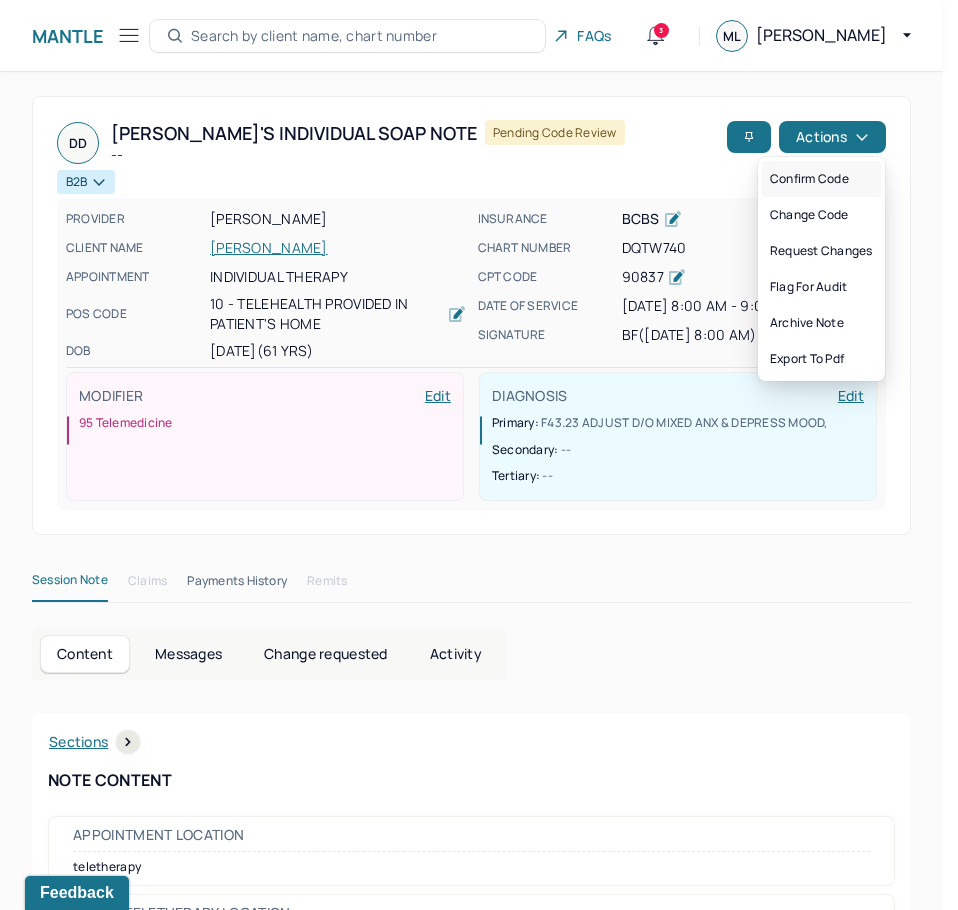 click on "Confirm code" at bounding box center (821, 179) 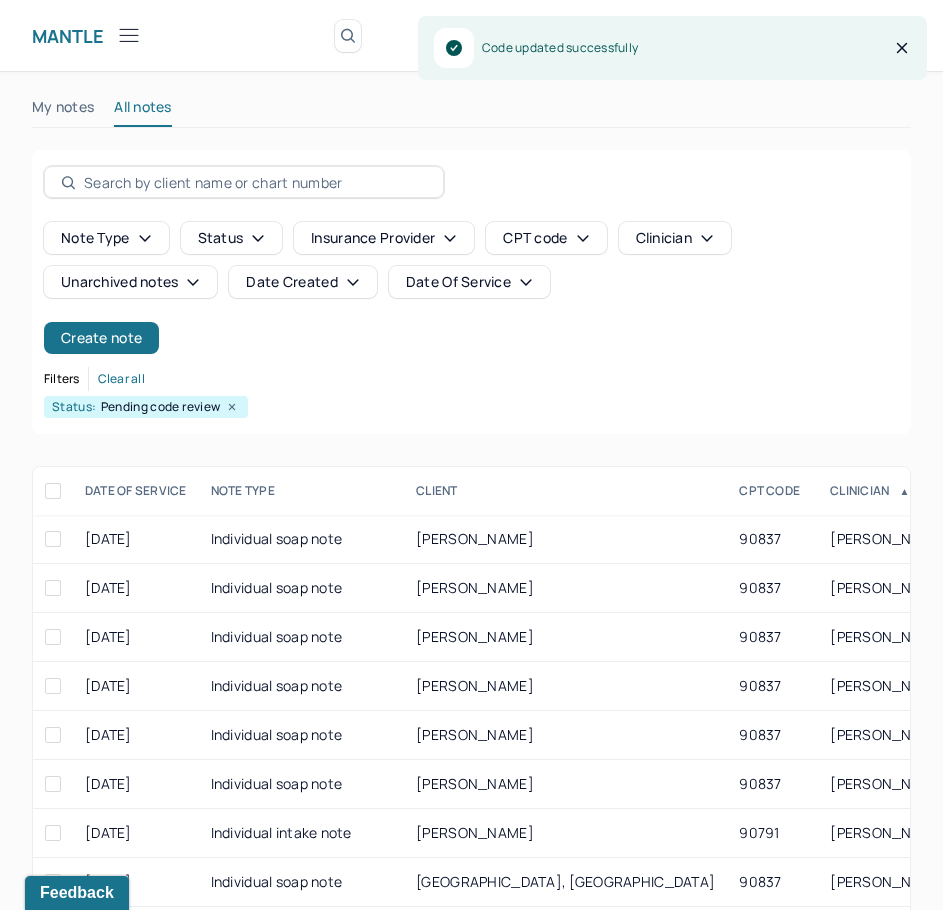 scroll, scrollTop: 308, scrollLeft: 0, axis: vertical 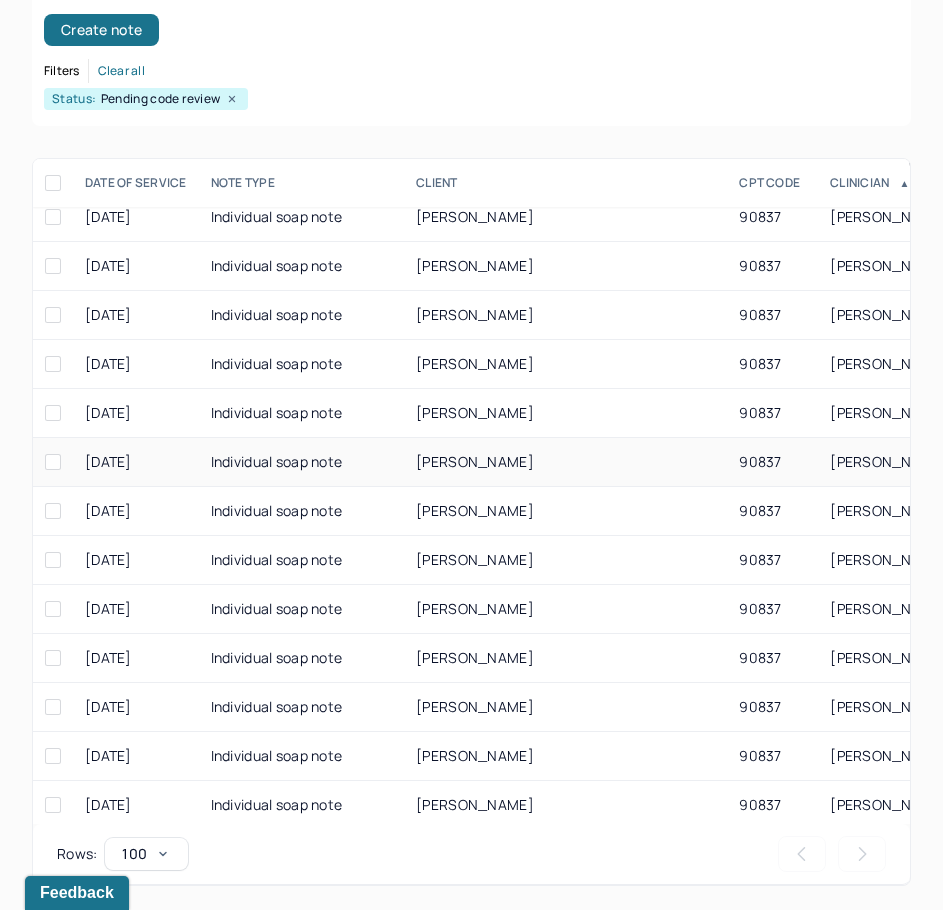 click on "[PERSON_NAME]" at bounding box center [475, 461] 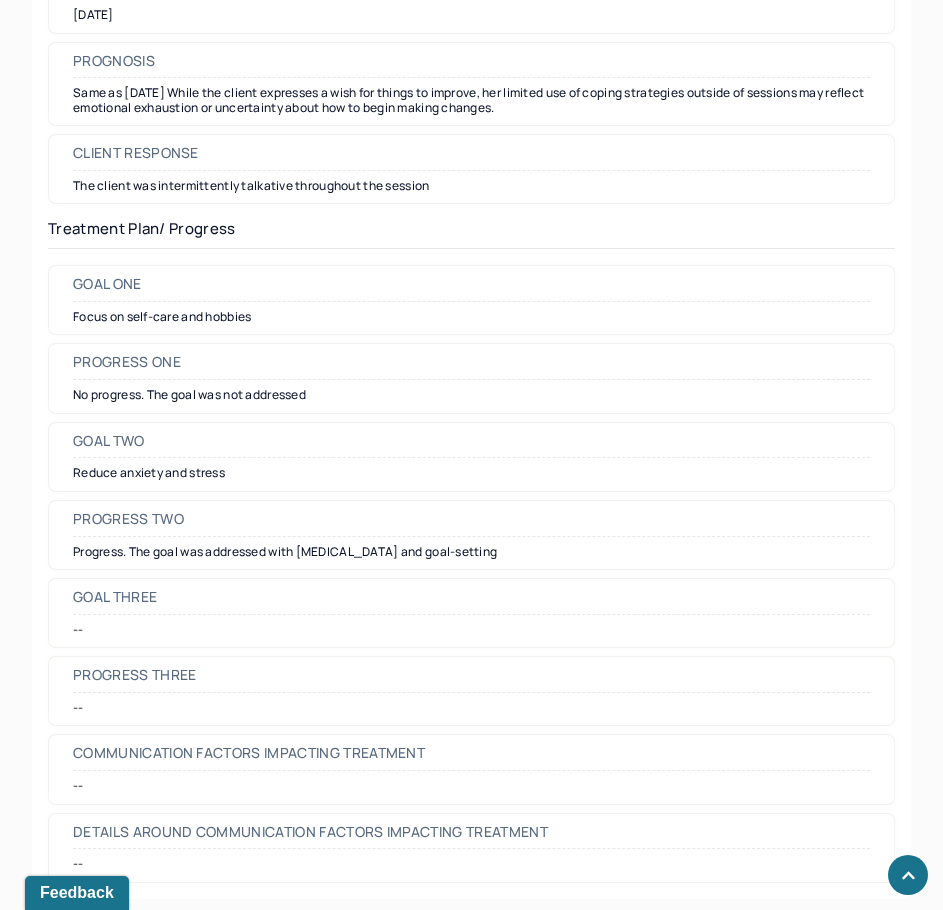 scroll, scrollTop: 2759, scrollLeft: 0, axis: vertical 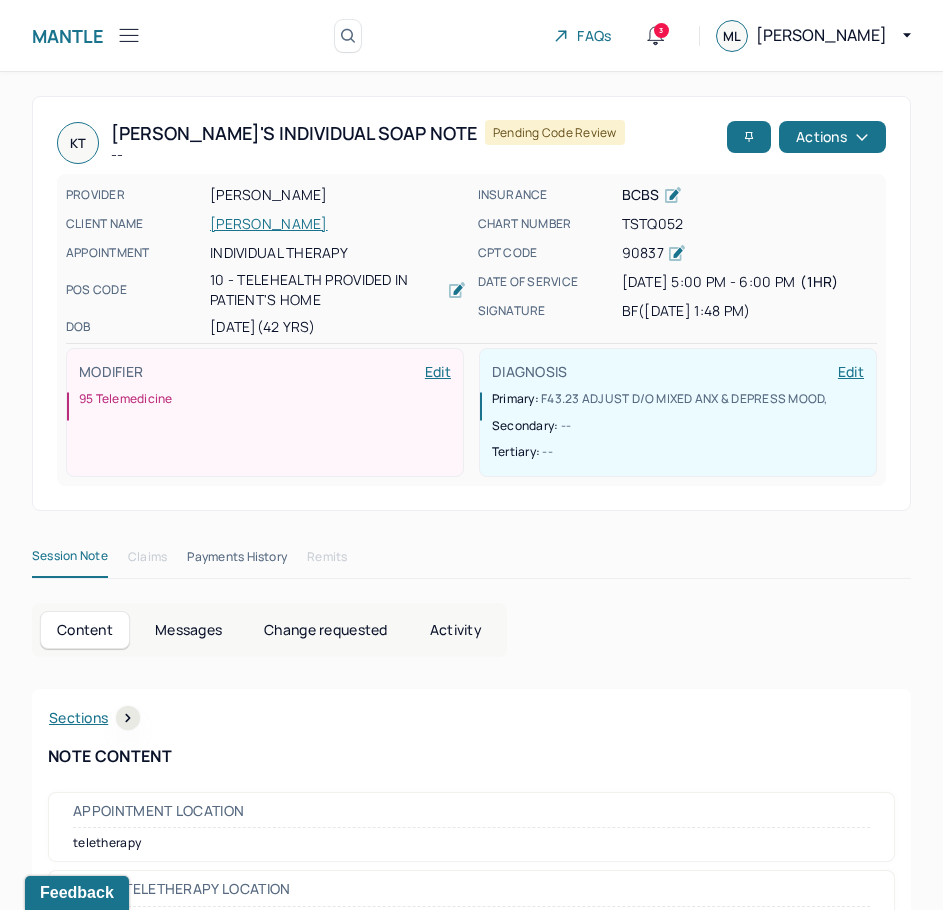 drag, startPoint x: 563, startPoint y: 446, endPoint x: 797, endPoint y: 39, distance: 469.4731 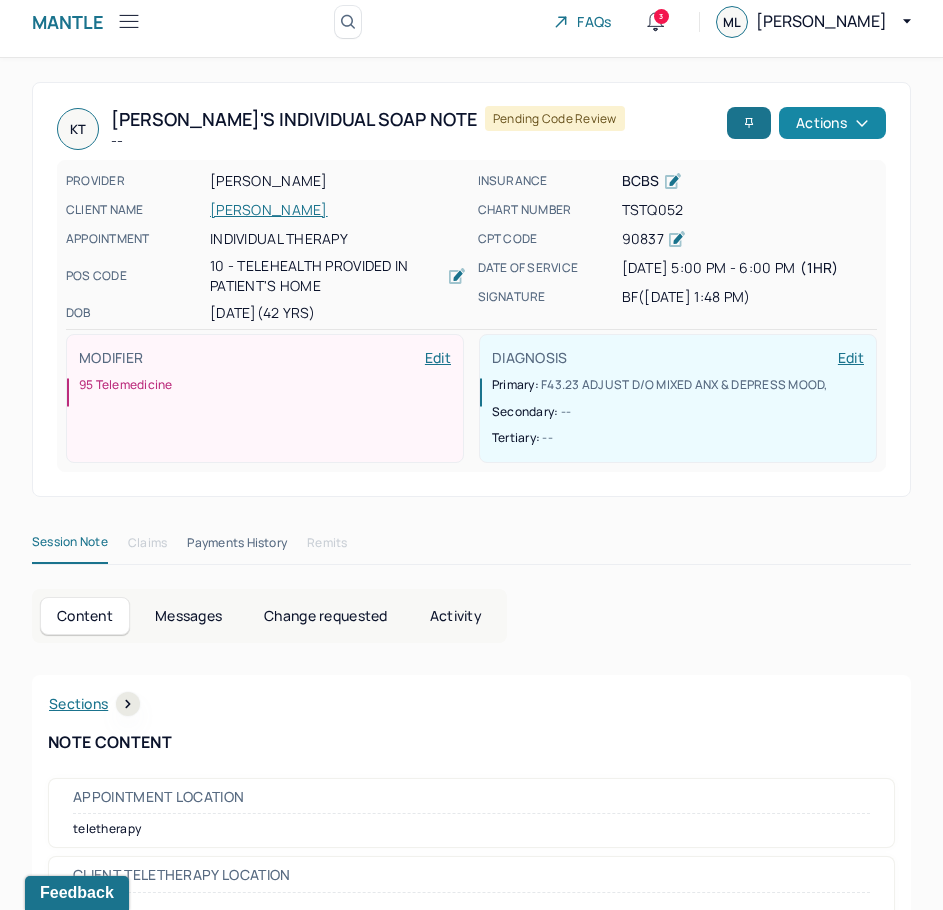 scroll, scrollTop: 0, scrollLeft: 0, axis: both 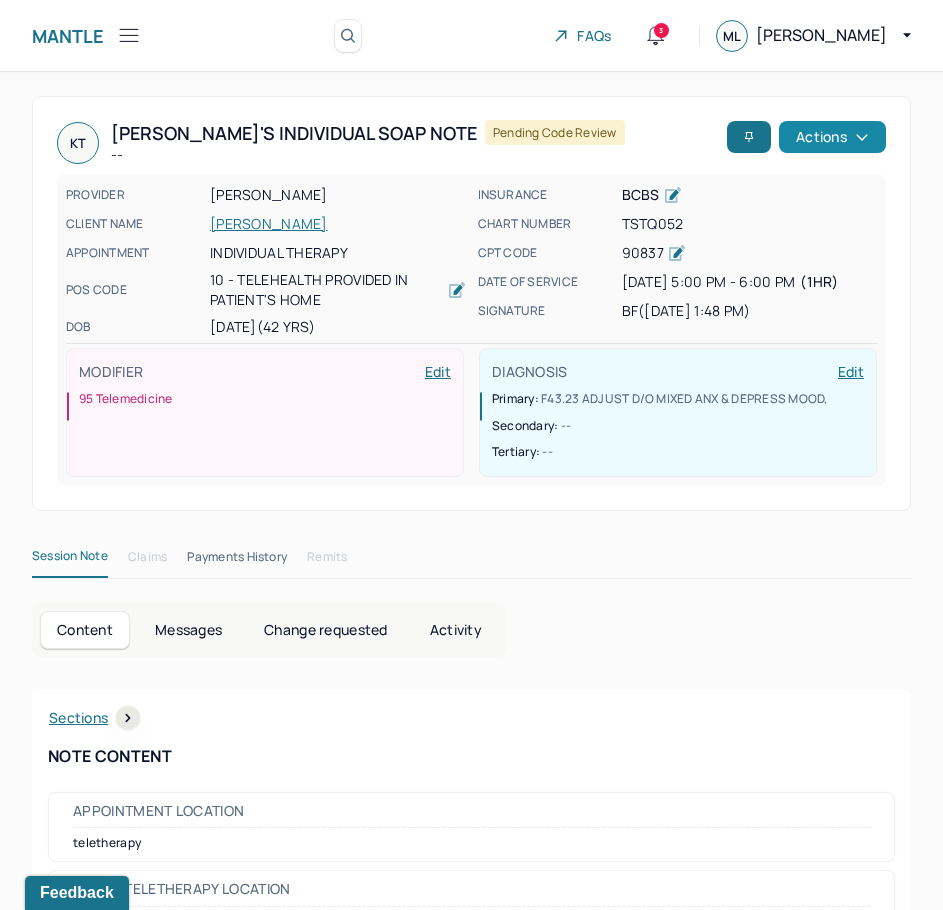 click on "Actions" at bounding box center (832, 137) 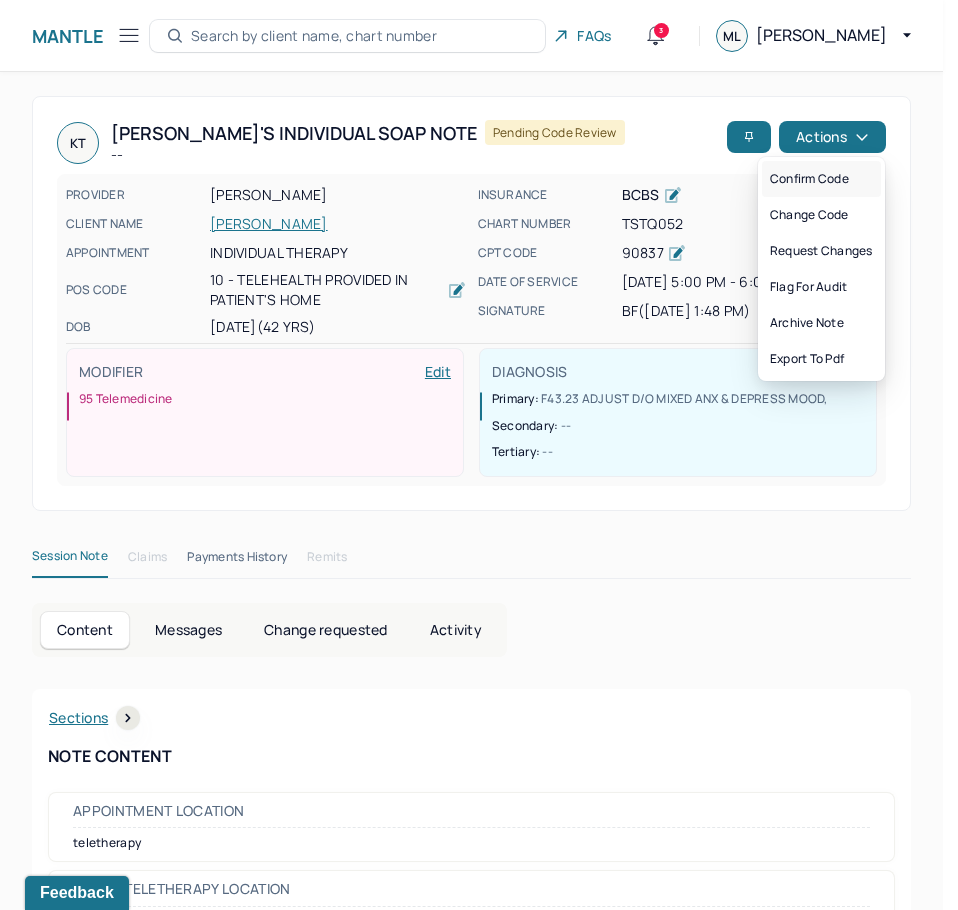 click on "Confirm code" at bounding box center [821, 179] 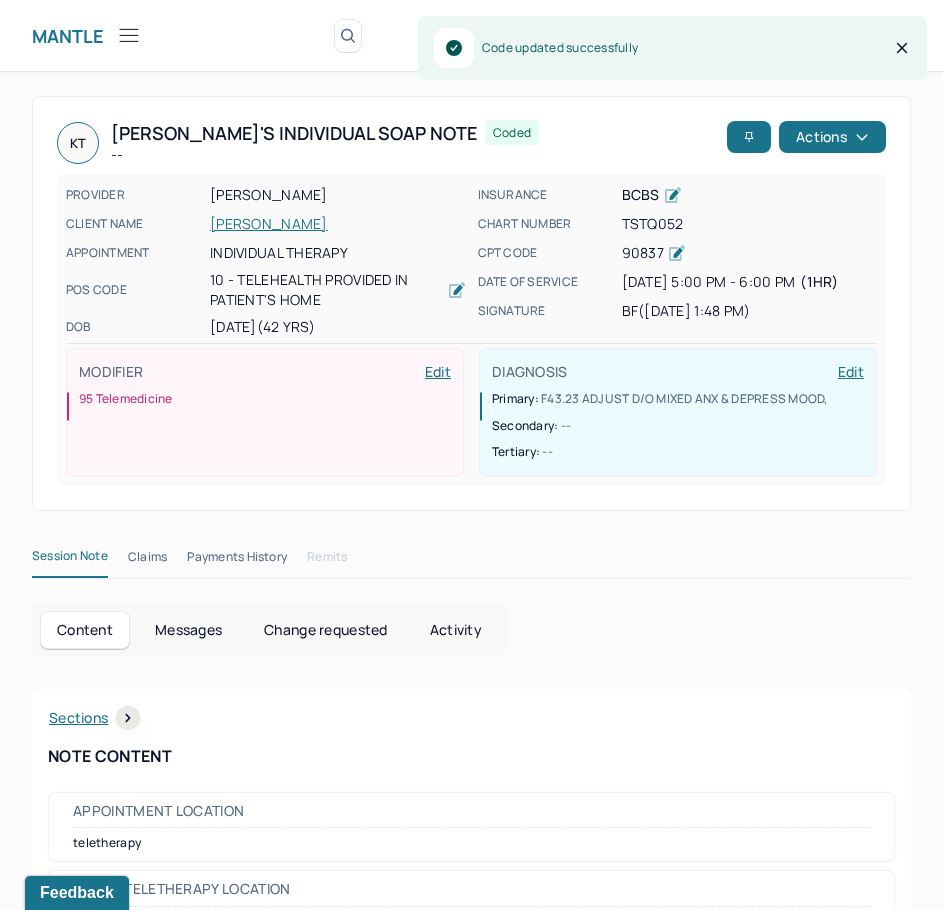 scroll, scrollTop: 308, scrollLeft: 0, axis: vertical 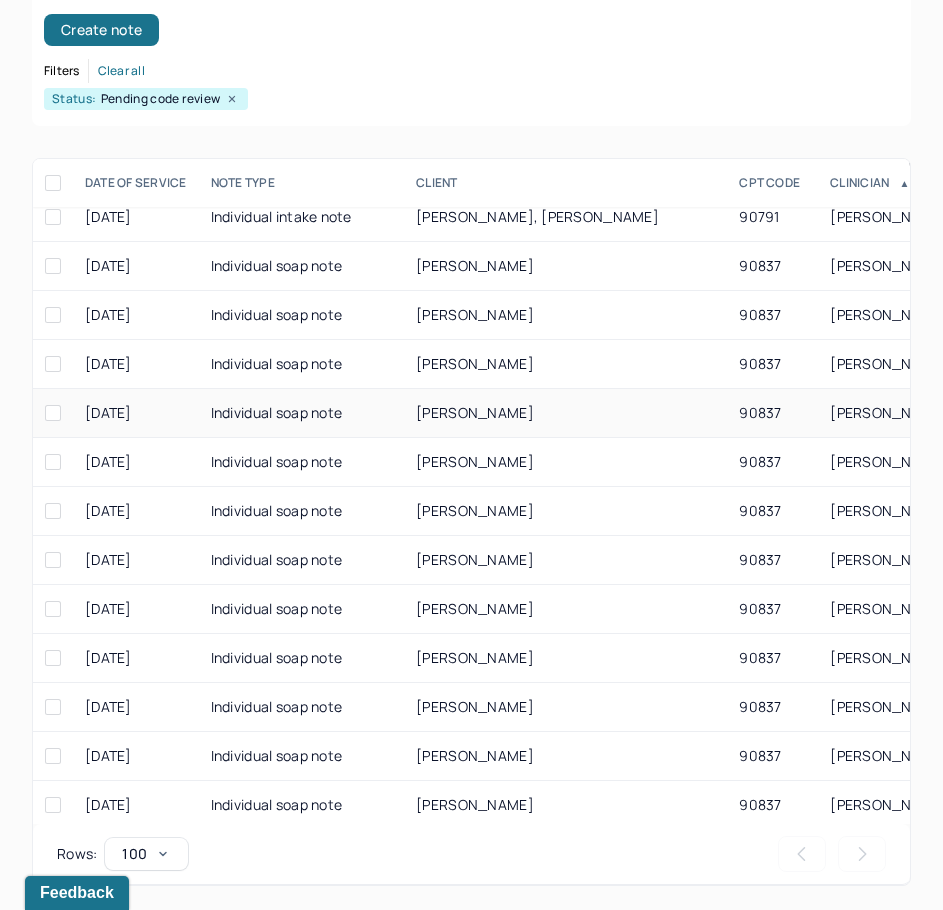 click on "[PERSON_NAME]" at bounding box center (565, 413) 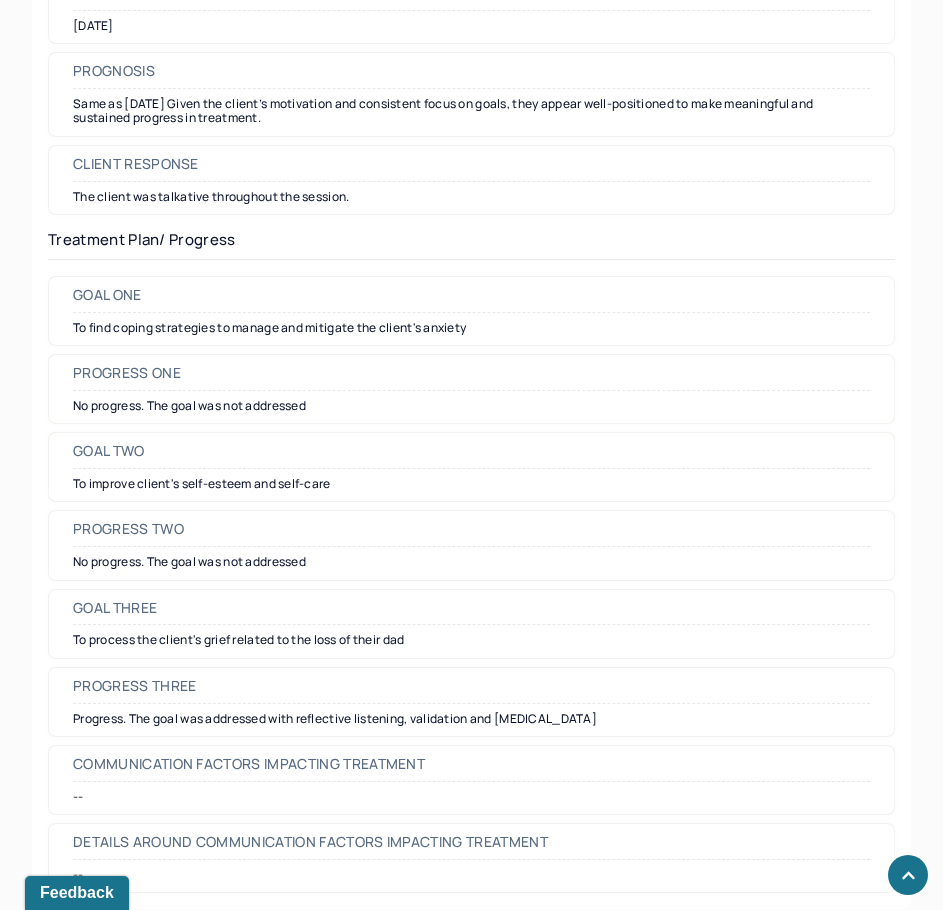 scroll, scrollTop: 2744, scrollLeft: 0, axis: vertical 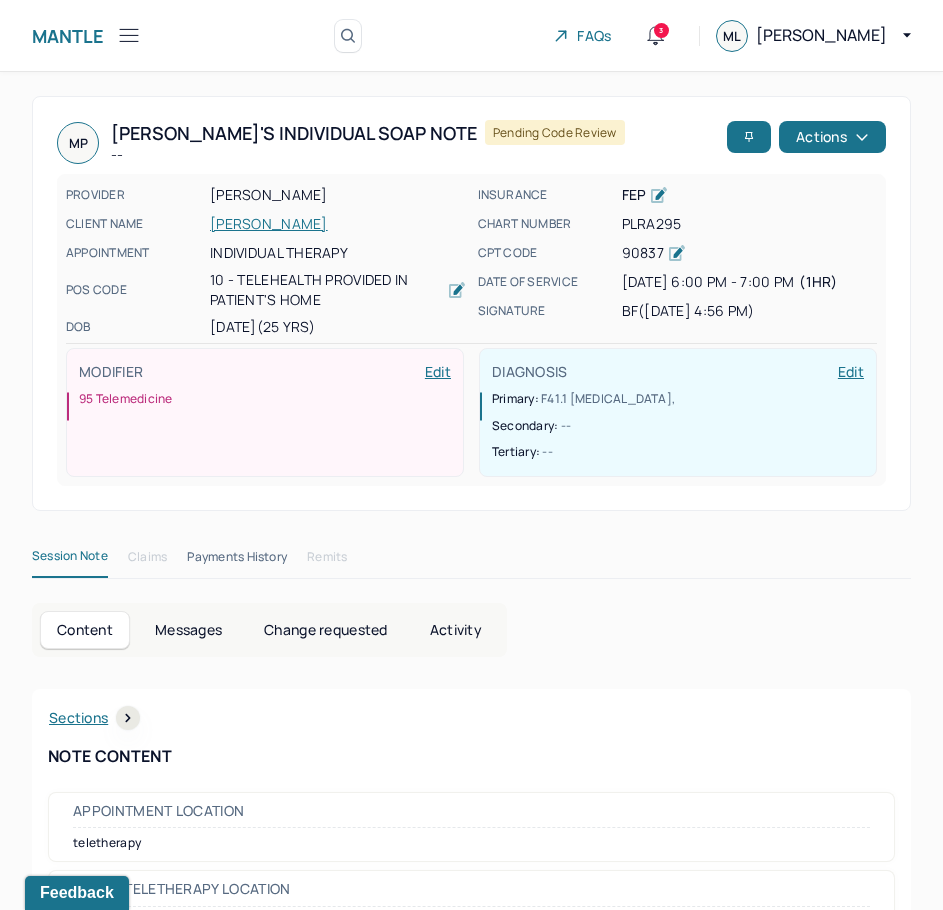 drag, startPoint x: 831, startPoint y: 485, endPoint x: 948, endPoint y: 107, distance: 395.69305 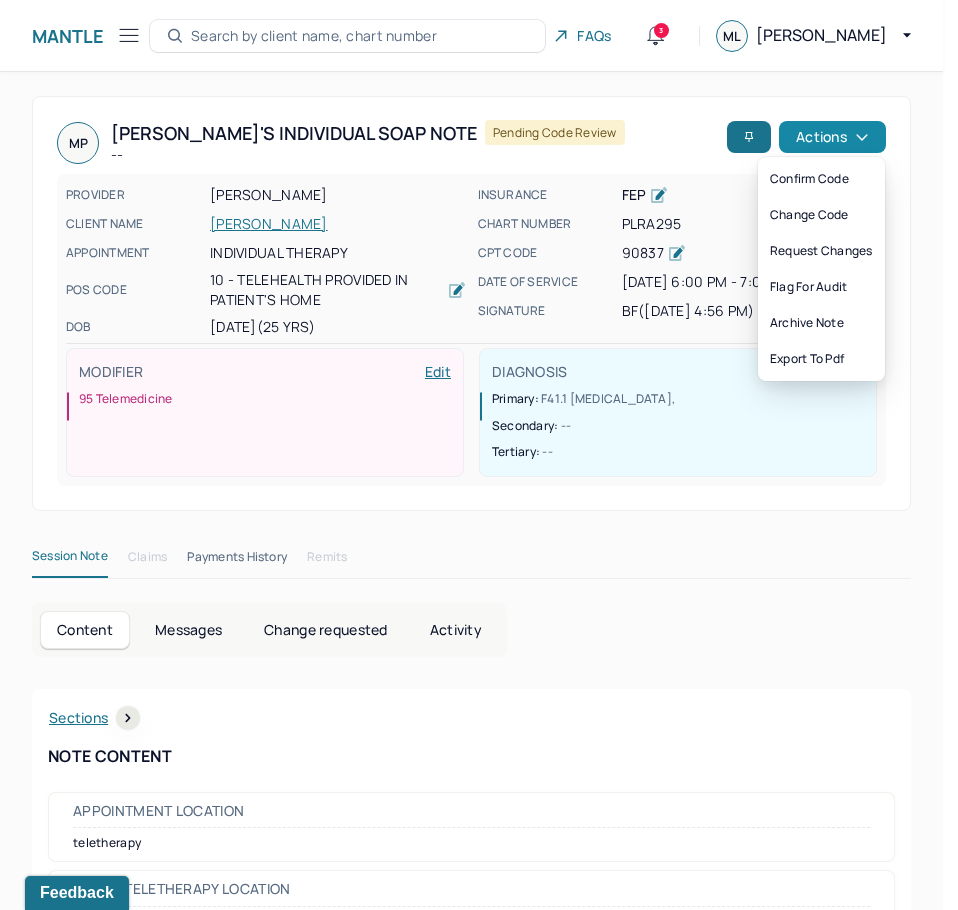 click 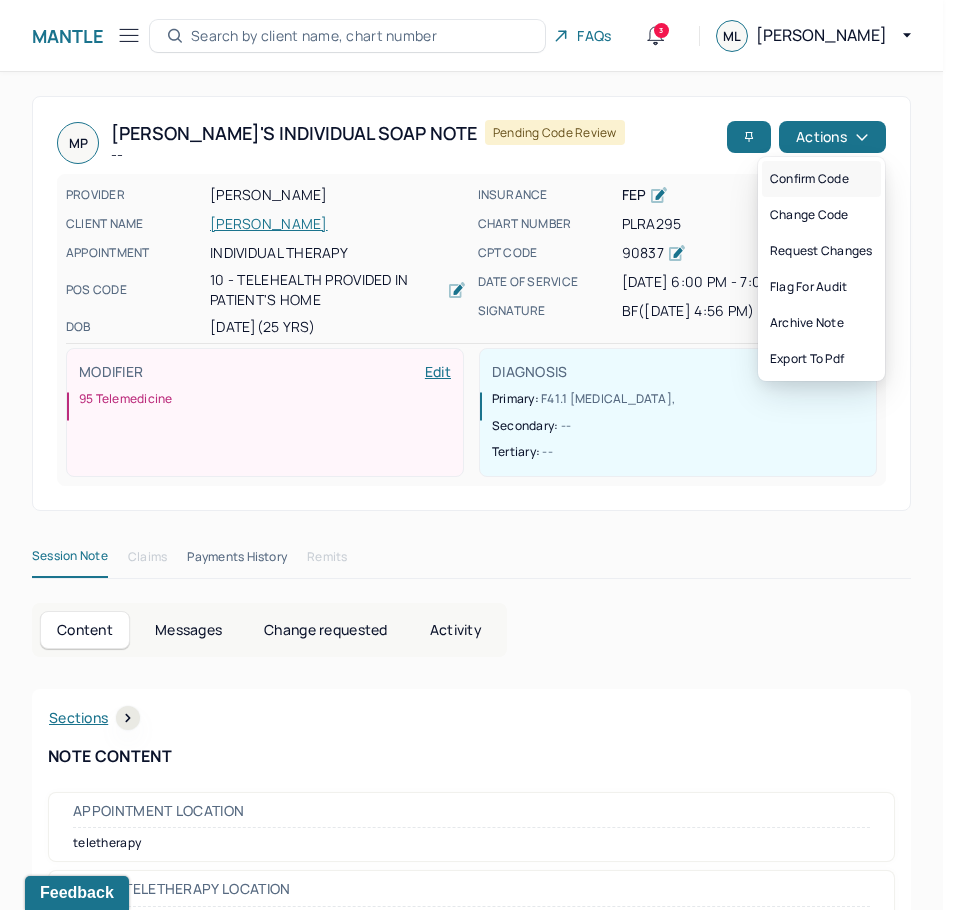 click on "Confirm code" at bounding box center [821, 179] 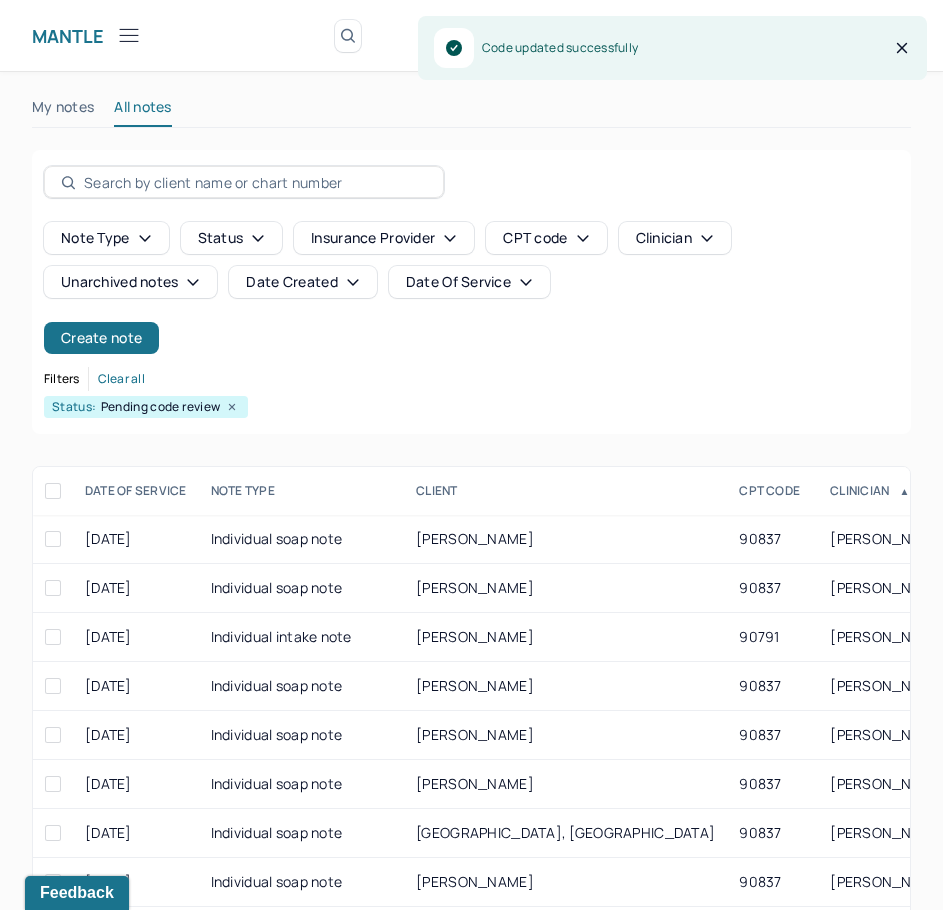 scroll, scrollTop: 308, scrollLeft: 0, axis: vertical 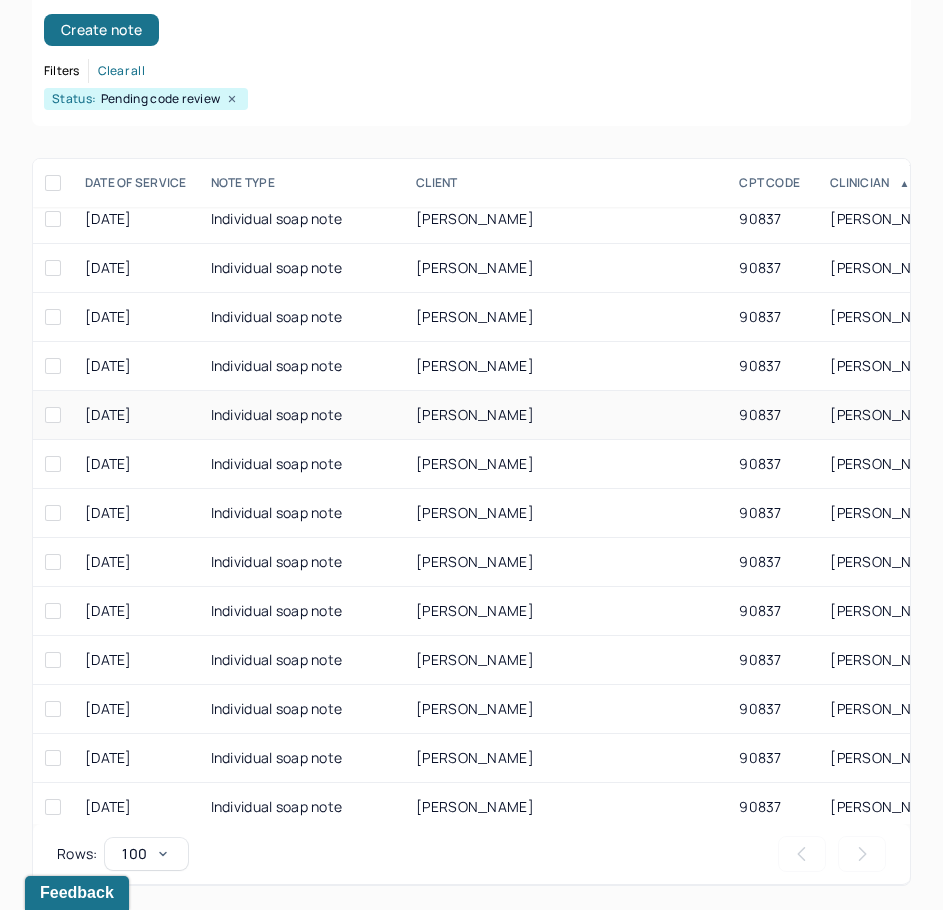 click on "[PERSON_NAME]" at bounding box center (565, 415) 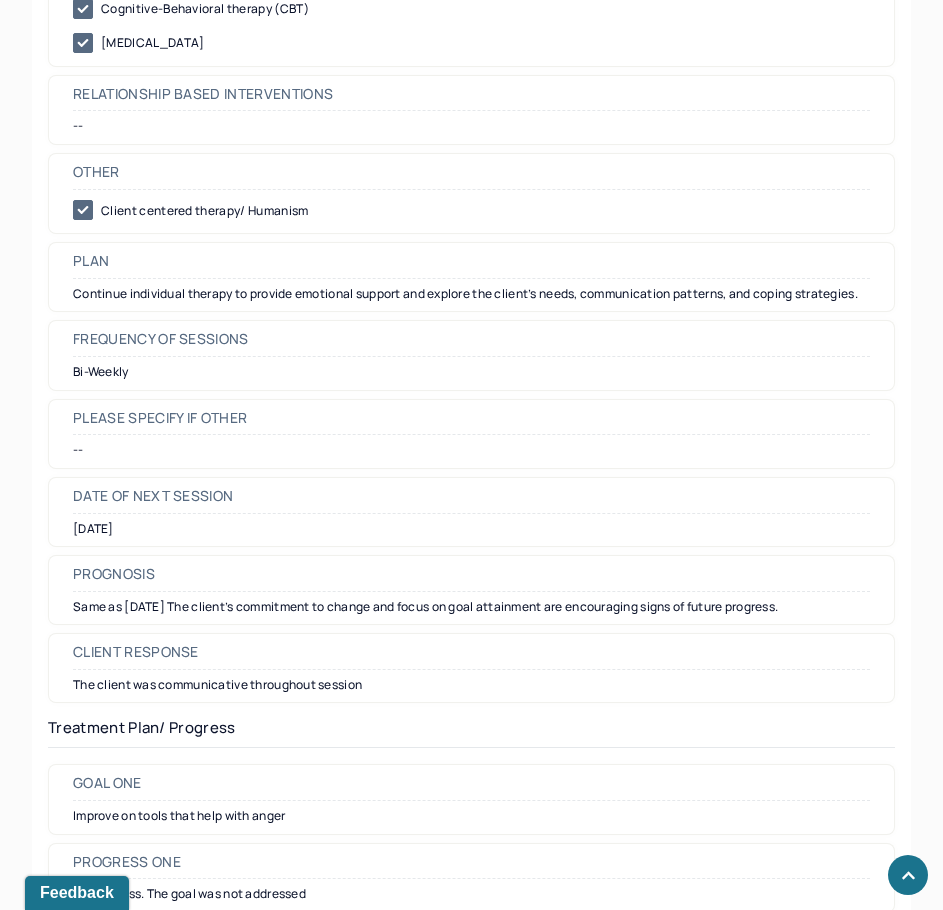 scroll, scrollTop: 2200, scrollLeft: 0, axis: vertical 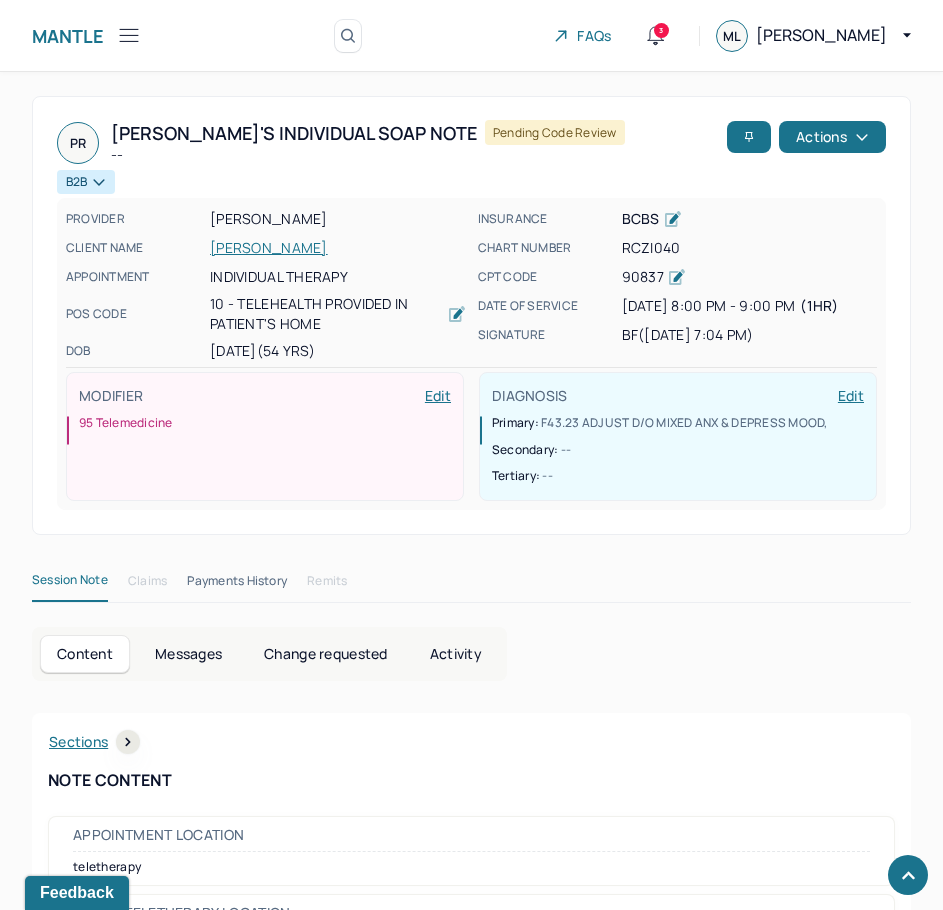 drag, startPoint x: 758, startPoint y: 448, endPoint x: 889, endPoint y: 75, distance: 395.3353 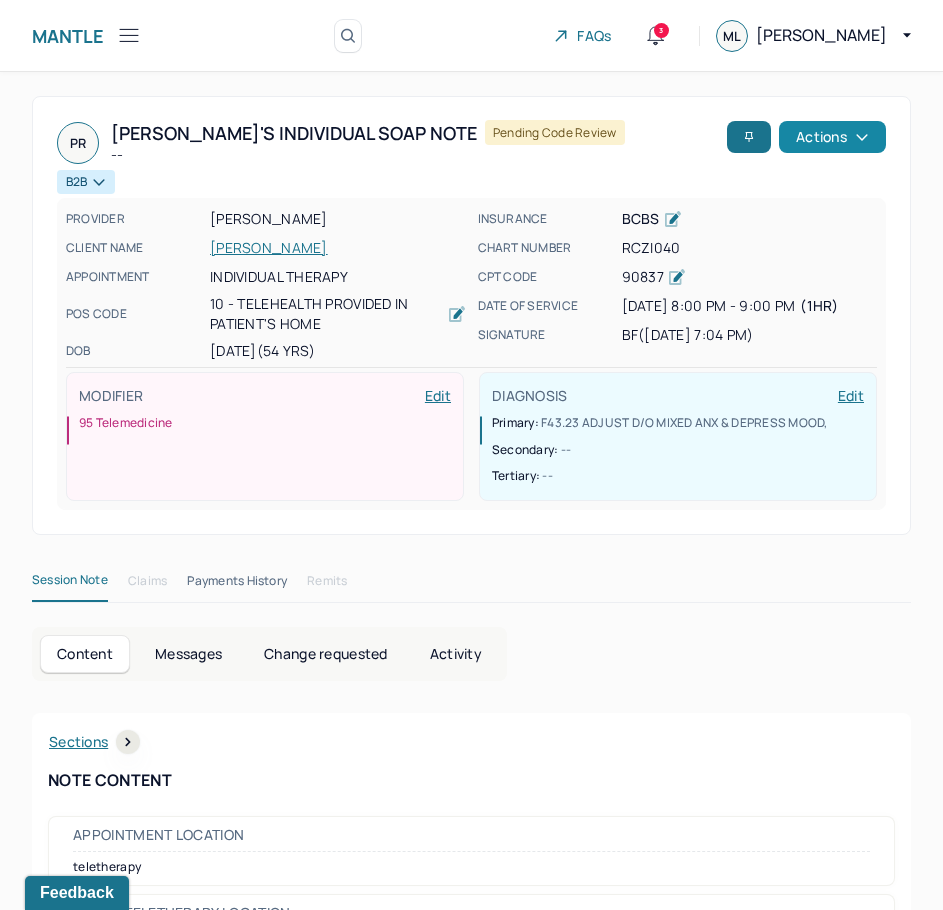 click on "Actions" at bounding box center (832, 137) 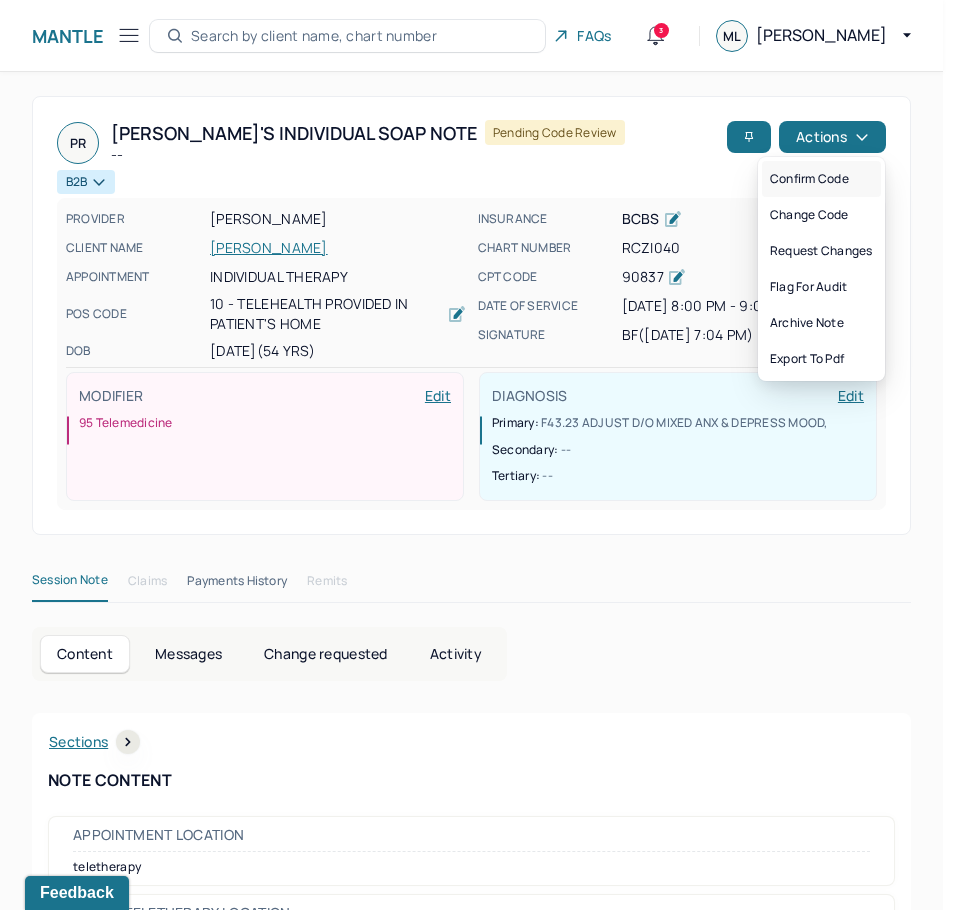 click on "Confirm code" at bounding box center (821, 179) 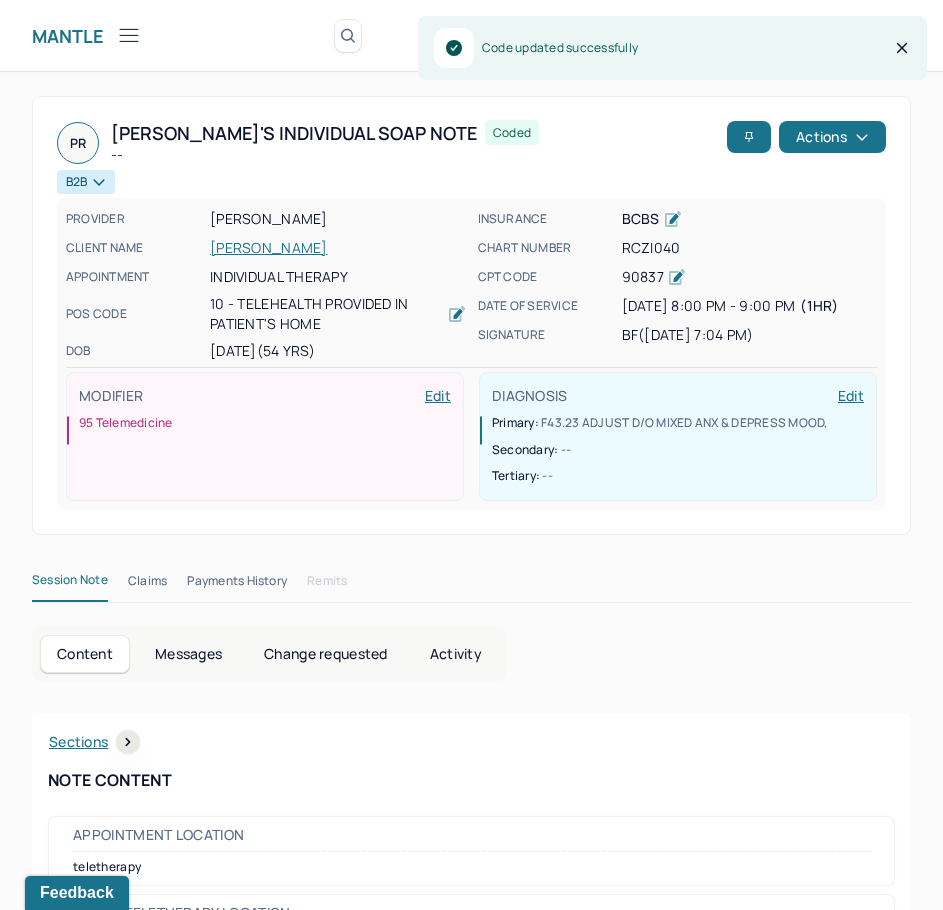 scroll, scrollTop: 308, scrollLeft: 0, axis: vertical 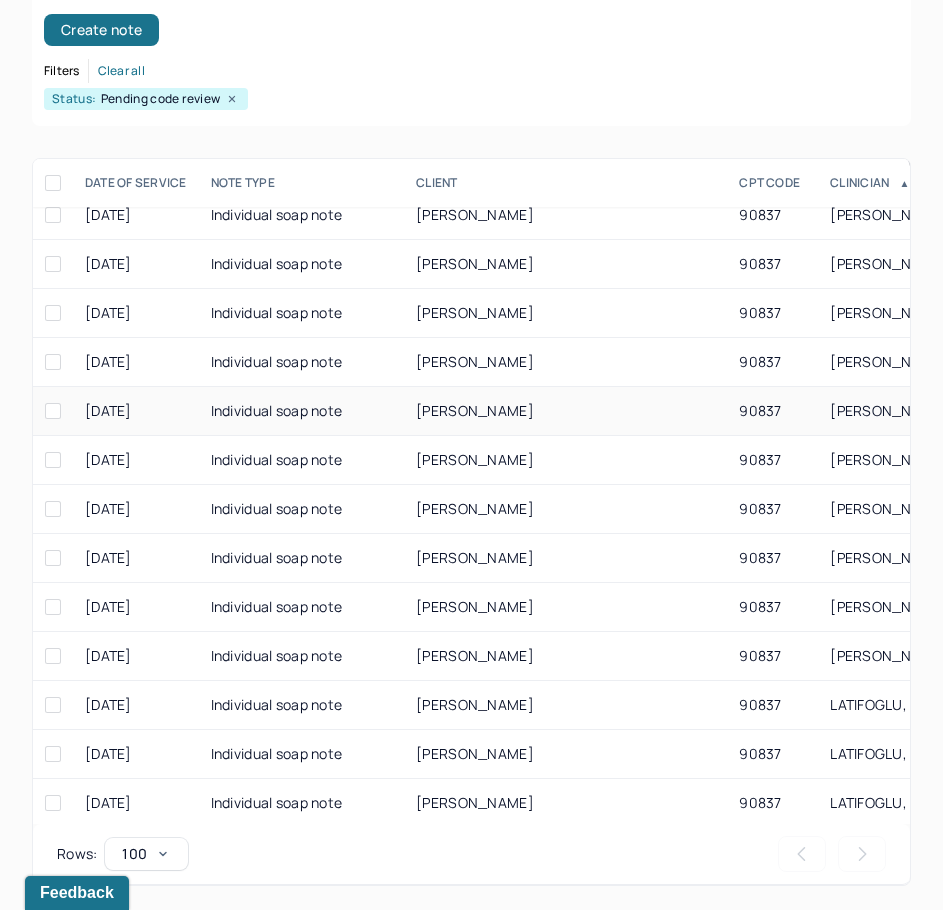 click on "[PERSON_NAME]" at bounding box center [475, 410] 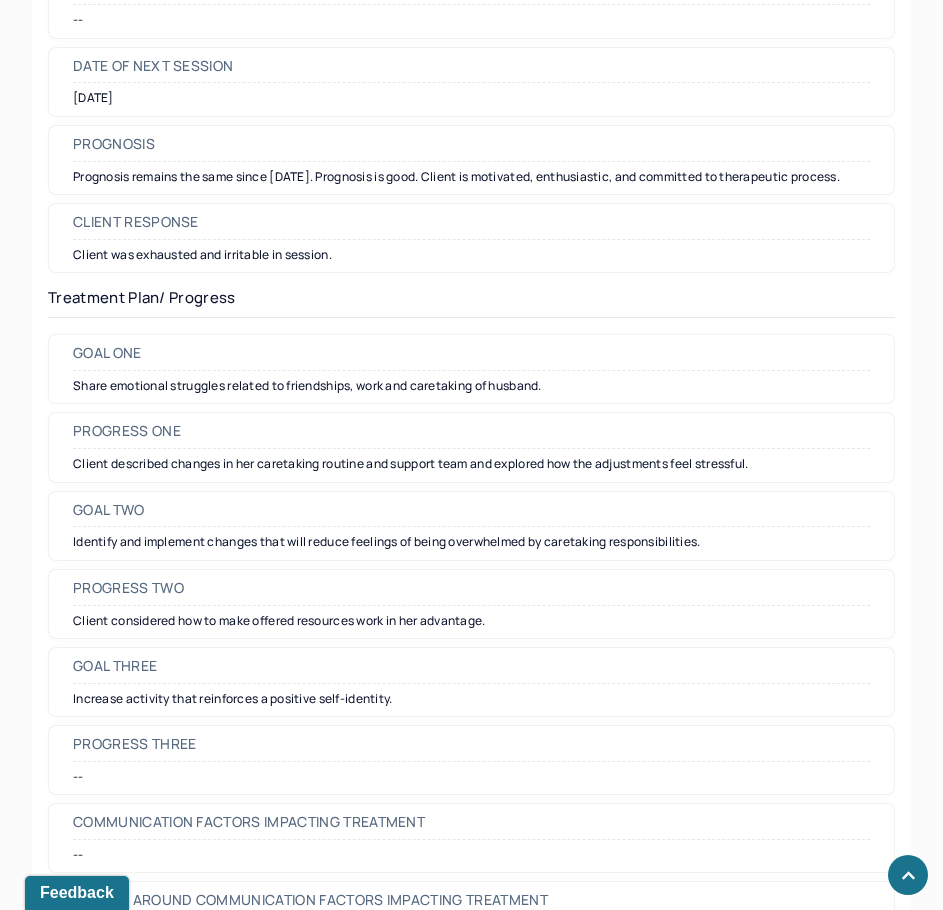 scroll, scrollTop: 2574, scrollLeft: 0, axis: vertical 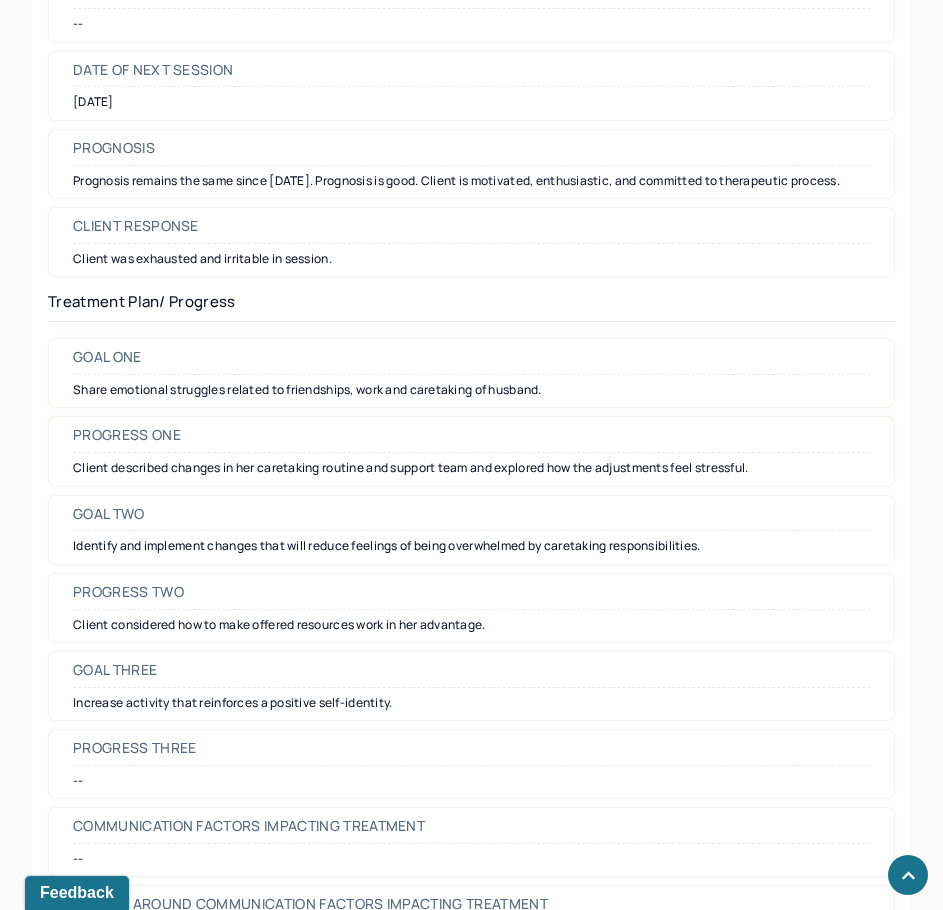 click on "Progress three" at bounding box center [134, 748] 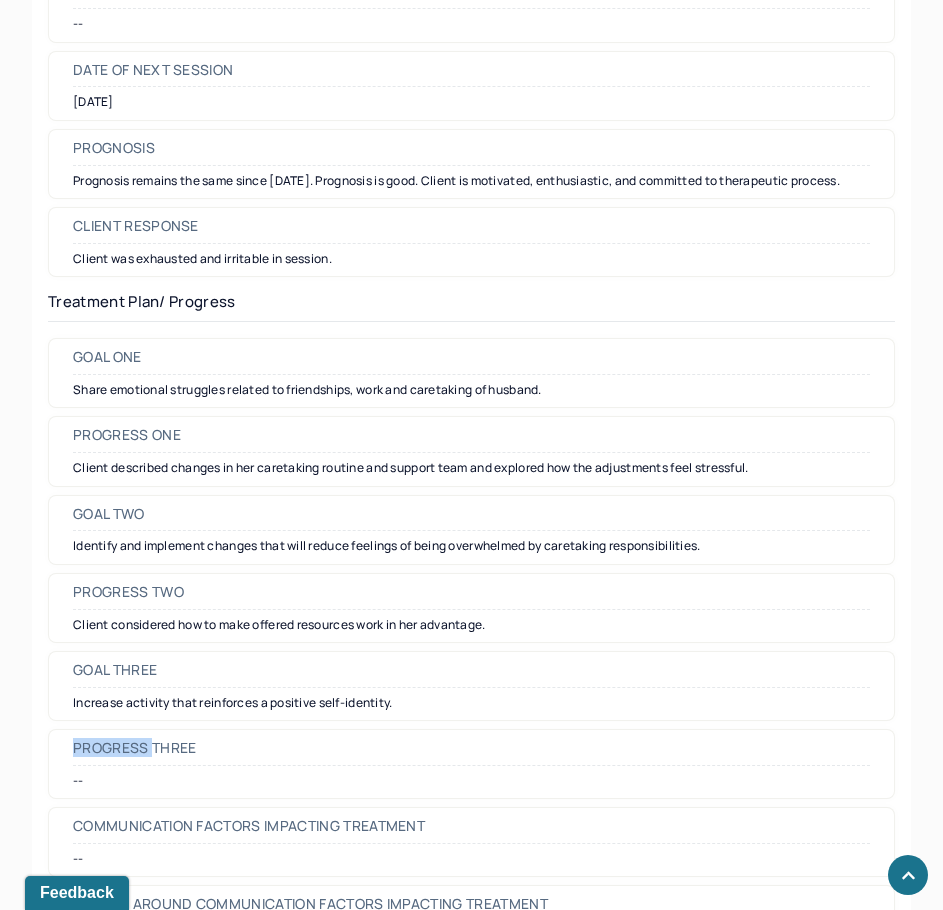 click on "Progress three" at bounding box center (134, 748) 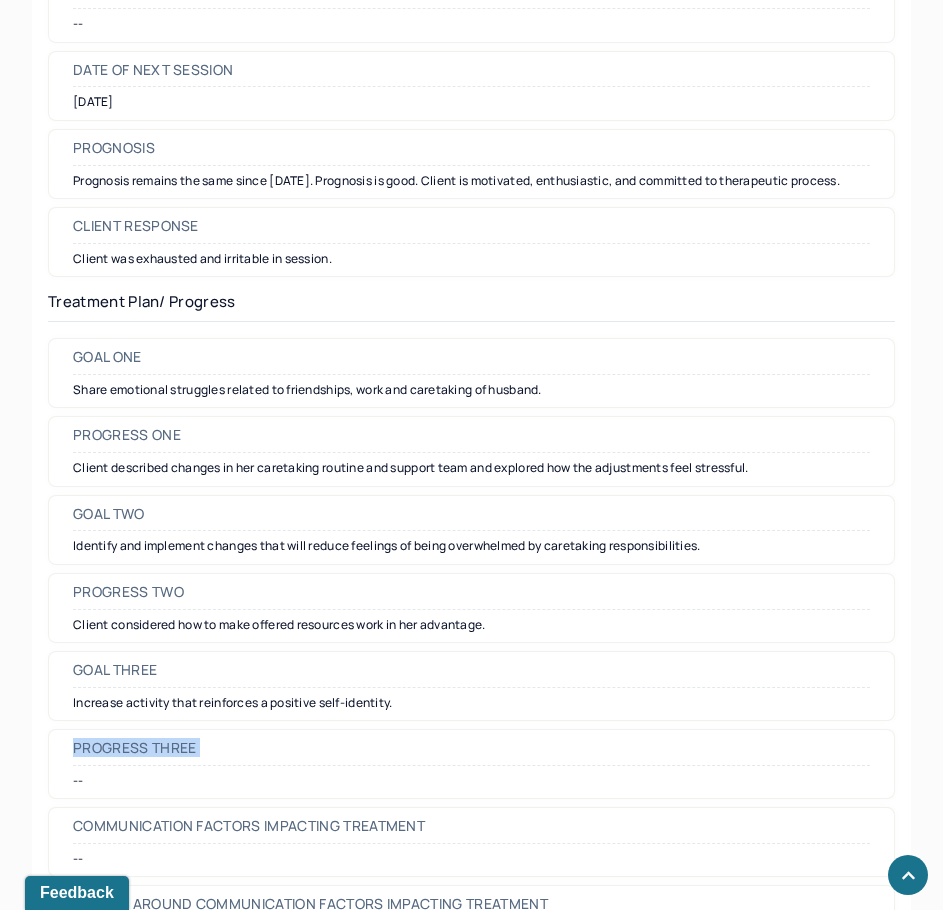 click on "Progress three" at bounding box center (134, 748) 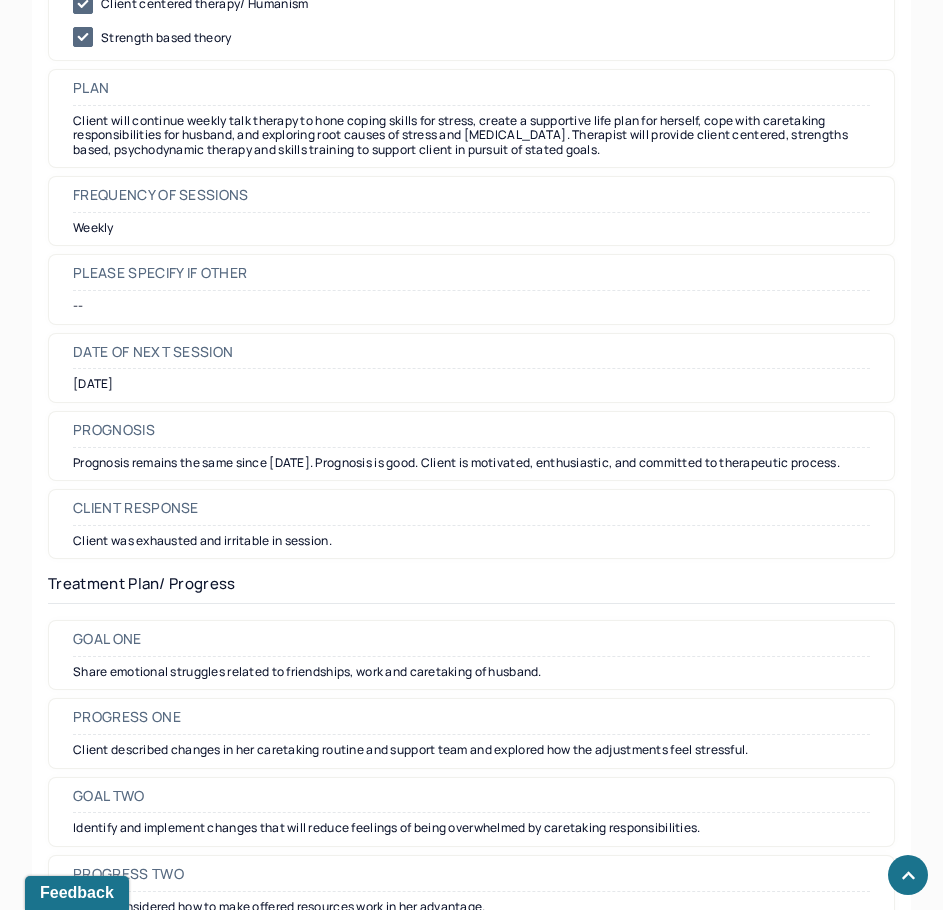 scroll, scrollTop: 0, scrollLeft: 0, axis: both 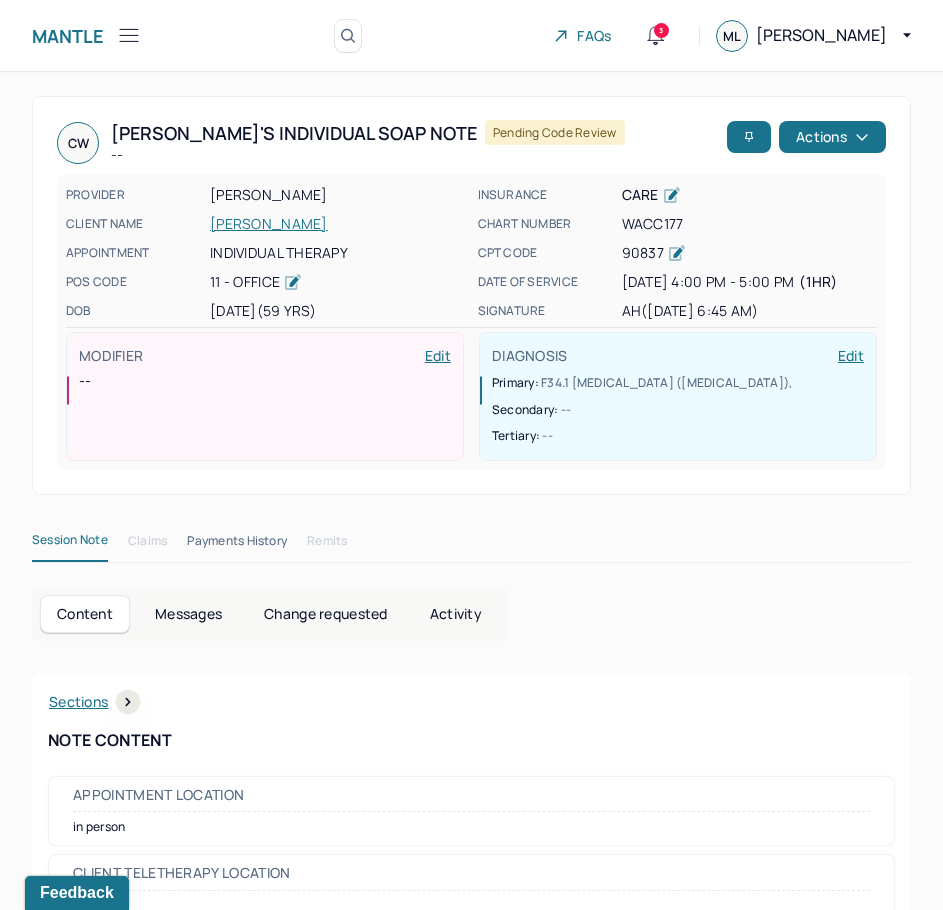 drag, startPoint x: 505, startPoint y: 555, endPoint x: 653, endPoint y: 114, distance: 465.172 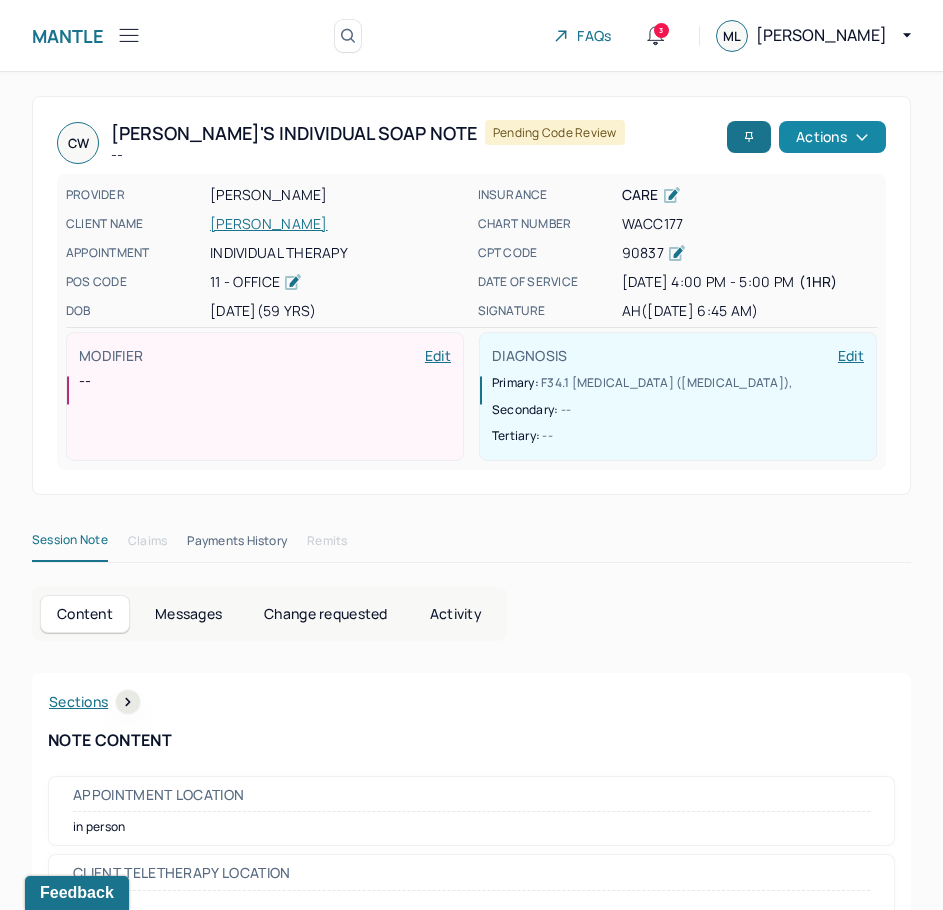 click on "Actions" at bounding box center [832, 137] 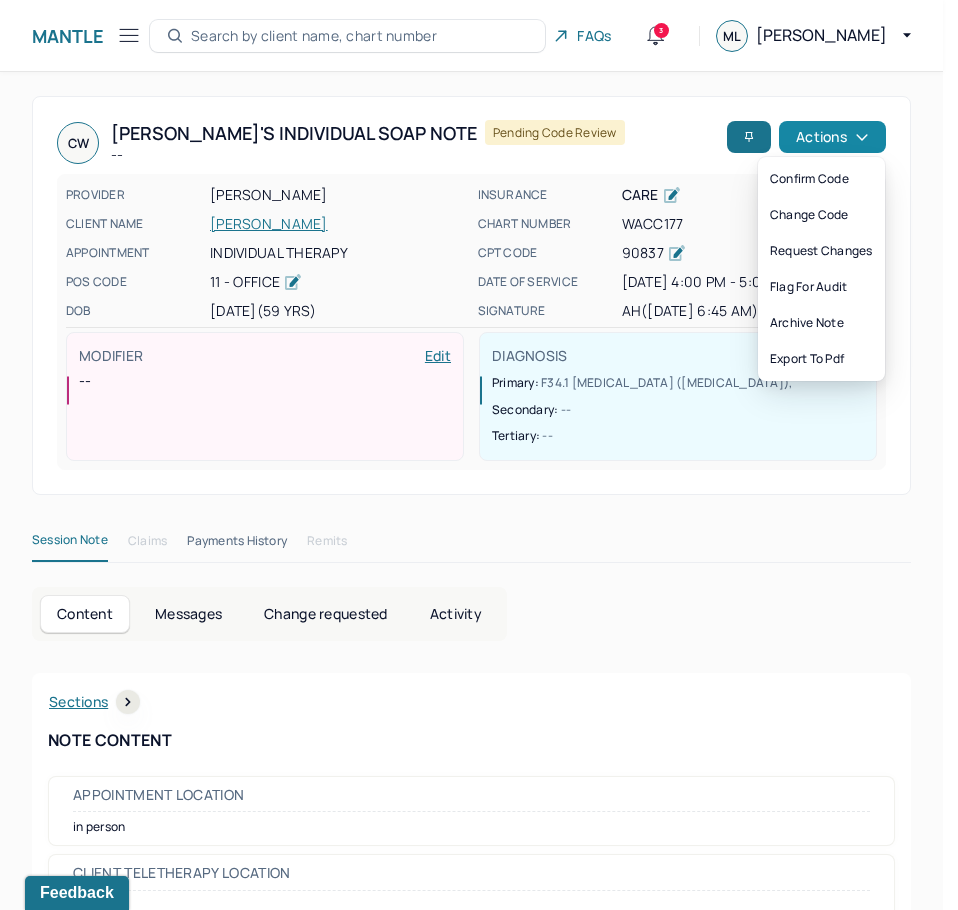 click on "Actions" at bounding box center (832, 137) 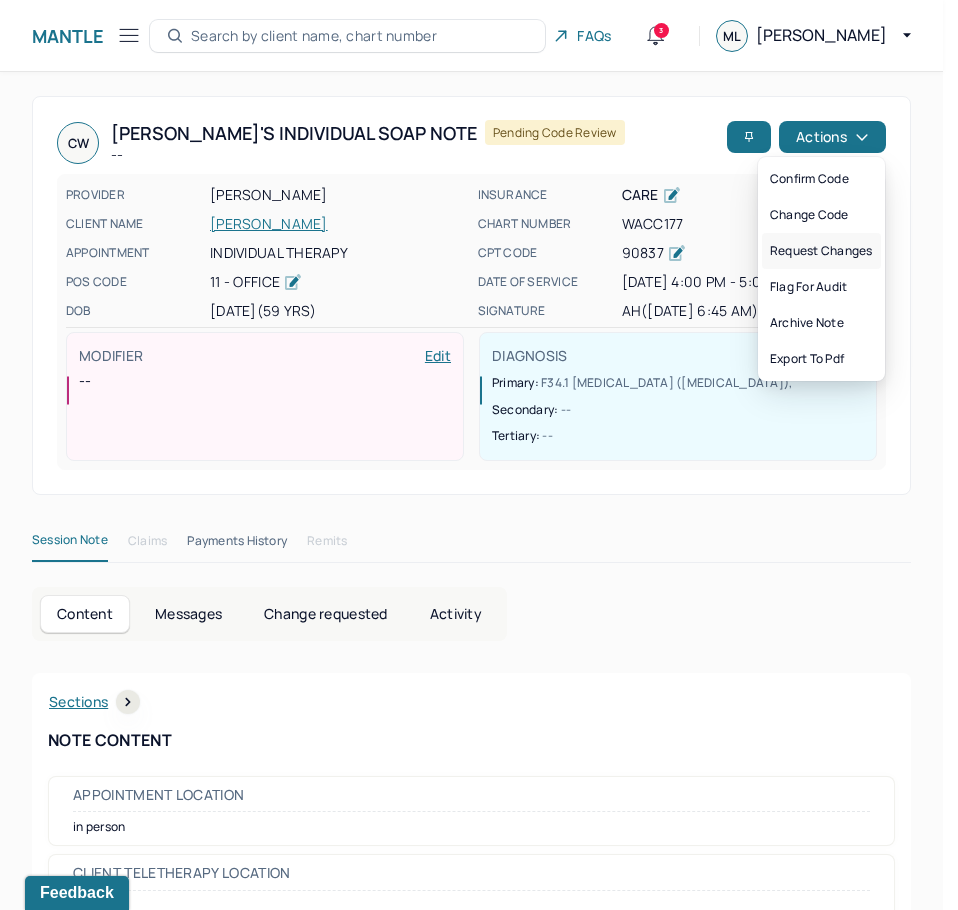 click on "Request changes" at bounding box center [821, 251] 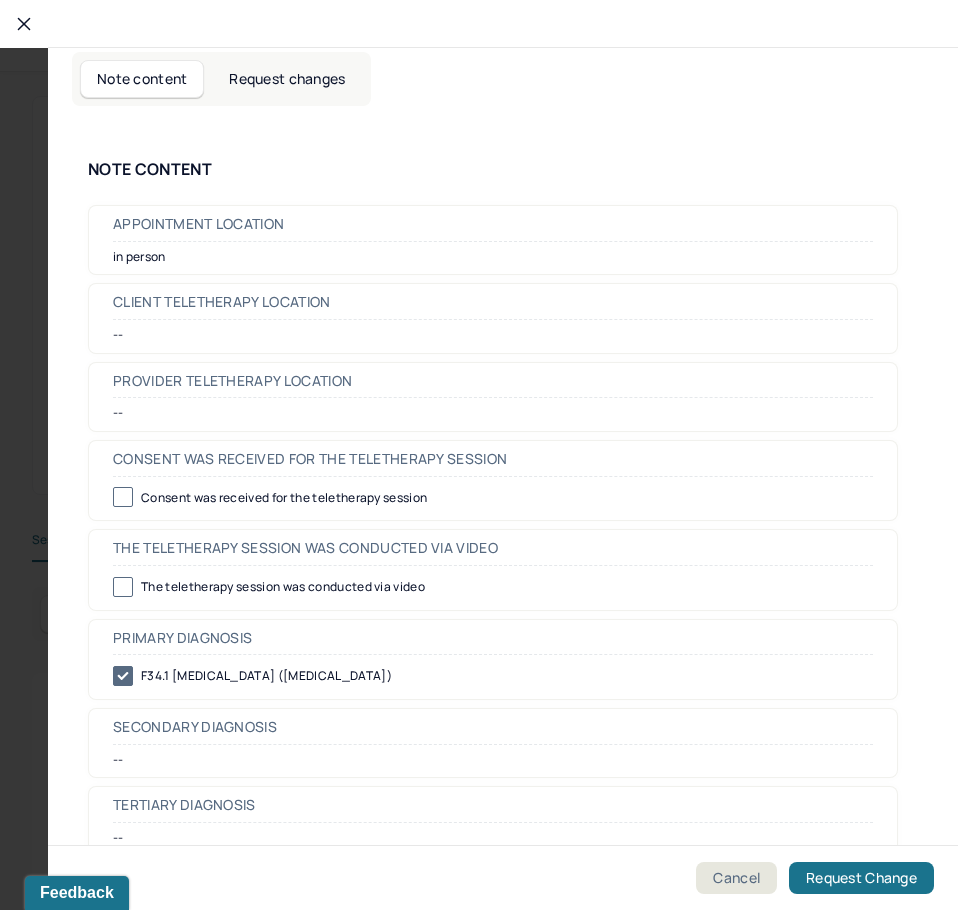 click on "Request changes" at bounding box center [287, 79] 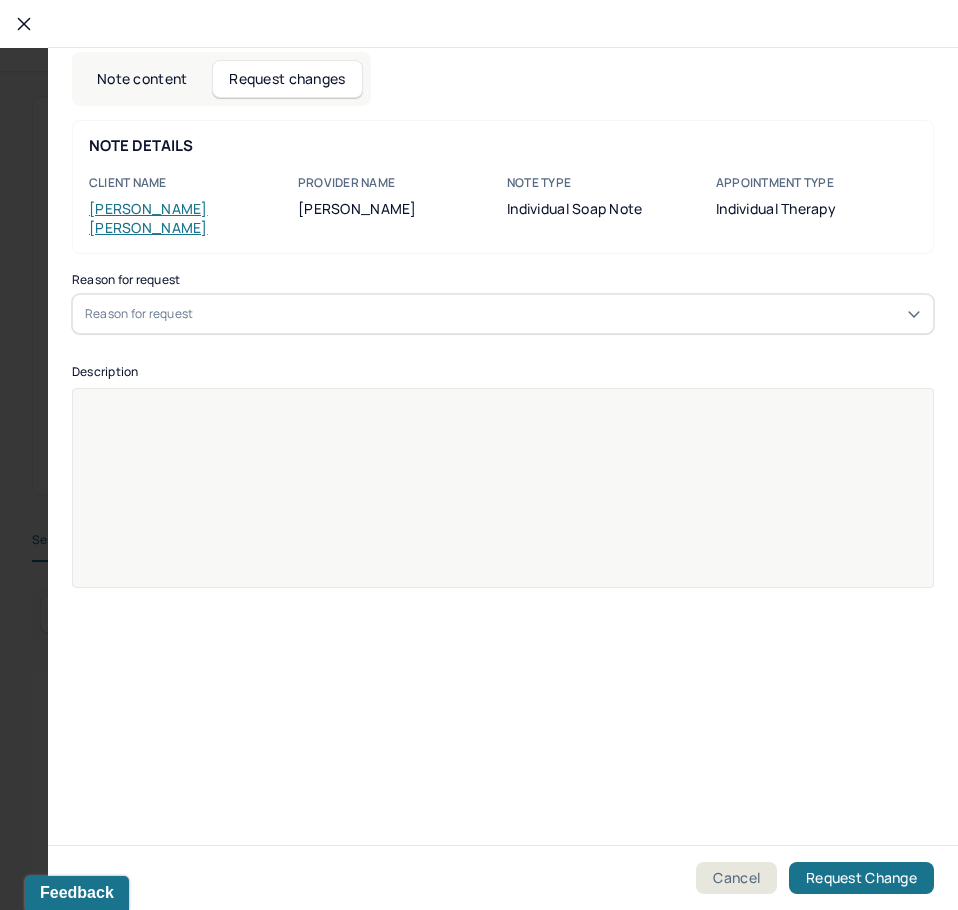 click on "Reason for request" at bounding box center [503, 314] 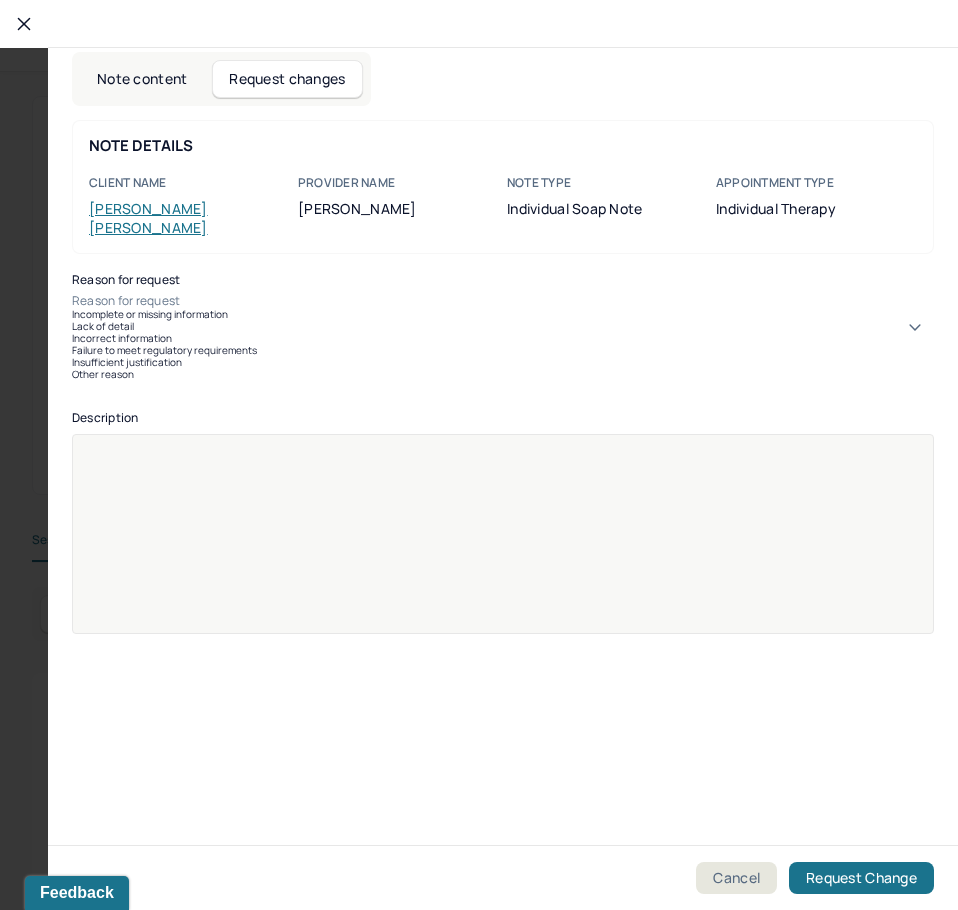 click on "Incomplete or missing information" at bounding box center (503, 314) 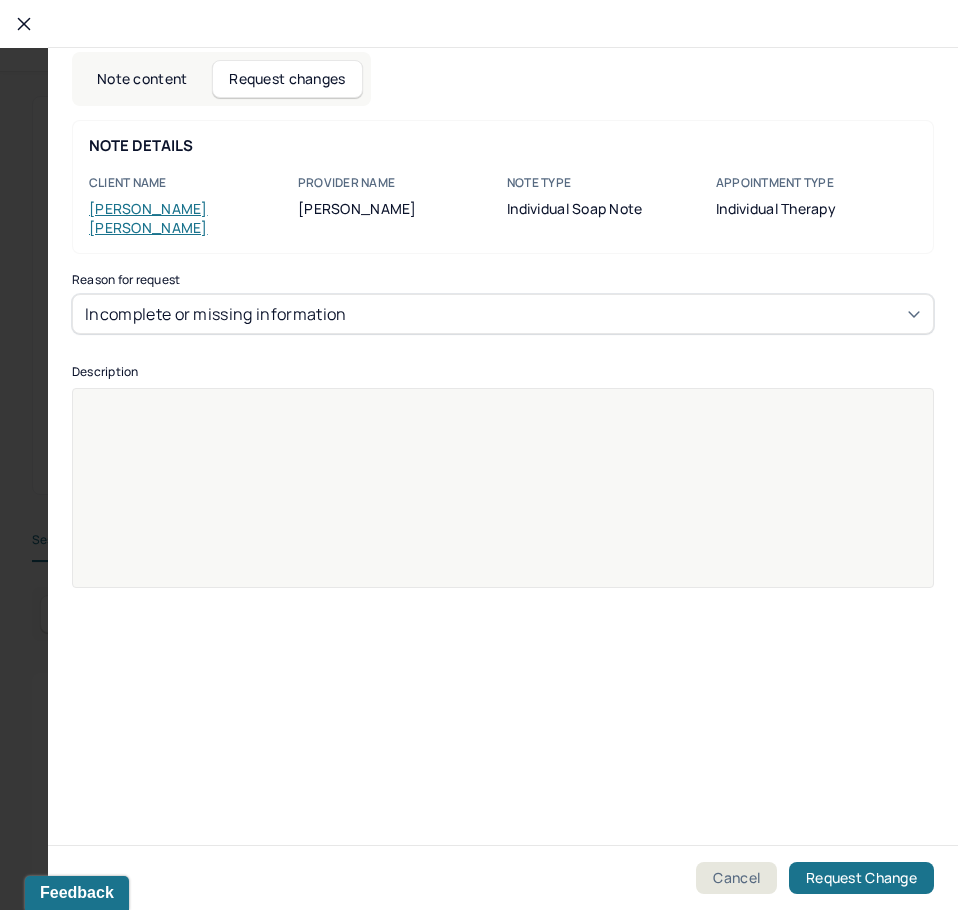 click at bounding box center (503, 501) 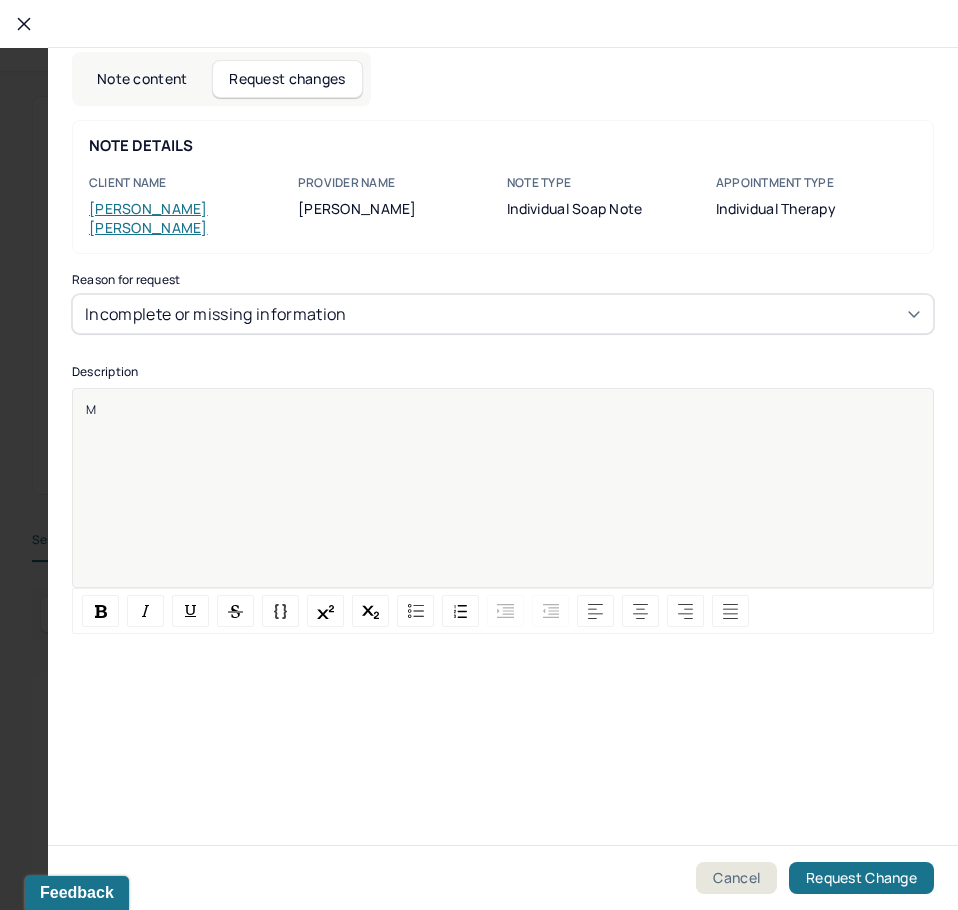 type 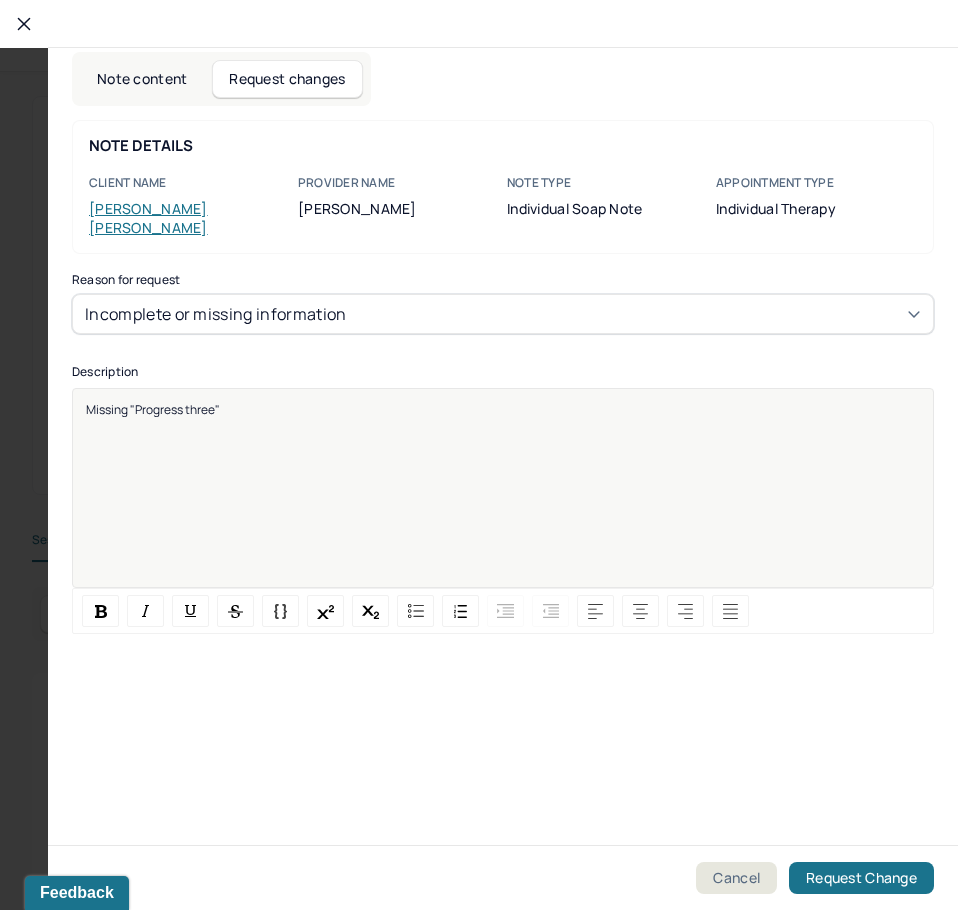 click on "Missing "Progress three"" at bounding box center (503, 501) 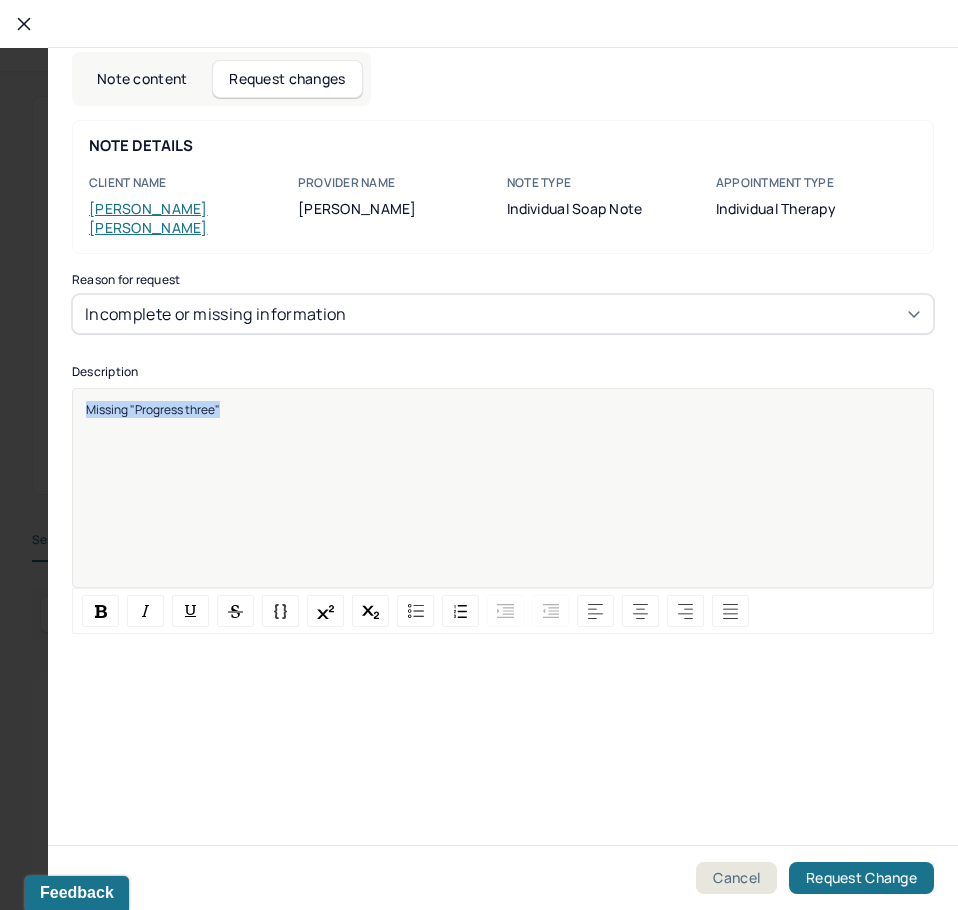 click on "Missing "Progress three"" at bounding box center (503, 501) 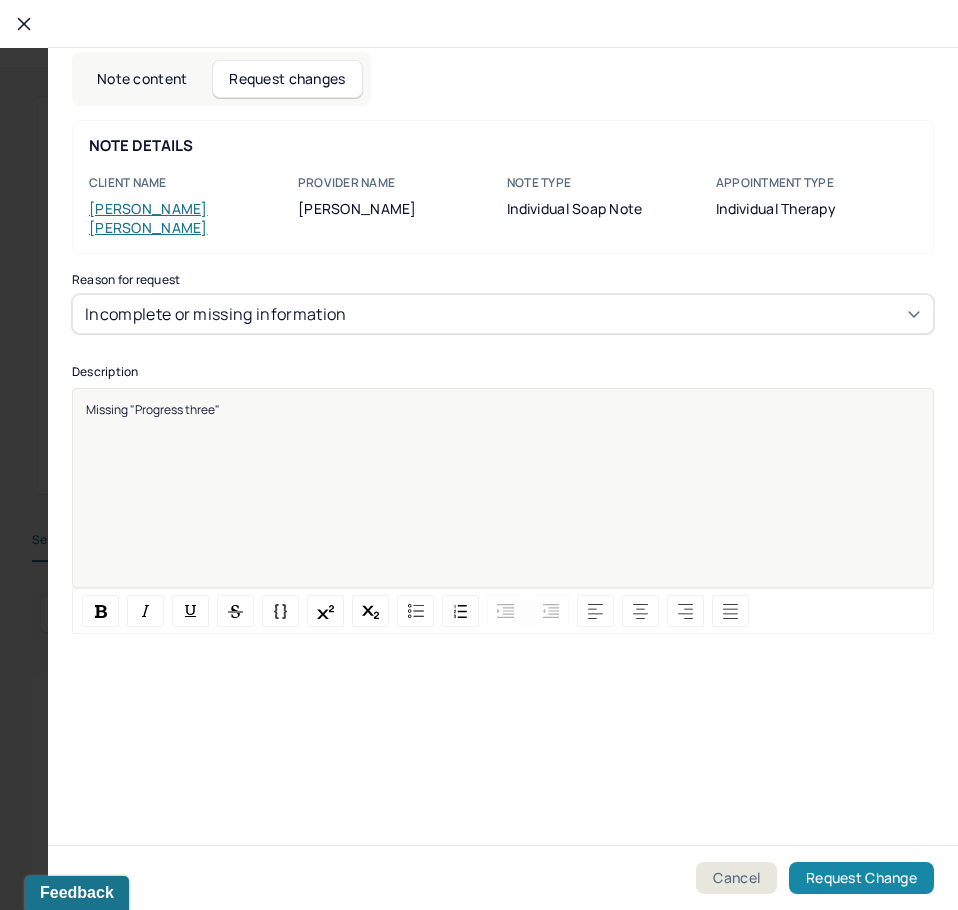 click on "Request Change" at bounding box center [861, 878] 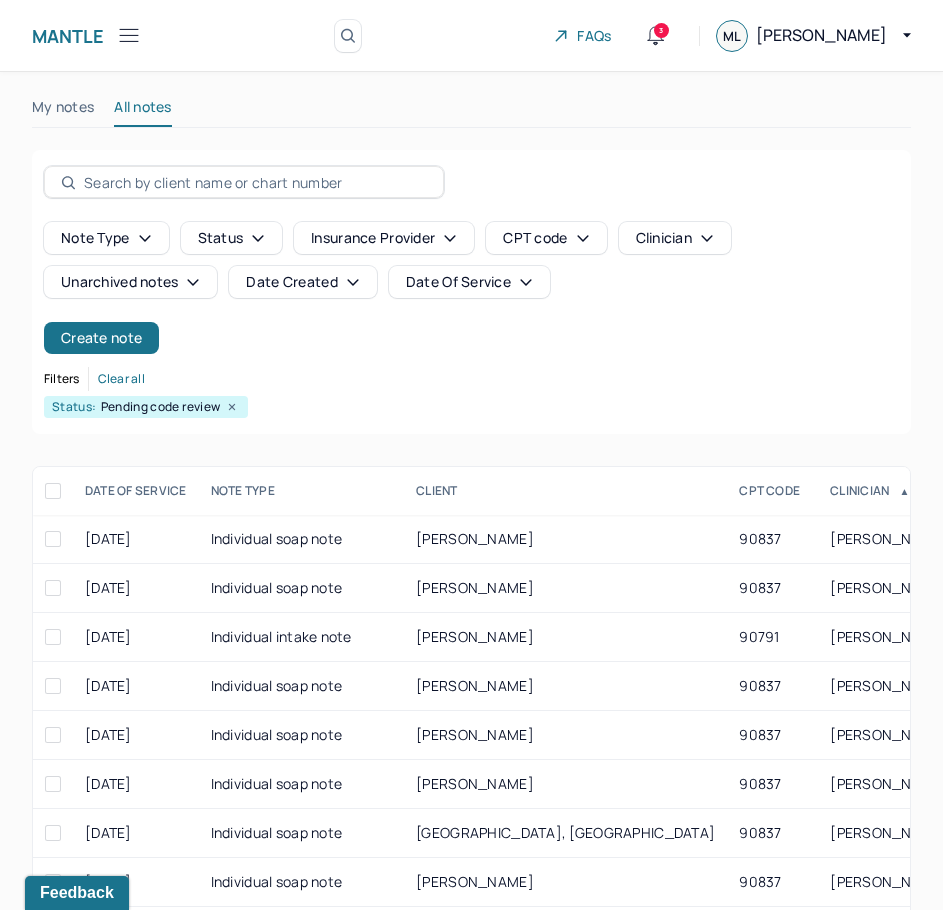 scroll, scrollTop: 308, scrollLeft: 0, axis: vertical 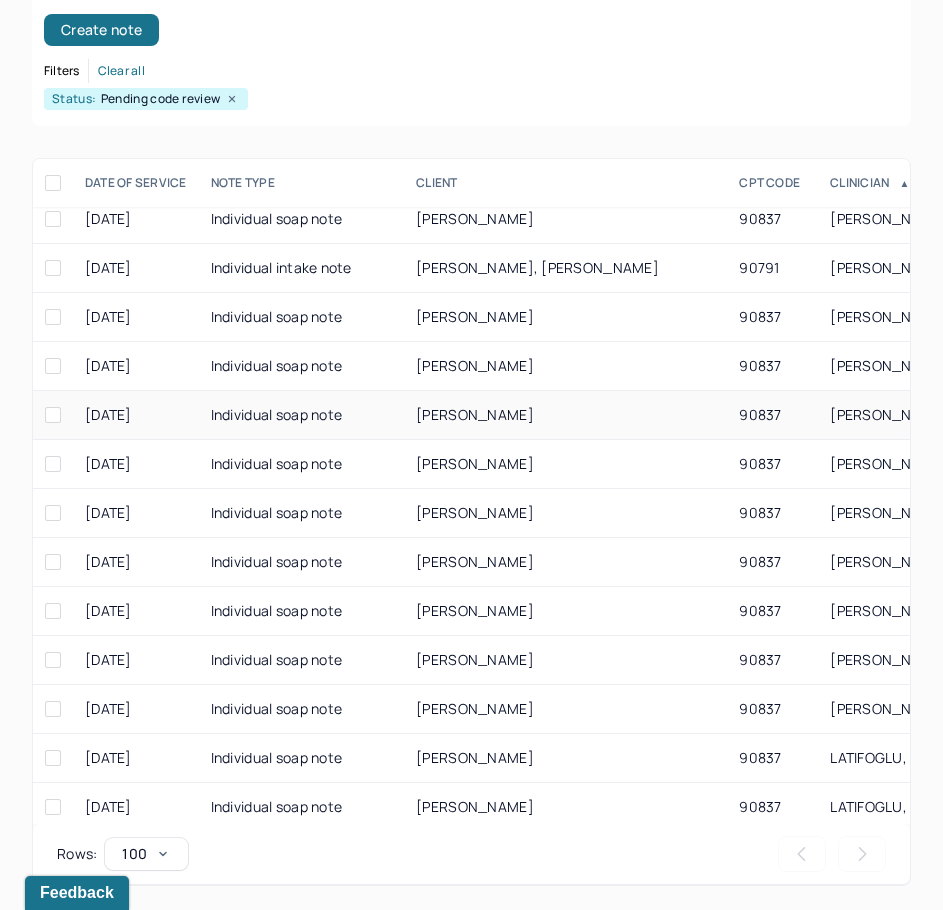 click on "[PERSON_NAME]" at bounding box center (565, 415) 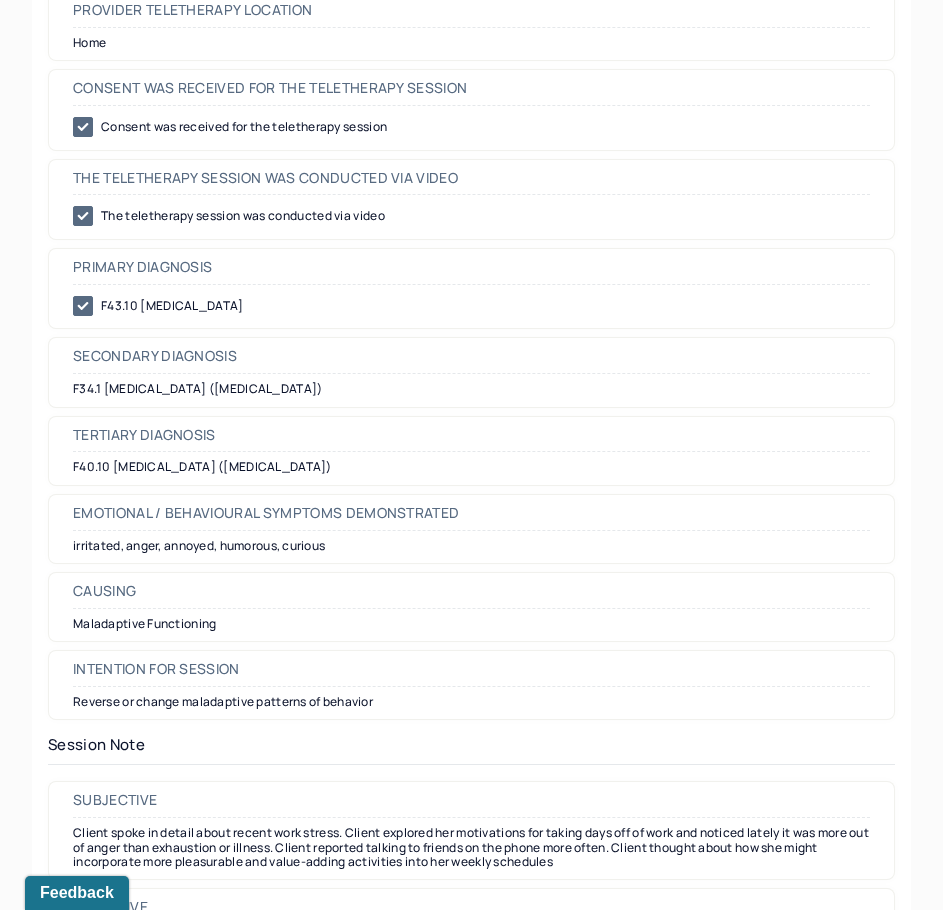 scroll, scrollTop: 0, scrollLeft: 0, axis: both 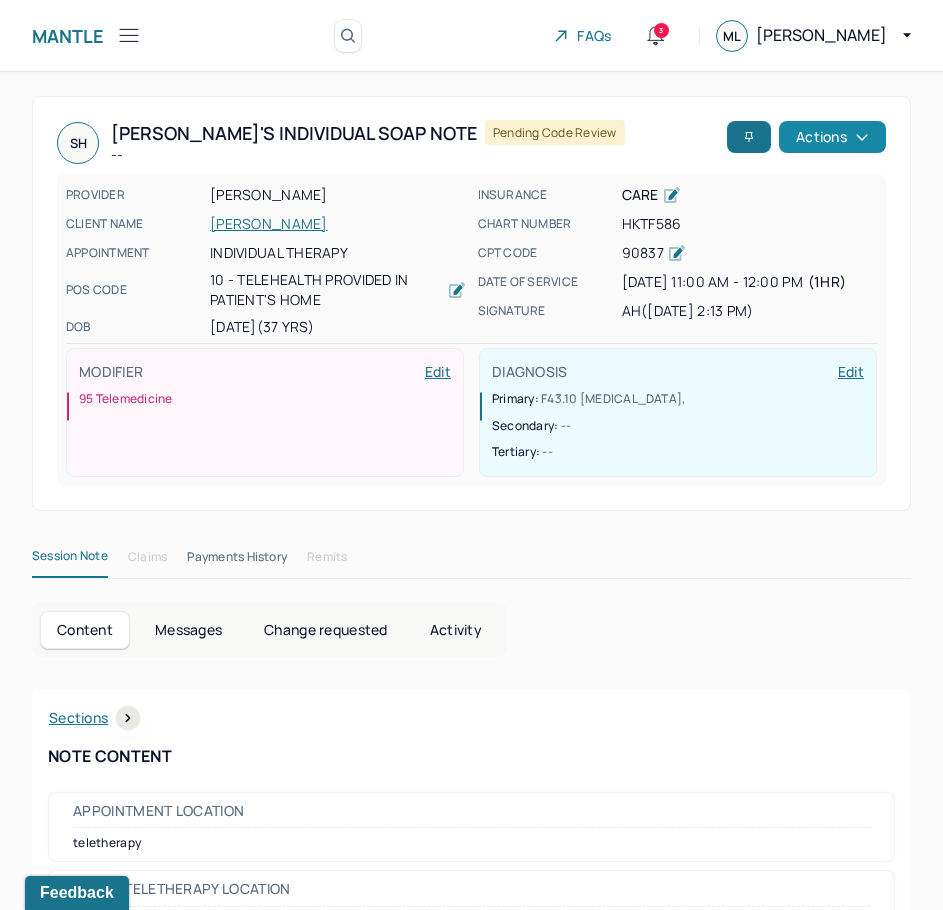 drag, startPoint x: 819, startPoint y: 608, endPoint x: 858, endPoint y: 123, distance: 486.56552 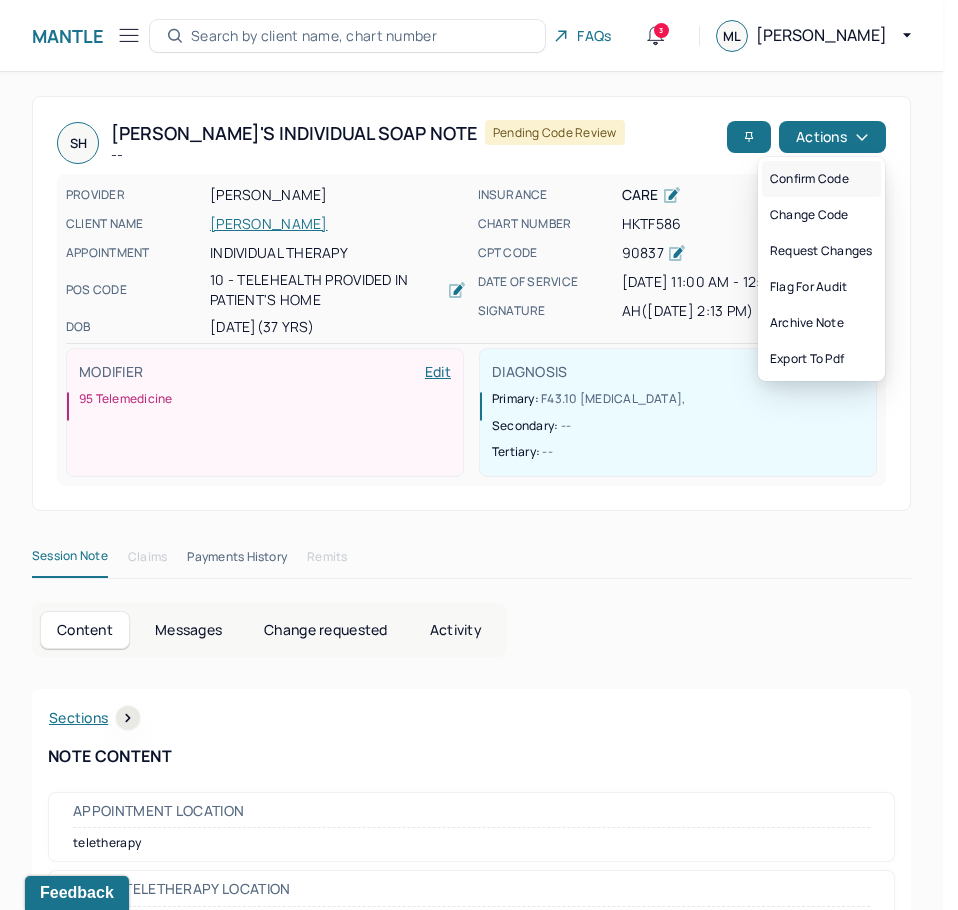 click on "Confirm code" at bounding box center (821, 179) 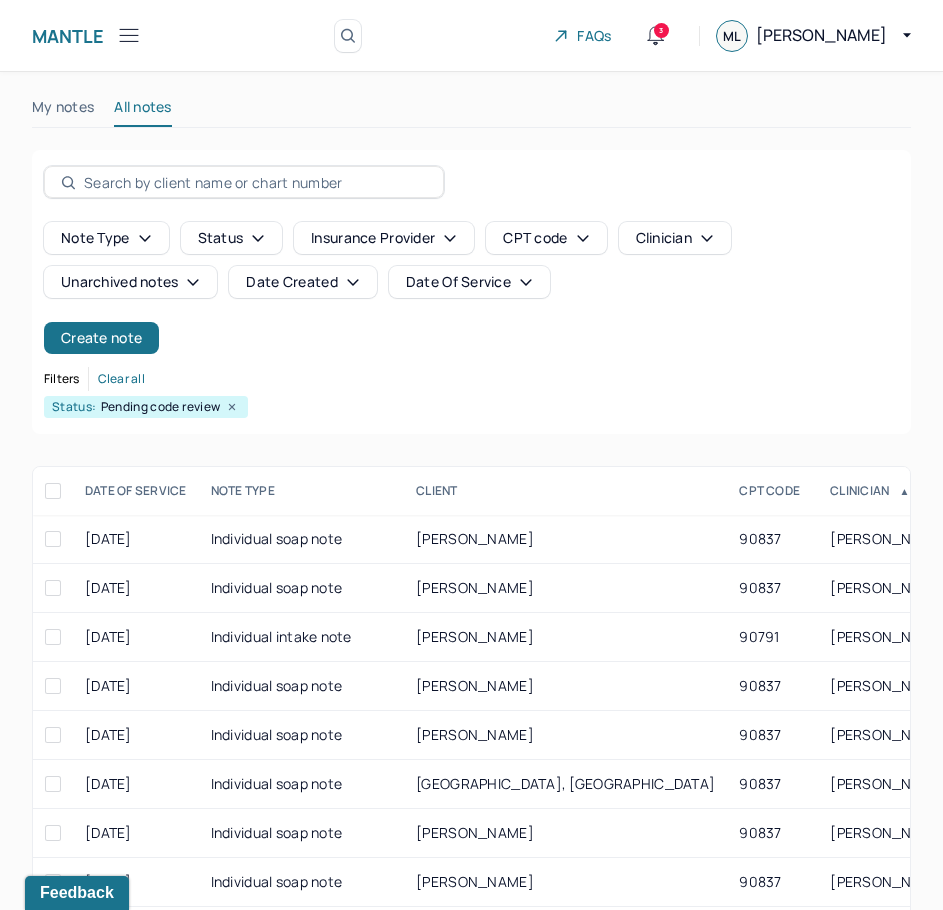 scroll, scrollTop: 308, scrollLeft: 0, axis: vertical 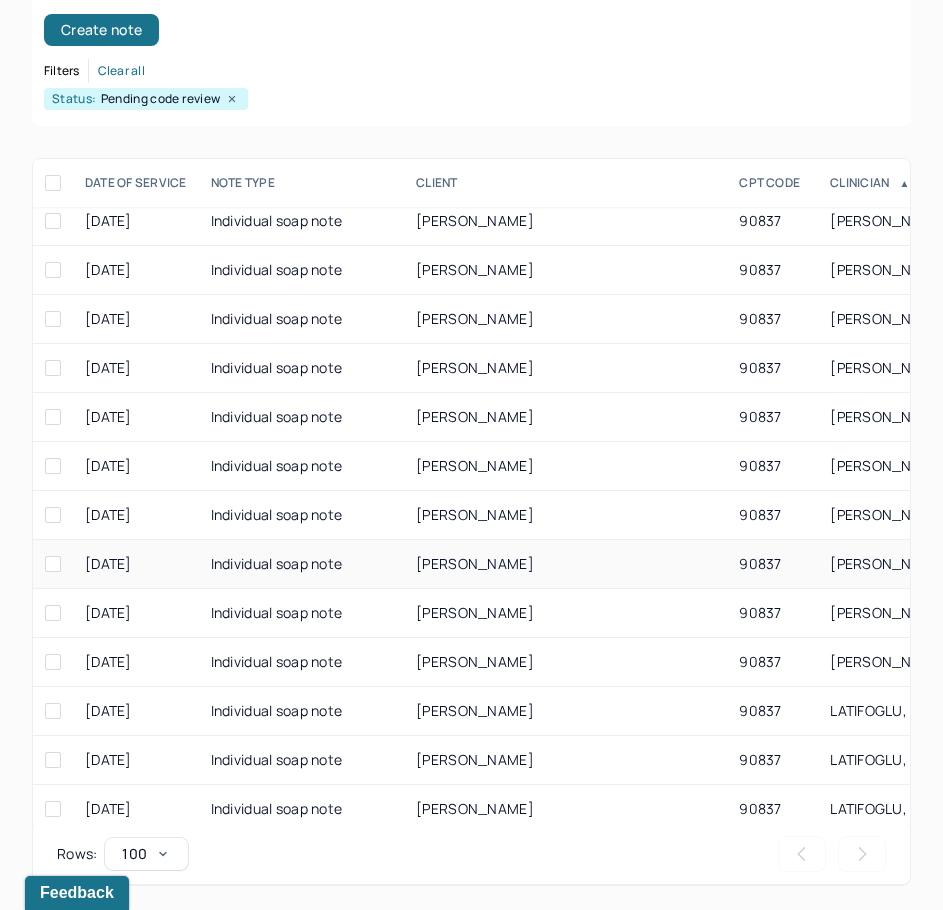 click on "[PERSON_NAME]" at bounding box center [565, 564] 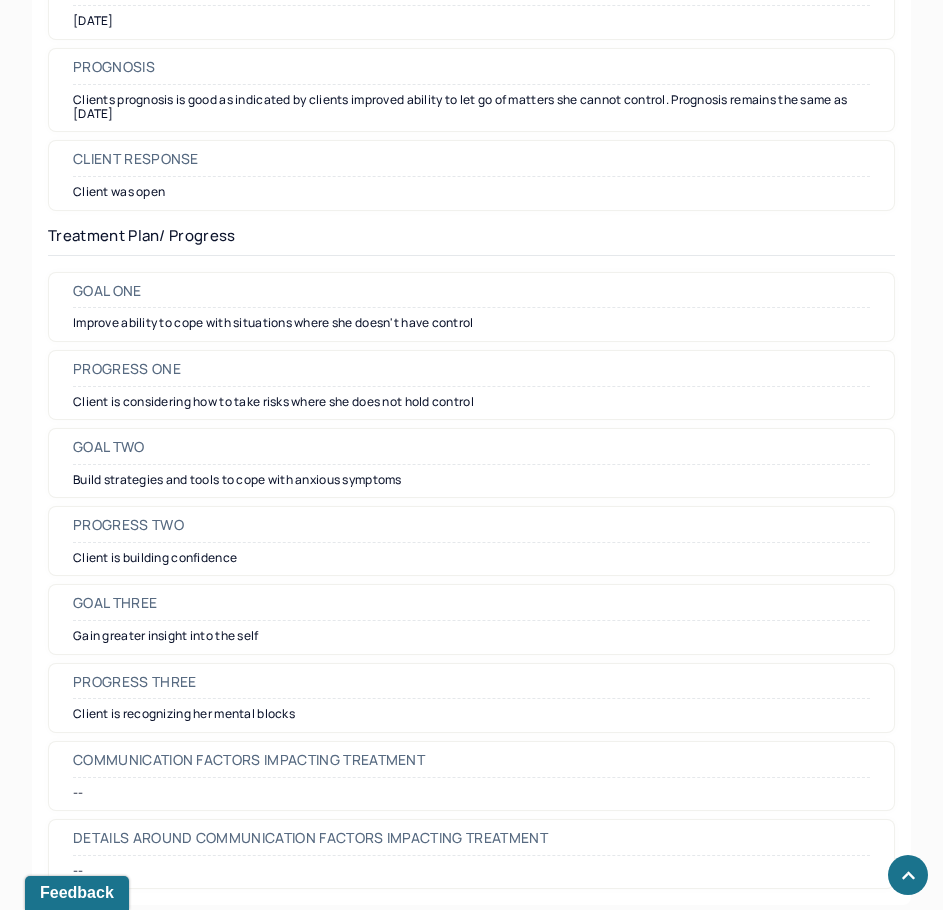 scroll, scrollTop: 2600, scrollLeft: 0, axis: vertical 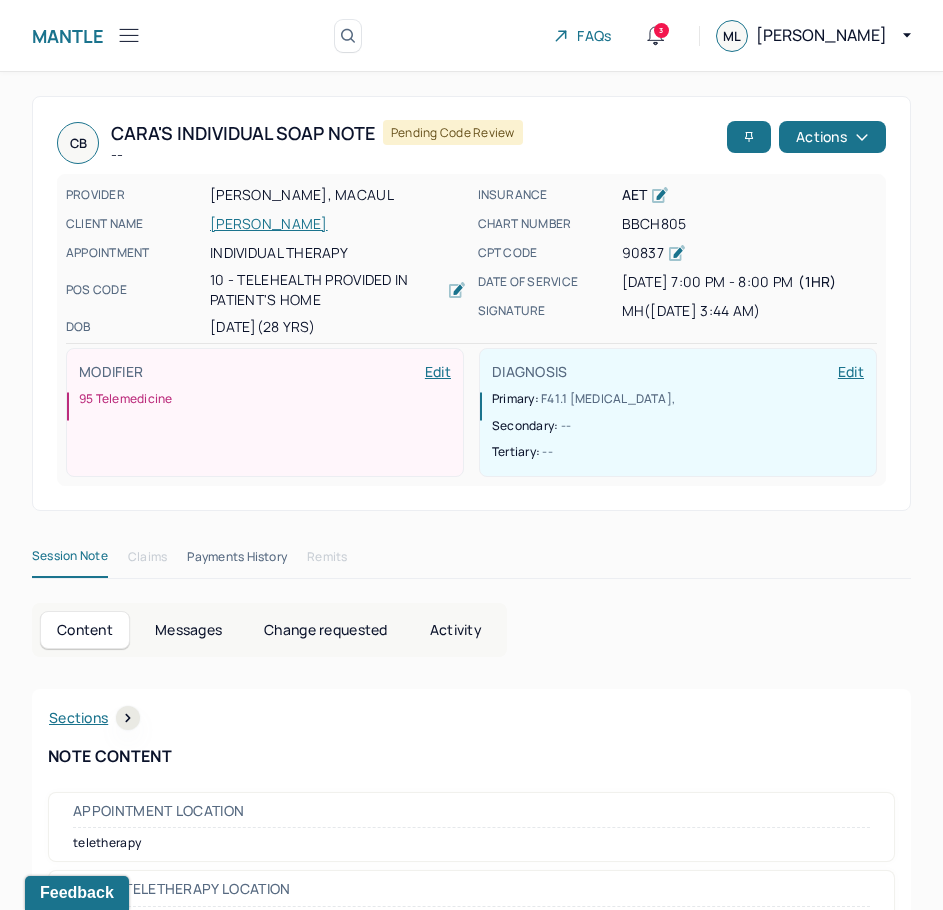 drag, startPoint x: 852, startPoint y: 712, endPoint x: 863, endPoint y: 184, distance: 528.11456 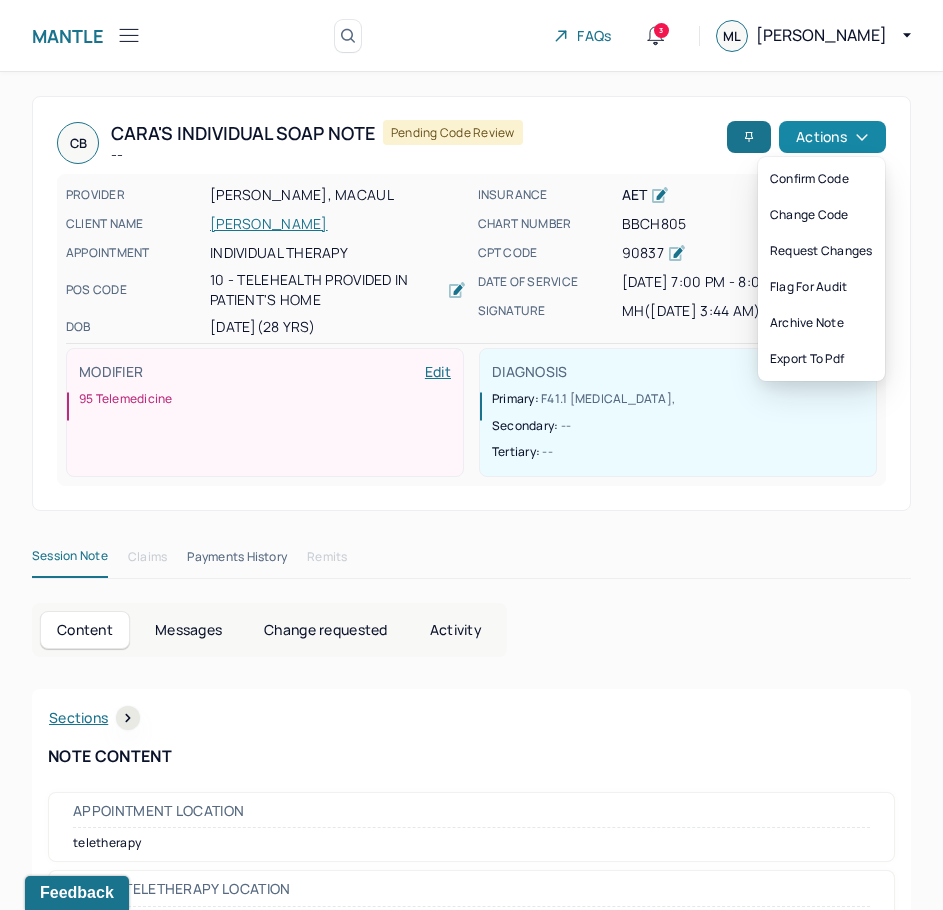 click on "Actions" at bounding box center (832, 137) 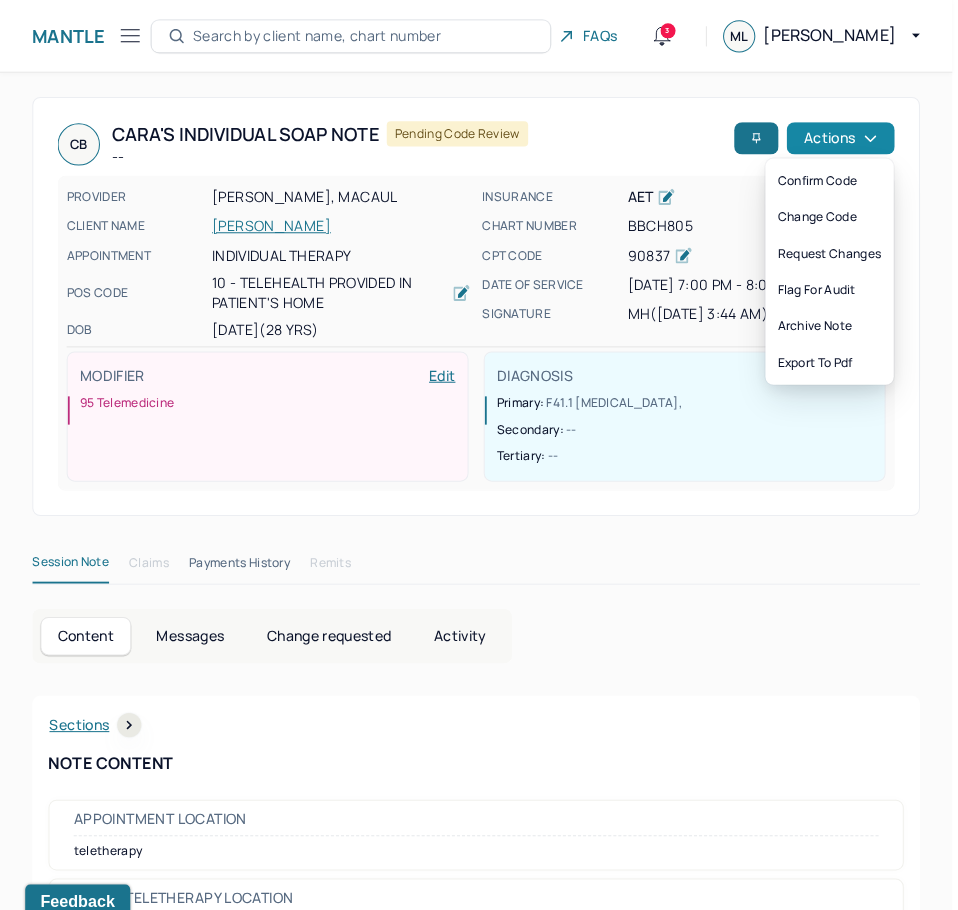 click on "Actions" at bounding box center (832, 137) 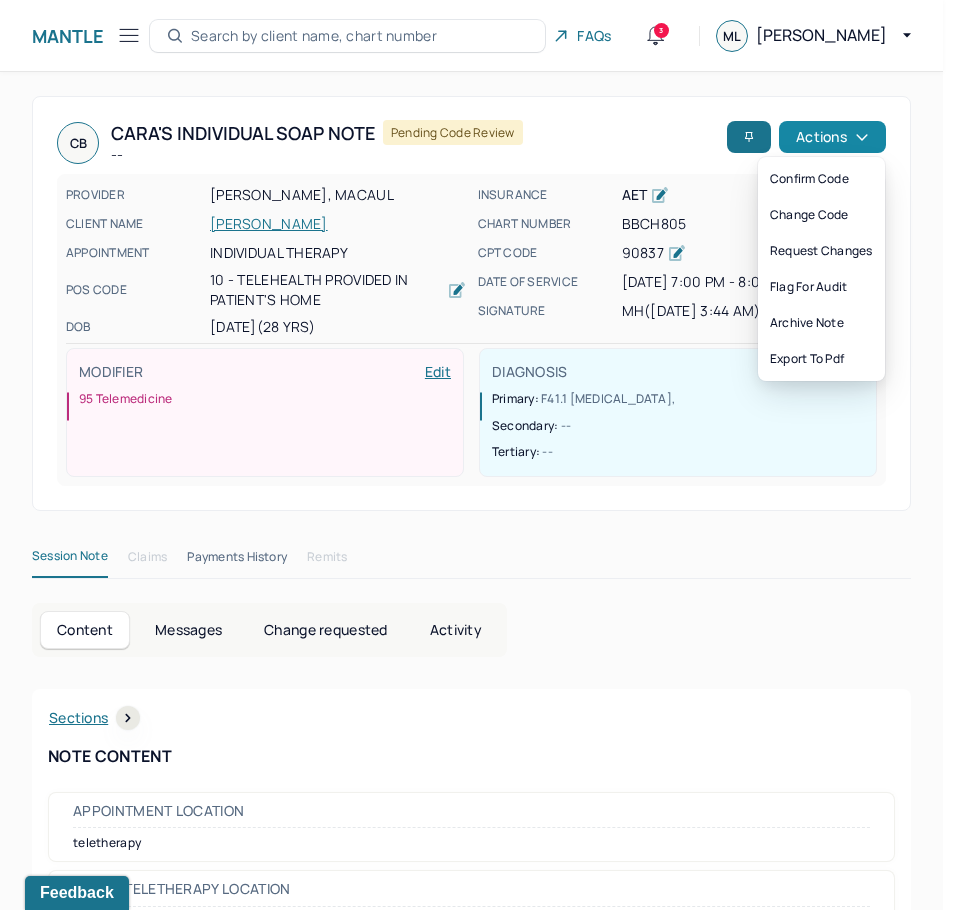 click on "Actions" at bounding box center [832, 137] 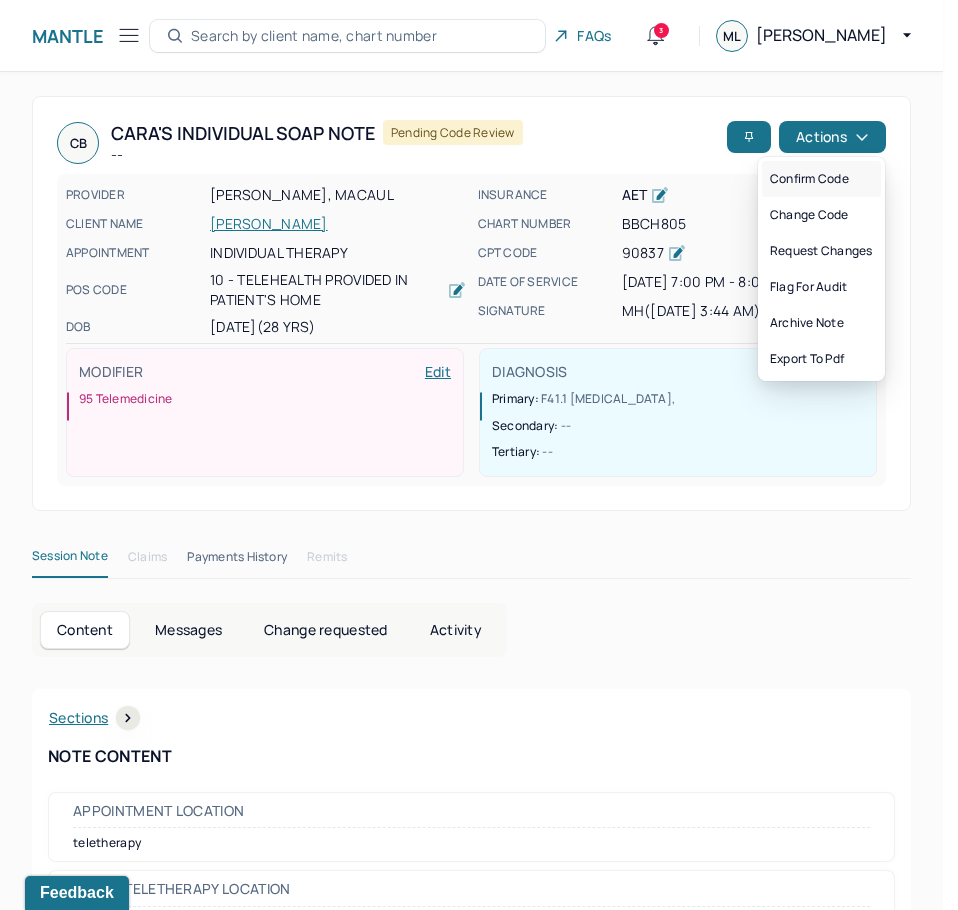 click on "Confirm code" at bounding box center [821, 179] 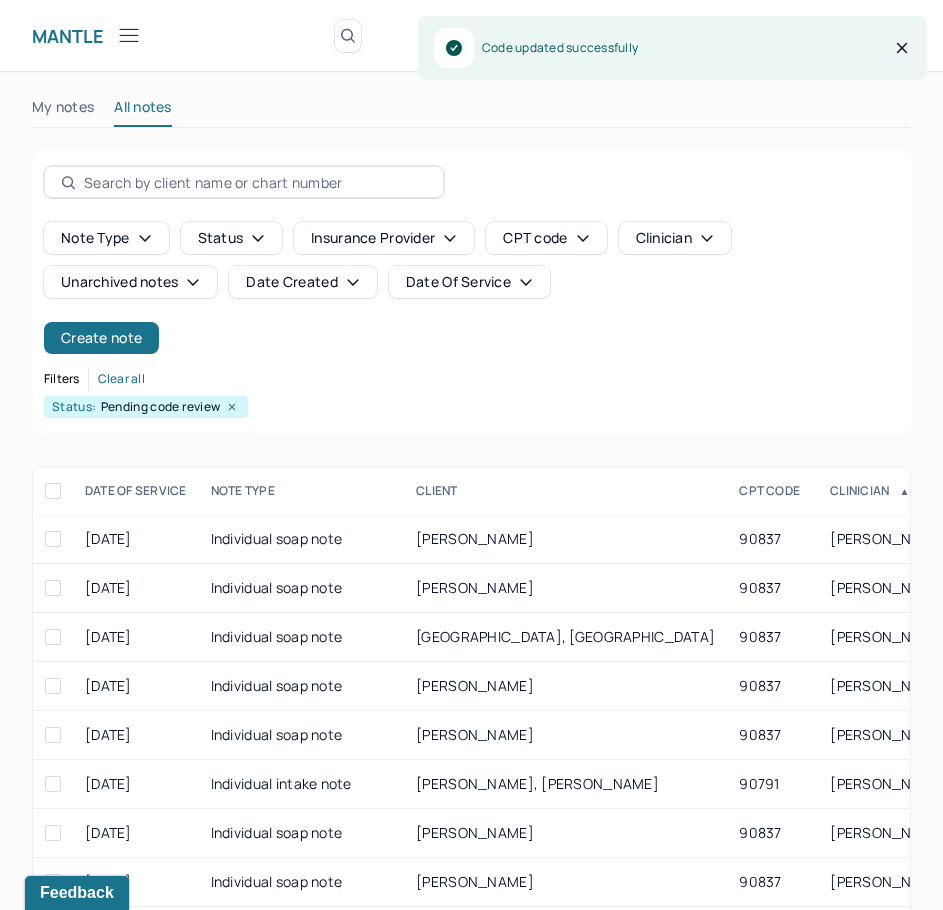 scroll, scrollTop: 308, scrollLeft: 0, axis: vertical 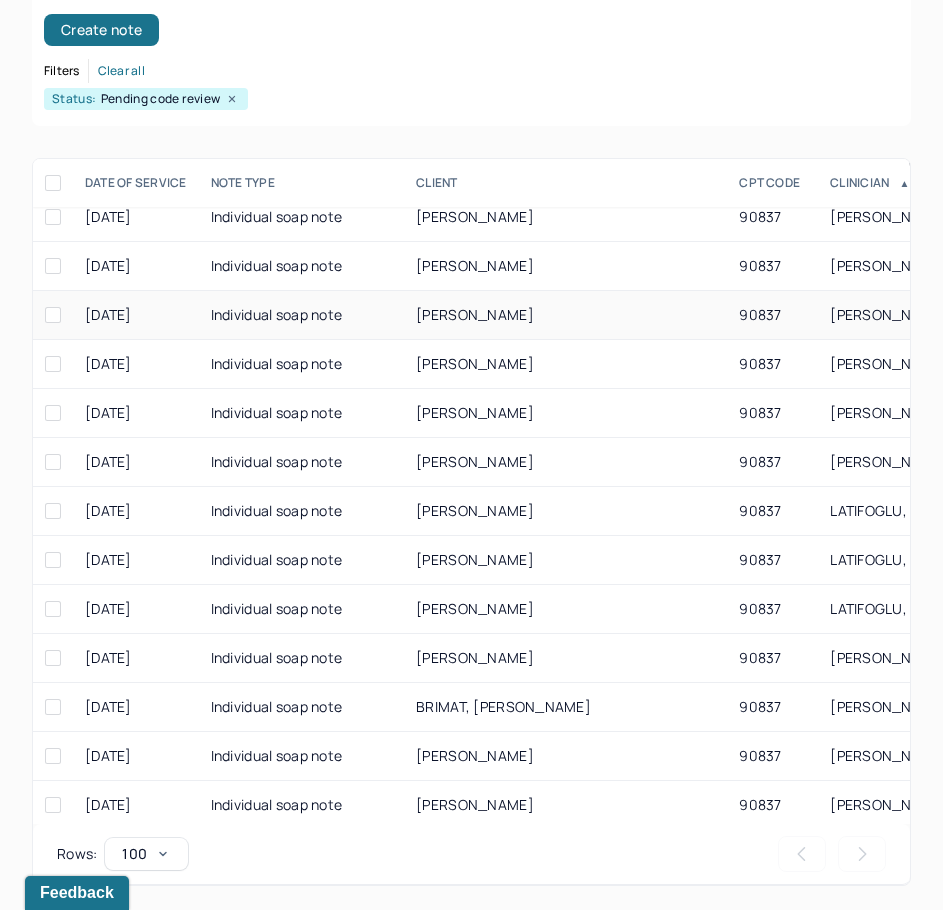 click on "[PERSON_NAME]" at bounding box center [475, 314] 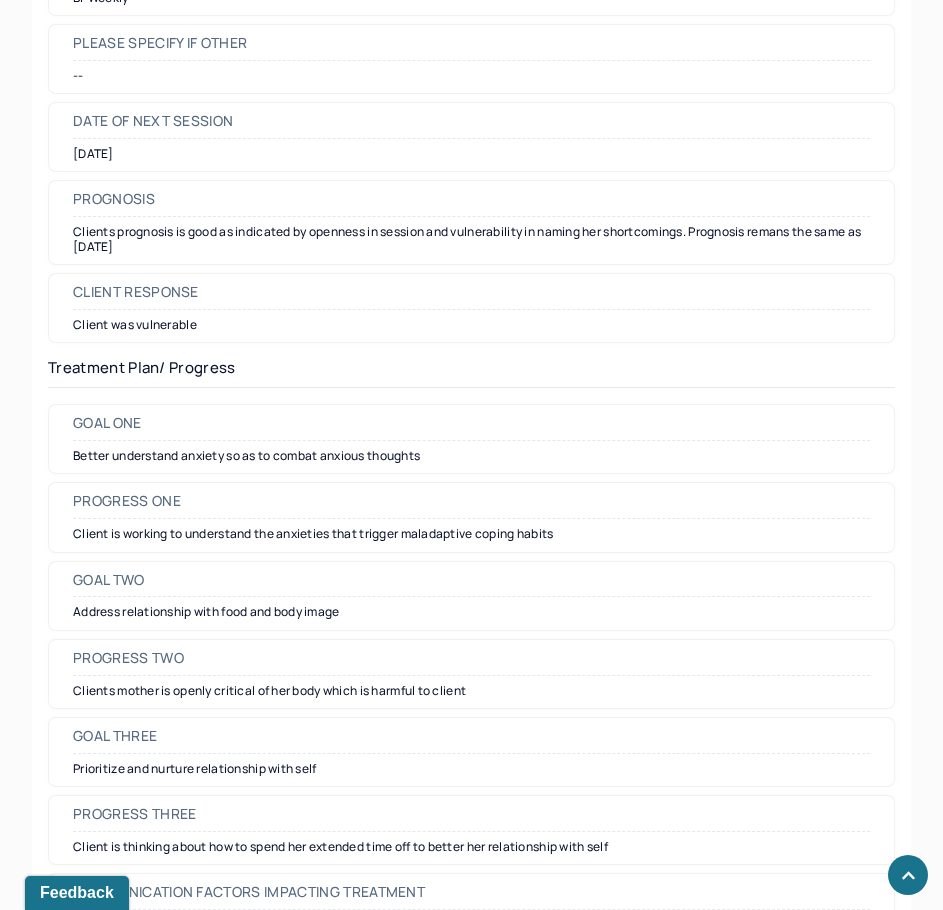 scroll, scrollTop: 2500, scrollLeft: 0, axis: vertical 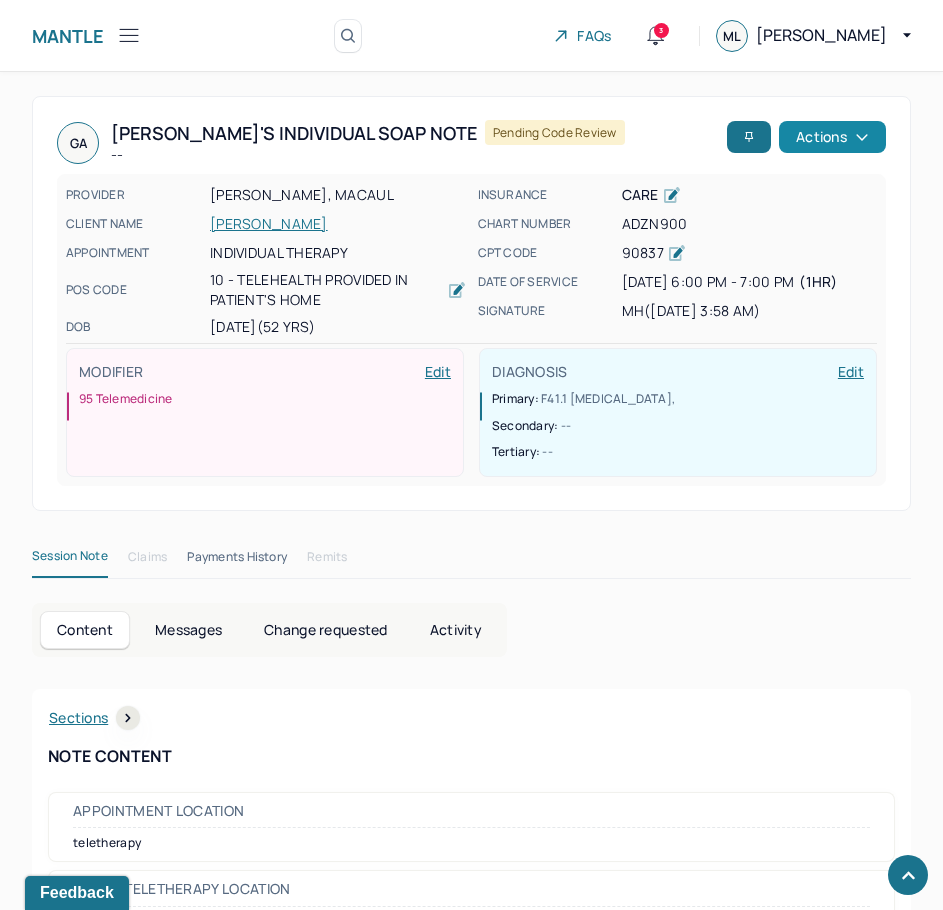 drag, startPoint x: 638, startPoint y: 646, endPoint x: 860, endPoint y: 122, distance: 569.087 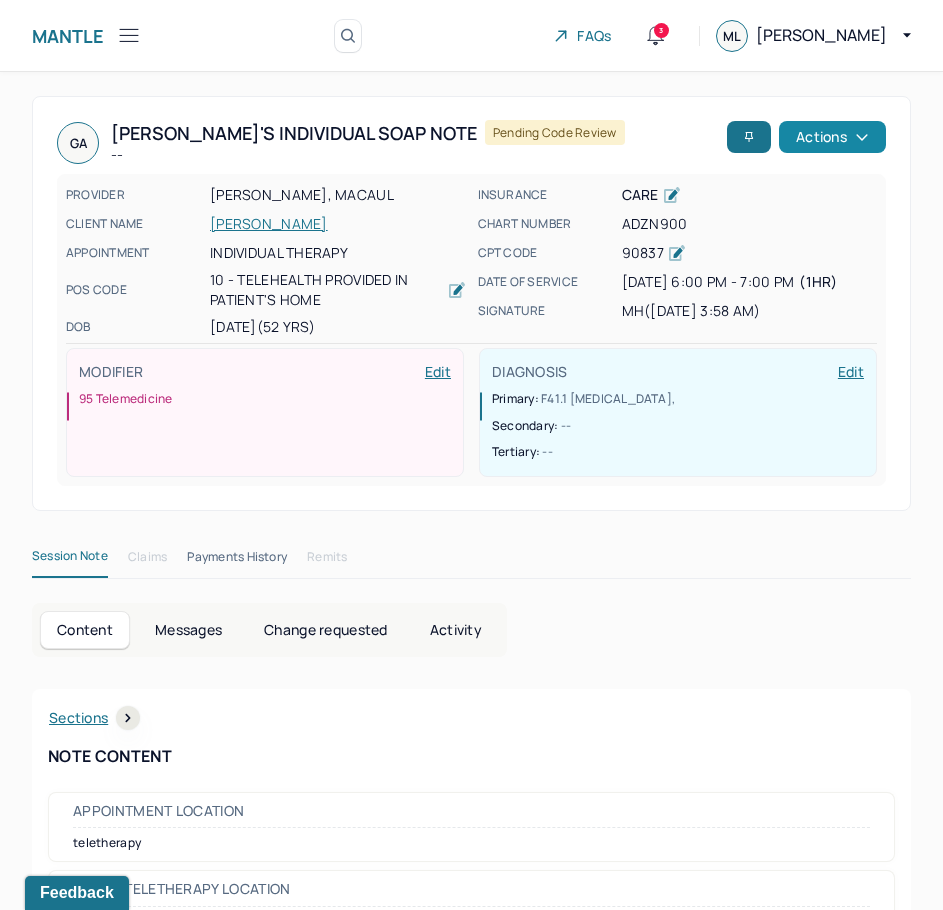 click on "Actions" at bounding box center (832, 137) 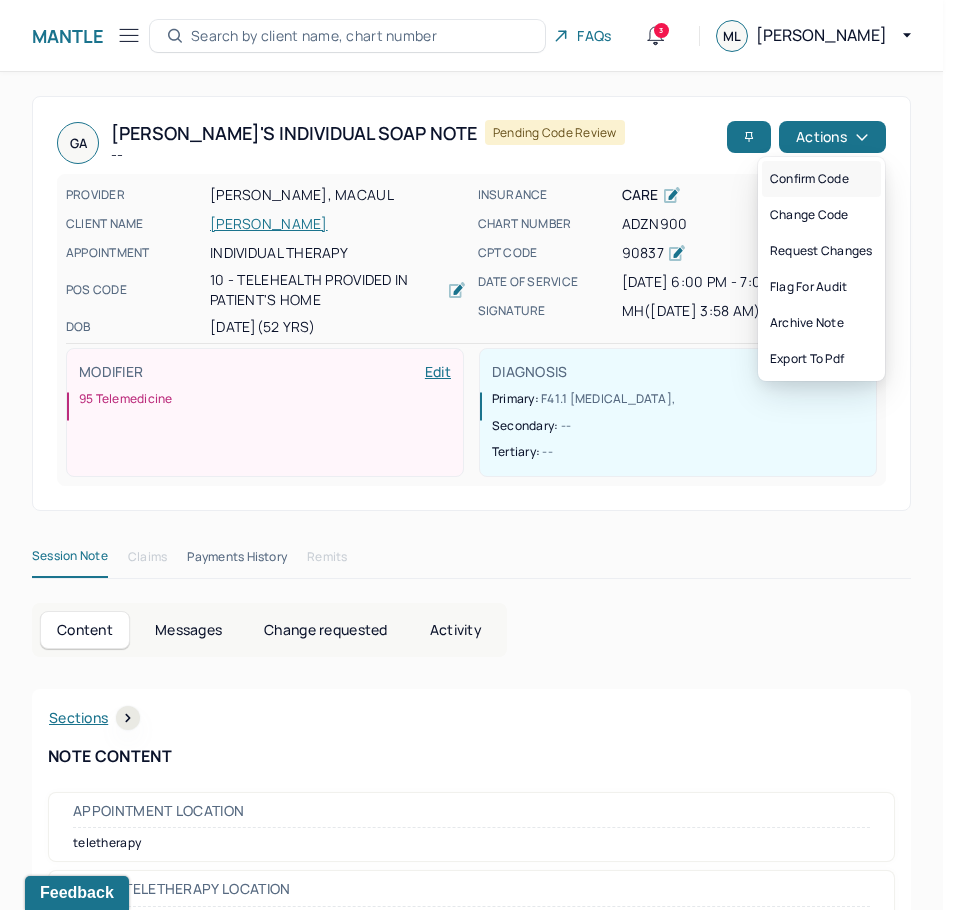 click on "Confirm code" at bounding box center [821, 179] 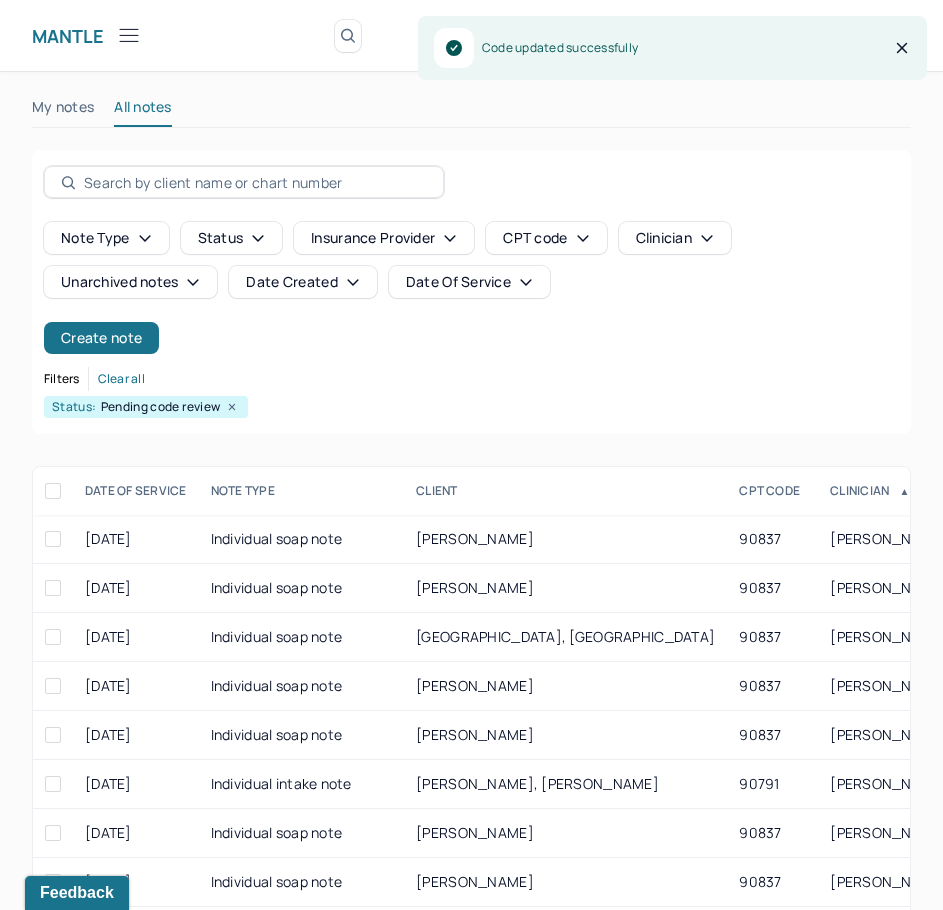scroll, scrollTop: 308, scrollLeft: 0, axis: vertical 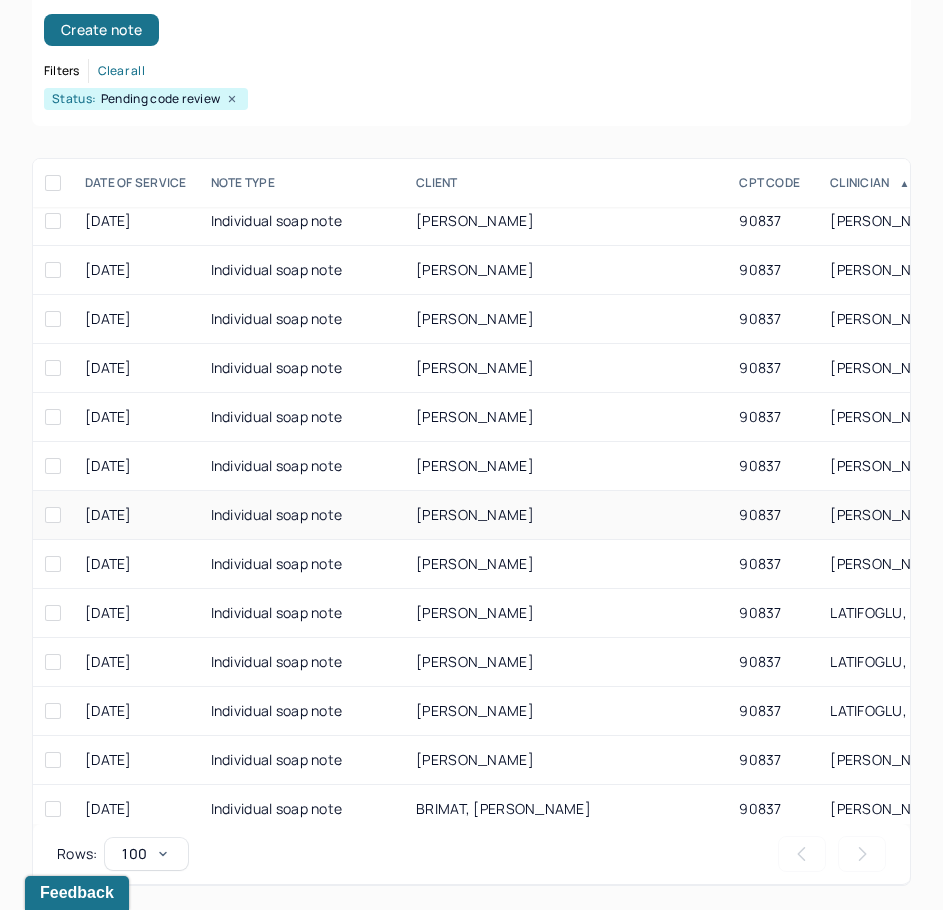 click on "90837" at bounding box center [772, 515] 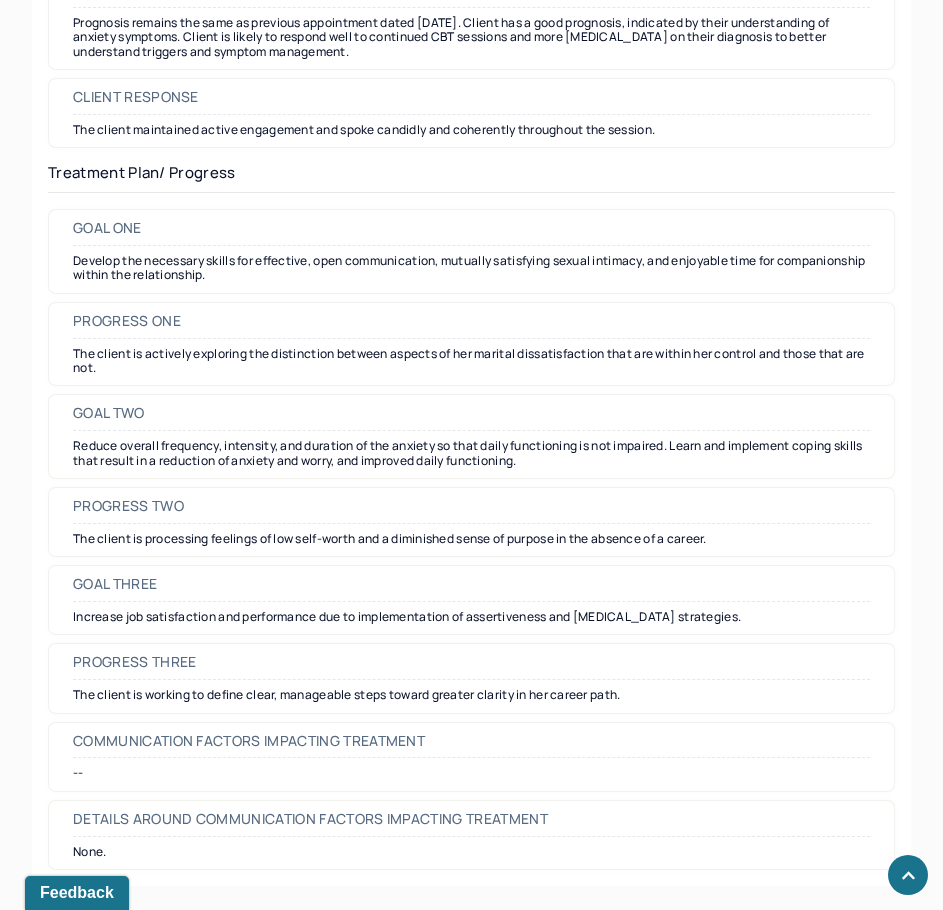 scroll, scrollTop: 2936, scrollLeft: 0, axis: vertical 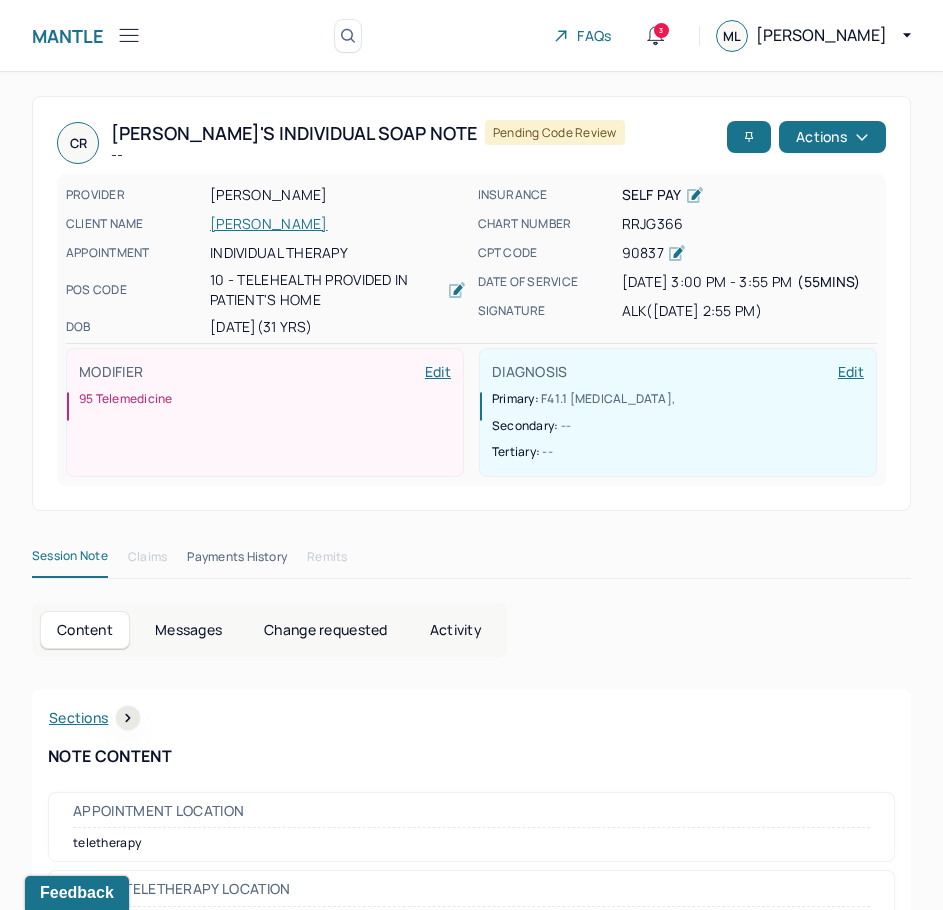 drag, startPoint x: 522, startPoint y: 523, endPoint x: 670, endPoint y: 85, distance: 462.3289 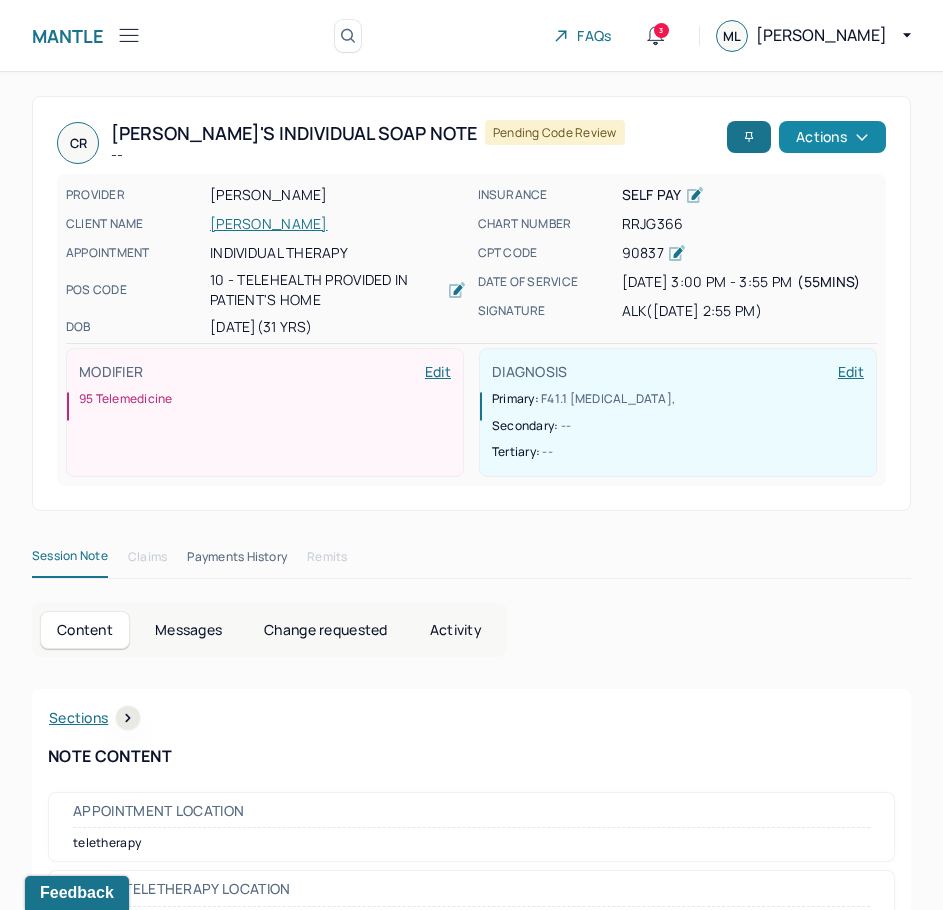 click on "Actions" at bounding box center [832, 137] 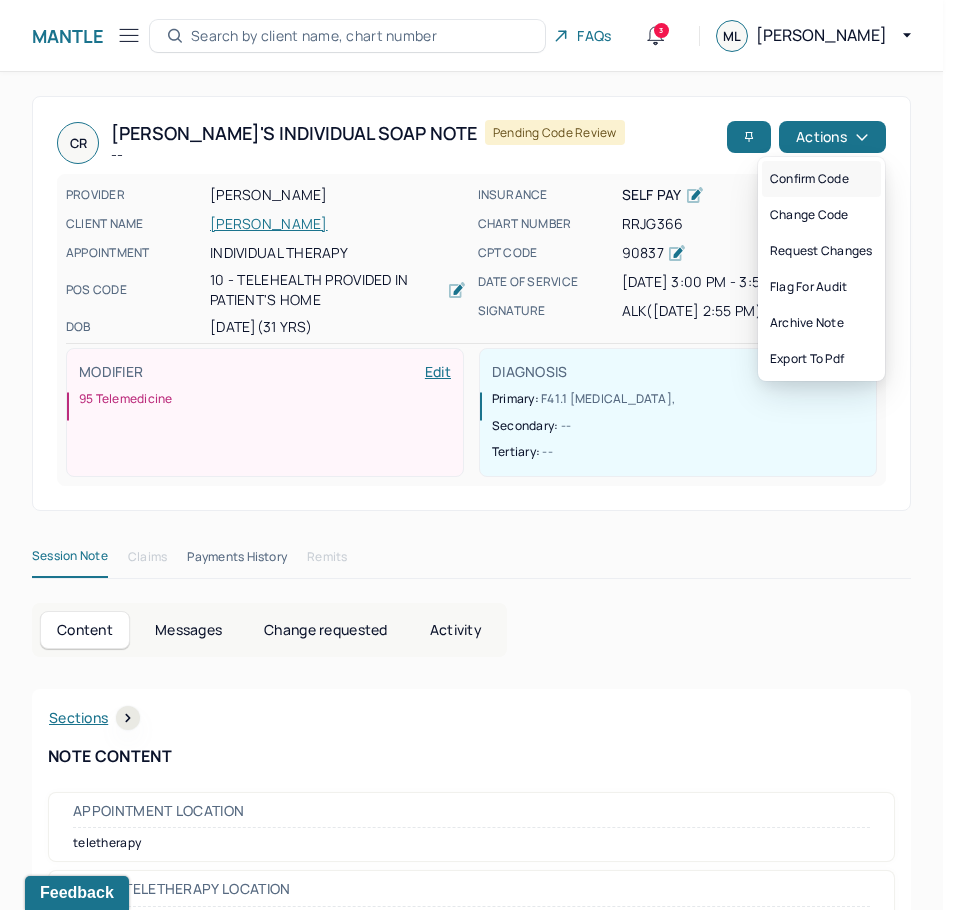 click on "Confirm code" at bounding box center (821, 179) 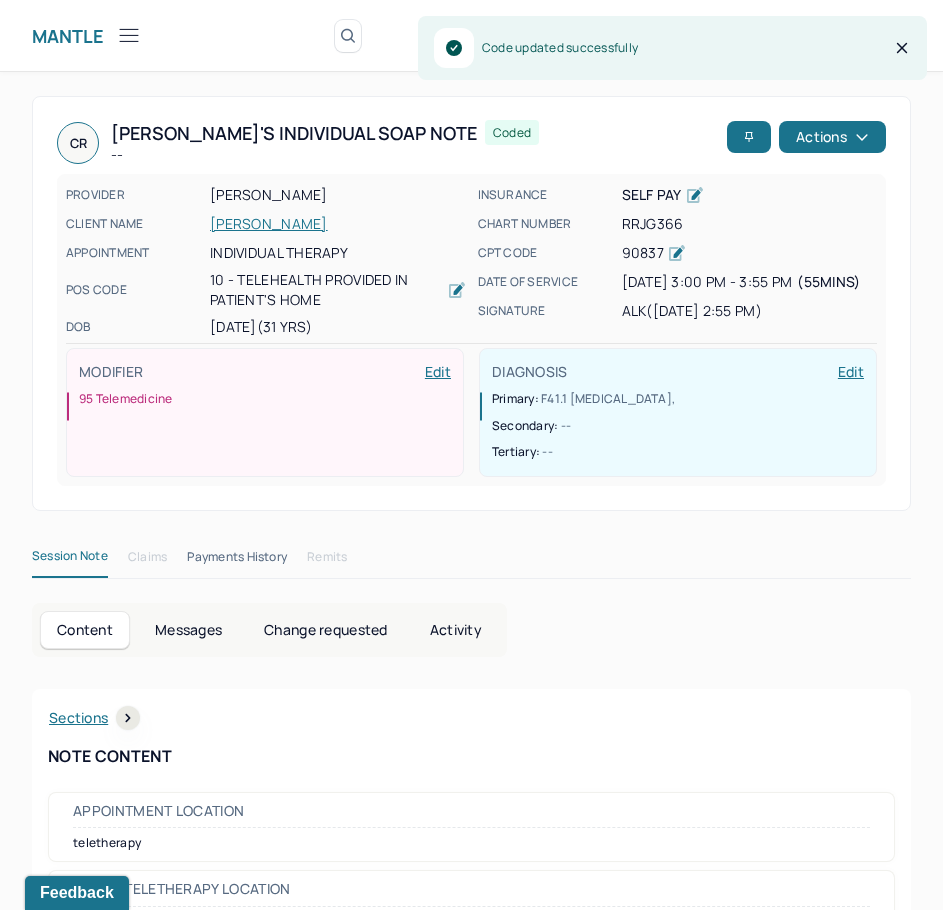scroll, scrollTop: 308, scrollLeft: 0, axis: vertical 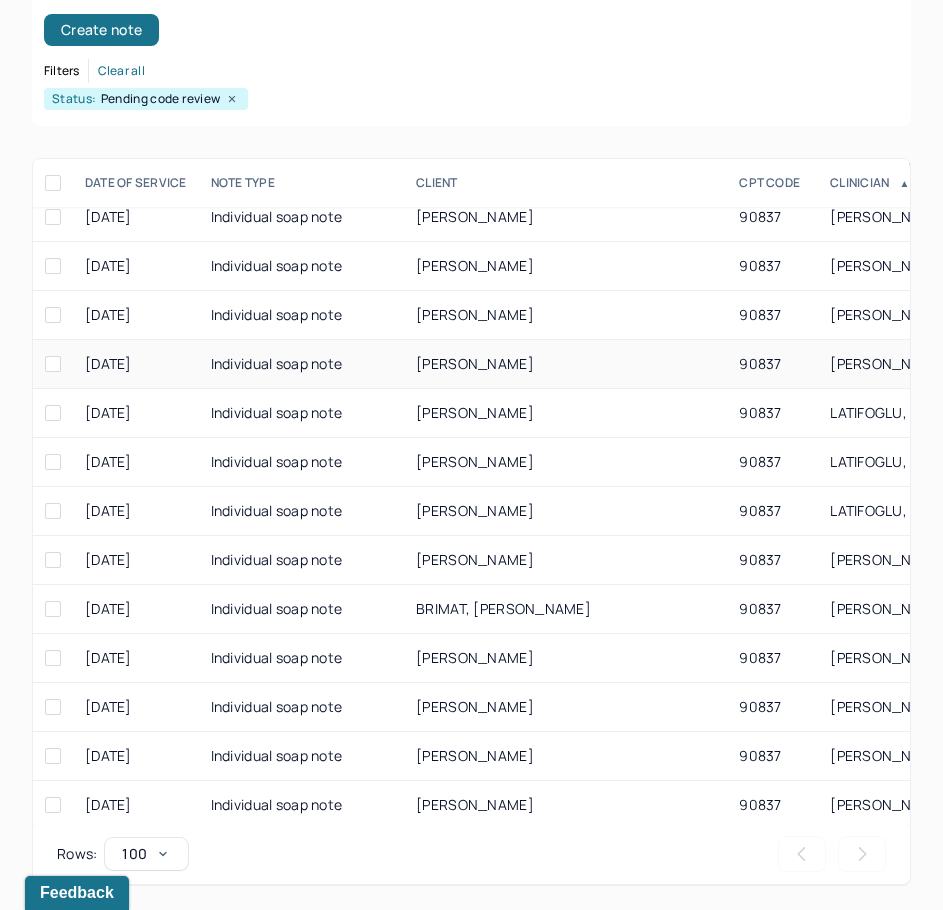 click on "[PERSON_NAME]" at bounding box center (565, 364) 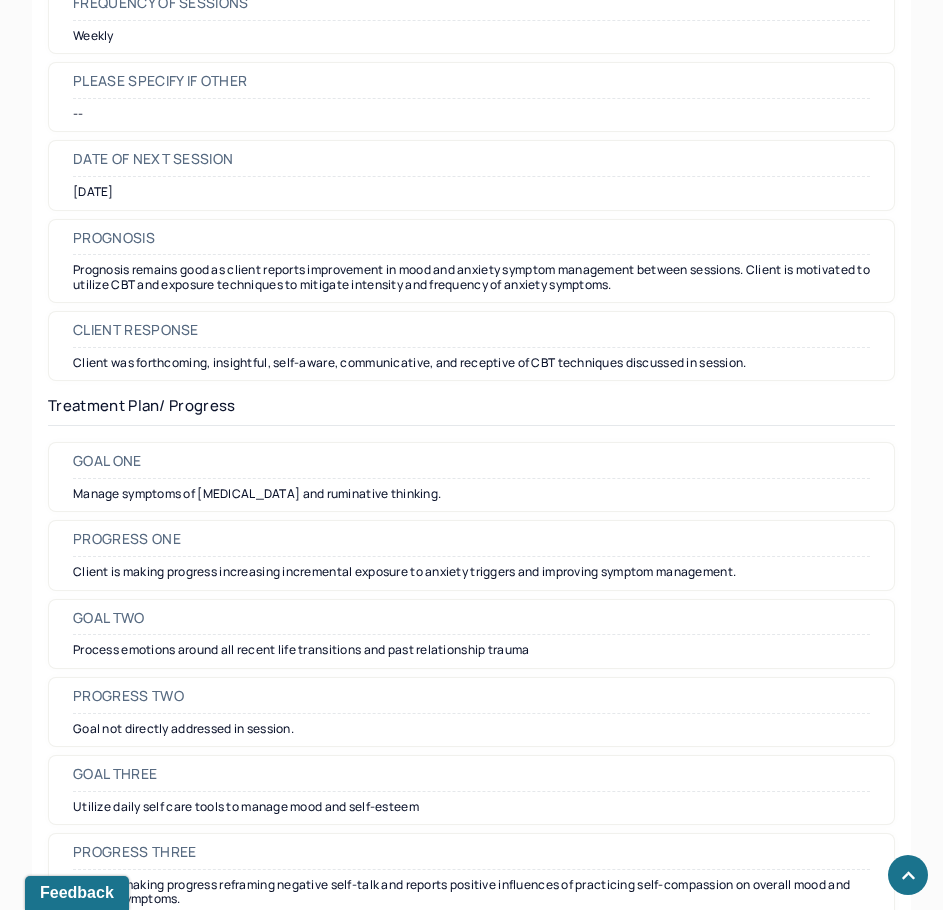 scroll, scrollTop: 2700, scrollLeft: 0, axis: vertical 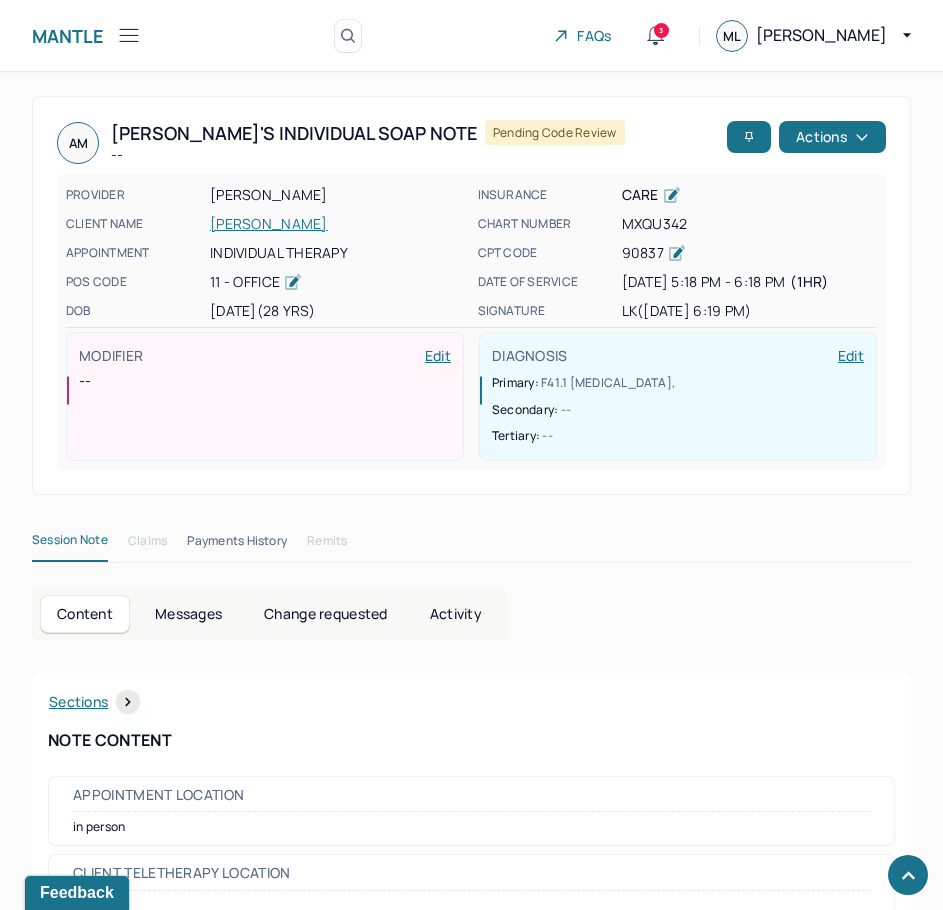 drag, startPoint x: 473, startPoint y: 477, endPoint x: 678, endPoint y: -44, distance: 559.8804 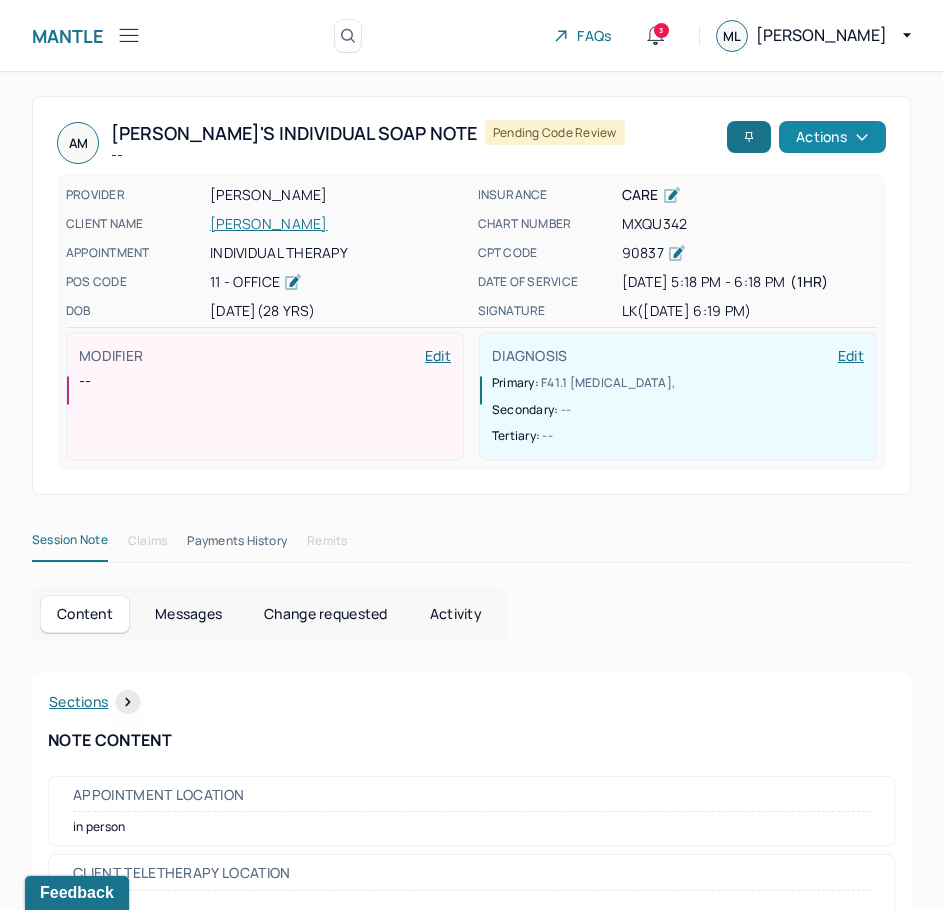 click on "Actions" at bounding box center [832, 137] 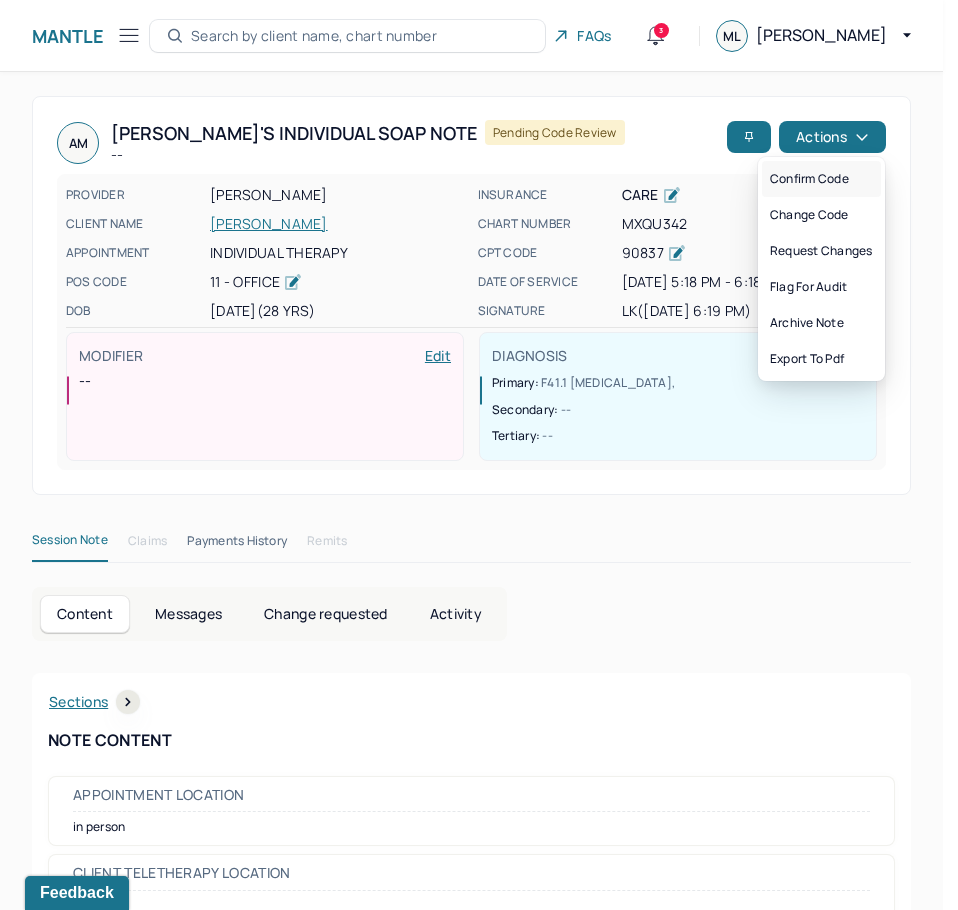 click on "Confirm code" at bounding box center [821, 179] 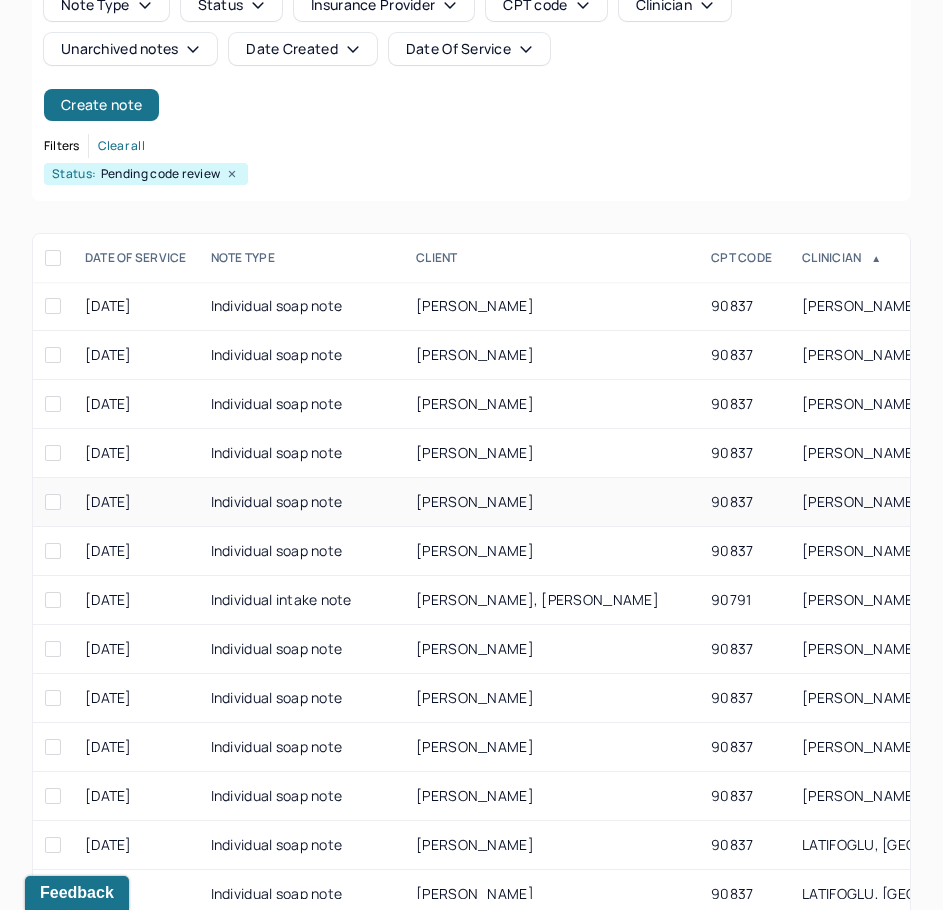 scroll, scrollTop: 308, scrollLeft: 0, axis: vertical 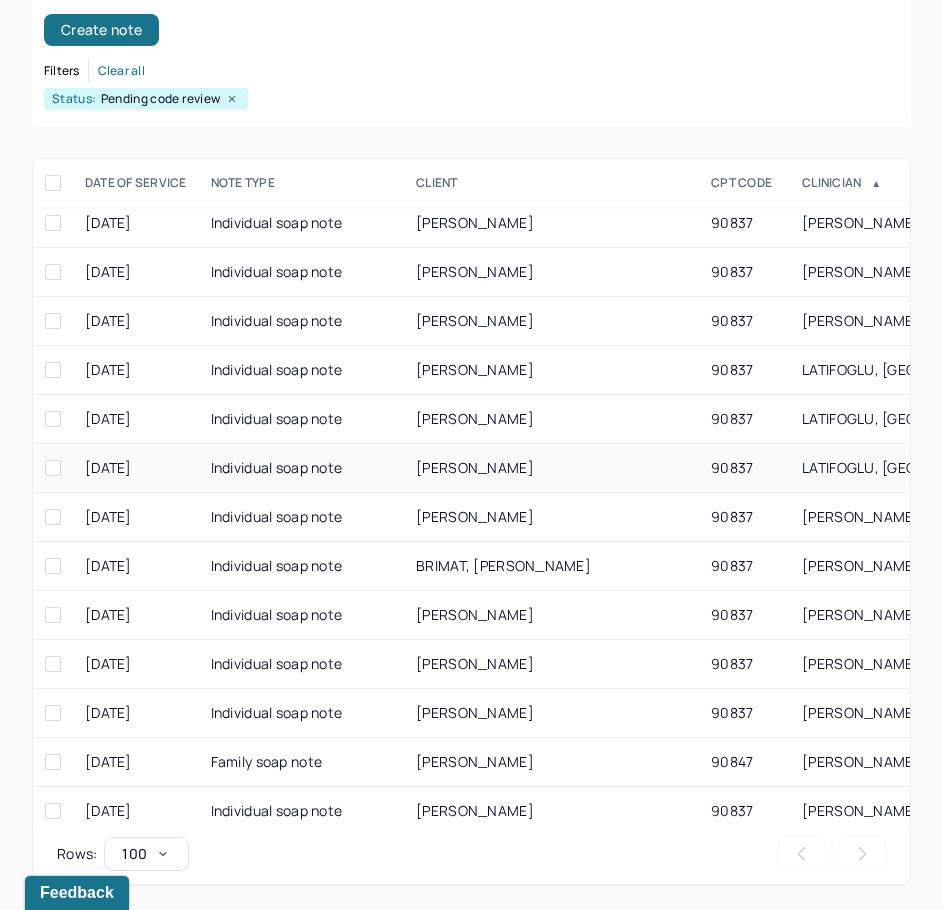 click on "[PERSON_NAME]" at bounding box center (475, 467) 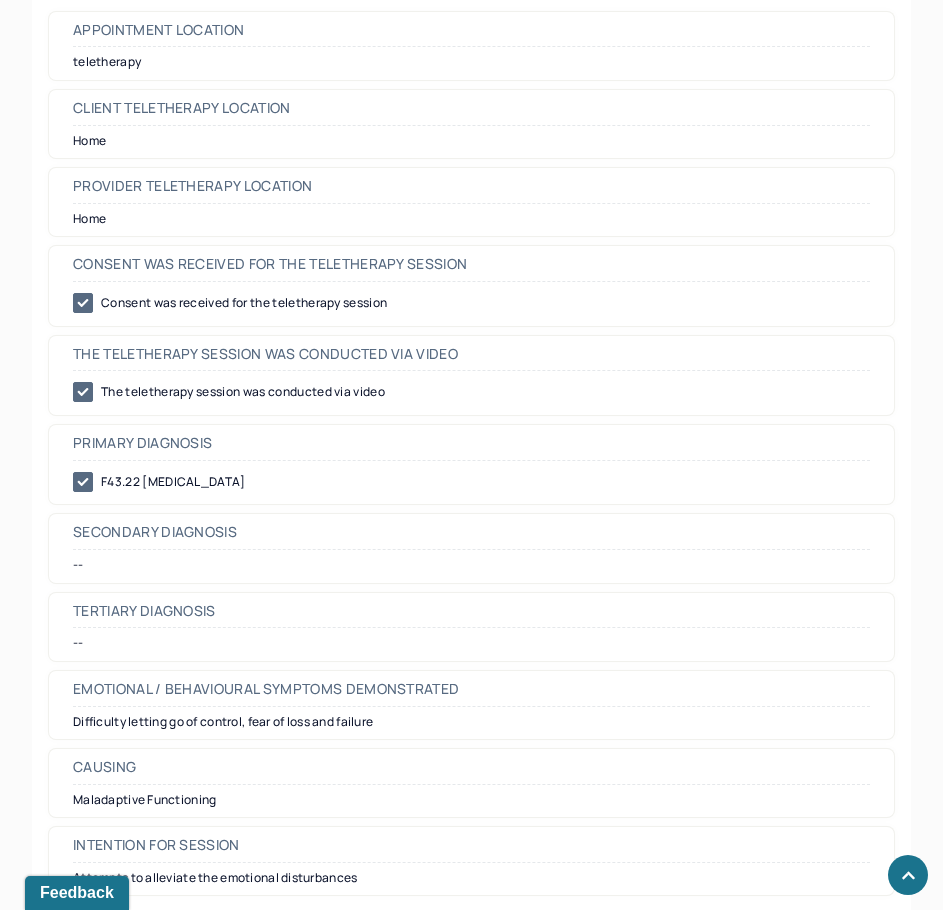 scroll, scrollTop: 808, scrollLeft: 0, axis: vertical 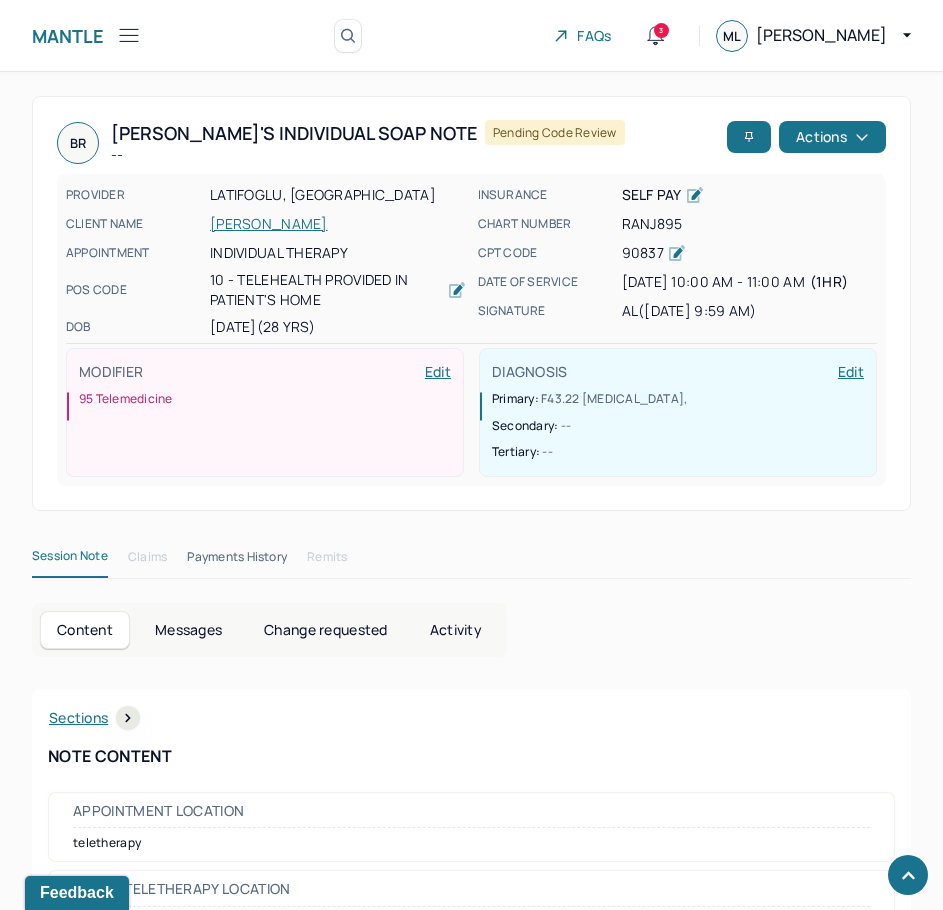 drag, startPoint x: 641, startPoint y: 635, endPoint x: 837, endPoint y: 108, distance: 562.2677 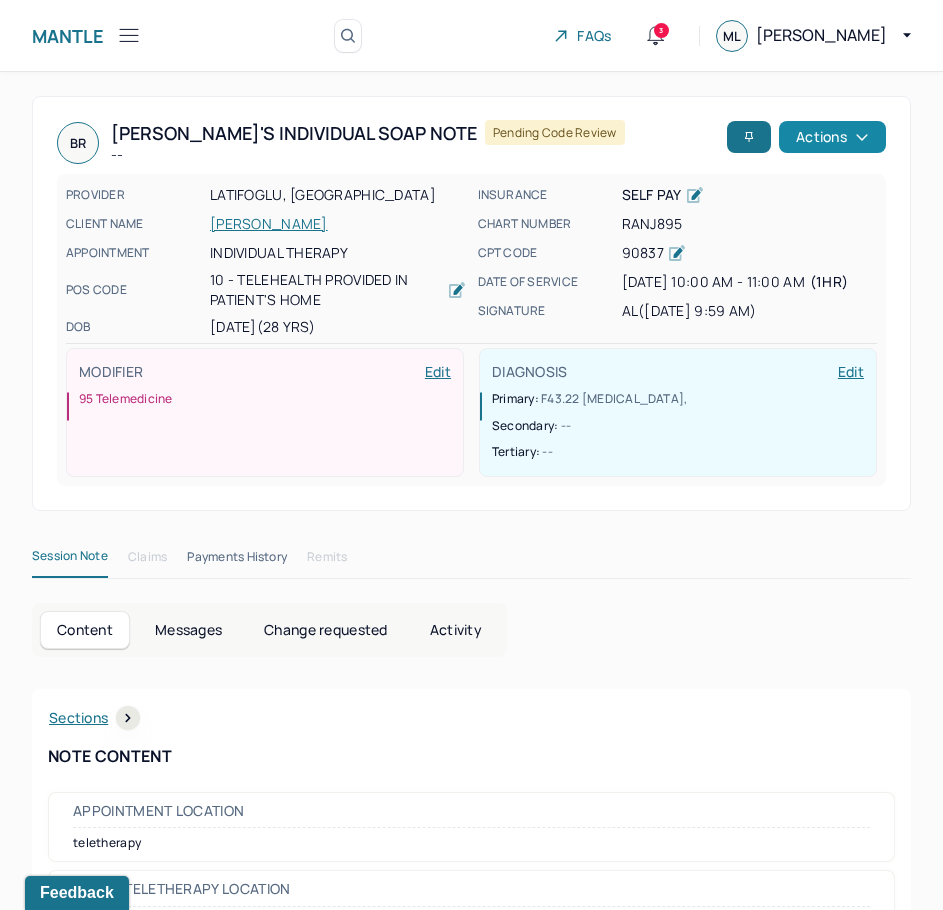 click on "Actions" at bounding box center [832, 137] 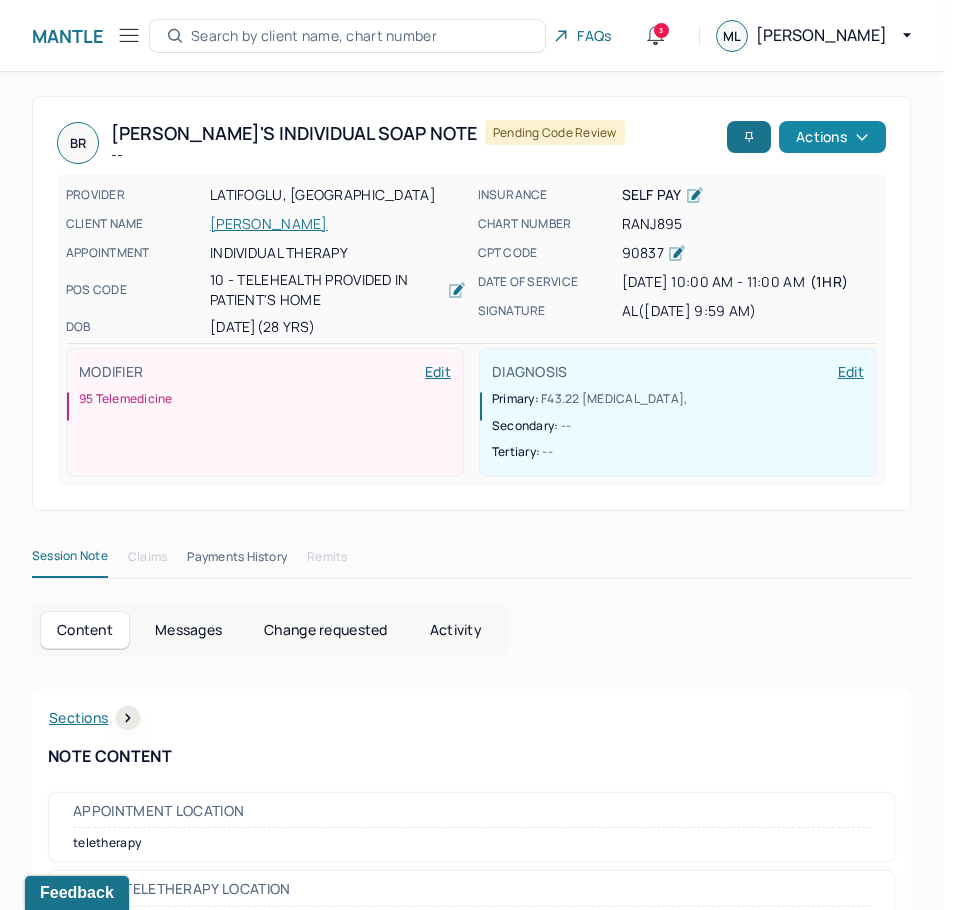 click on "Actions" at bounding box center [832, 137] 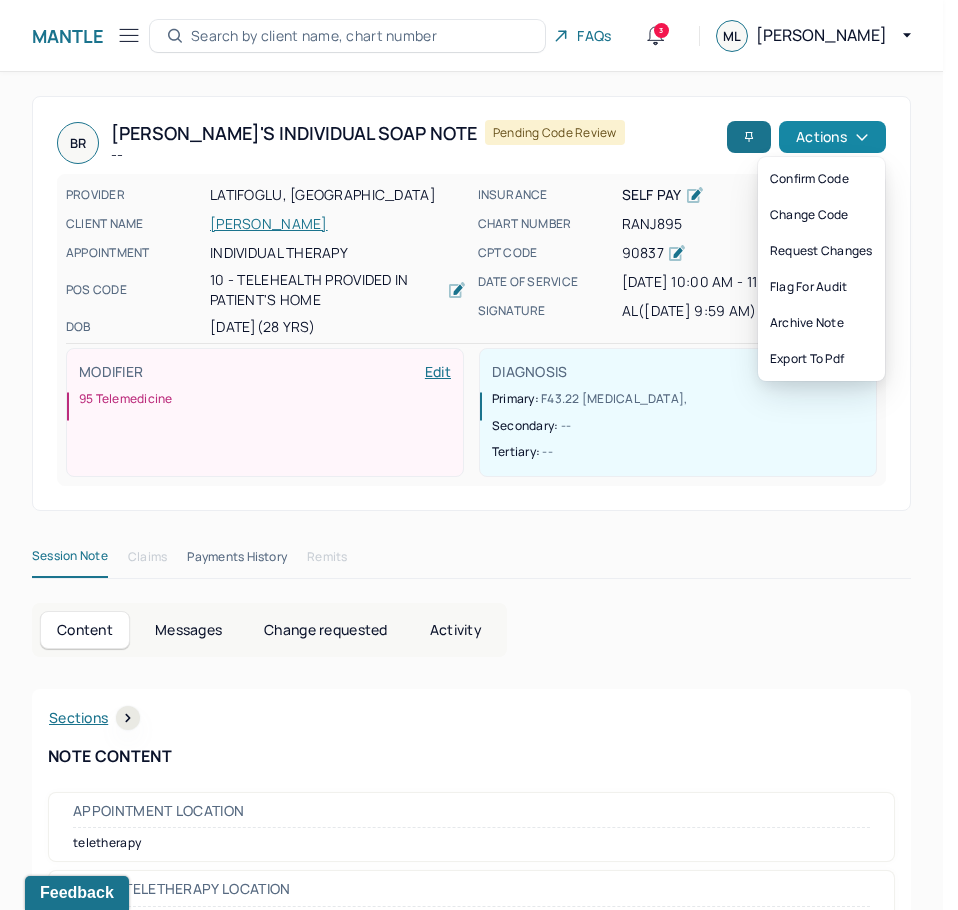 click on "Confirm code" at bounding box center (821, 179) 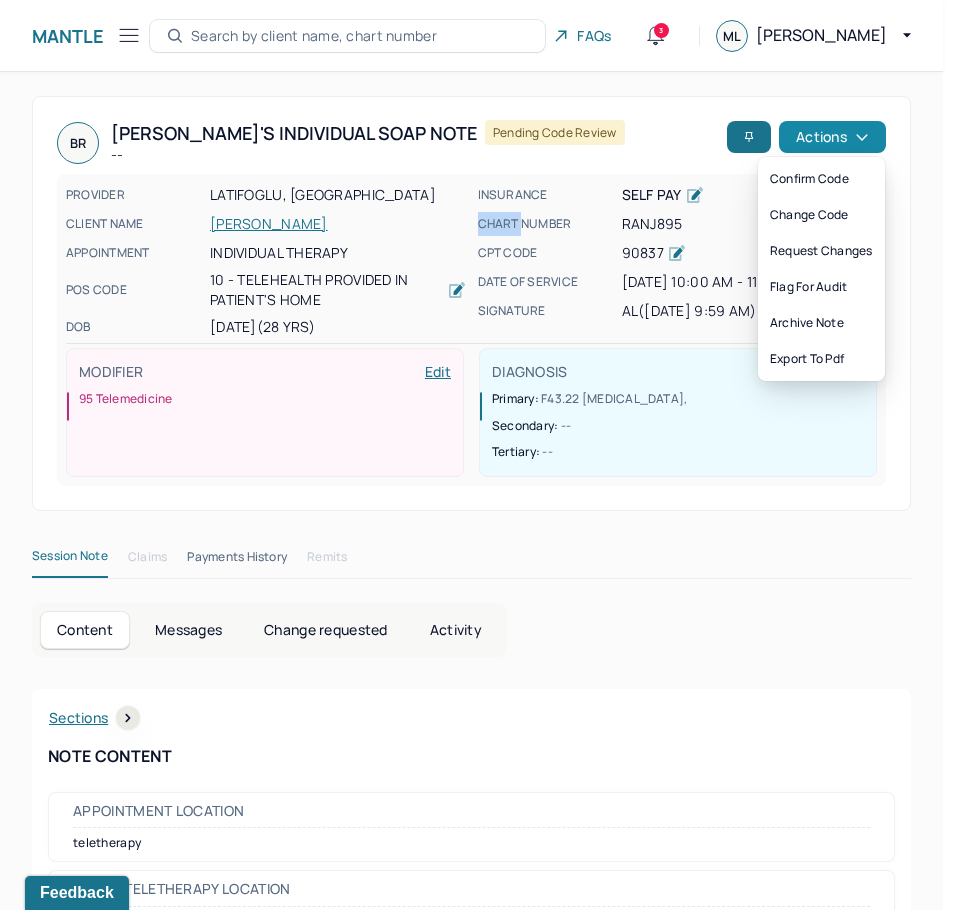 click on "PROVIDER [PERSON_NAME], ASYA CLIENT NAME [PERSON_NAME] APPOINTMENT Individual therapy POS CODE 10 - Telehealth Provided in Patient's Home     DOB [DEMOGRAPHIC_DATA]  (28 Yrs) INSURANCE Self pay     CHART NUMBER RANJ895 CPT CODE 90837     DATE OF SERVICE [DATE]   10:00 AM   -   11:00 AM ( 1hr ) SIGNATURE AL  ([DATE] 9:59 AM) MODIFIER   Edit   95 Telemedicine DIAGNOSIS   Edit   Primary:   F43.22 [MEDICAL_DATA] ,  Secondary:   -- Tertiary:   --" at bounding box center [471, 330] 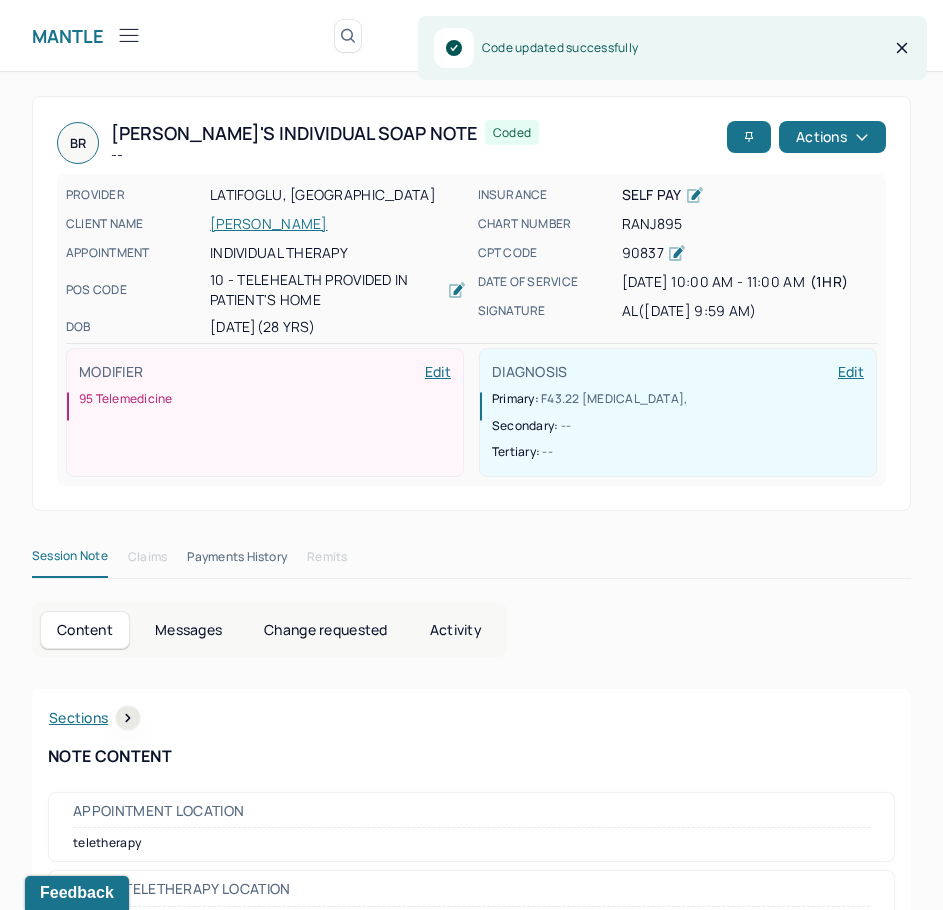 scroll, scrollTop: 308, scrollLeft: 0, axis: vertical 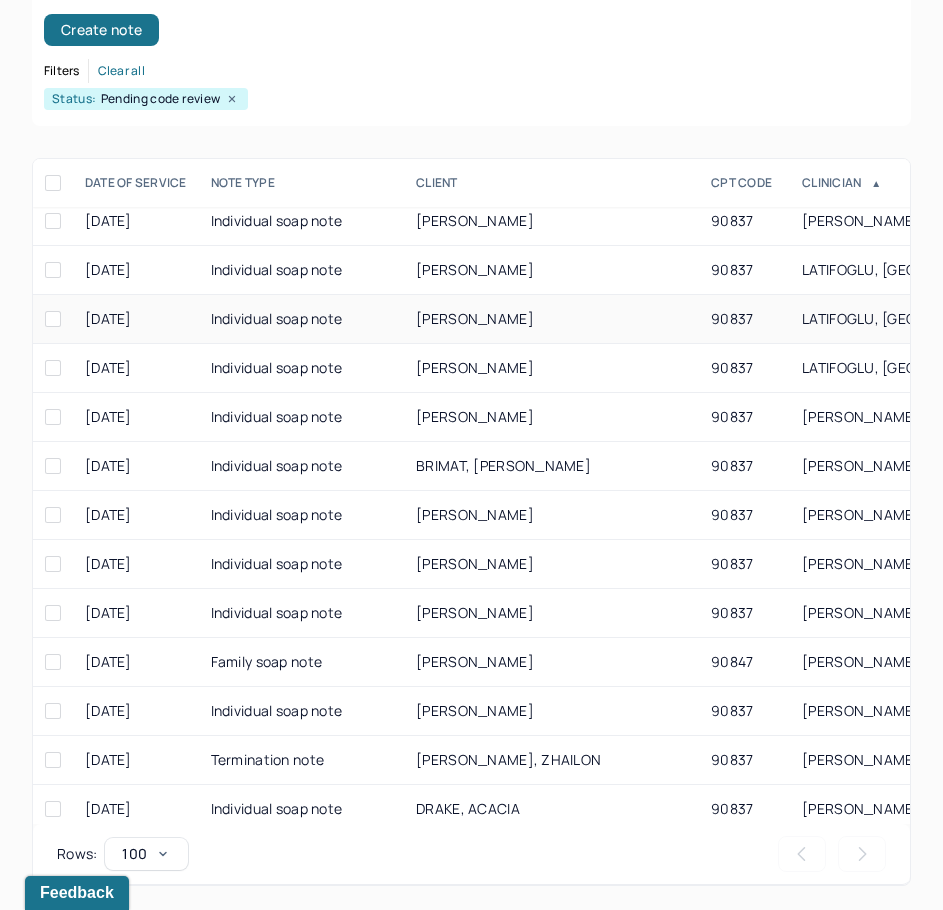 click on "[PERSON_NAME]" at bounding box center [551, 319] 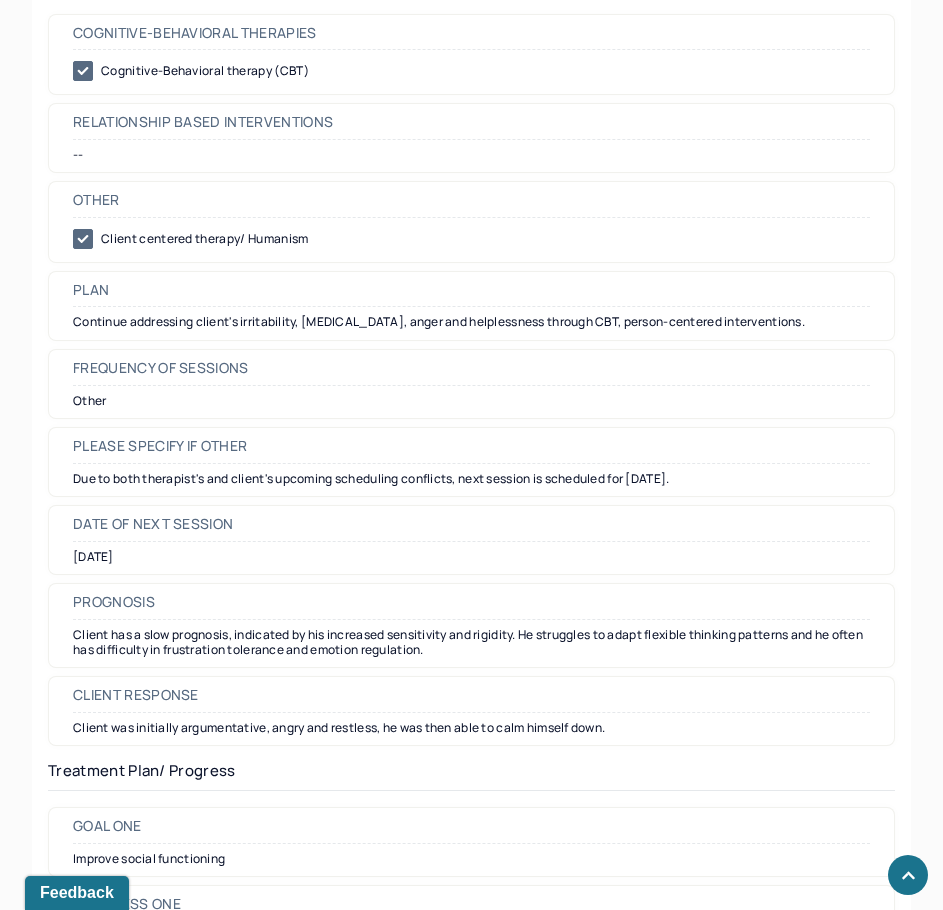 scroll, scrollTop: 2100, scrollLeft: 0, axis: vertical 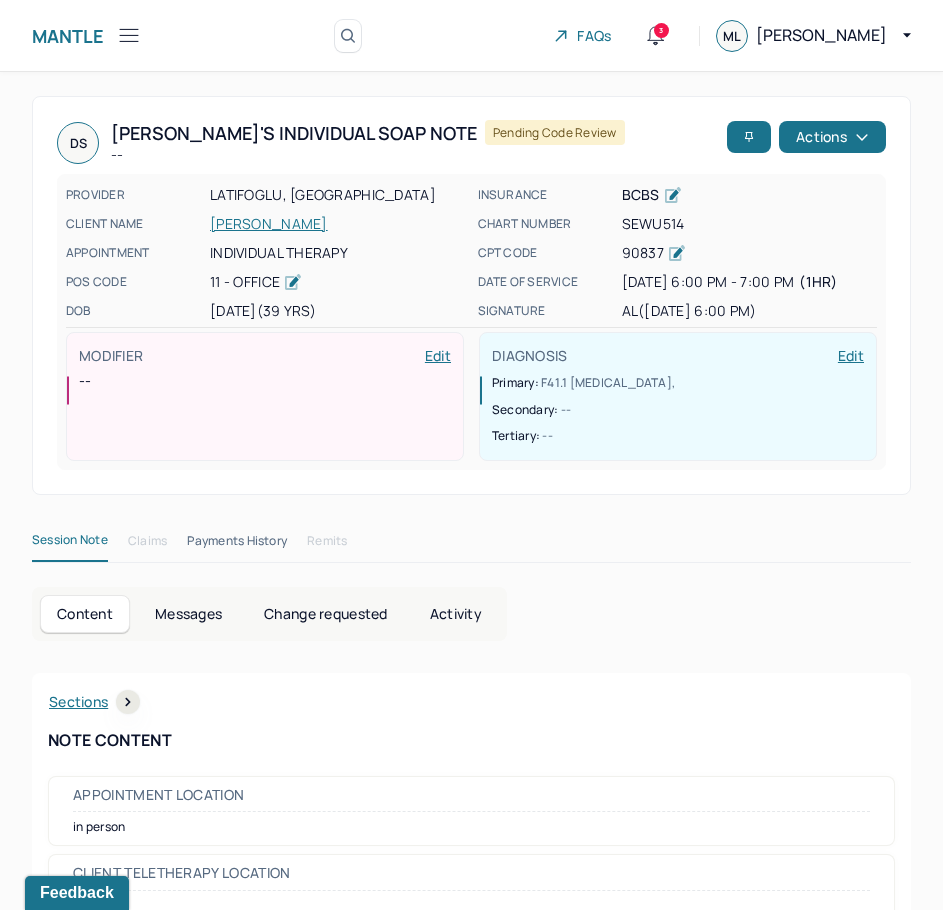 drag, startPoint x: 783, startPoint y: 538, endPoint x: 906, endPoint y: 85, distance: 469.40173 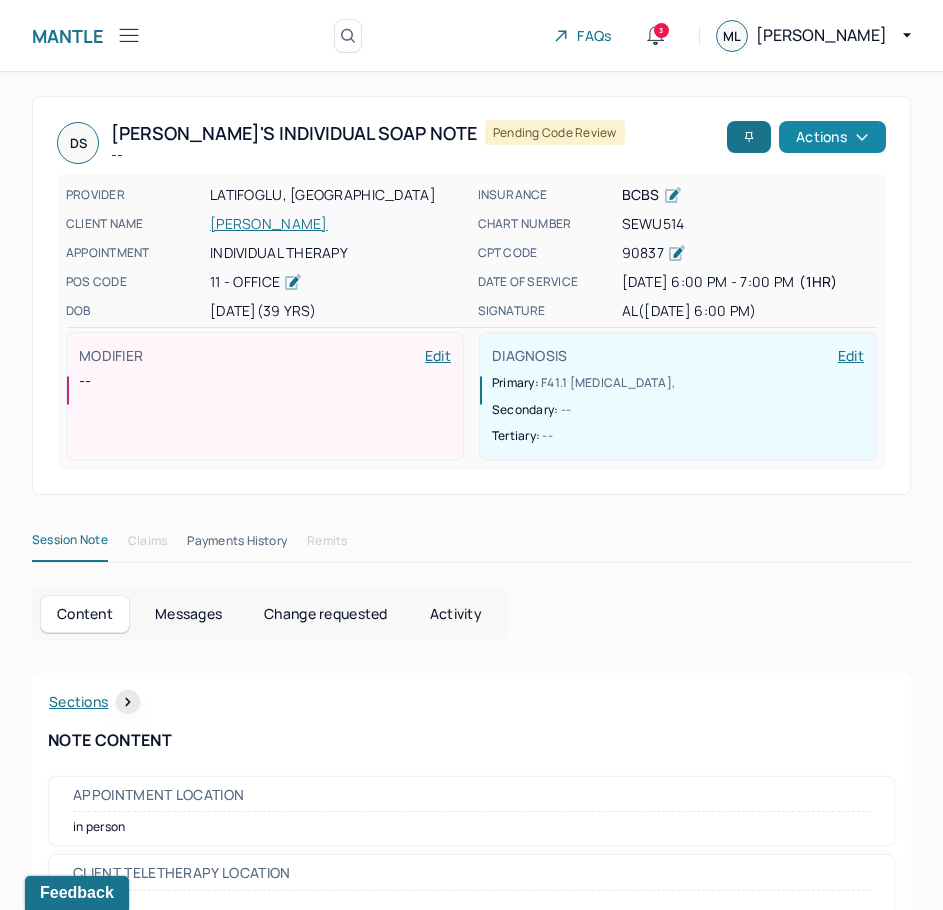 click on "Actions" at bounding box center [832, 137] 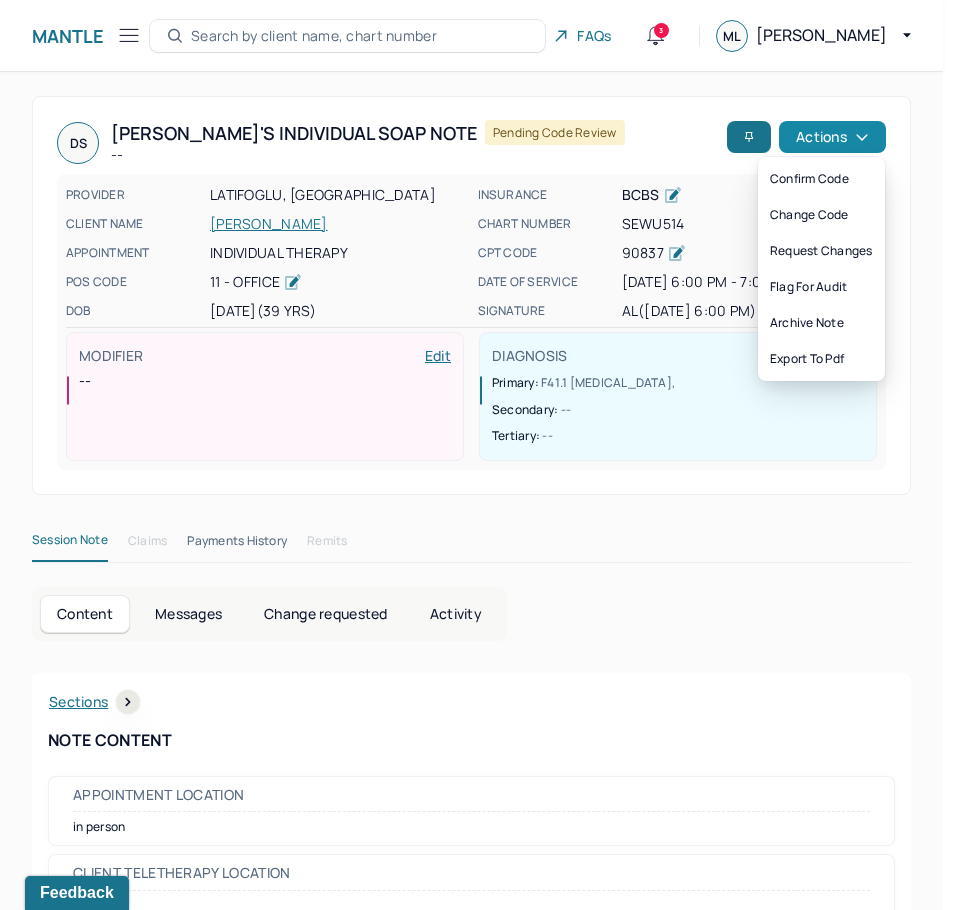click on "Actions" at bounding box center [832, 137] 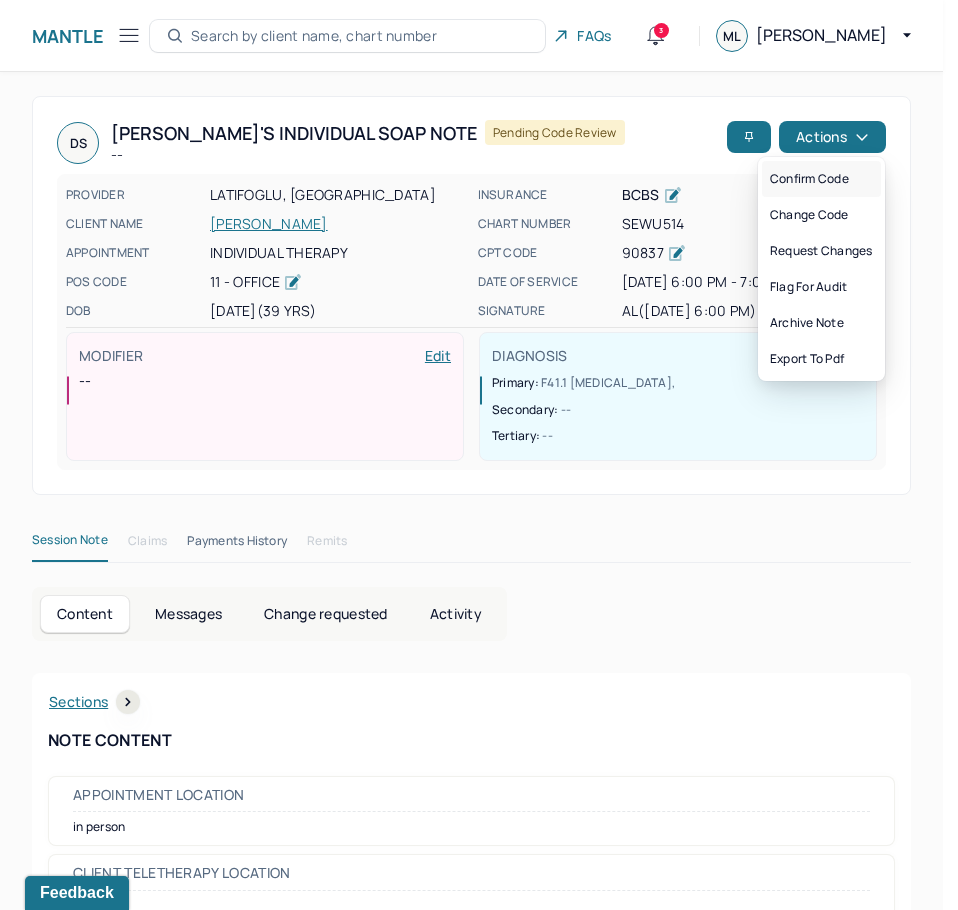 click on "Confirm code" at bounding box center [821, 179] 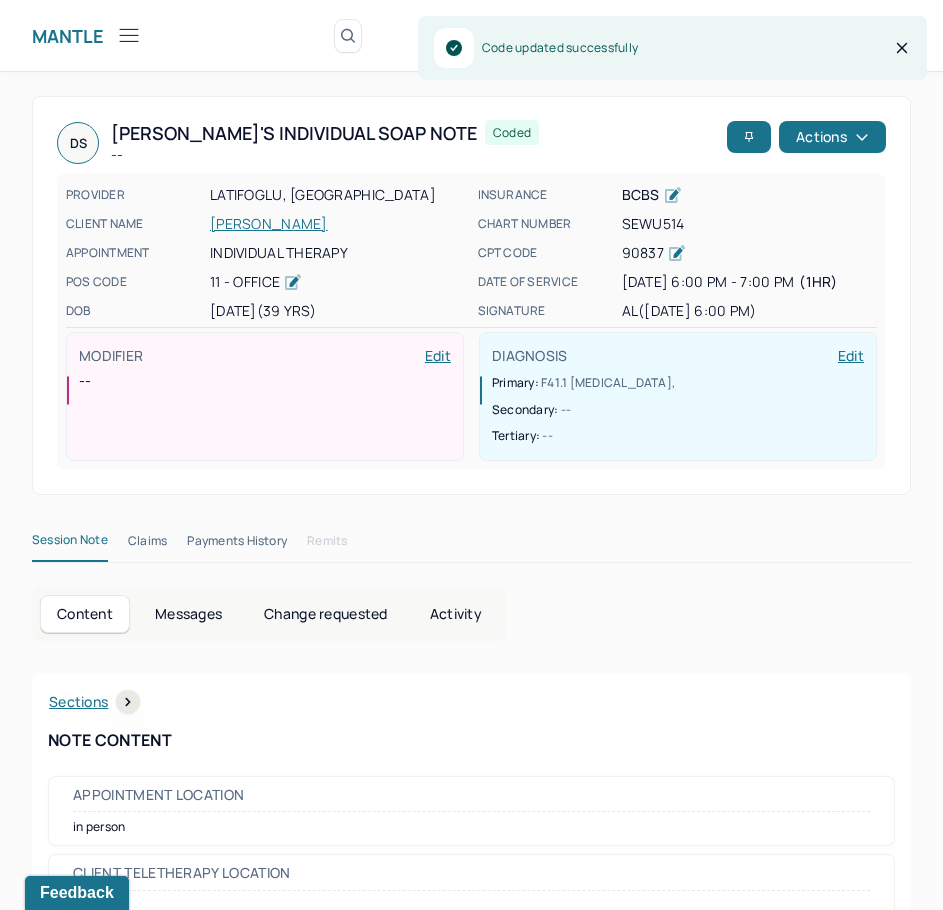 scroll, scrollTop: 308, scrollLeft: 0, axis: vertical 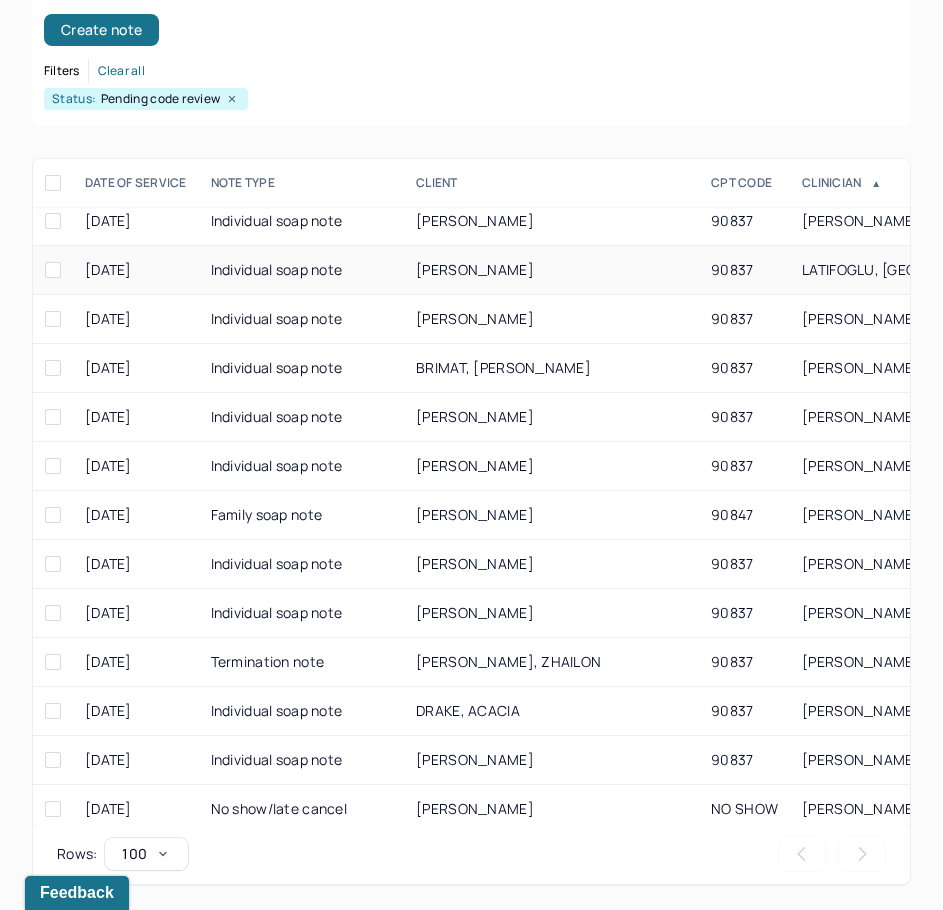 click on "[PERSON_NAME]" at bounding box center (551, 270) 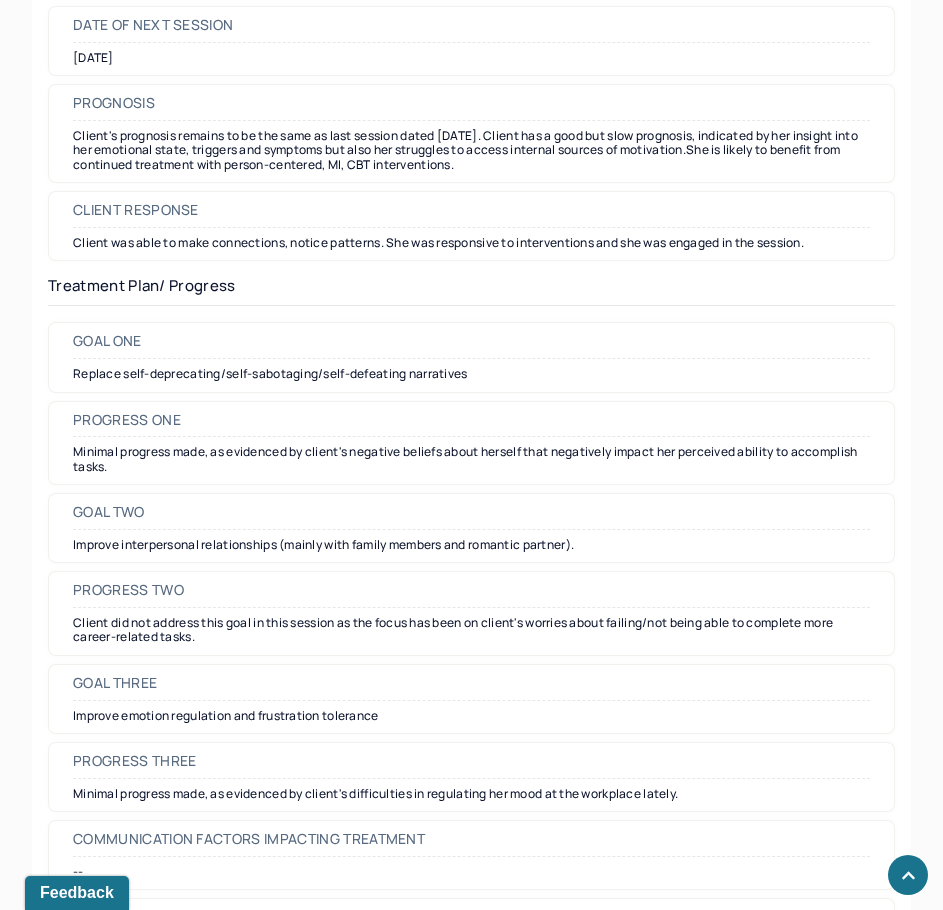 scroll, scrollTop: 2700, scrollLeft: 0, axis: vertical 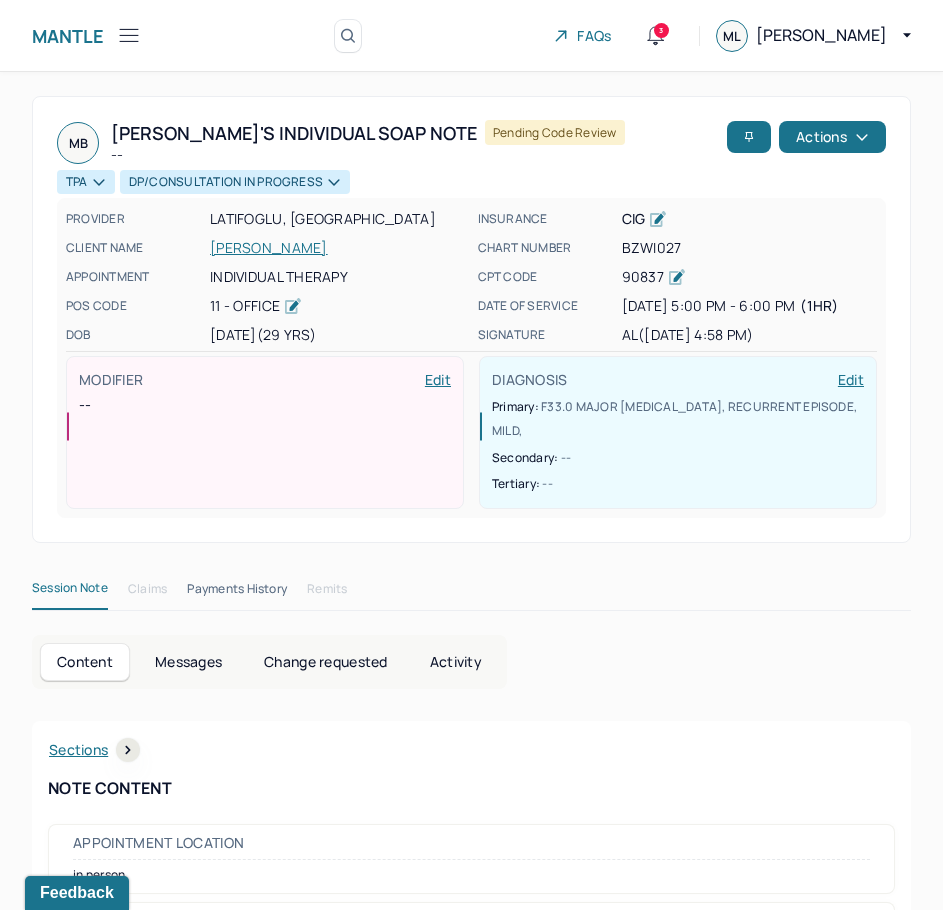 drag, startPoint x: 721, startPoint y: 513, endPoint x: 844, endPoint y: 72, distance: 457.83185 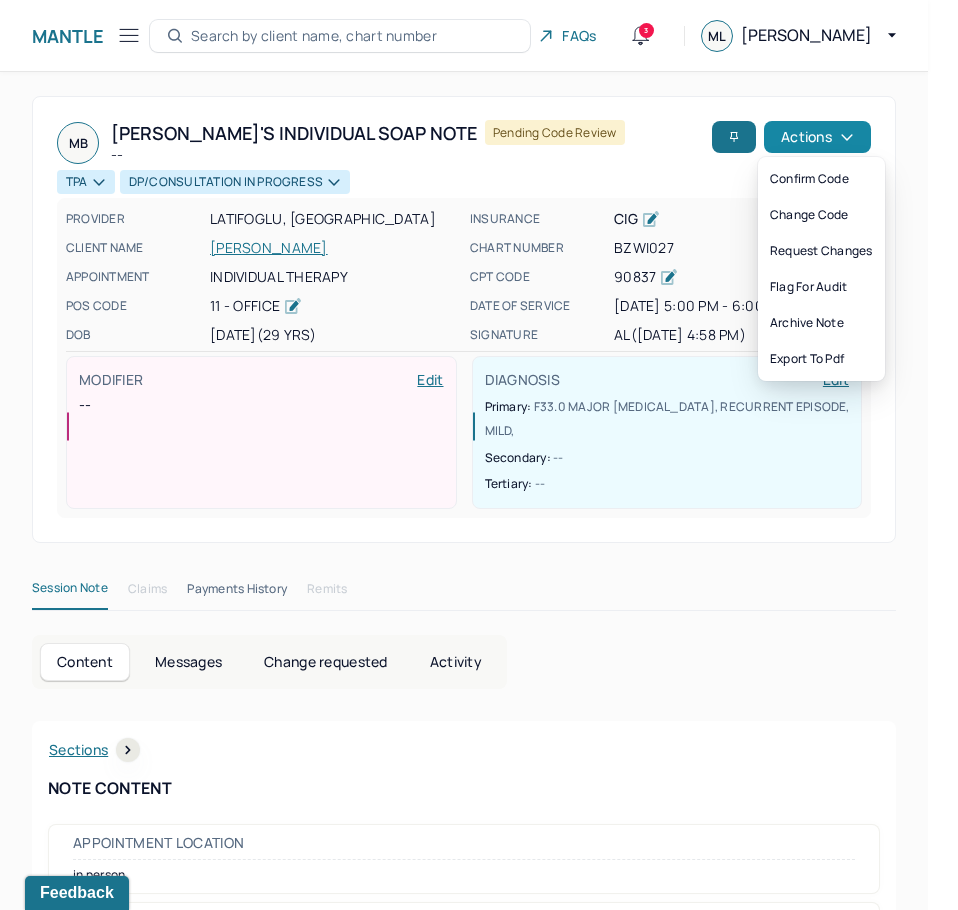 click on "Actions" at bounding box center (817, 137) 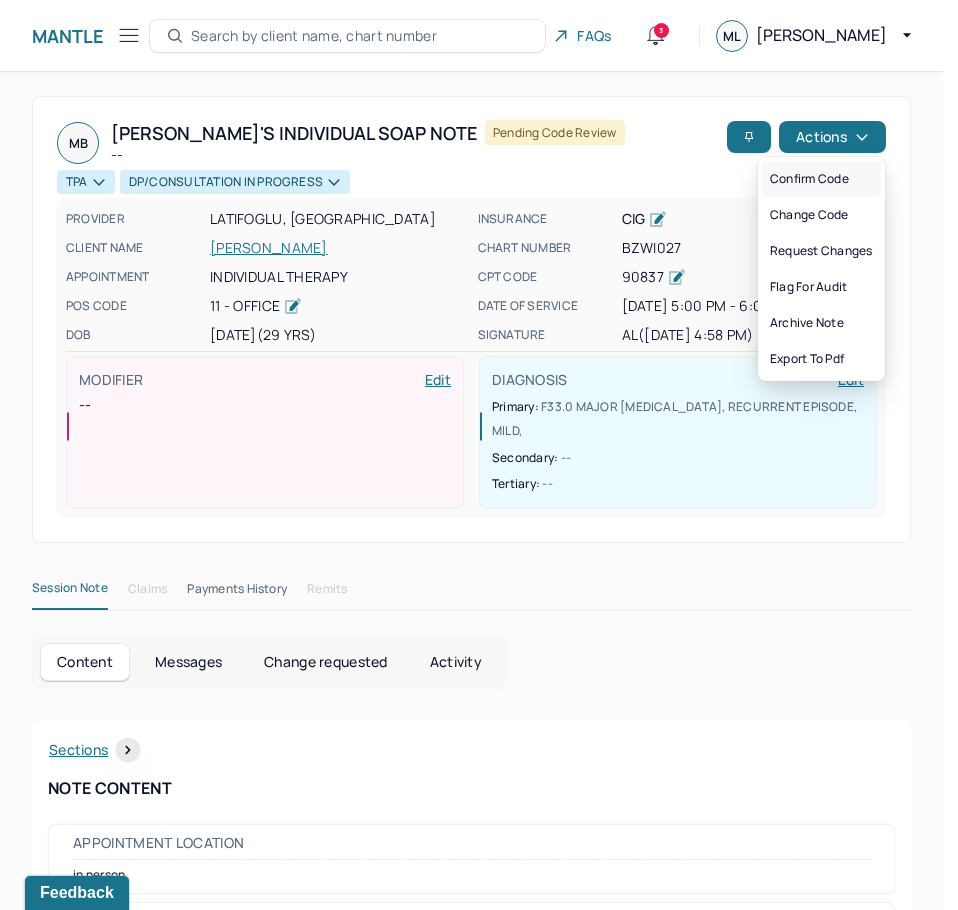 click on "Confirm code" at bounding box center [821, 179] 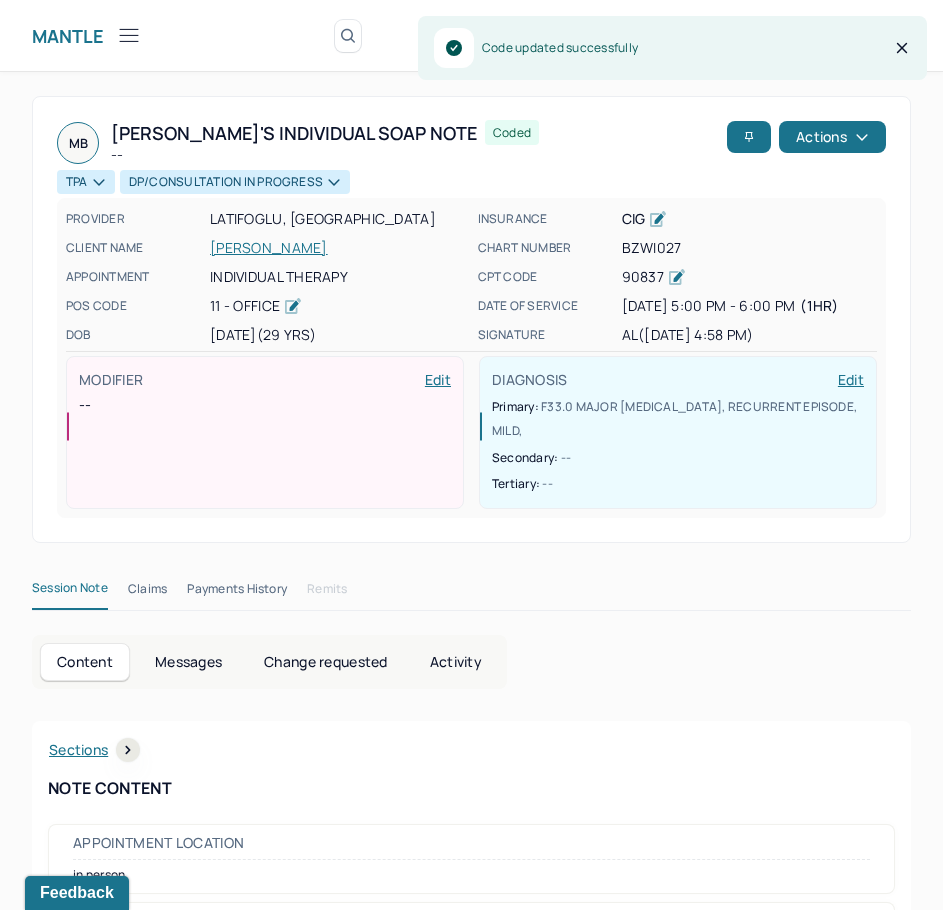 scroll, scrollTop: 308, scrollLeft: 0, axis: vertical 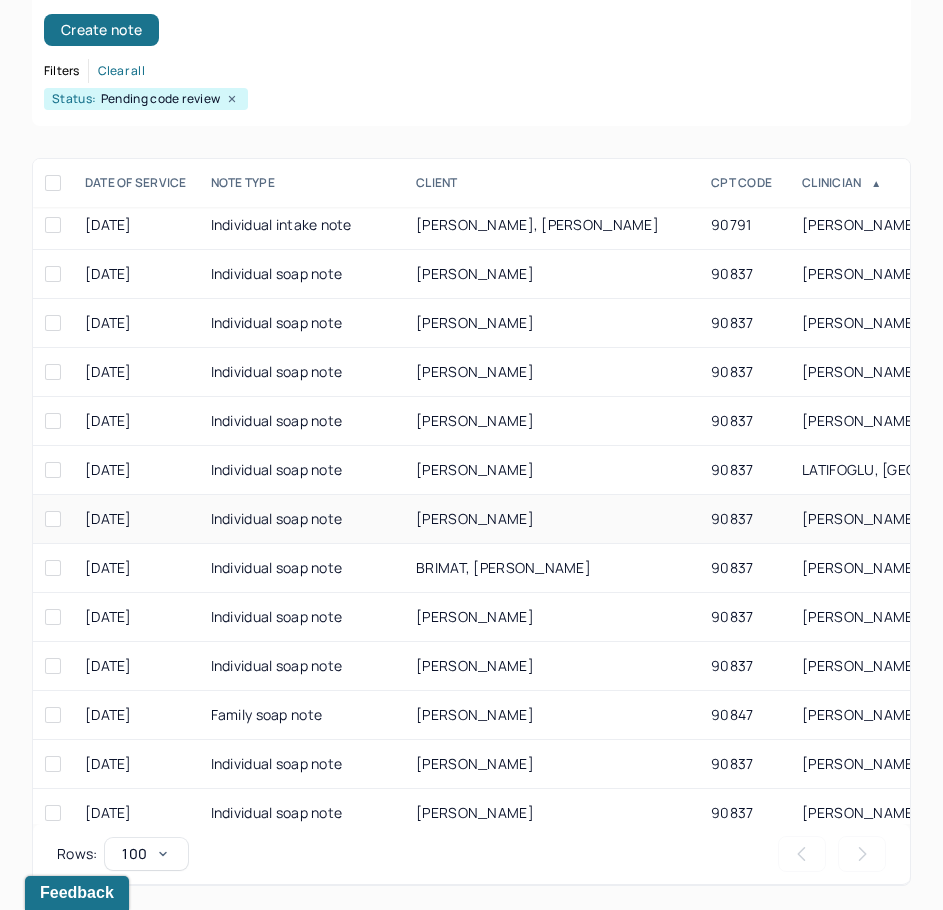 click on "[PERSON_NAME]" at bounding box center (551, 519) 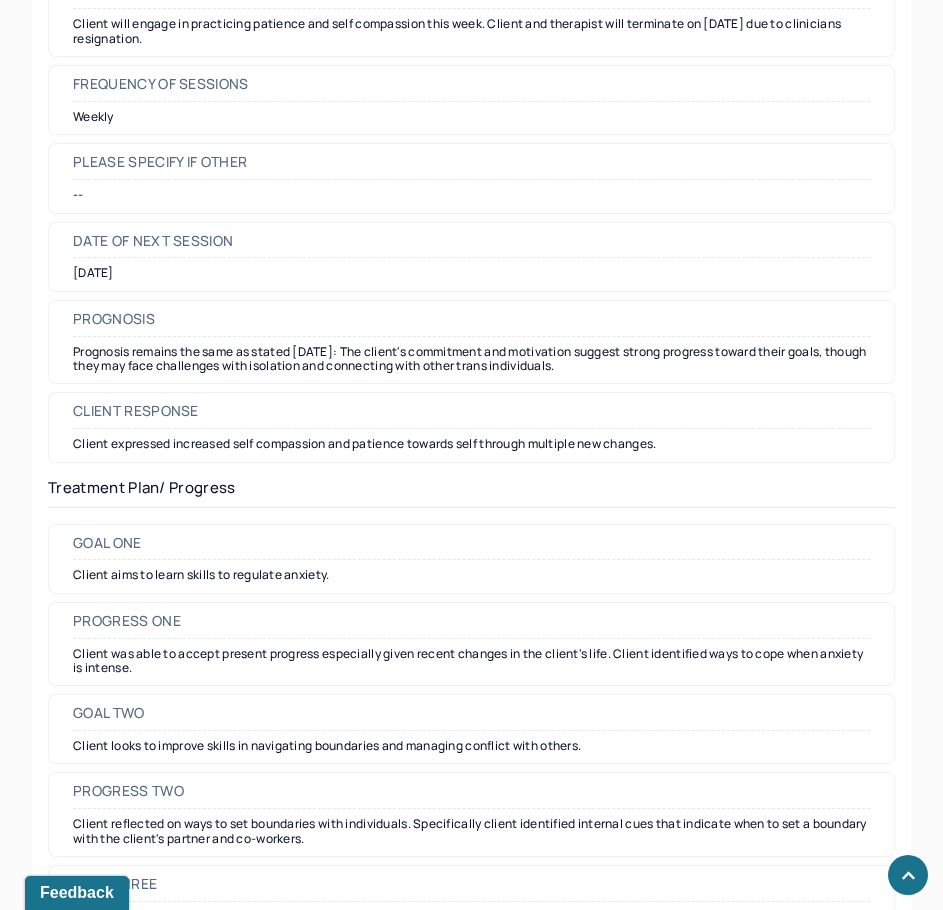 scroll, scrollTop: 2500, scrollLeft: 0, axis: vertical 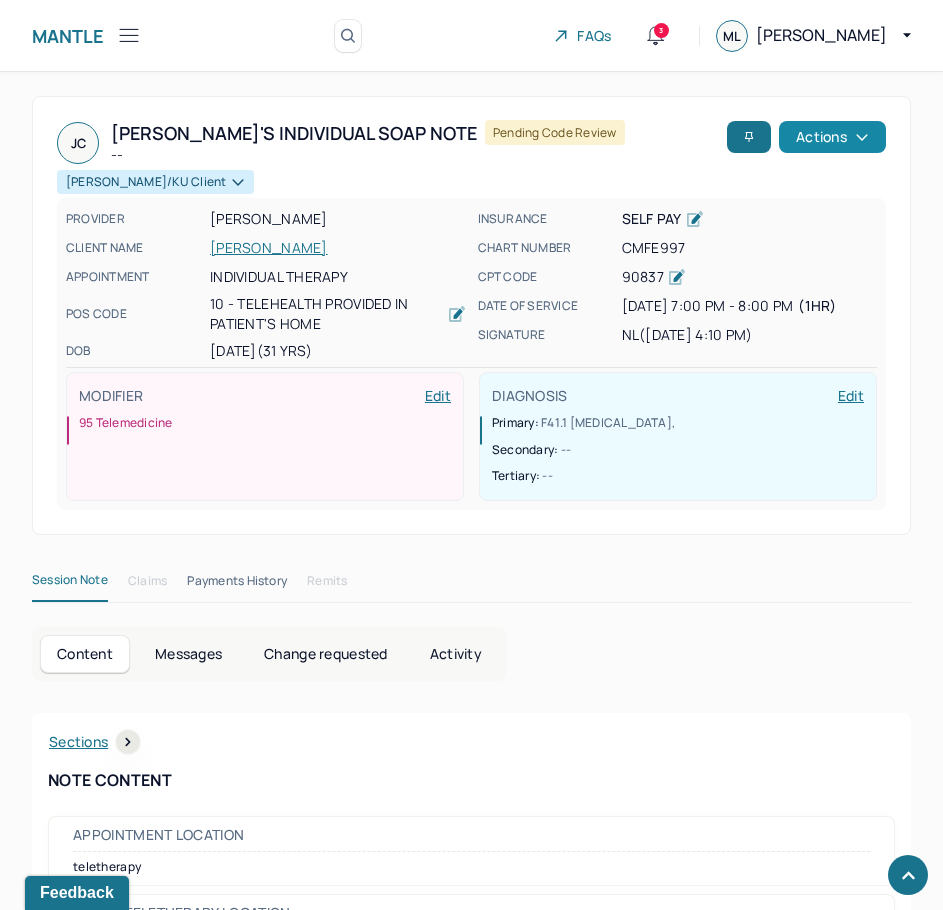 drag, startPoint x: 656, startPoint y: 538, endPoint x: 799, endPoint y: 140, distance: 422.91016 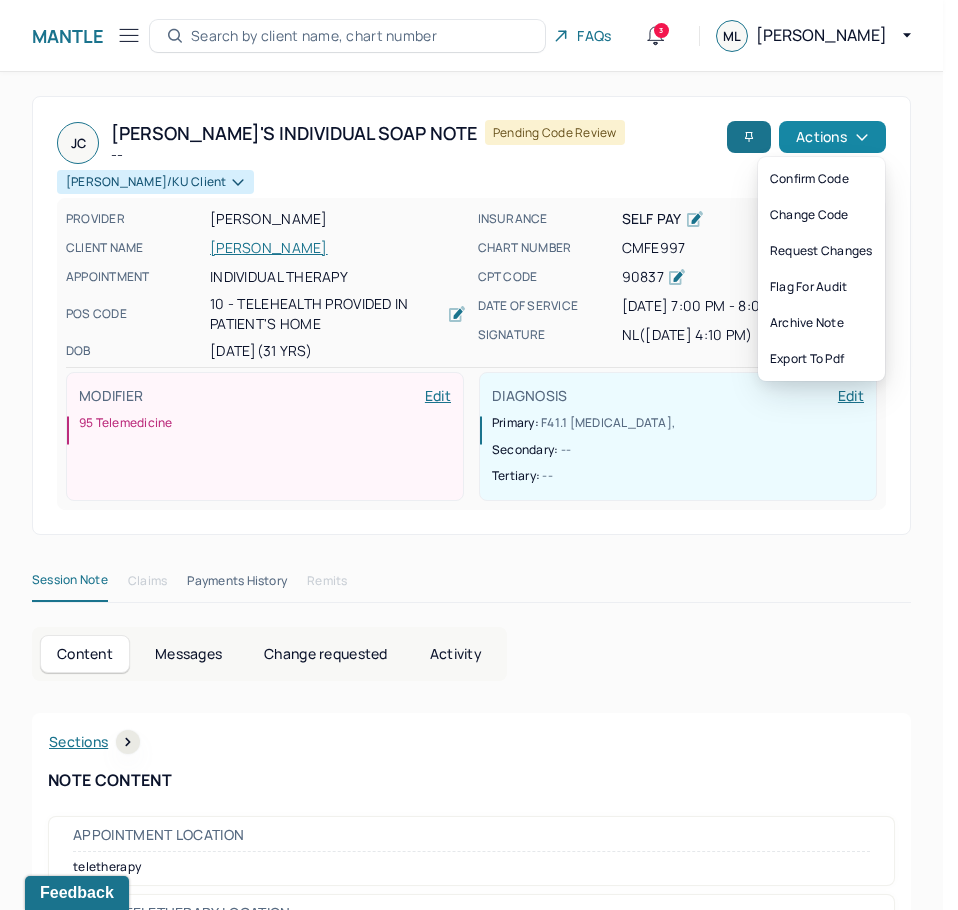 click on "Actions" at bounding box center [832, 137] 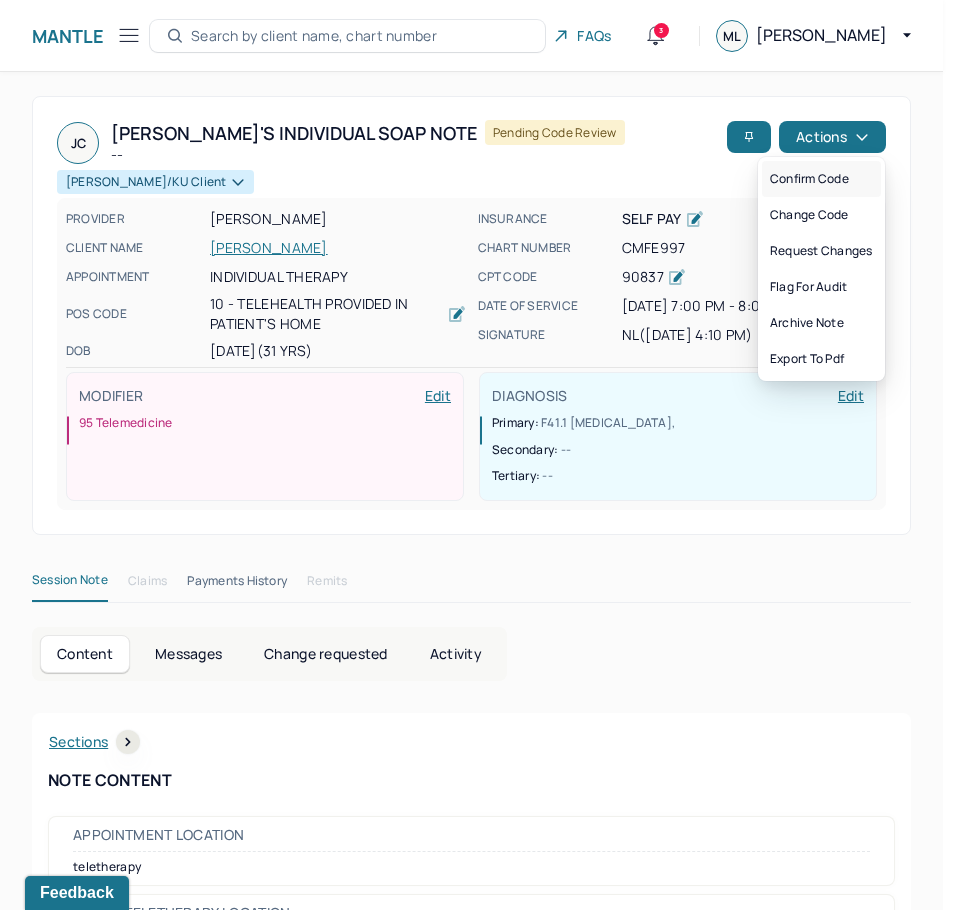 click on "Confirm code" at bounding box center (821, 179) 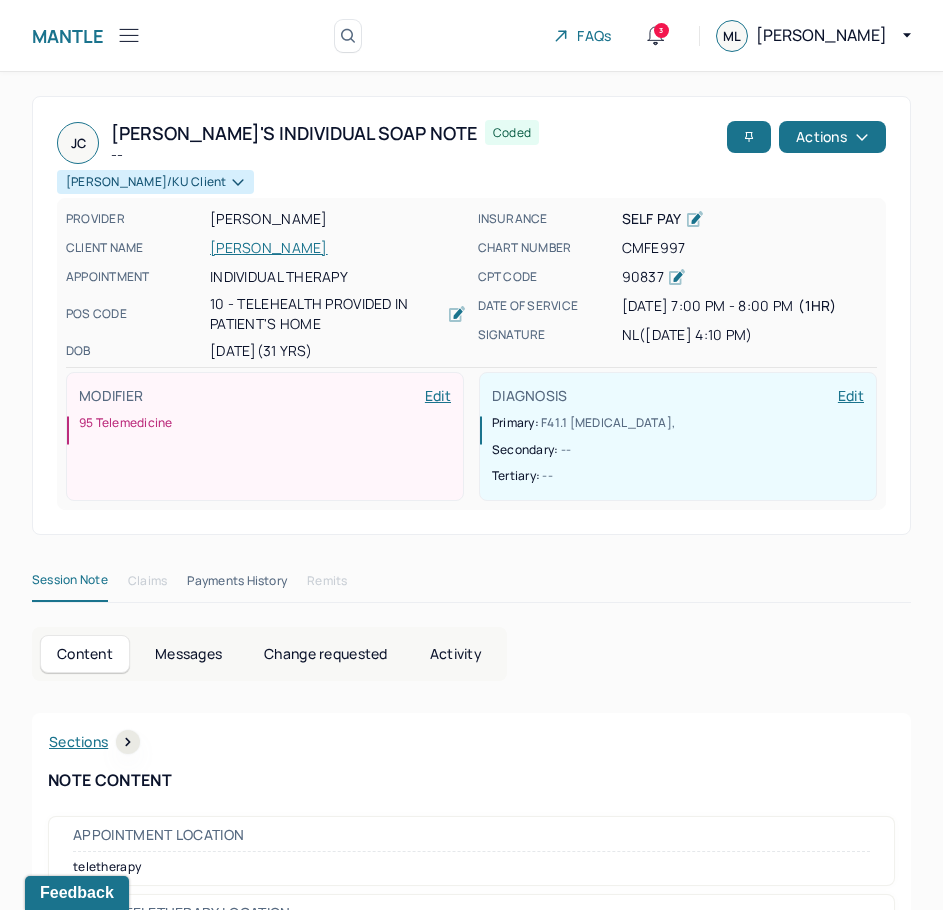 scroll, scrollTop: 308, scrollLeft: 0, axis: vertical 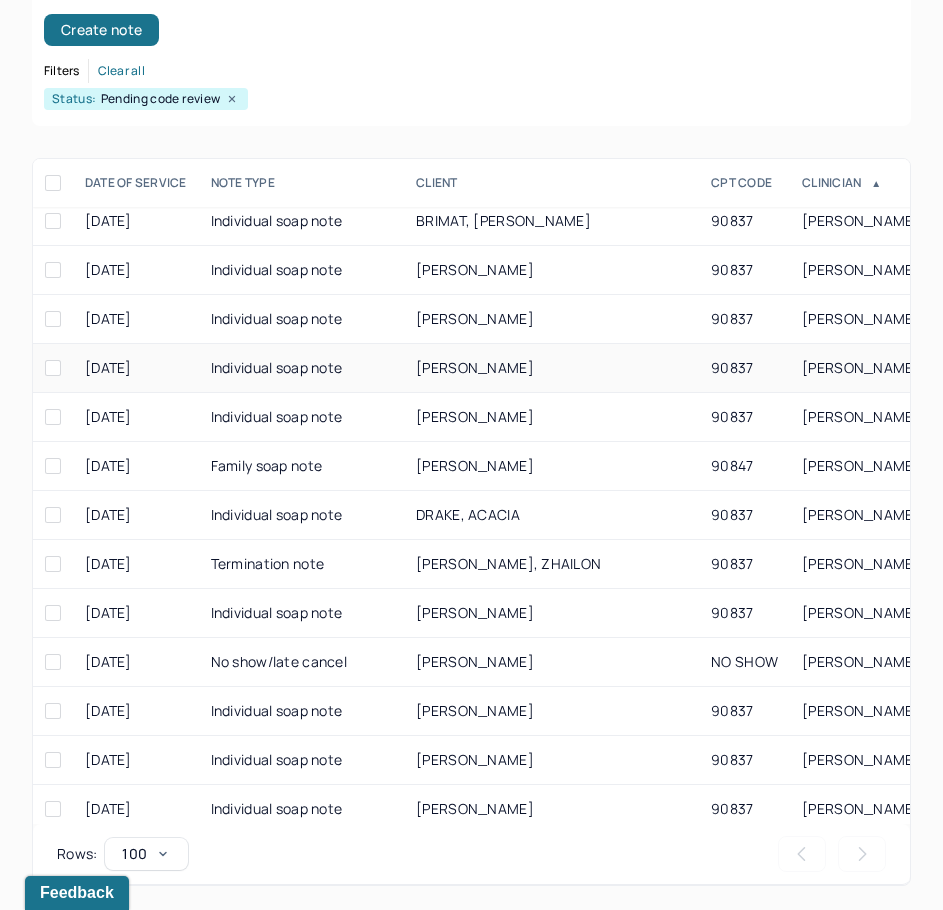 click on "[PERSON_NAME]" at bounding box center [551, 368] 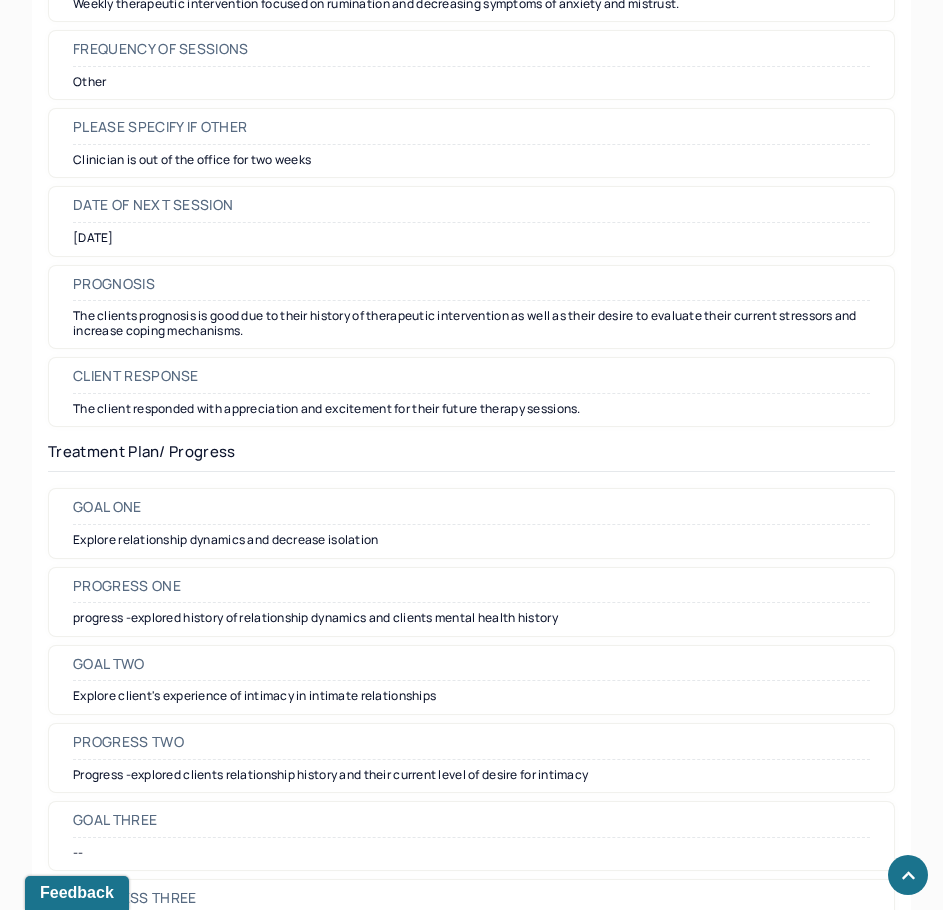 scroll, scrollTop: 2500, scrollLeft: 0, axis: vertical 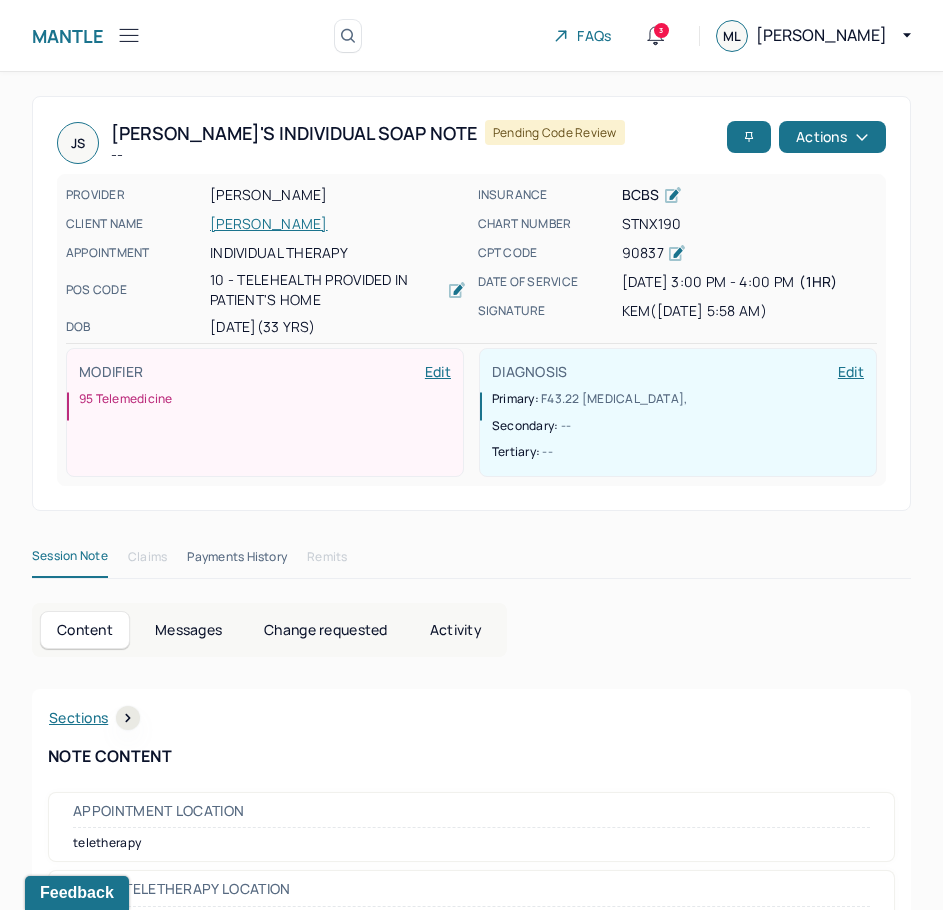 drag, startPoint x: 807, startPoint y: 505, endPoint x: 885, endPoint y: 37, distance: 474.45547 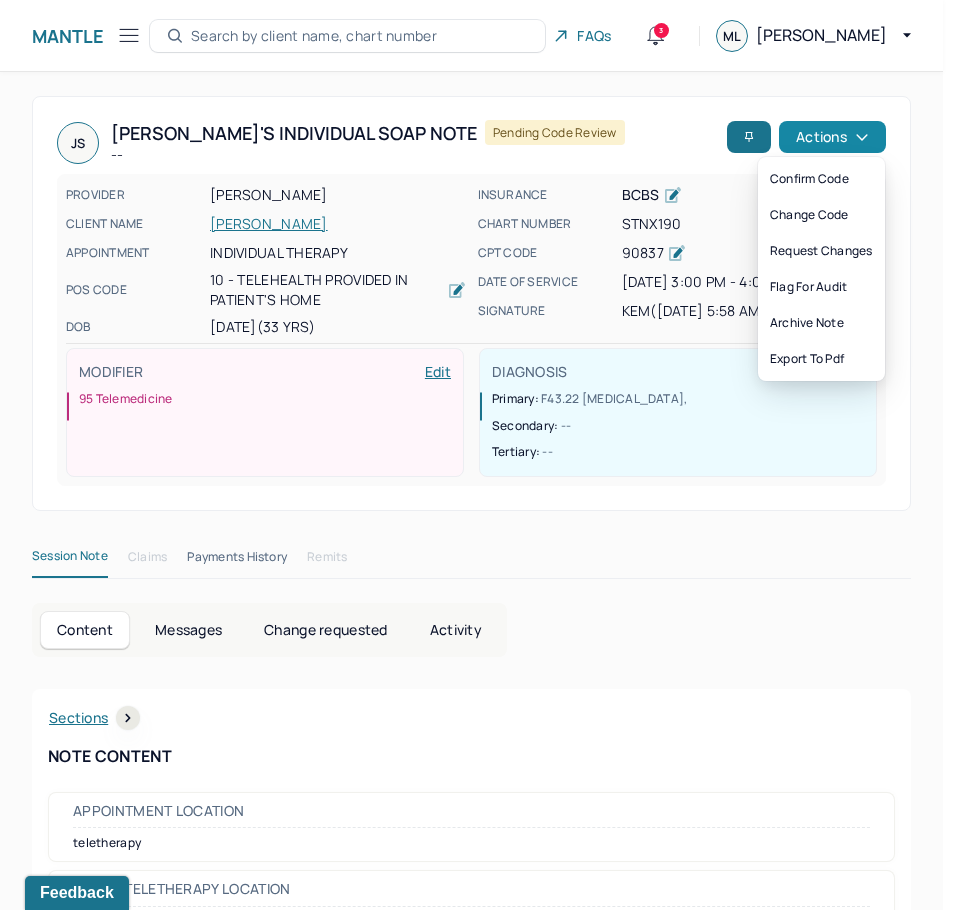 click on "Actions" at bounding box center [832, 137] 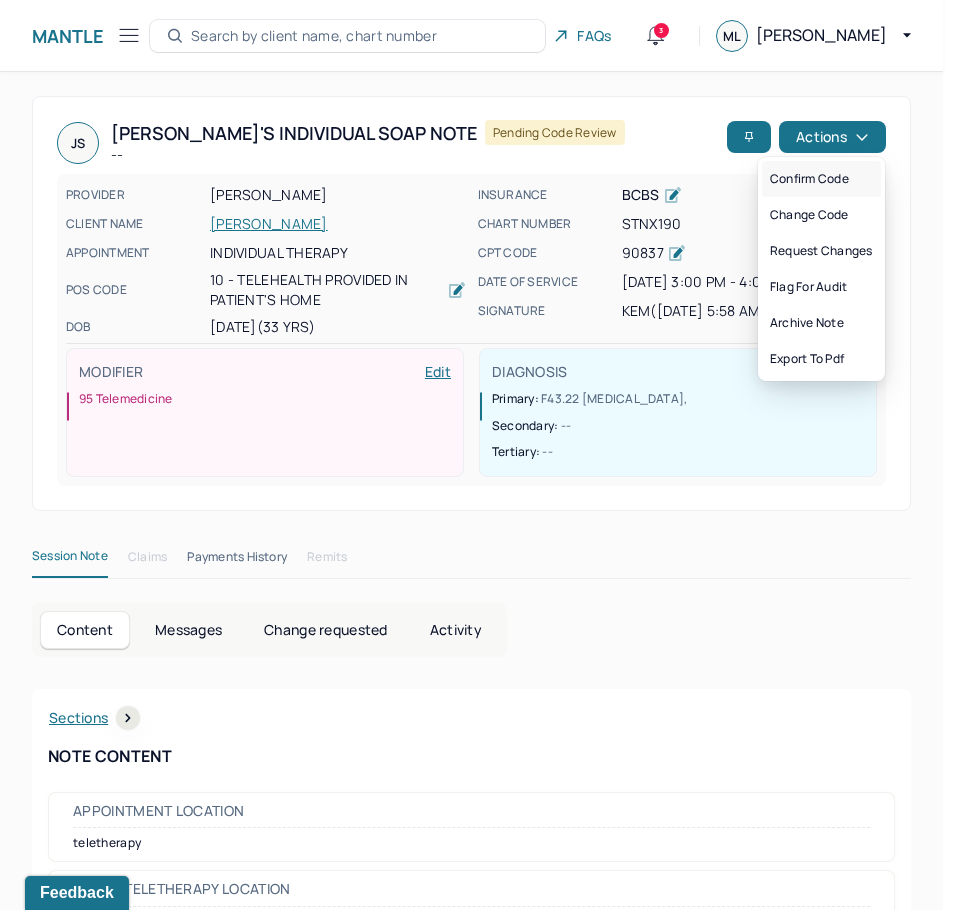 click on "Confirm code" at bounding box center (821, 179) 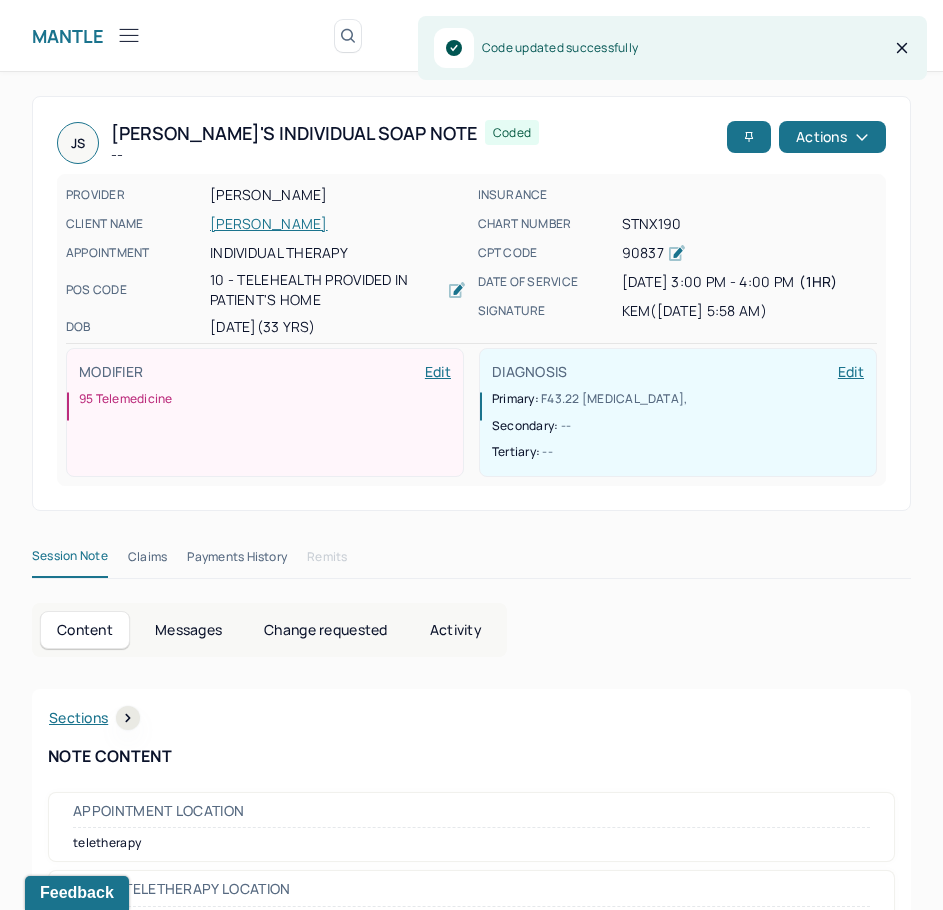 scroll, scrollTop: 308, scrollLeft: 0, axis: vertical 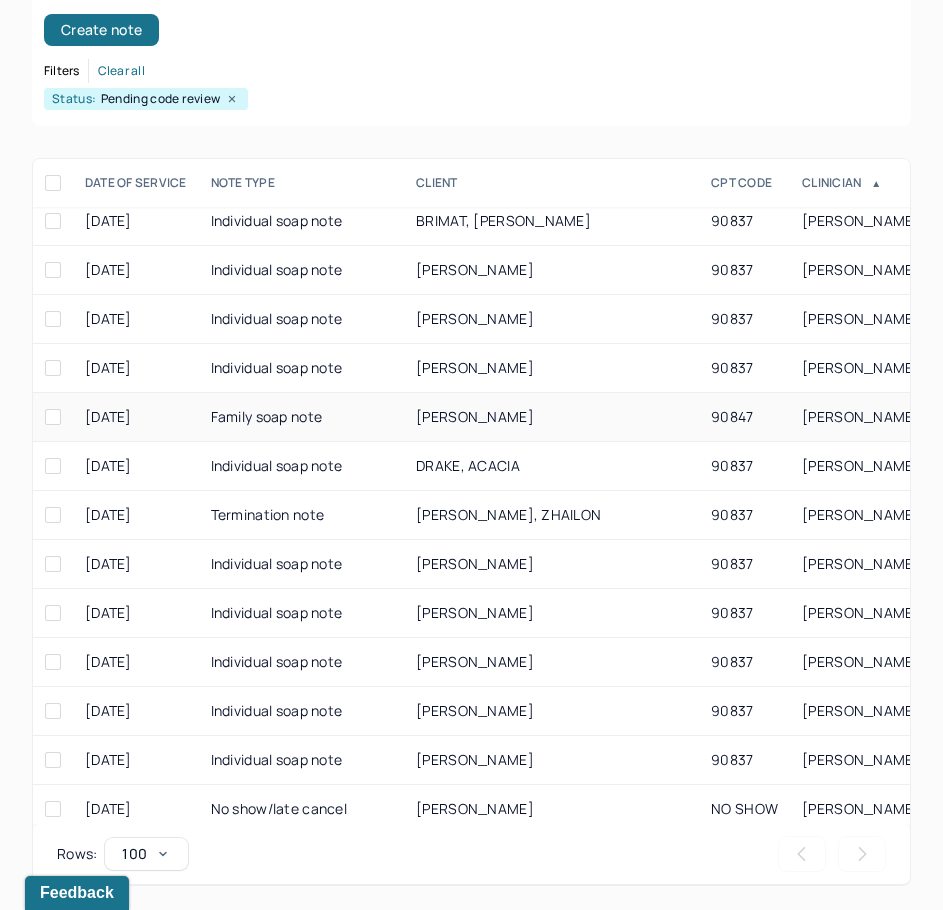 click on "[PERSON_NAME]" at bounding box center (475, 416) 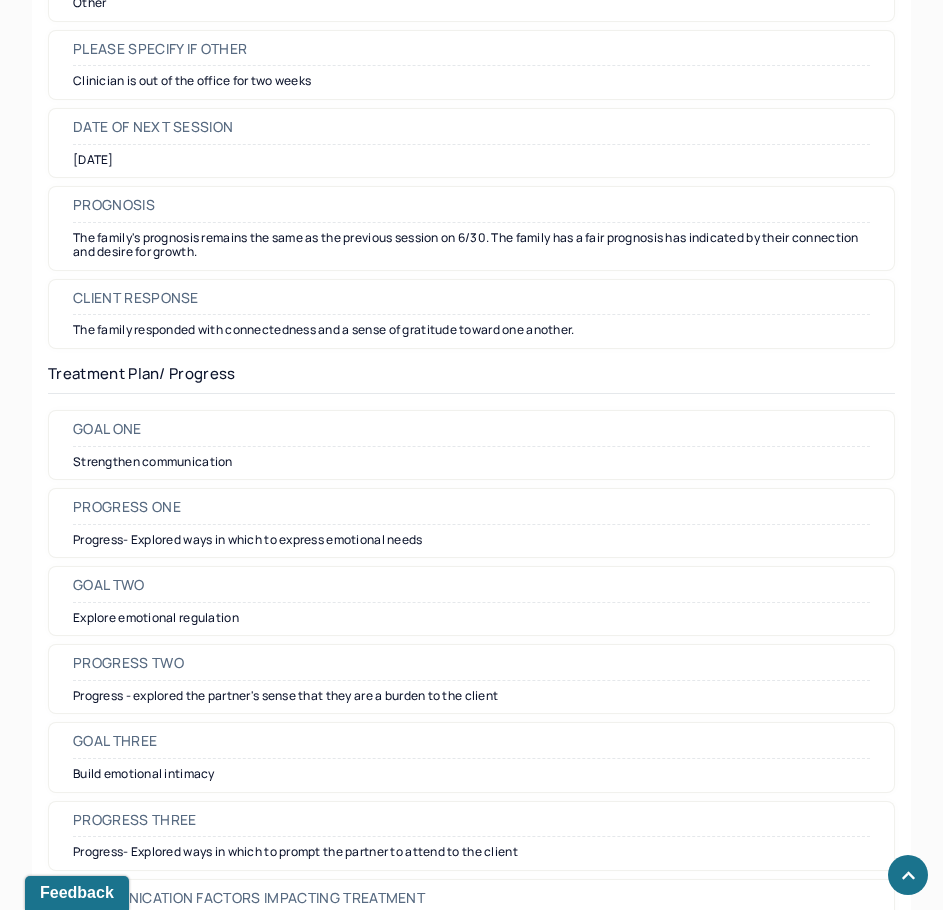 scroll, scrollTop: 2700, scrollLeft: 0, axis: vertical 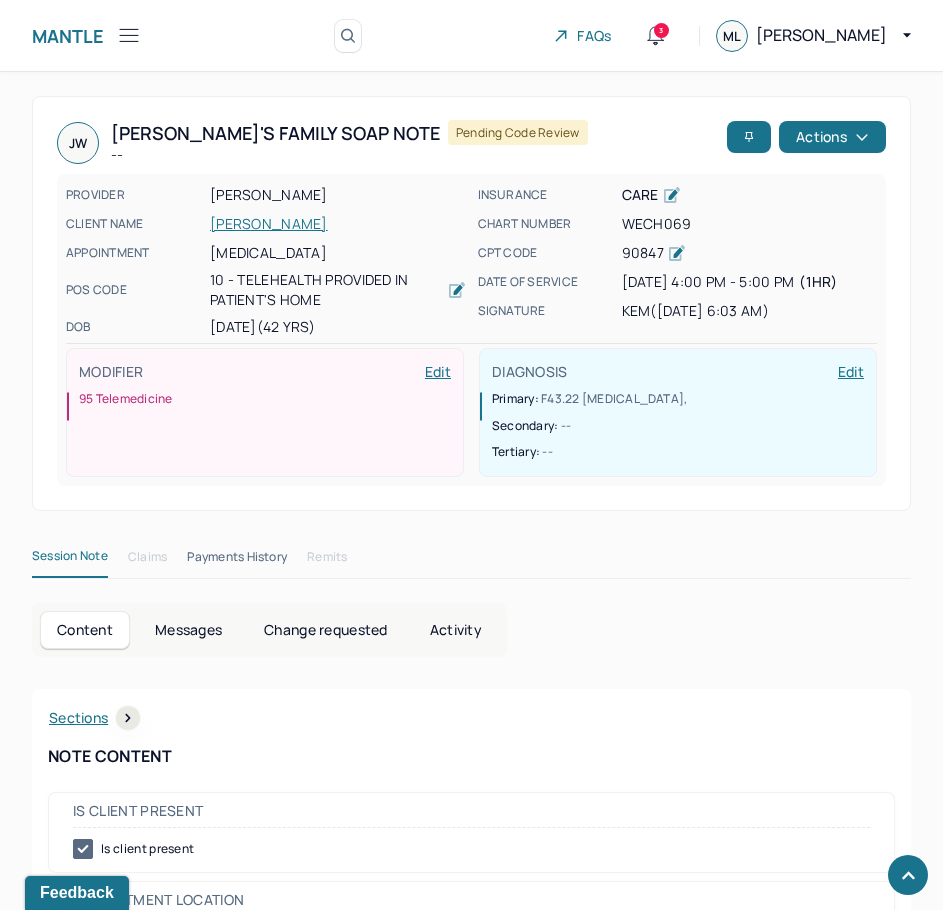 drag, startPoint x: 775, startPoint y: 502, endPoint x: 935, endPoint y: 141, distance: 394.86835 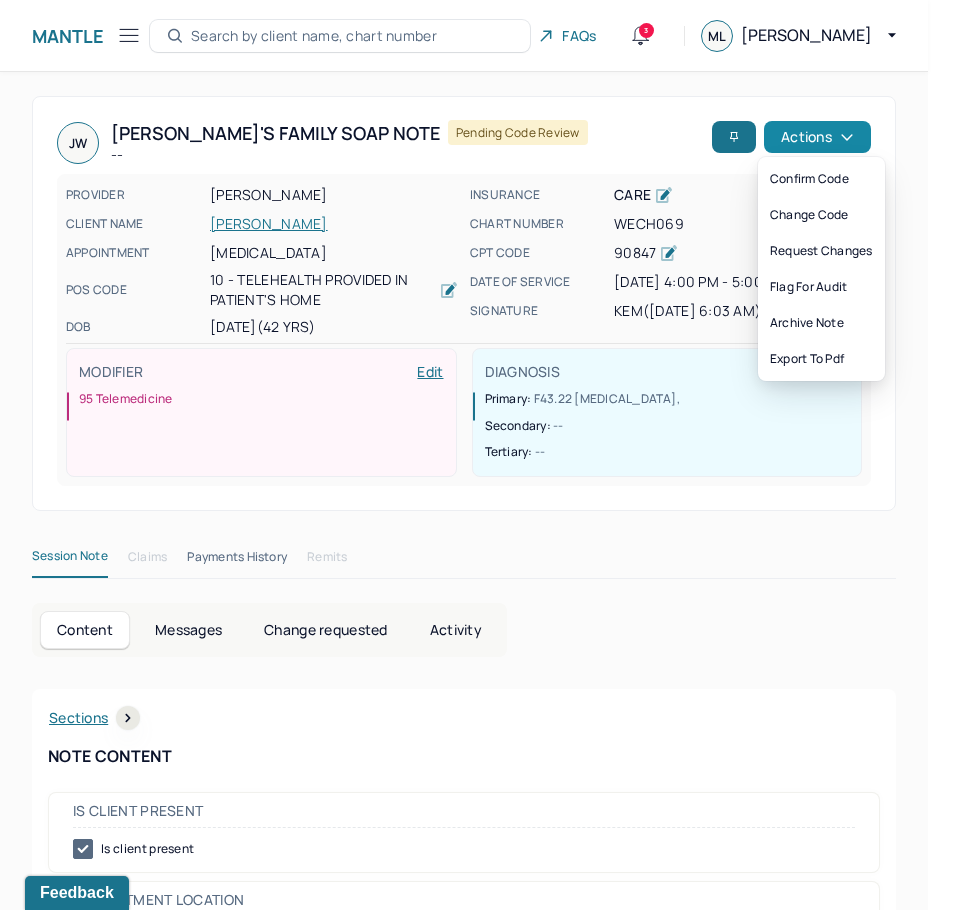 click on "Actions" at bounding box center (817, 137) 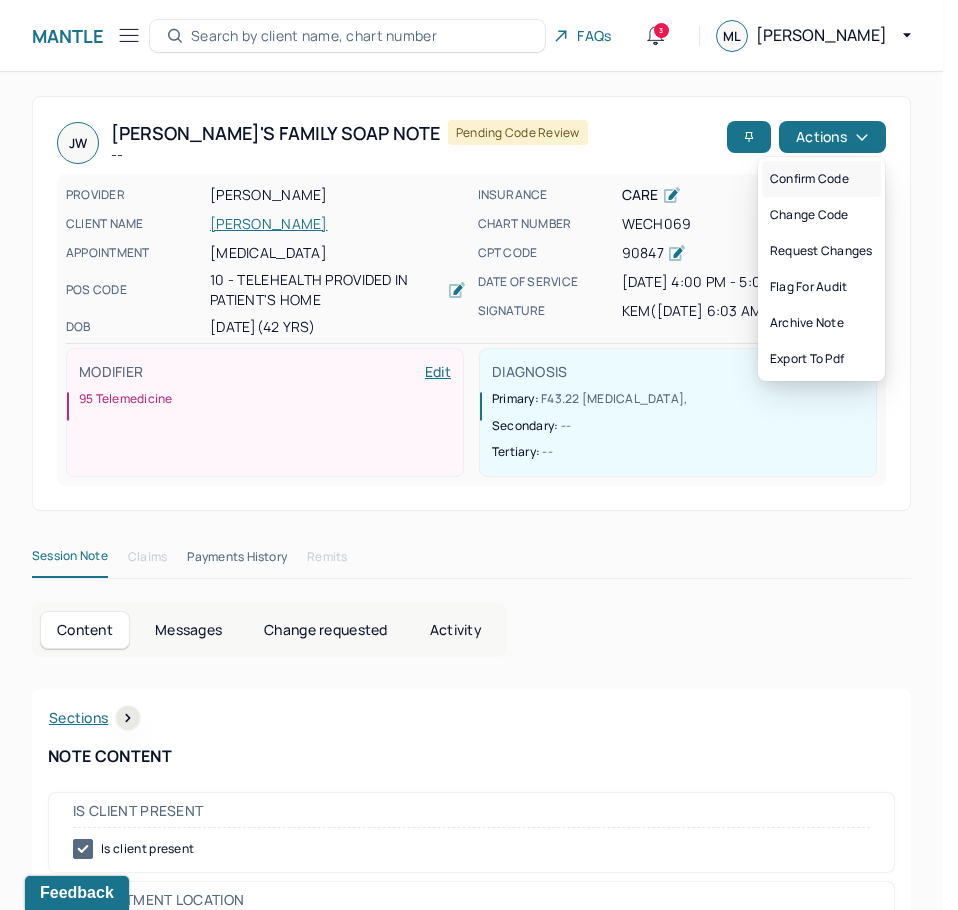 click on "Confirm code" at bounding box center (821, 179) 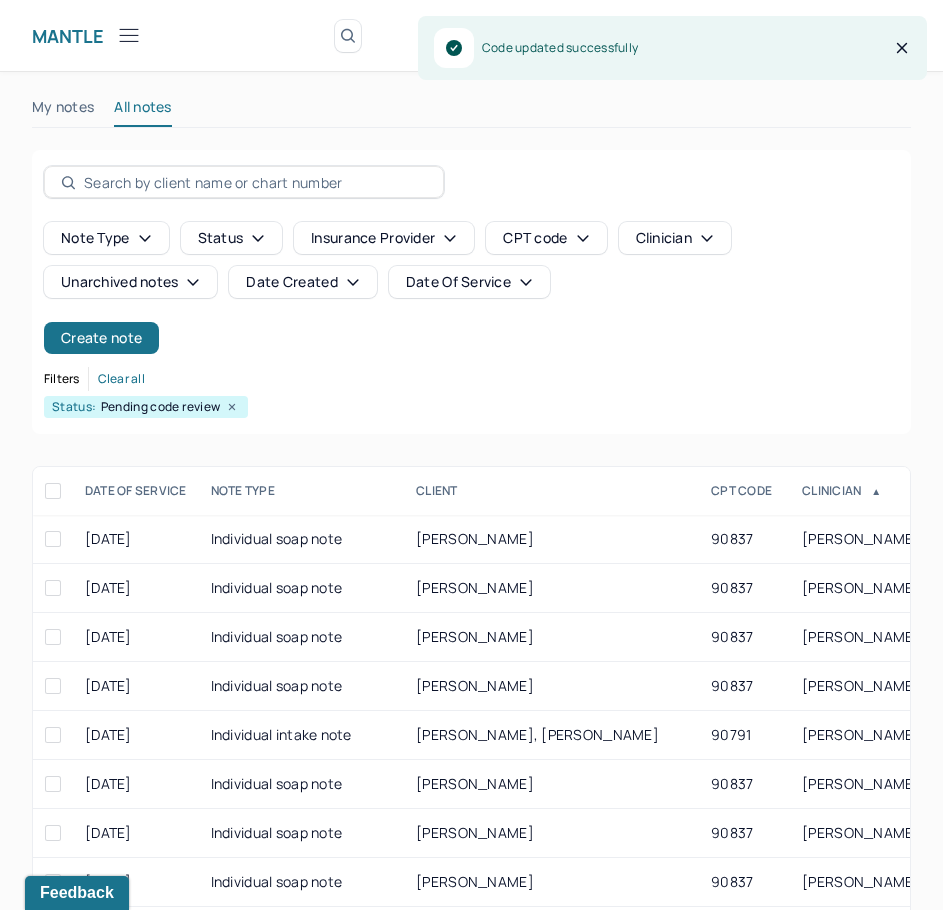 scroll, scrollTop: 308, scrollLeft: 0, axis: vertical 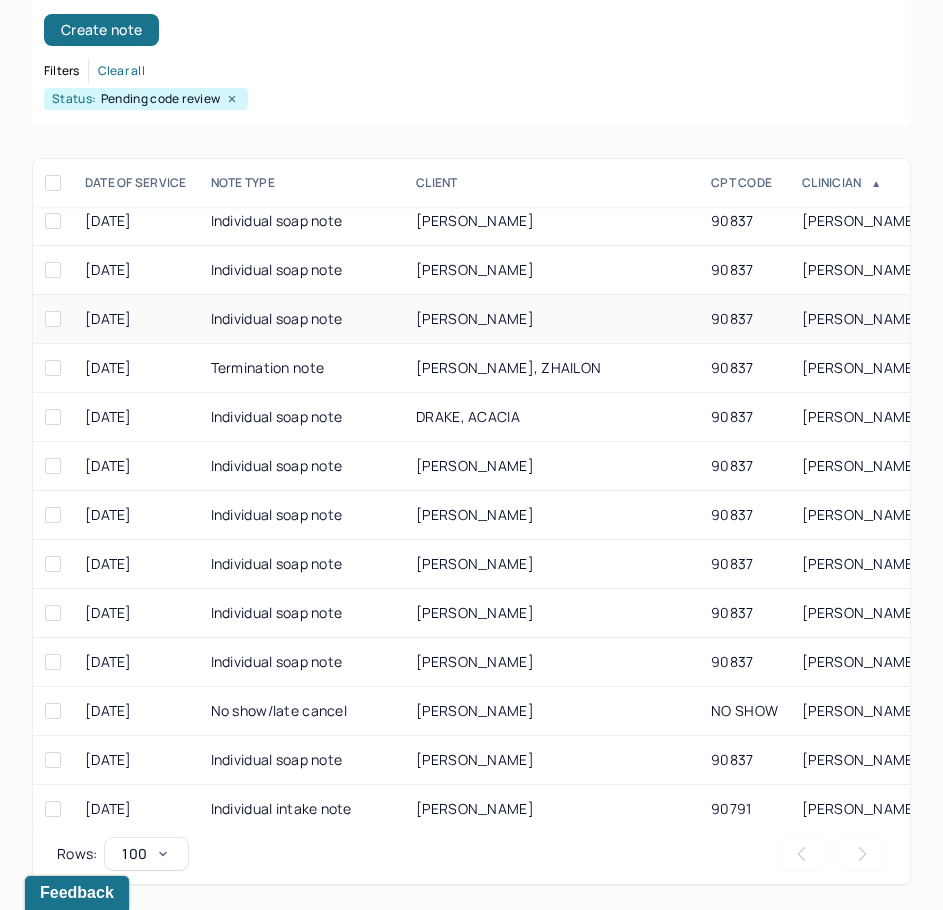 click on "[PERSON_NAME]" at bounding box center (475, 318) 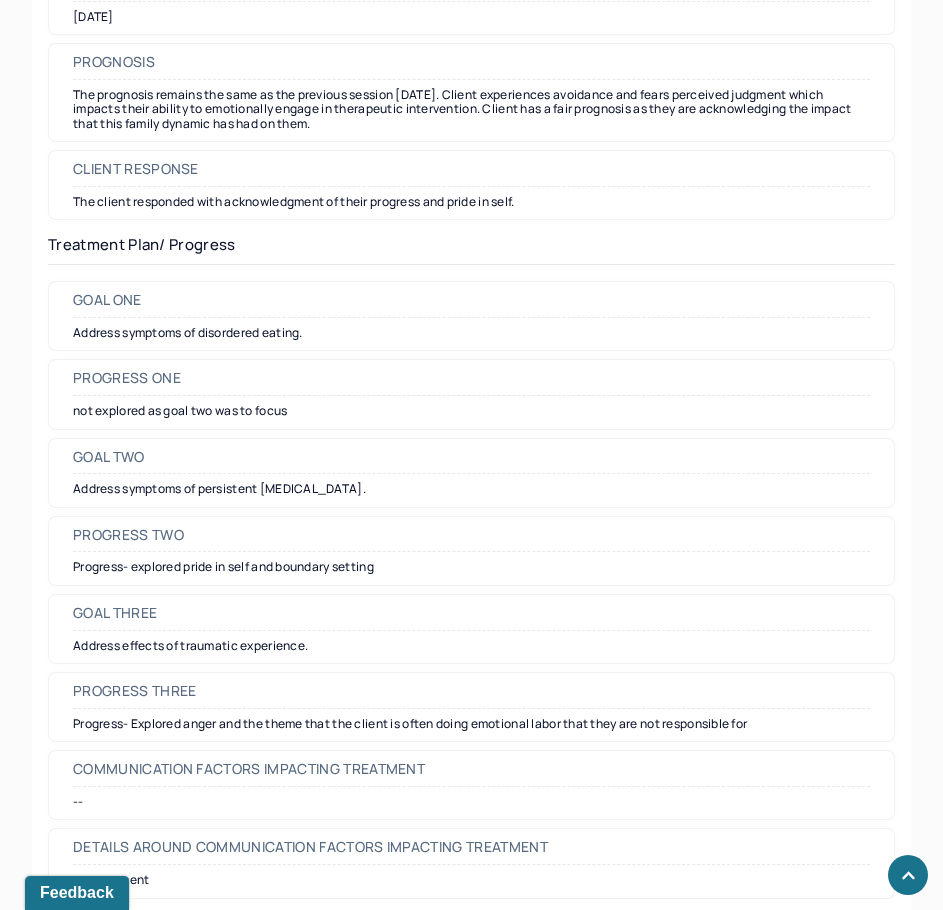 scroll, scrollTop: 2700, scrollLeft: 0, axis: vertical 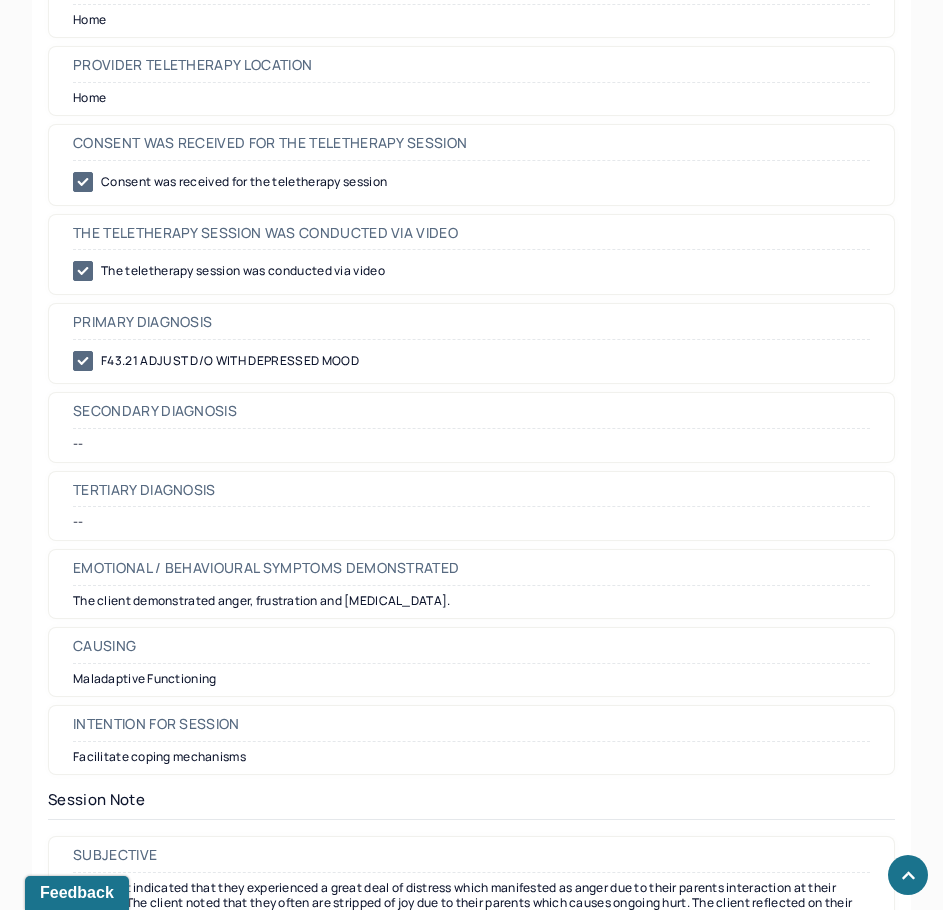 drag, startPoint x: 815, startPoint y: 440, endPoint x: 904, endPoint y: 157, distance: 296.6648 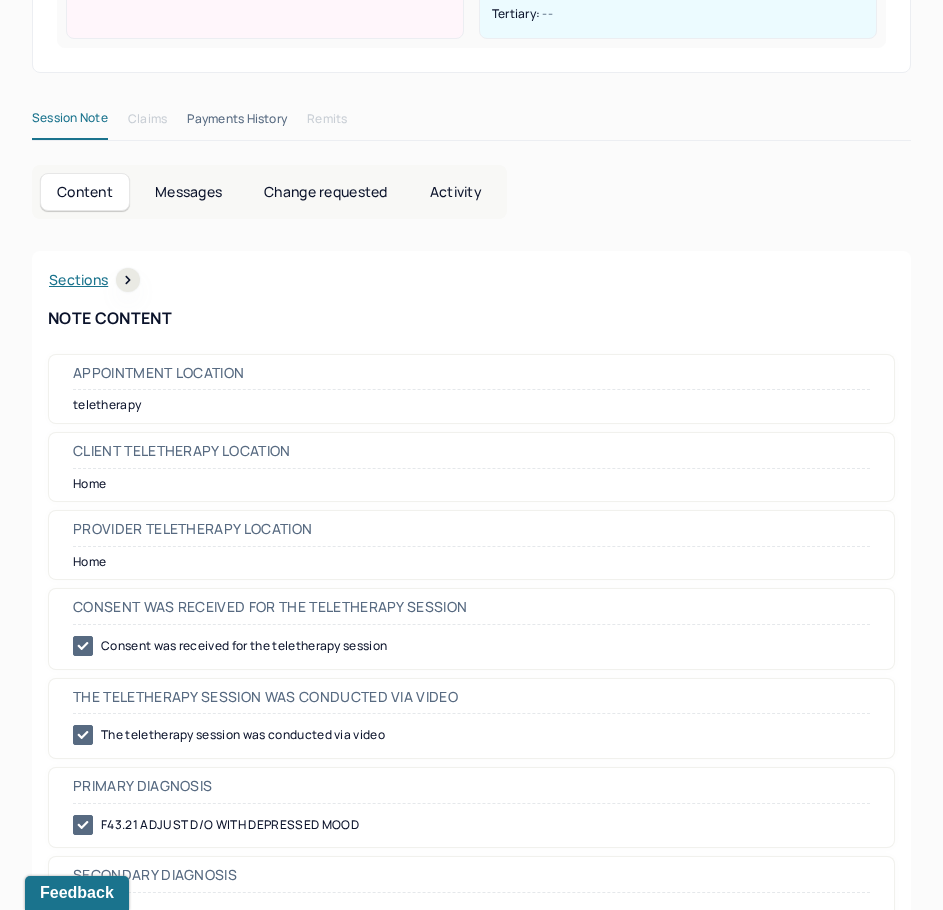 scroll, scrollTop: 0, scrollLeft: 0, axis: both 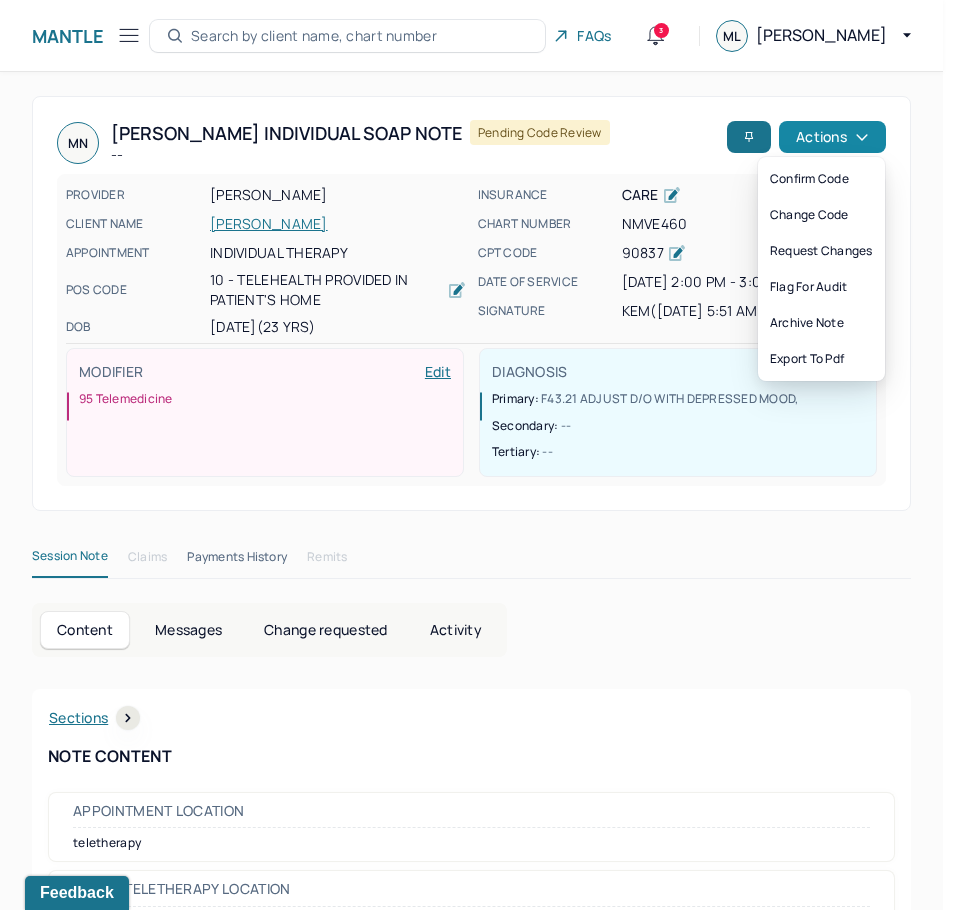 click on "Actions" at bounding box center [832, 137] 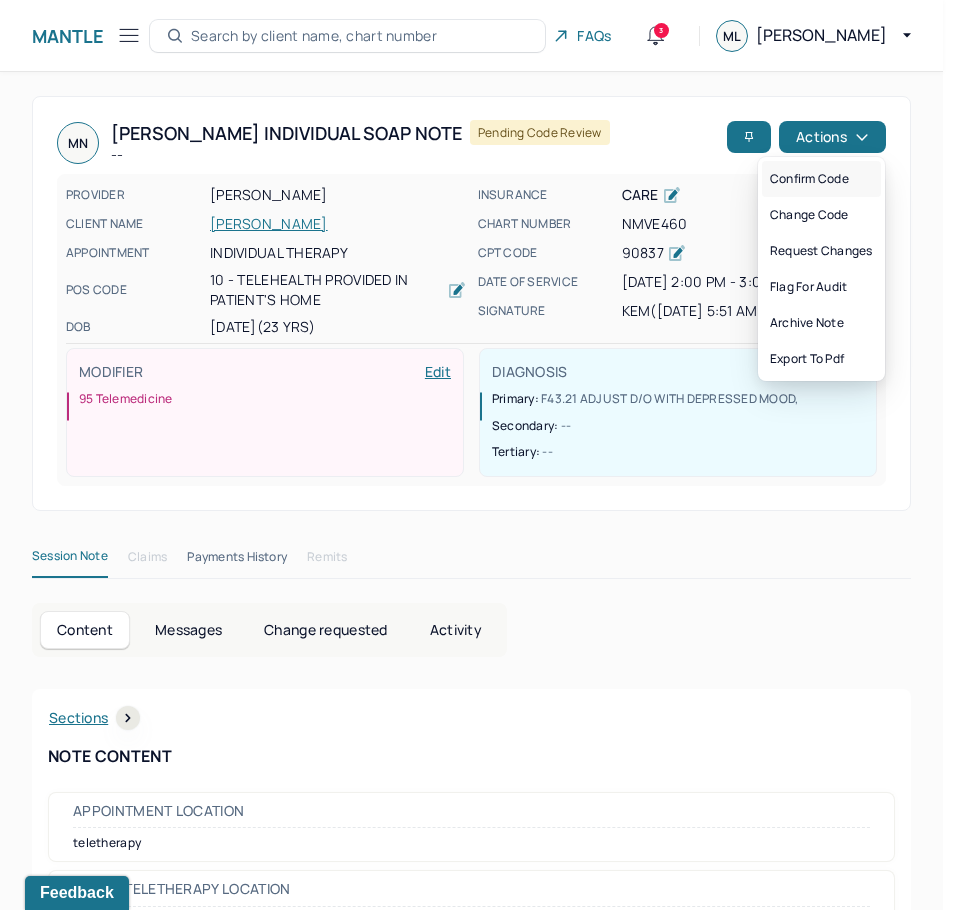 click on "Confirm code" at bounding box center [821, 179] 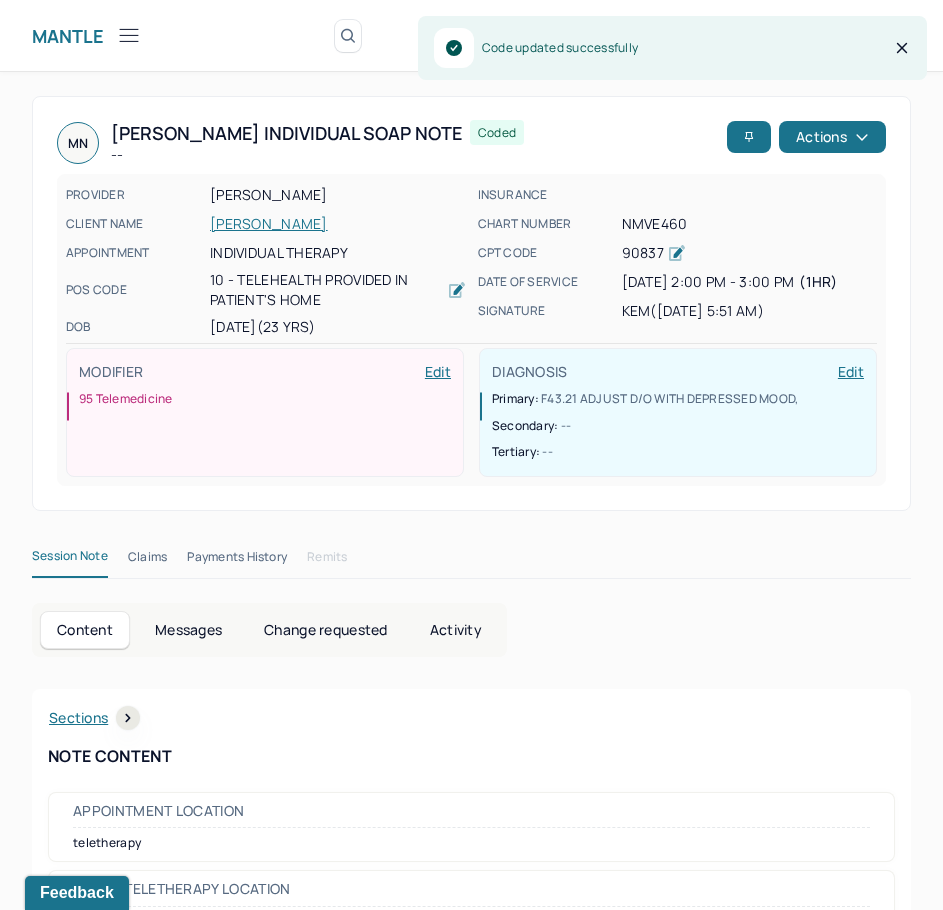 scroll, scrollTop: 308, scrollLeft: 0, axis: vertical 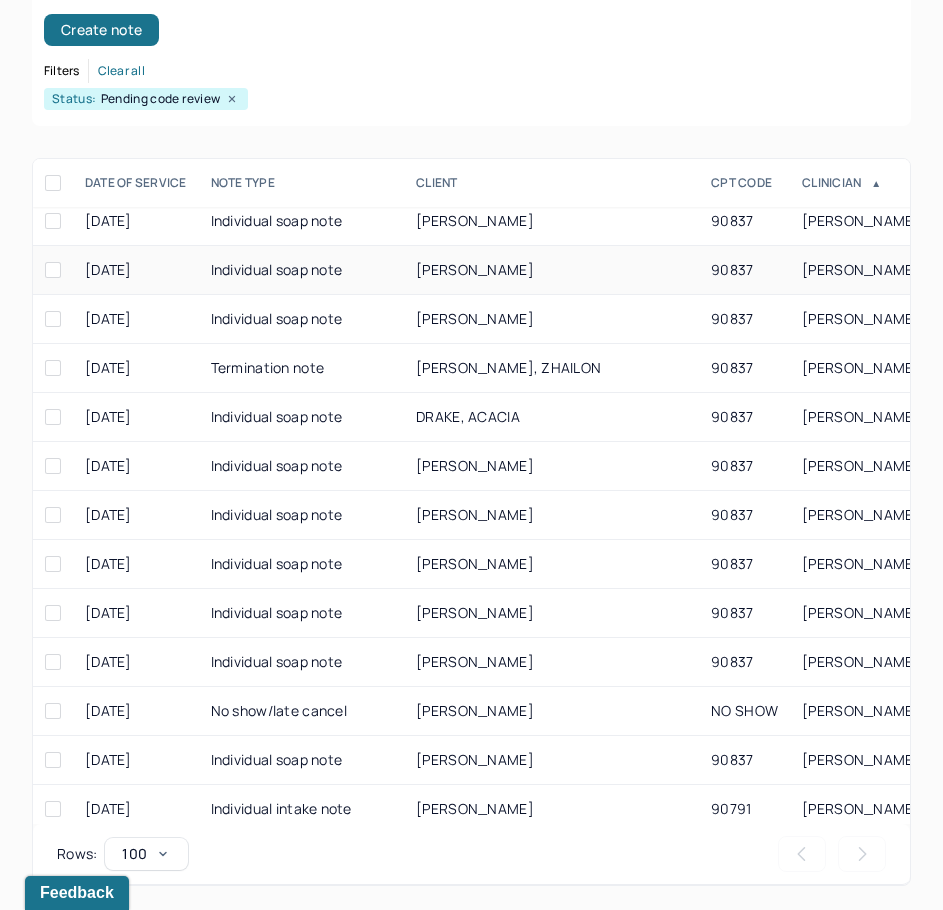 click on "[PERSON_NAME]" at bounding box center (475, 269) 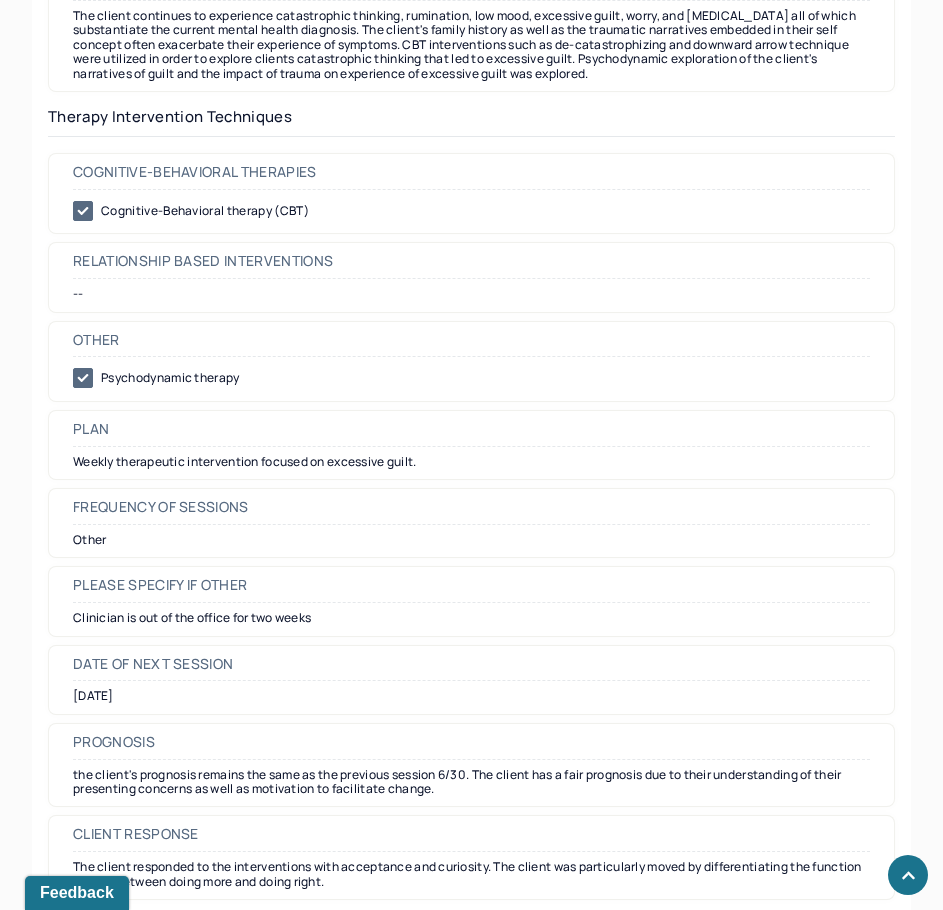 scroll, scrollTop: 2000, scrollLeft: 0, axis: vertical 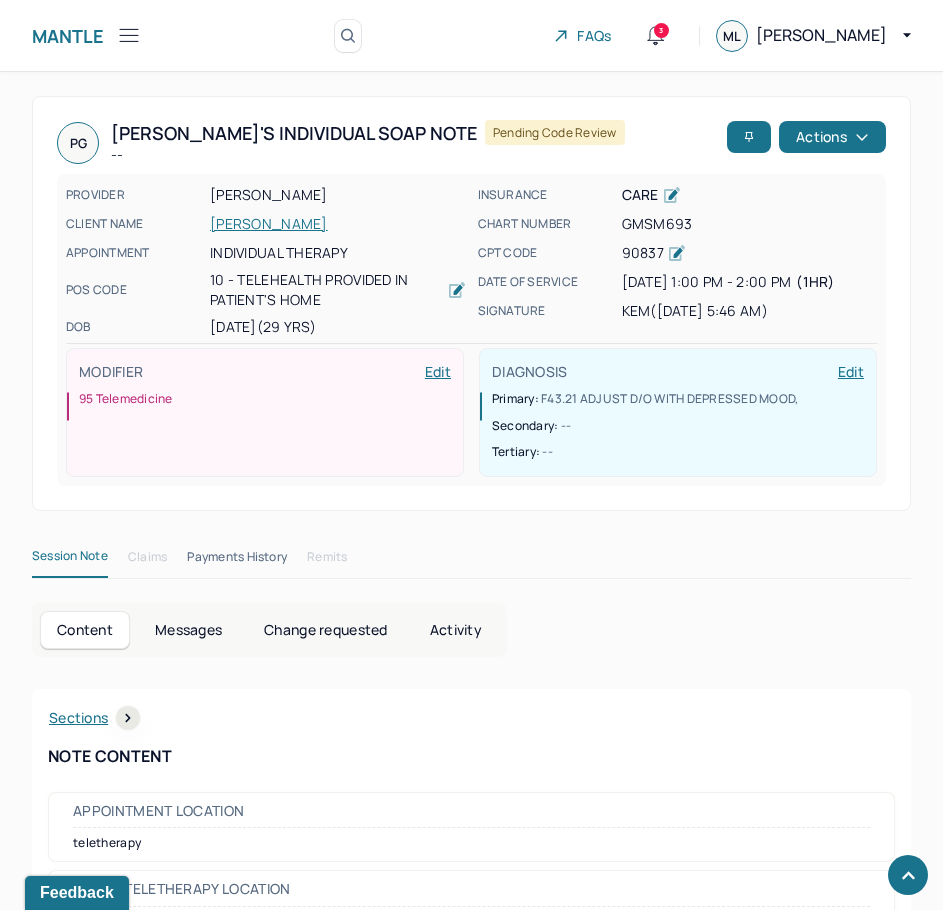 drag, startPoint x: 658, startPoint y: 451, endPoint x: 846, endPoint y: 100, distance: 398.1771 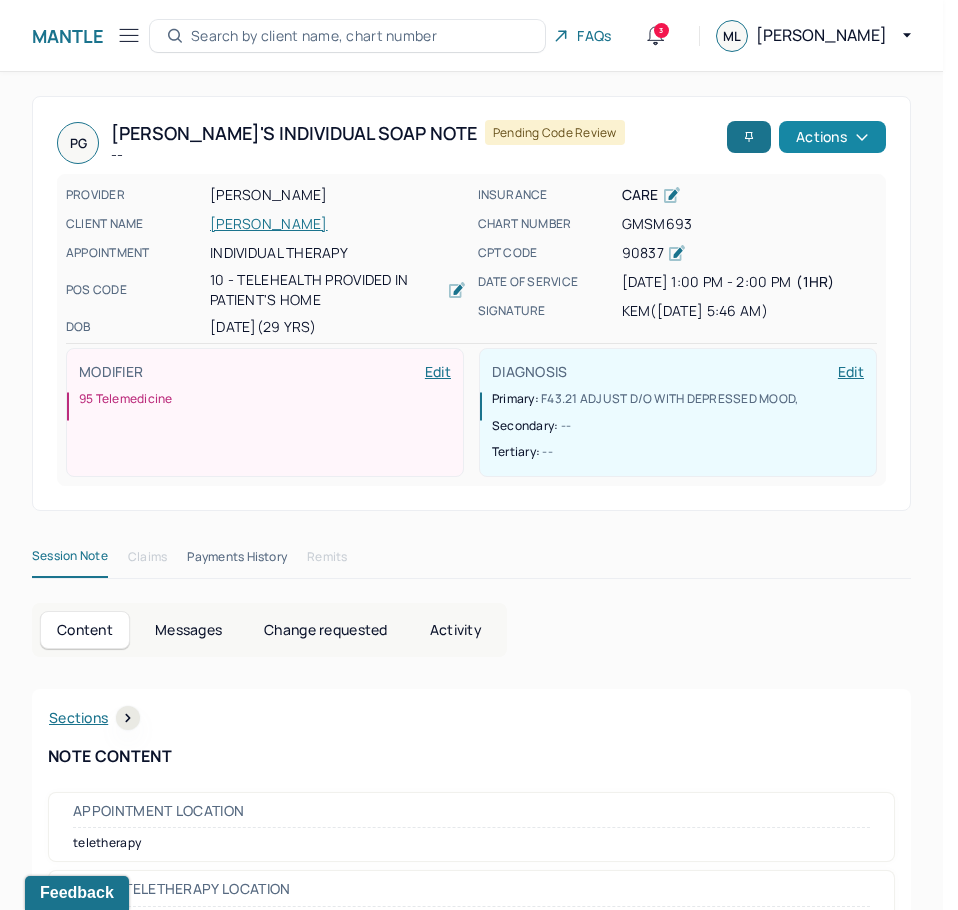 click on "Actions" at bounding box center (832, 137) 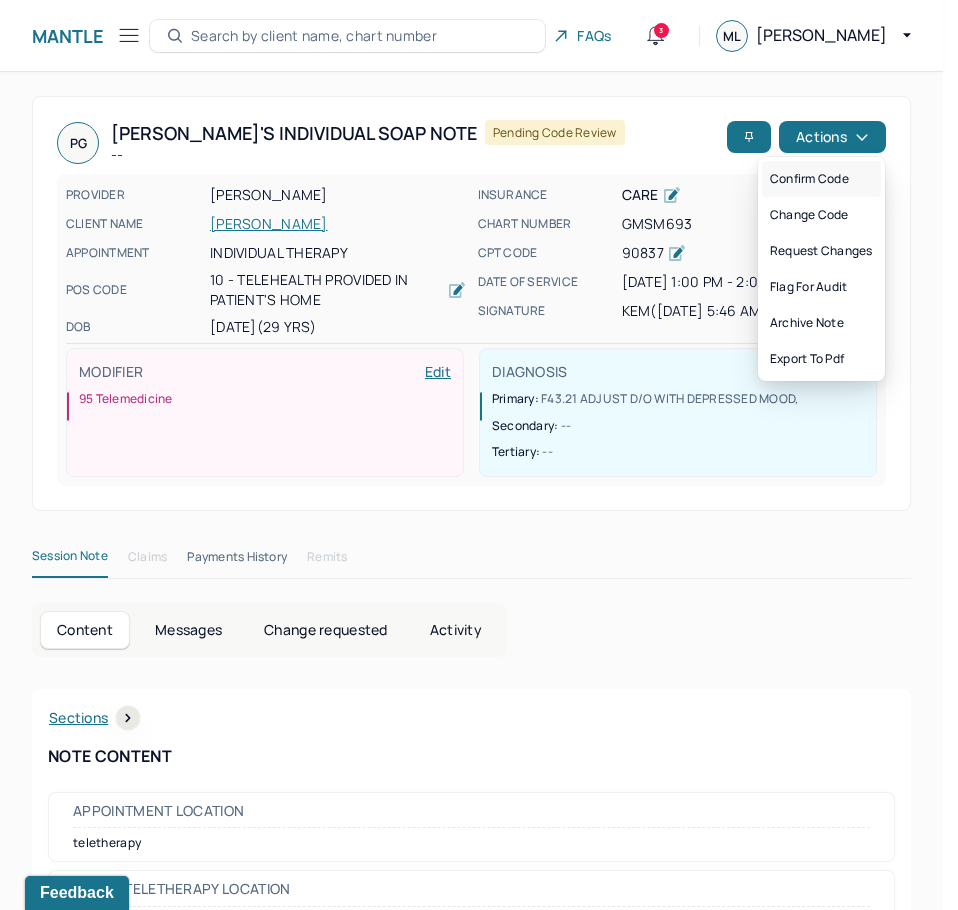 click on "Confirm code" at bounding box center (821, 179) 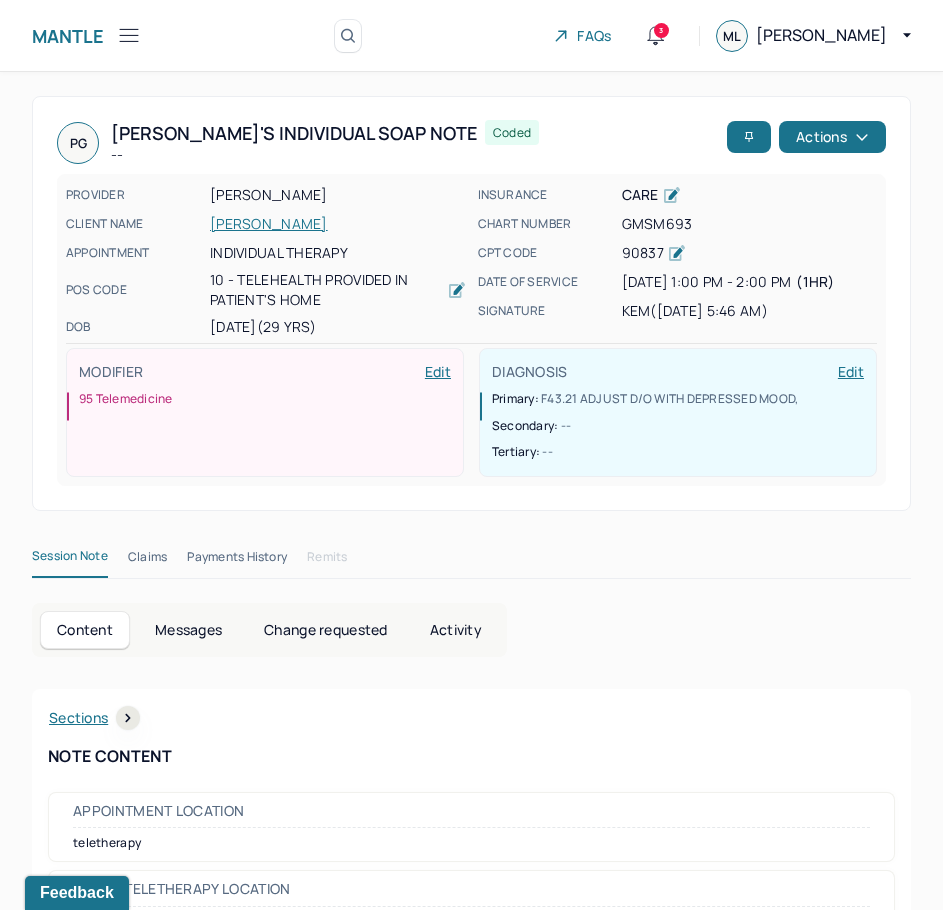 scroll, scrollTop: 308, scrollLeft: 0, axis: vertical 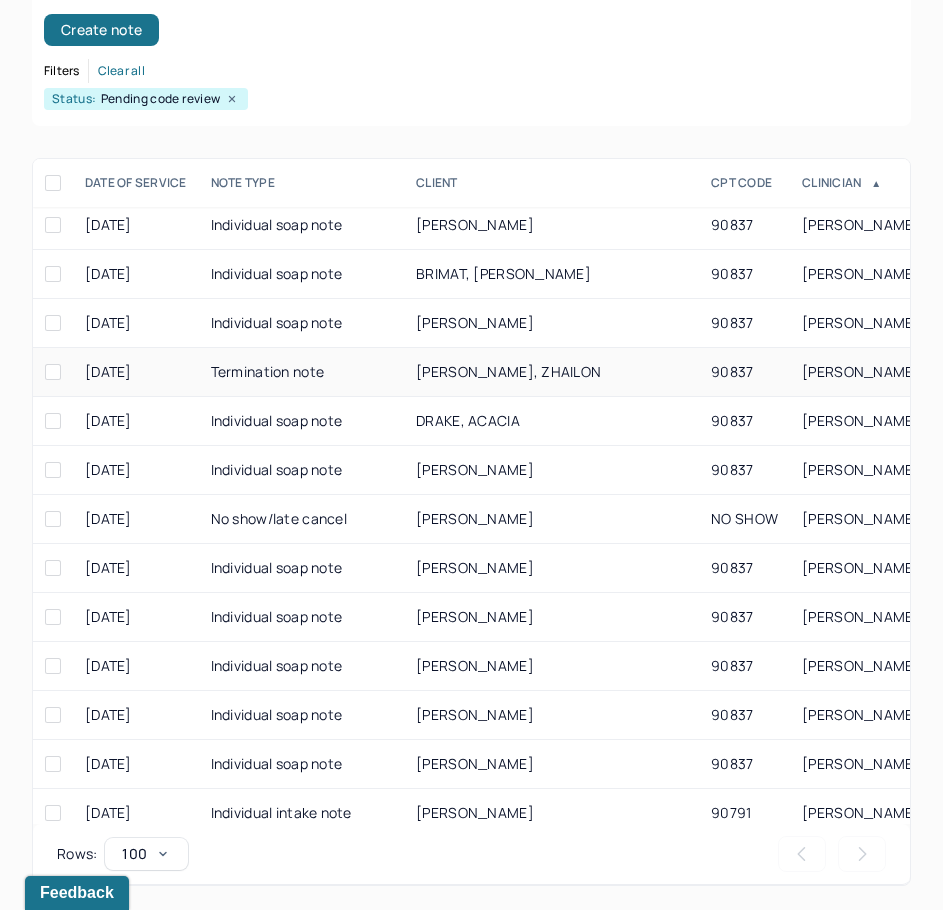 click on "[PERSON_NAME], ZHAILON" at bounding box center (551, 372) 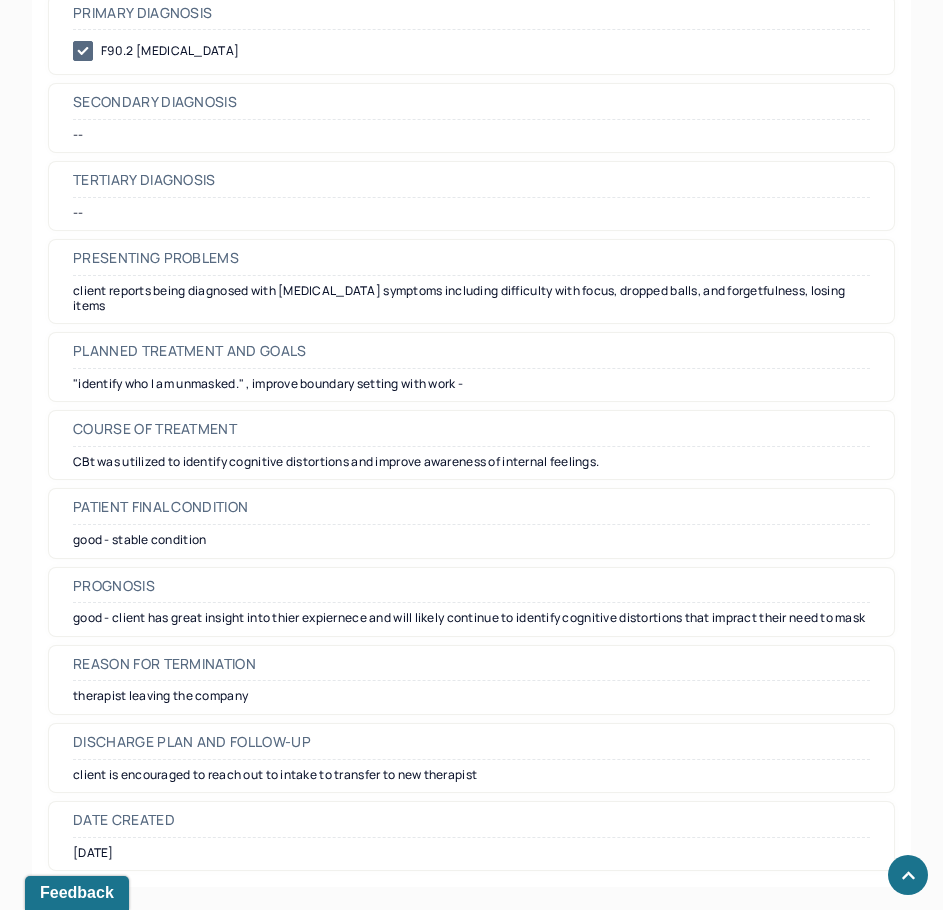 scroll, scrollTop: 1429, scrollLeft: 0, axis: vertical 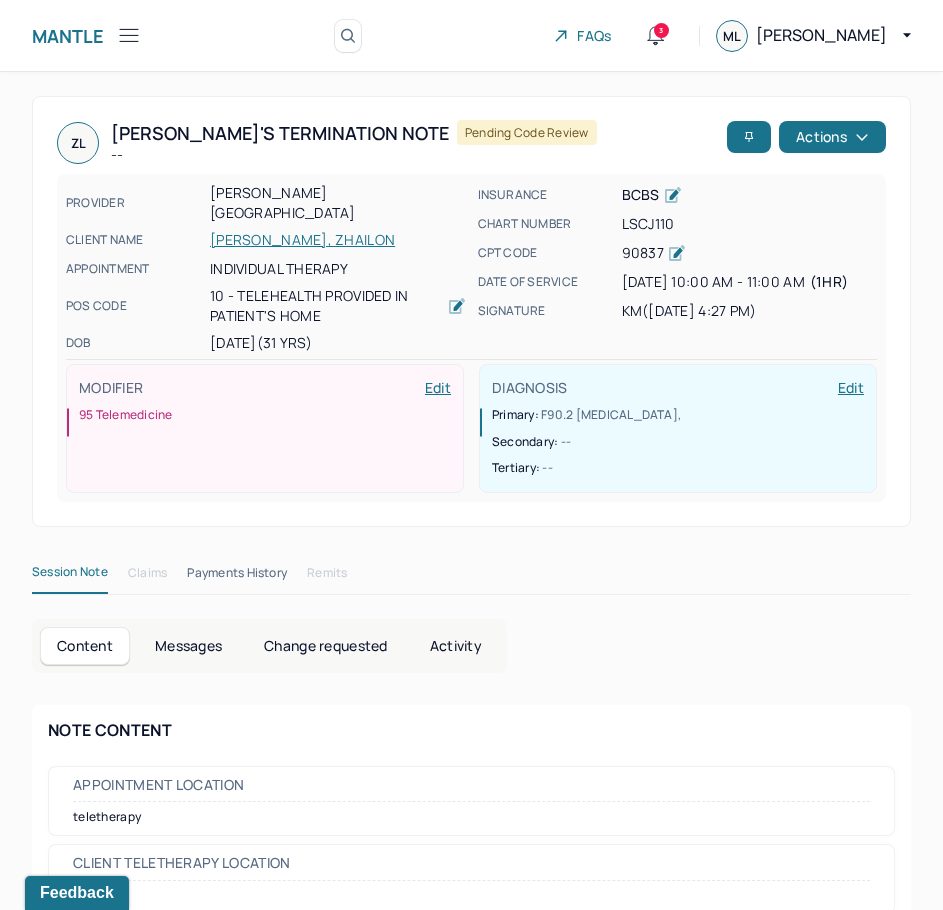 drag, startPoint x: 741, startPoint y: 478, endPoint x: 781, endPoint y: 114, distance: 366.1912 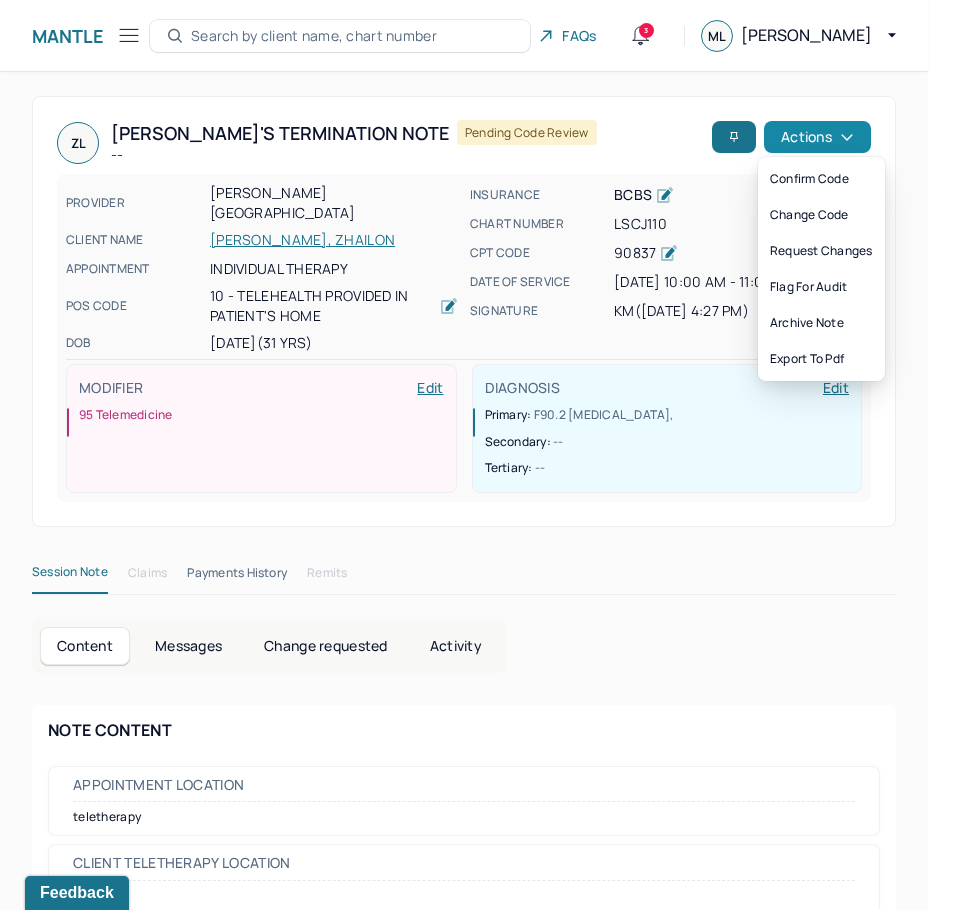 click on "Actions" at bounding box center [817, 137] 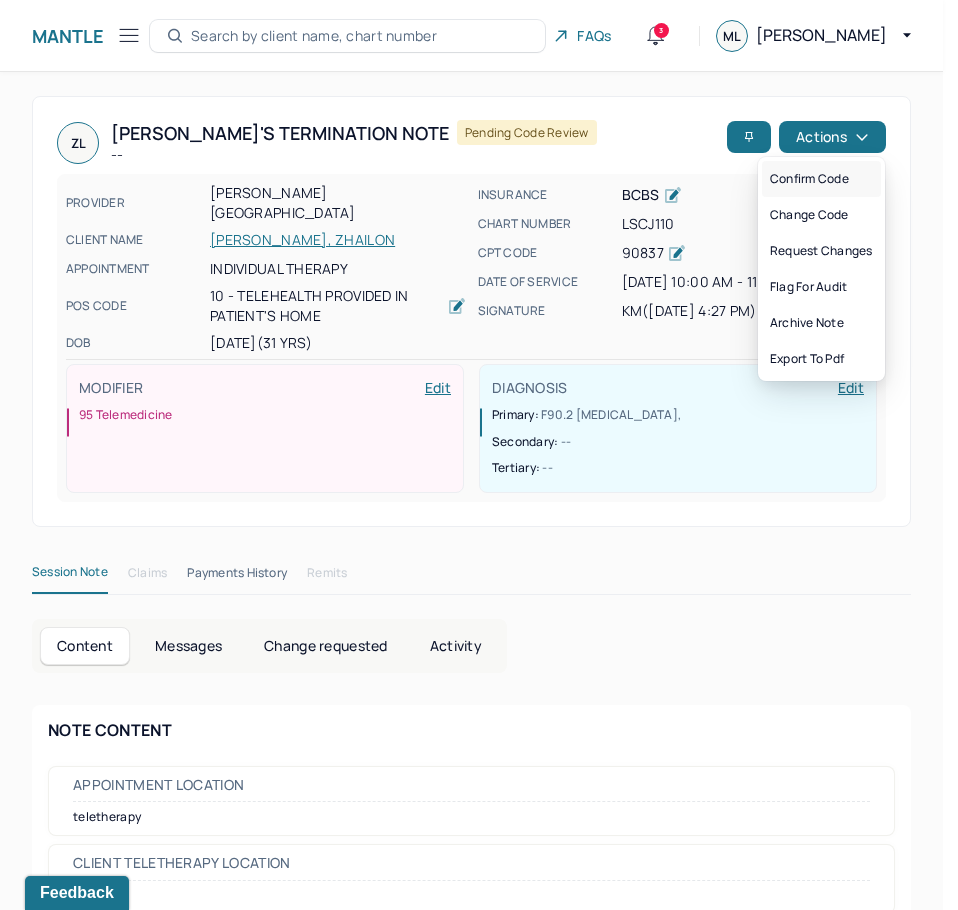 click on "Confirm code" at bounding box center [821, 179] 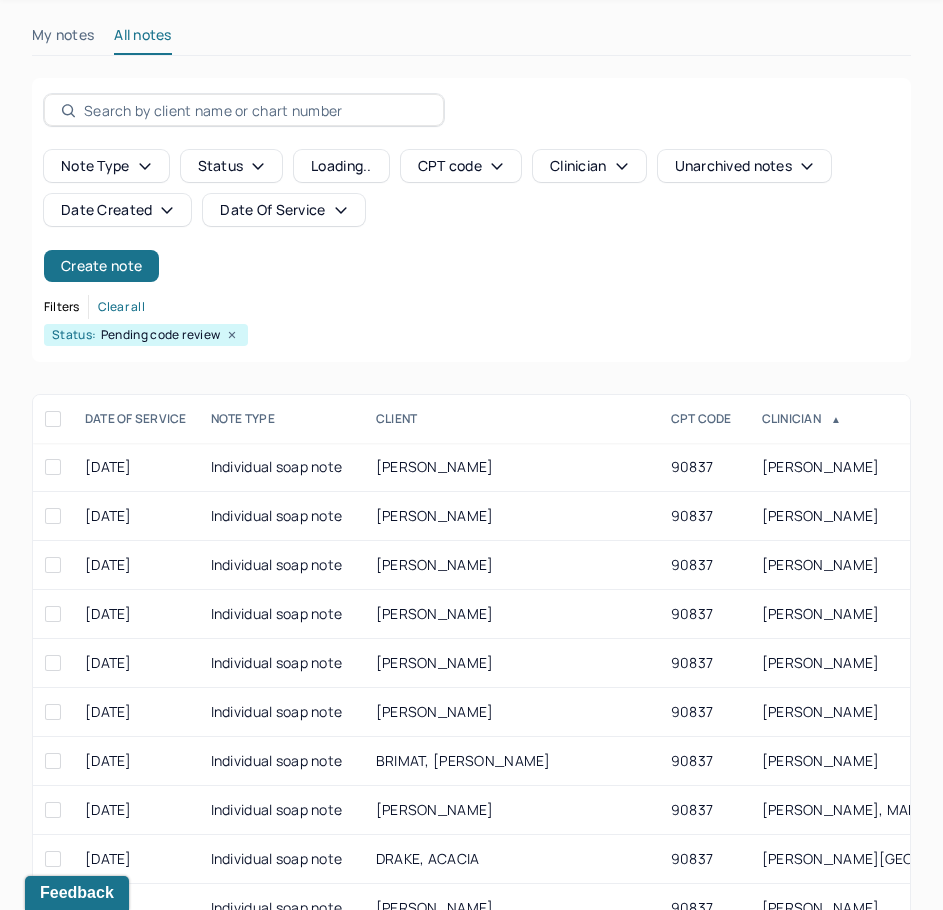scroll, scrollTop: 308, scrollLeft: 0, axis: vertical 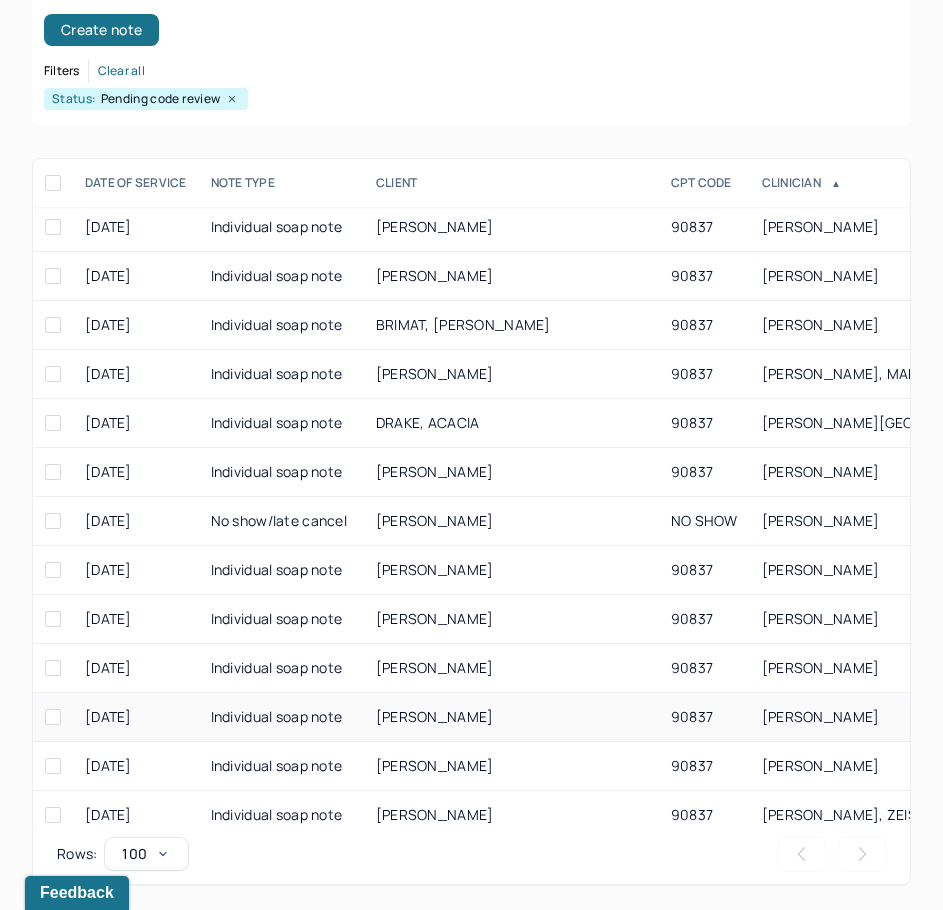 click on "[PERSON_NAME]" at bounding box center (511, 717) 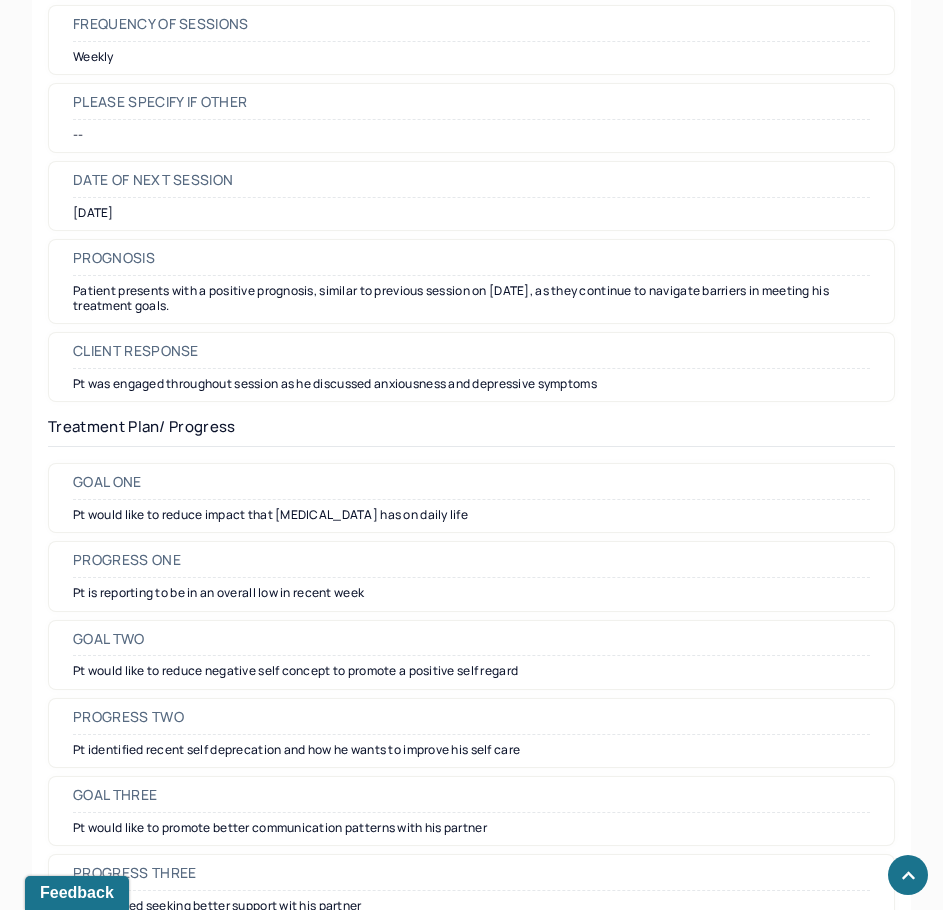 scroll, scrollTop: 2500, scrollLeft: 0, axis: vertical 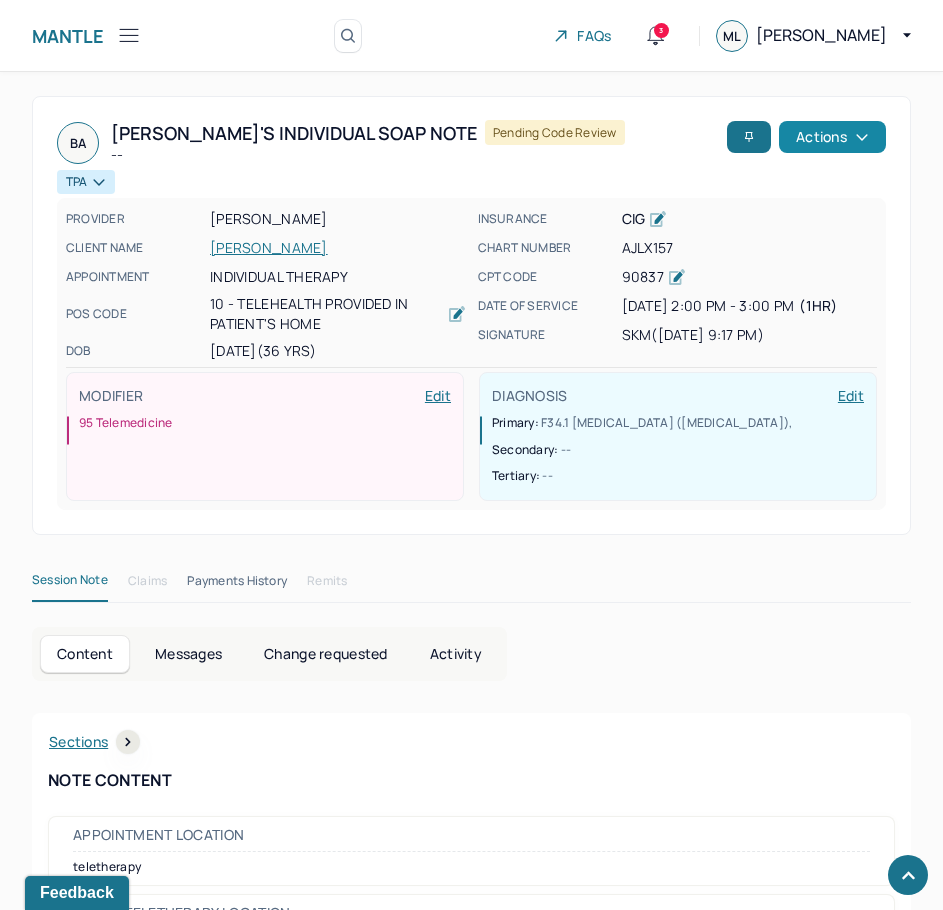drag, startPoint x: 700, startPoint y: 608, endPoint x: 834, endPoint y: 132, distance: 494.50177 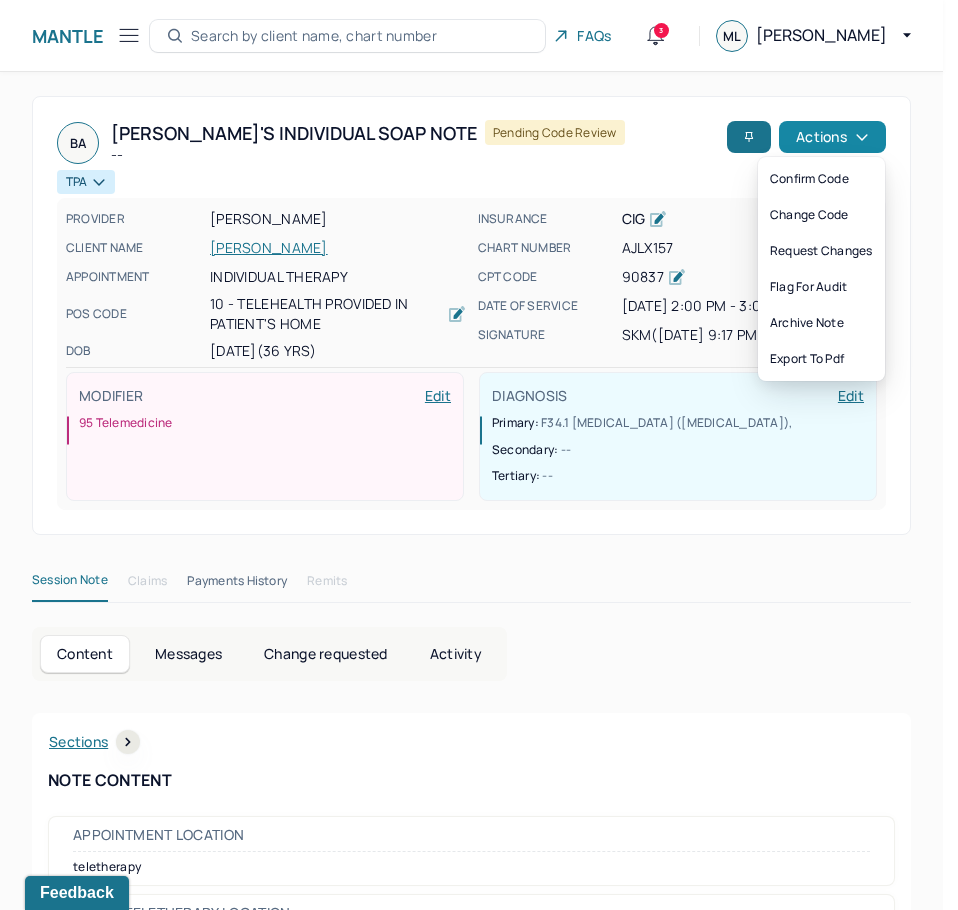 click on "Actions" at bounding box center (832, 137) 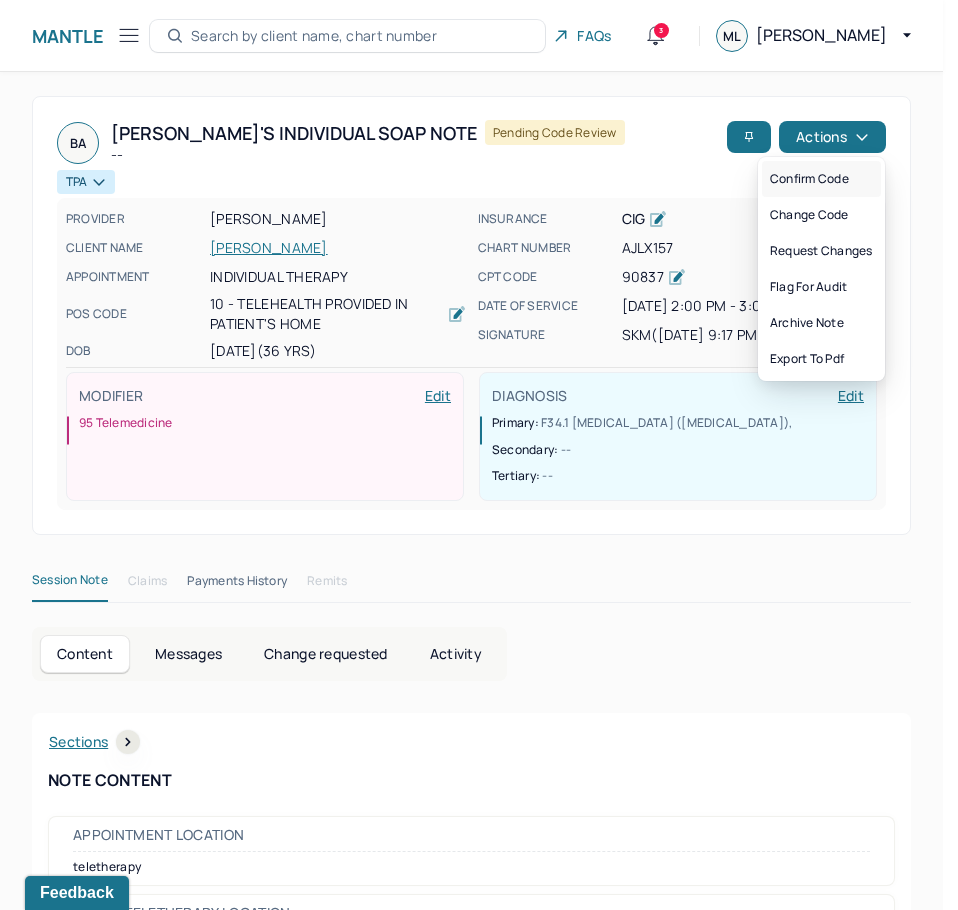 click on "Confirm code" at bounding box center [821, 179] 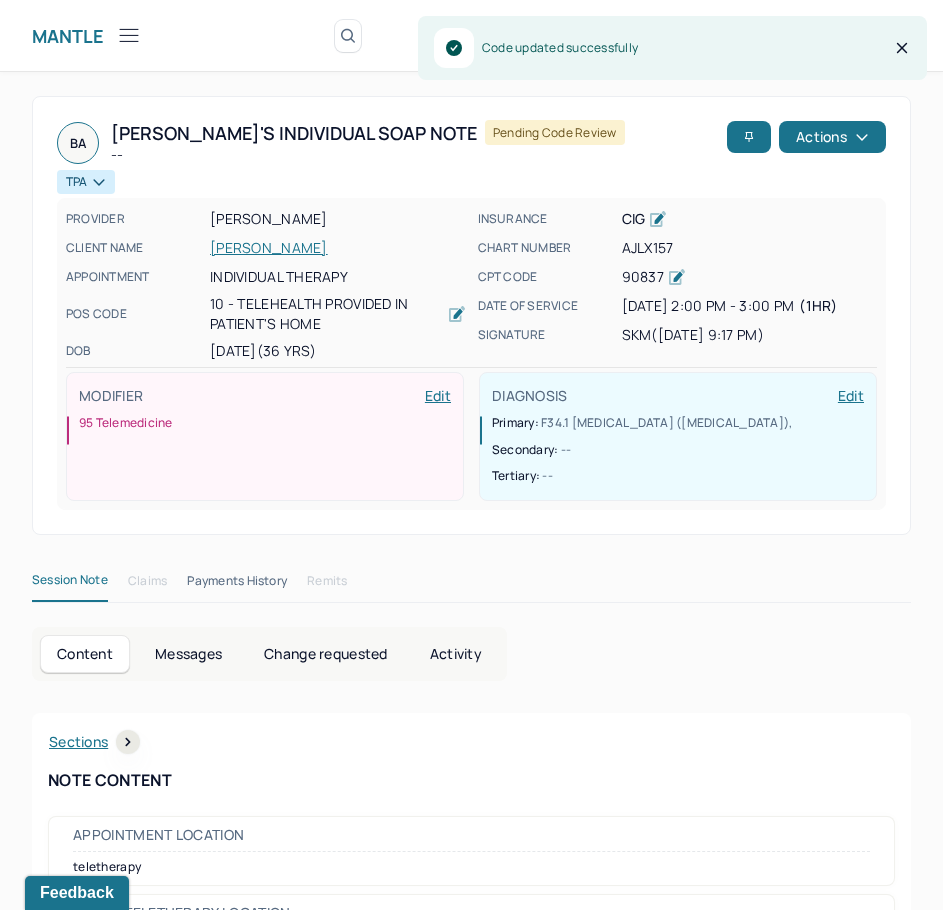scroll, scrollTop: 308, scrollLeft: 0, axis: vertical 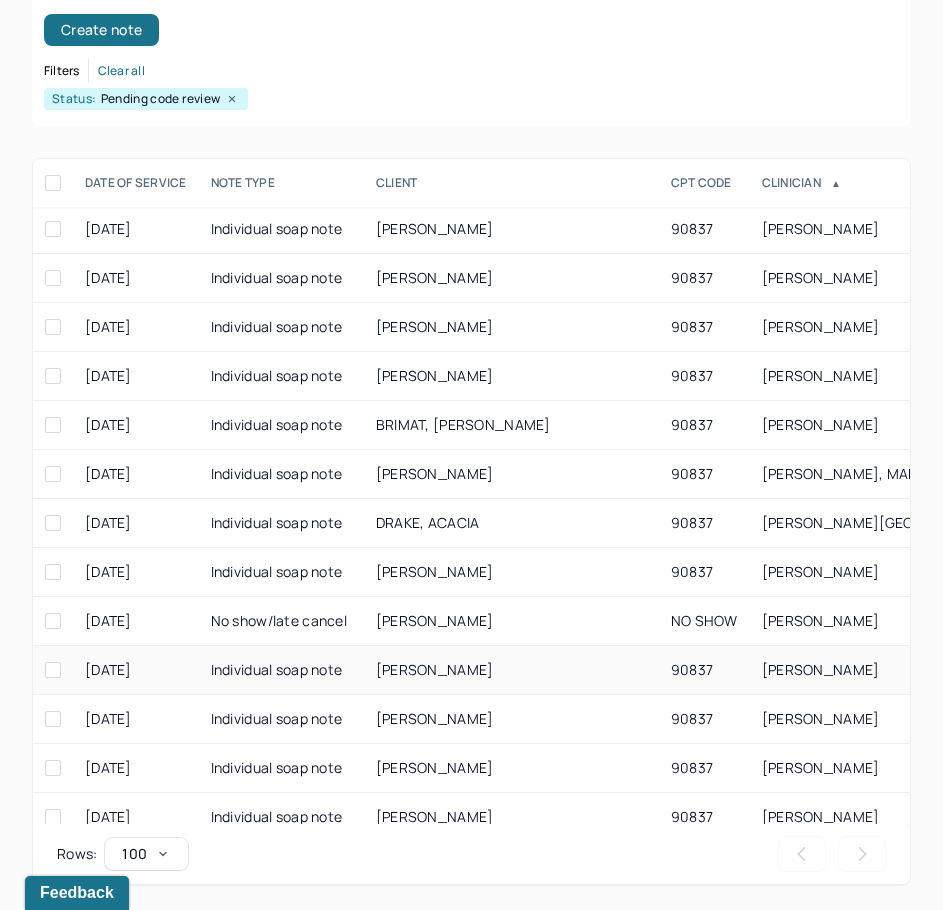 click on "[PERSON_NAME]" at bounding box center (435, 669) 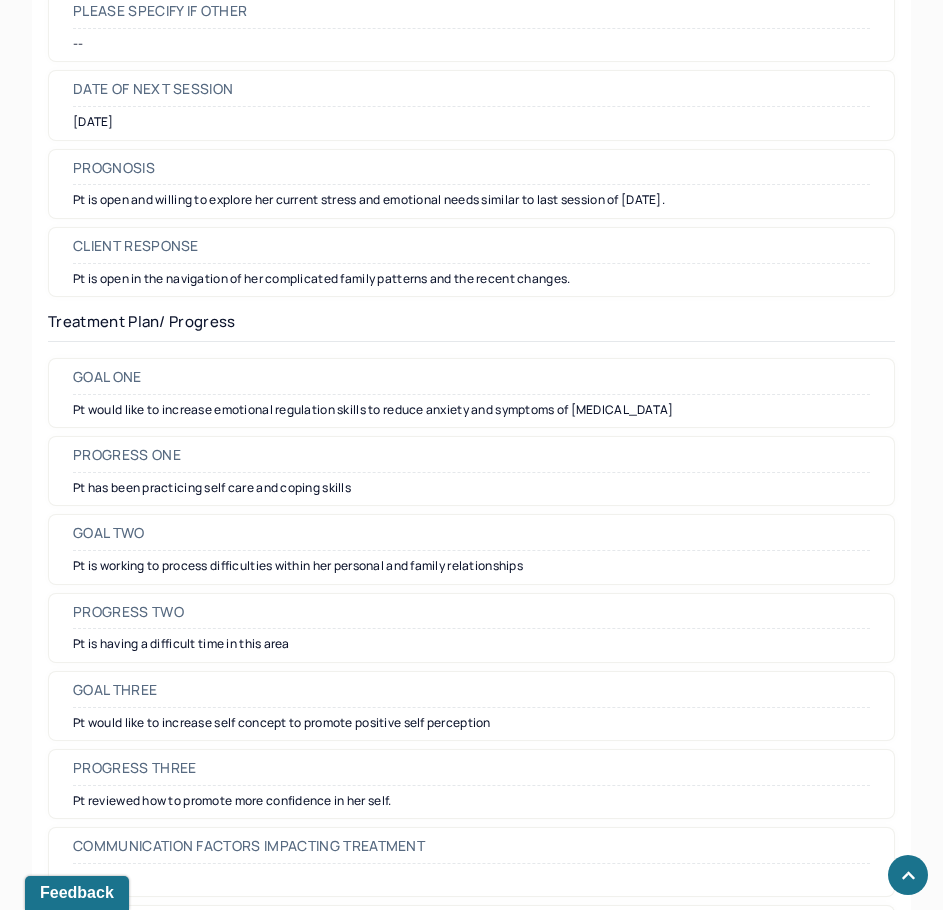 scroll, scrollTop: 2500, scrollLeft: 0, axis: vertical 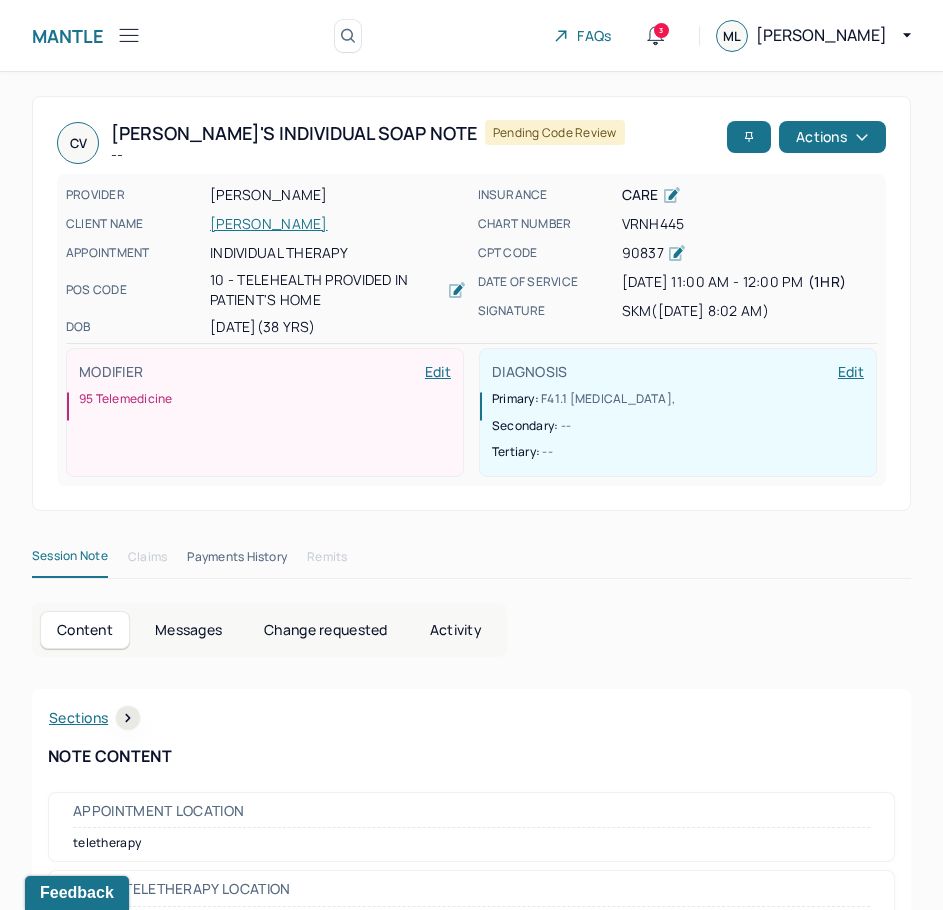 drag, startPoint x: 709, startPoint y: 662, endPoint x: 822, endPoint y: 83, distance: 589.9237 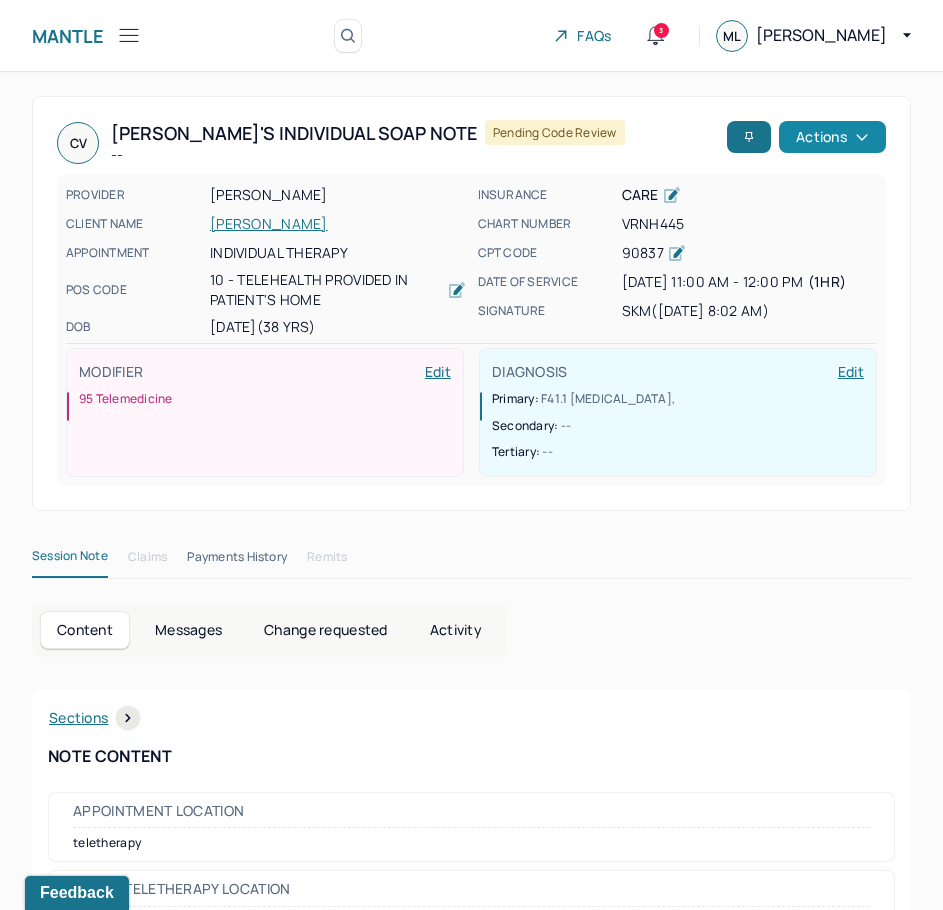 click on "Actions" at bounding box center [832, 137] 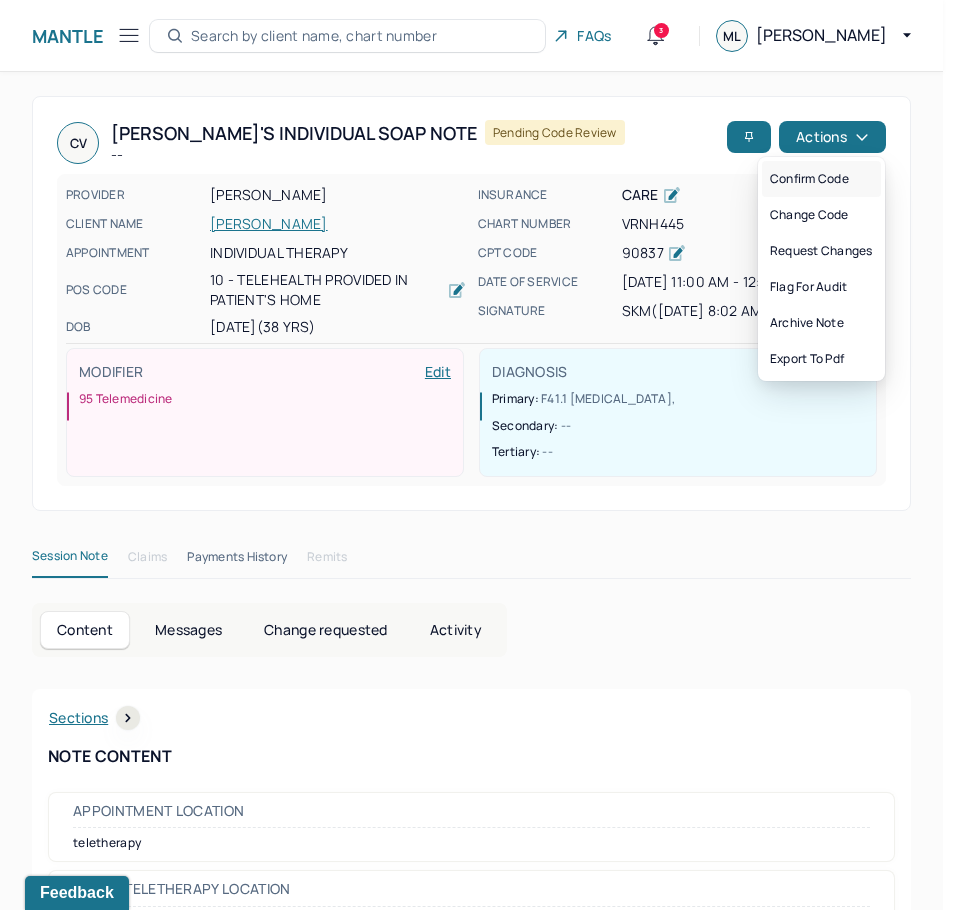 click on "Confirm code" at bounding box center (821, 179) 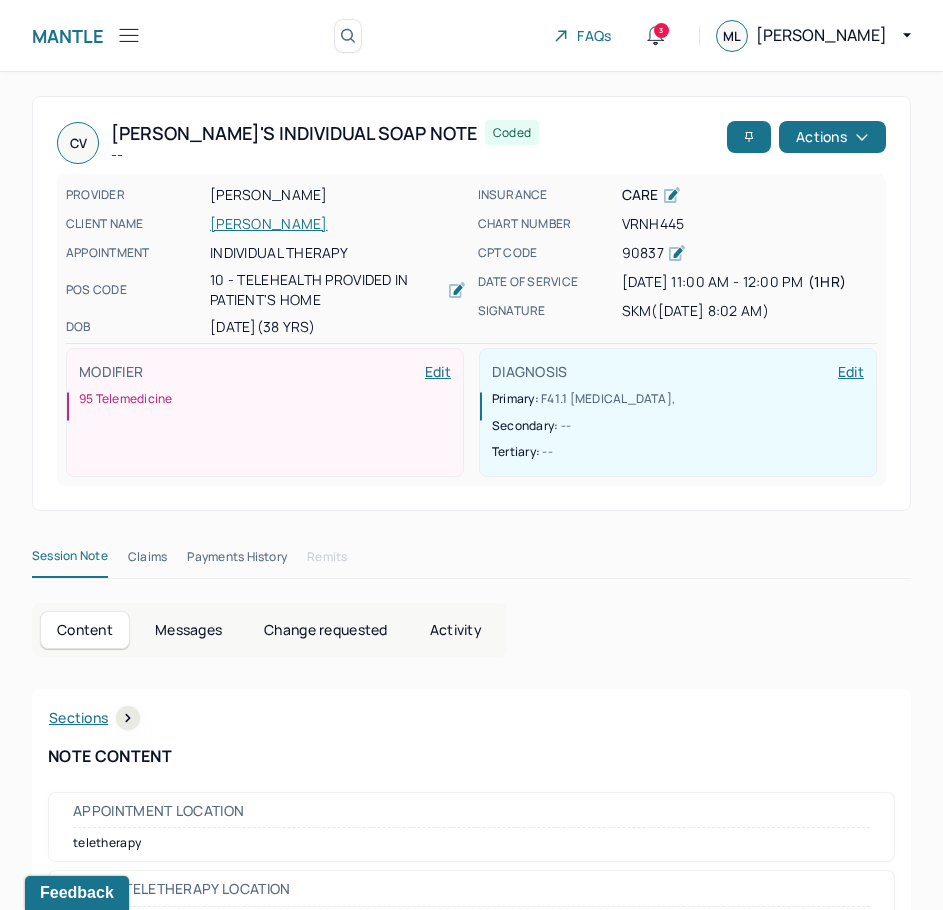 scroll, scrollTop: 308, scrollLeft: 0, axis: vertical 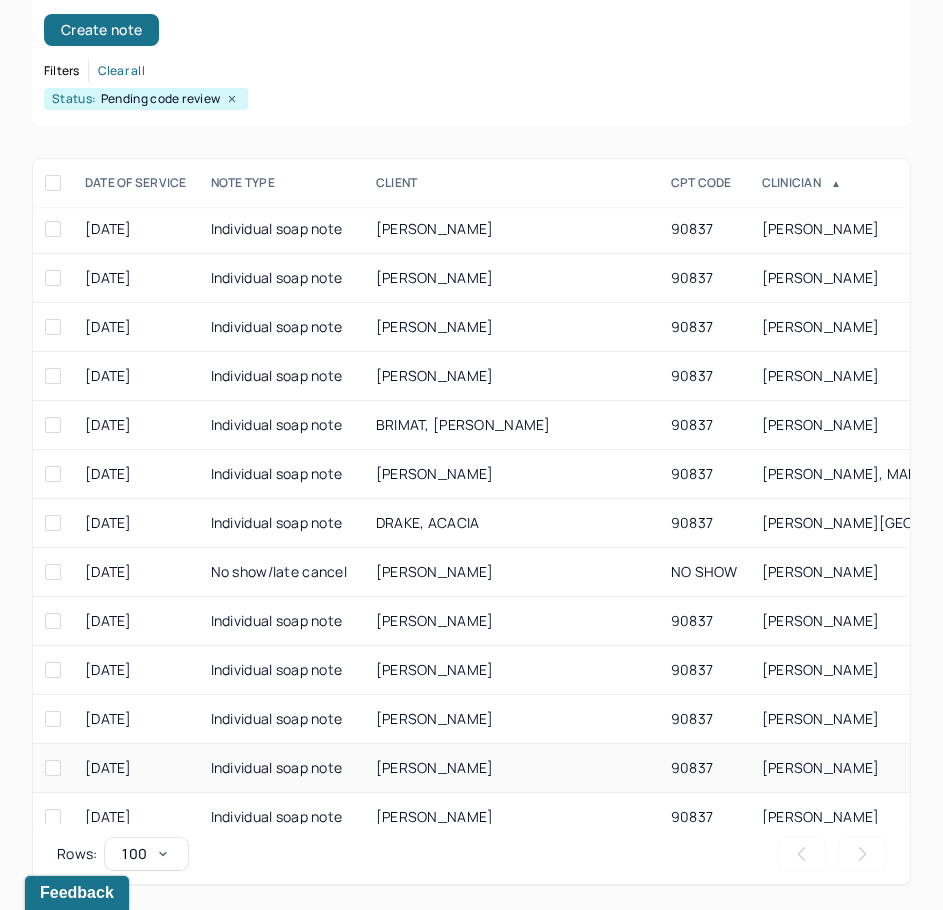 click on "[PERSON_NAME]" at bounding box center [435, 767] 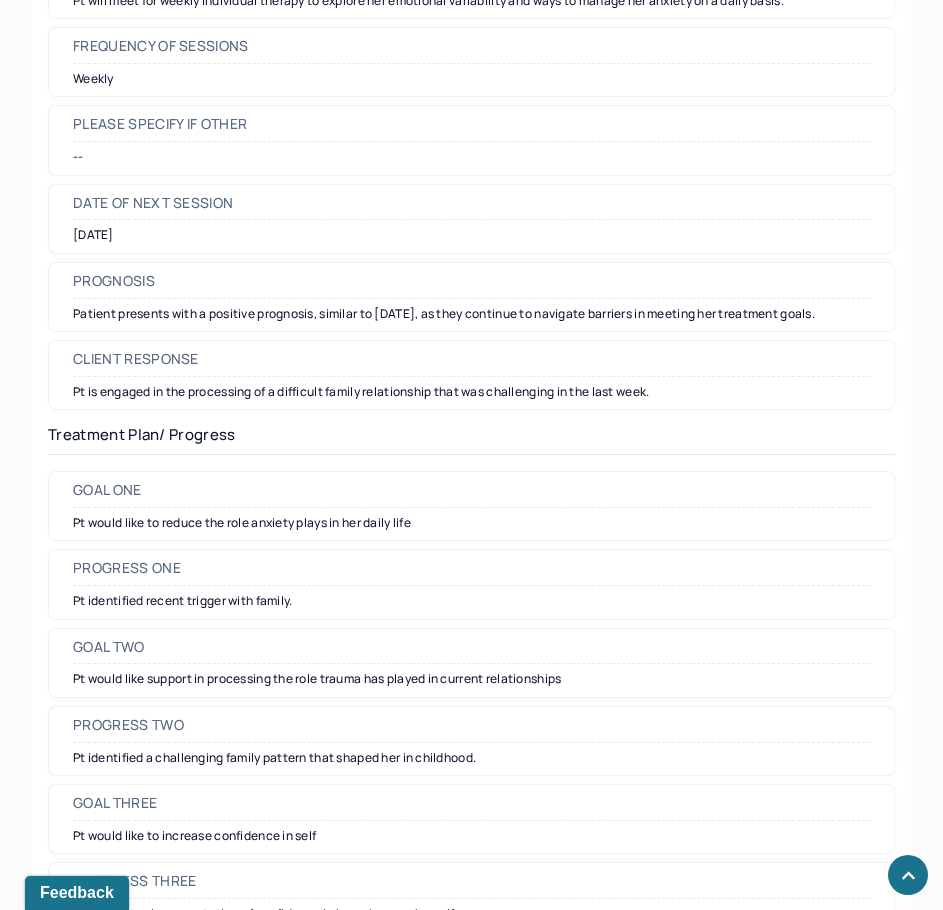 scroll, scrollTop: 2408, scrollLeft: 0, axis: vertical 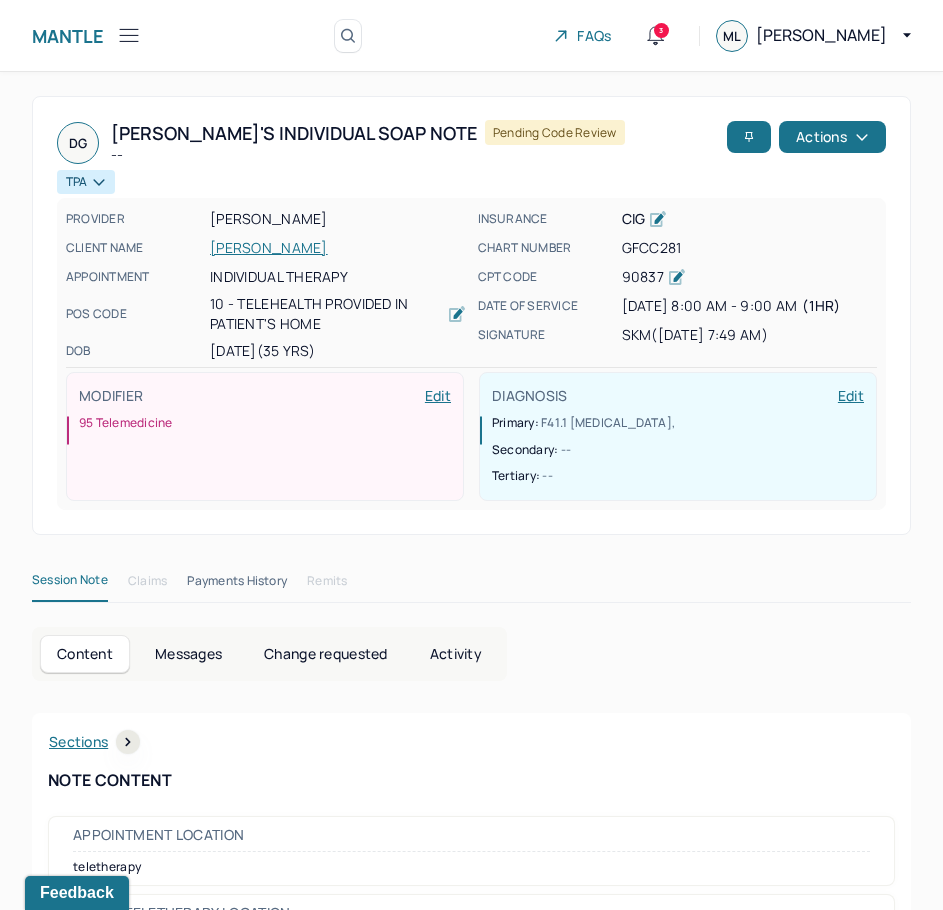 drag, startPoint x: 686, startPoint y: 721, endPoint x: 821, endPoint y: 186, distance: 551.7699 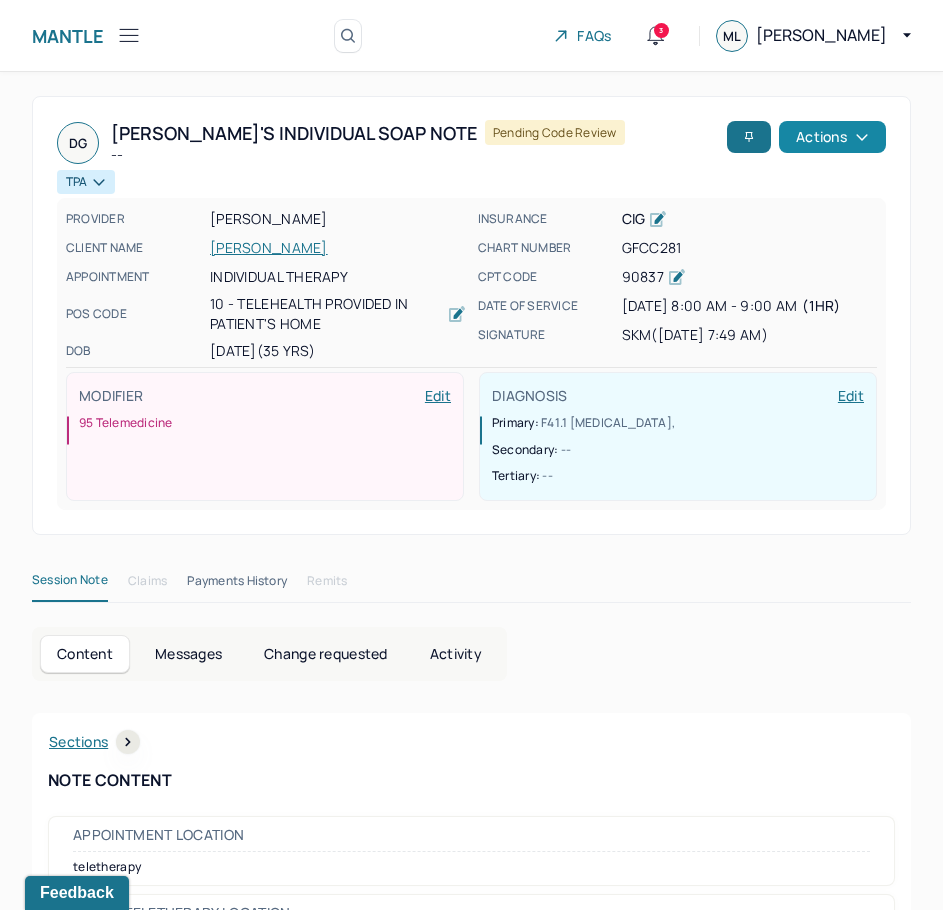 click on "Actions" at bounding box center [832, 137] 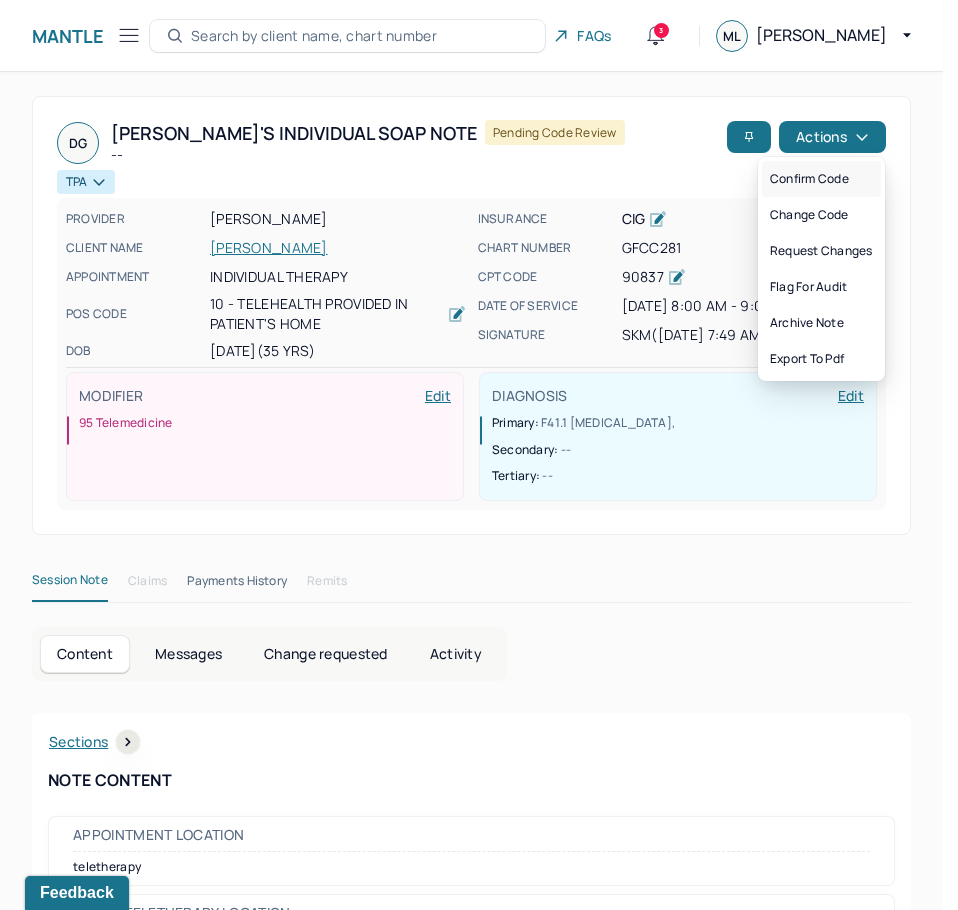 click on "Confirm code" at bounding box center (821, 179) 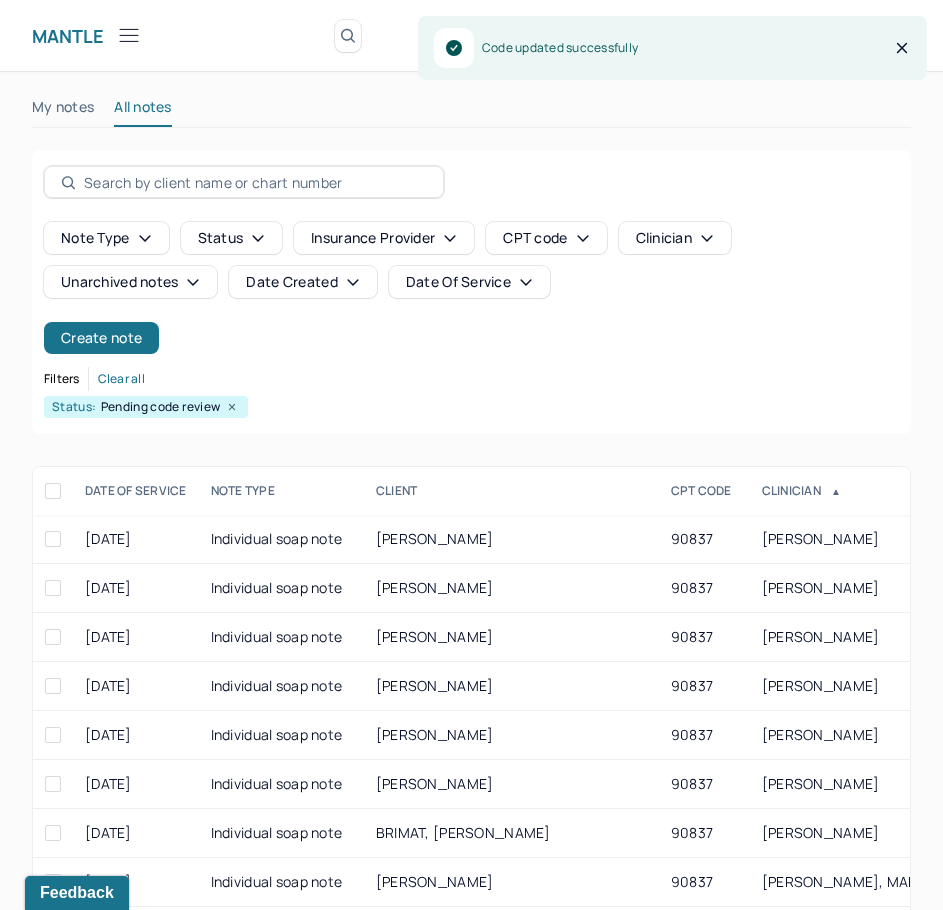 scroll, scrollTop: 308, scrollLeft: 0, axis: vertical 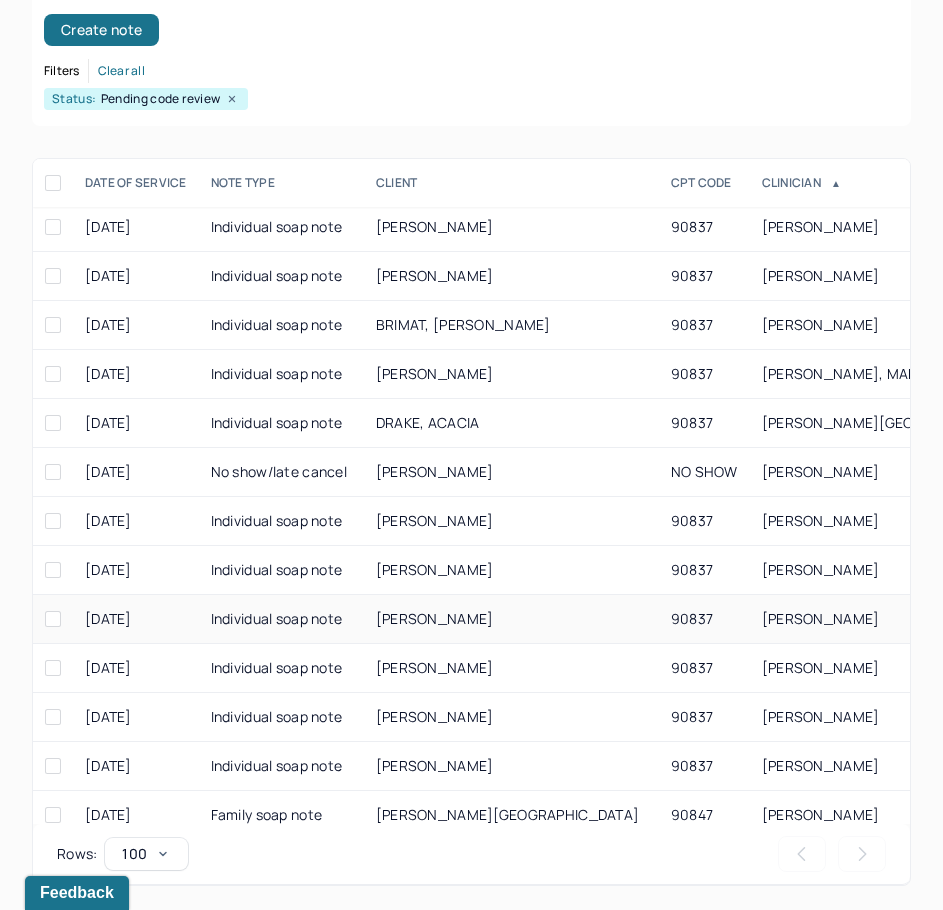 click on "[PERSON_NAME]" at bounding box center [435, 618] 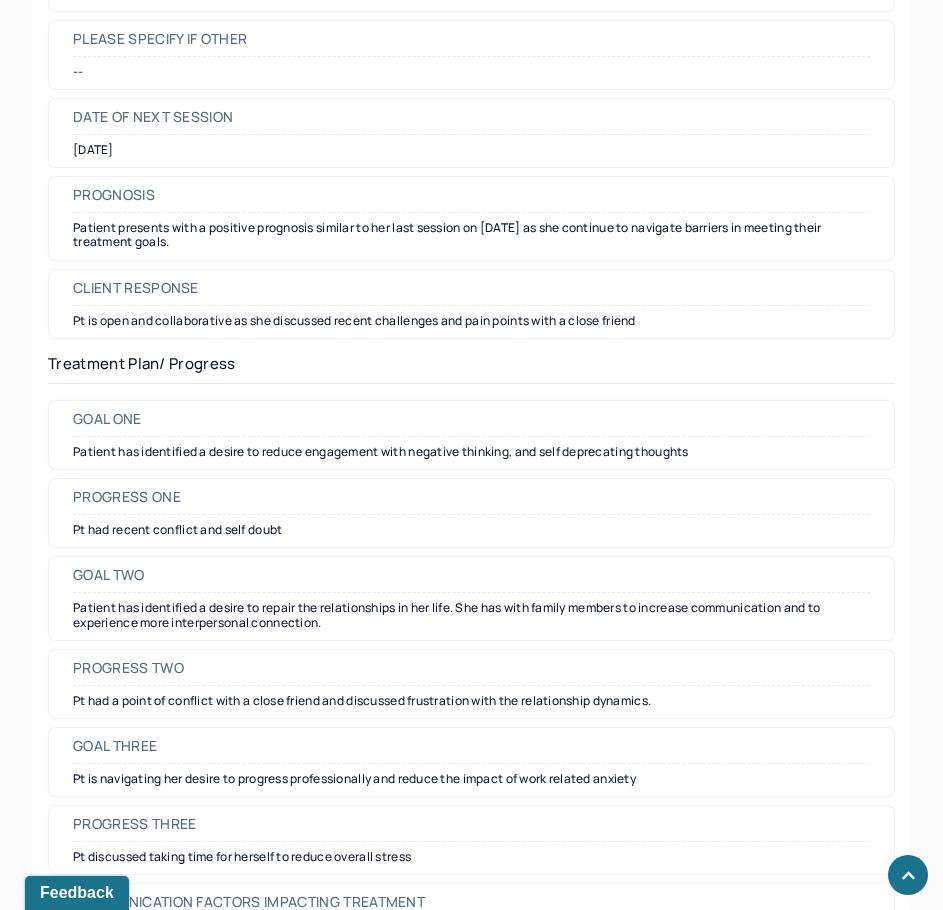 scroll, scrollTop: 2500, scrollLeft: 0, axis: vertical 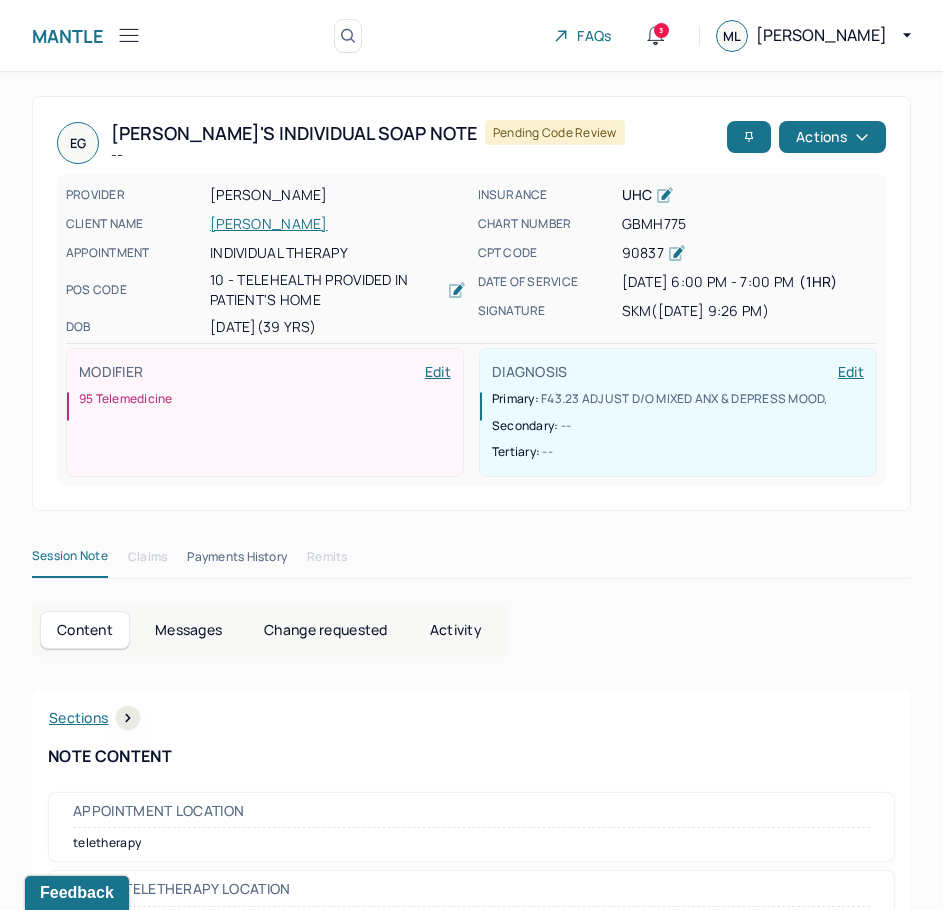 drag, startPoint x: 387, startPoint y: 672, endPoint x: 656, endPoint y: -29, distance: 750.8409 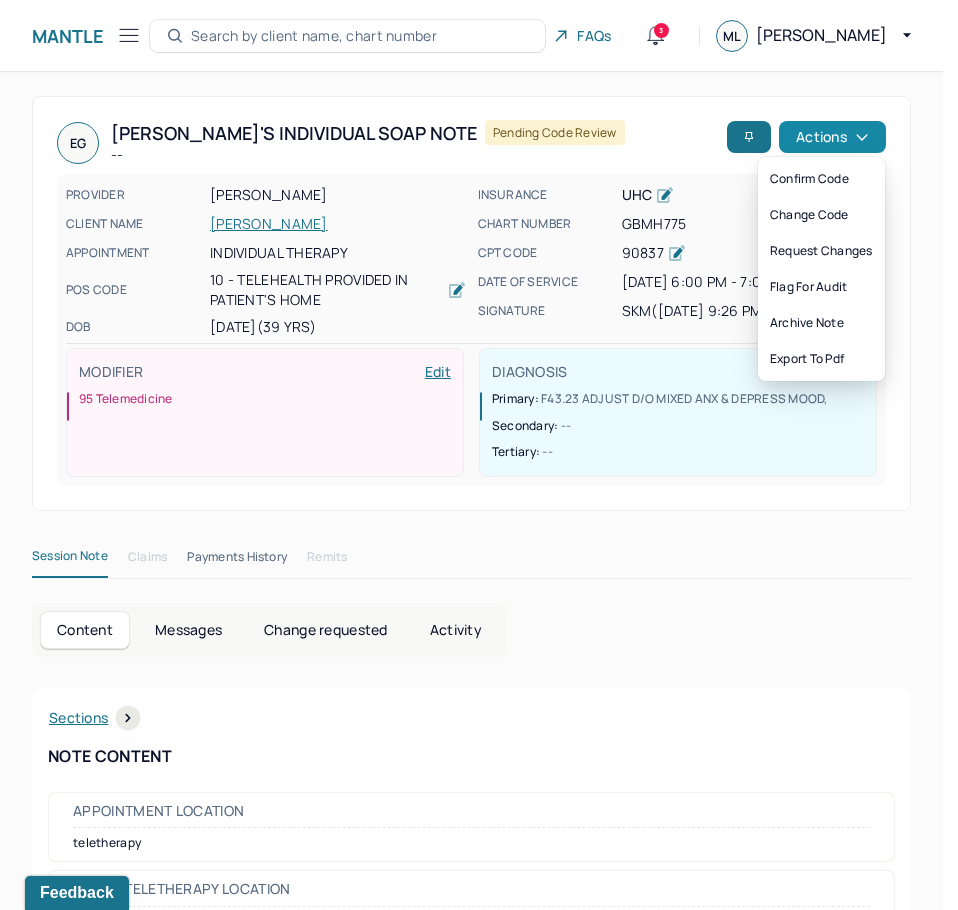 click on "Actions" at bounding box center (832, 137) 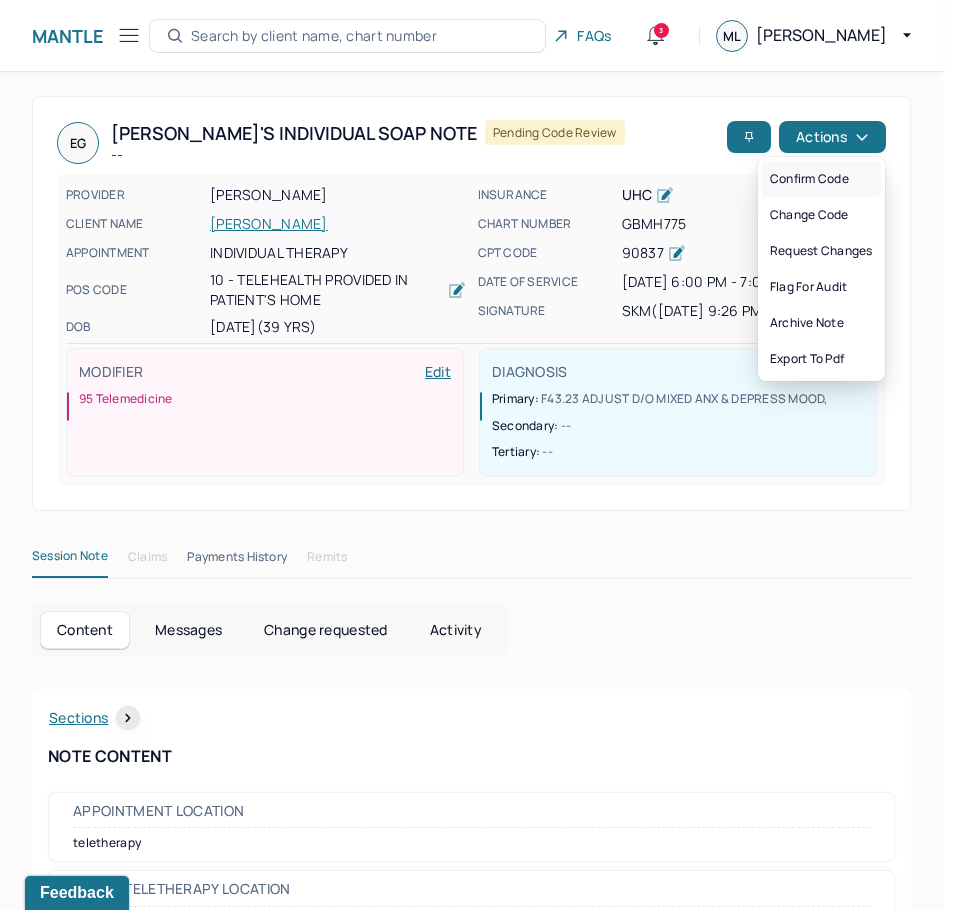 click on "Confirm code" at bounding box center (821, 179) 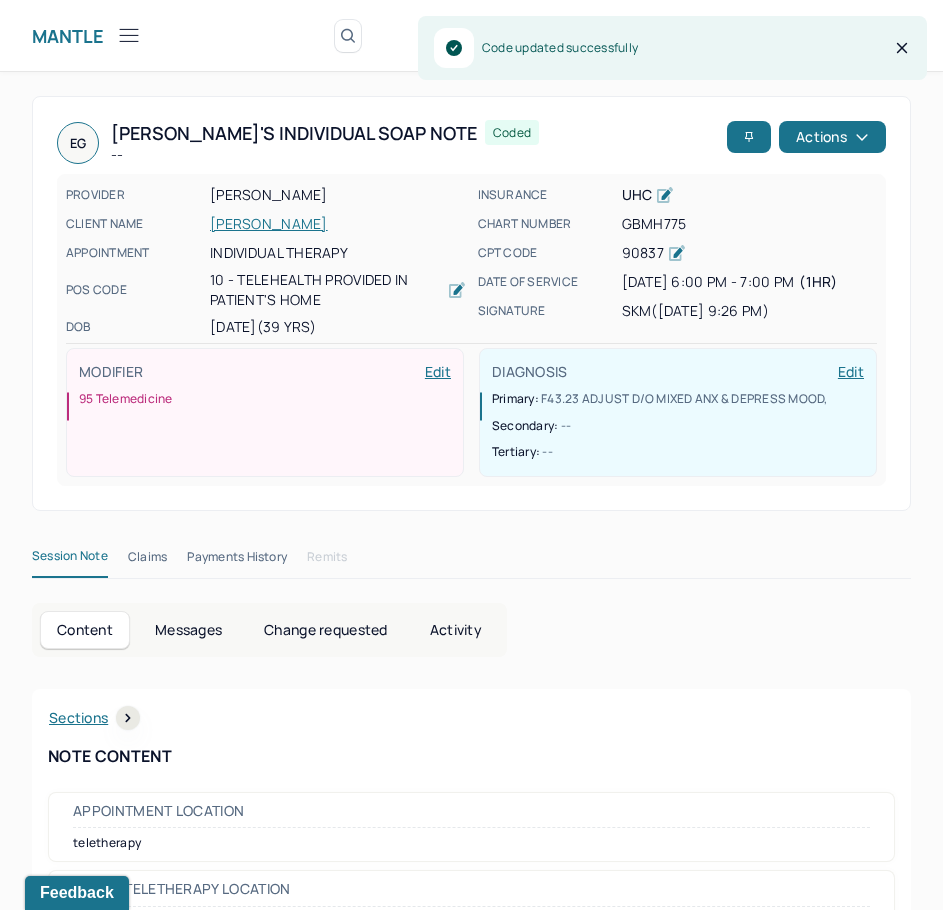 scroll, scrollTop: 308, scrollLeft: 0, axis: vertical 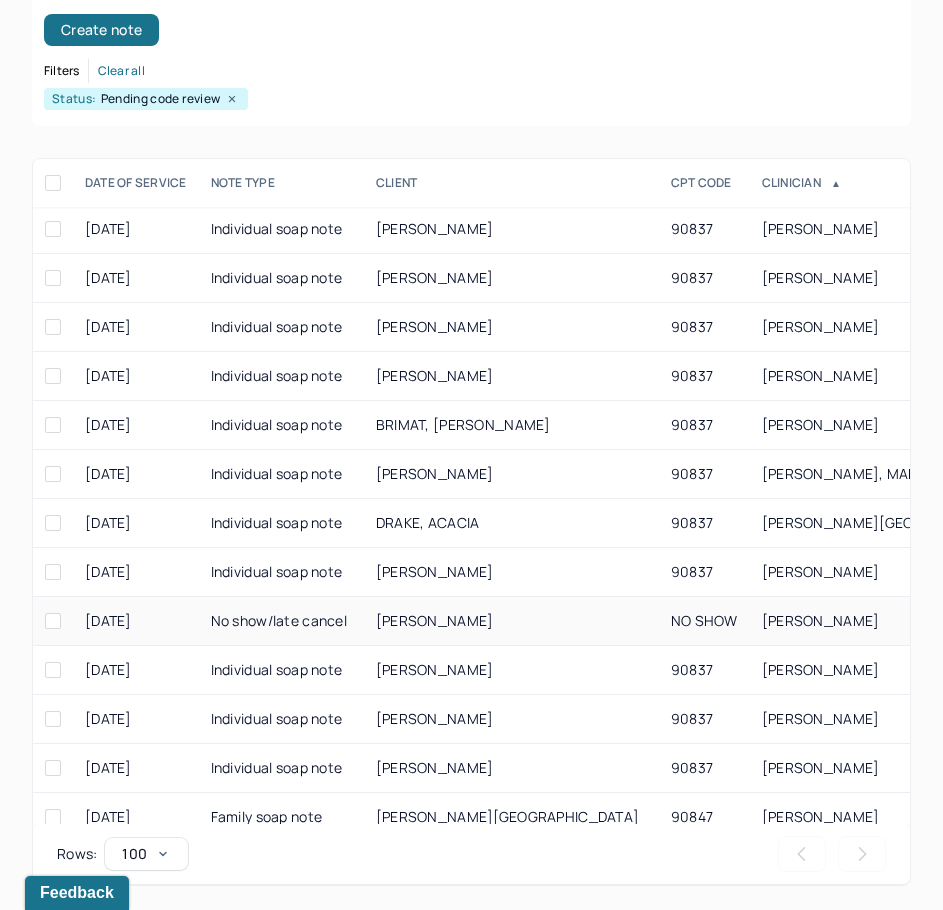 click on "[PERSON_NAME]" at bounding box center (435, 620) 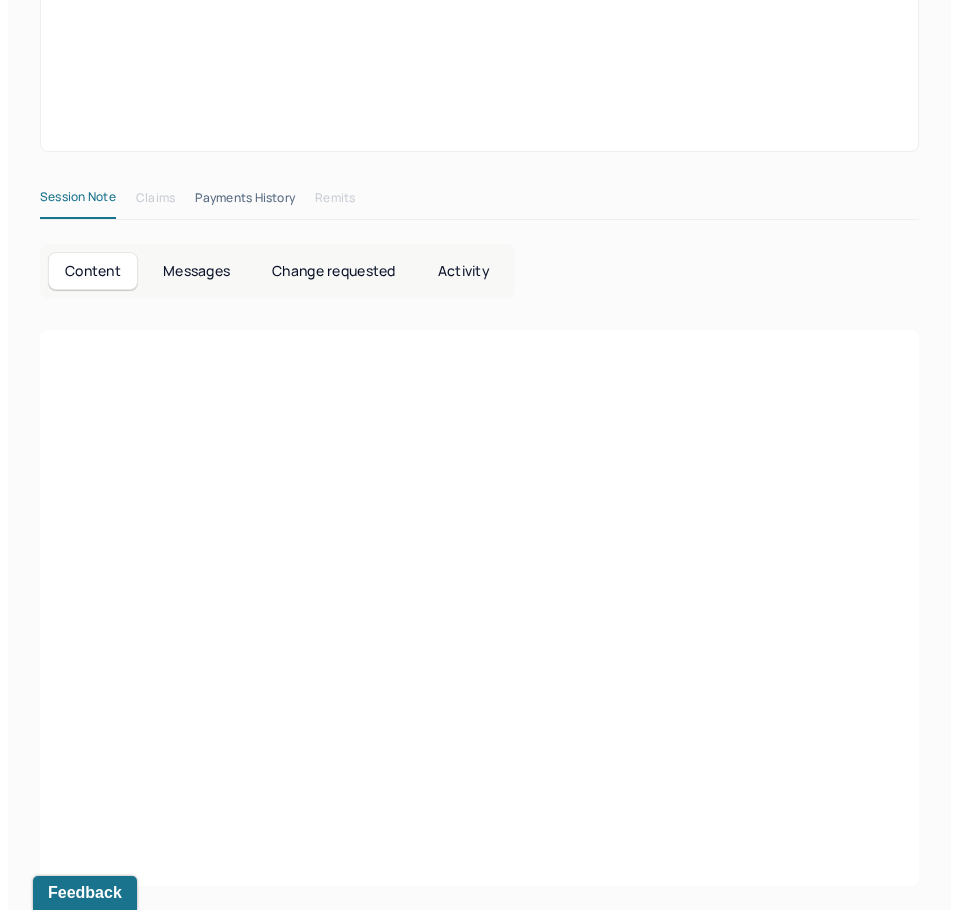 scroll, scrollTop: 0, scrollLeft: 0, axis: both 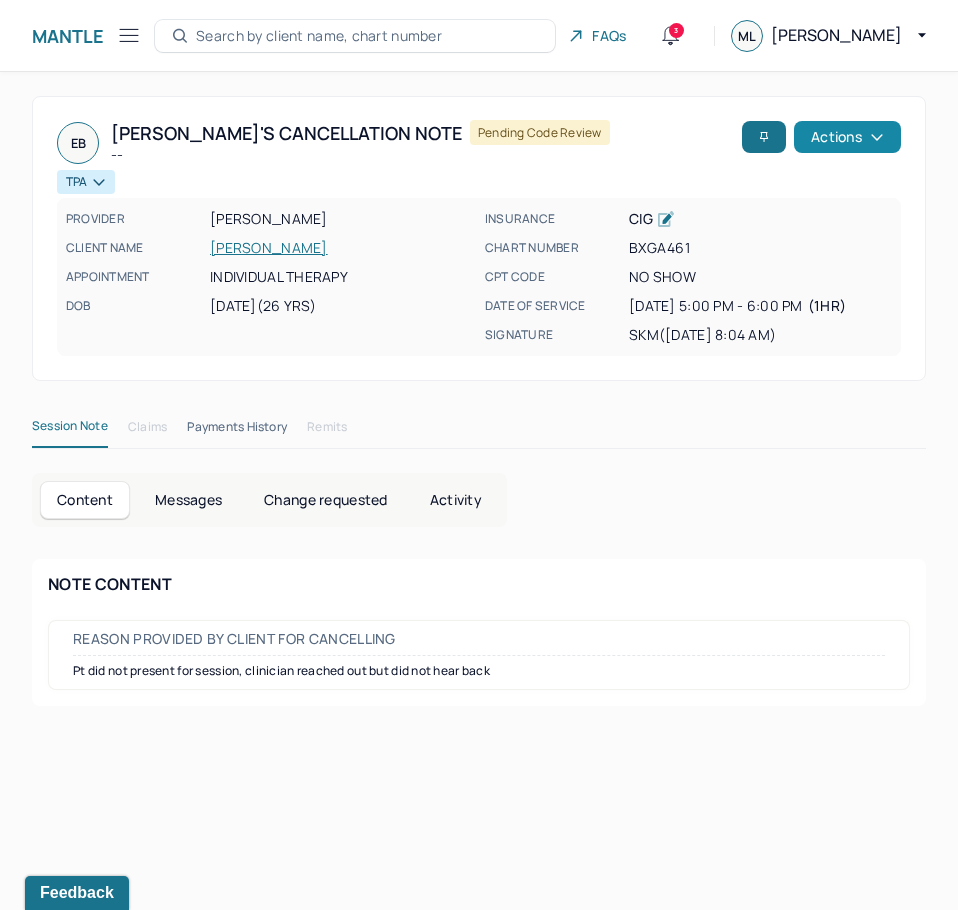click on "Actions" at bounding box center [847, 137] 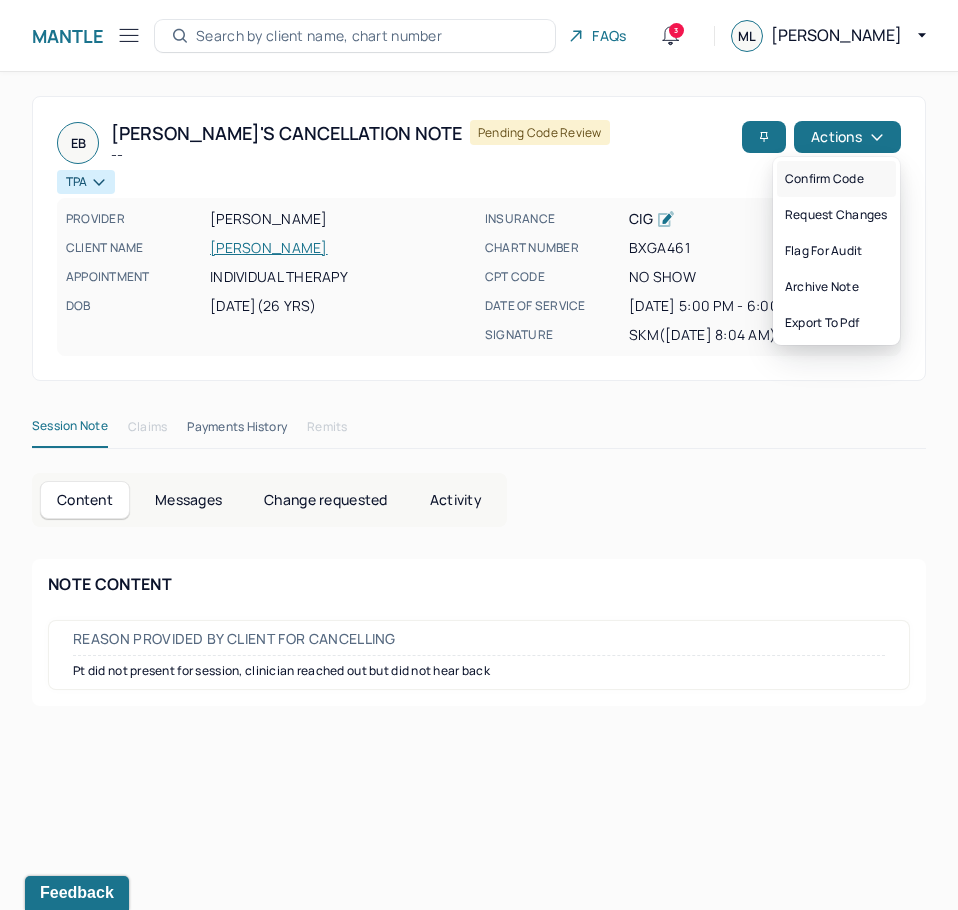 click on "Confirm code" at bounding box center [836, 179] 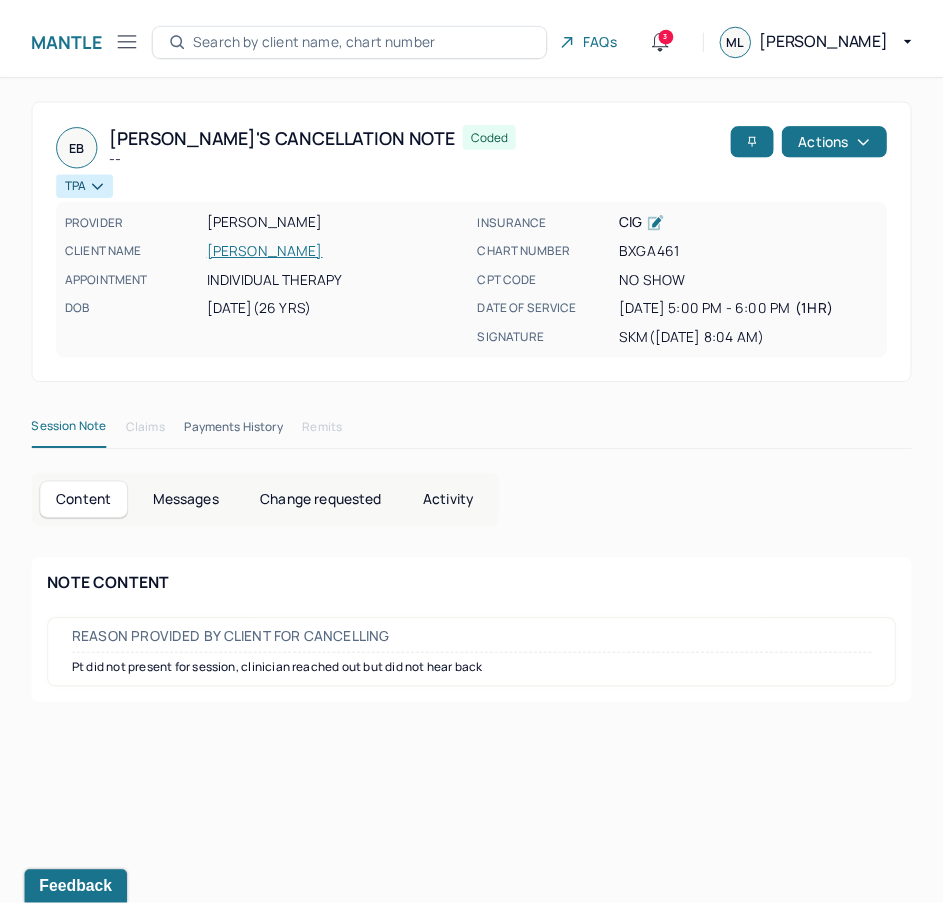 scroll, scrollTop: 308, scrollLeft: 0, axis: vertical 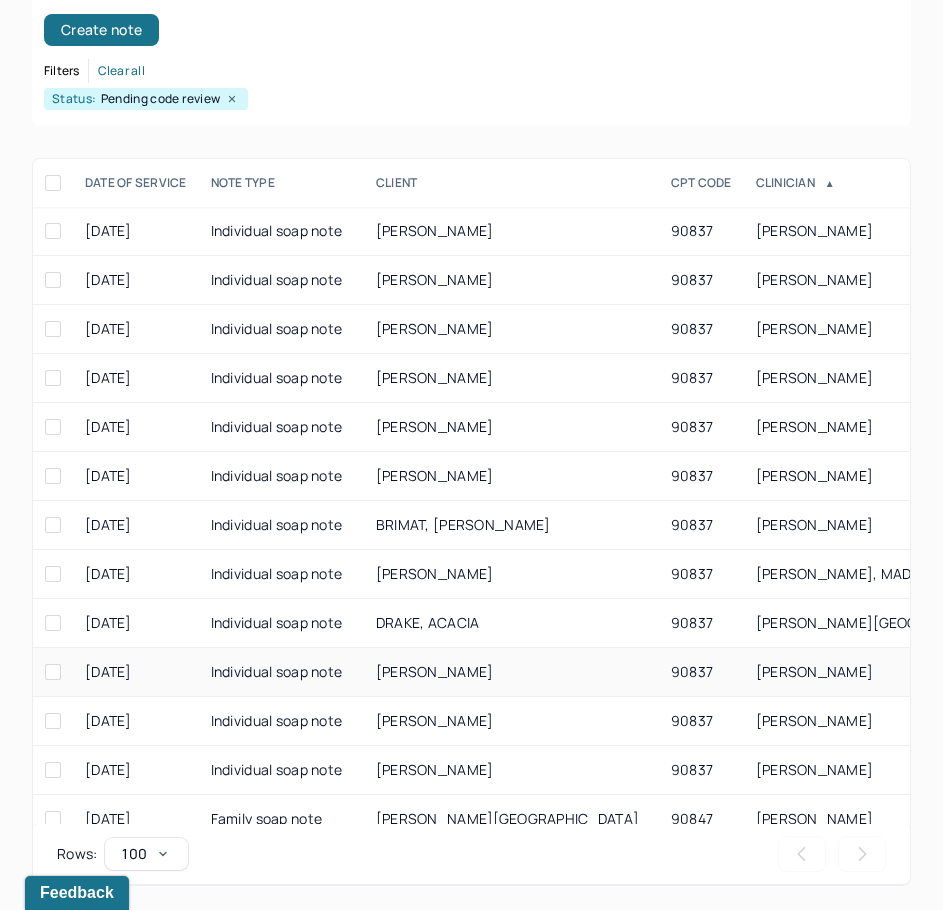 click on "[PERSON_NAME]" at bounding box center (435, 671) 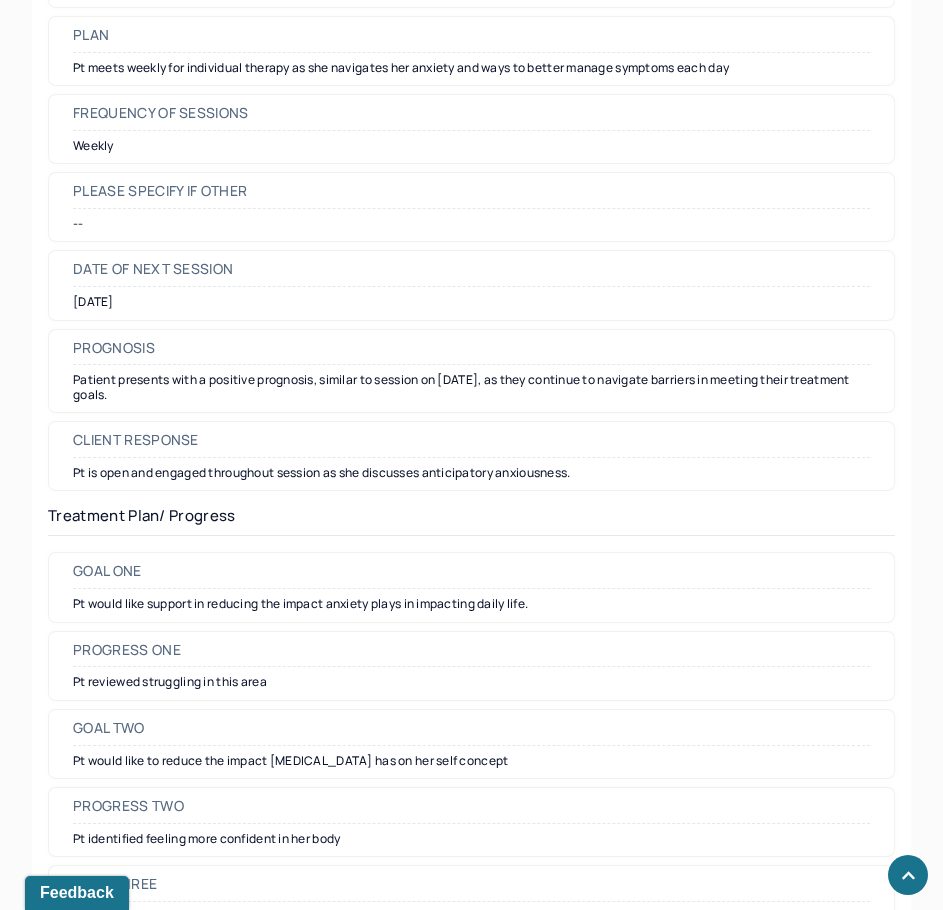 scroll, scrollTop: 2300, scrollLeft: 0, axis: vertical 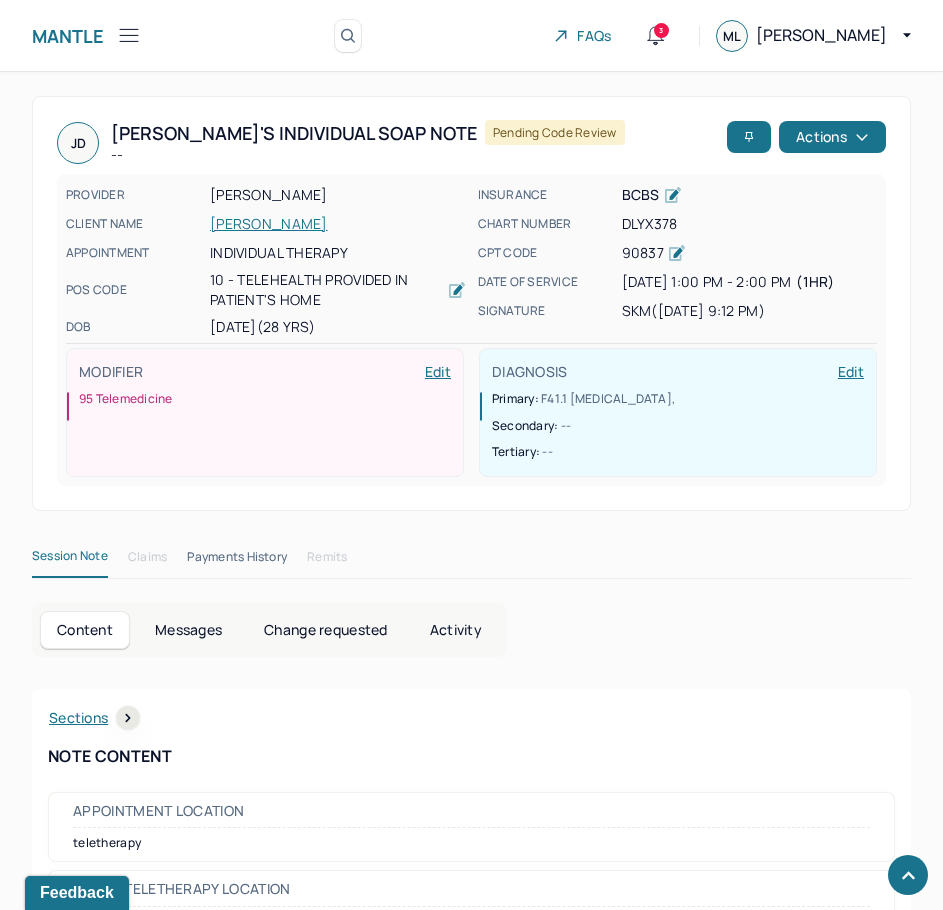 drag, startPoint x: 606, startPoint y: 680, endPoint x: 848, endPoint y: 183, distance: 552.78656 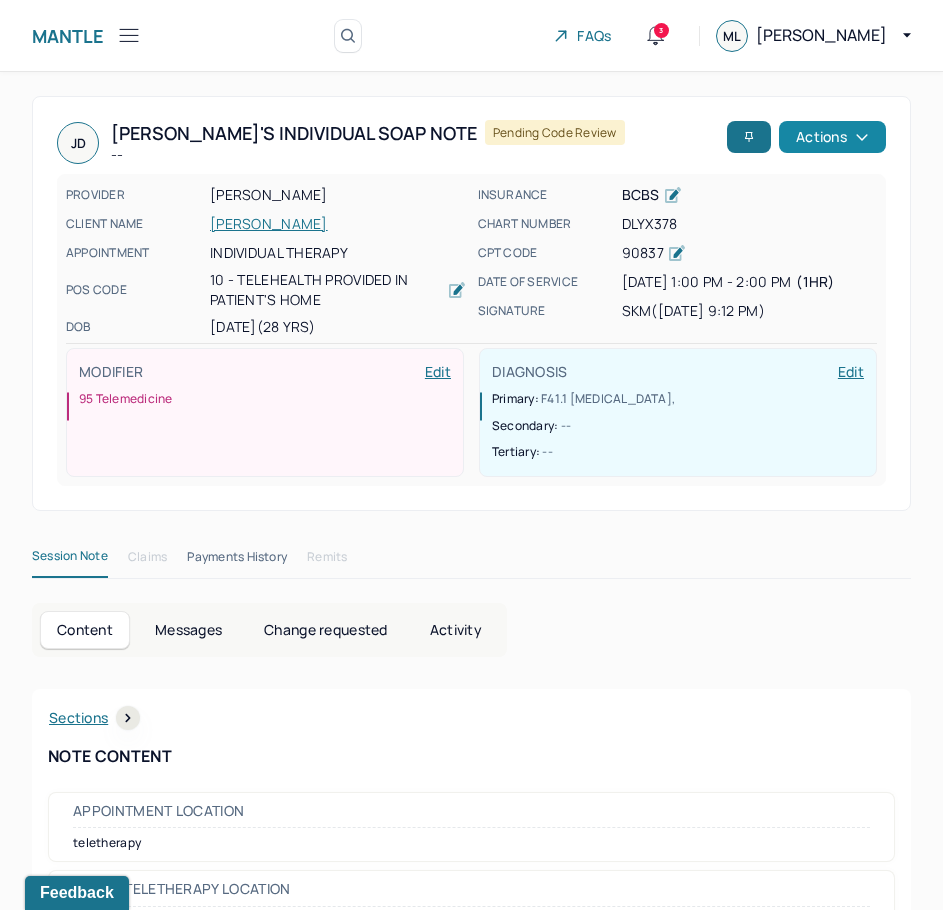 click on "Actions" at bounding box center (832, 137) 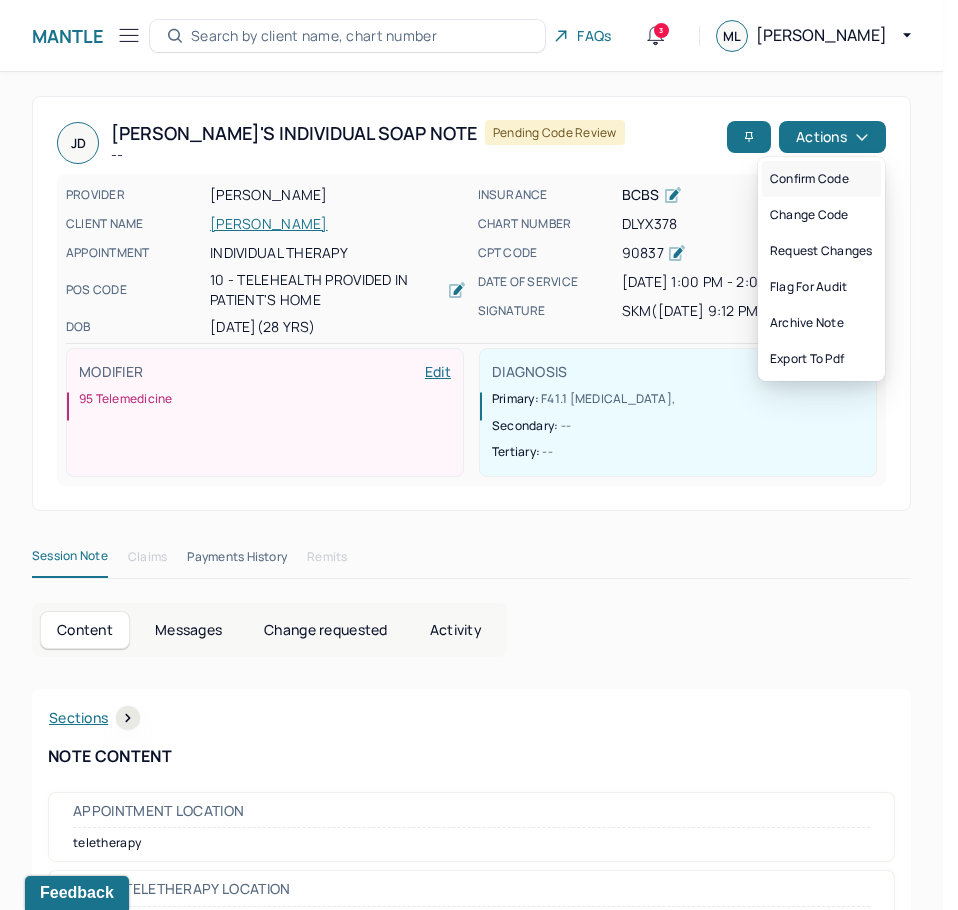 click on "Confirm code" at bounding box center (821, 179) 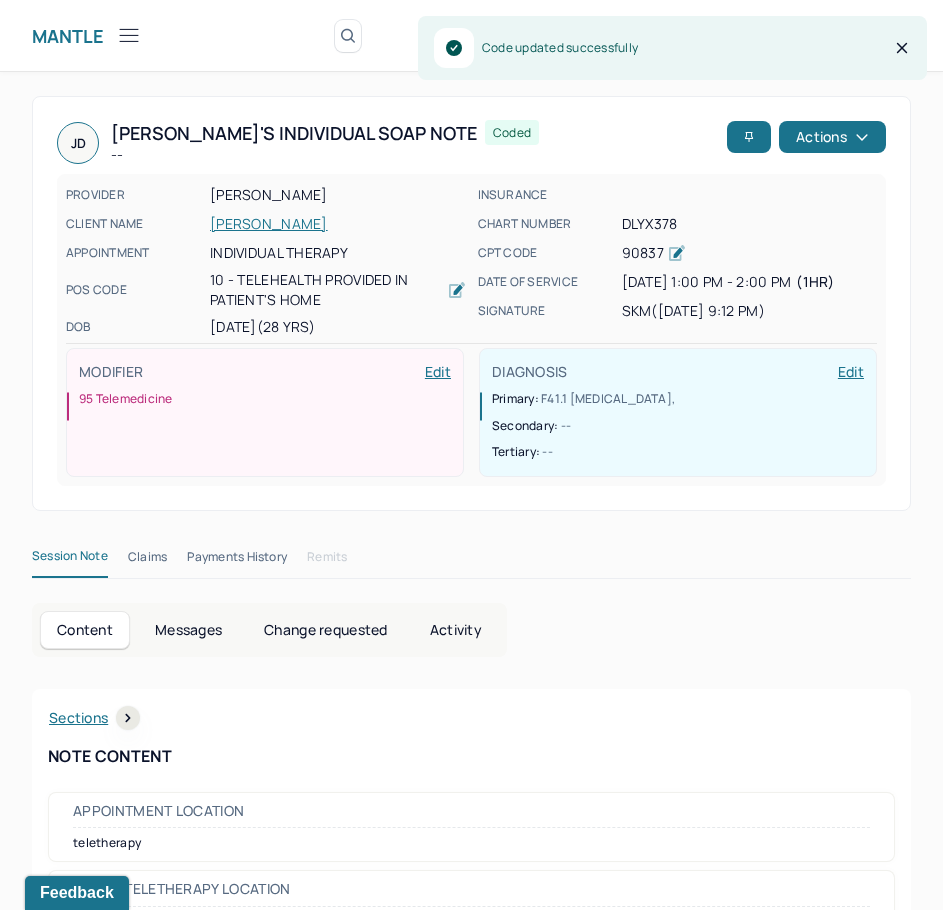 scroll, scrollTop: 308, scrollLeft: 0, axis: vertical 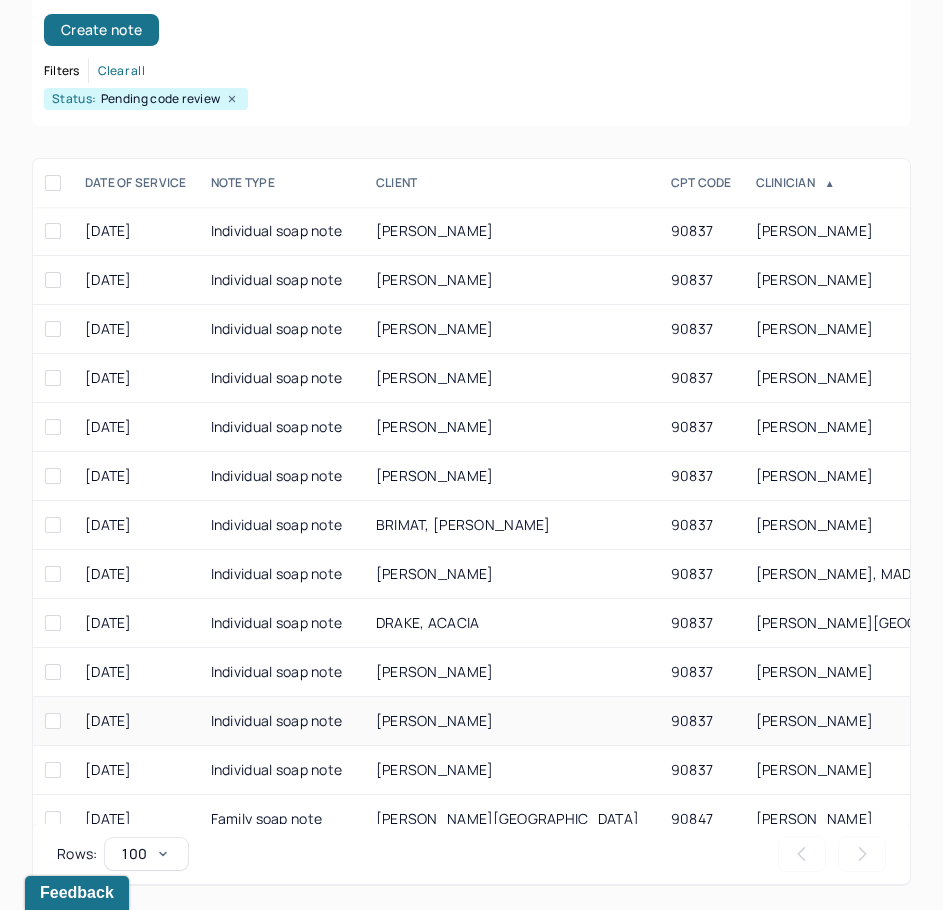 click on "[PERSON_NAME]" at bounding box center [511, 721] 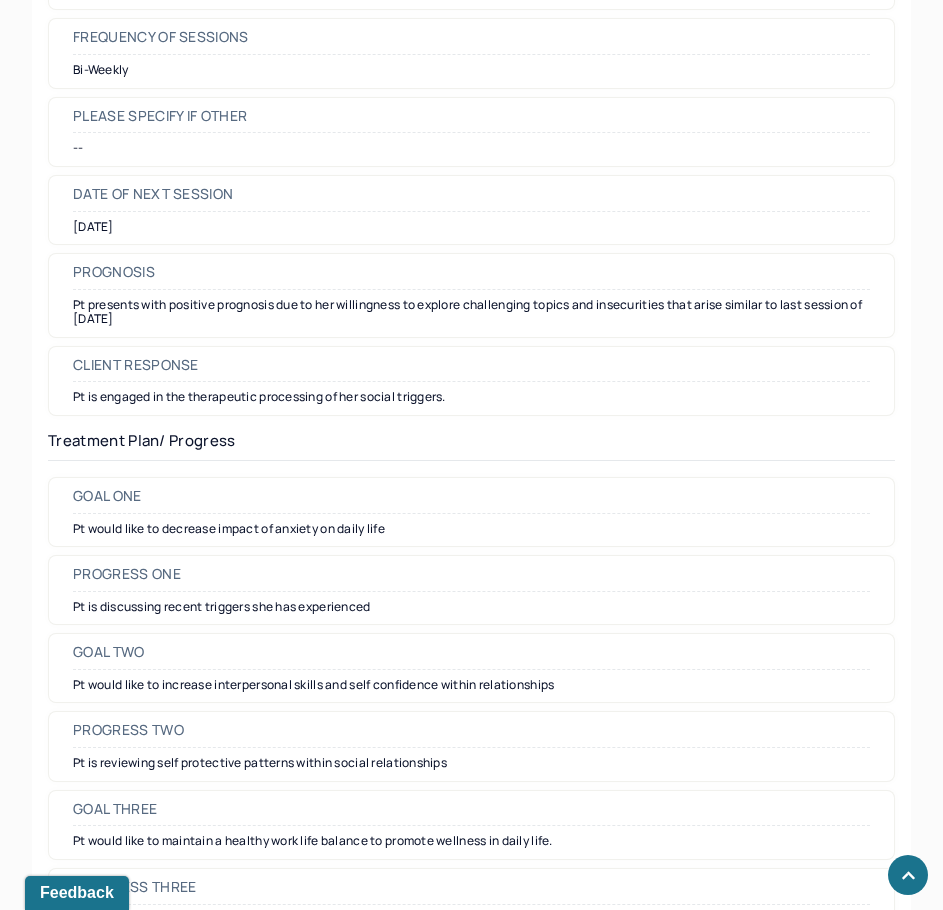 scroll, scrollTop: 2400, scrollLeft: 0, axis: vertical 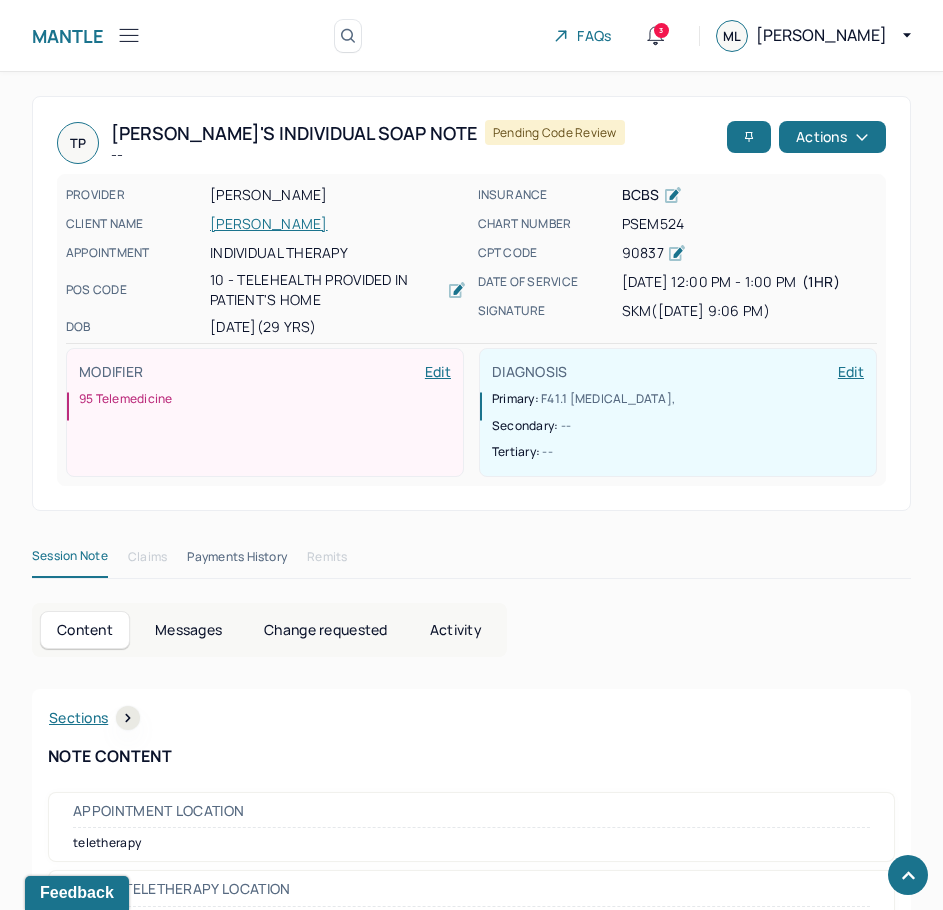 drag, startPoint x: 543, startPoint y: 716, endPoint x: 895, endPoint y: 194, distance: 629.5935 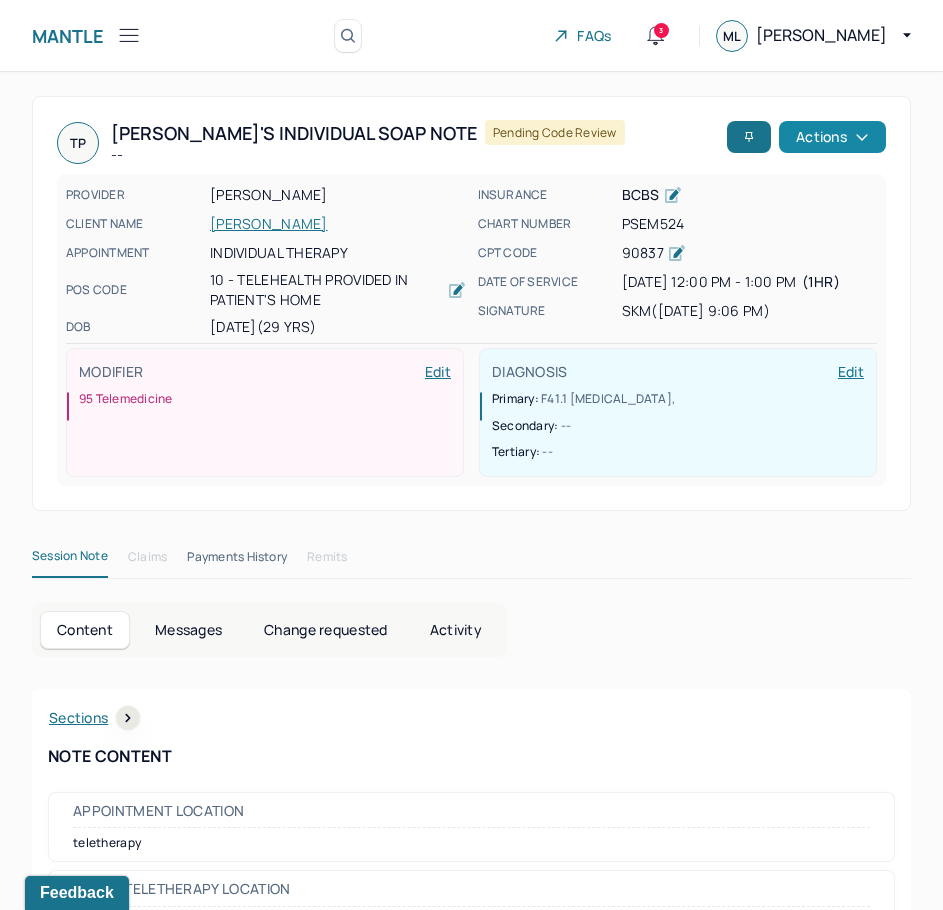 click on "Actions" at bounding box center (832, 137) 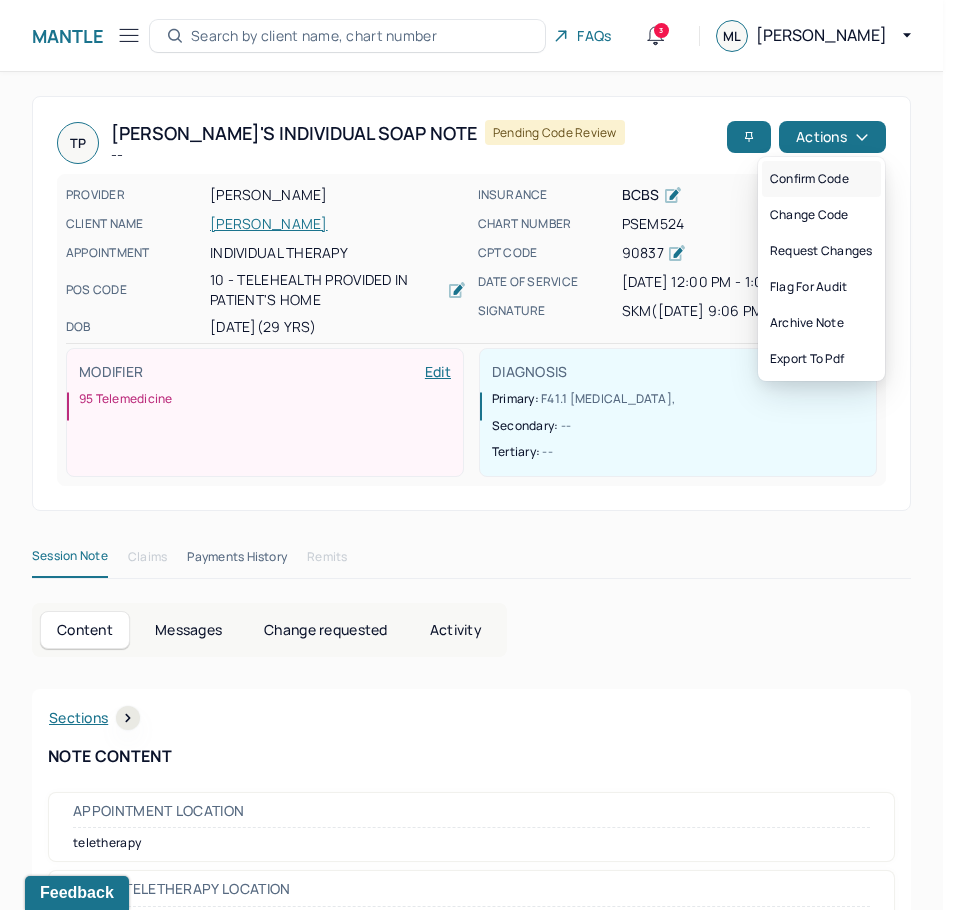 click on "Confirm code" at bounding box center [821, 179] 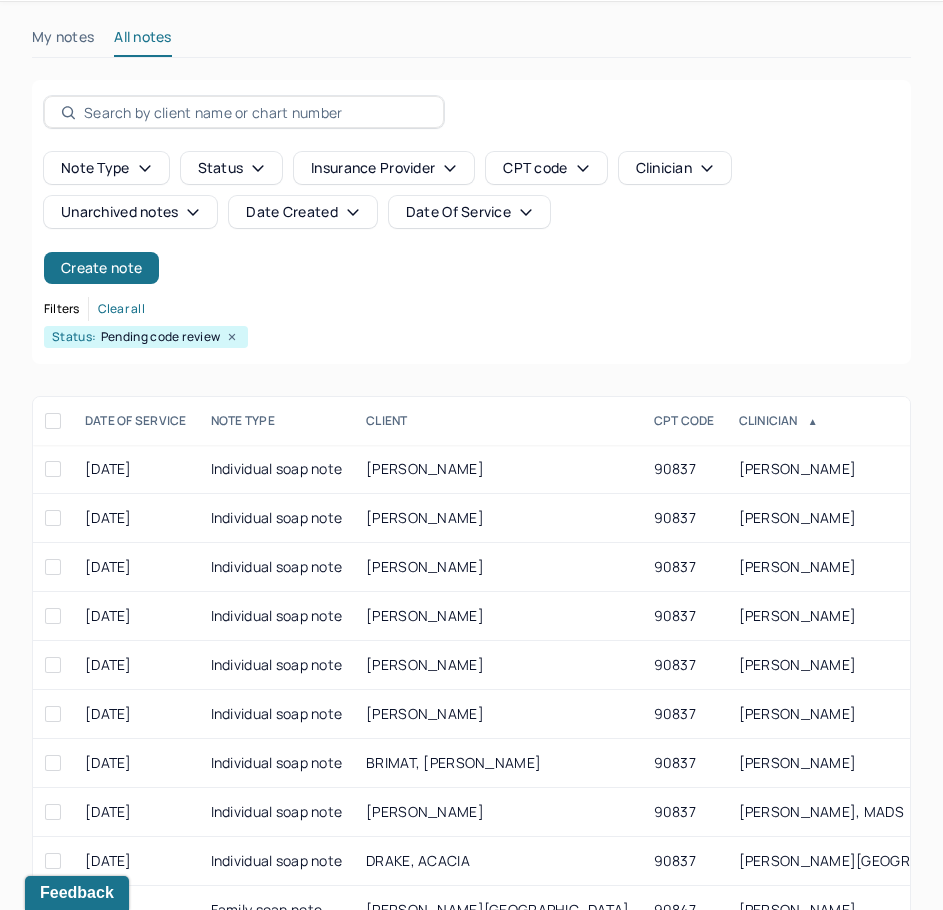 scroll, scrollTop: 0, scrollLeft: 0, axis: both 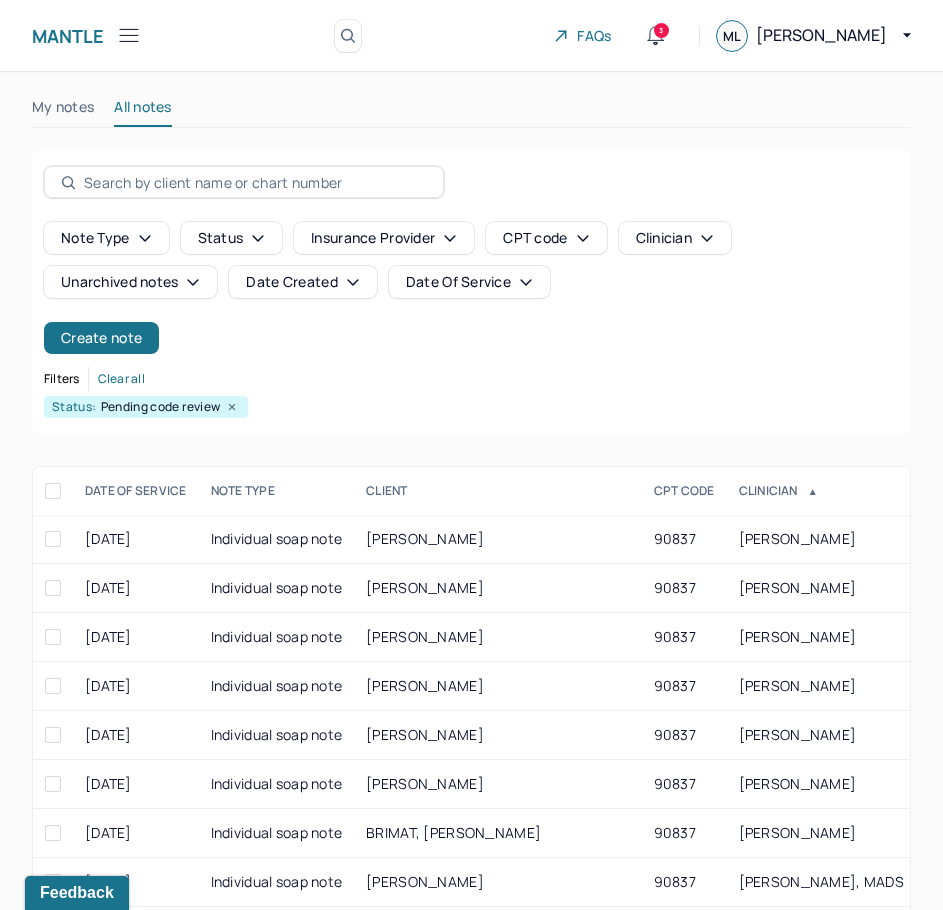 click on "Date Of Service" at bounding box center (469, 282) 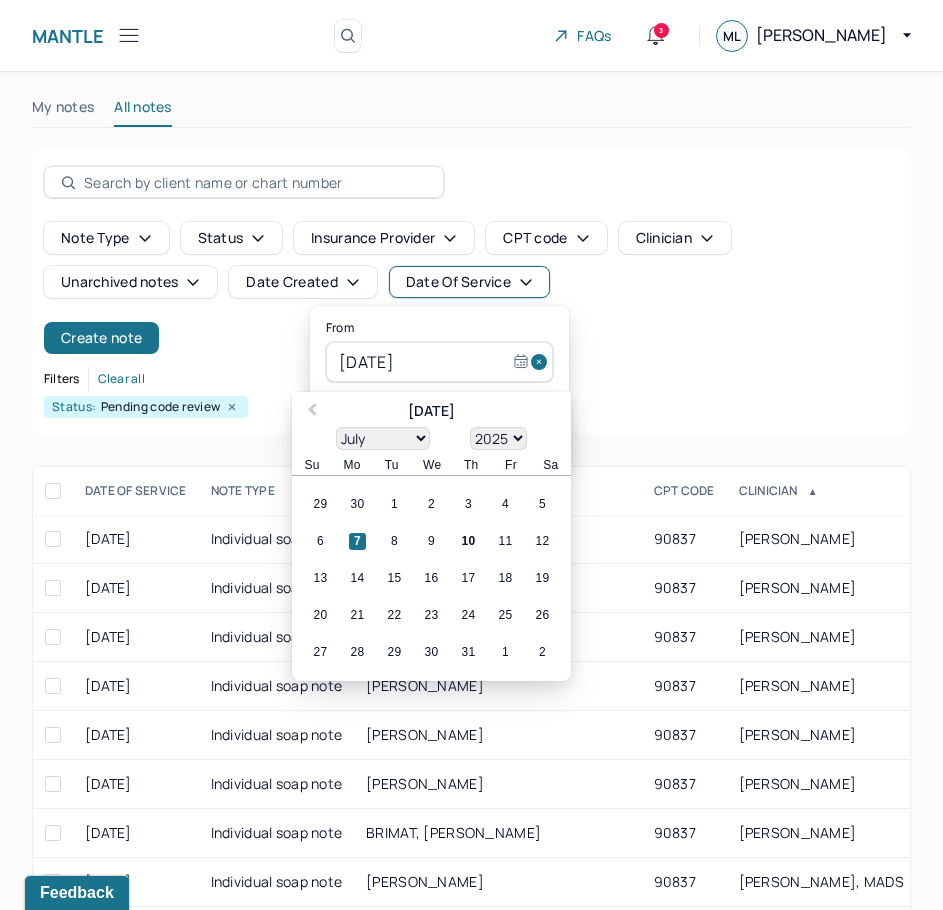 click at bounding box center (542, 362) 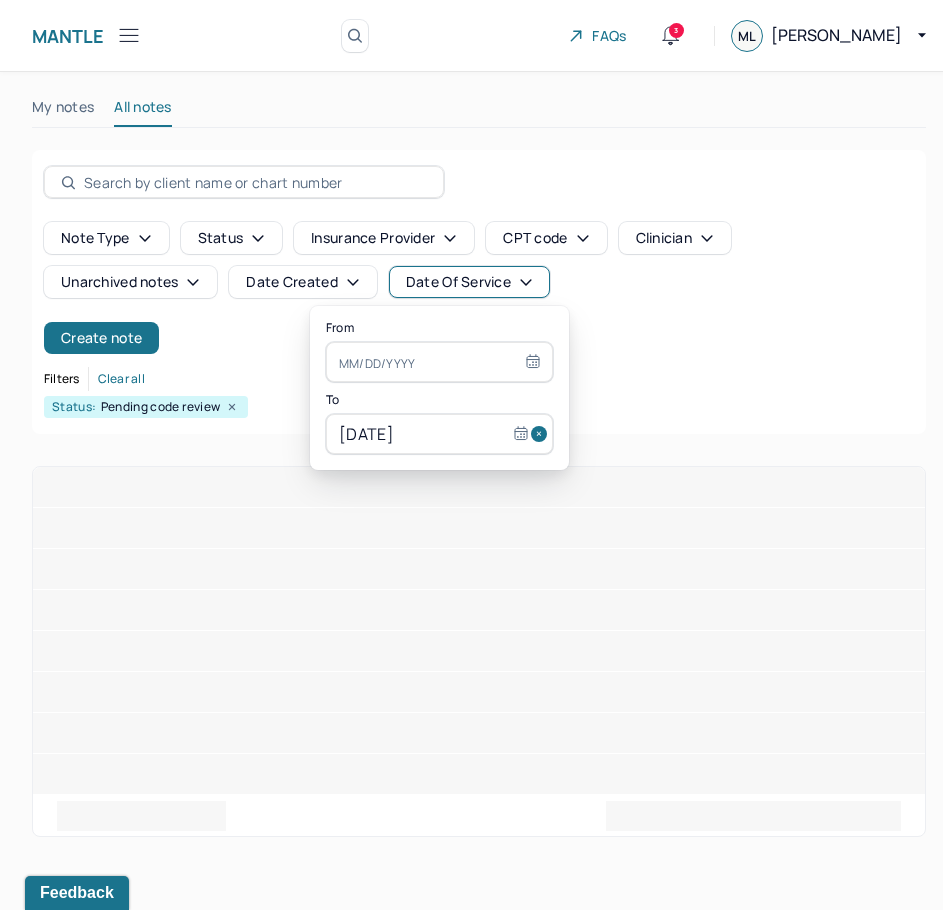 select on "6" 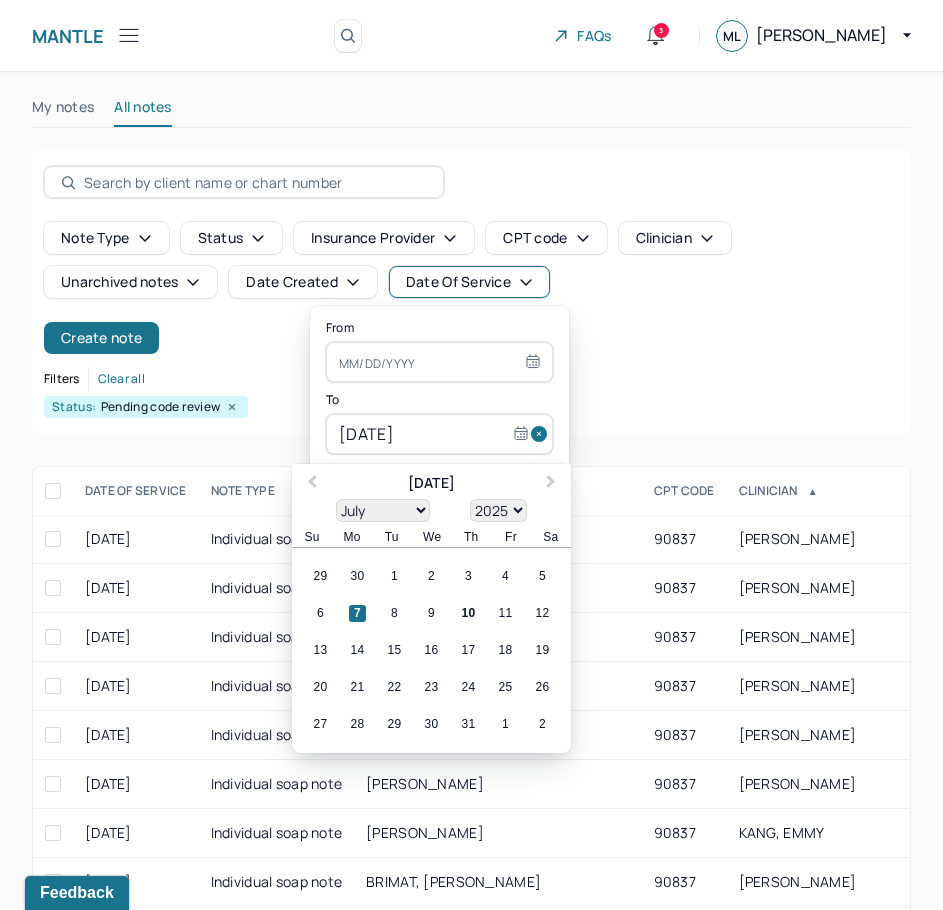drag, startPoint x: 442, startPoint y: 426, endPoint x: 441, endPoint y: 437, distance: 11.045361 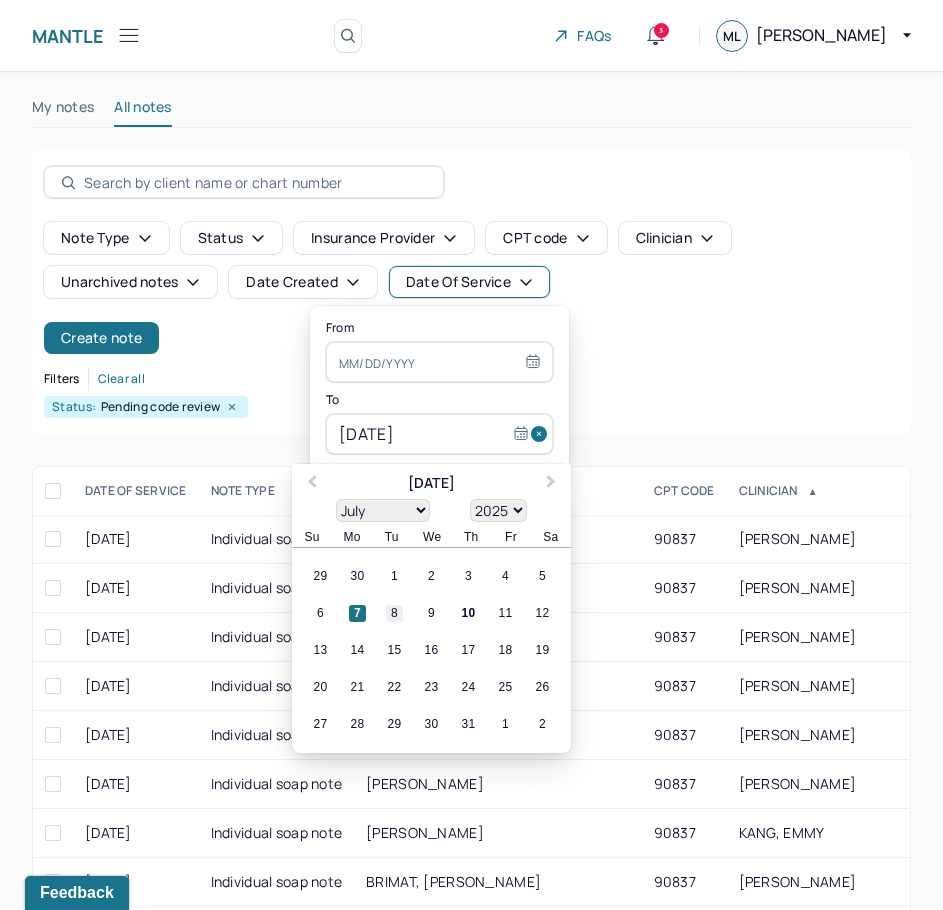 click on "8" at bounding box center [394, 613] 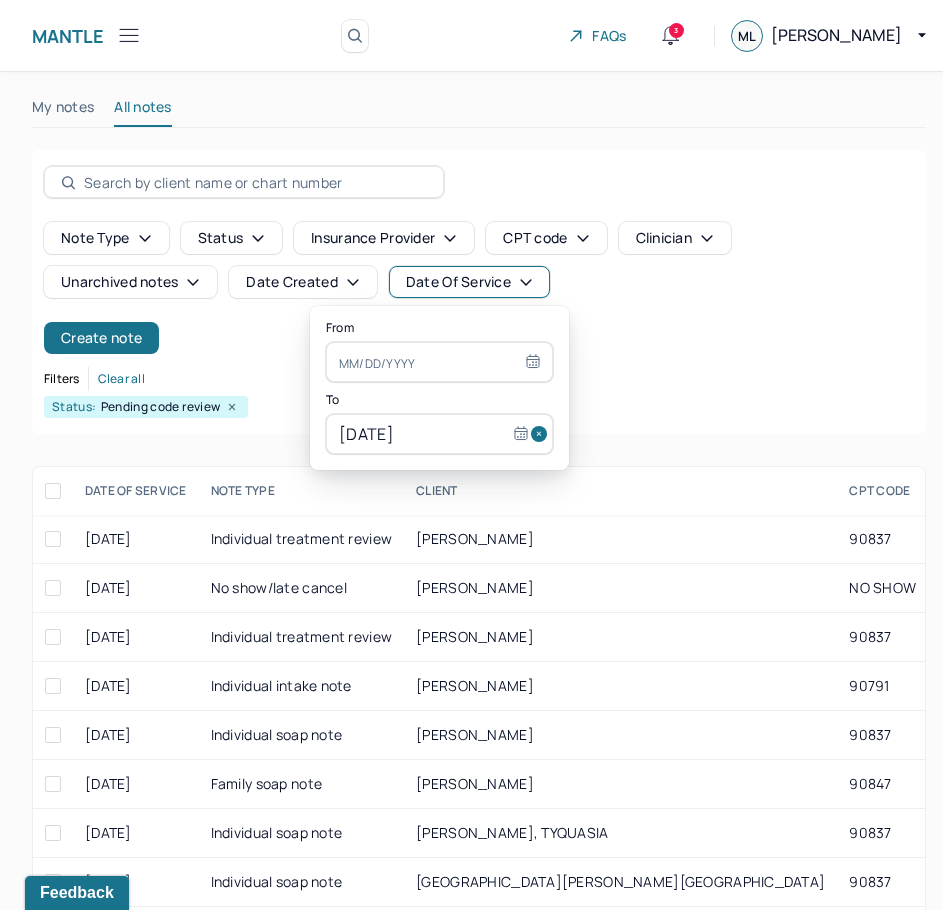 select on "6" 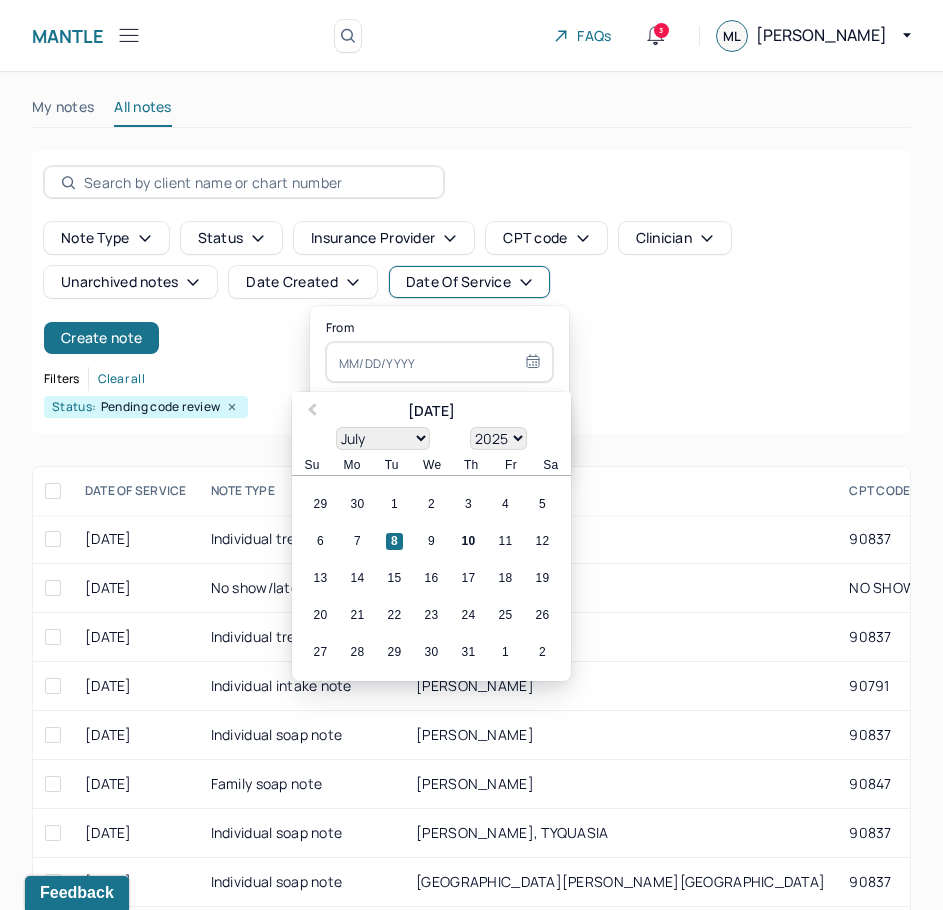 click at bounding box center [439, 362] 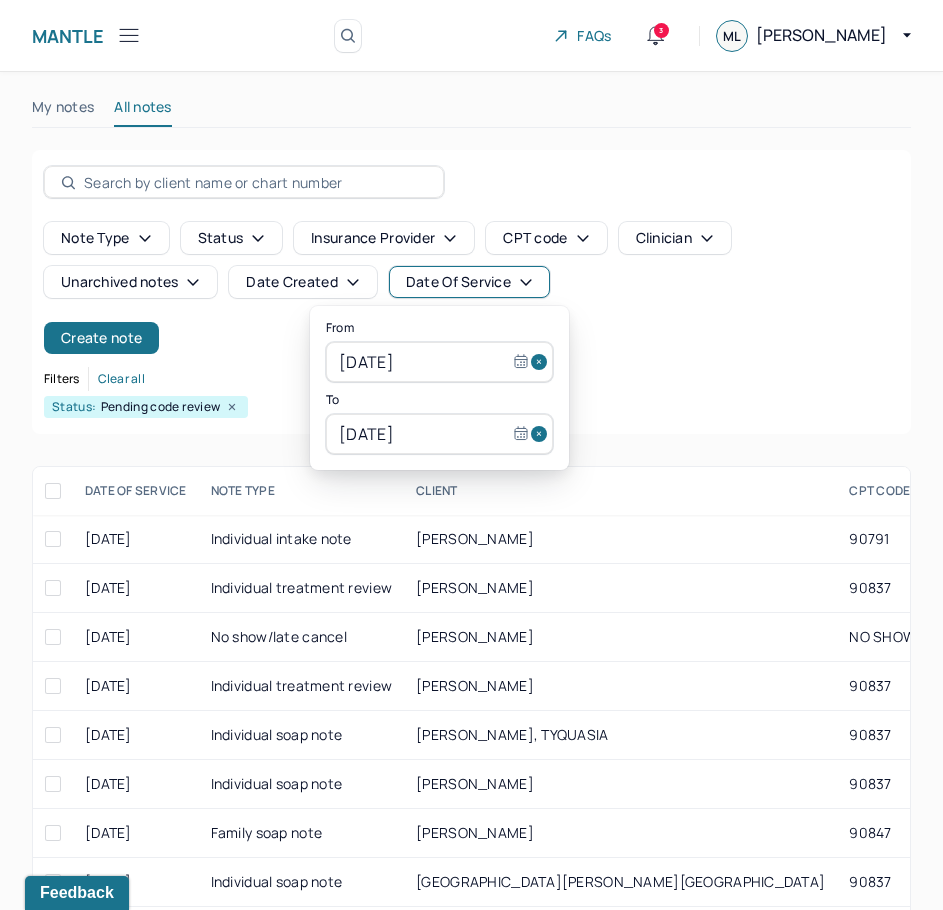 click on "Filters   Clear all" at bounding box center (471, 379) 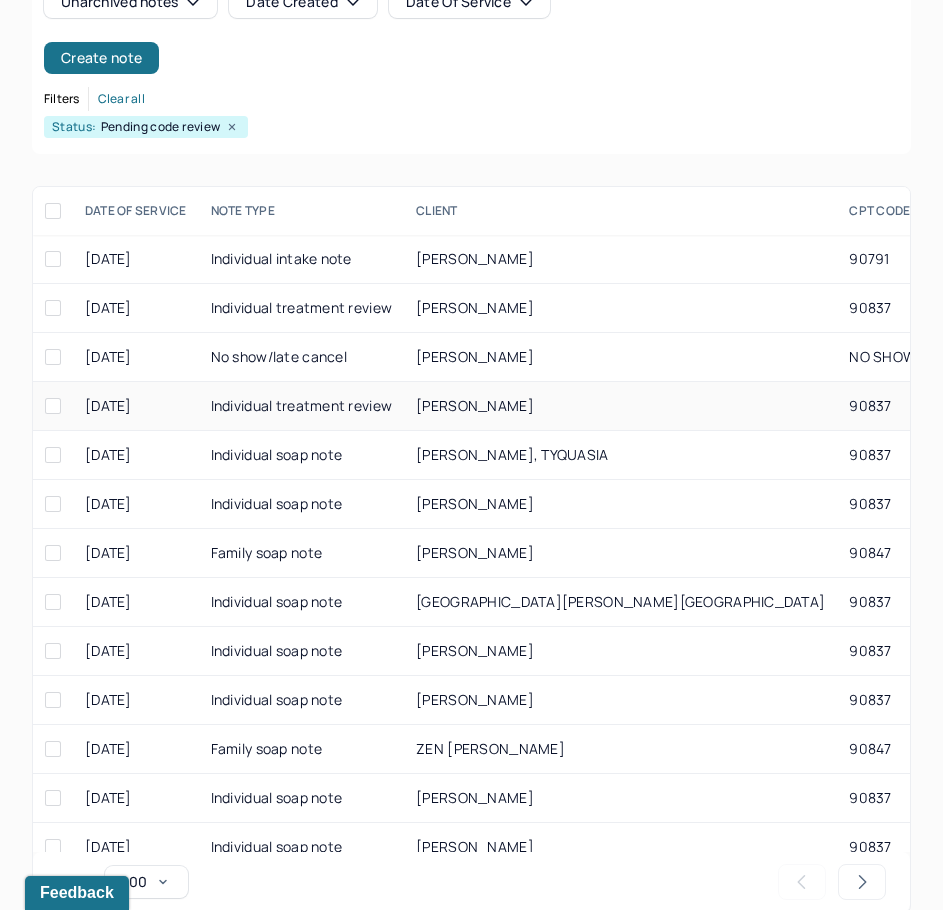 scroll, scrollTop: 300, scrollLeft: 0, axis: vertical 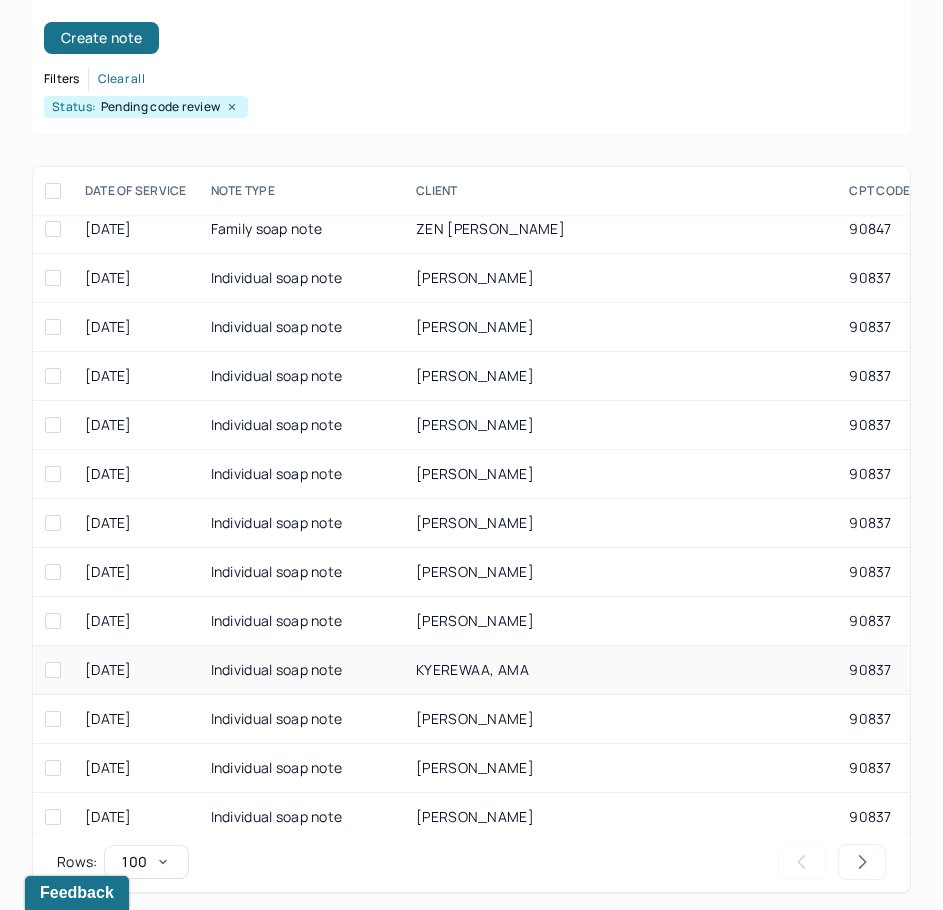 click on "KYEREWAA, AMA" at bounding box center (472, 669) 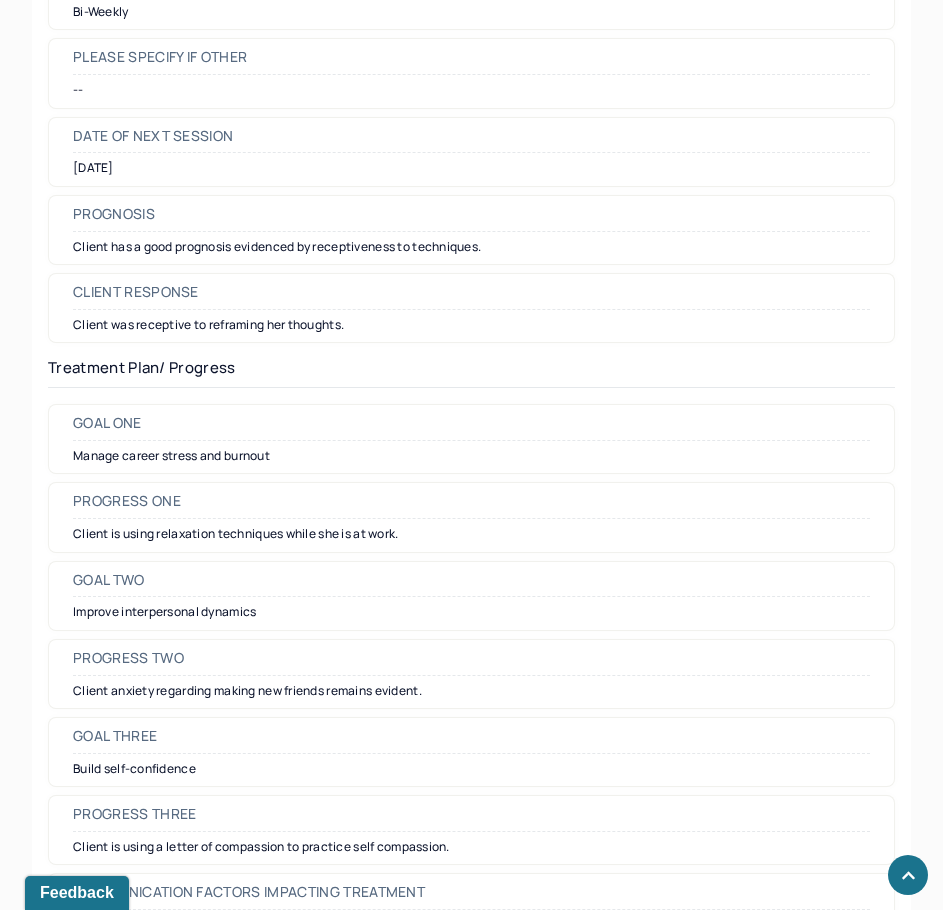 scroll, scrollTop: 2500, scrollLeft: 0, axis: vertical 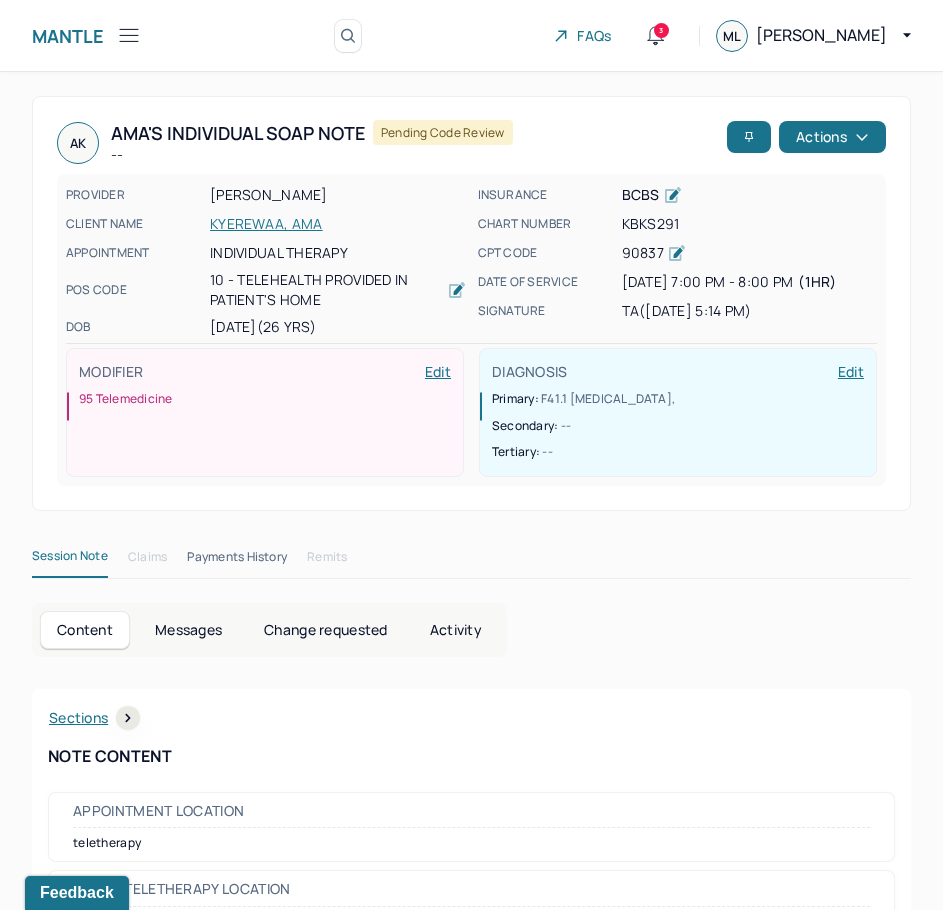 drag, startPoint x: 630, startPoint y: 653, endPoint x: 896, endPoint y: 104, distance: 610.0467 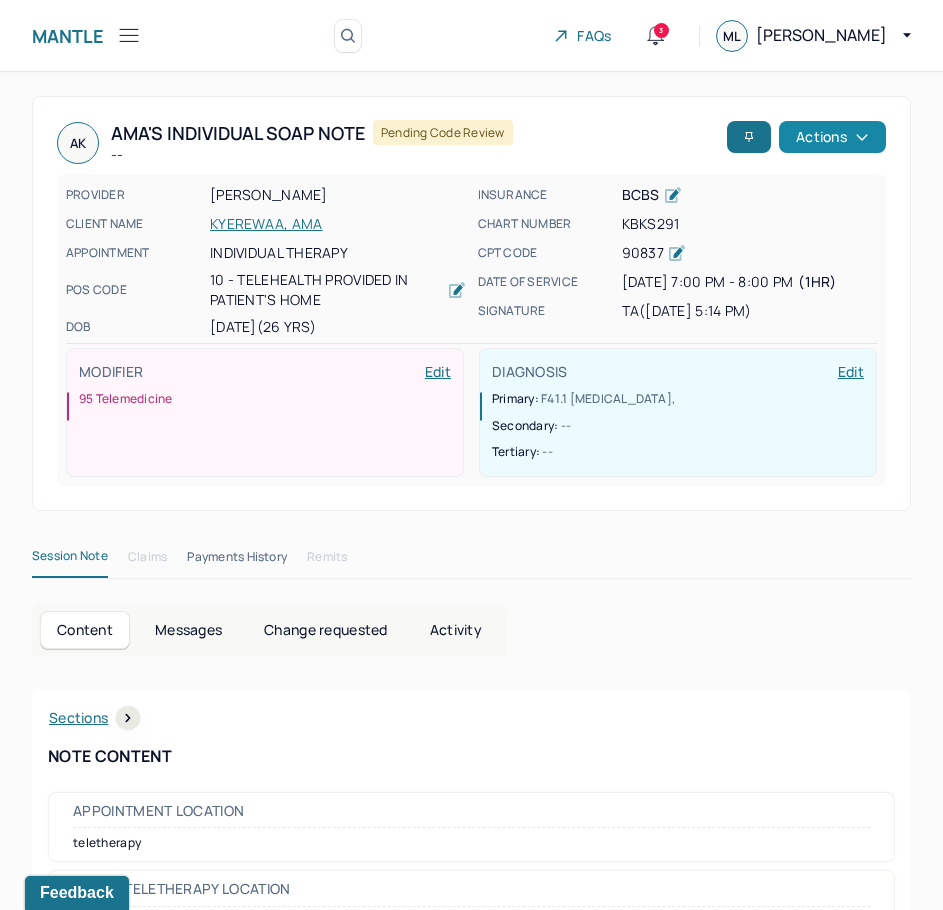 click on "Actions" at bounding box center (832, 137) 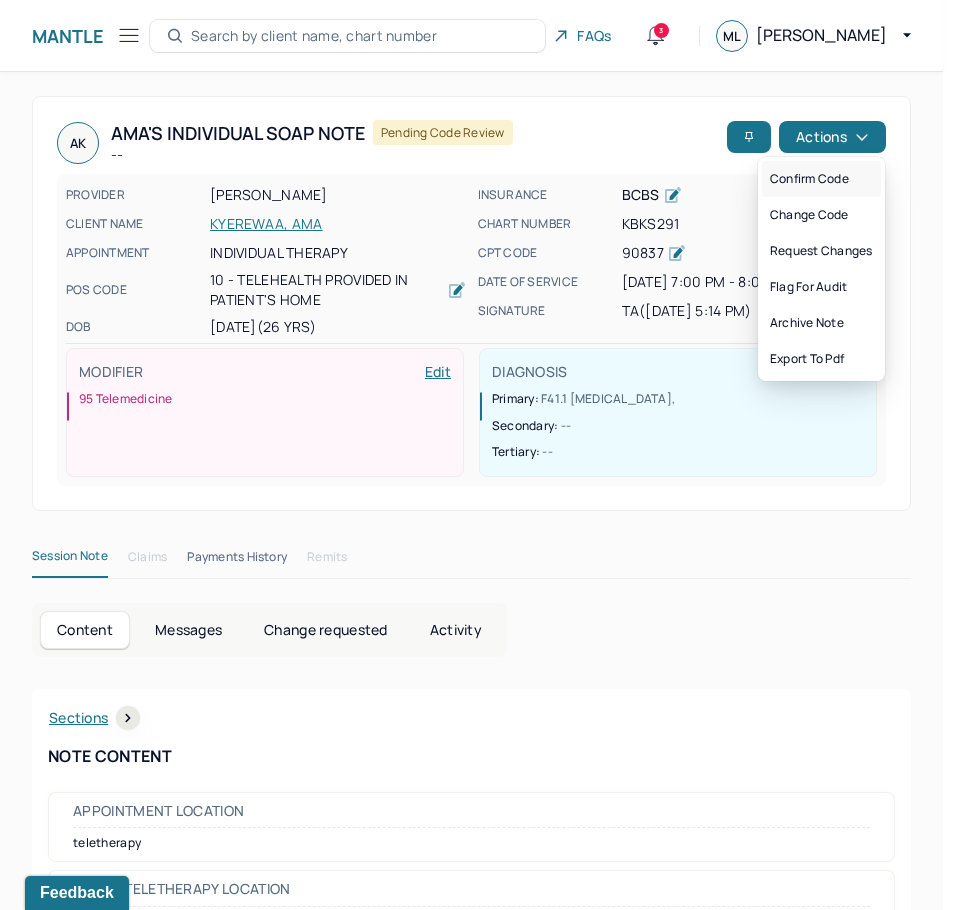 click on "Confirm code" at bounding box center (821, 179) 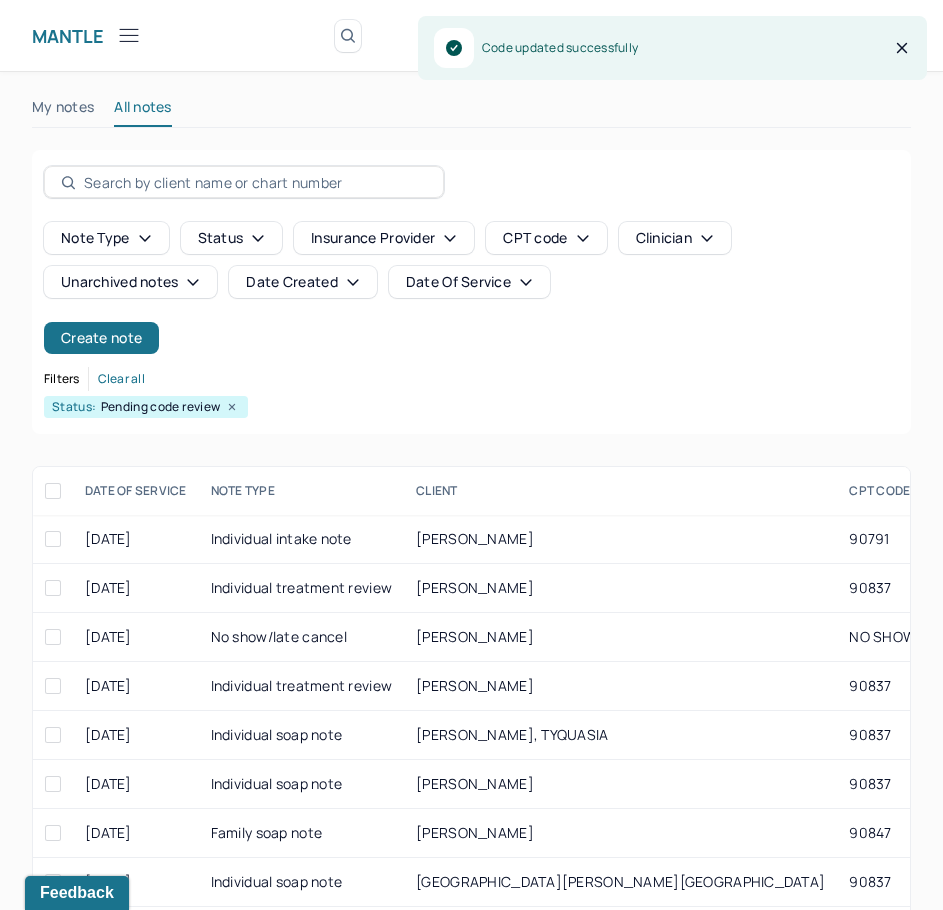 scroll, scrollTop: 300, scrollLeft: 0, axis: vertical 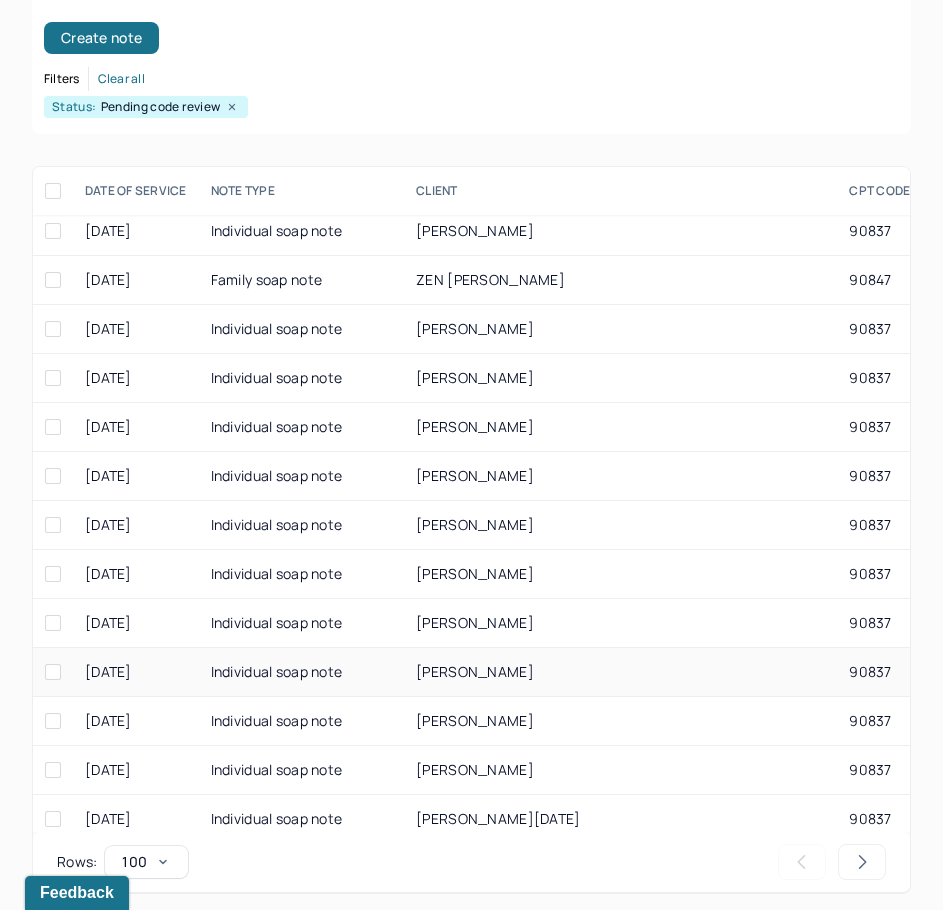 click on "[PERSON_NAME]" at bounding box center (475, 671) 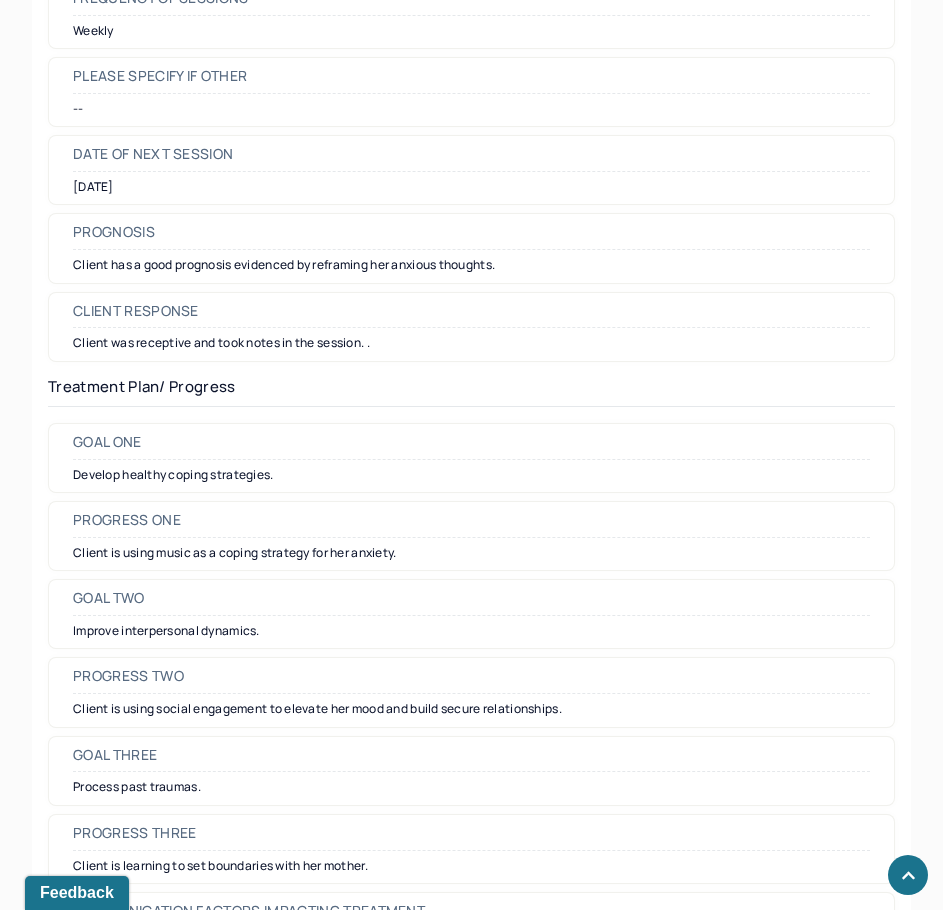 scroll, scrollTop: 2500, scrollLeft: 0, axis: vertical 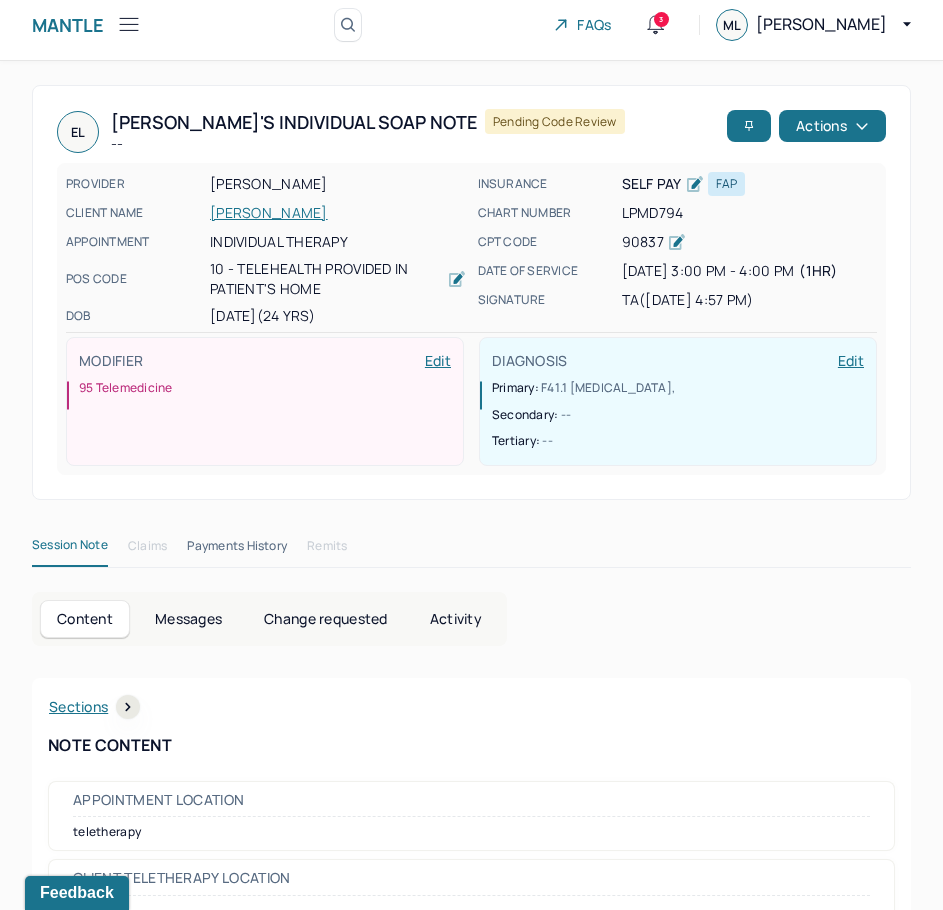 drag, startPoint x: 636, startPoint y: 578, endPoint x: 809, endPoint y: 180, distance: 433.9735 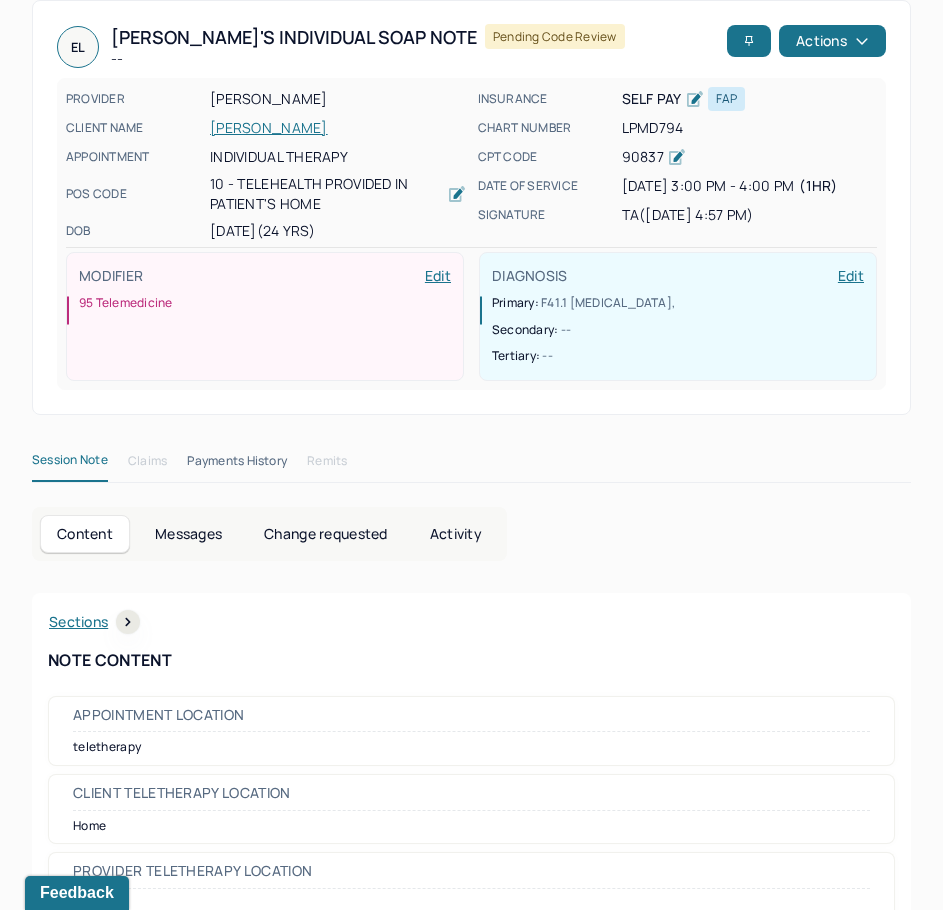 scroll, scrollTop: 100, scrollLeft: 0, axis: vertical 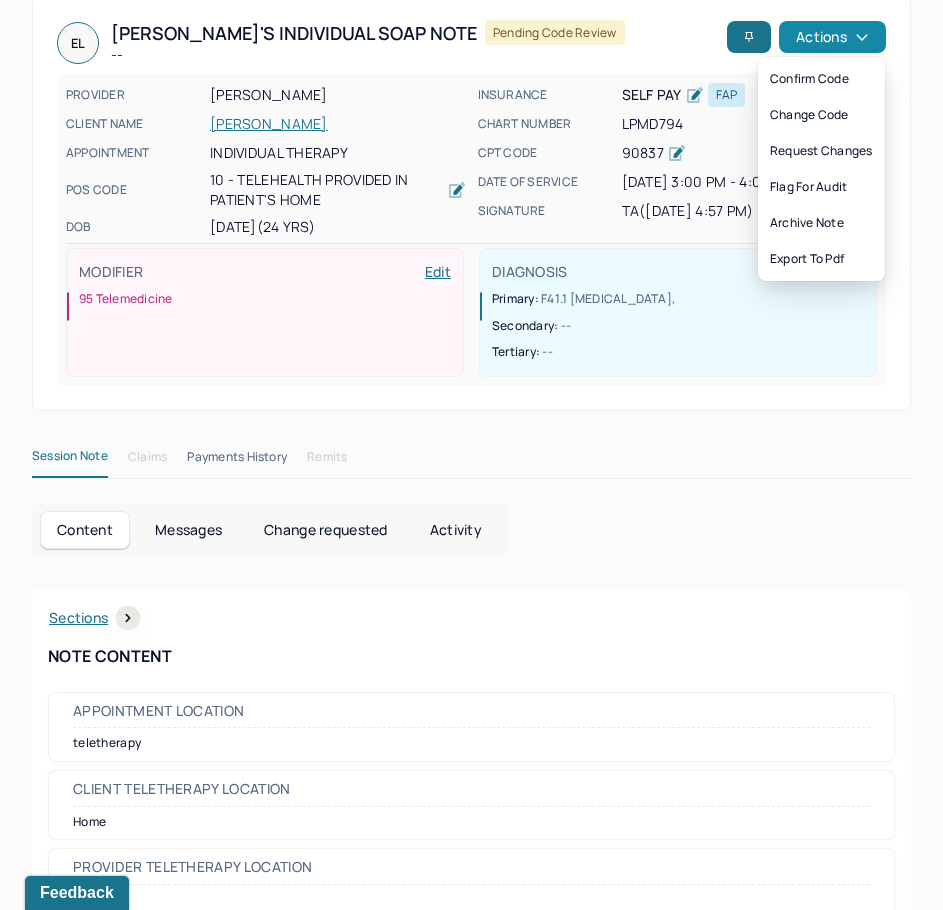 click on "Actions" at bounding box center (832, 37) 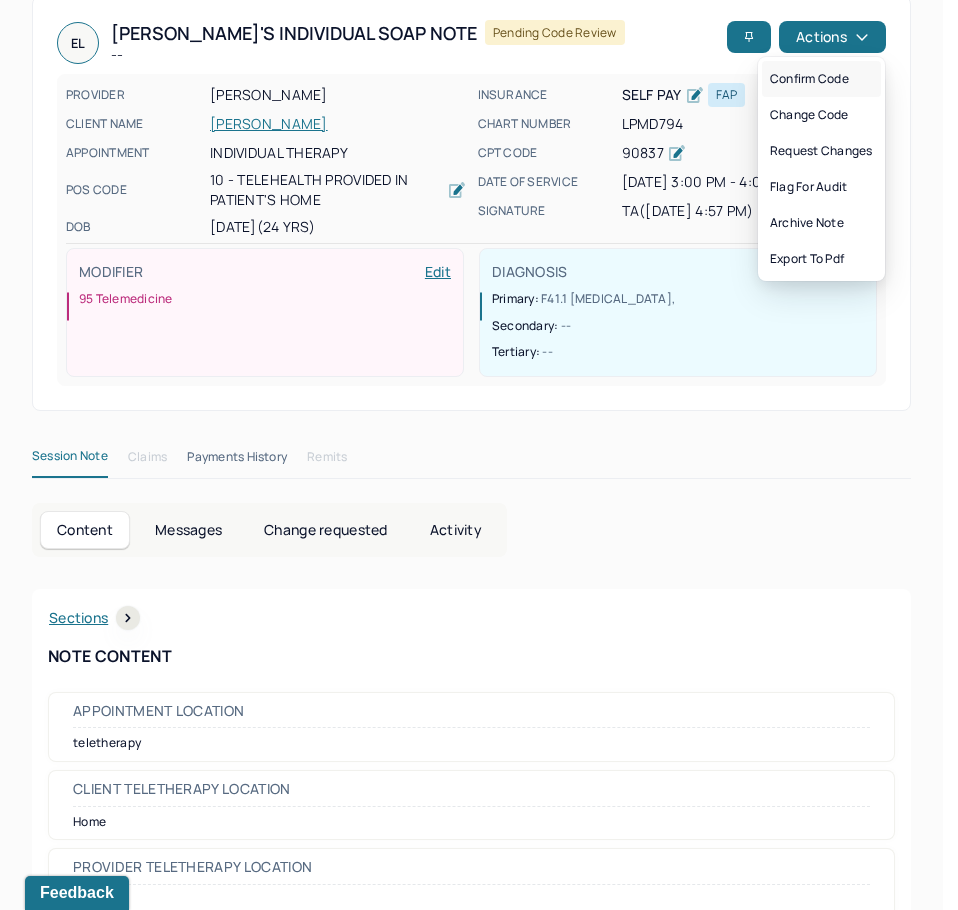 click on "Confirm code" at bounding box center (821, 79) 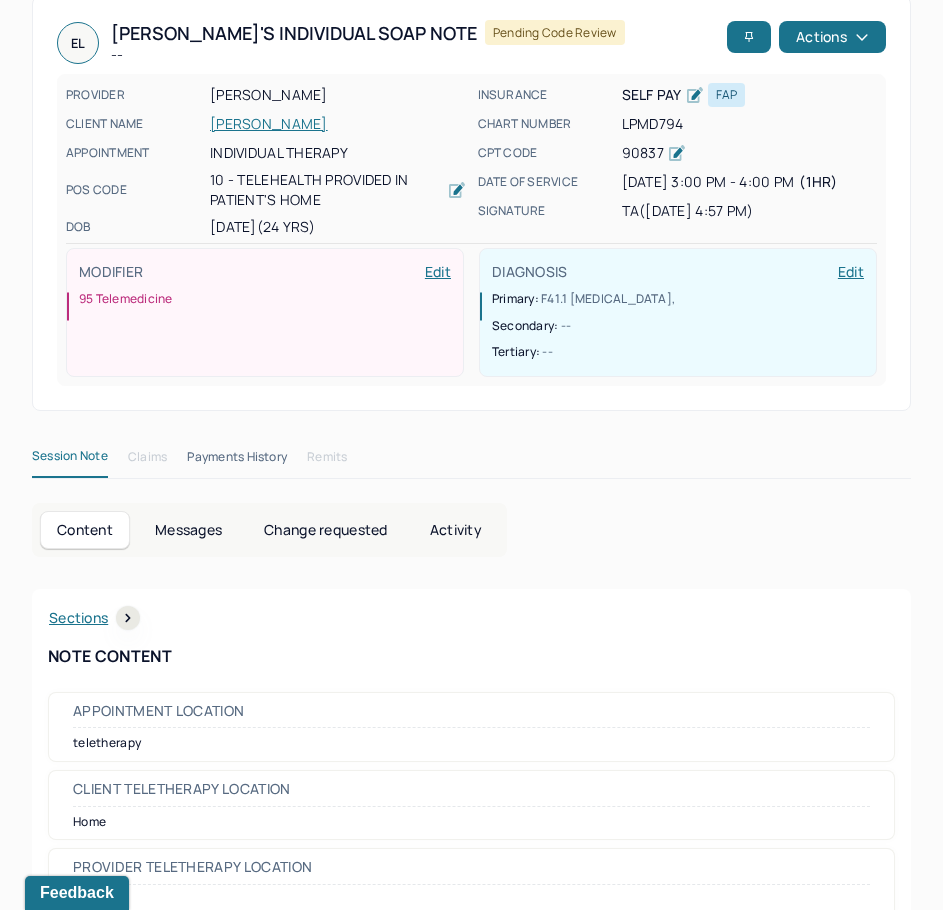 scroll, scrollTop: 28, scrollLeft: 0, axis: vertical 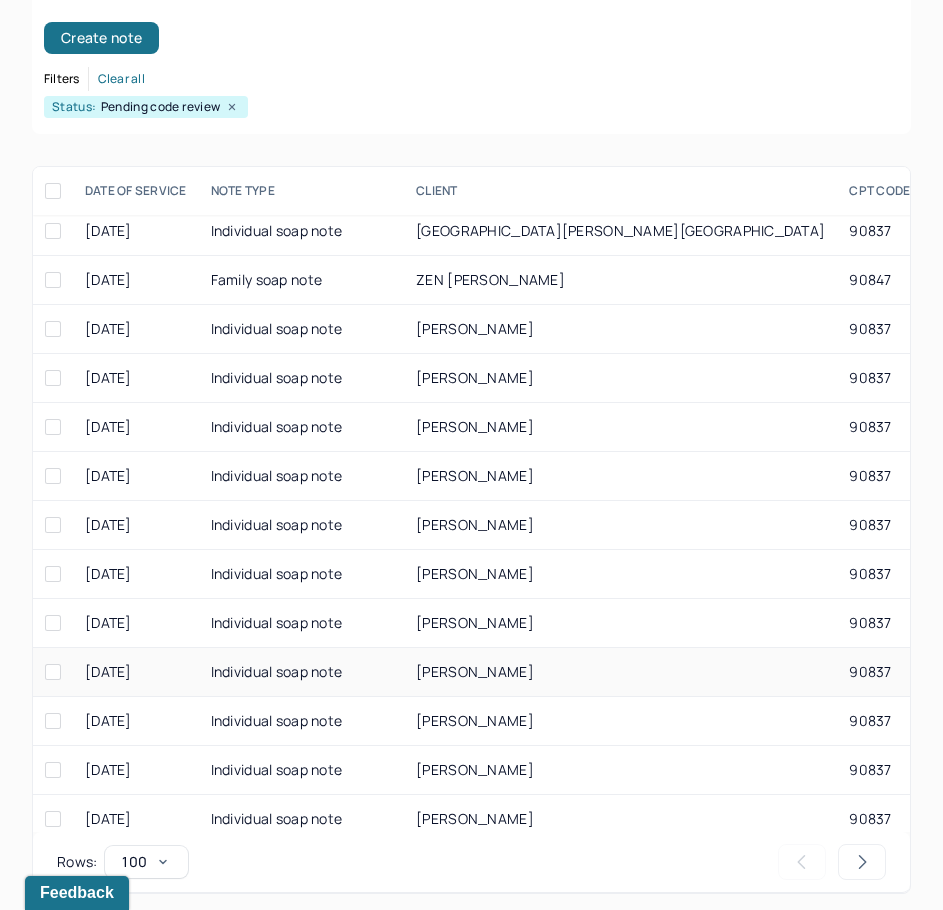 click on "[PERSON_NAME]" at bounding box center [475, 671] 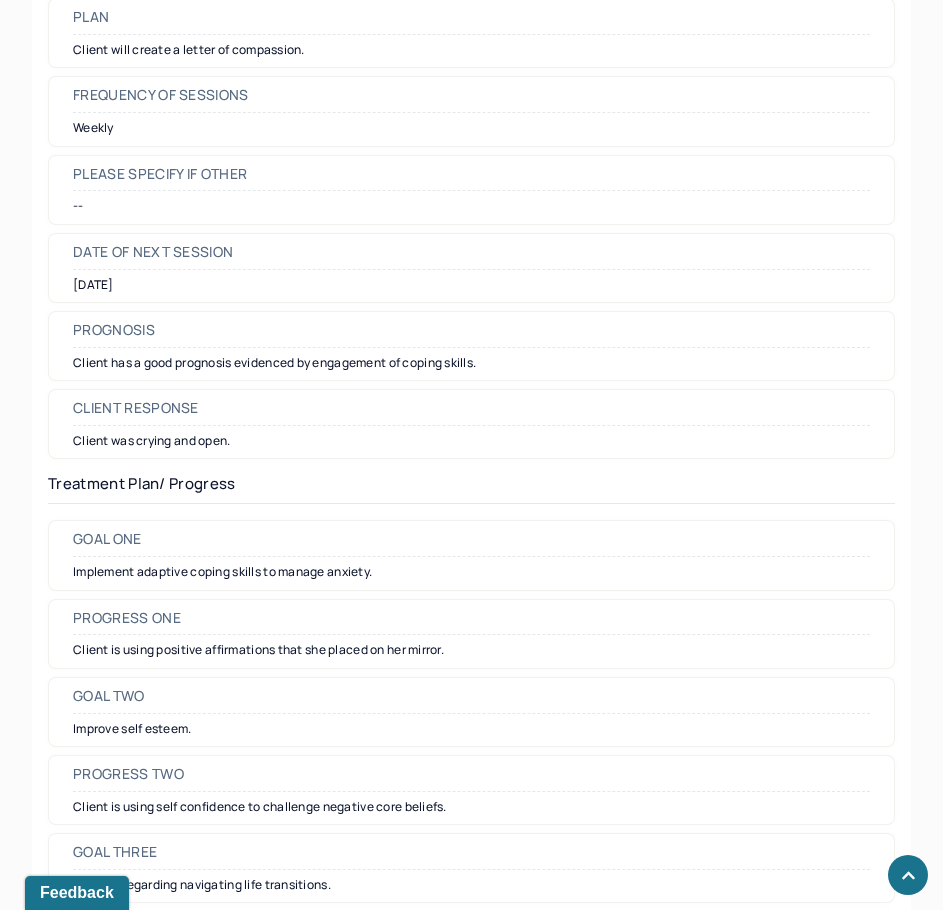 scroll, scrollTop: 2400, scrollLeft: 0, axis: vertical 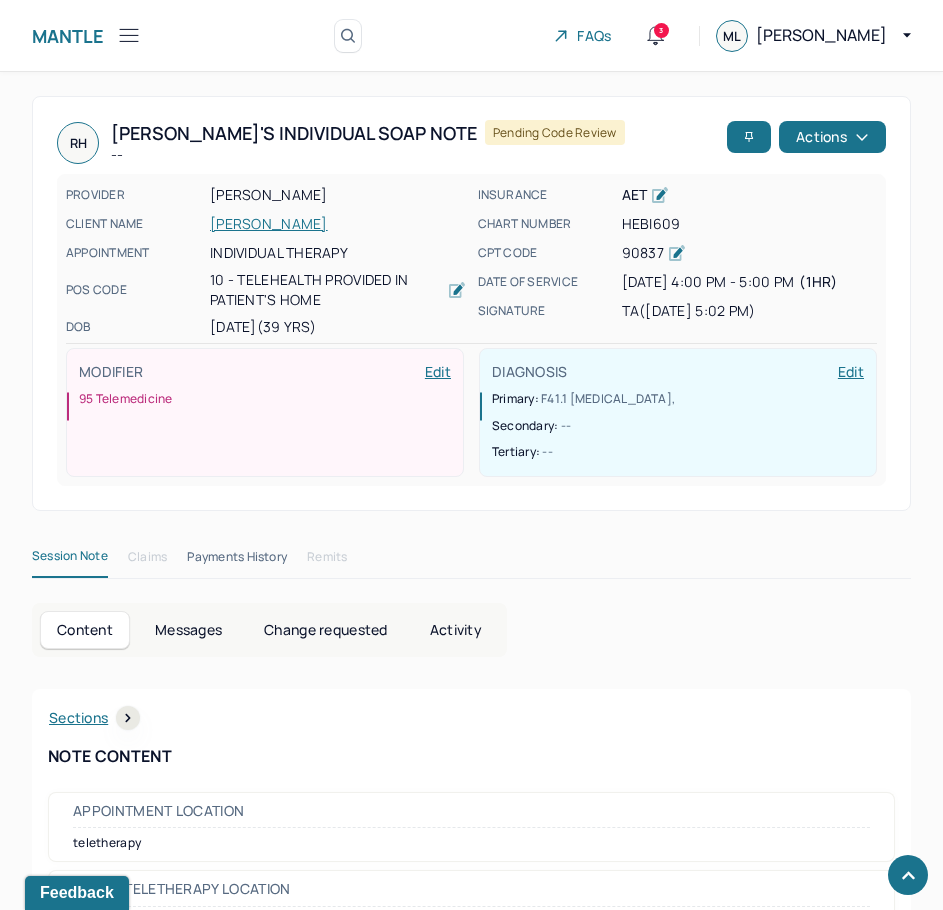 drag, startPoint x: 799, startPoint y: 813, endPoint x: 929, endPoint y: 110, distance: 714.9189 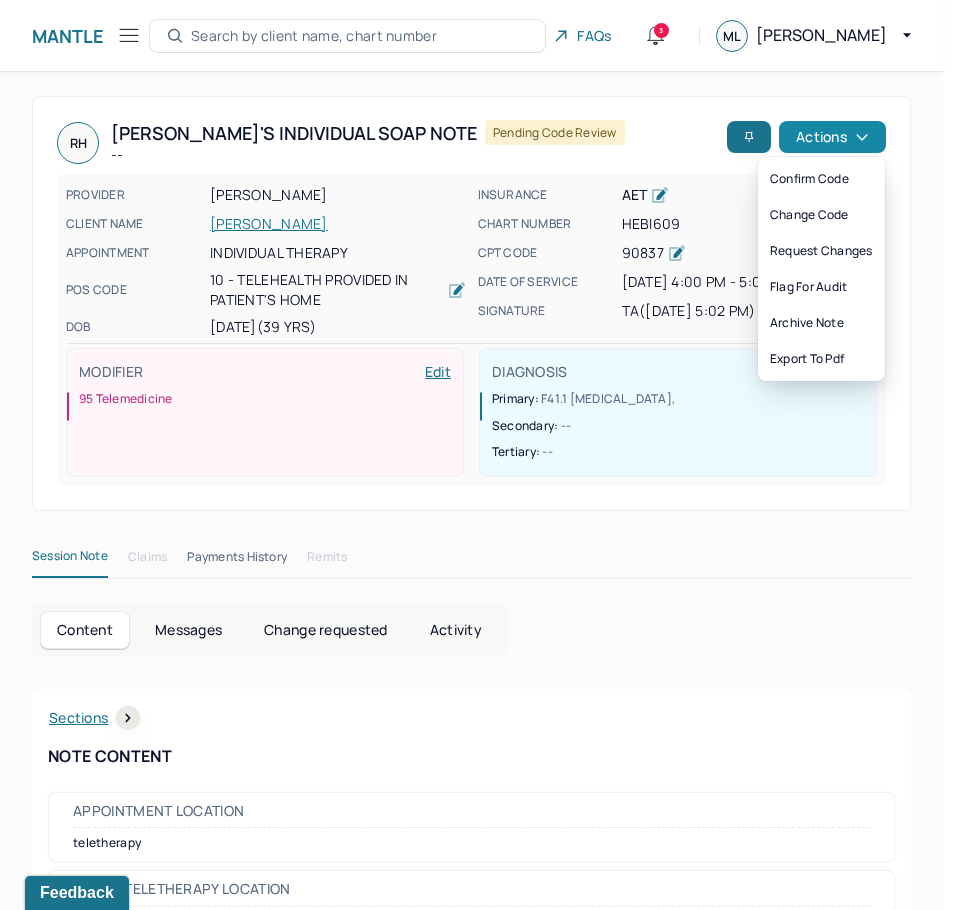 click on "Actions" at bounding box center [832, 137] 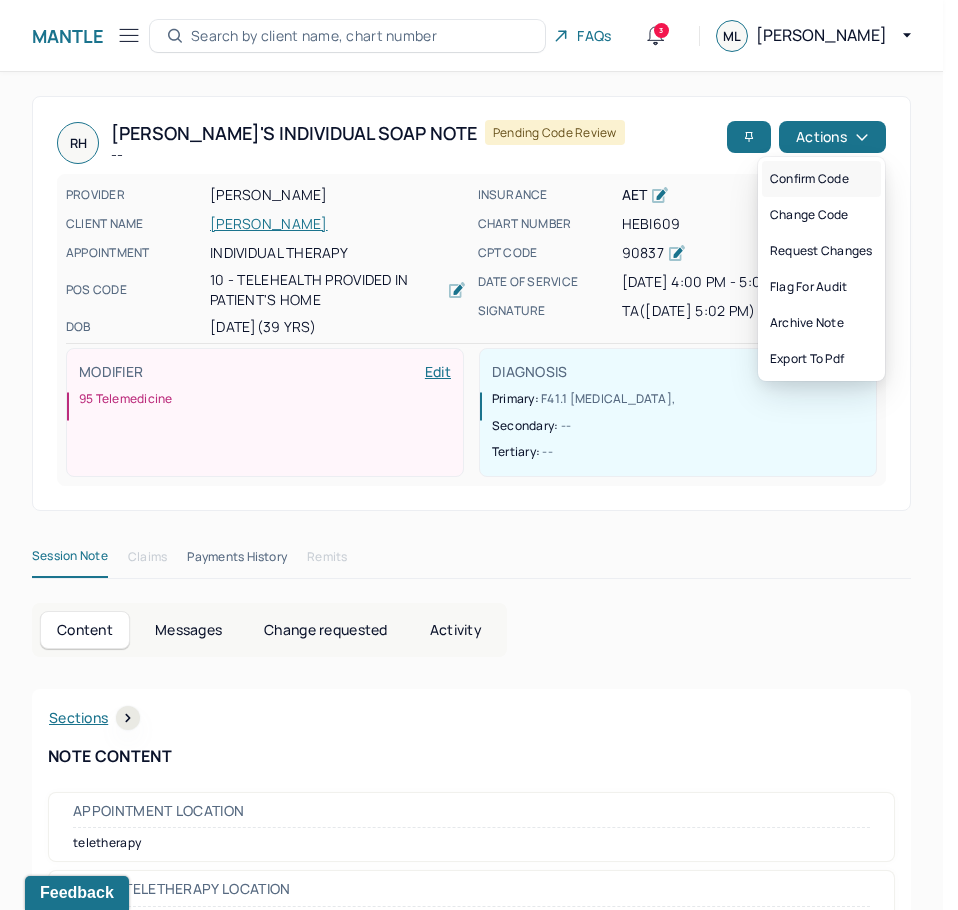 click on "Confirm code" at bounding box center (821, 179) 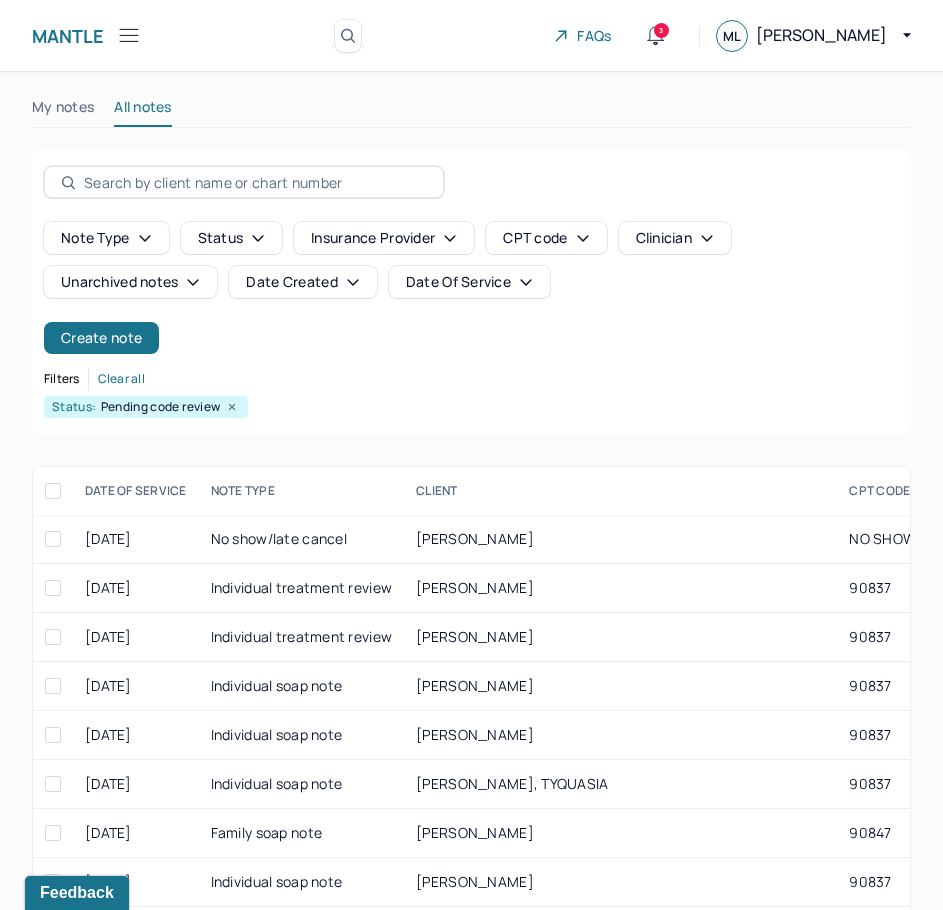 scroll, scrollTop: 300, scrollLeft: 0, axis: vertical 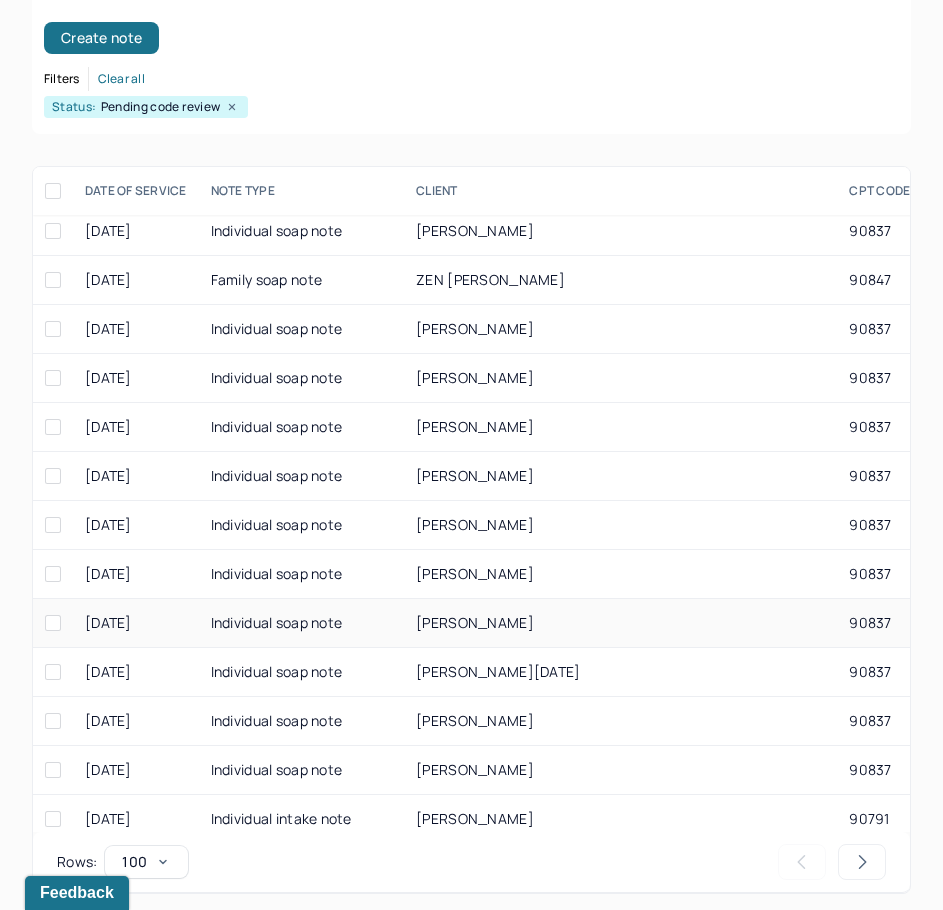 click on "[PERSON_NAME]" at bounding box center (620, 623) 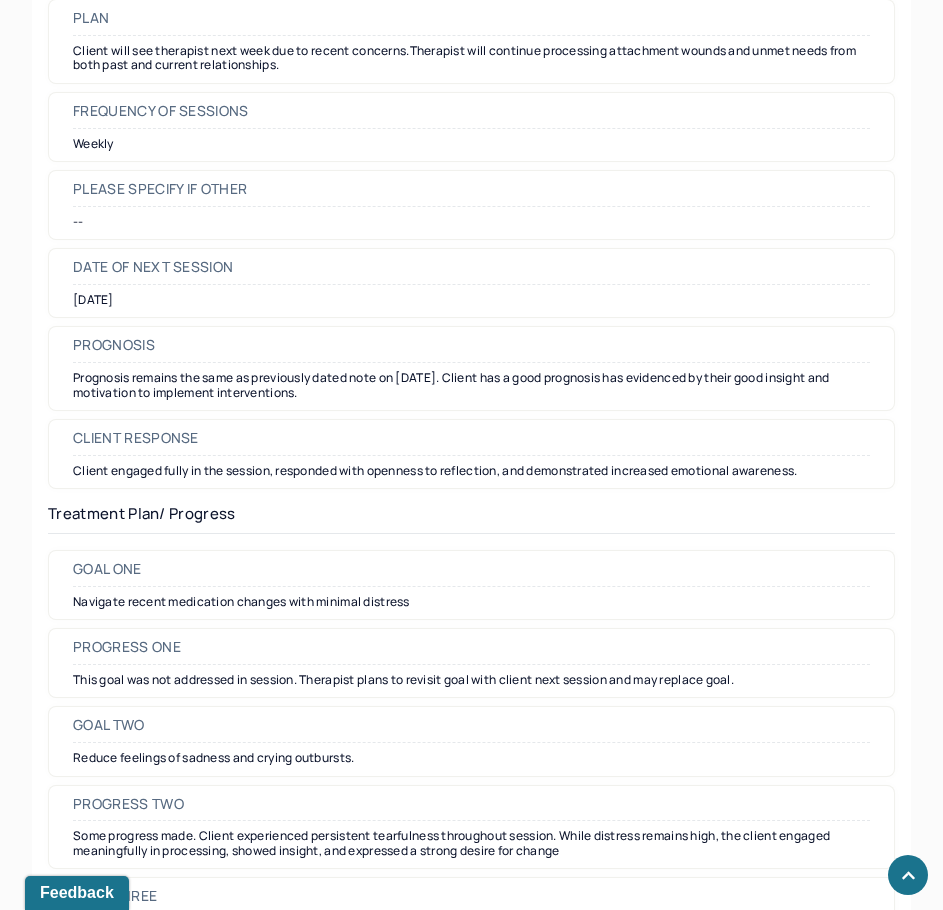 scroll, scrollTop: 2500, scrollLeft: 0, axis: vertical 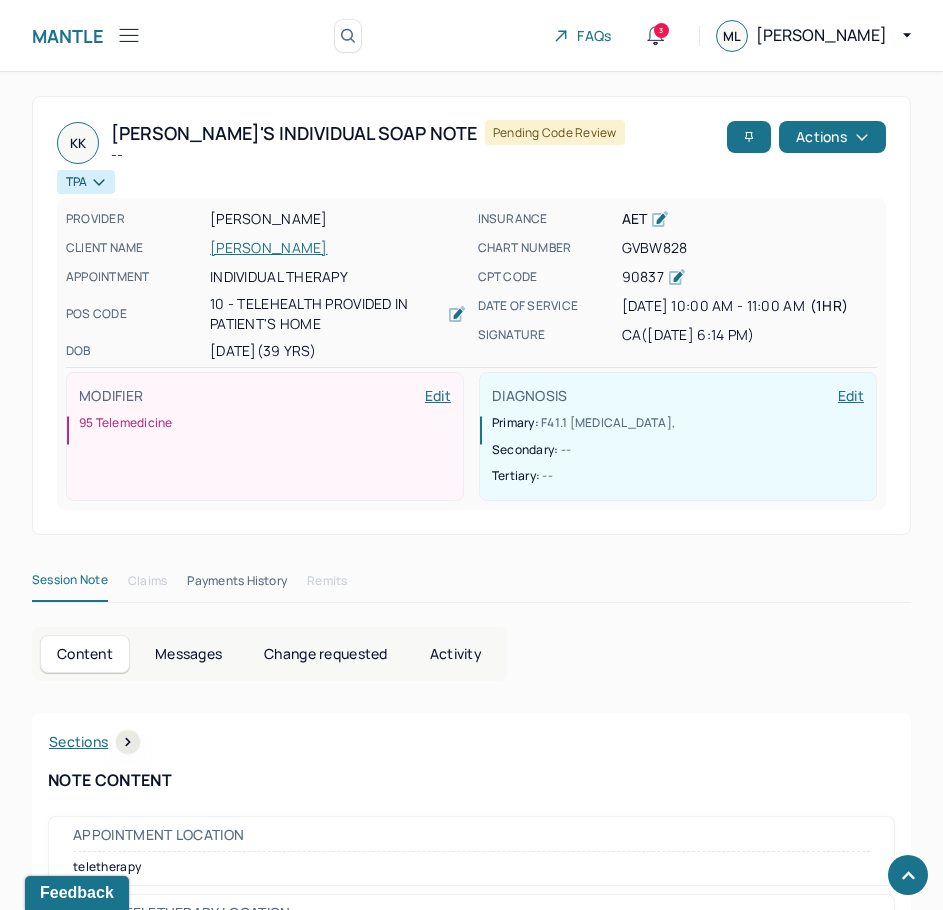 drag, startPoint x: 777, startPoint y: 774, endPoint x: 966, endPoint y: 206, distance: 598.61926 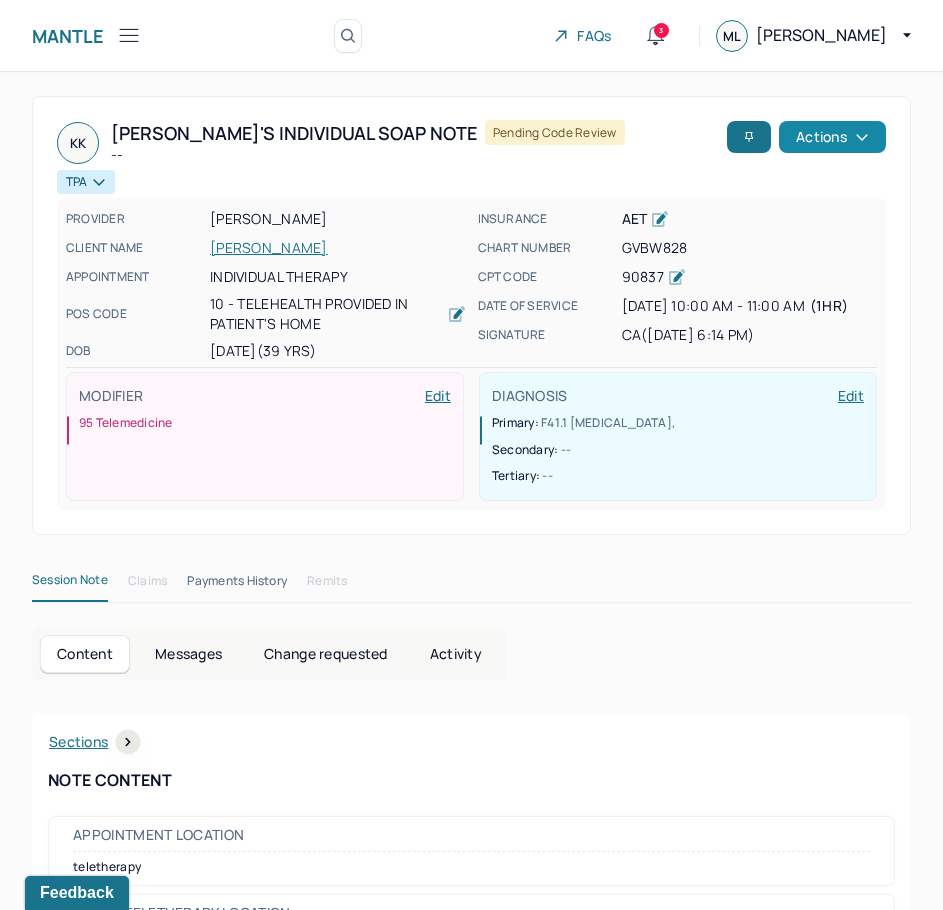 click on "Actions" at bounding box center (832, 137) 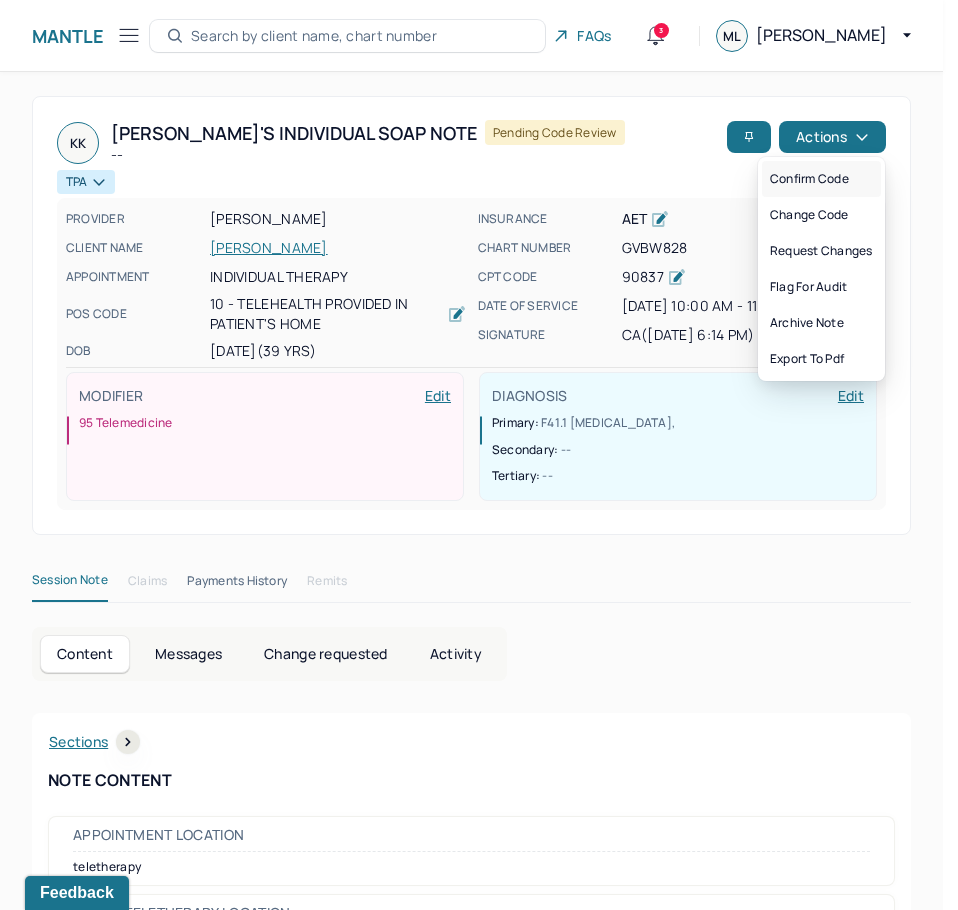 click on "Confirm code" at bounding box center [821, 179] 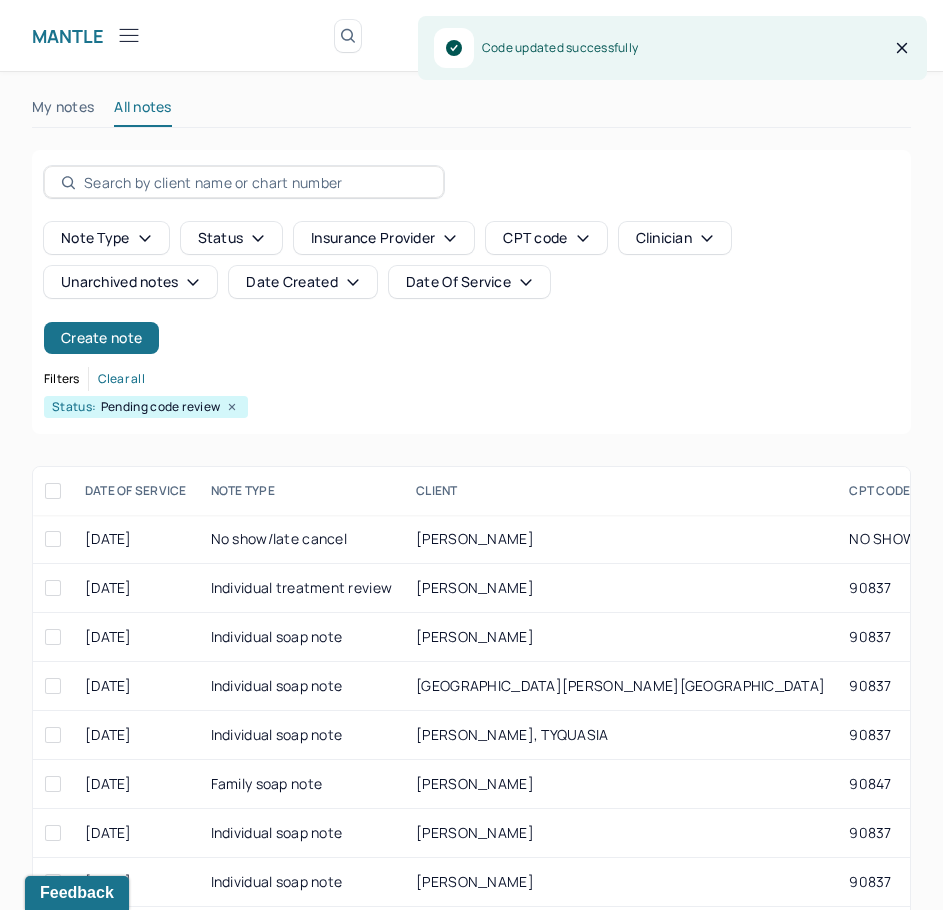 scroll, scrollTop: 300, scrollLeft: 0, axis: vertical 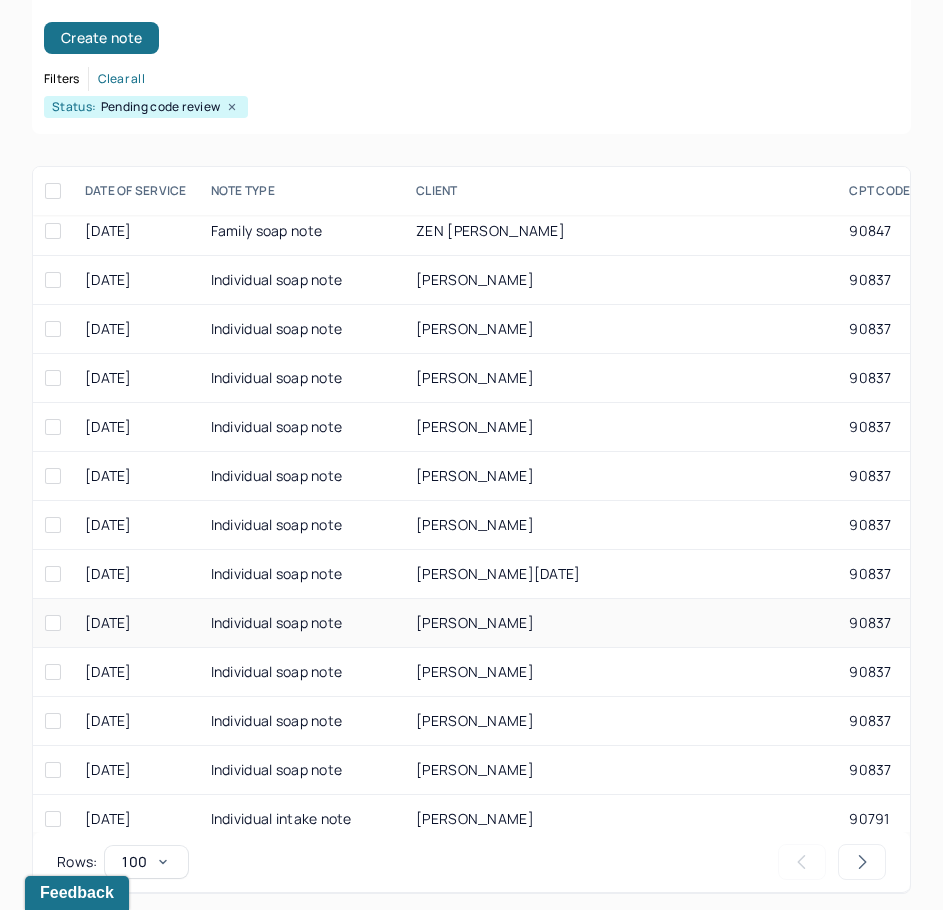 click on "[PERSON_NAME]" at bounding box center [620, 623] 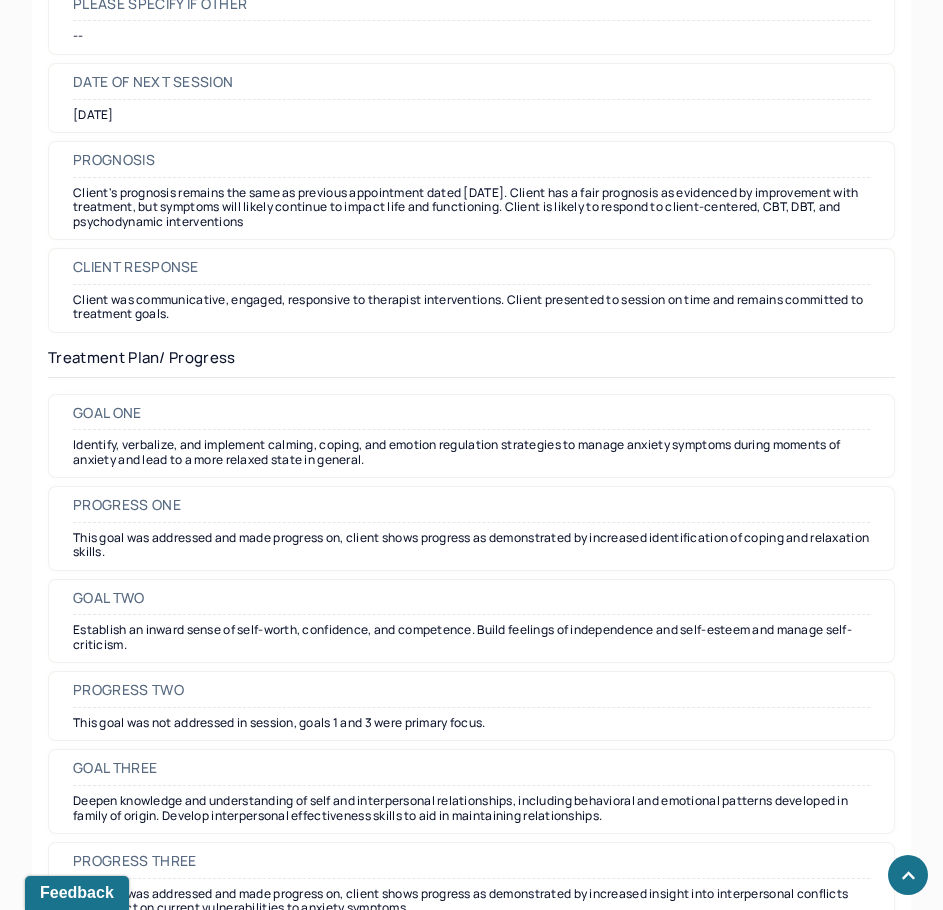 scroll, scrollTop: 2700, scrollLeft: 0, axis: vertical 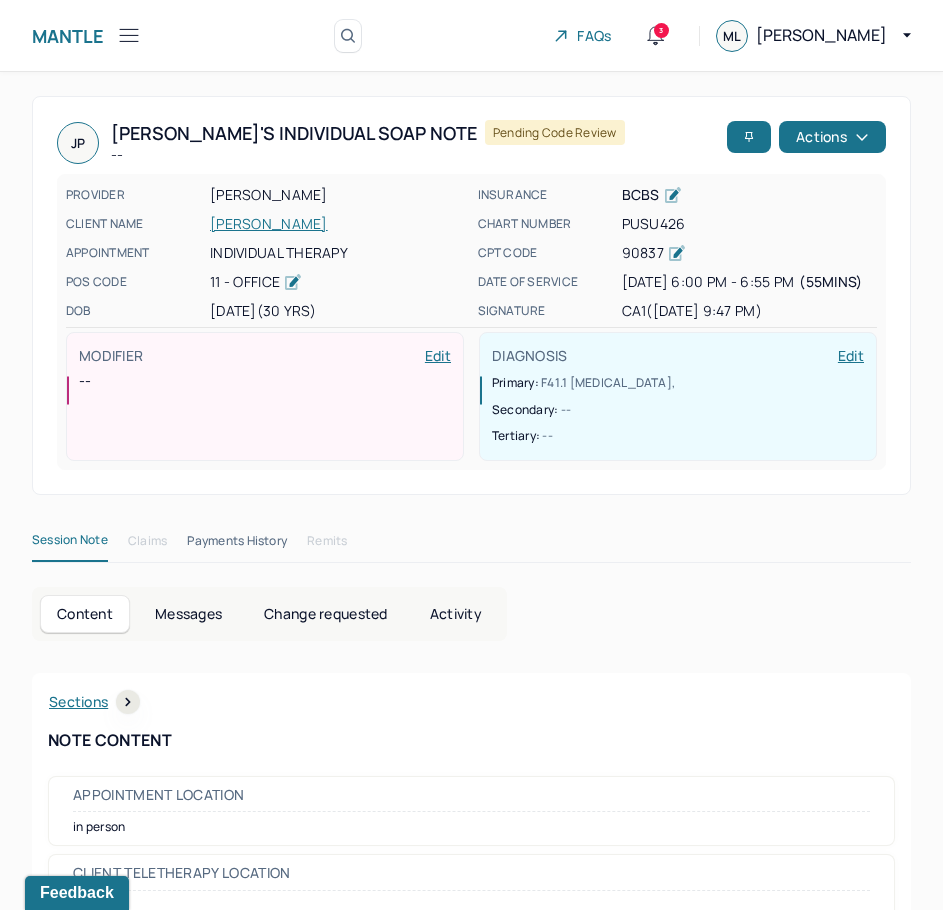 drag, startPoint x: 656, startPoint y: 652, endPoint x: 858, endPoint y: 172, distance: 520.7725 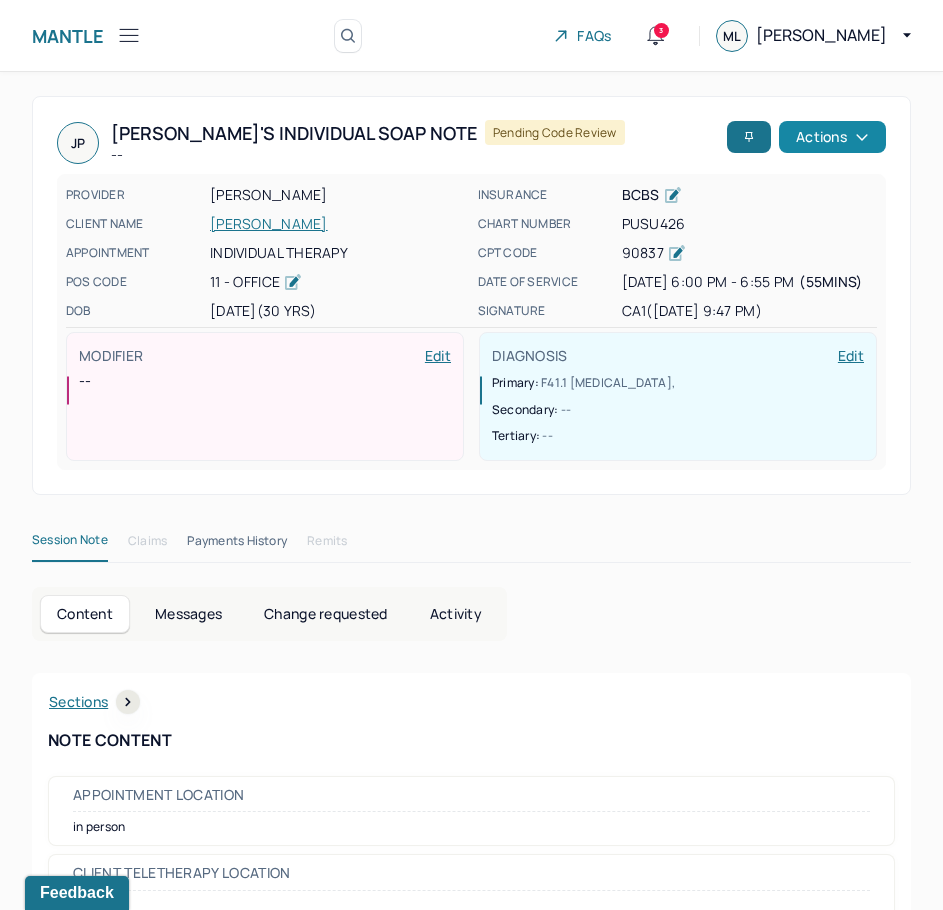 click on "Actions" at bounding box center [832, 137] 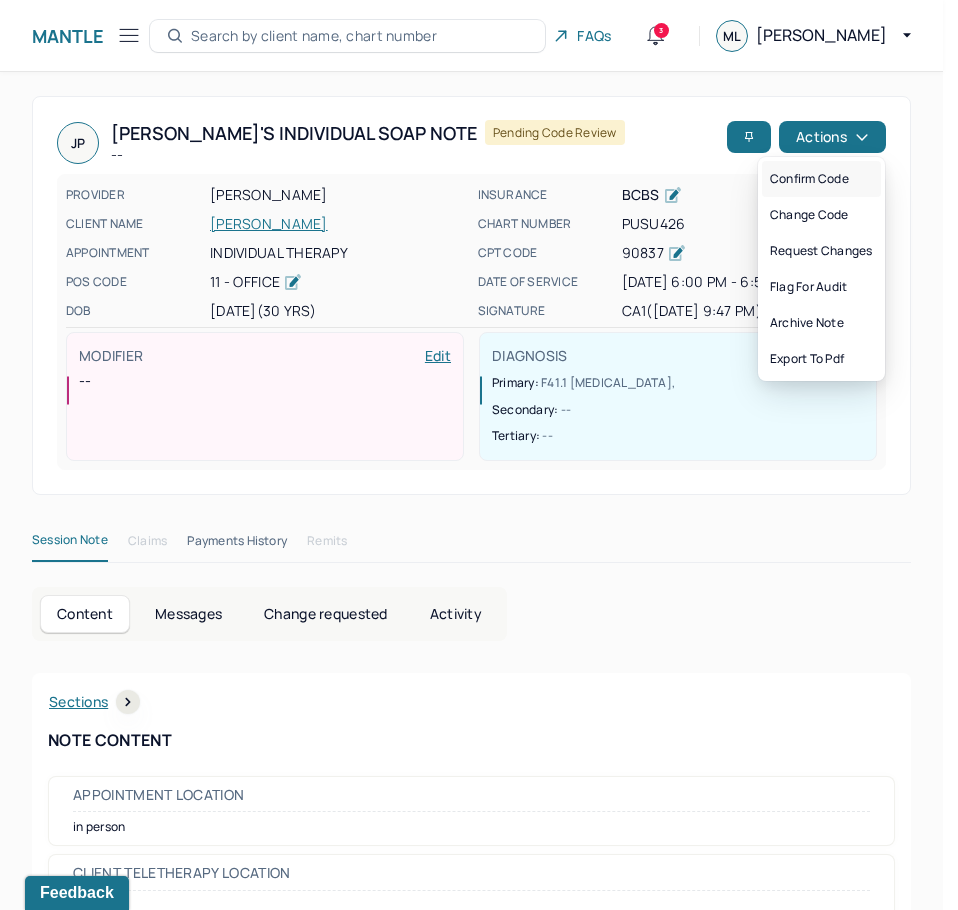 click on "Confirm code" at bounding box center (821, 179) 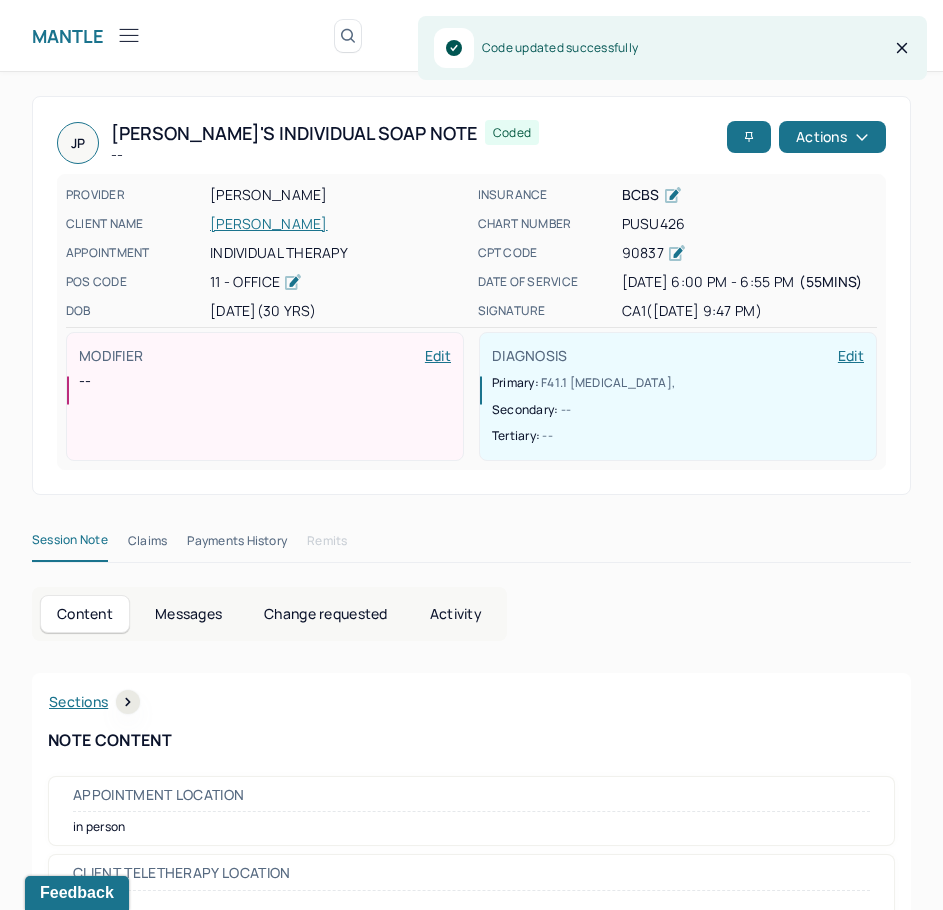 scroll, scrollTop: 300, scrollLeft: 0, axis: vertical 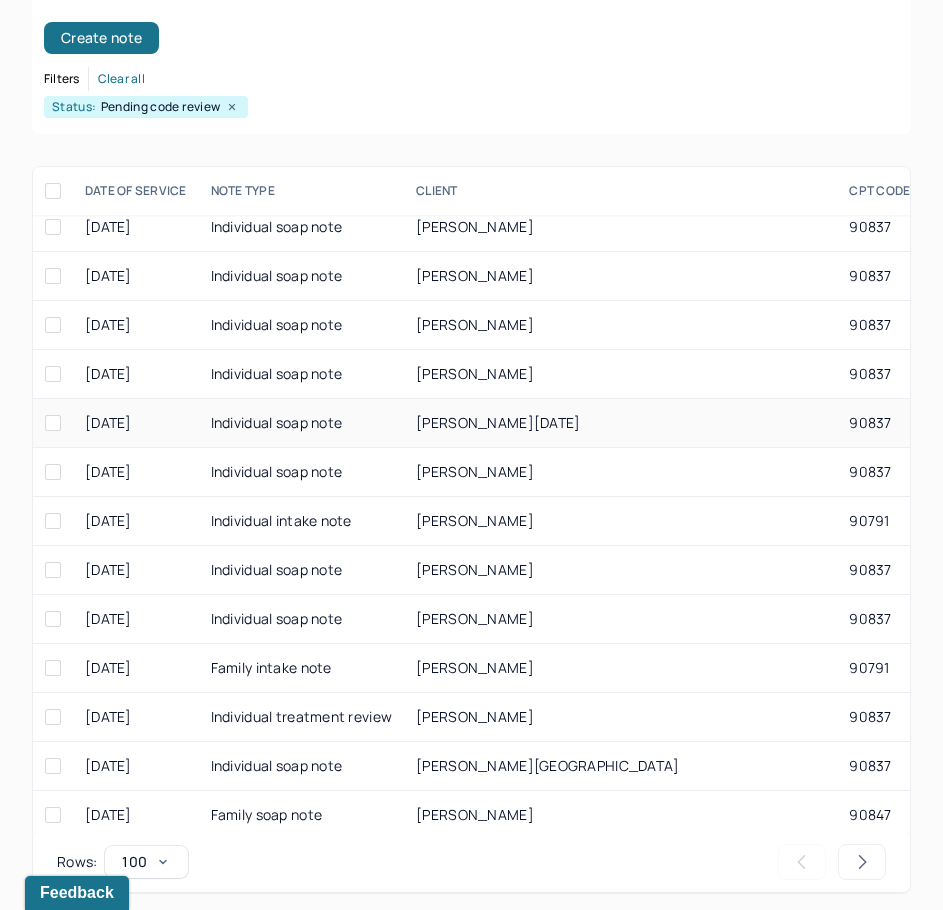 click on "[PERSON_NAME][DATE]" at bounding box center [498, 422] 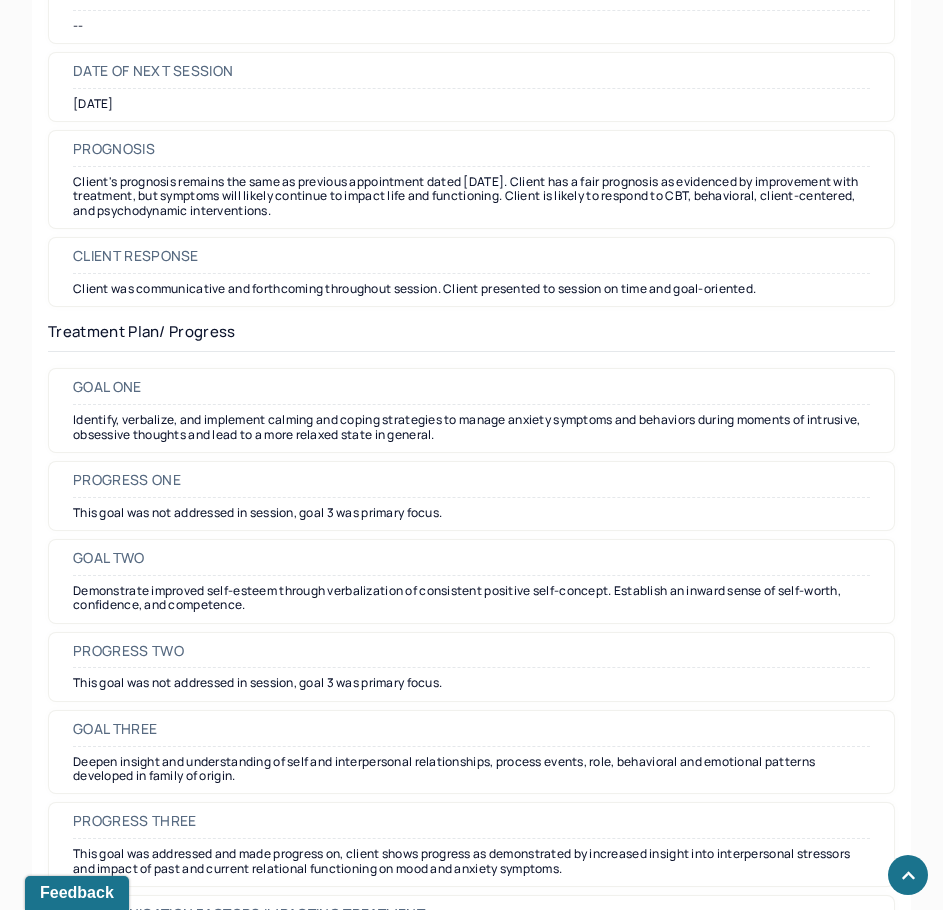 scroll, scrollTop: 2700, scrollLeft: 0, axis: vertical 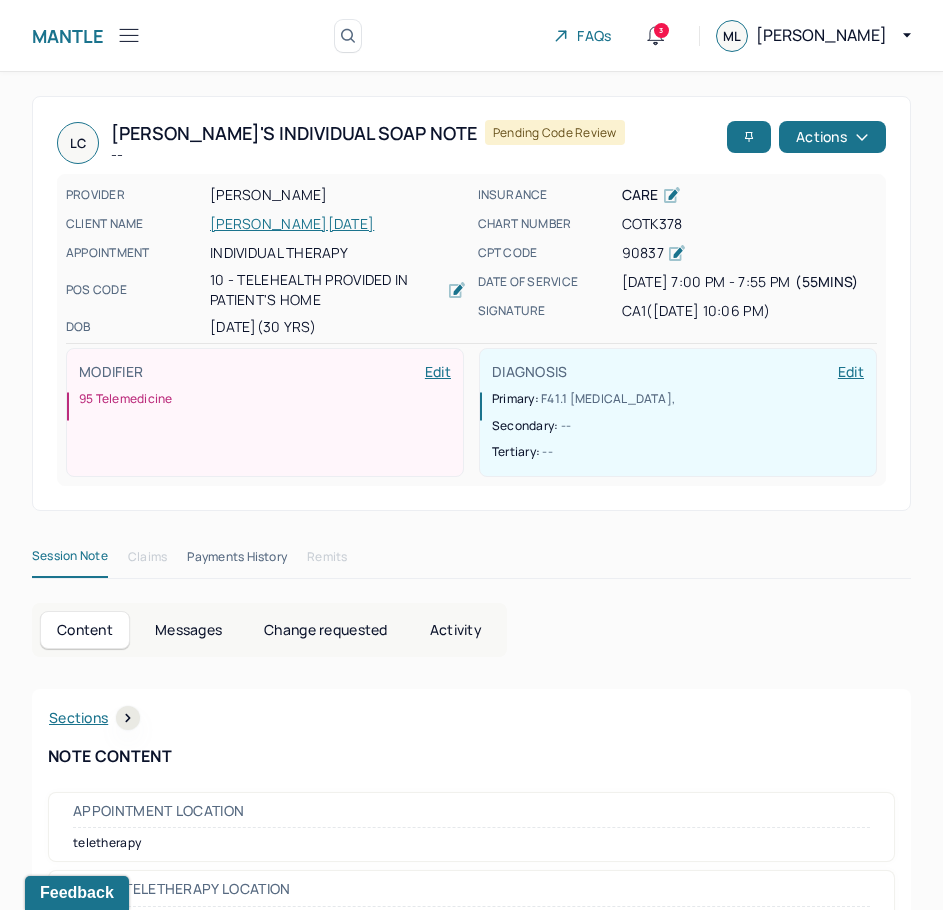 drag, startPoint x: 679, startPoint y: 554, endPoint x: 888, endPoint y: 48, distance: 547.4642 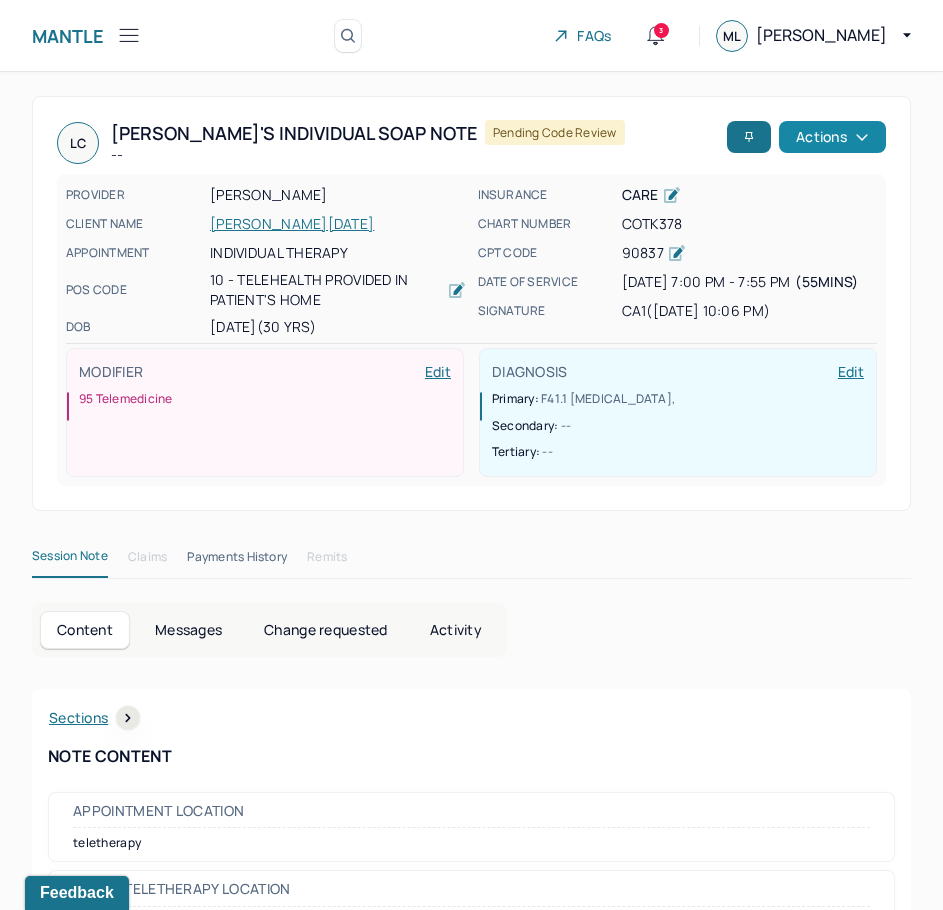 click on "Actions" at bounding box center (832, 137) 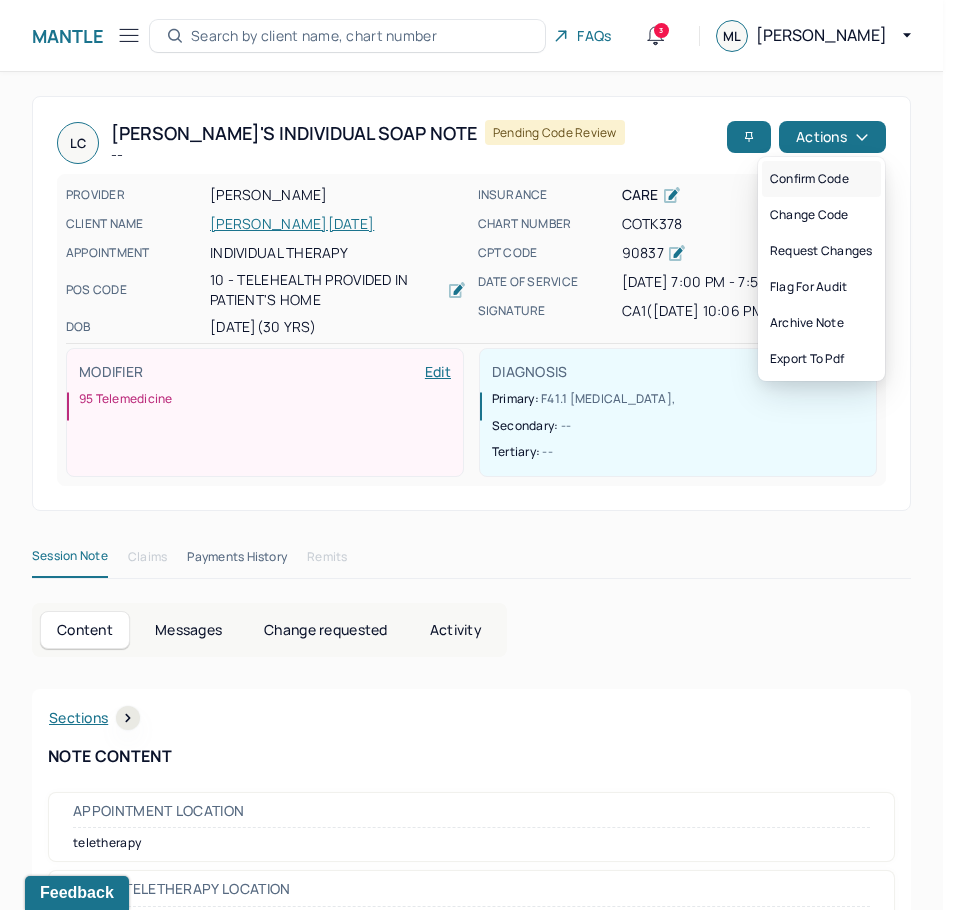 click on "Confirm code" at bounding box center (821, 179) 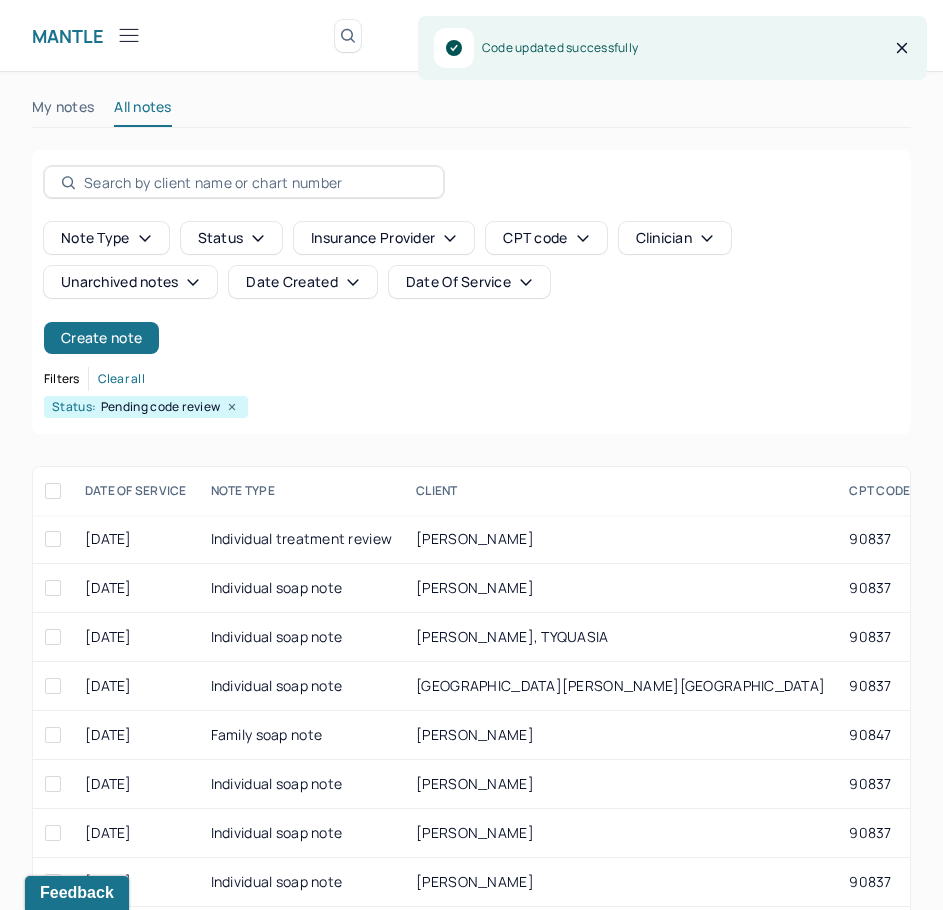 scroll, scrollTop: 300, scrollLeft: 0, axis: vertical 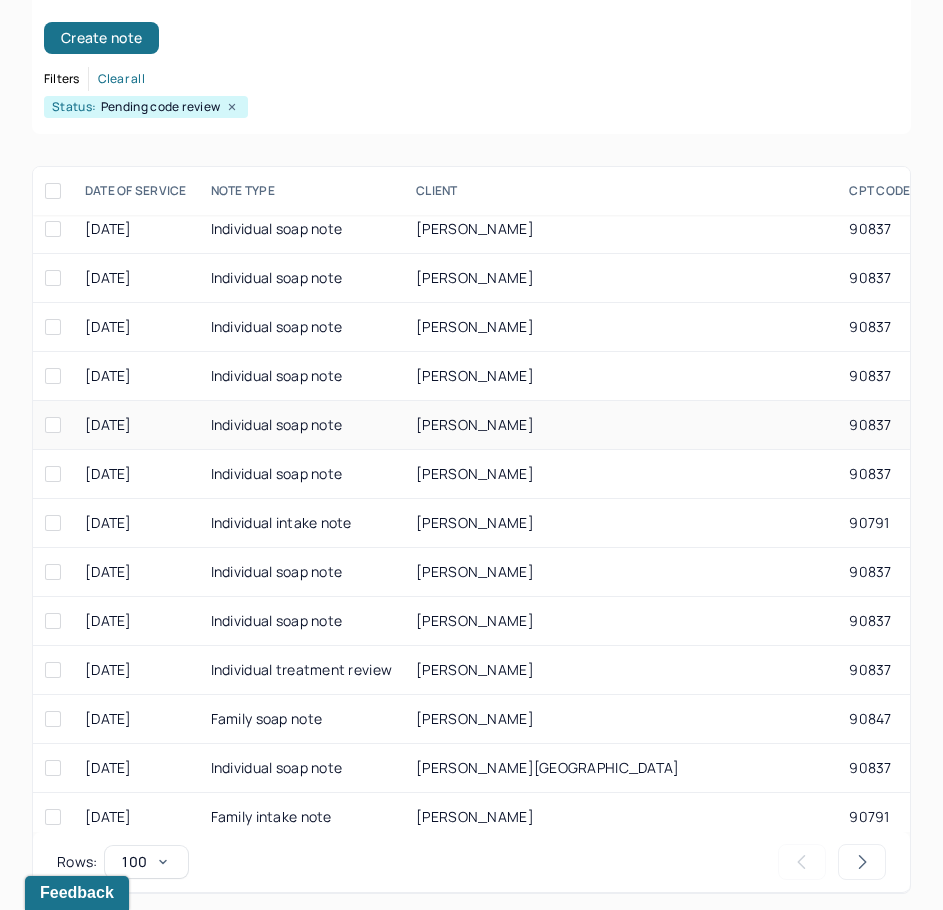 click on "[PERSON_NAME]" at bounding box center [620, 425] 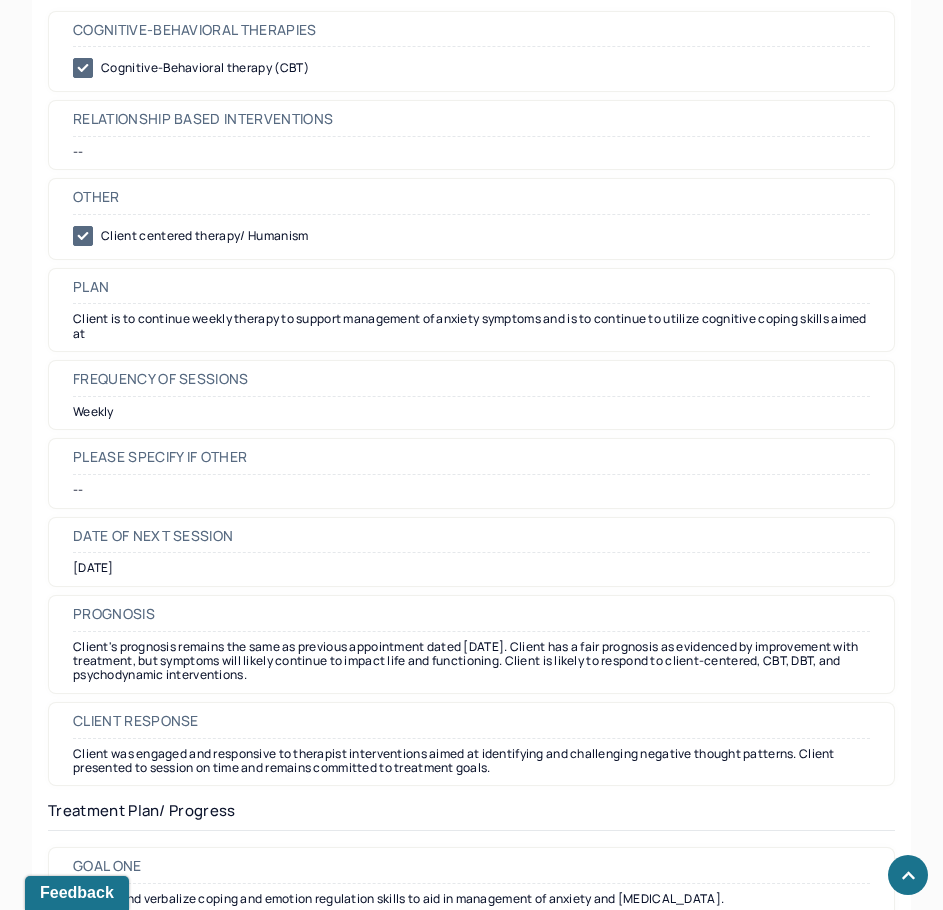 scroll, scrollTop: 2100, scrollLeft: 0, axis: vertical 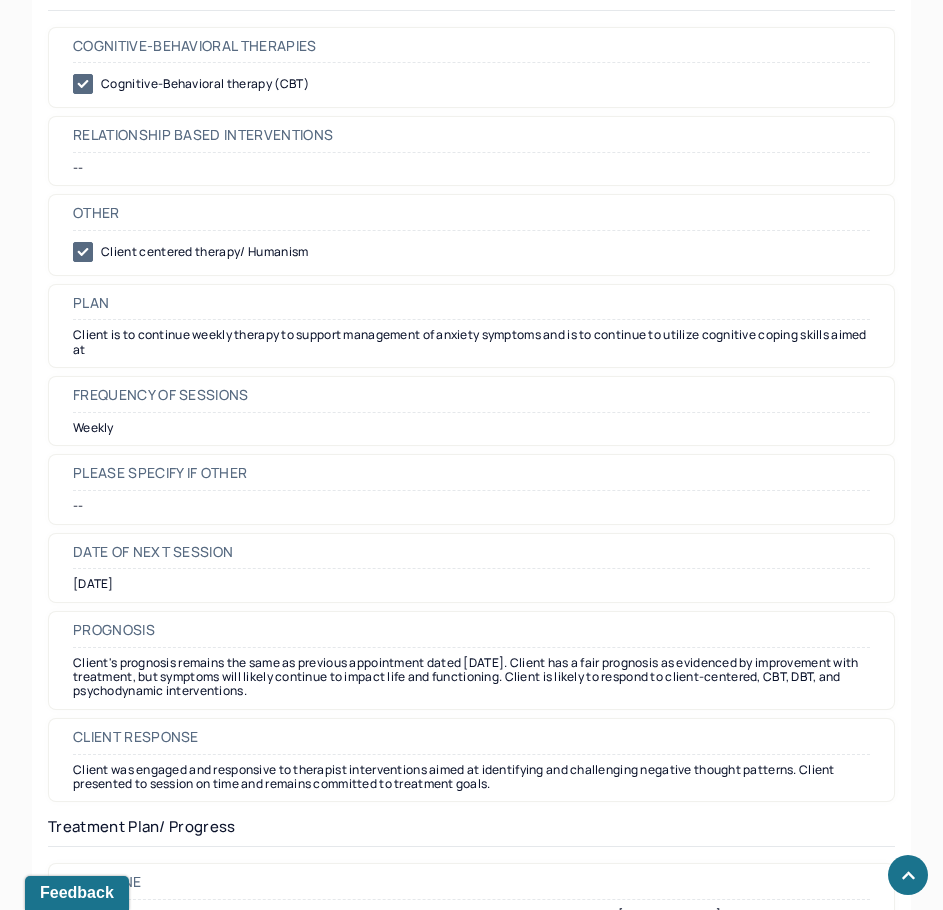 click on "Date of next session" at bounding box center (153, 552) 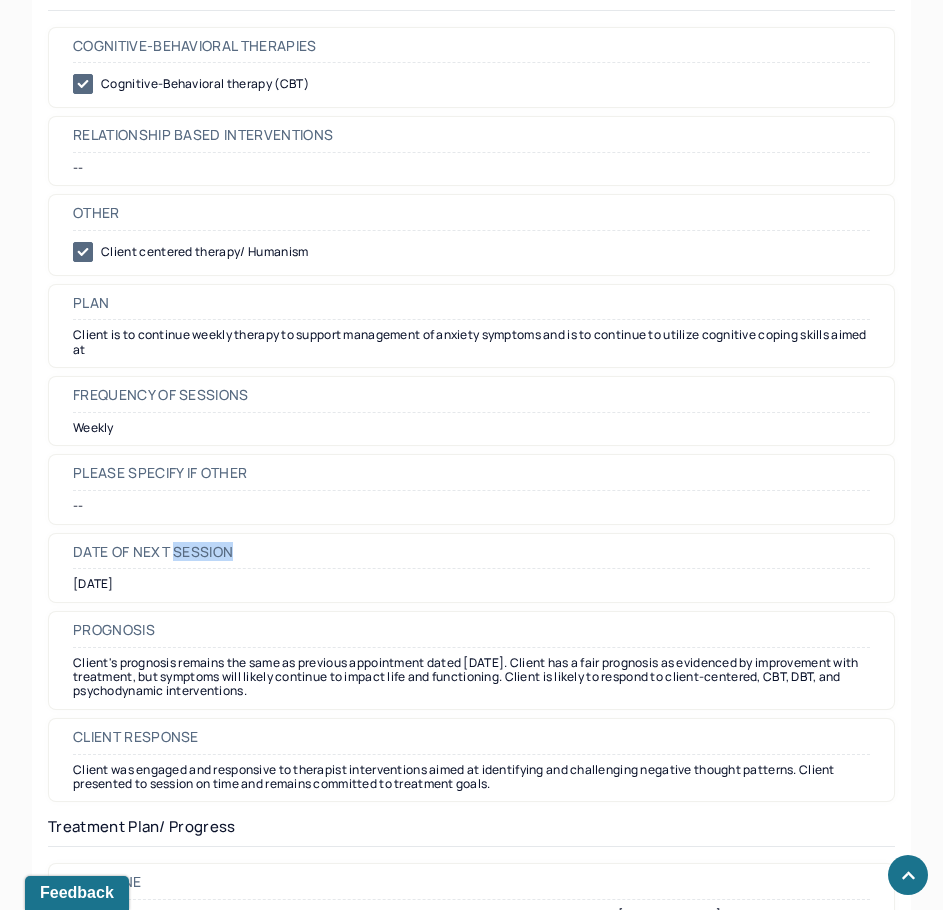 click on "Date of next session" at bounding box center (153, 552) 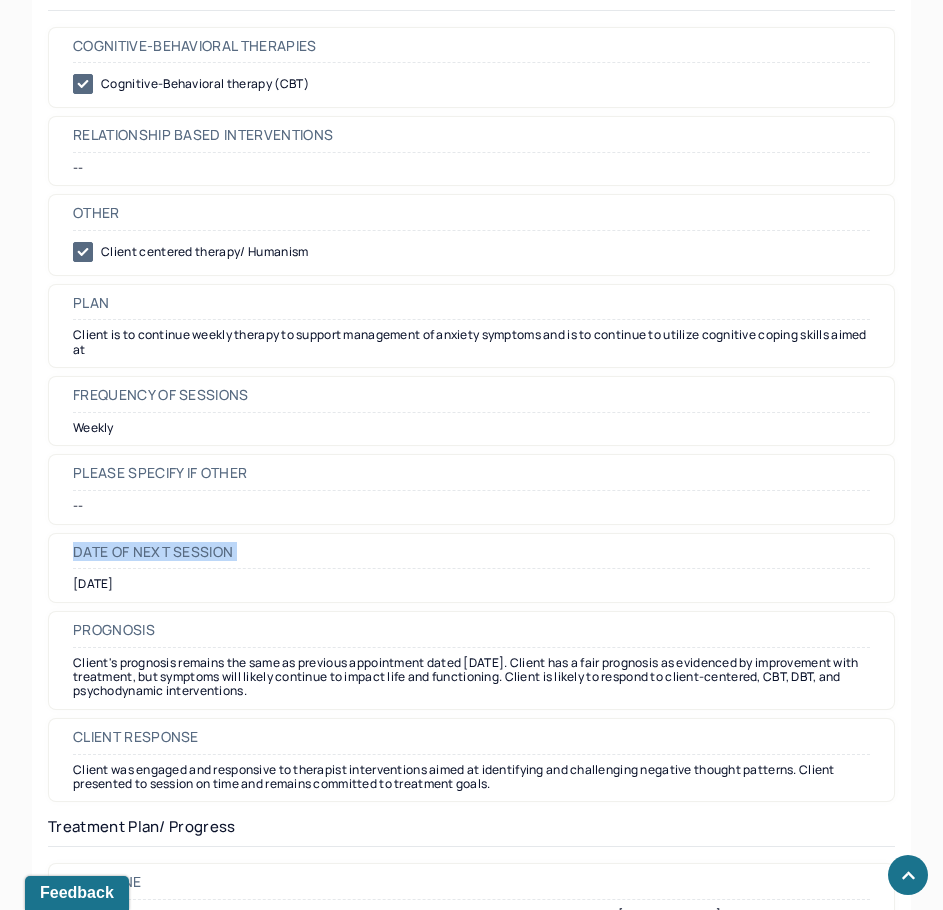 click on "Date of next session" at bounding box center [153, 552] 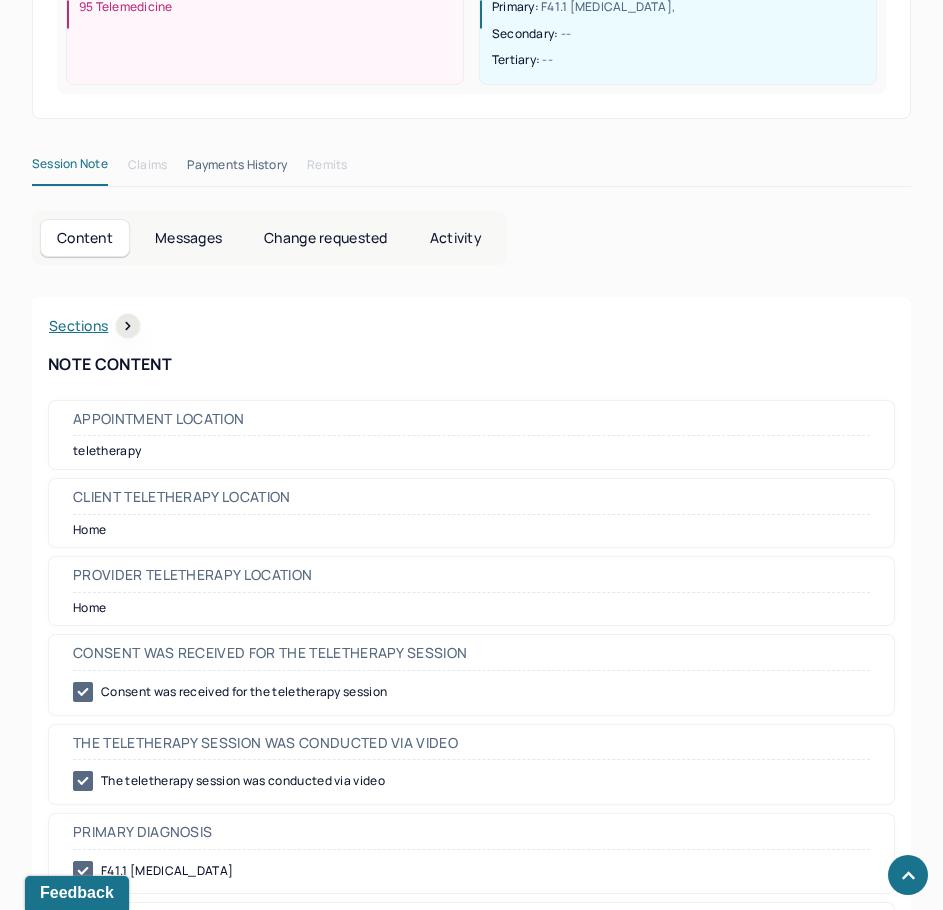 scroll, scrollTop: 0, scrollLeft: 0, axis: both 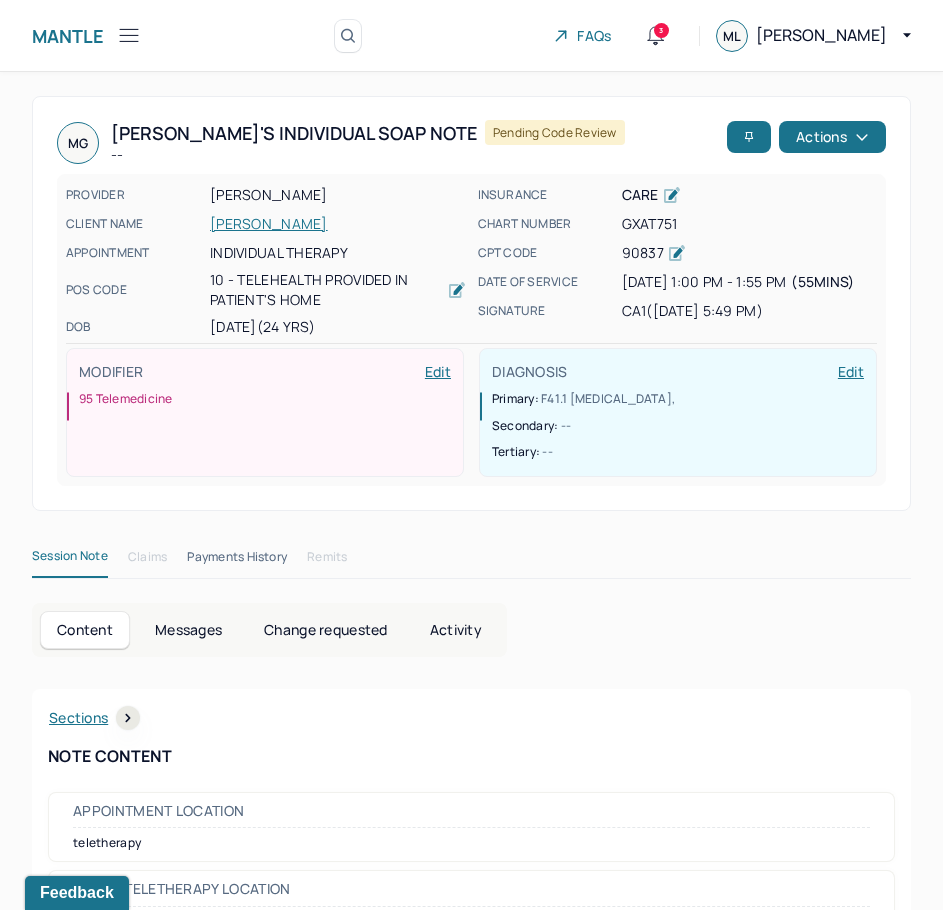 drag, startPoint x: 779, startPoint y: 535, endPoint x: 931, endPoint y: -9, distance: 564.83624 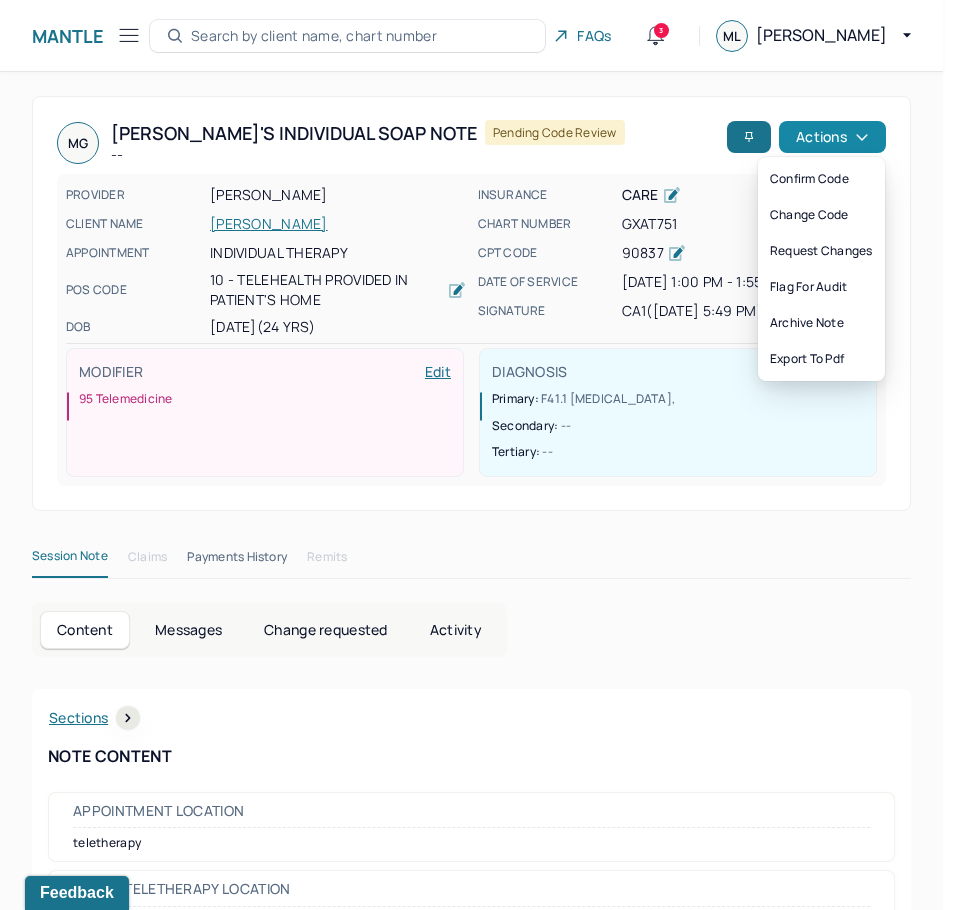 click on "Actions" at bounding box center [832, 137] 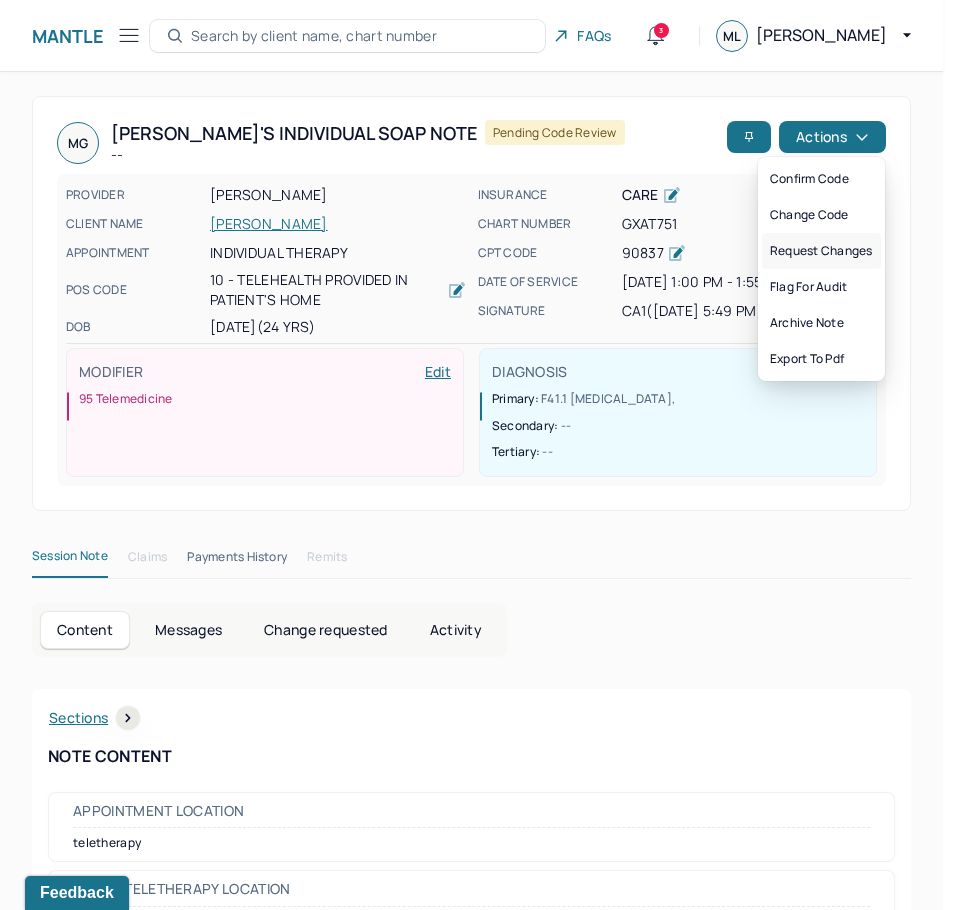 click on "Request changes" at bounding box center [821, 251] 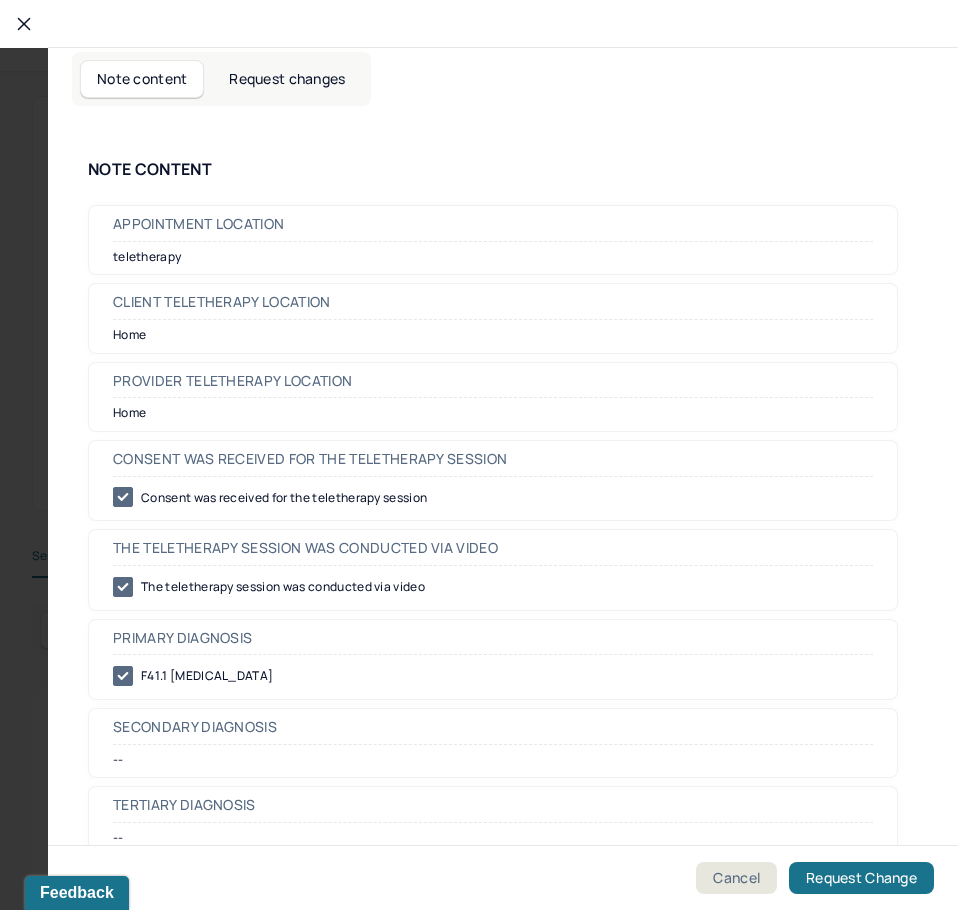 click on "Request changes" at bounding box center (287, 79) 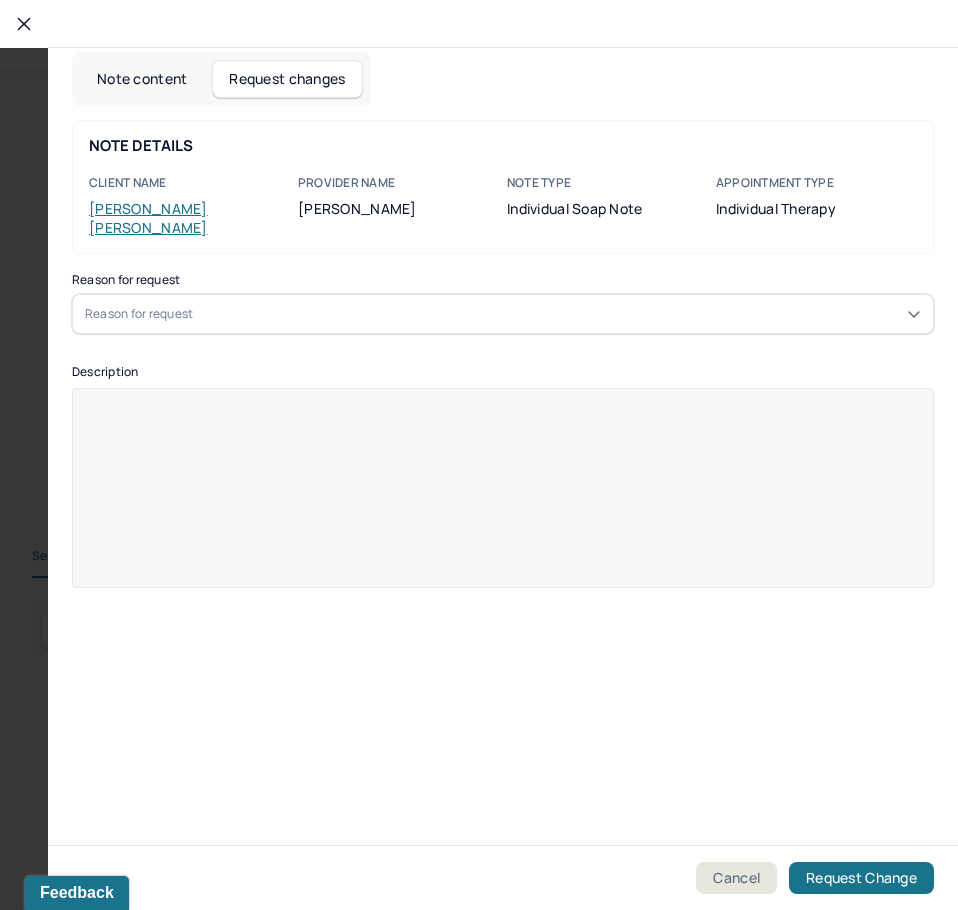 click on "Reason for request" at bounding box center [503, 314] 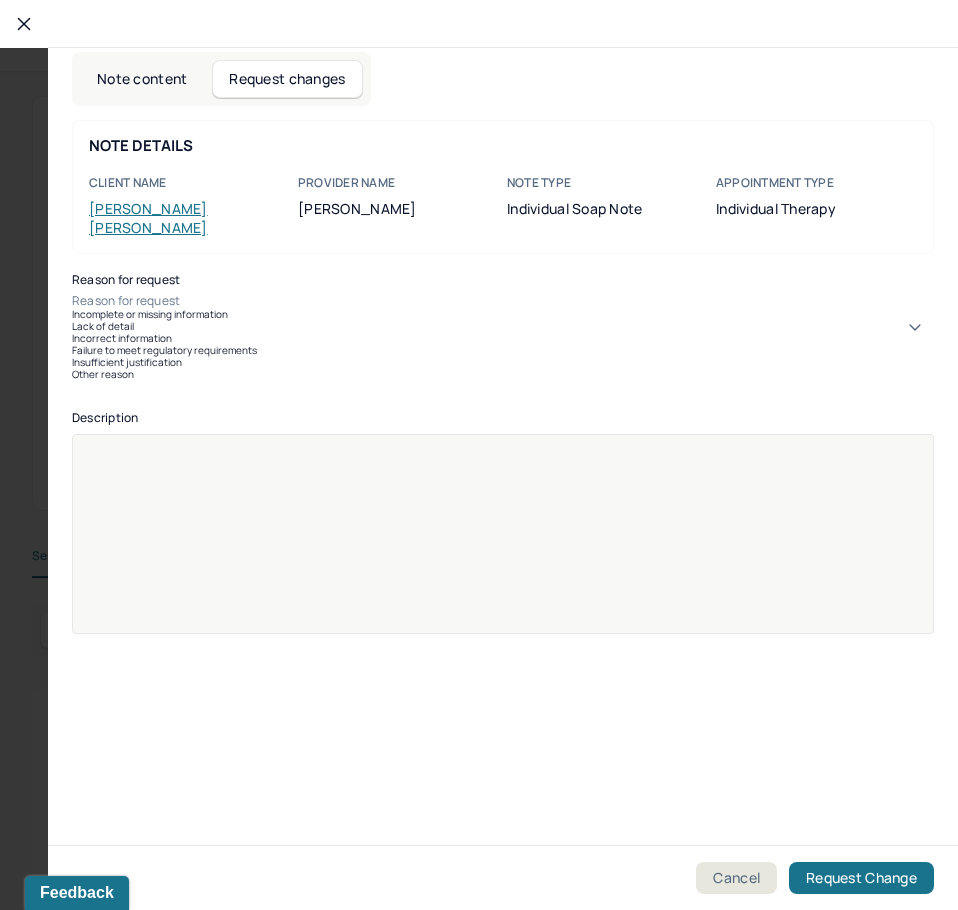 click on "Incorrect information" at bounding box center [503, 338] 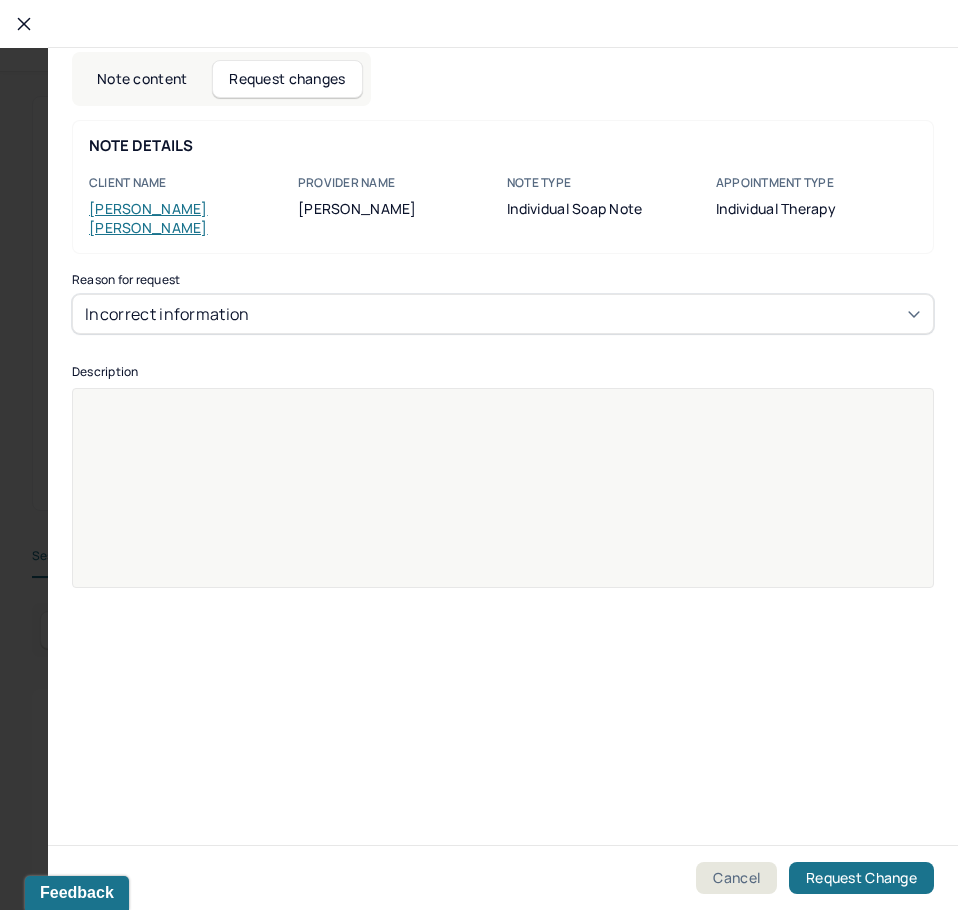 click at bounding box center [503, 501] 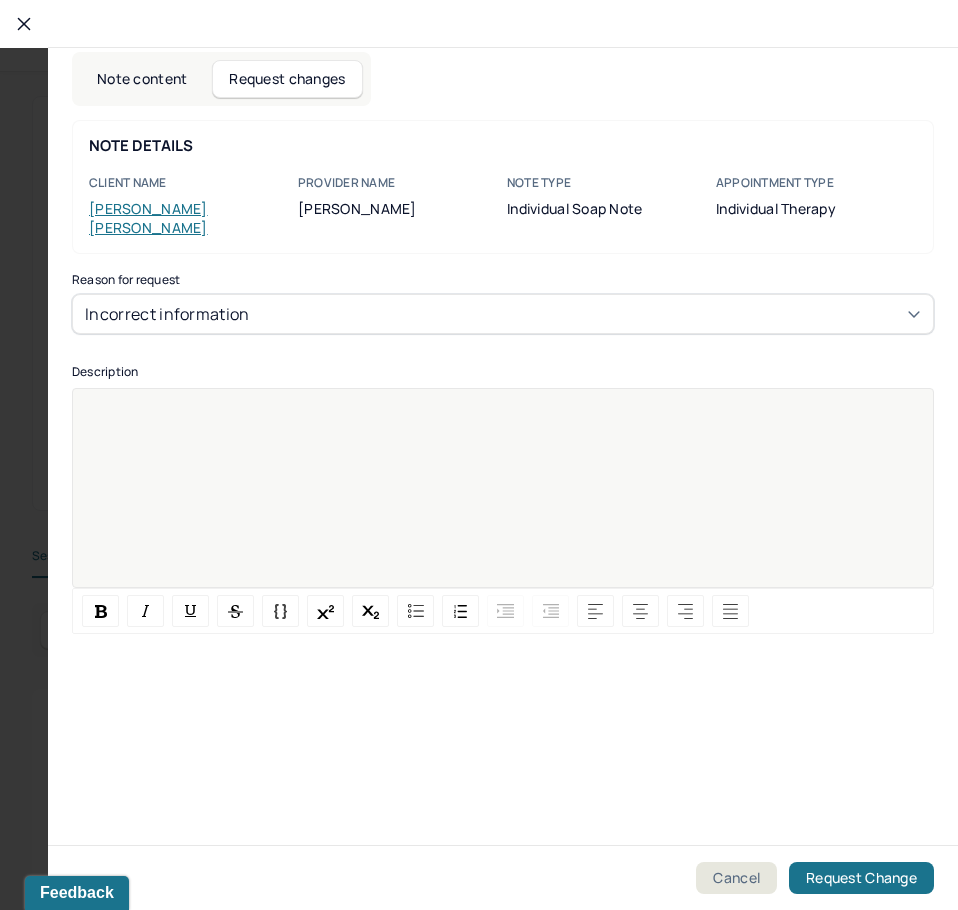 paste 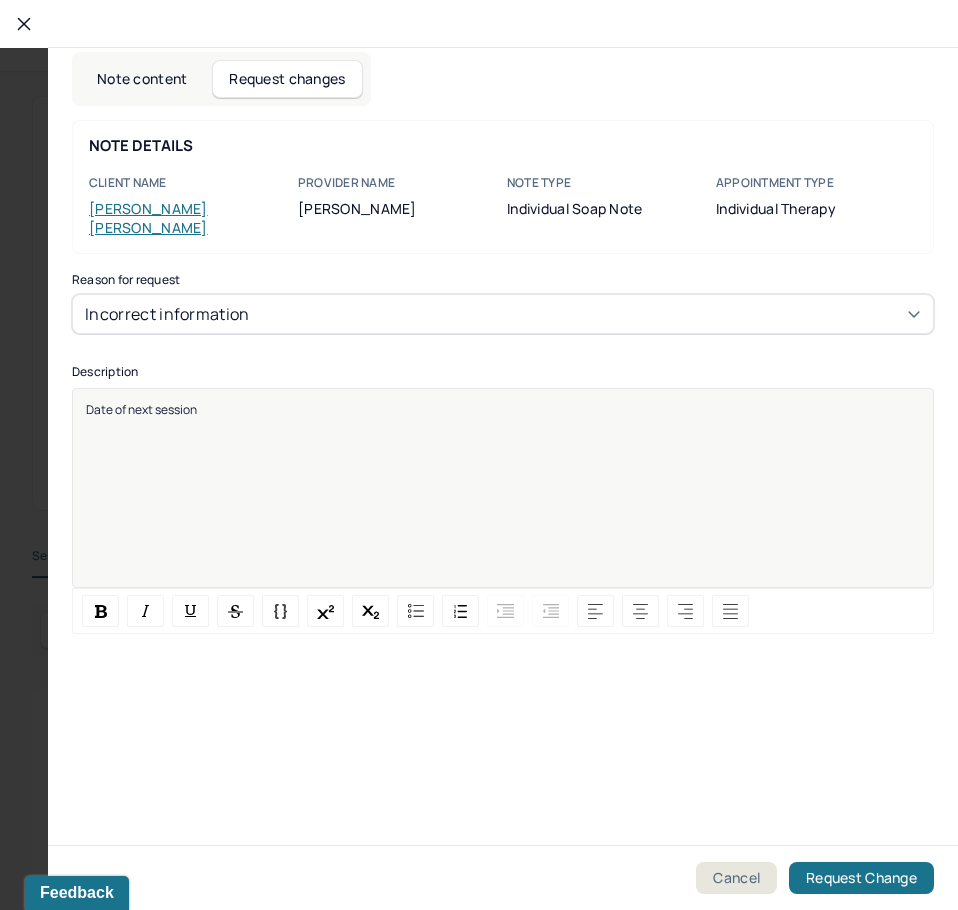 type 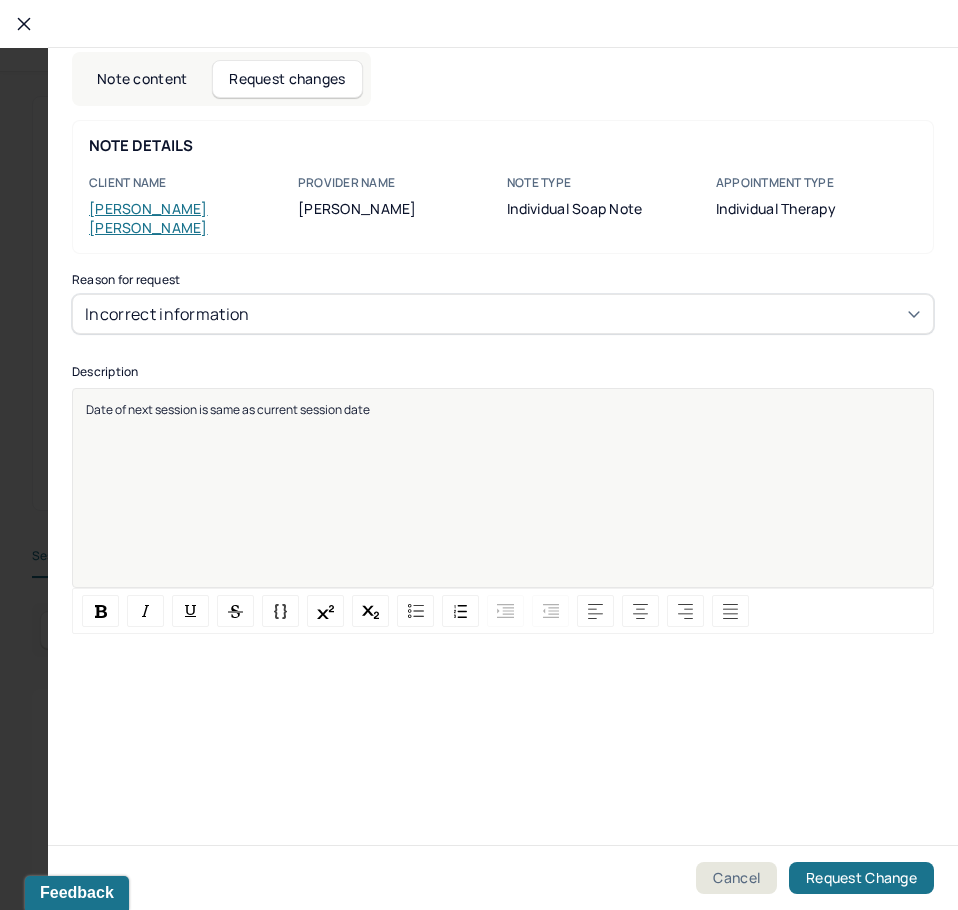 click on "Date of next session is same as current session date" at bounding box center (503, 501) 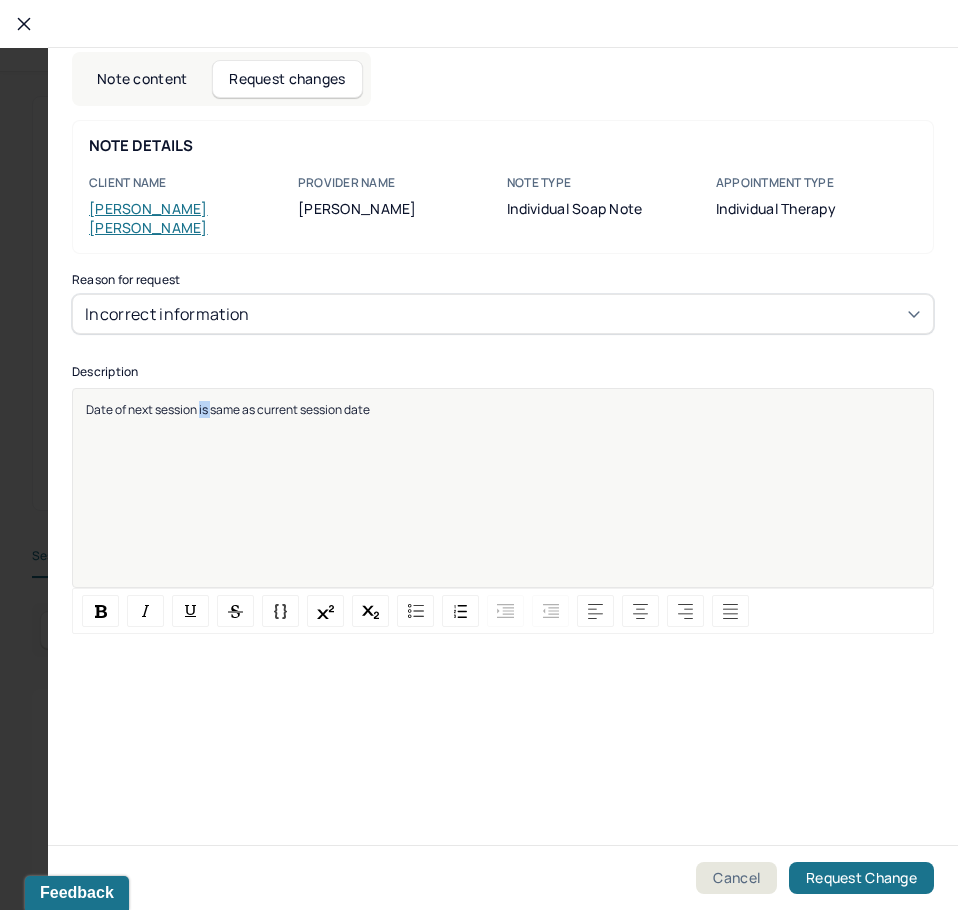 click on "Date of next session is same as current session date" at bounding box center [503, 501] 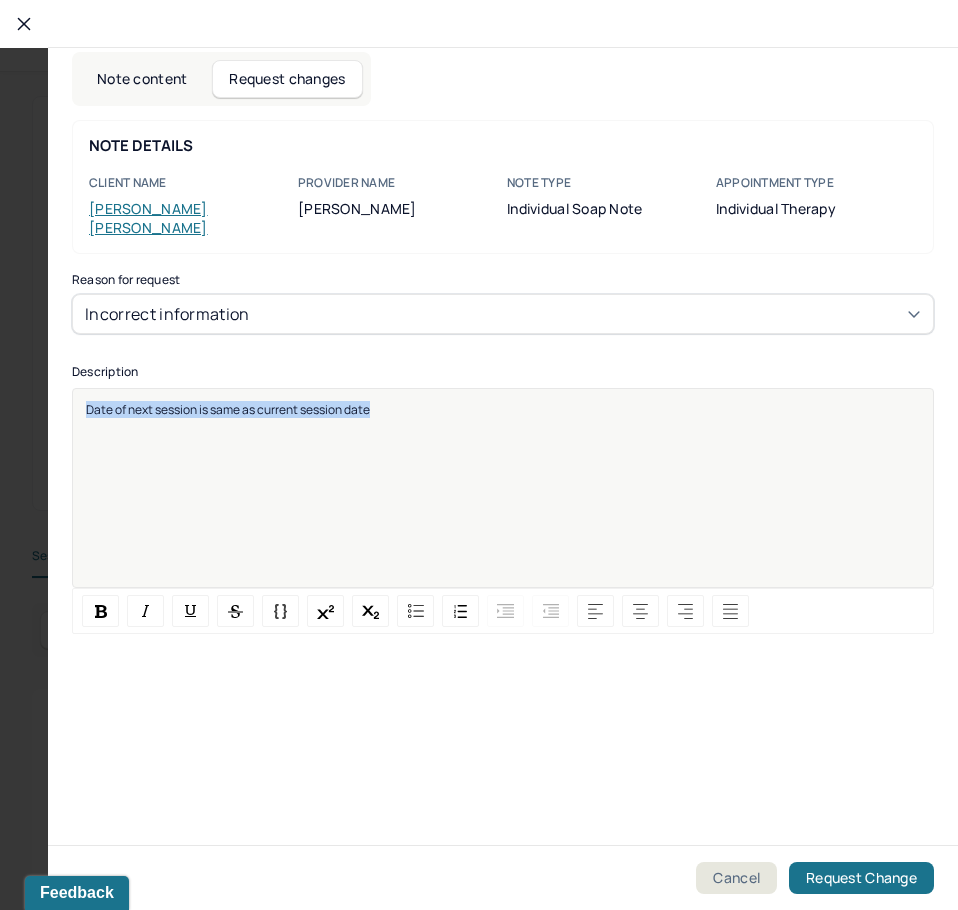 click on "Date of next session is same as current session date" at bounding box center [503, 501] 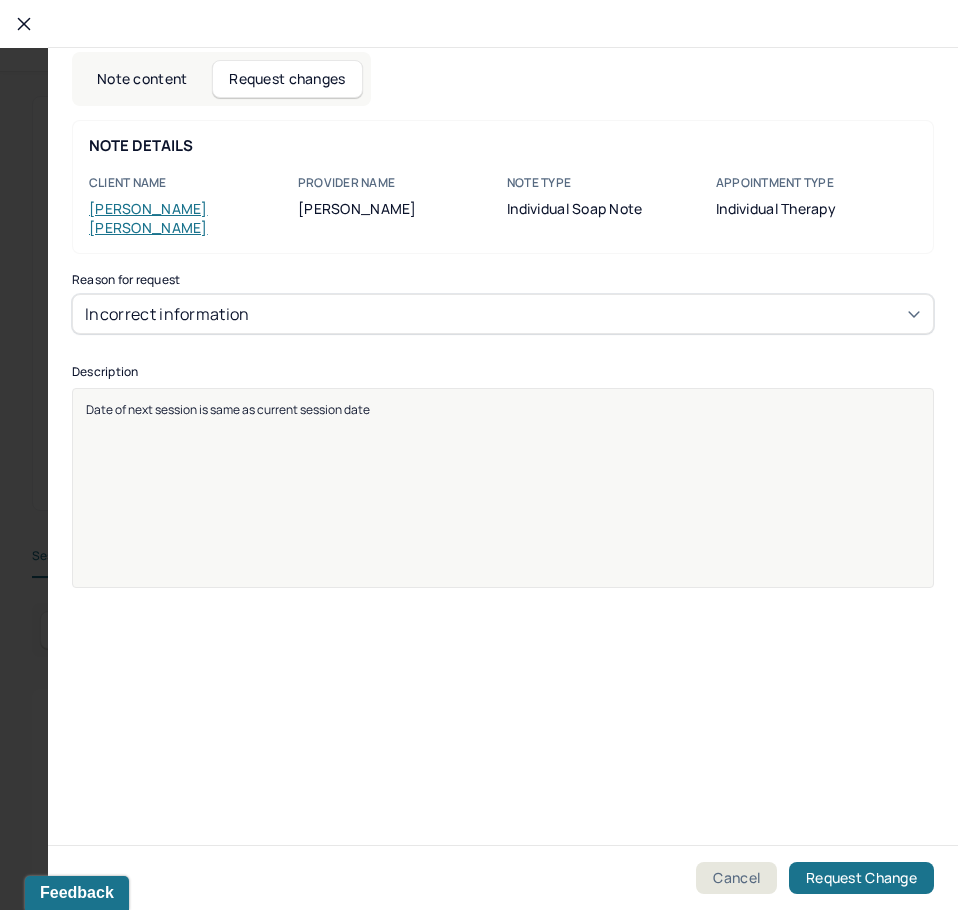 drag, startPoint x: 852, startPoint y: 871, endPoint x: 845, endPoint y: 837, distance: 34.713108 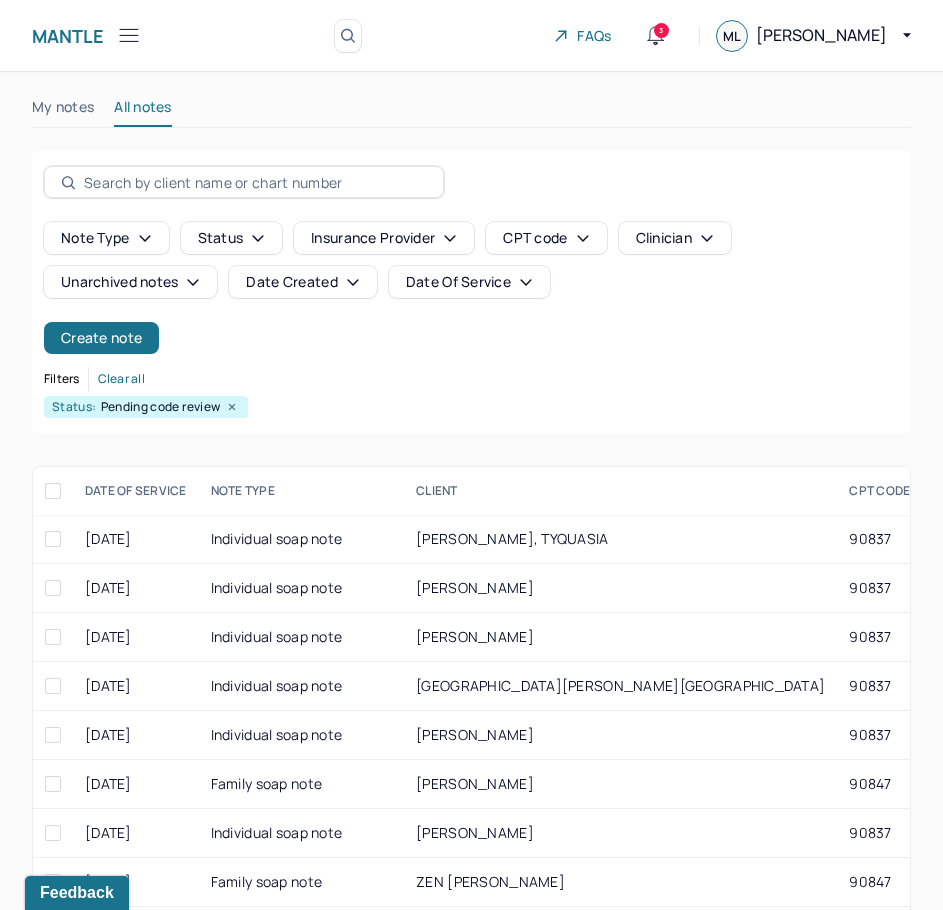 scroll, scrollTop: 300, scrollLeft: 0, axis: vertical 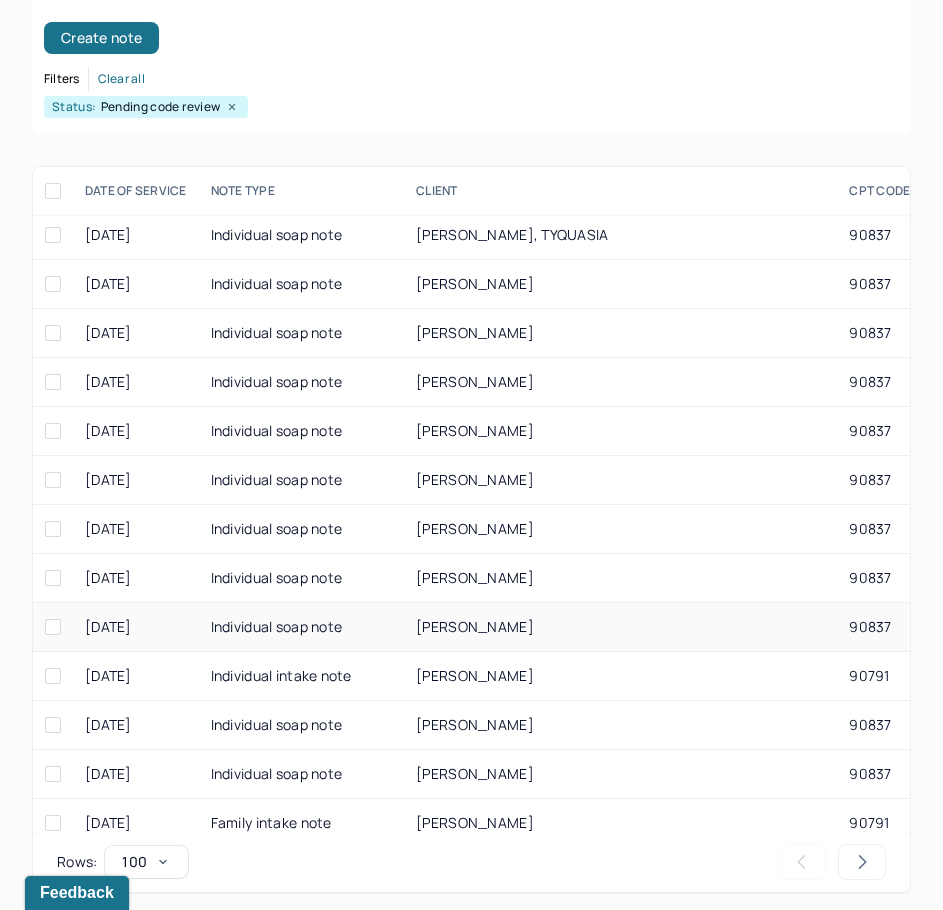 click on "[PERSON_NAME]" at bounding box center [620, 627] 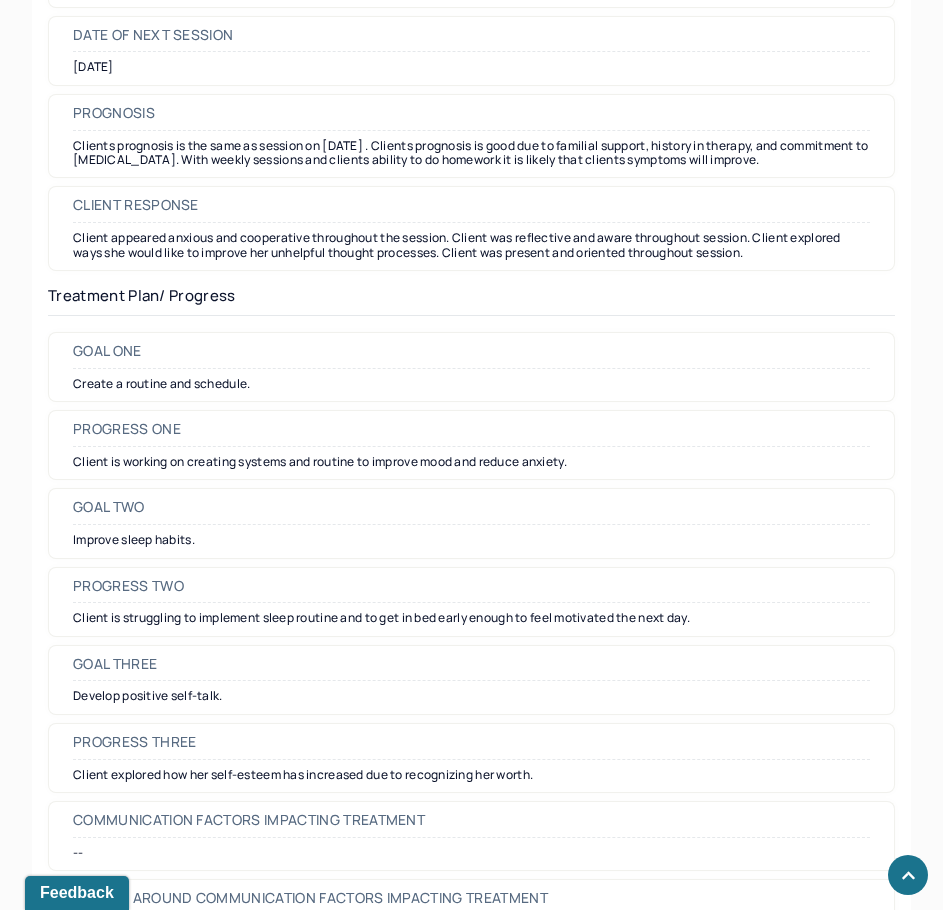 scroll, scrollTop: 2700, scrollLeft: 0, axis: vertical 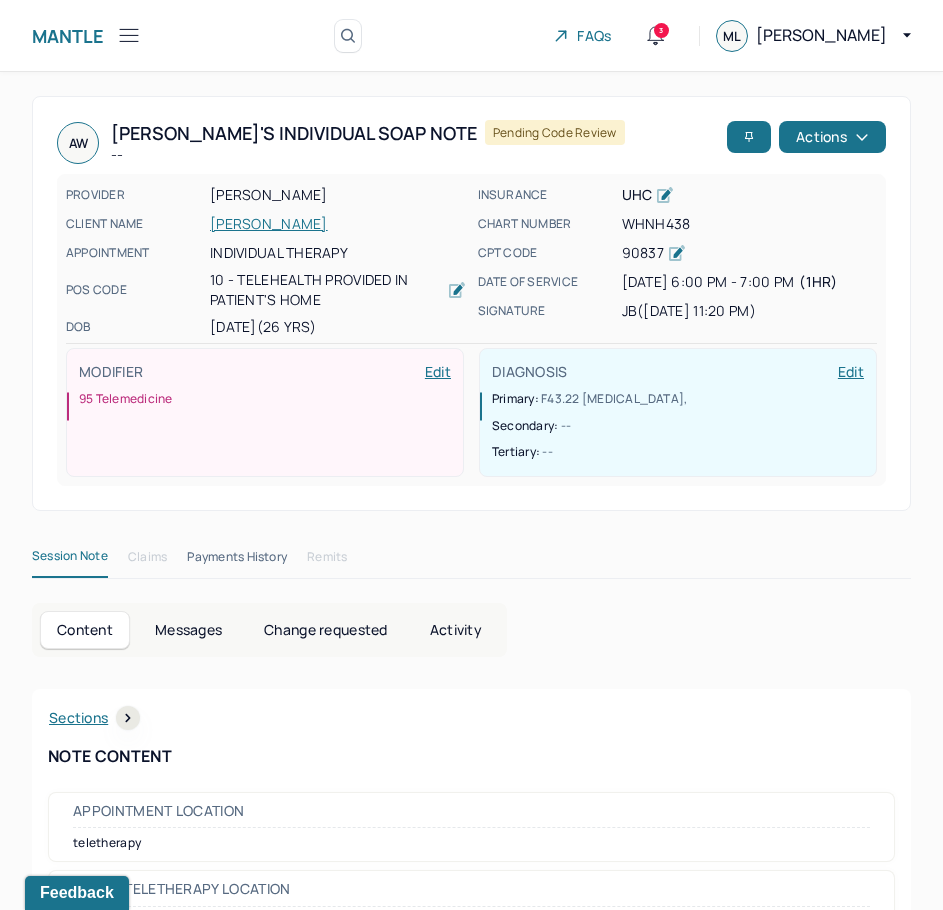 drag, startPoint x: 714, startPoint y: 593, endPoint x: 886, endPoint y: 203, distance: 426.24405 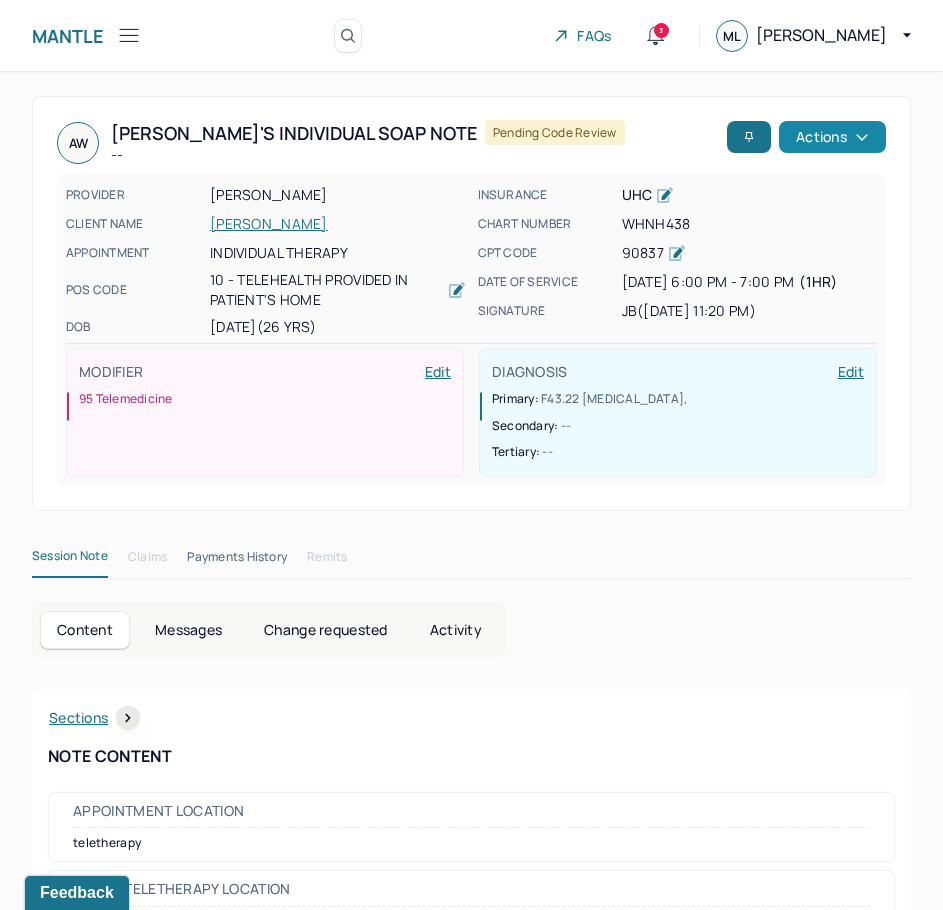 click on "Actions" at bounding box center (832, 137) 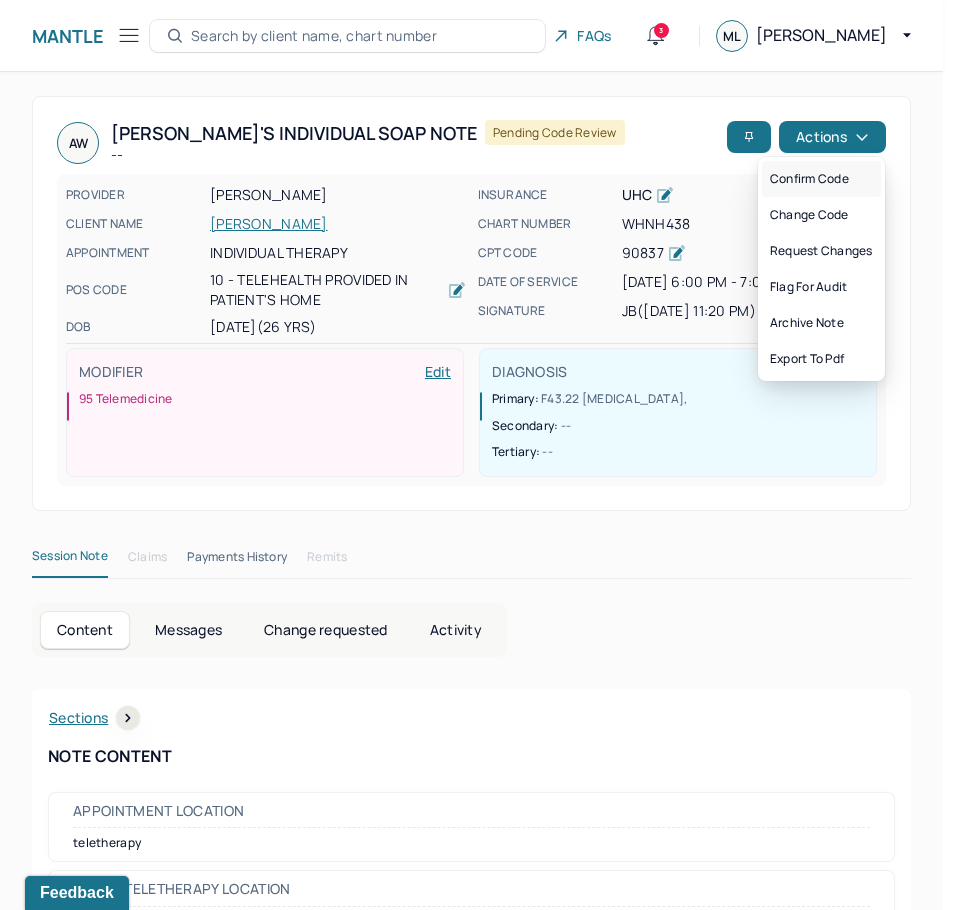 click on "Confirm code" at bounding box center (821, 179) 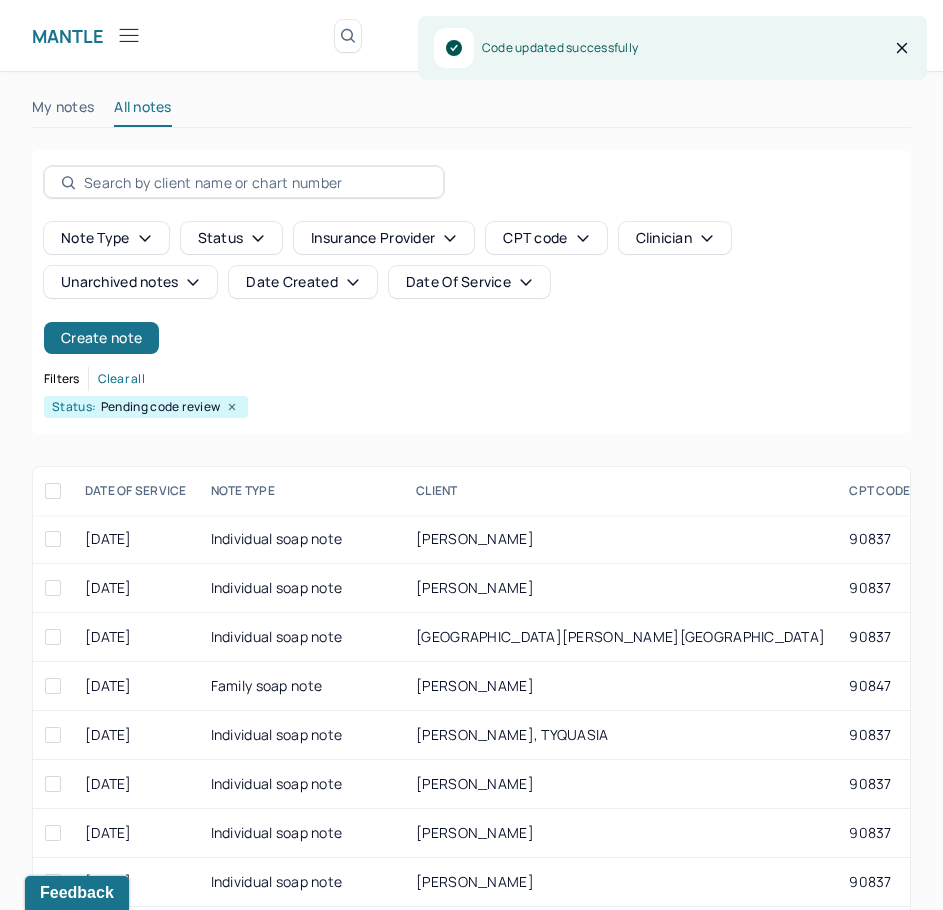 scroll, scrollTop: 300, scrollLeft: 0, axis: vertical 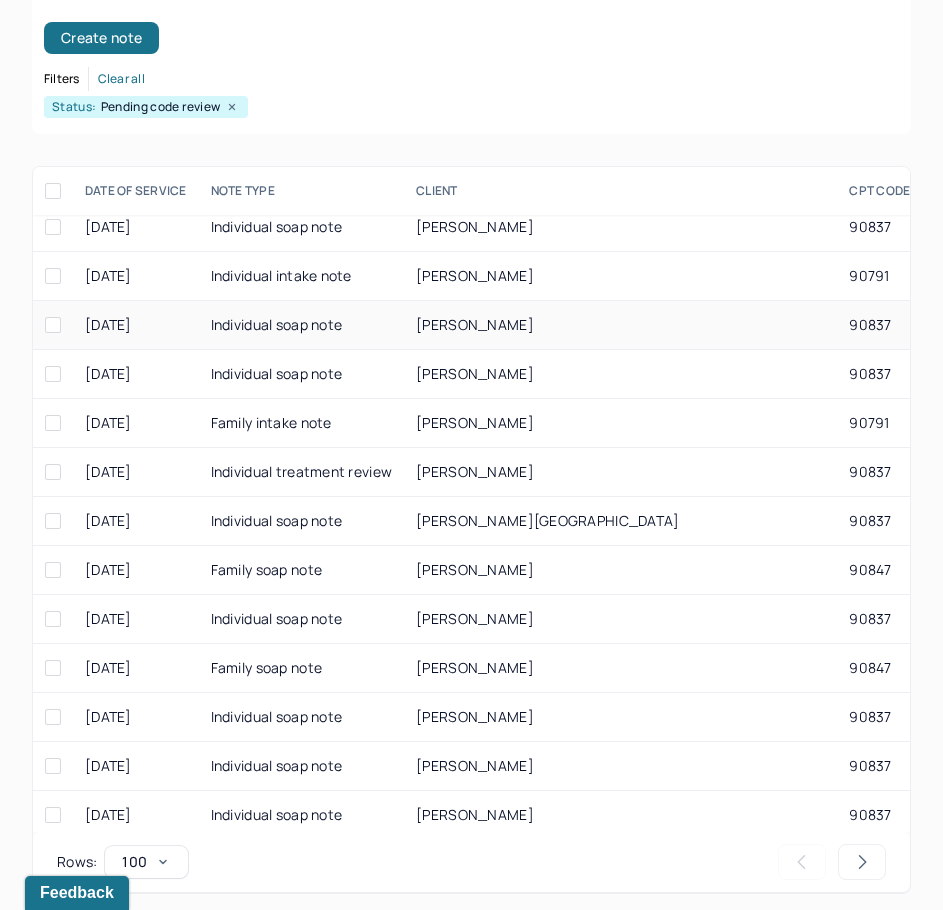 click on "[PERSON_NAME]" at bounding box center [475, 324] 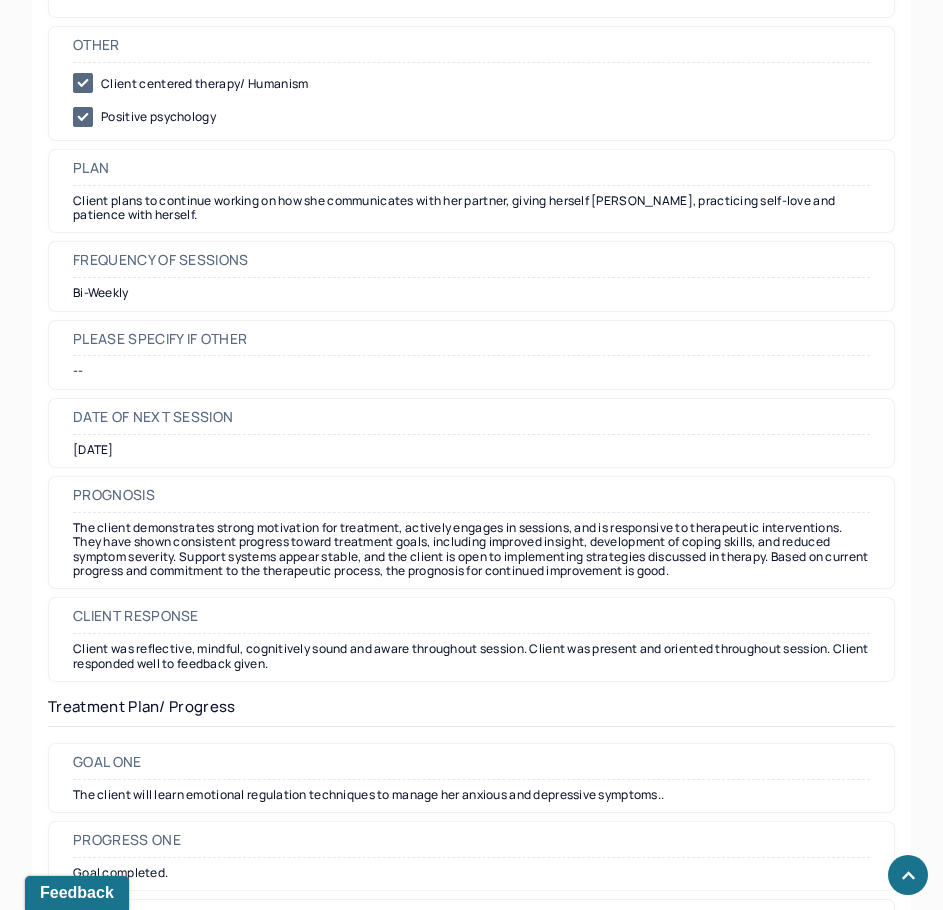 scroll, scrollTop: 2500, scrollLeft: 0, axis: vertical 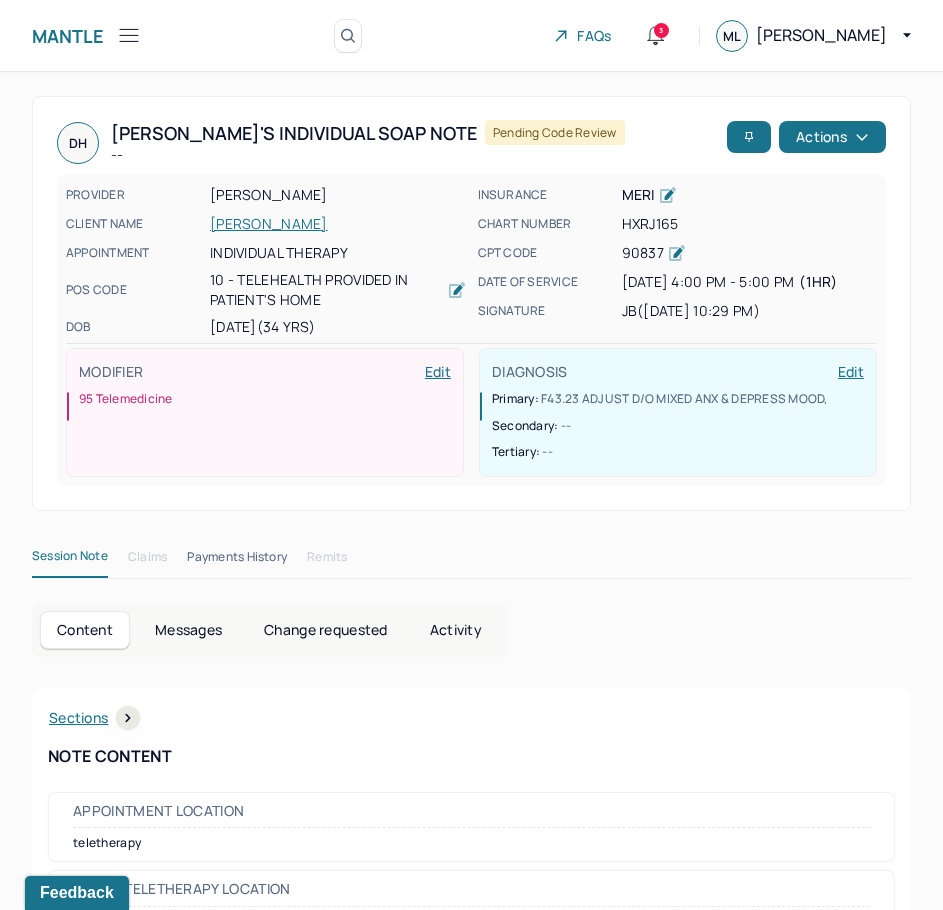drag, startPoint x: 785, startPoint y: 720, endPoint x: 972, endPoint y: 129, distance: 619.879 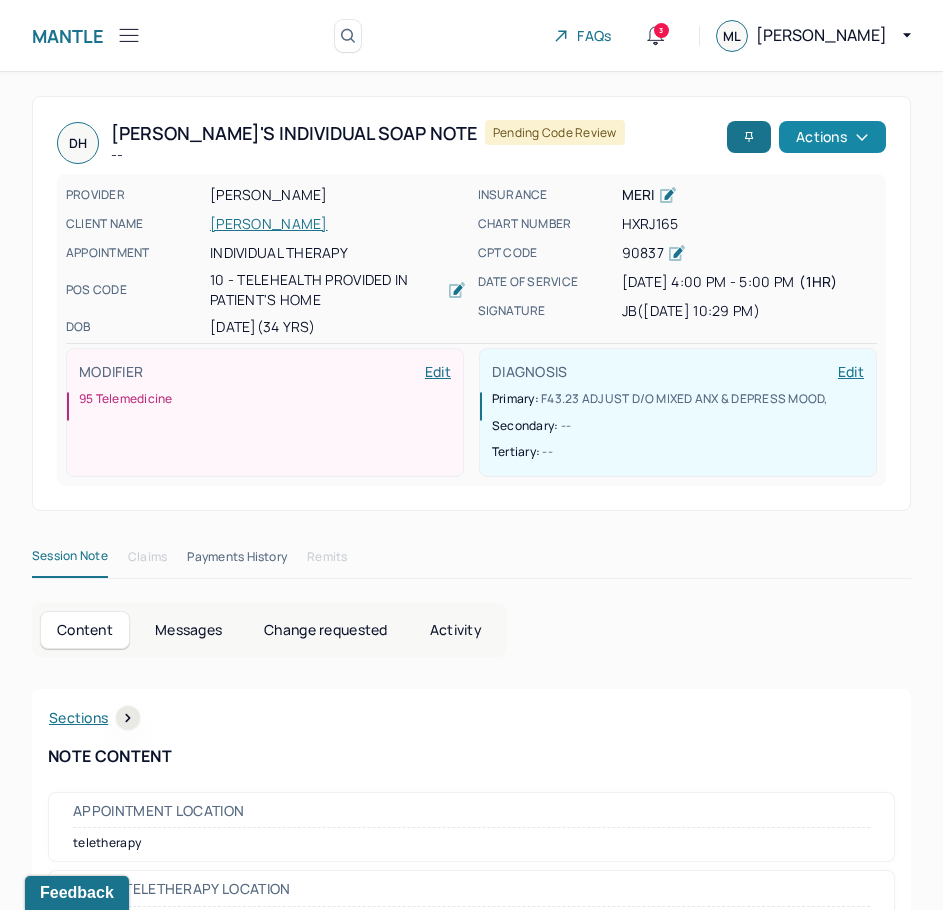 click on "Actions" at bounding box center [832, 137] 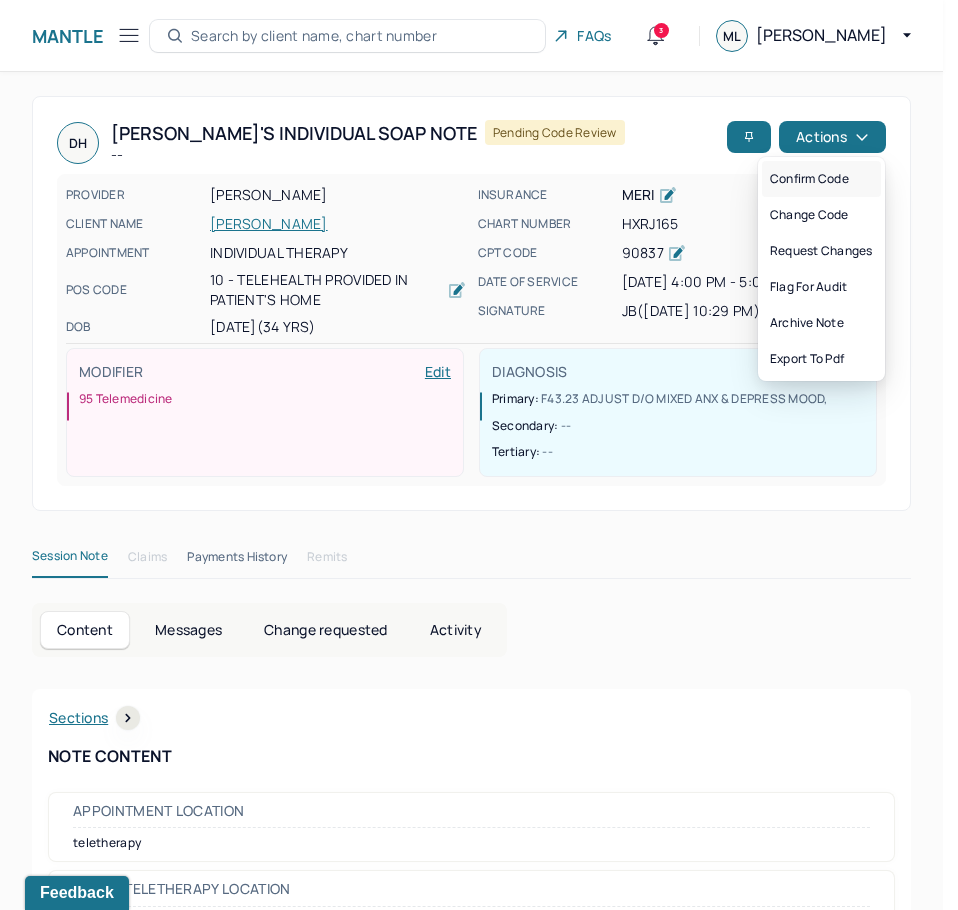 click on "Confirm code" at bounding box center (821, 179) 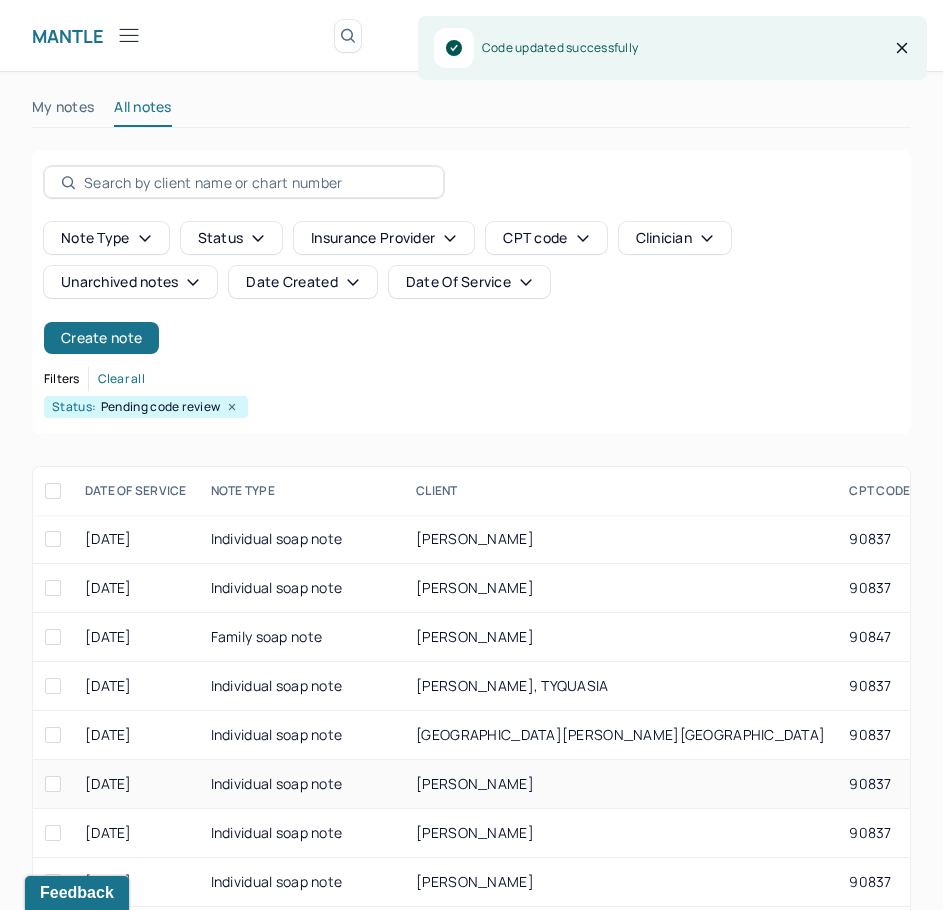 scroll, scrollTop: 300, scrollLeft: 0, axis: vertical 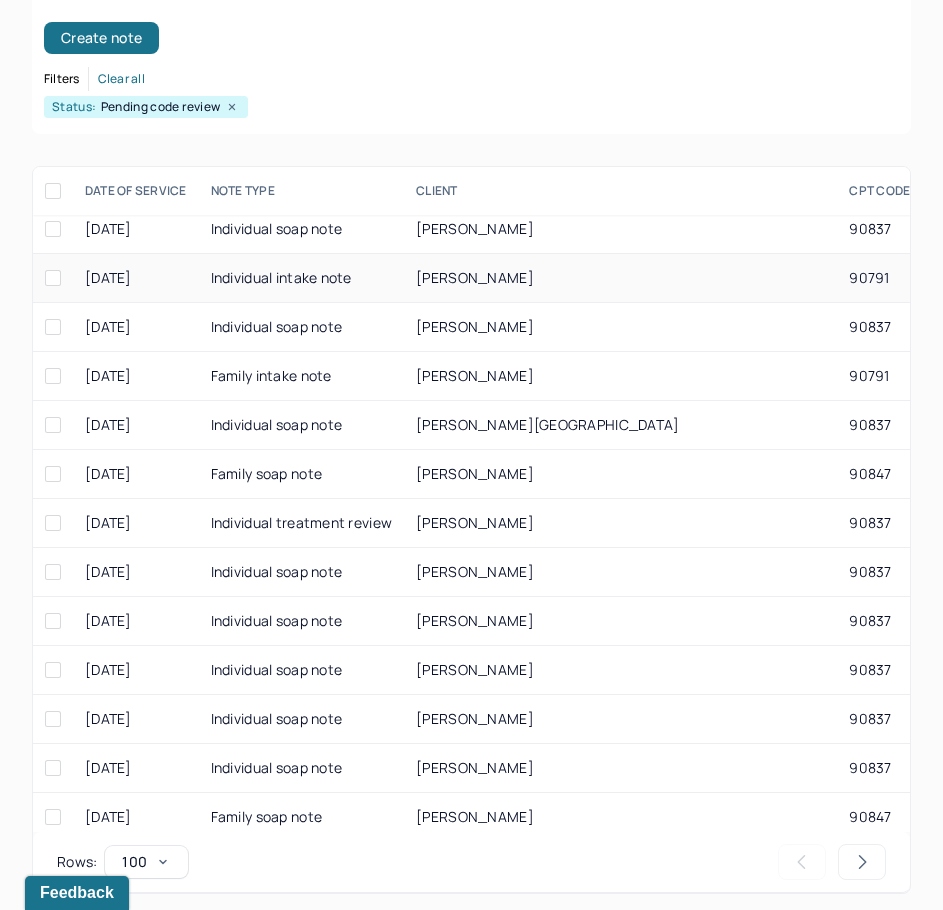 click on "[PERSON_NAME]" at bounding box center (999, 277) 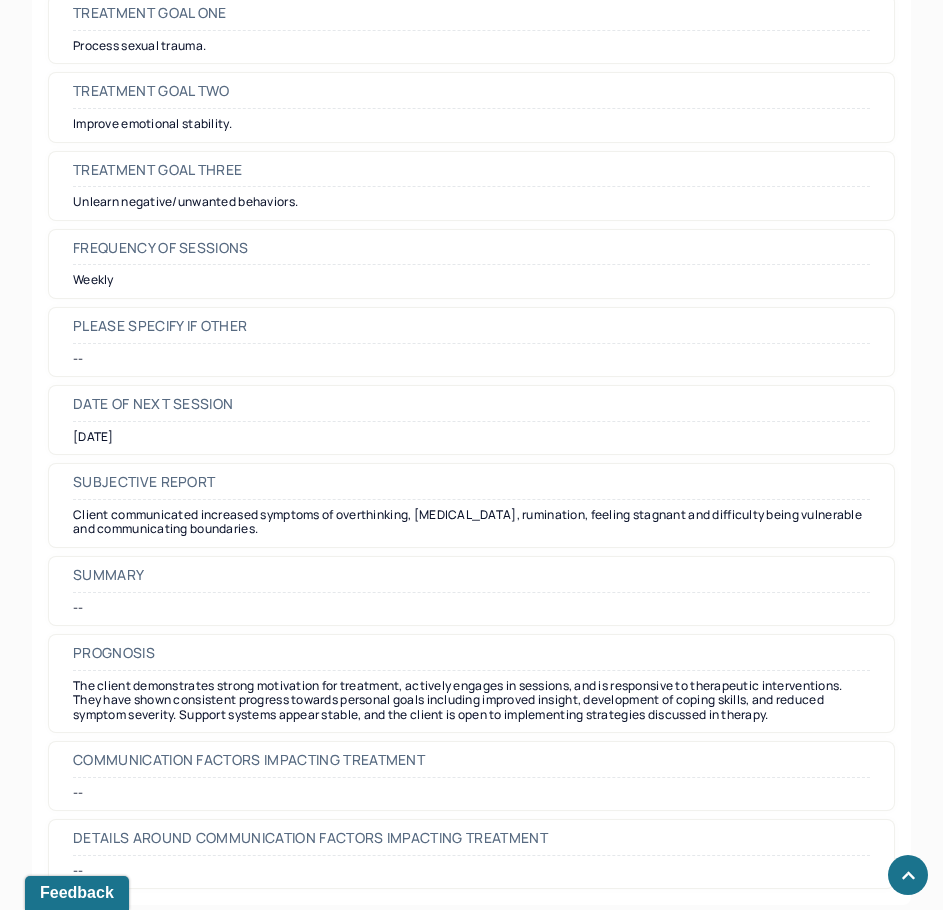 scroll, scrollTop: 8957, scrollLeft: 0, axis: vertical 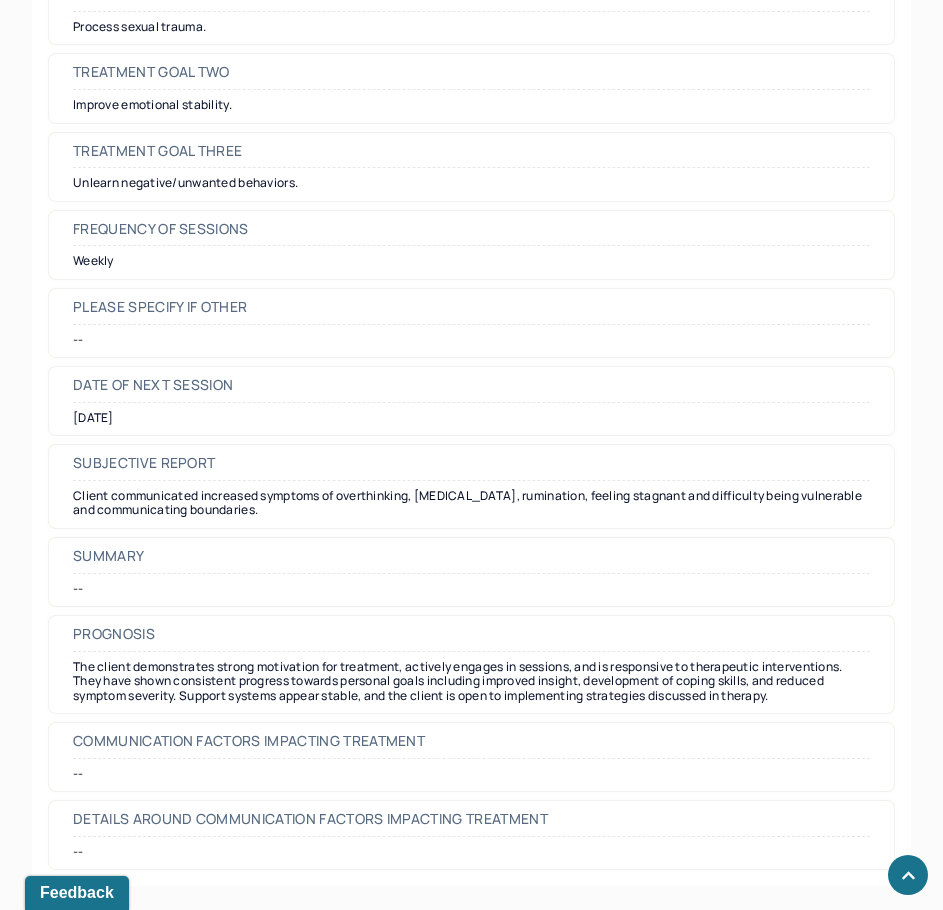 click on "Summary" at bounding box center [108, 556] 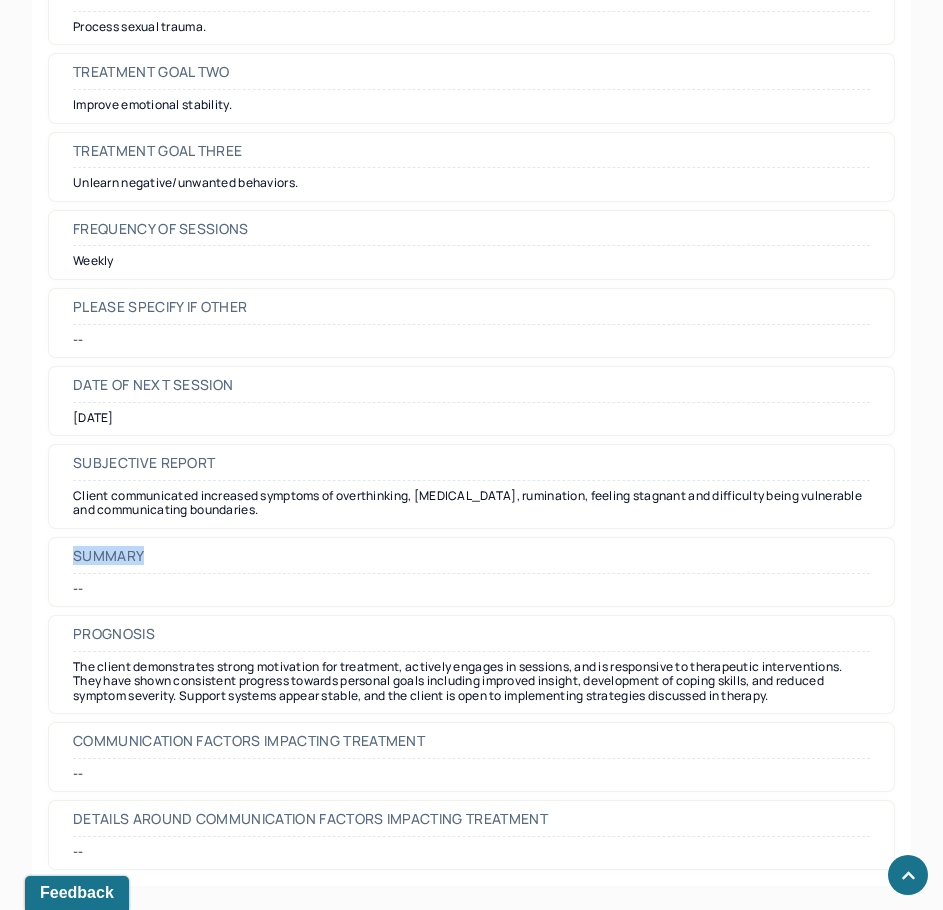 click on "Summary" at bounding box center [108, 556] 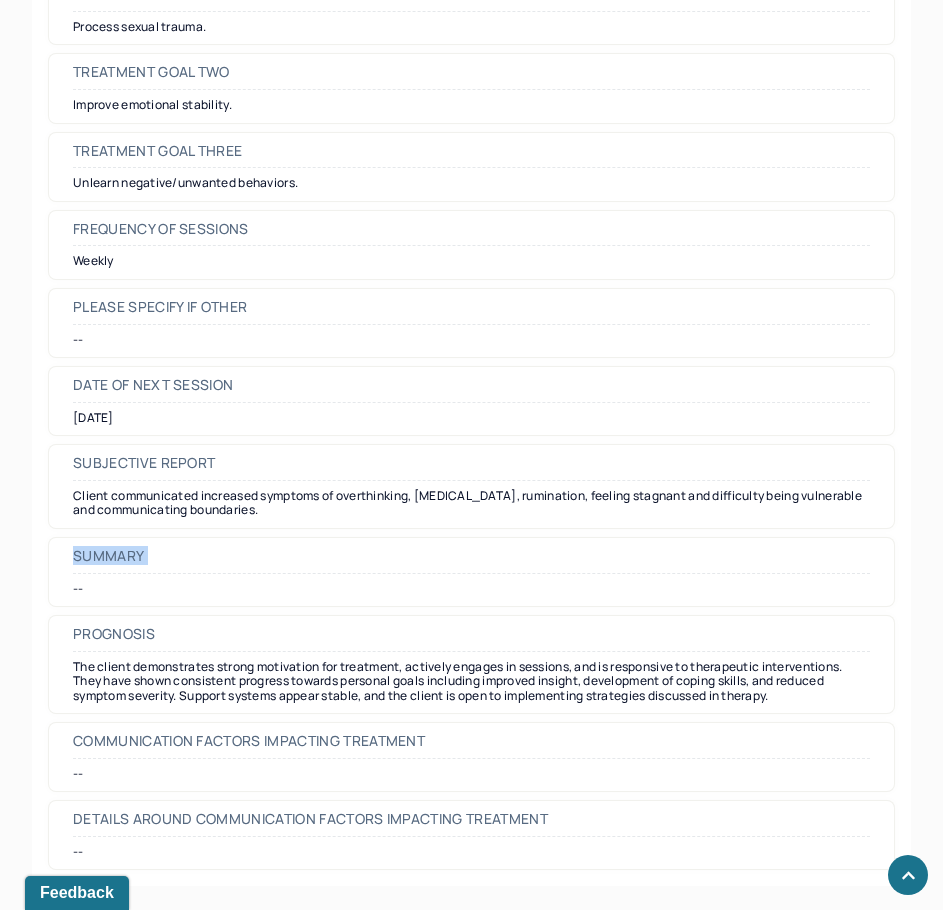 click on "Summary" at bounding box center [108, 556] 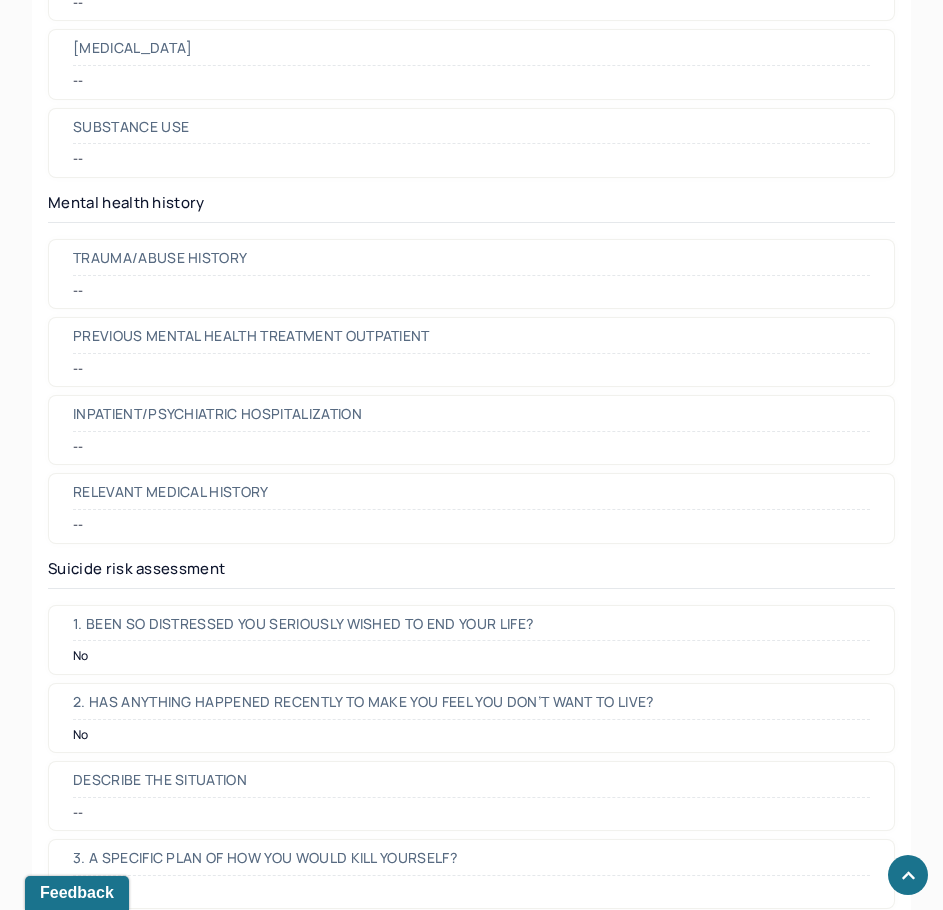 drag, startPoint x: 461, startPoint y: 533, endPoint x: 620, endPoint y: 186, distance: 381.6936 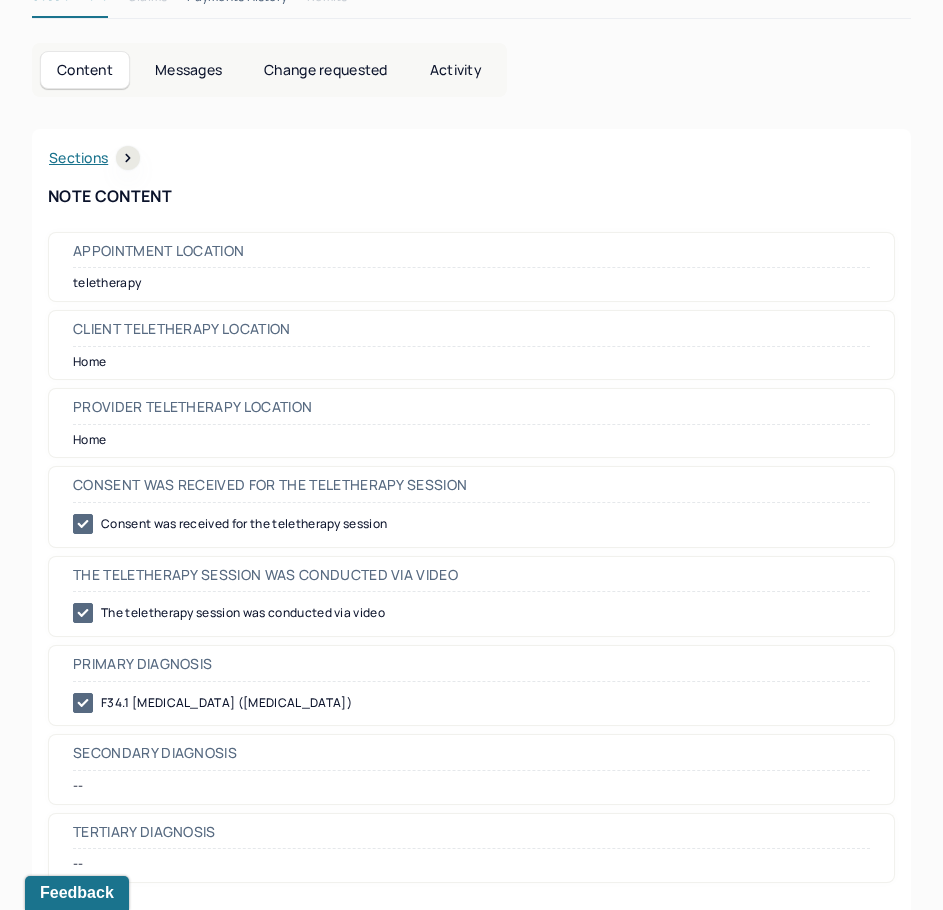 scroll, scrollTop: 0, scrollLeft: 0, axis: both 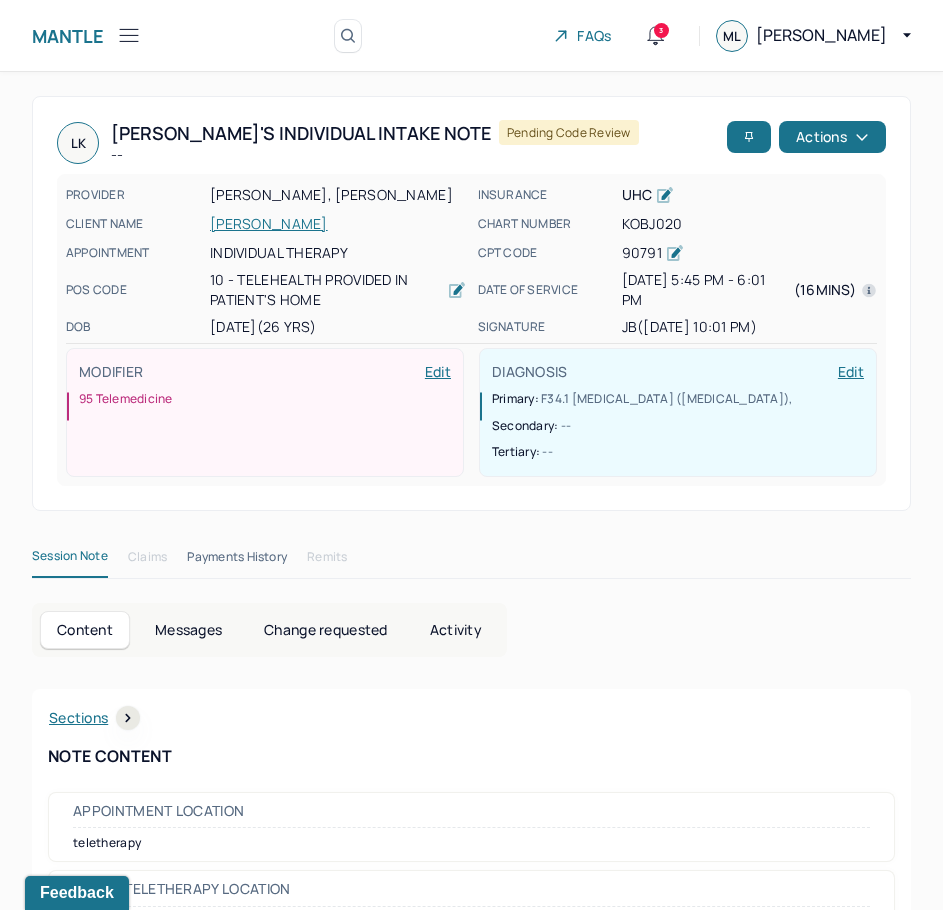 drag, startPoint x: 777, startPoint y: 298, endPoint x: 849, endPoint y: -77, distance: 381.84946 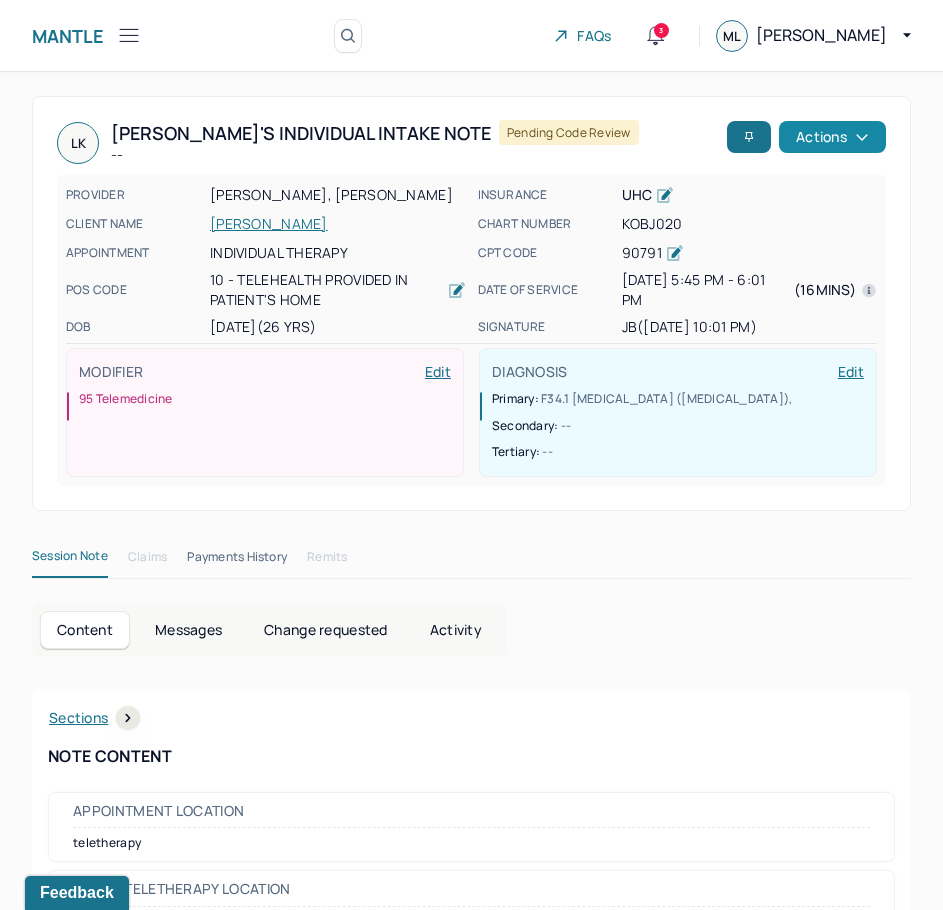 click 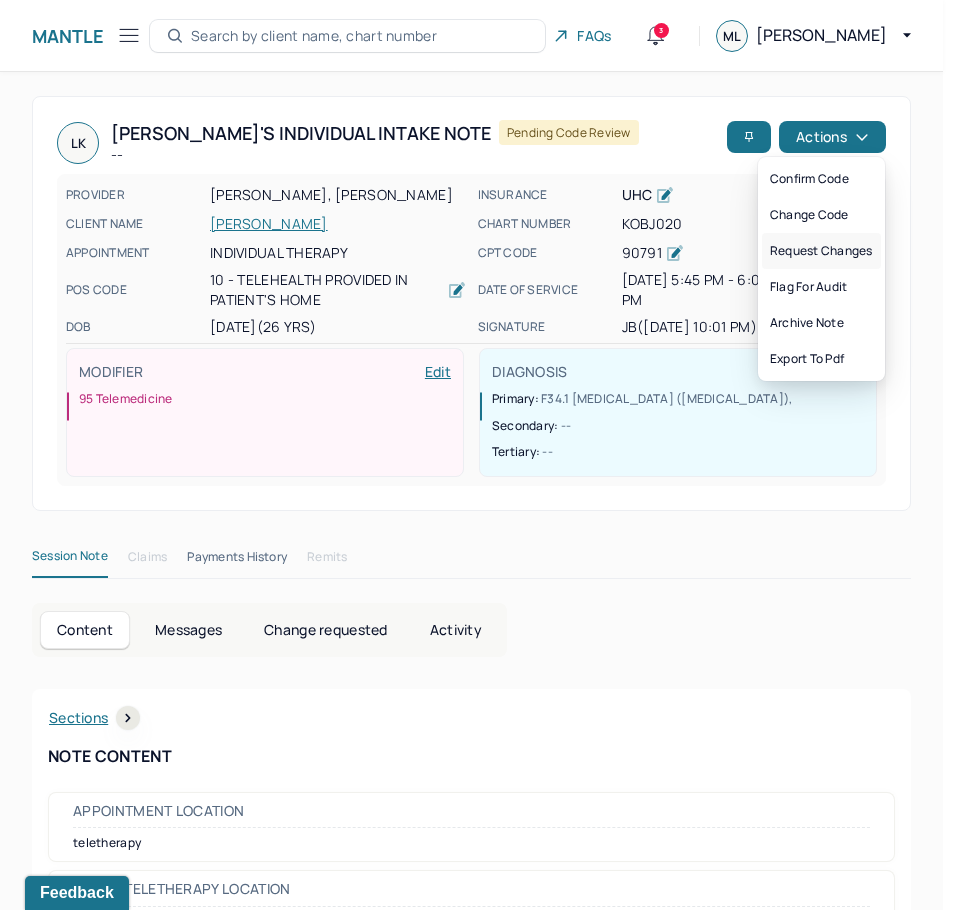 click on "Request changes" at bounding box center (821, 251) 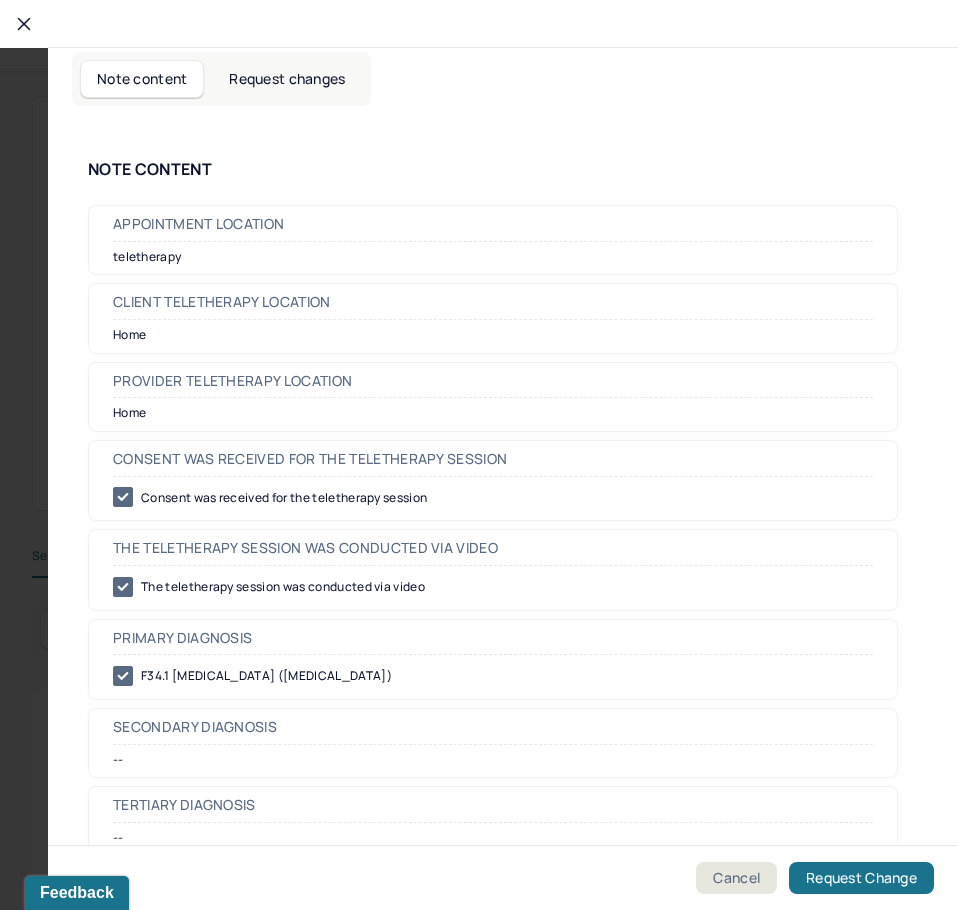 click on "Request changes" at bounding box center [287, 79] 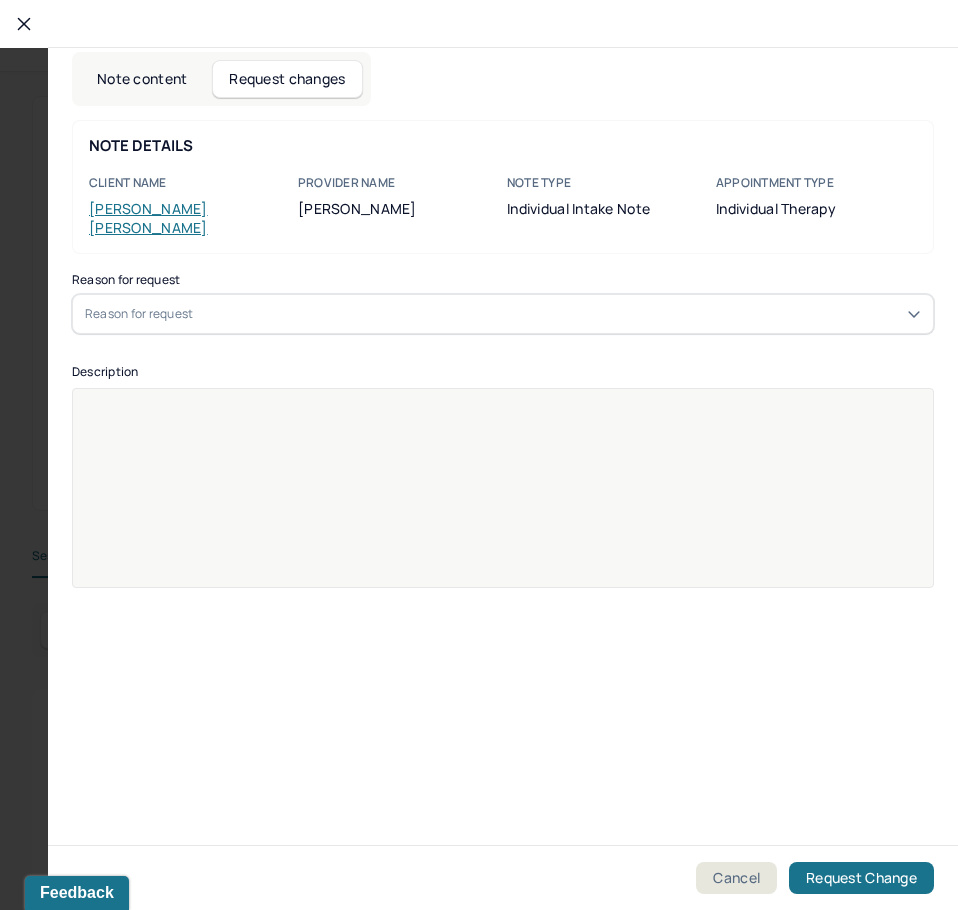 click on "Reason for request" at bounding box center [139, 314] 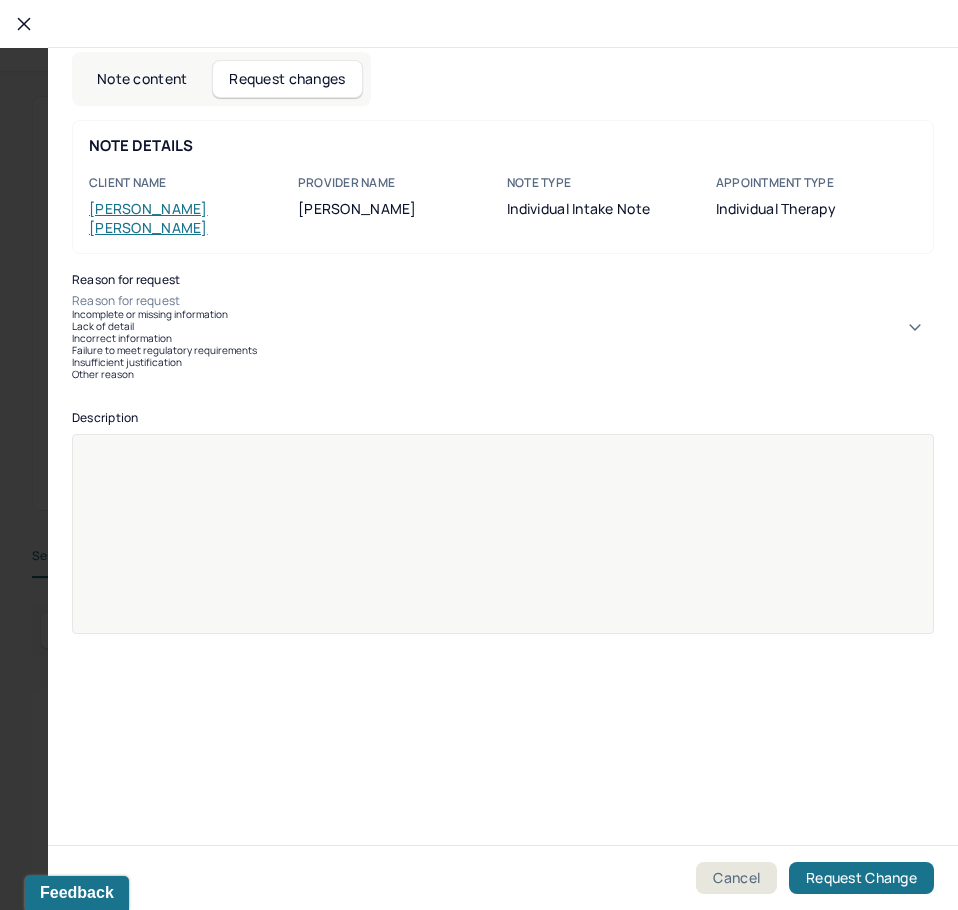 click on "Incomplete or missing information" at bounding box center [503, 314] 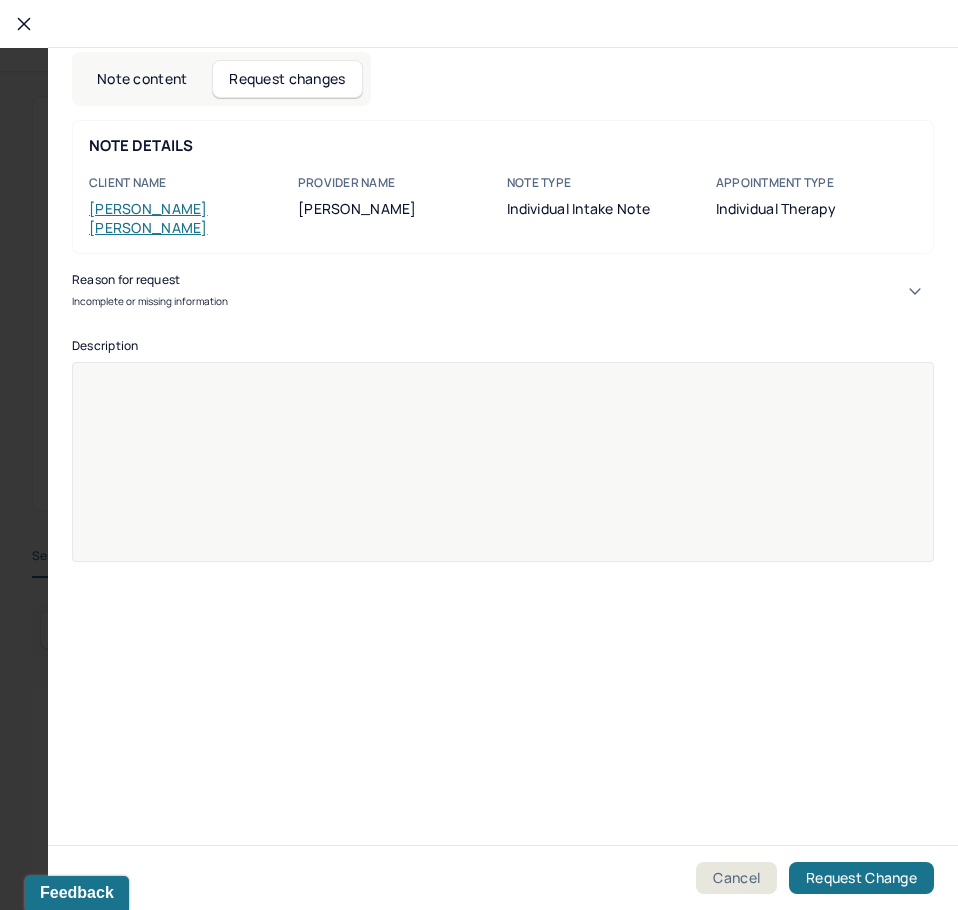 click at bounding box center [503, 475] 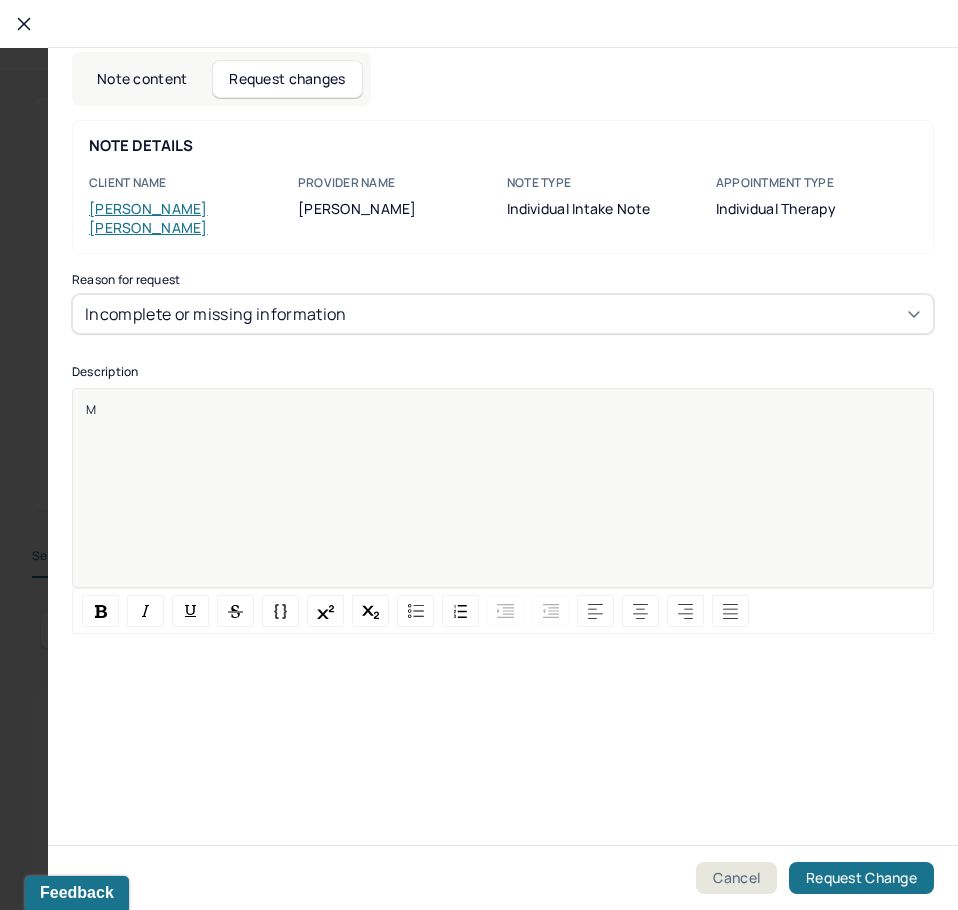 type 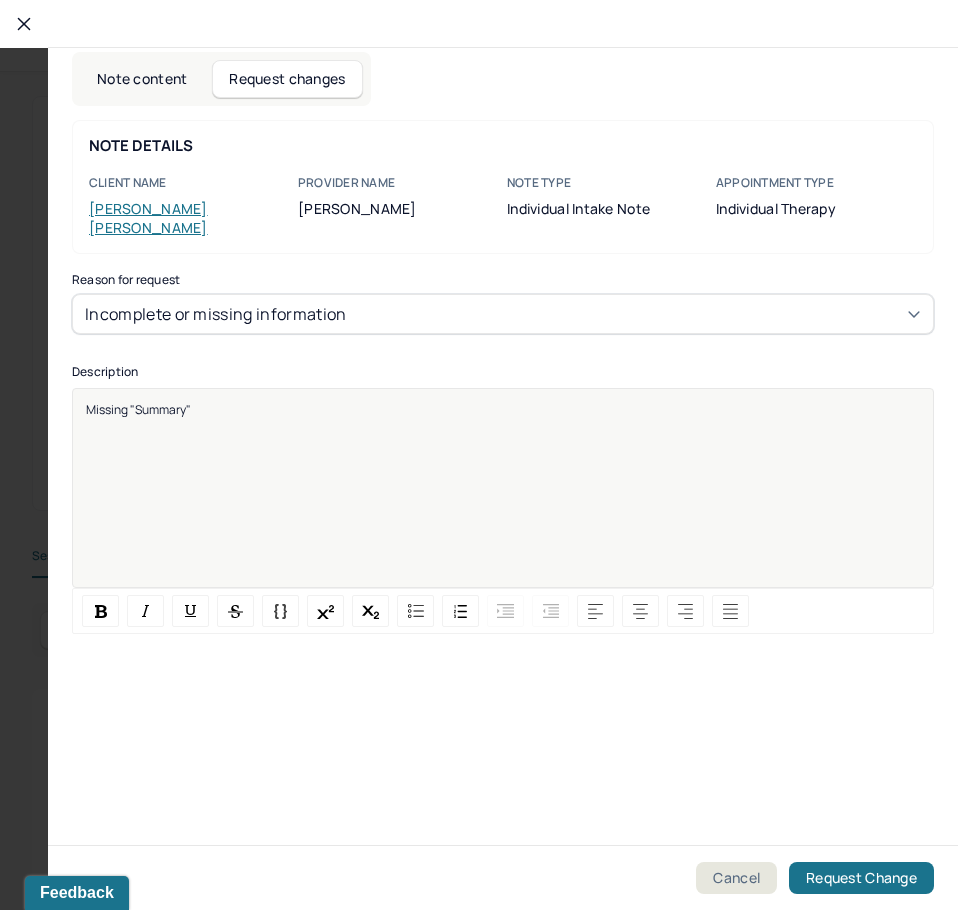 click on "Missing "Summary"" at bounding box center [503, 501] 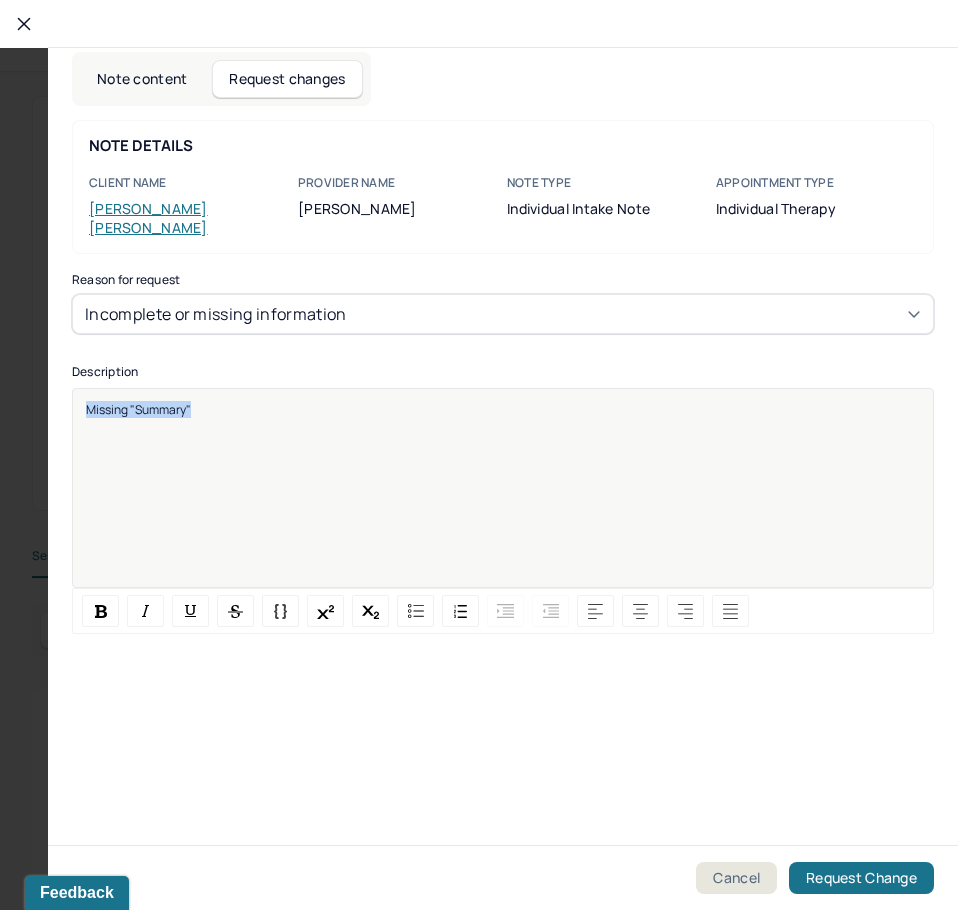click on "Missing "Summary"" at bounding box center (503, 501) 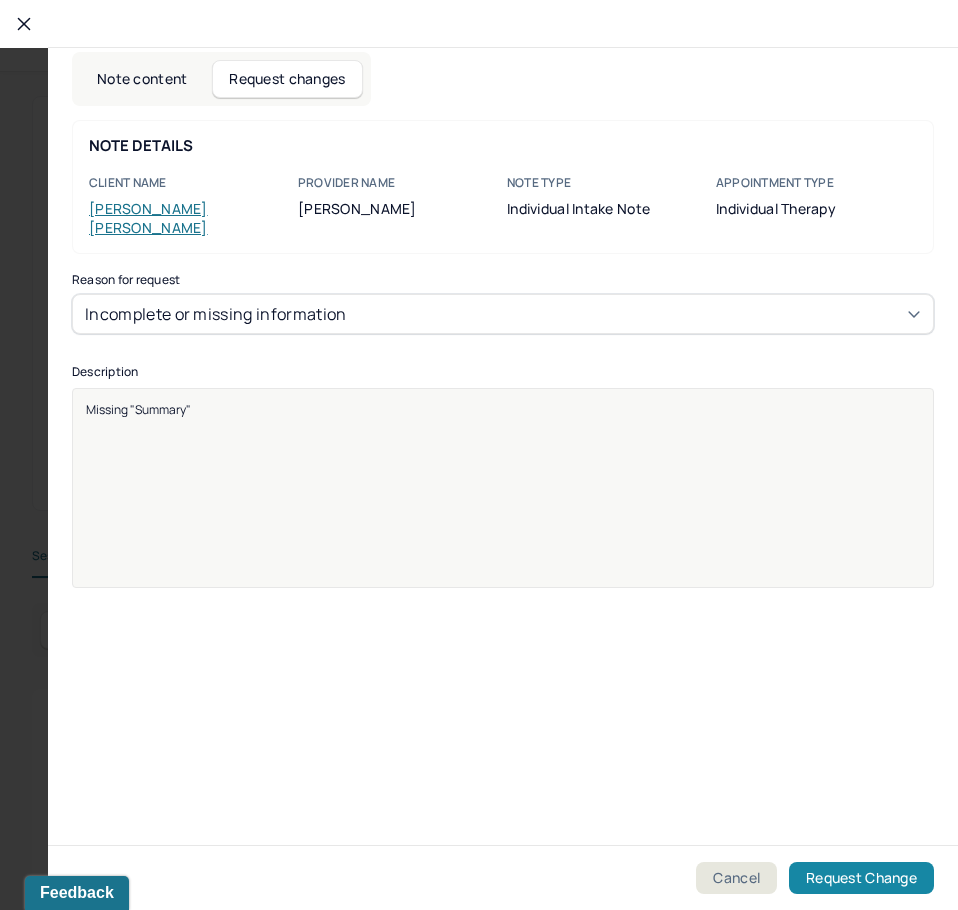 click on "Request Change" at bounding box center [861, 878] 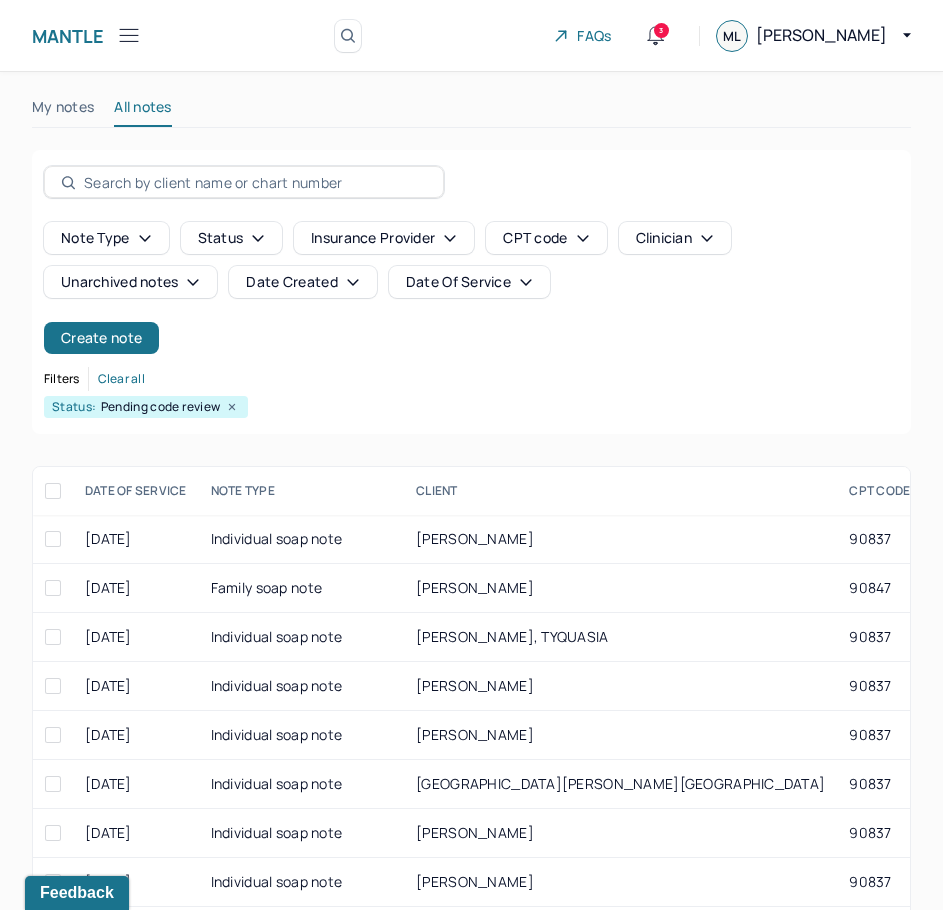 scroll, scrollTop: 300, scrollLeft: 0, axis: vertical 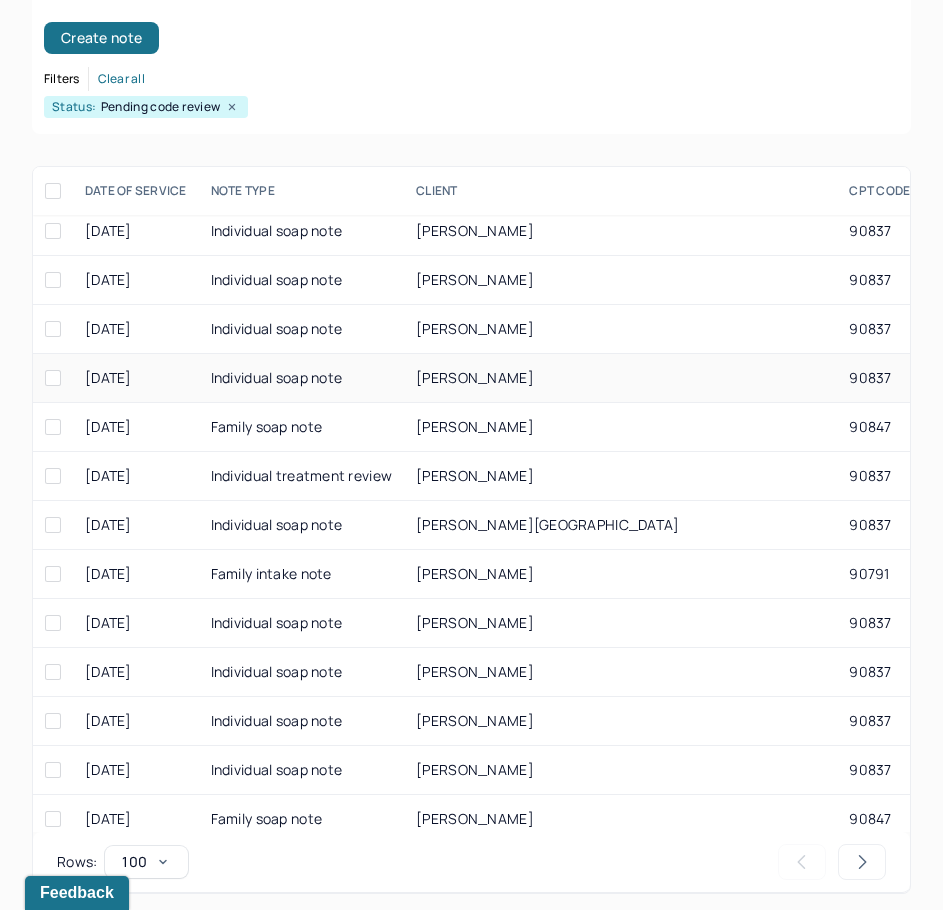 click on "90837" at bounding box center [882, 378] 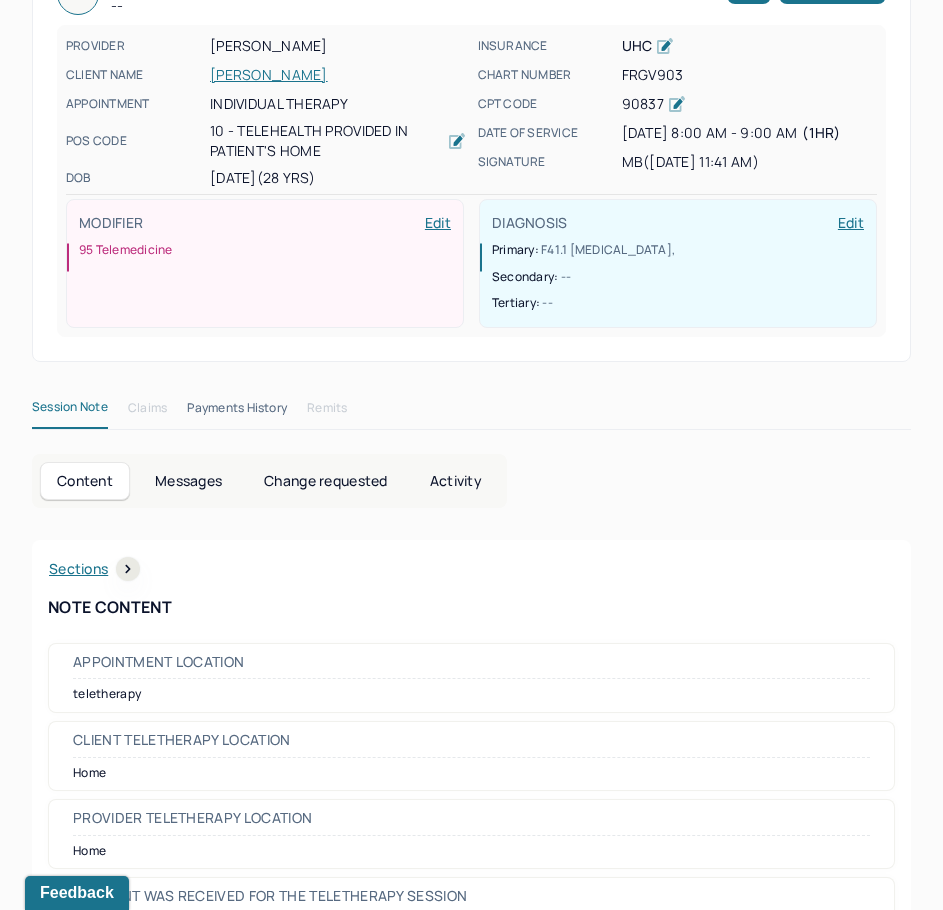 scroll, scrollTop: 0, scrollLeft: 0, axis: both 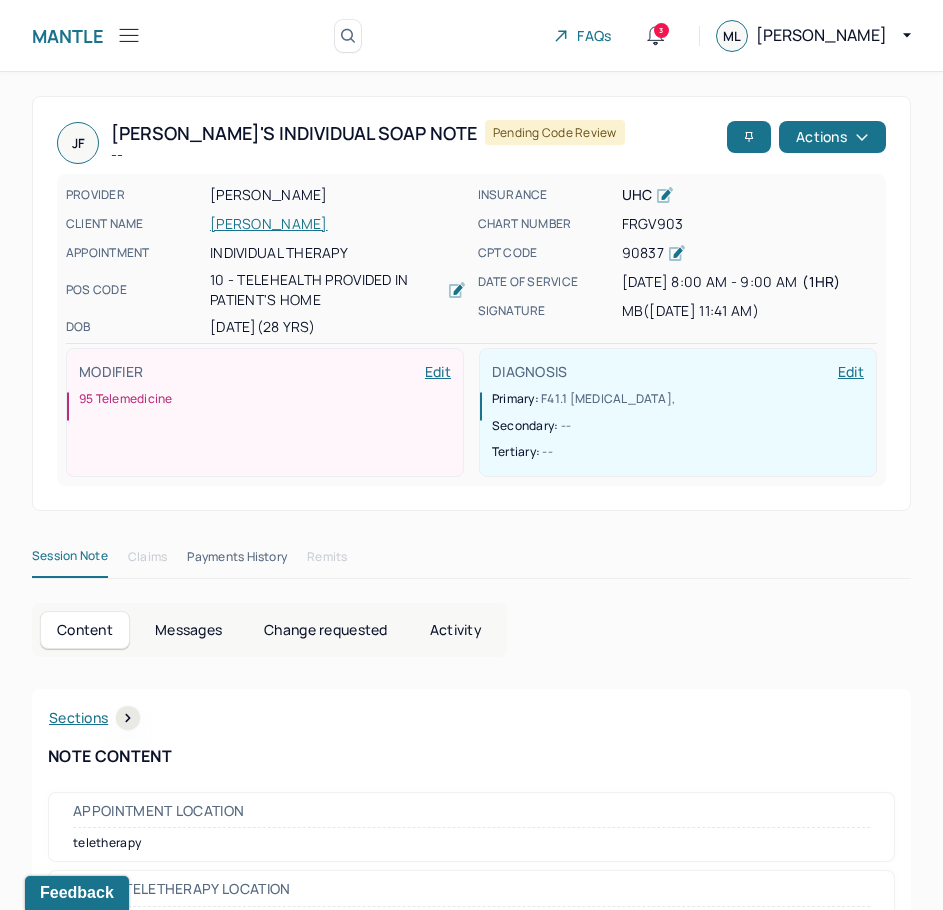 drag, startPoint x: 768, startPoint y: 641, endPoint x: 960, endPoint y: 196, distance: 484.65347 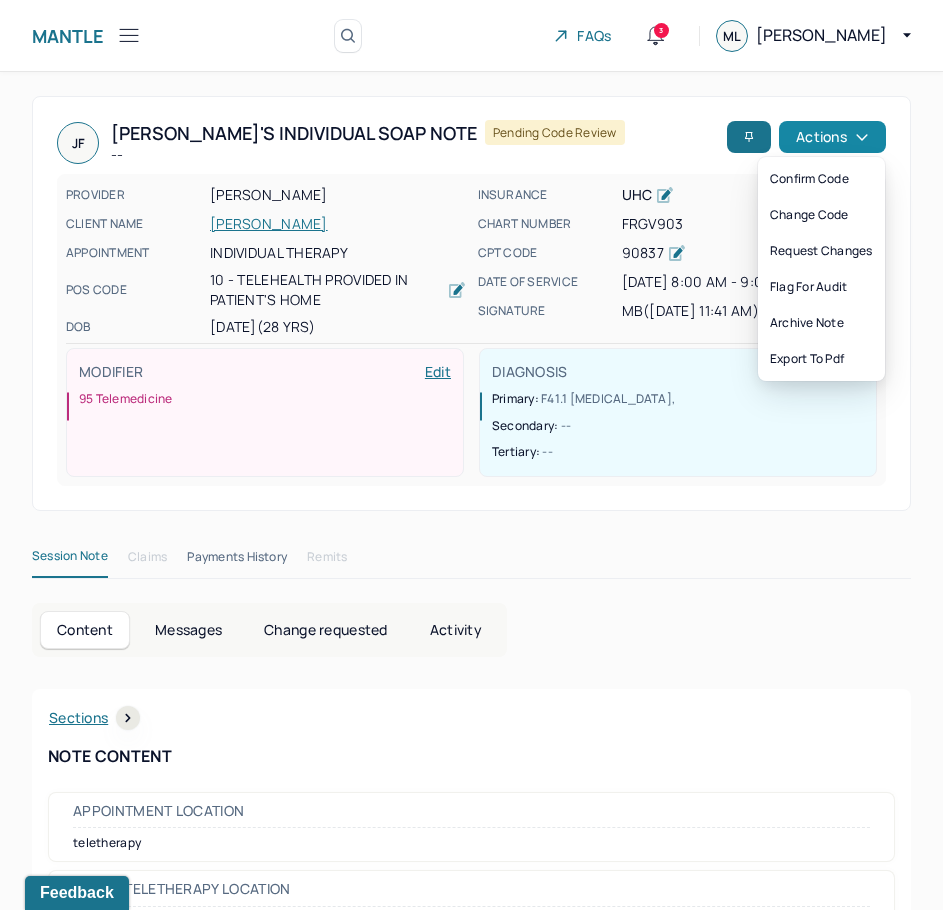 click 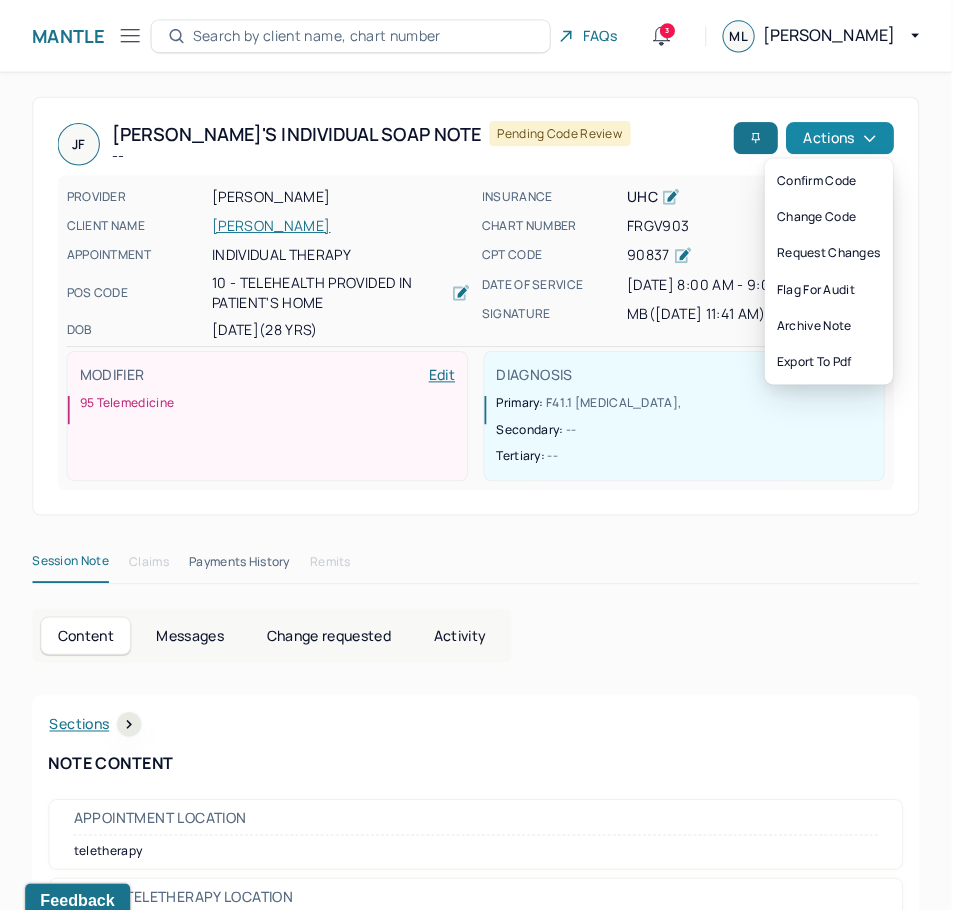 click 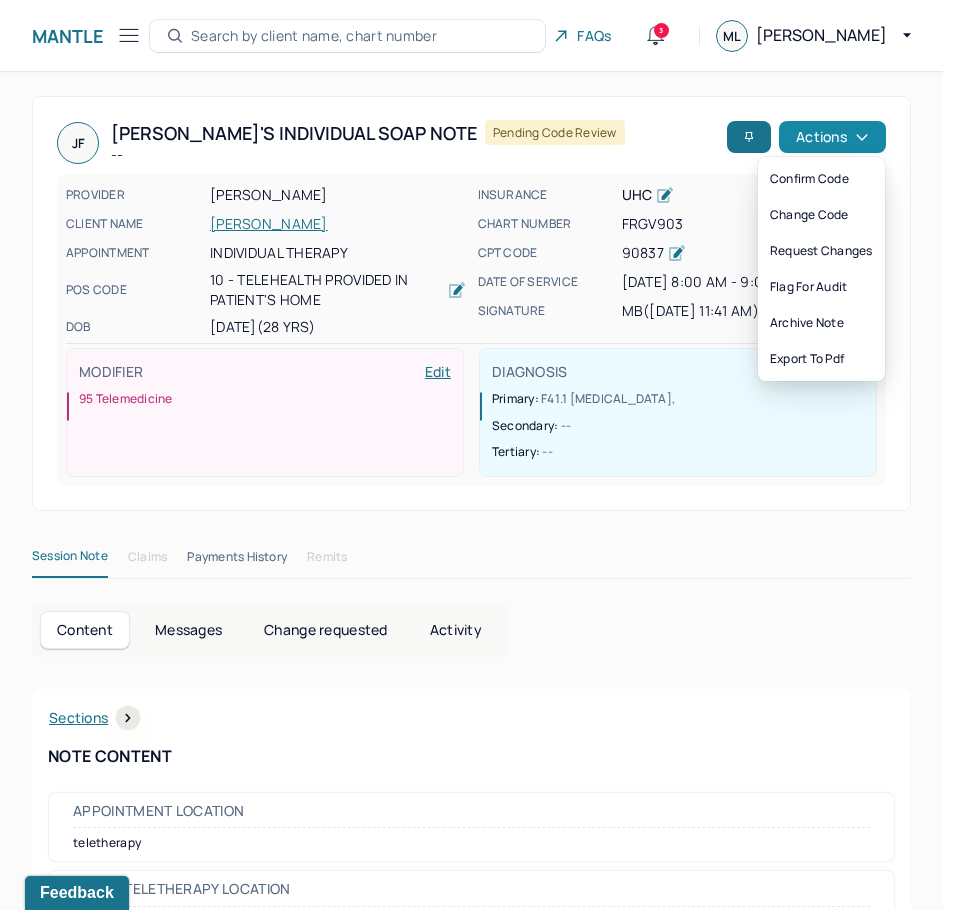 click on "Actions" at bounding box center (832, 137) 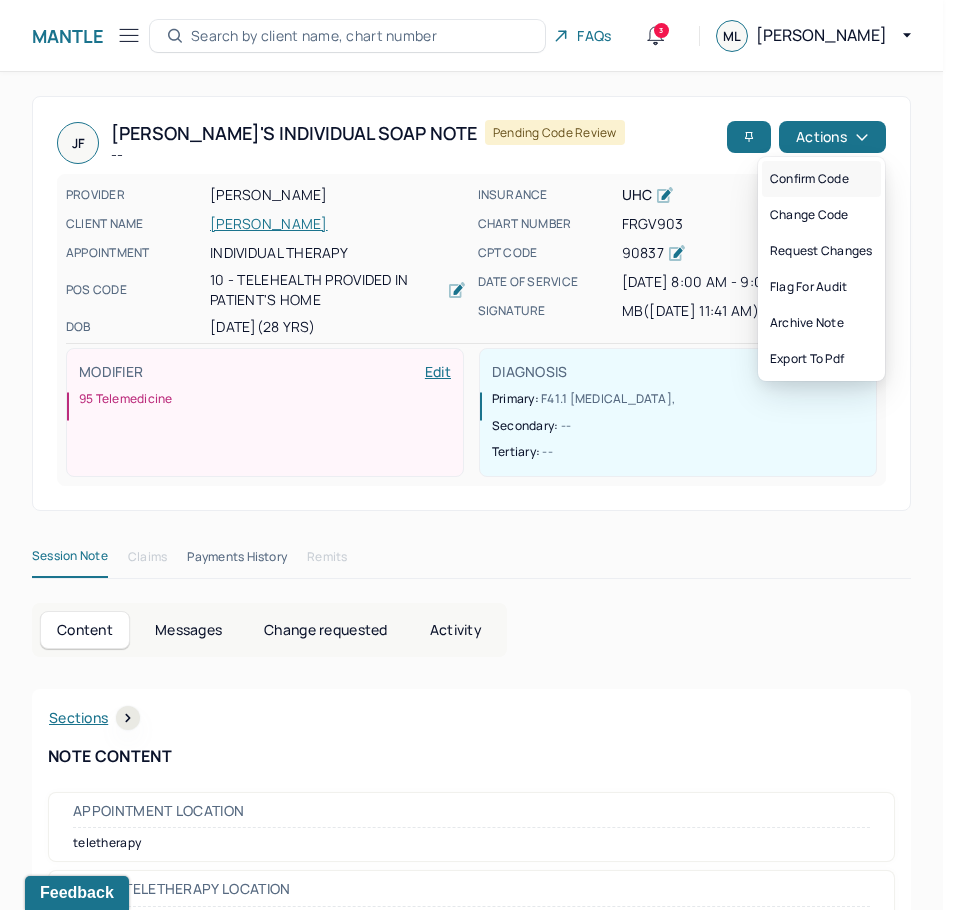 click on "Confirm code" at bounding box center [821, 179] 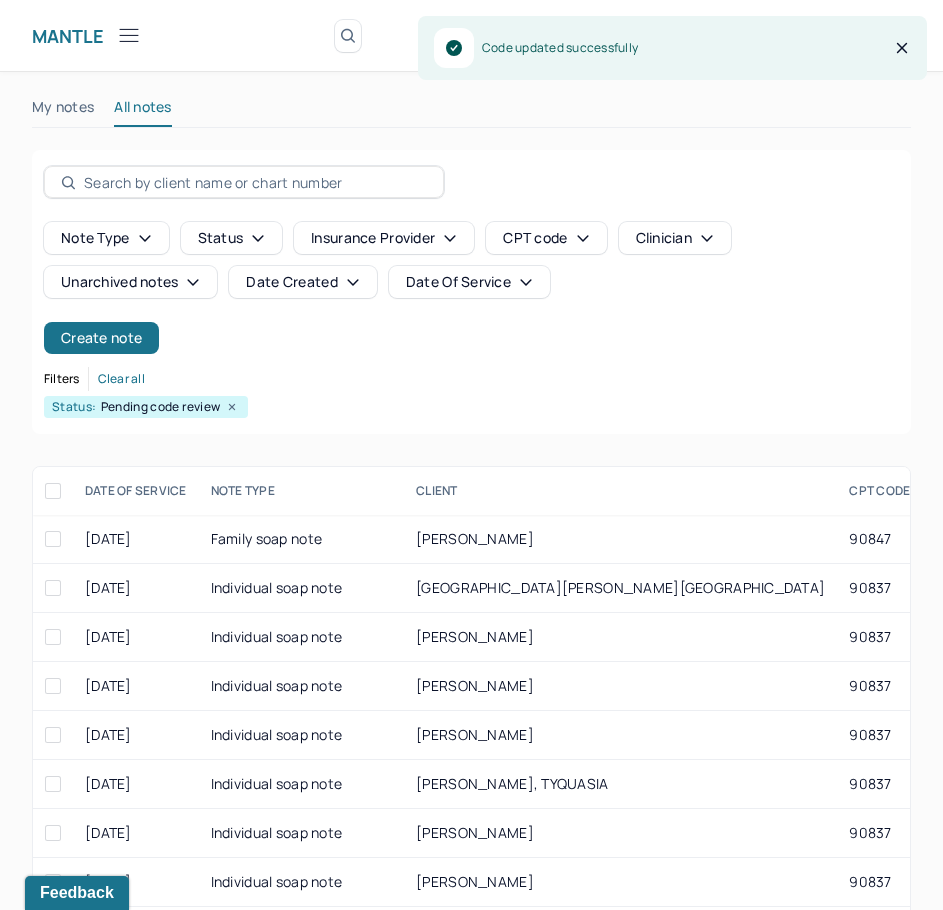 scroll, scrollTop: 300, scrollLeft: 0, axis: vertical 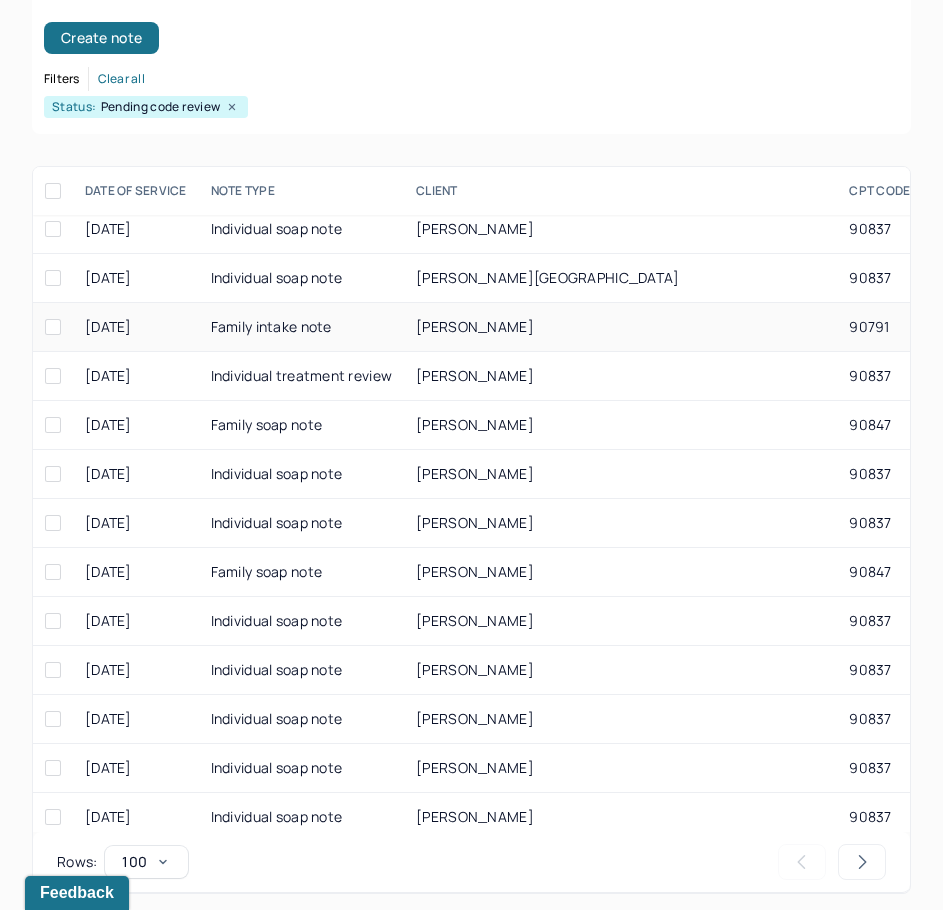 click on "[PERSON_NAME]" at bounding box center (475, 326) 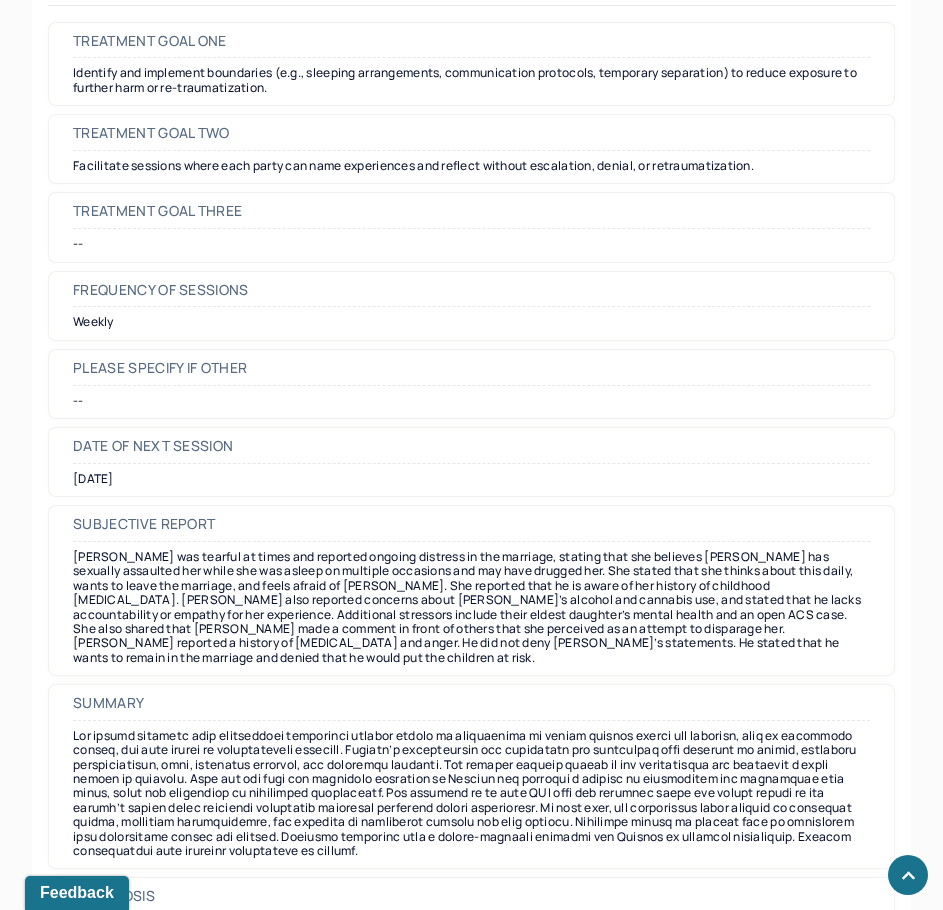 scroll, scrollTop: 17400, scrollLeft: 0, axis: vertical 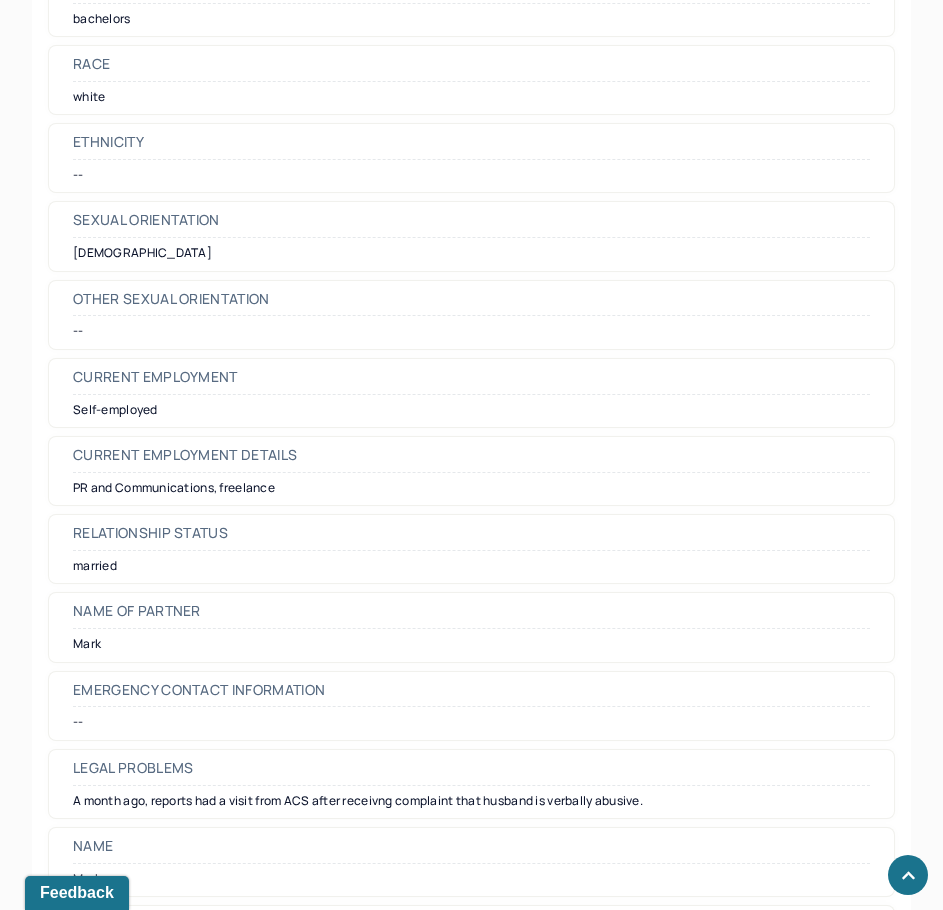 drag, startPoint x: 793, startPoint y: 653, endPoint x: 965, endPoint y: -12, distance: 686.88354 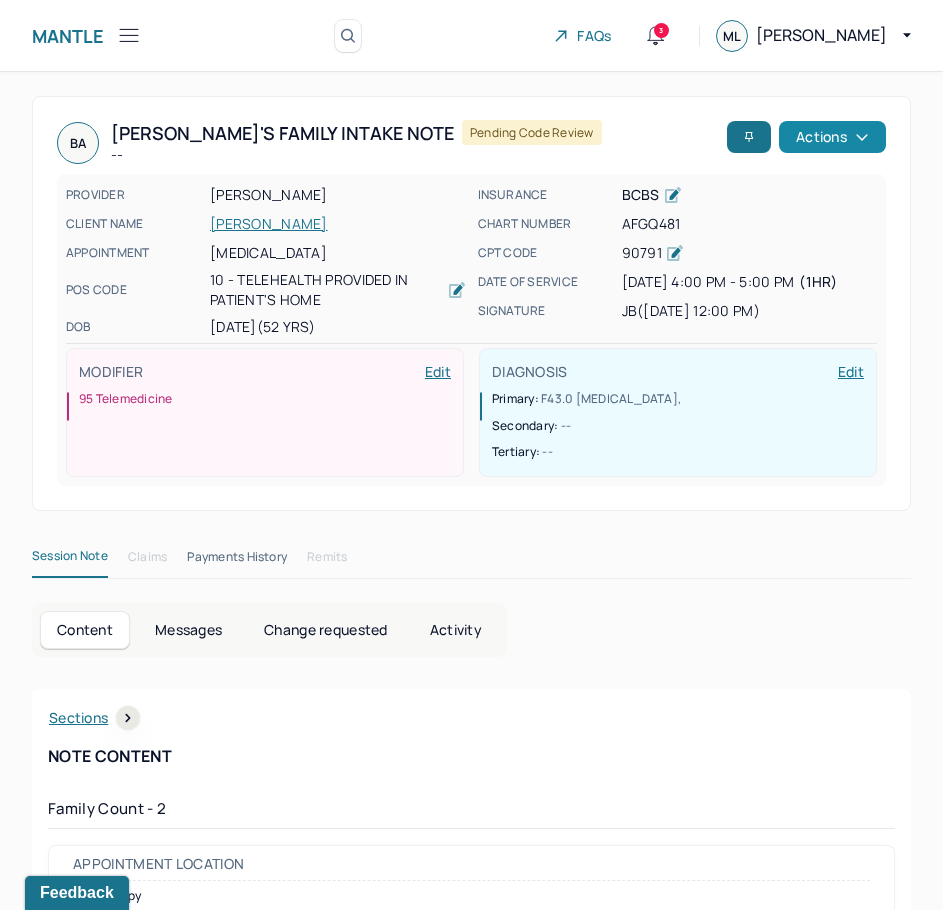 click on "Actions" at bounding box center (832, 137) 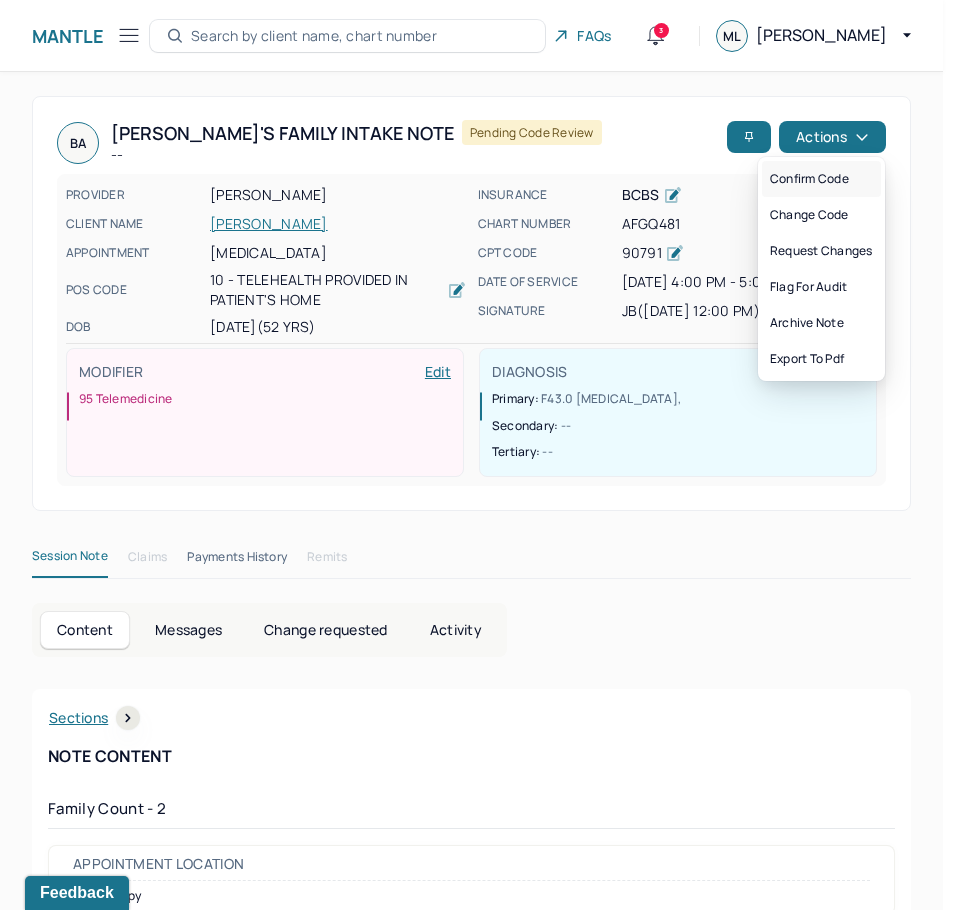 click on "Confirm code" at bounding box center [821, 179] 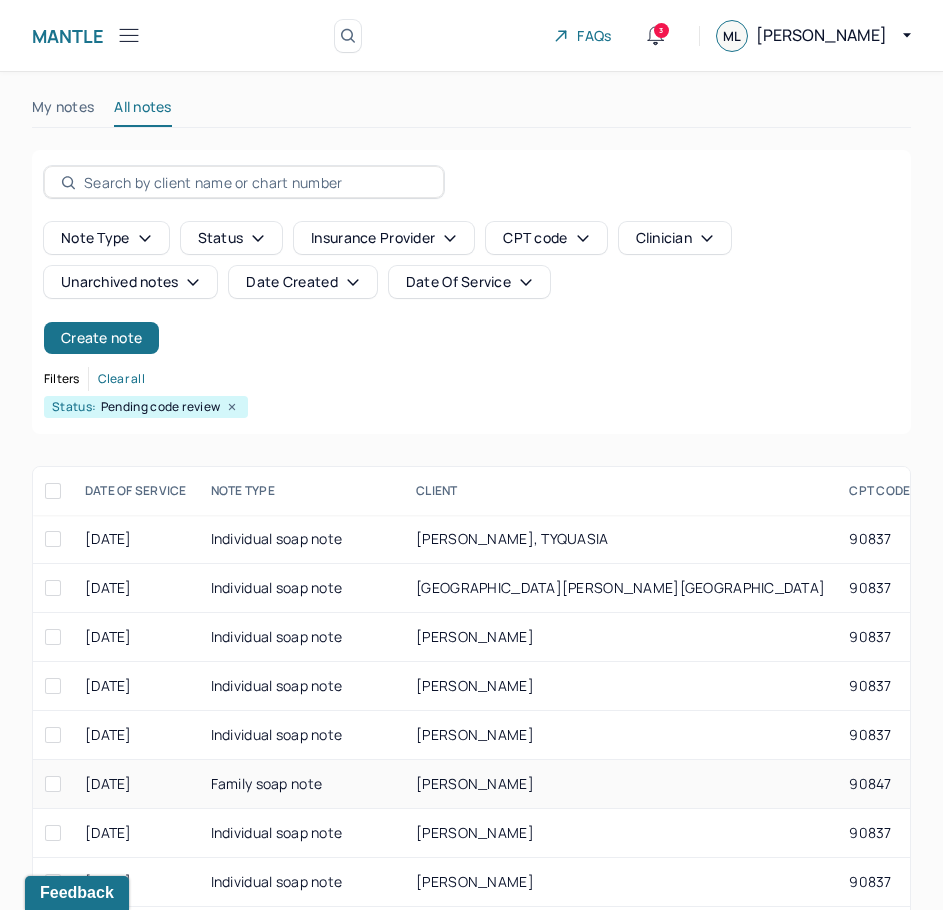 scroll, scrollTop: 300, scrollLeft: 0, axis: vertical 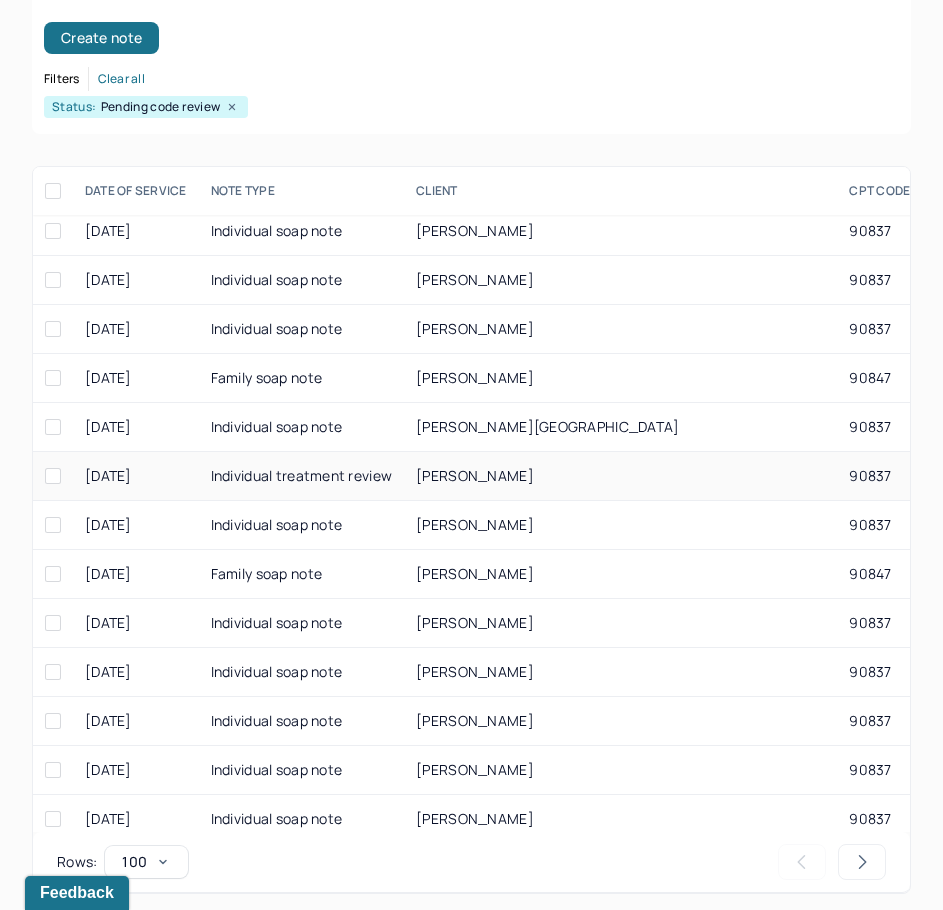 click on "[PERSON_NAME]" at bounding box center (475, 475) 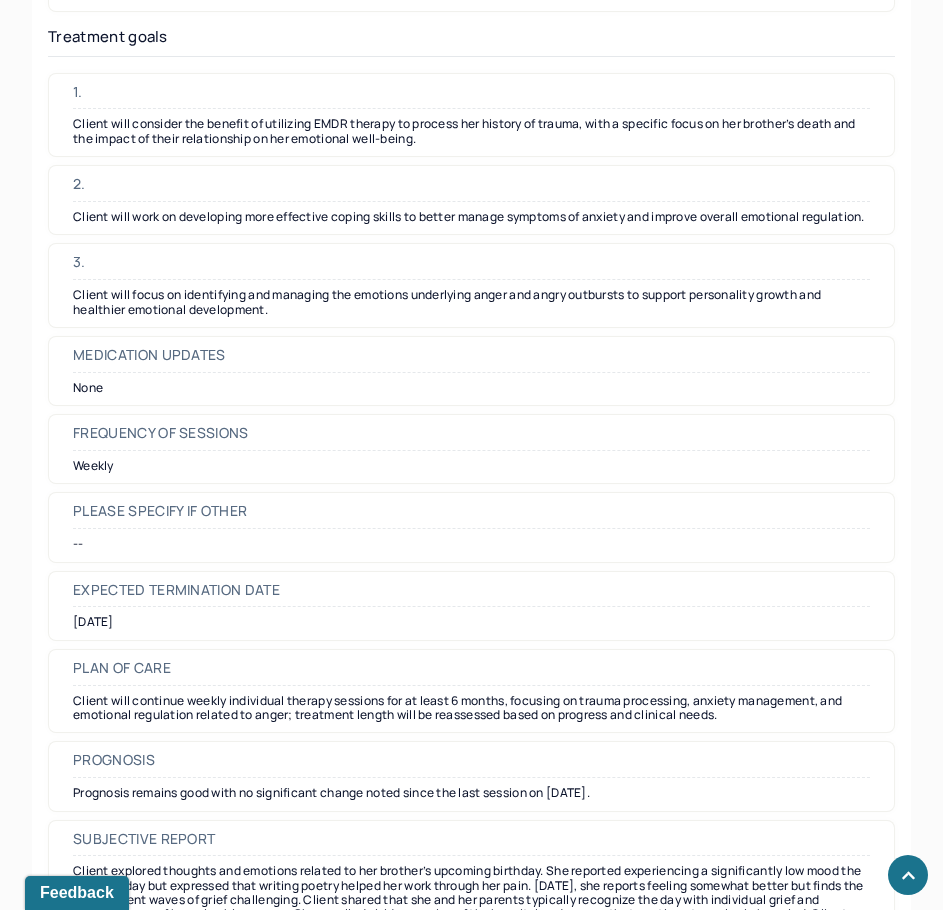 scroll, scrollTop: 5100, scrollLeft: 0, axis: vertical 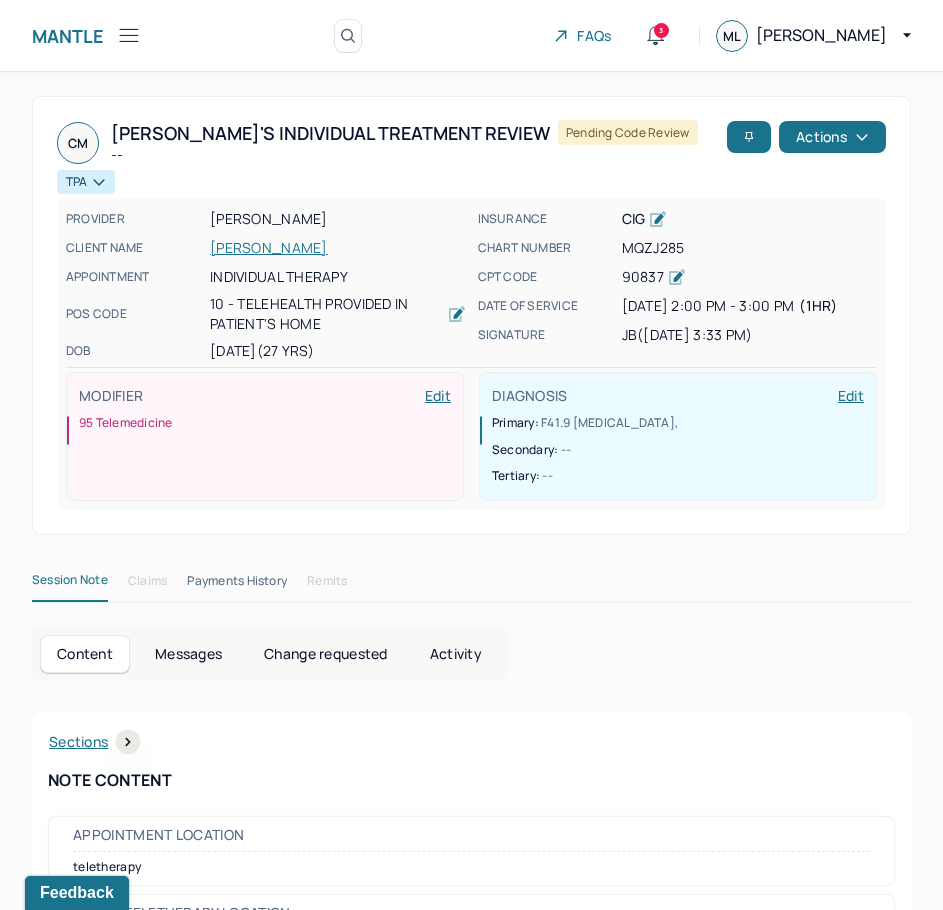 drag, startPoint x: 570, startPoint y: 796, endPoint x: 771, endPoint y: 222, distance: 608.1751 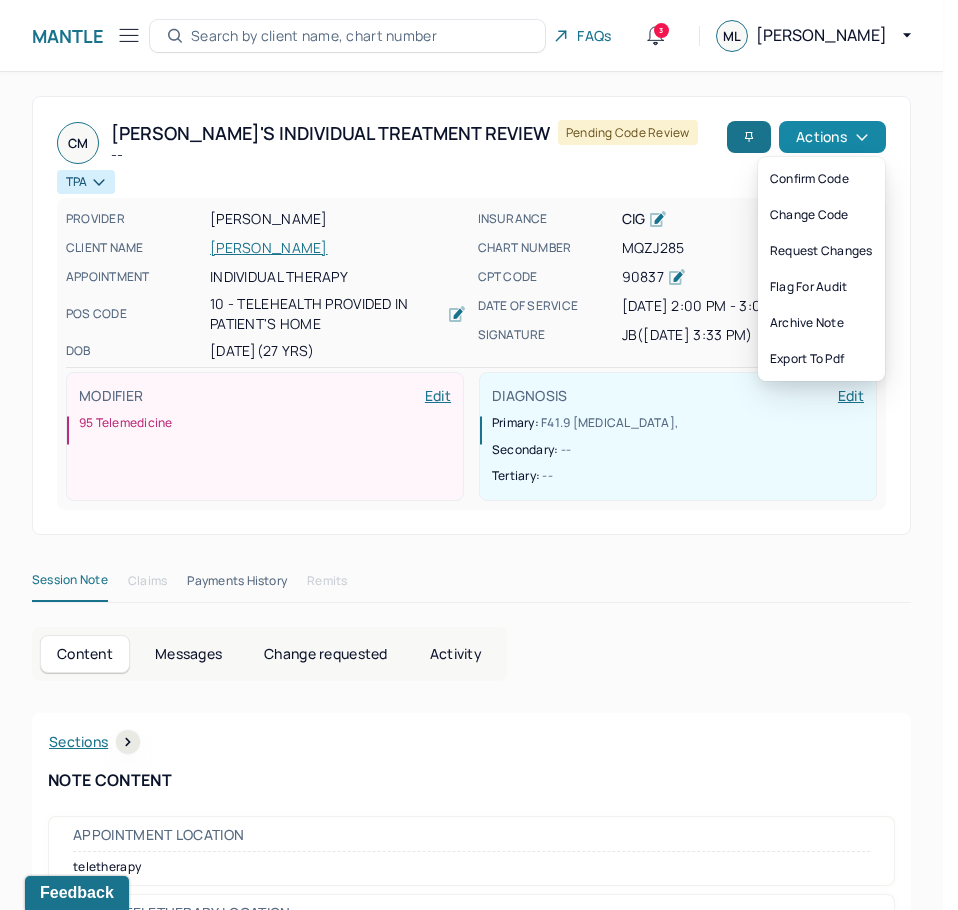 click on "Actions" at bounding box center [832, 137] 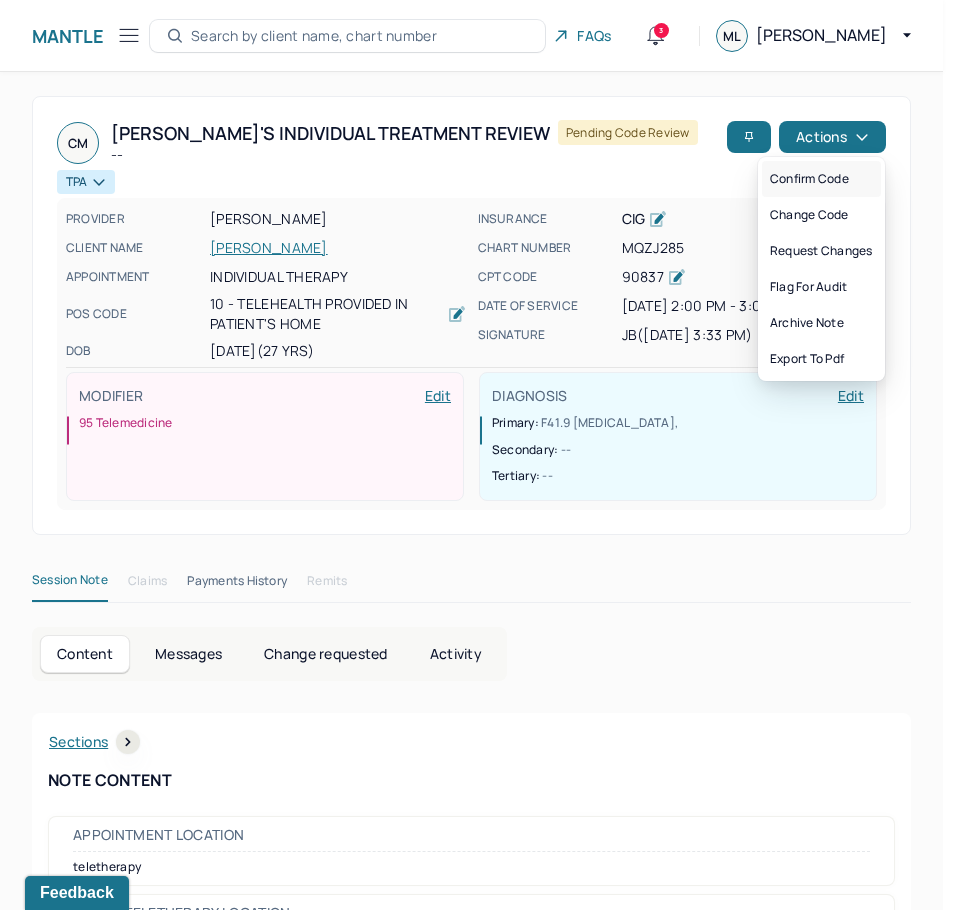 click on "Confirm code" at bounding box center (821, 179) 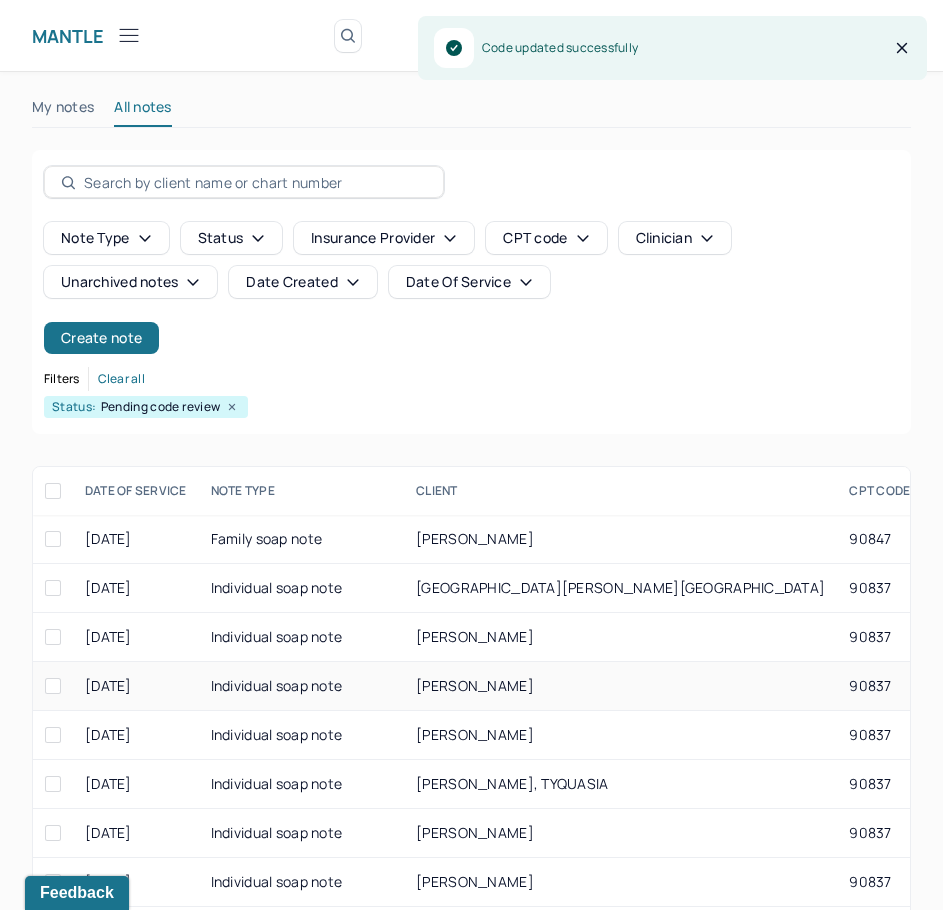 scroll, scrollTop: 300, scrollLeft: 0, axis: vertical 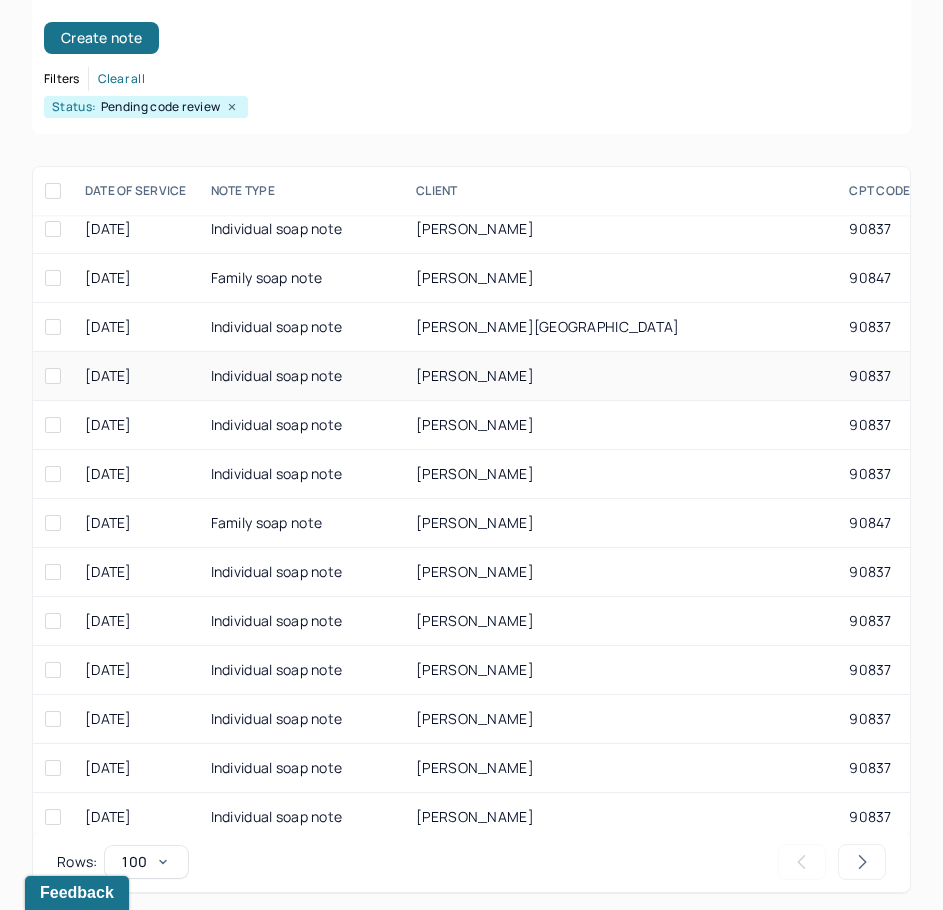 click on "[PERSON_NAME]" at bounding box center [999, 375] 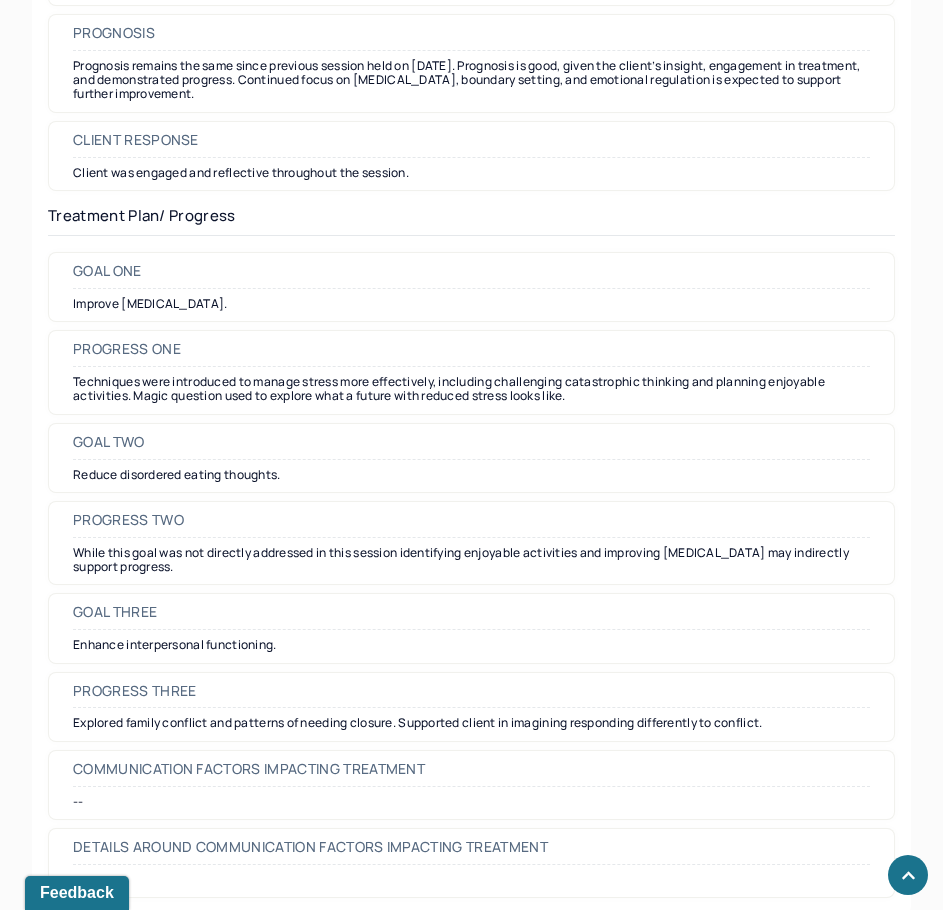 scroll, scrollTop: 2749, scrollLeft: 0, axis: vertical 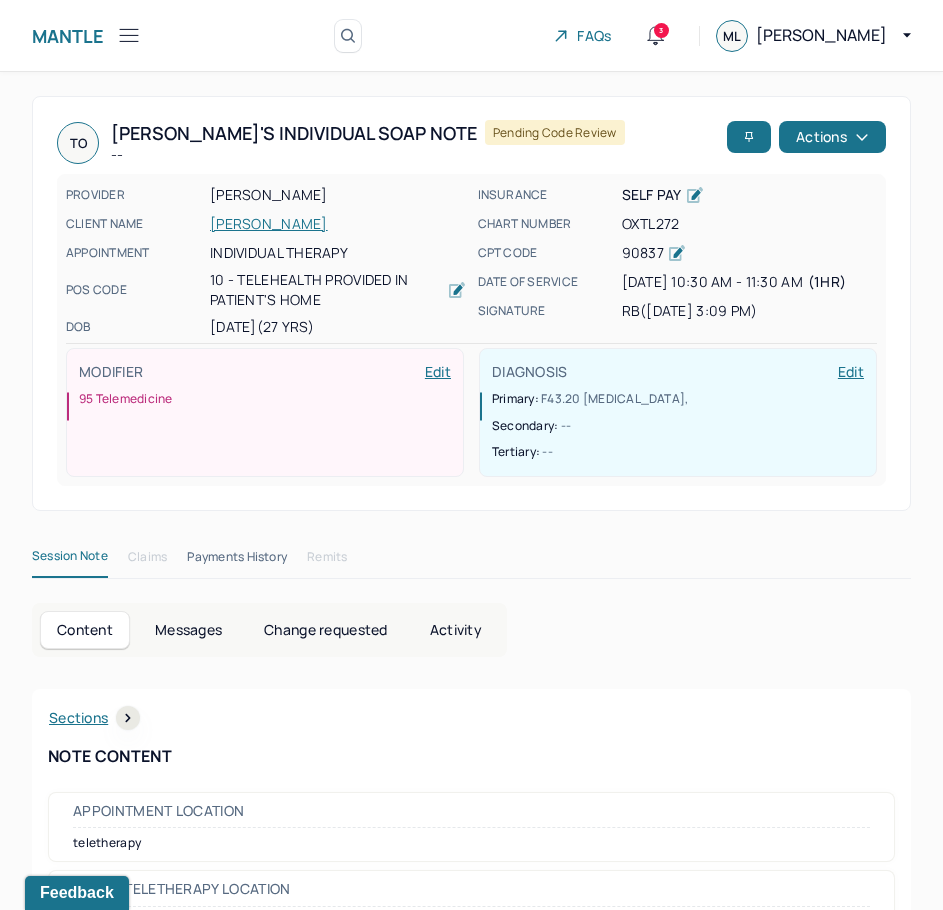drag, startPoint x: 818, startPoint y: 668, endPoint x: 951, endPoint y: 235, distance: 452.9658 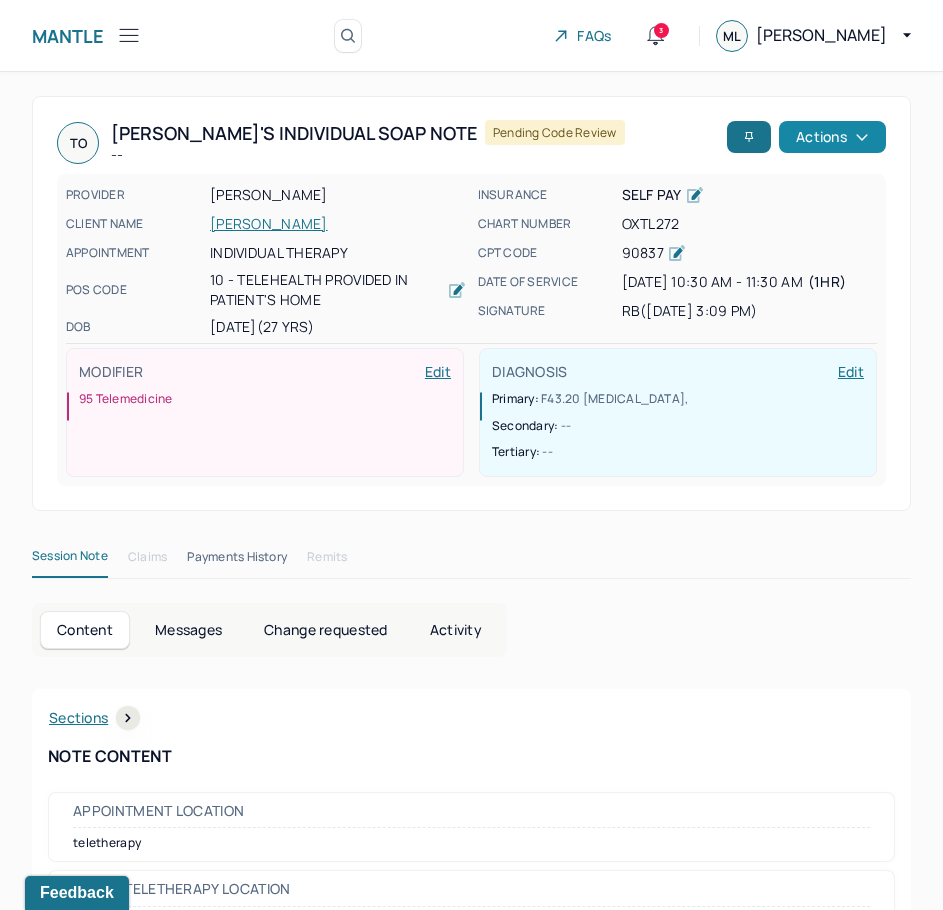 click on "Actions" at bounding box center [832, 137] 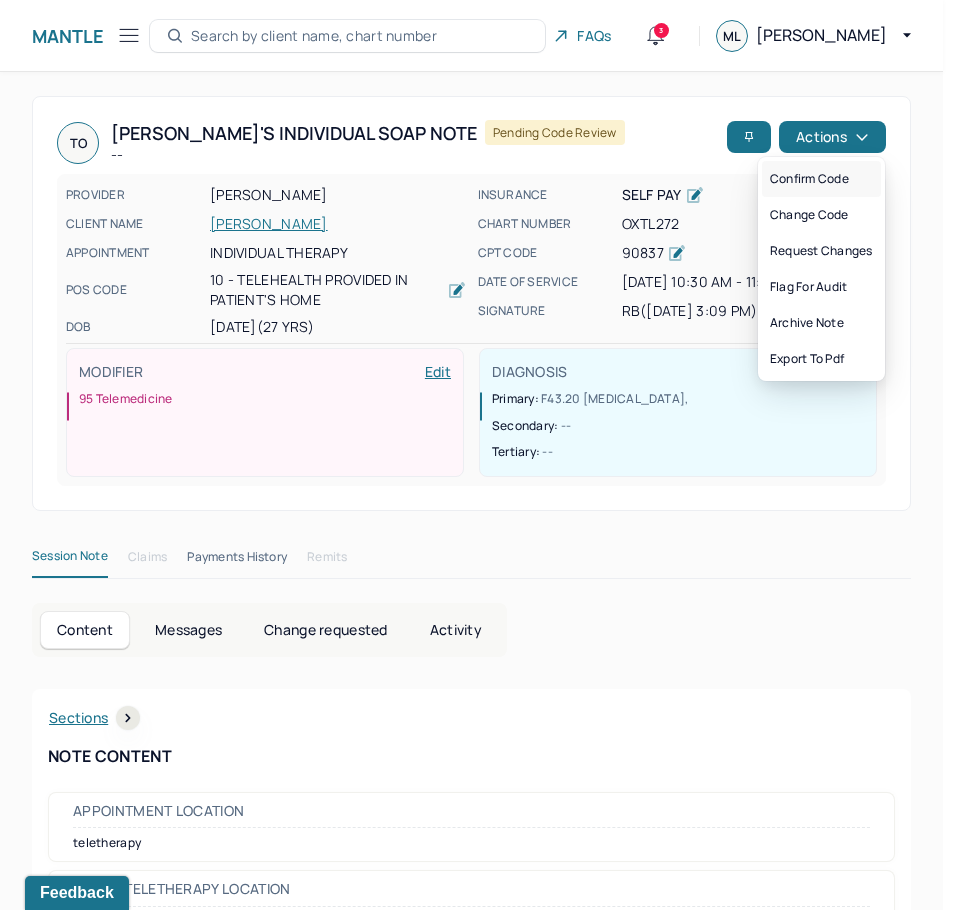 click on "Confirm code" at bounding box center (821, 179) 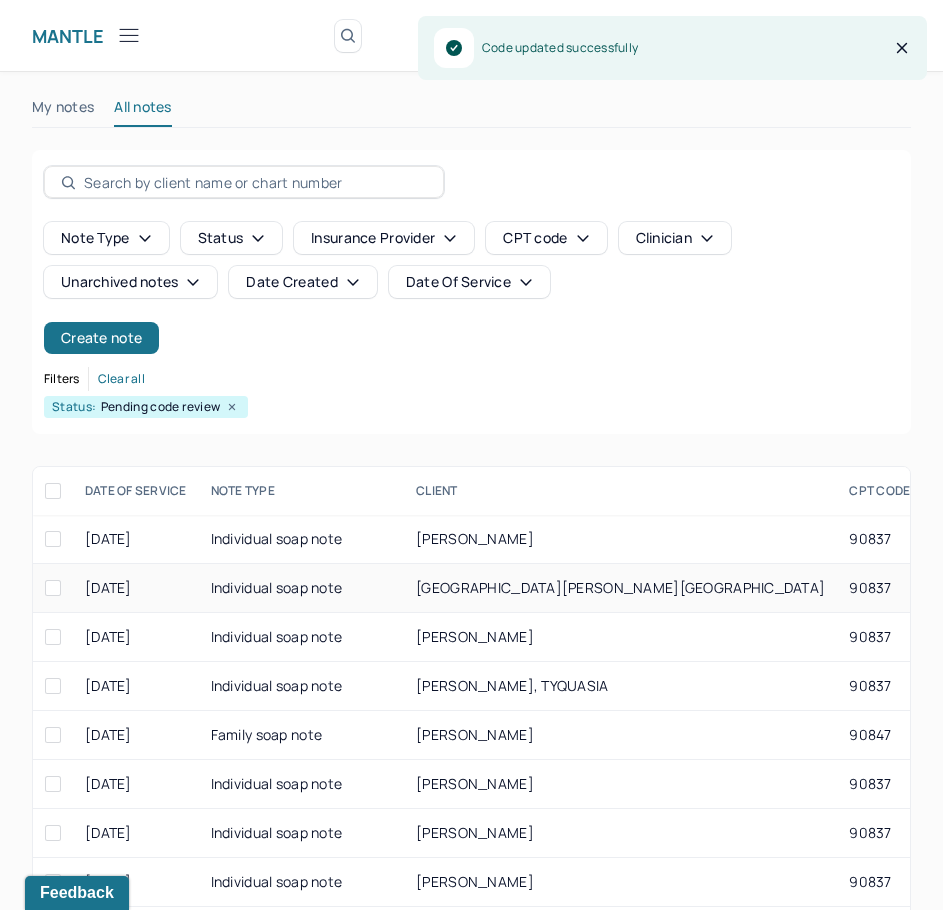scroll, scrollTop: 300, scrollLeft: 0, axis: vertical 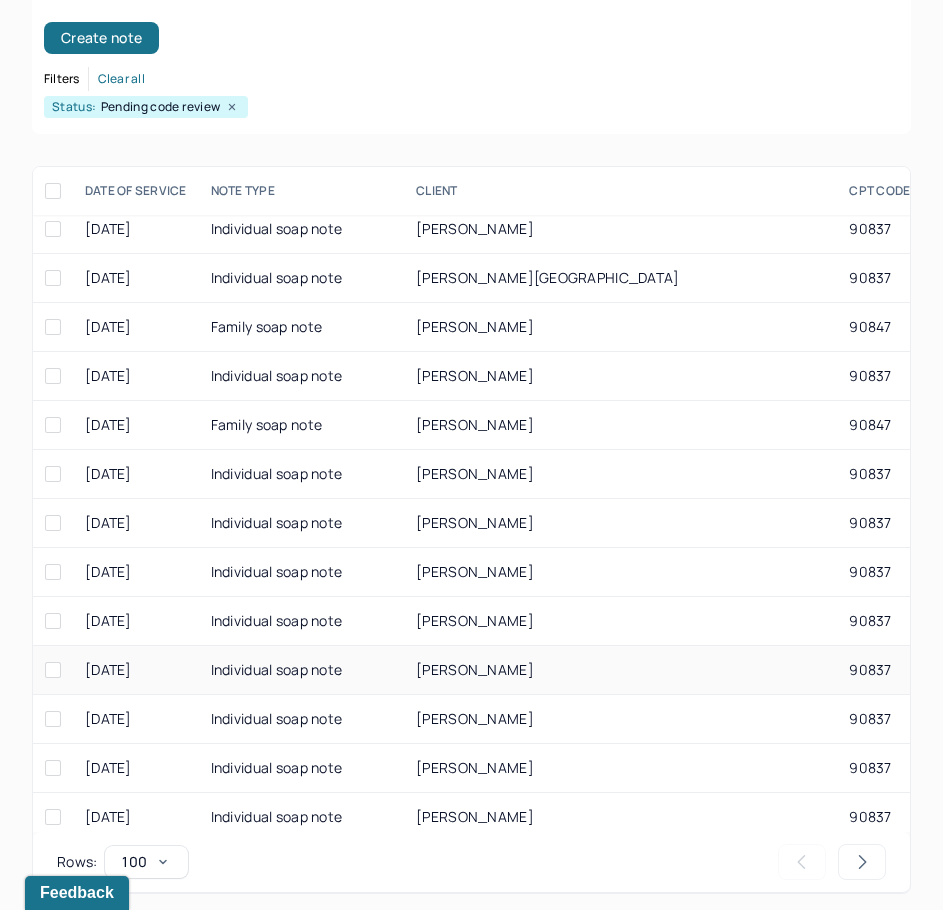 click on "90837" at bounding box center (882, 670) 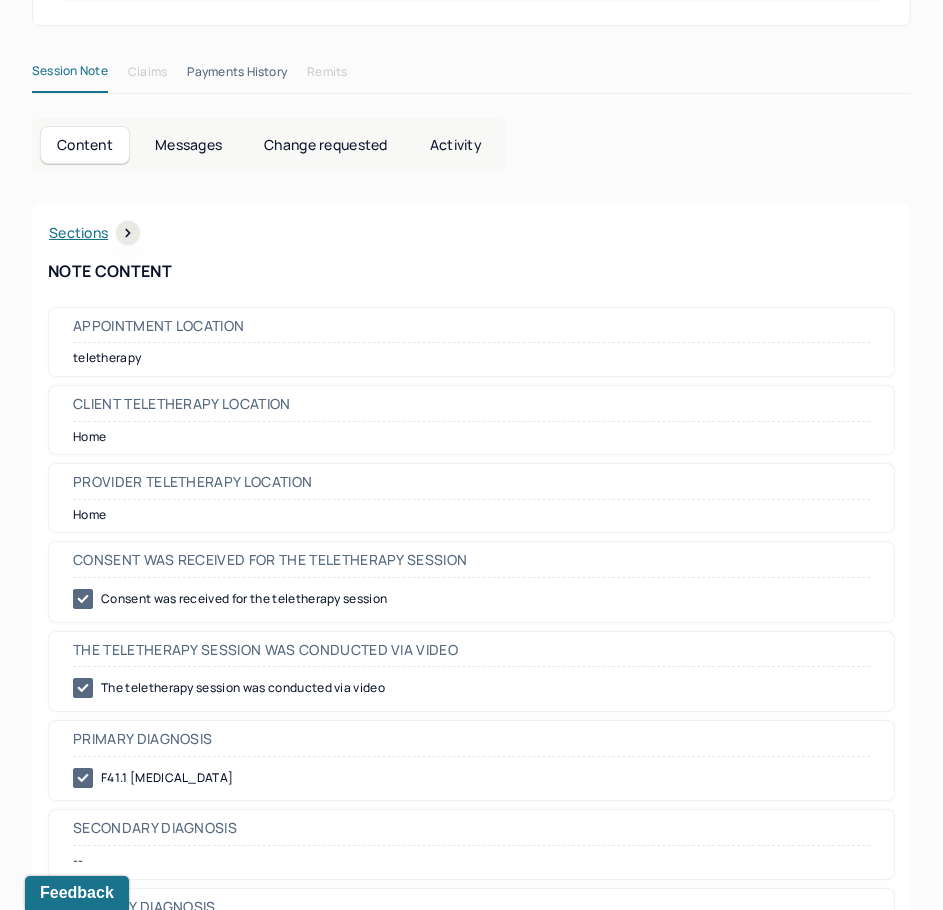 scroll, scrollTop: 500, scrollLeft: 0, axis: vertical 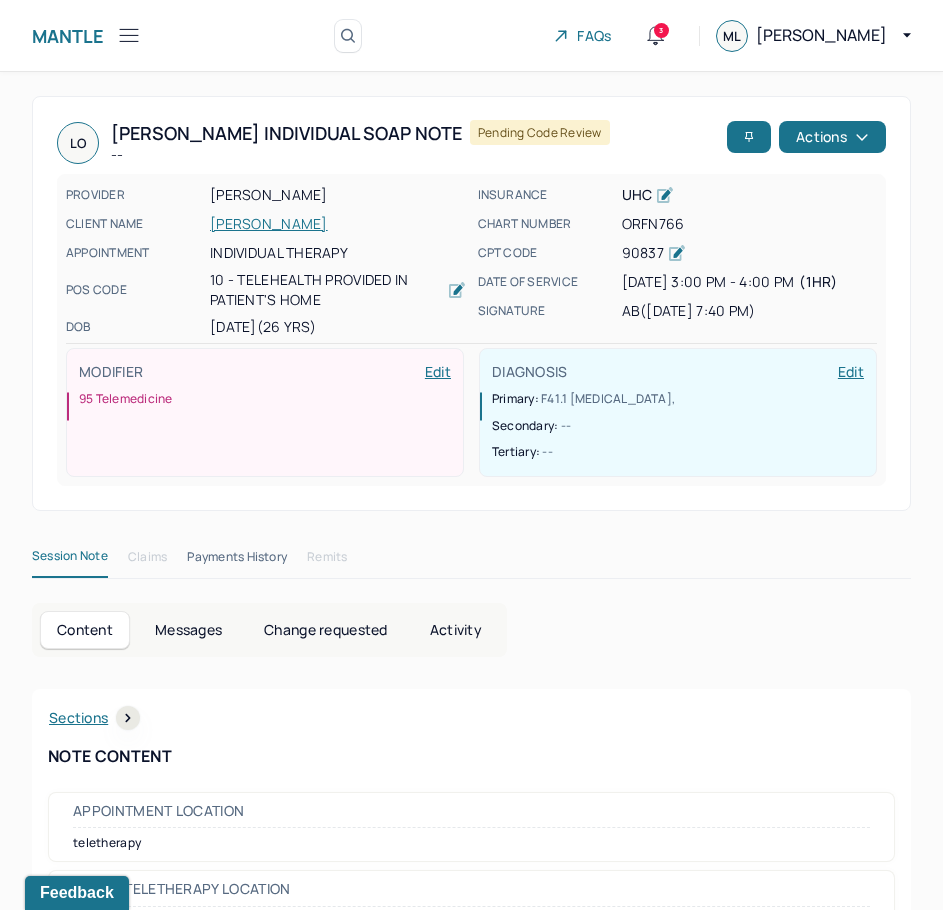drag, startPoint x: 804, startPoint y: 584, endPoint x: 997, endPoint y: 165, distance: 461.31335 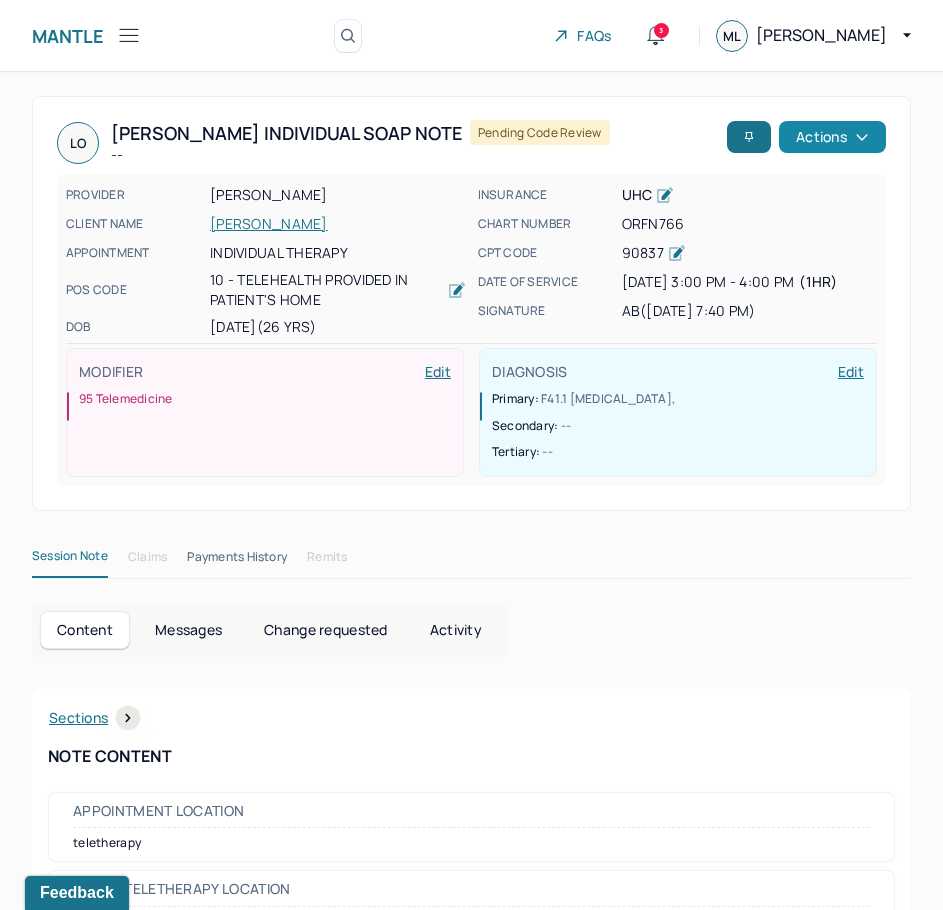 click on "Actions" at bounding box center (832, 137) 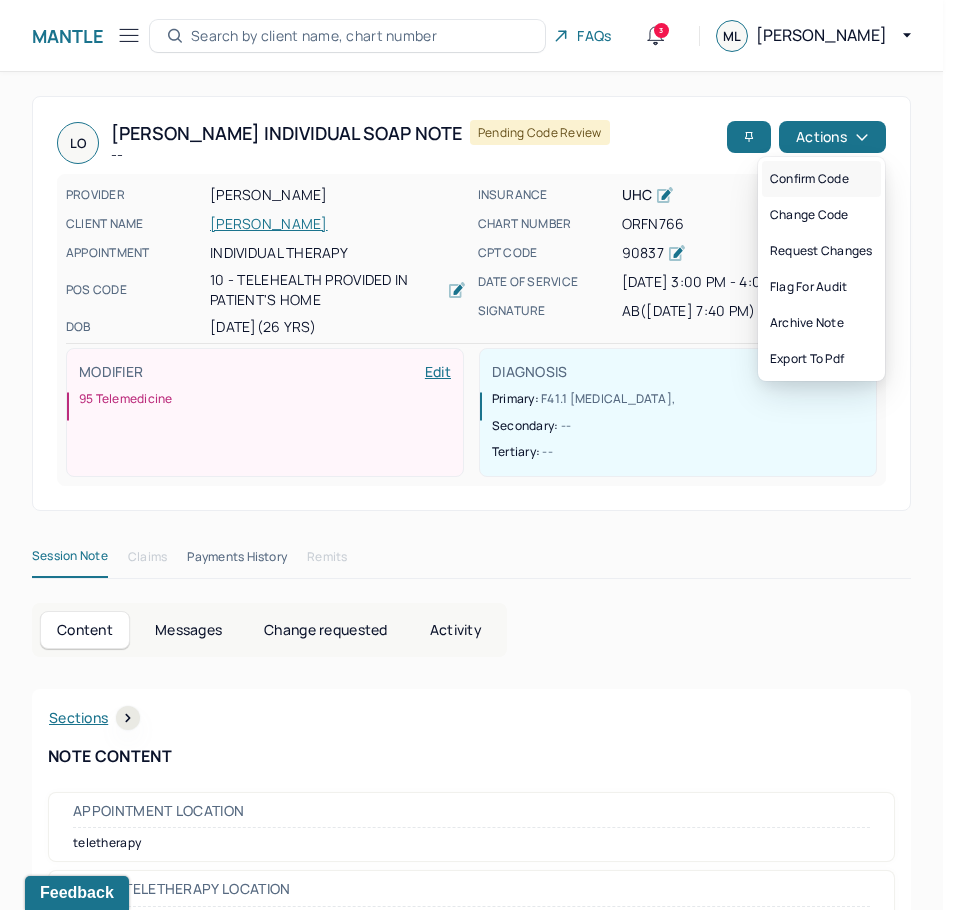 click on "Confirm code" at bounding box center [821, 179] 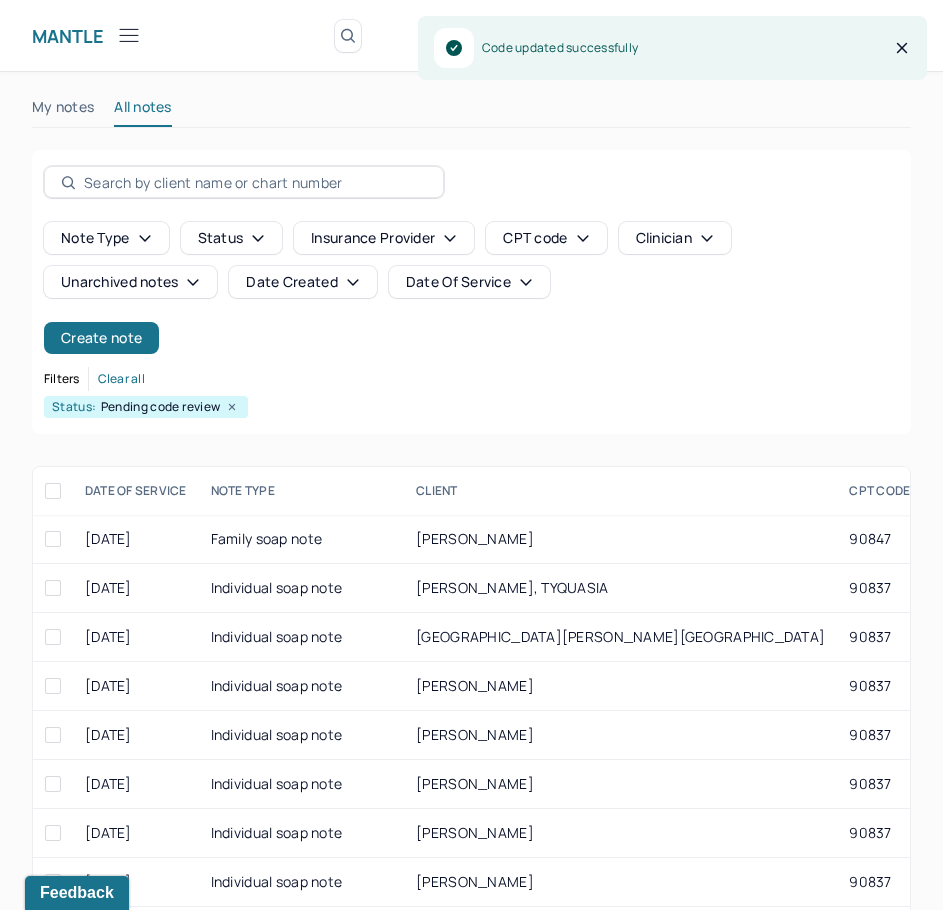scroll, scrollTop: 300, scrollLeft: 0, axis: vertical 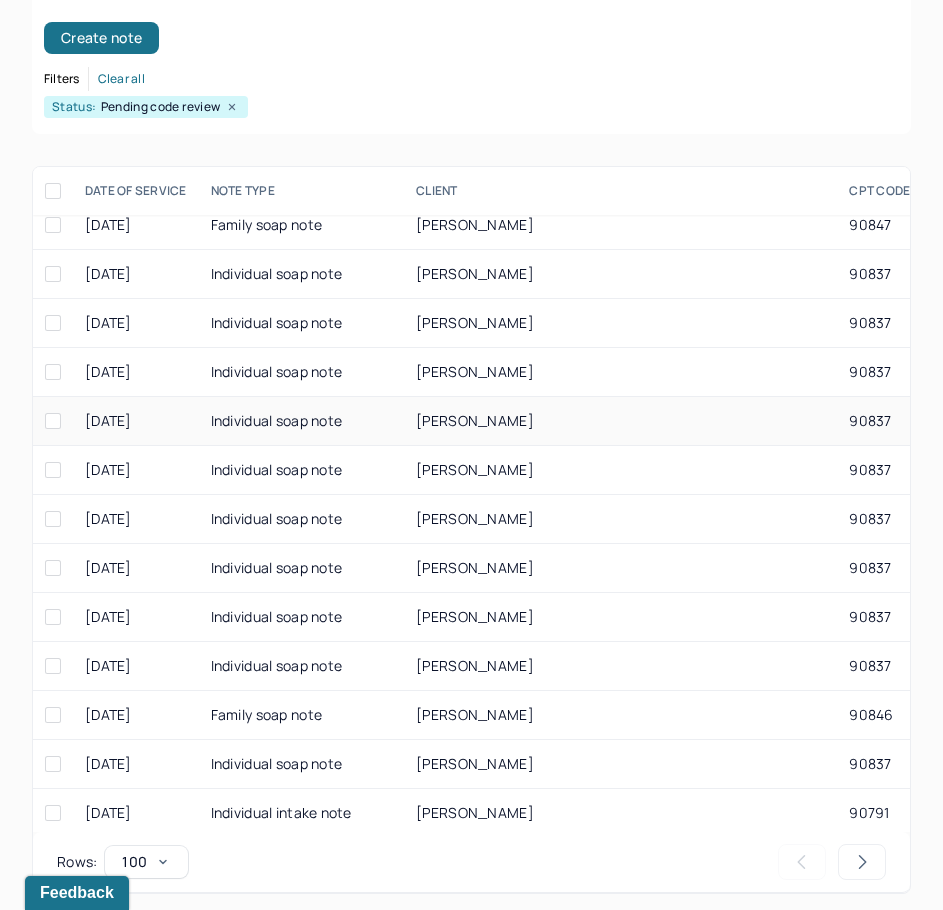 click on "[PERSON_NAME]" at bounding box center (620, 421) 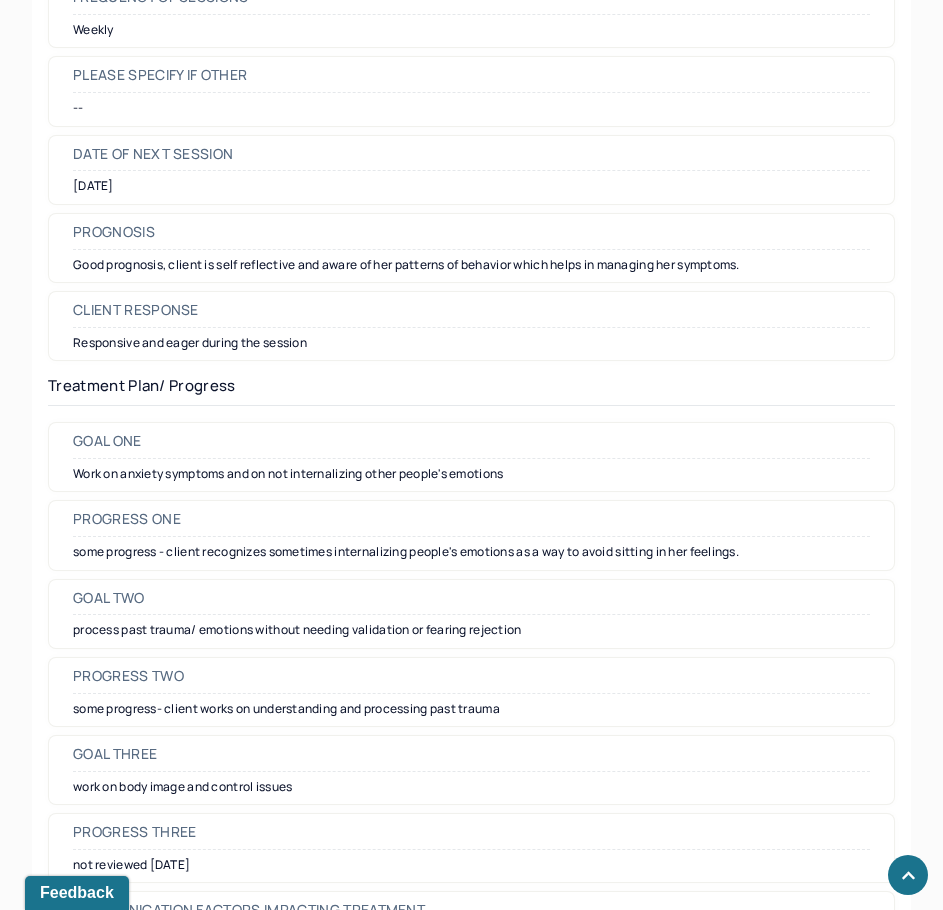 scroll, scrollTop: 2600, scrollLeft: 0, axis: vertical 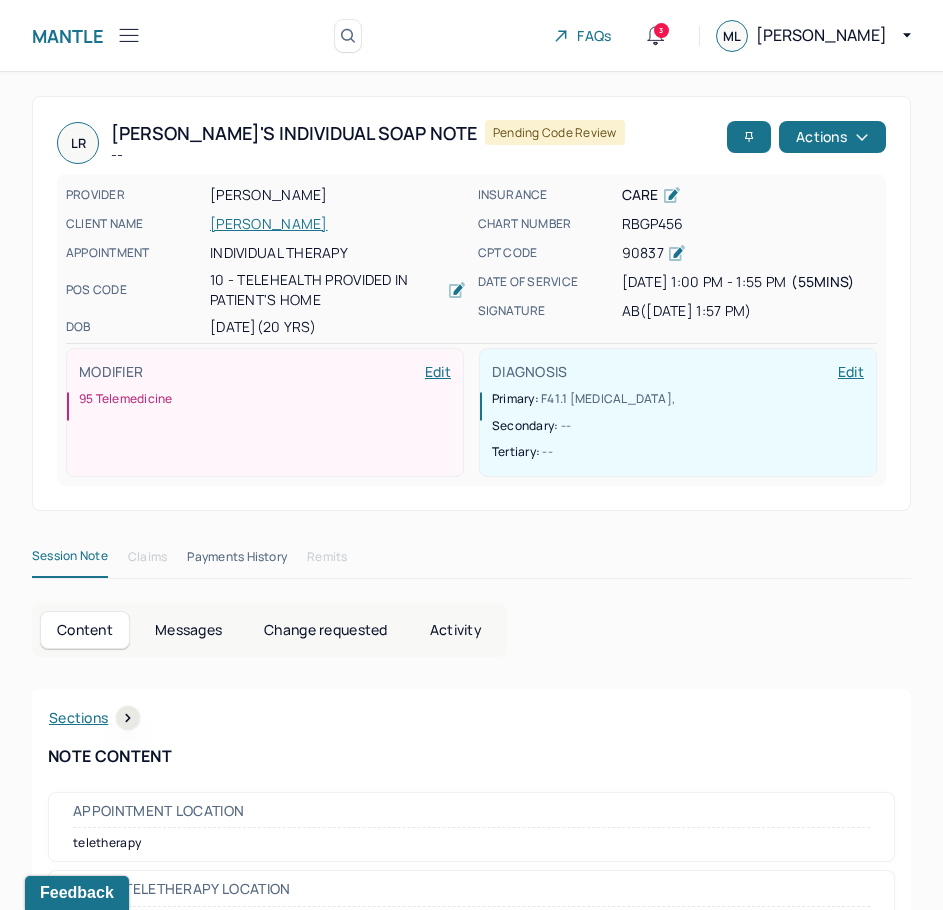 drag, startPoint x: 847, startPoint y: 473, endPoint x: 950, endPoint y: 143, distance: 345.70074 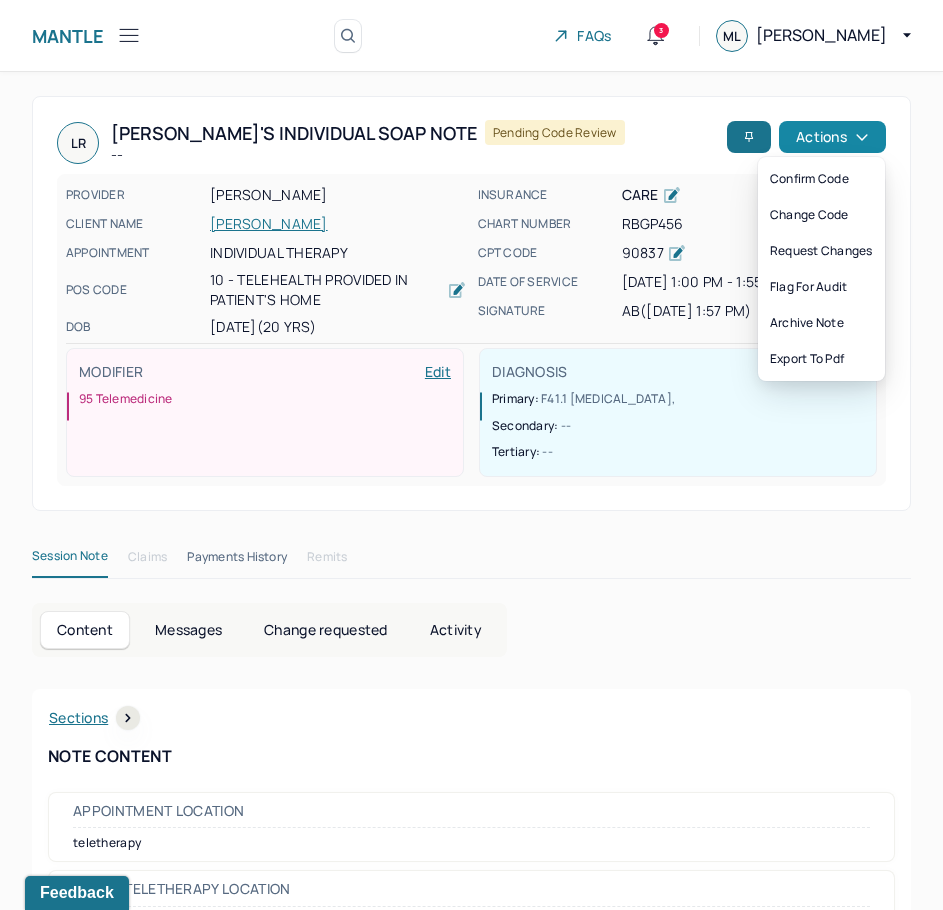 click on "Actions" at bounding box center (832, 137) 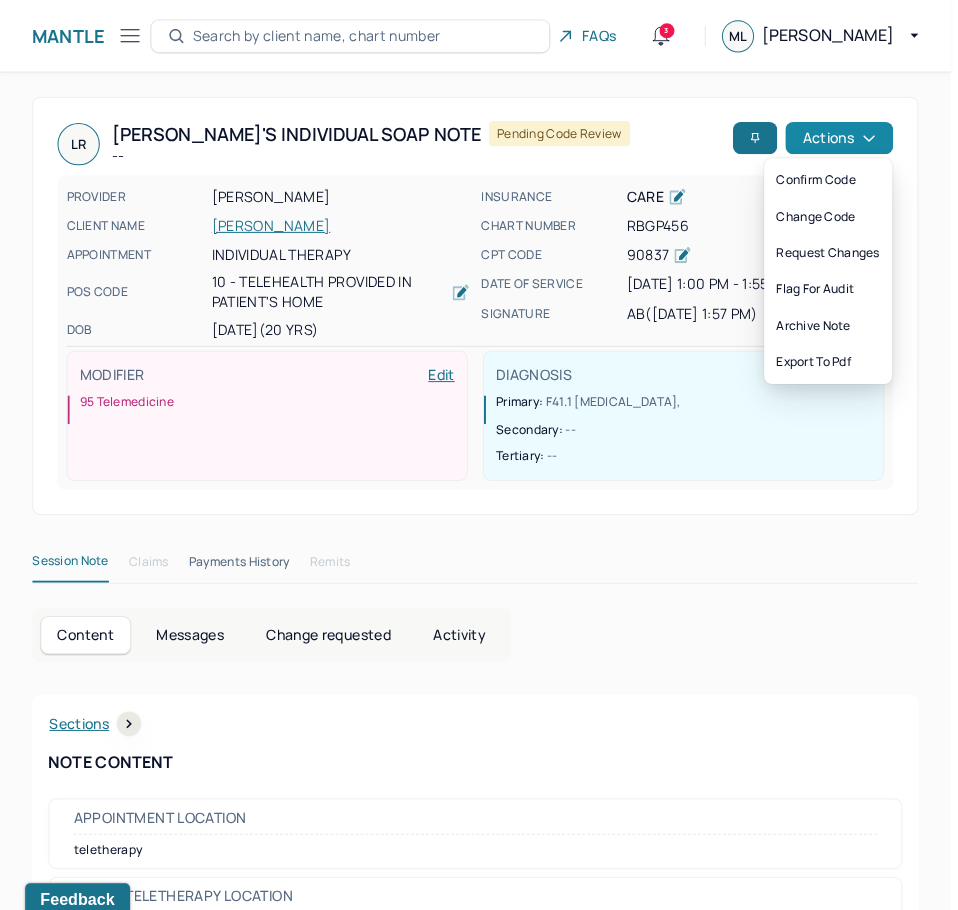 click on "Actions" at bounding box center (832, 137) 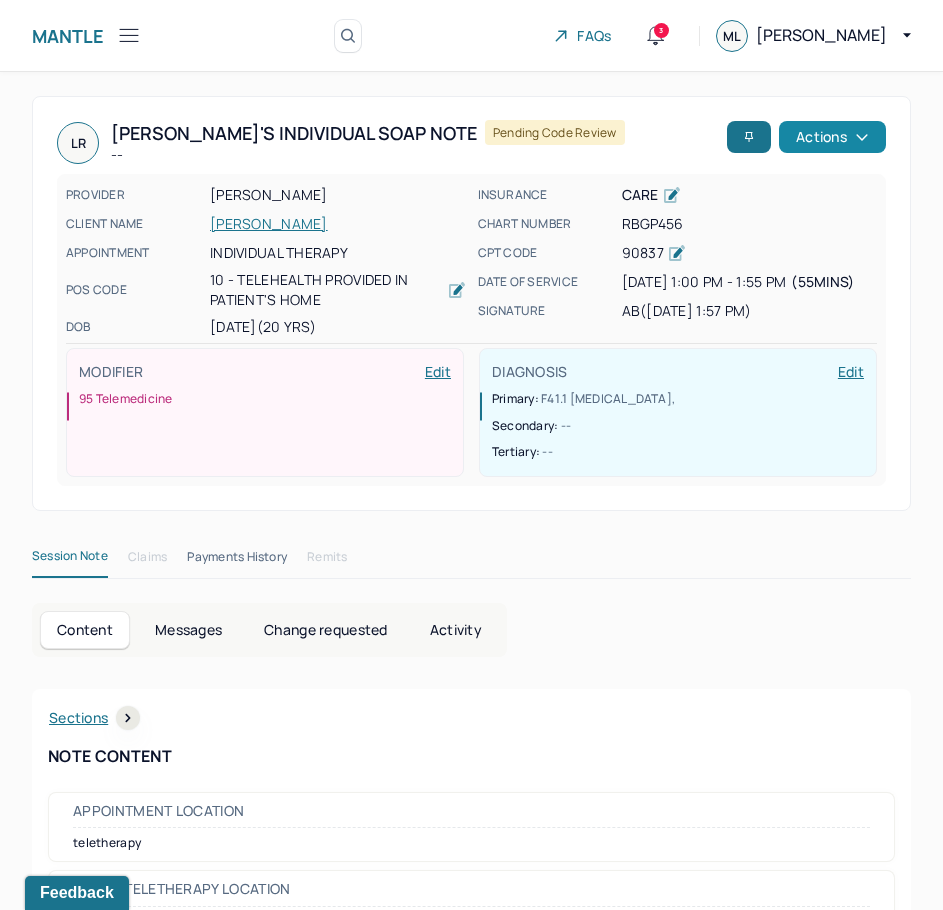 click on "Actions" at bounding box center (832, 137) 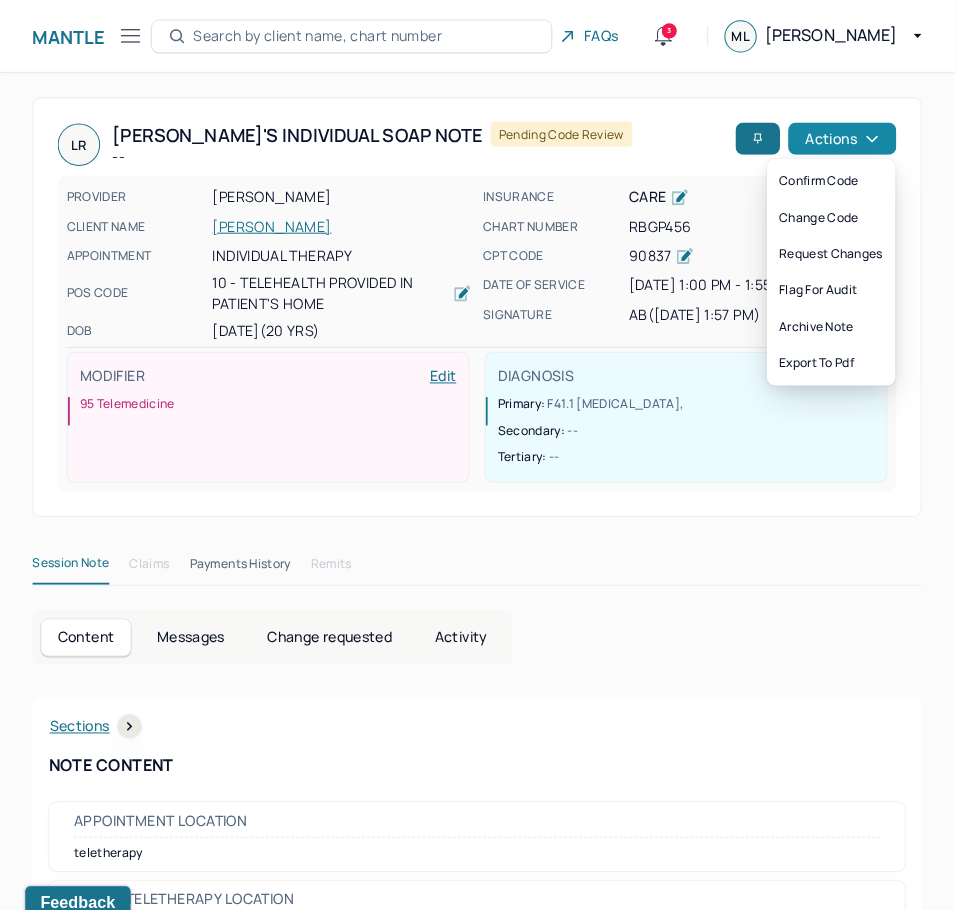 click on "Actions" at bounding box center (832, 137) 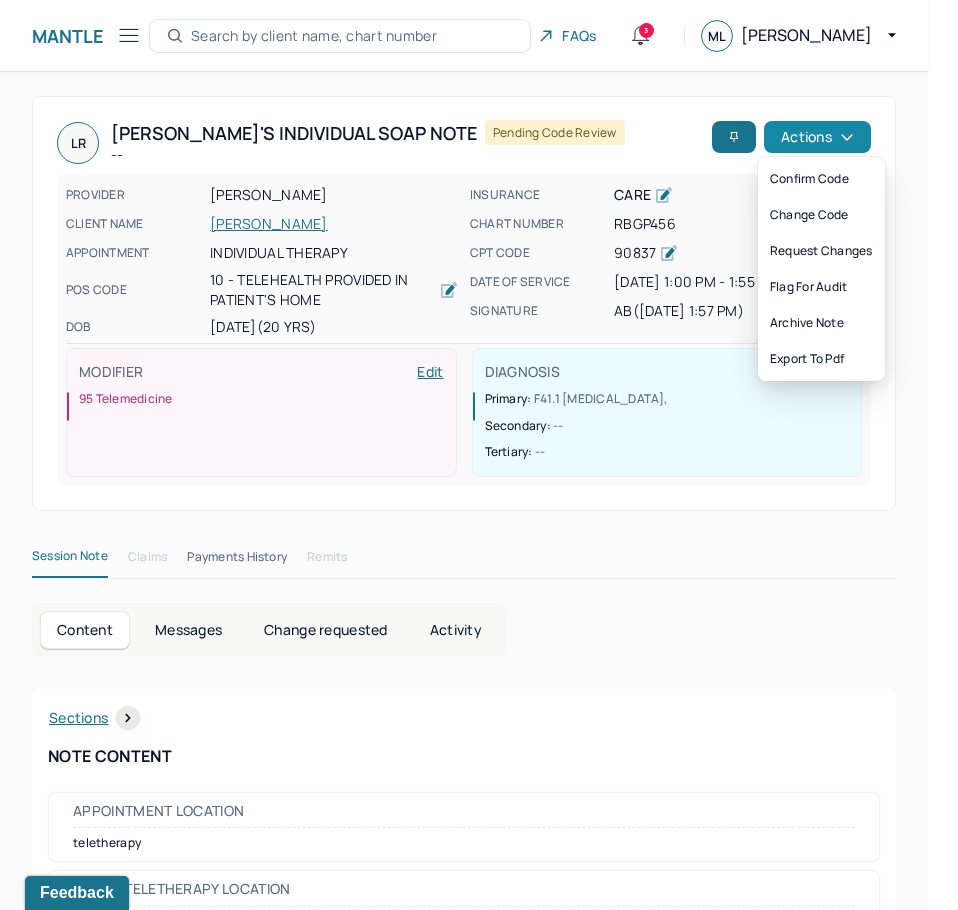 click on "Actions" at bounding box center (817, 137) 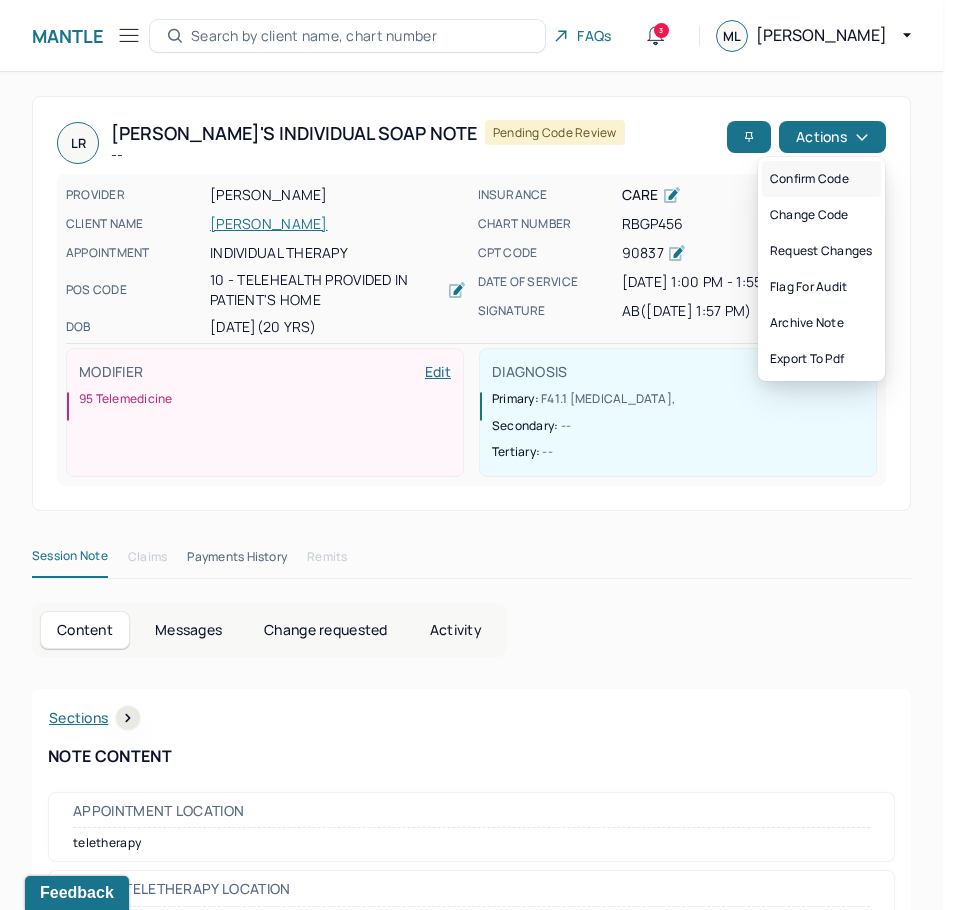 click on "Confirm code" at bounding box center (821, 179) 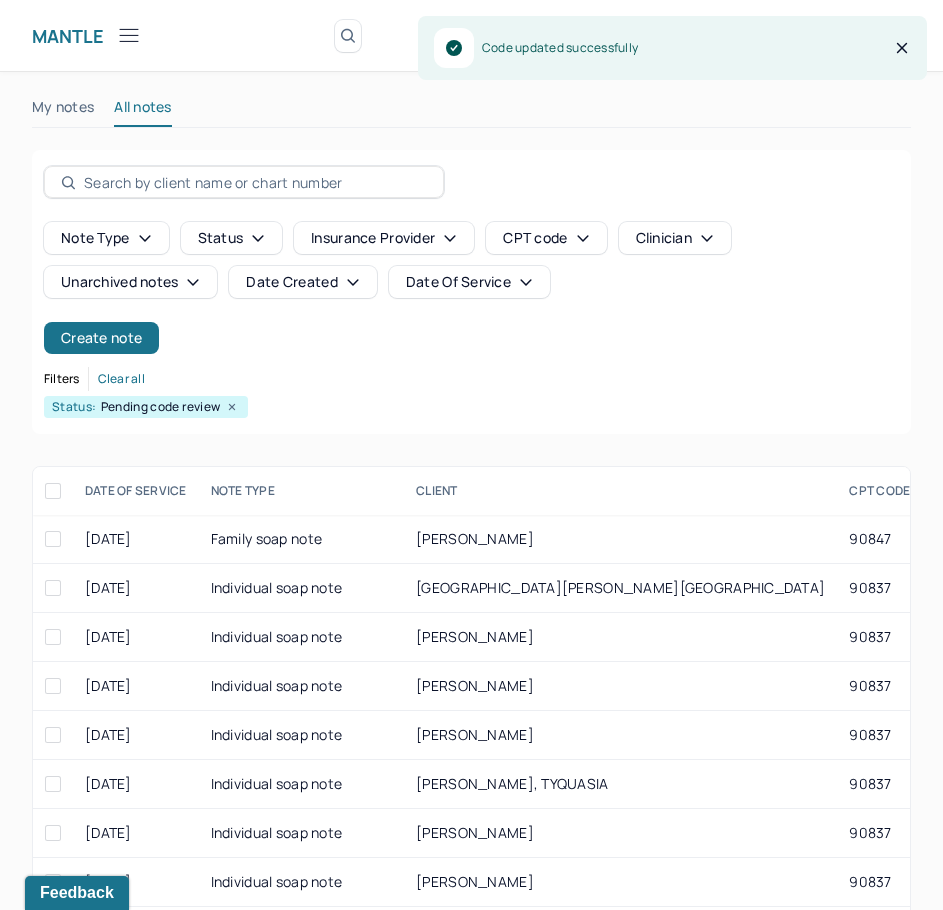 scroll, scrollTop: 300, scrollLeft: 0, axis: vertical 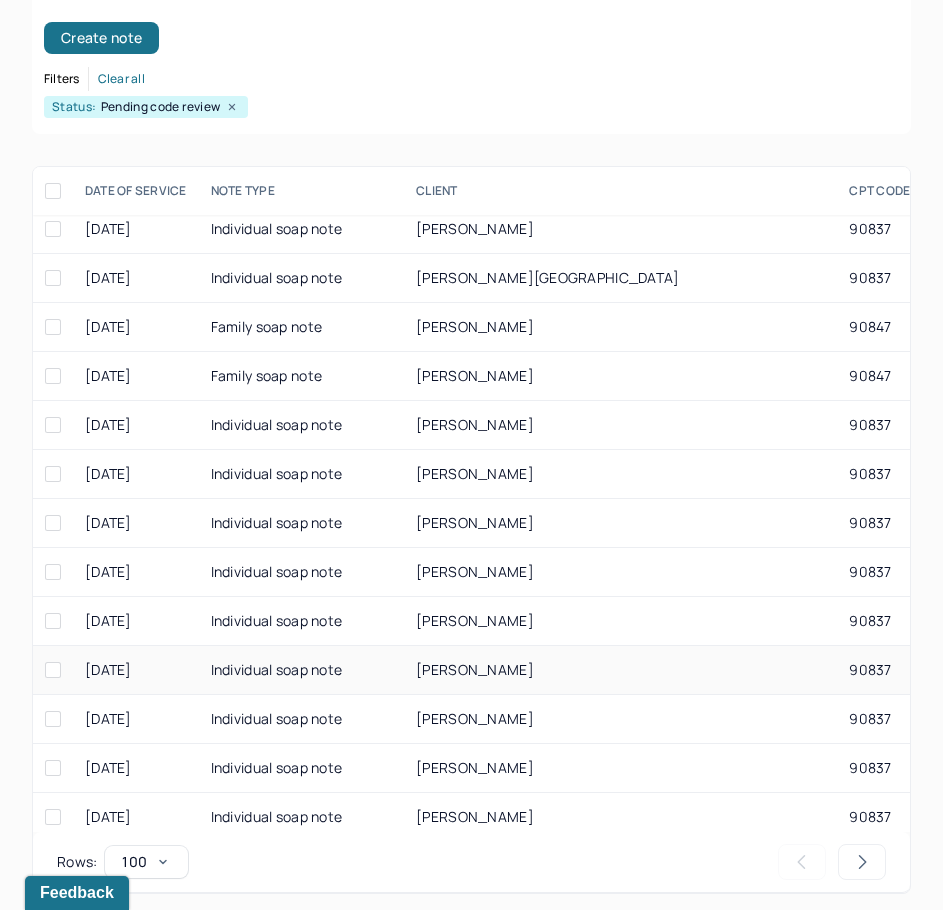 click on "90837" at bounding box center [882, 670] 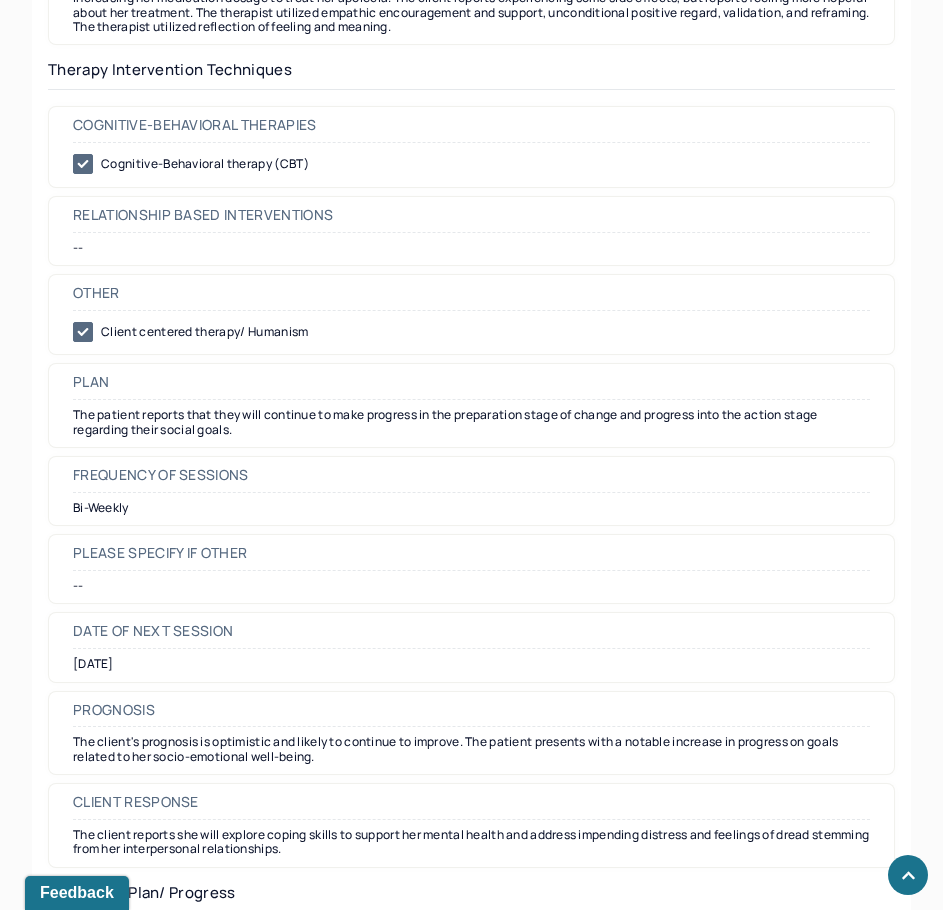 scroll, scrollTop: 2100, scrollLeft: 0, axis: vertical 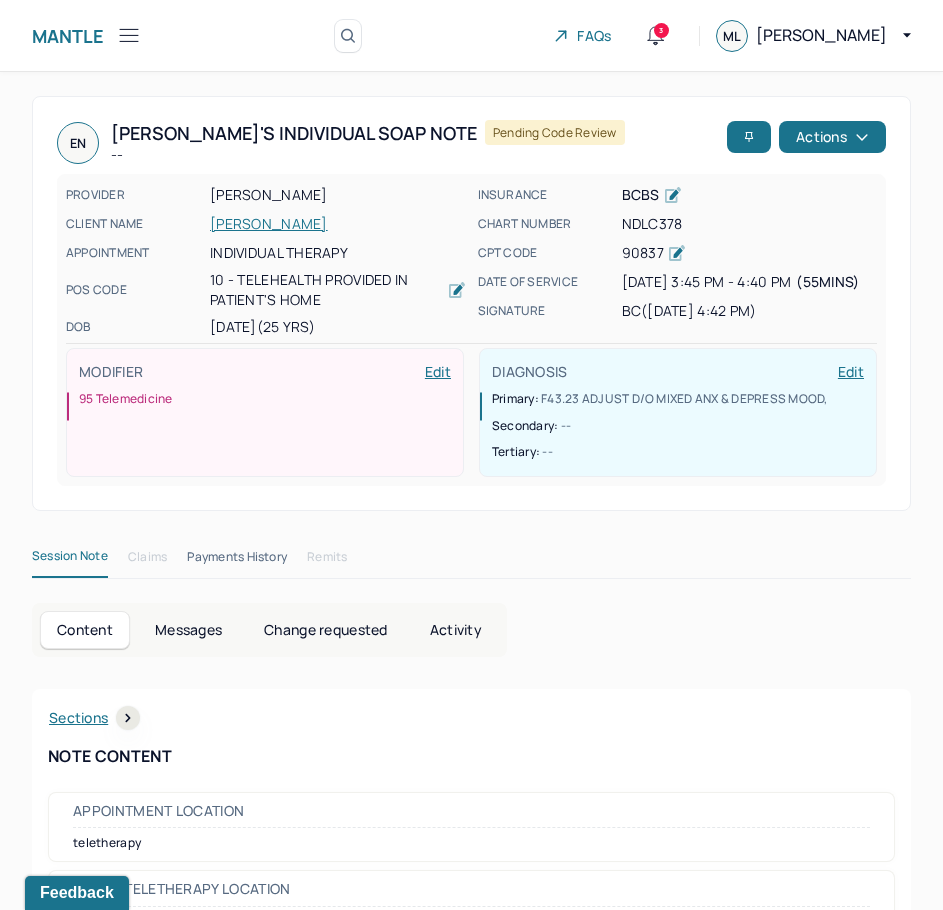 drag, startPoint x: 791, startPoint y: 703, endPoint x: 909, endPoint y: 178, distance: 538.0976 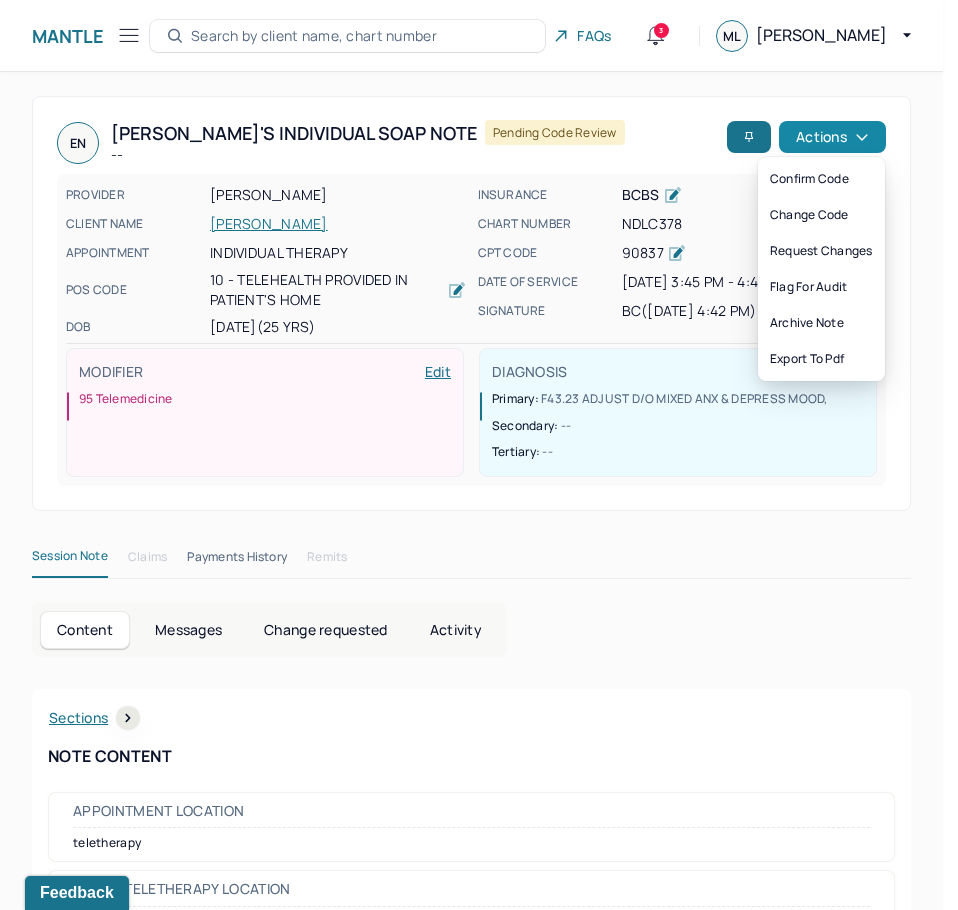 click 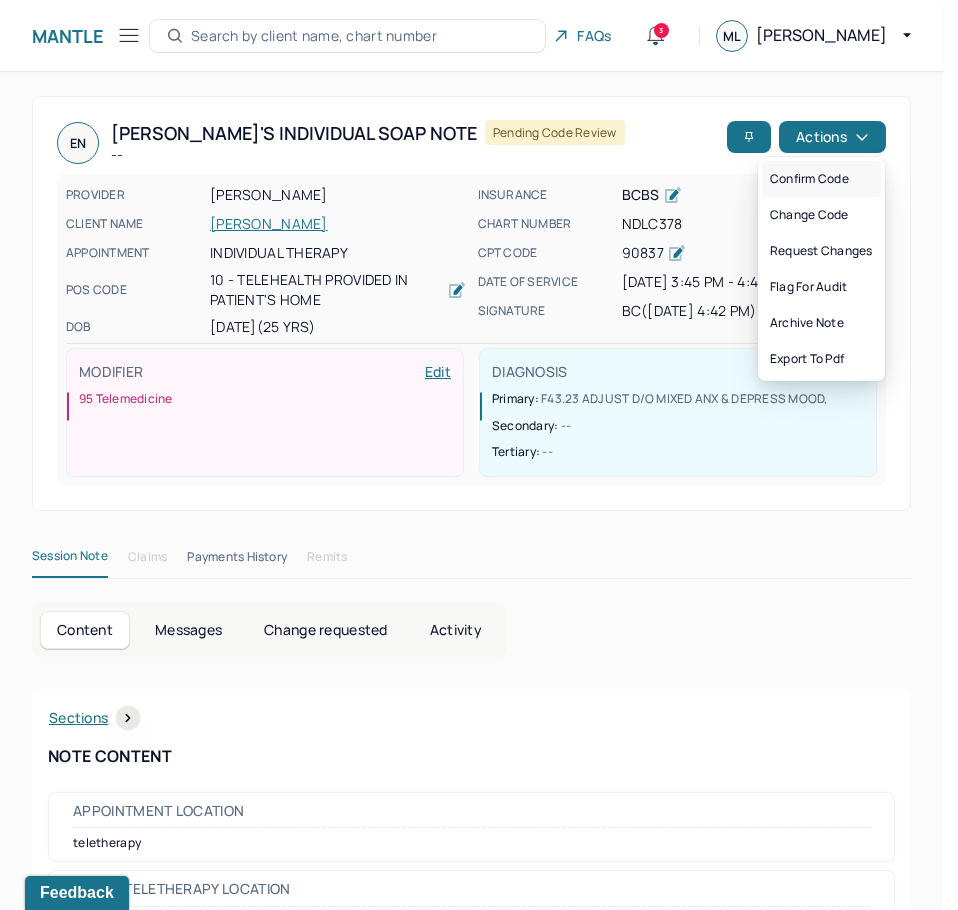 click on "Confirm code" at bounding box center [821, 179] 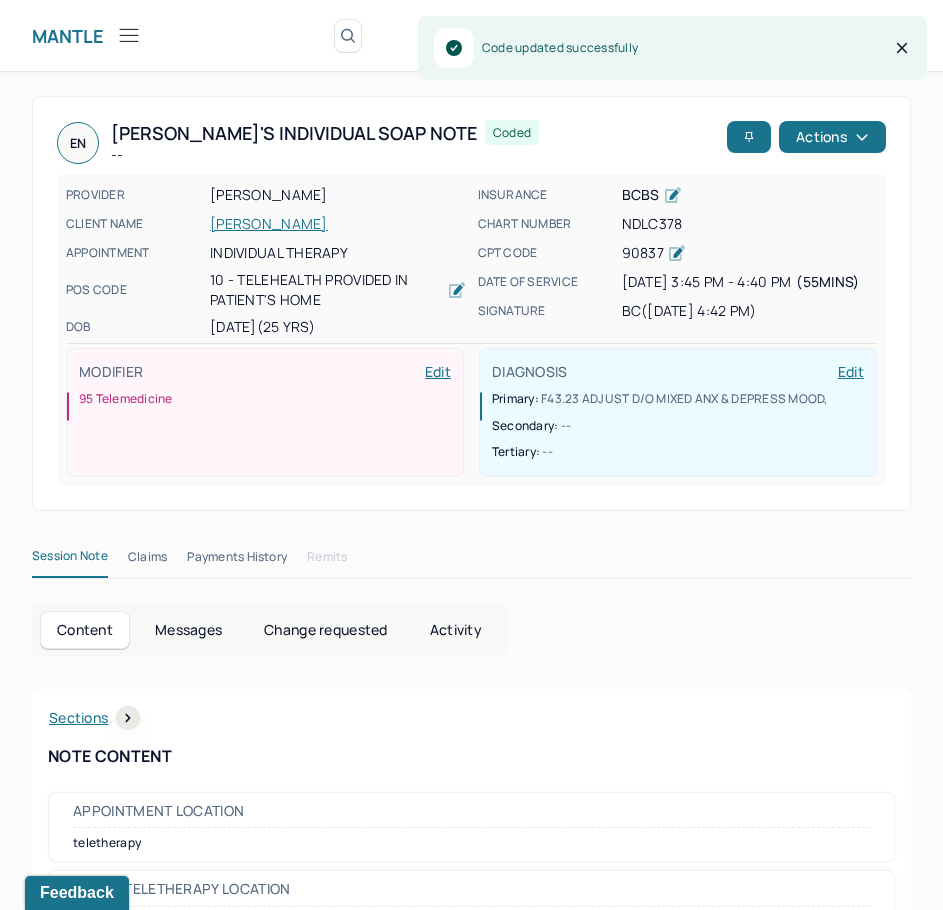 scroll, scrollTop: 300, scrollLeft: 0, axis: vertical 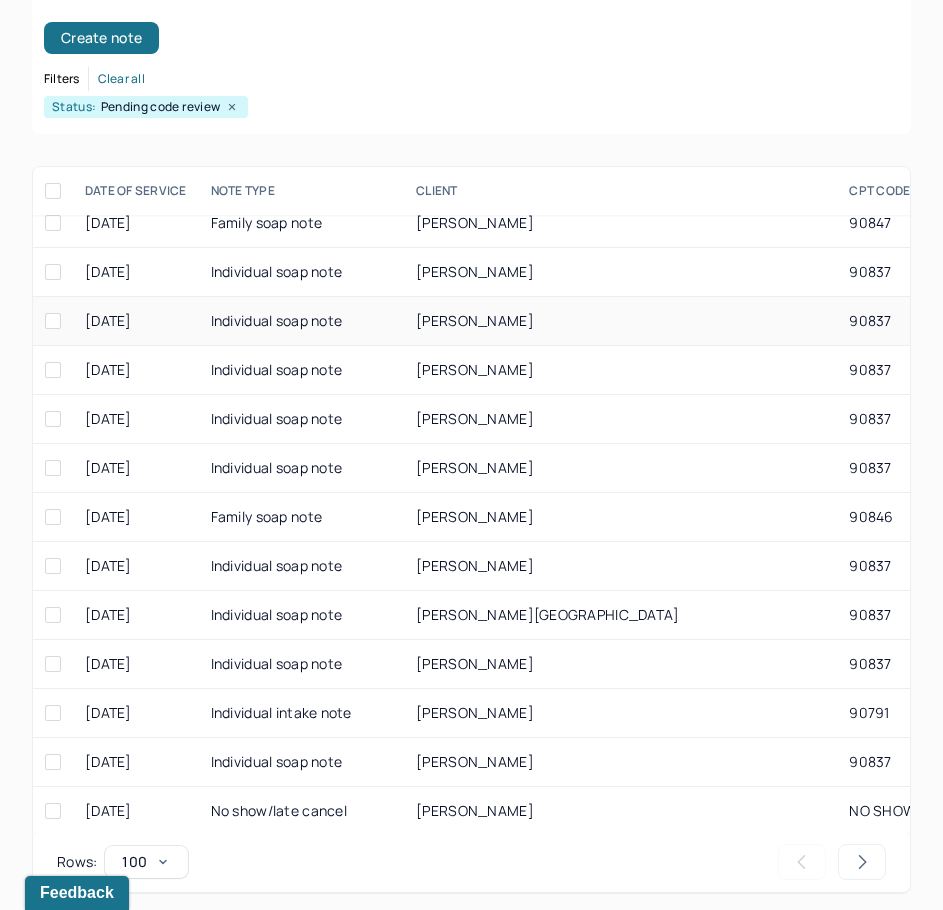click on "90837" at bounding box center [882, 321] 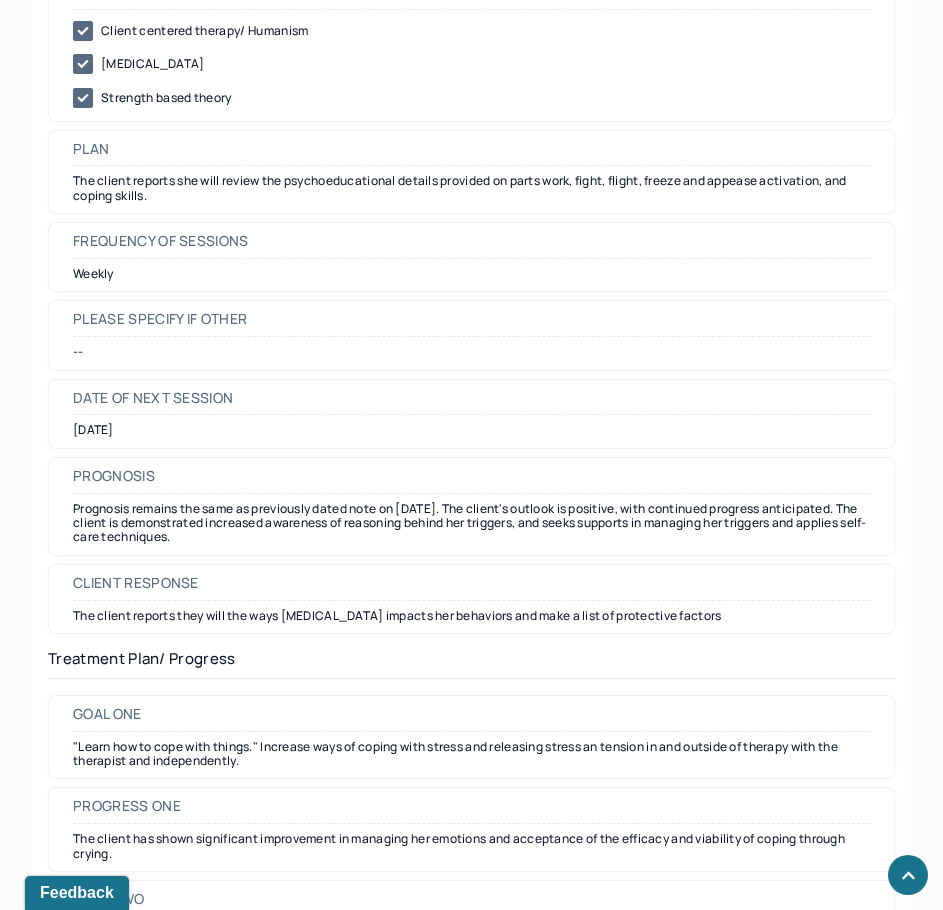 scroll, scrollTop: 2400, scrollLeft: 0, axis: vertical 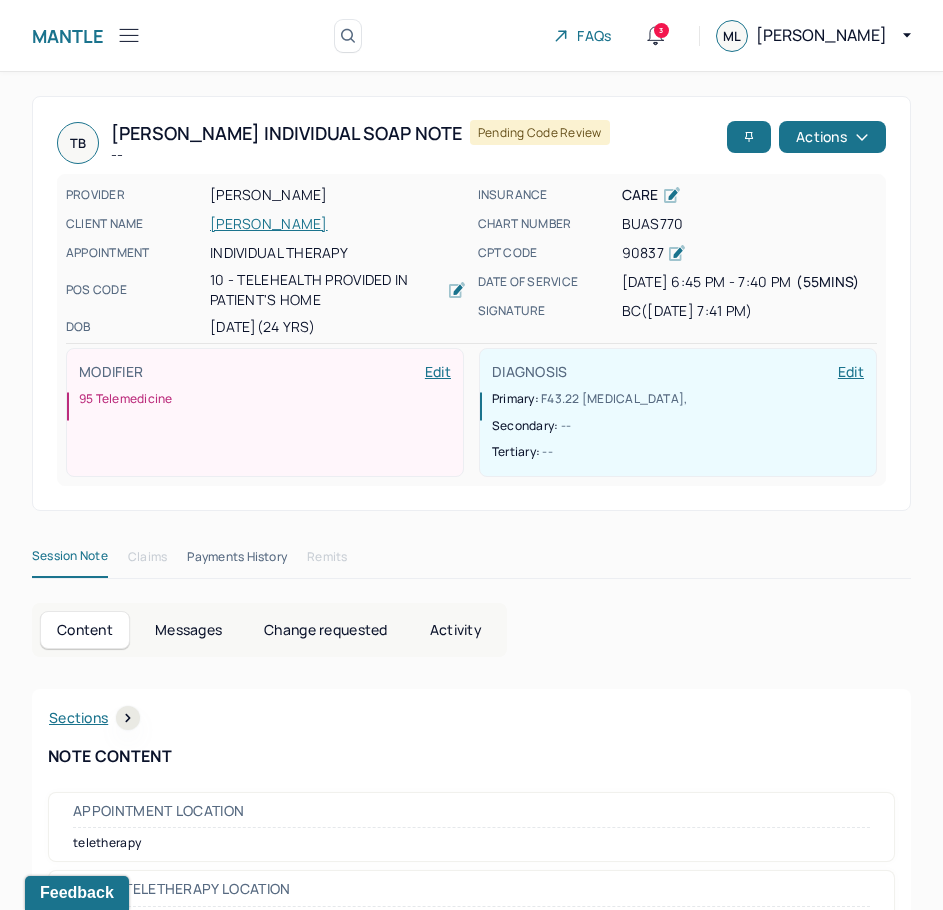 drag, startPoint x: 688, startPoint y: 591, endPoint x: 828, endPoint y: 90, distance: 520.19324 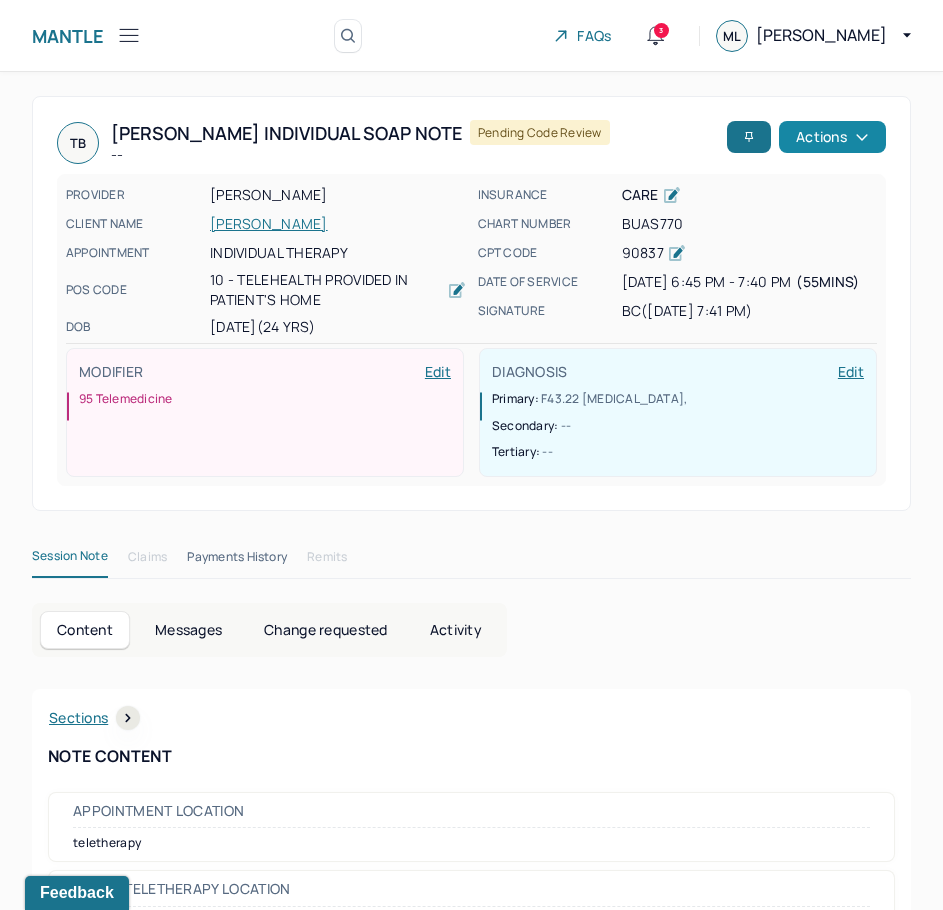 click on "Actions" at bounding box center [832, 137] 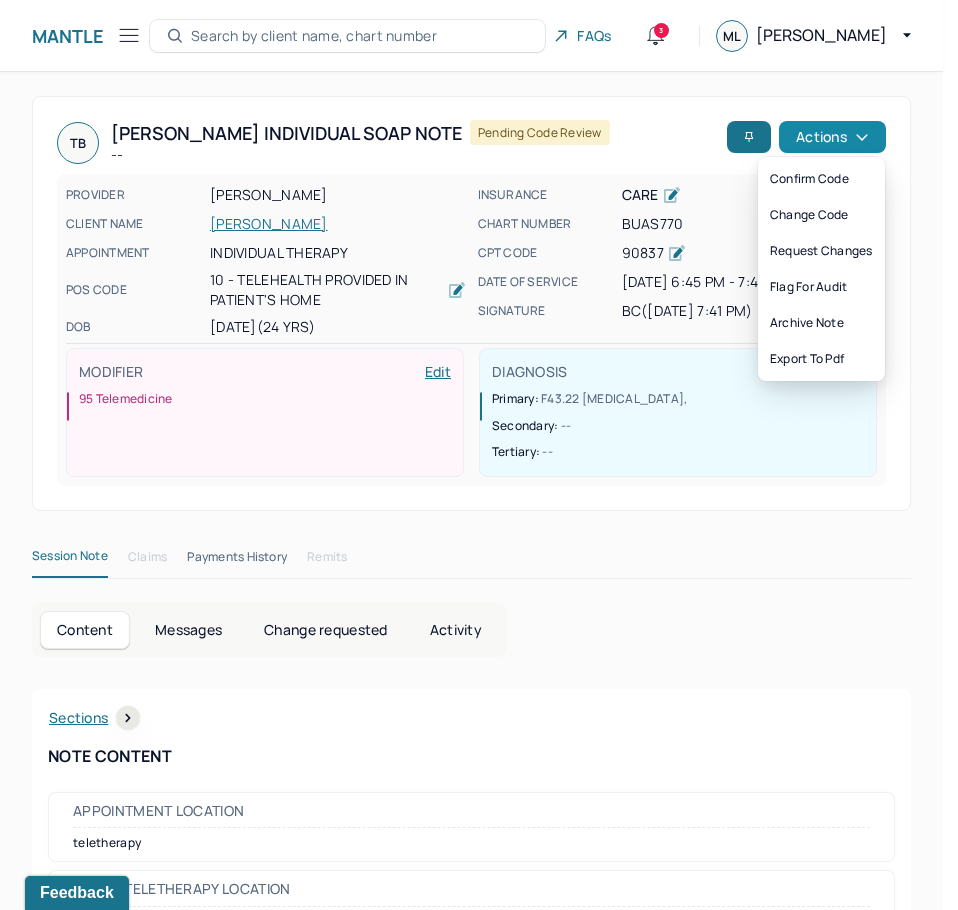 click on "Actions" at bounding box center (832, 137) 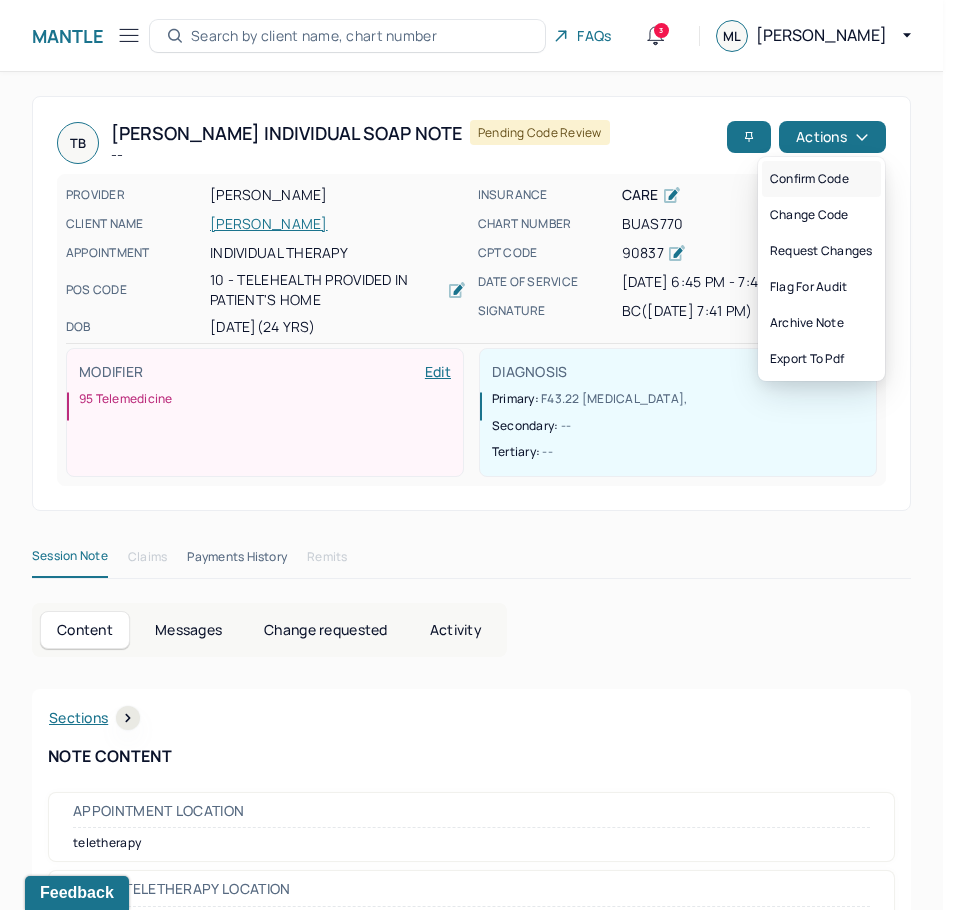 click on "Confirm code" at bounding box center [821, 179] 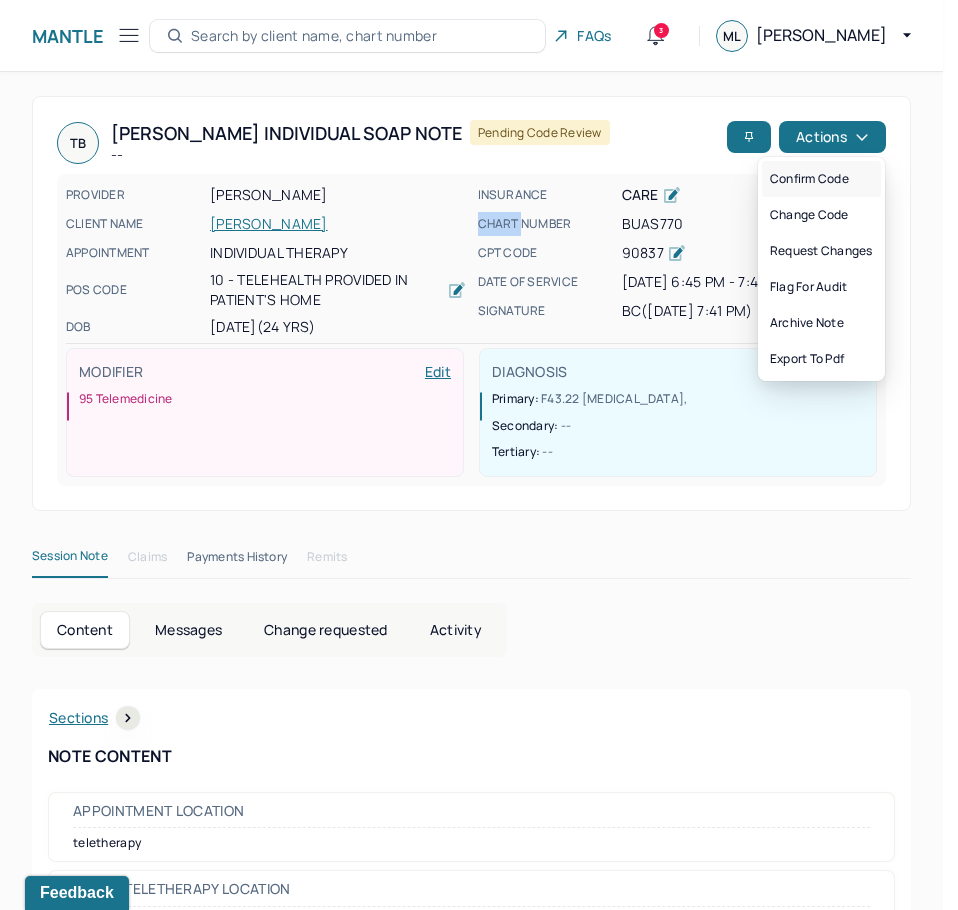 click on "PROVIDER [PERSON_NAME] CLIENT NAME [PERSON_NAME] APPOINTMENT Individual therapy POS CODE 10 - Telehealth Provided in Patient's Home     DOB [DEMOGRAPHIC_DATA]  (24 Yrs) INSURANCE CARE     CHART NUMBER BUAS770 CPT CODE 90837     DATE OF SERVICE [DATE]   6:45 PM   -   7:40 PM ( 55mins ) SIGNATURE BC  ([DATE] 7:41 PM) MODIFIER   Edit   95 Telemedicine DIAGNOSIS   Edit   Primary:   F43.22 [MEDICAL_DATA] ,  Secondary:   -- Tertiary:   --" at bounding box center (471, 330) 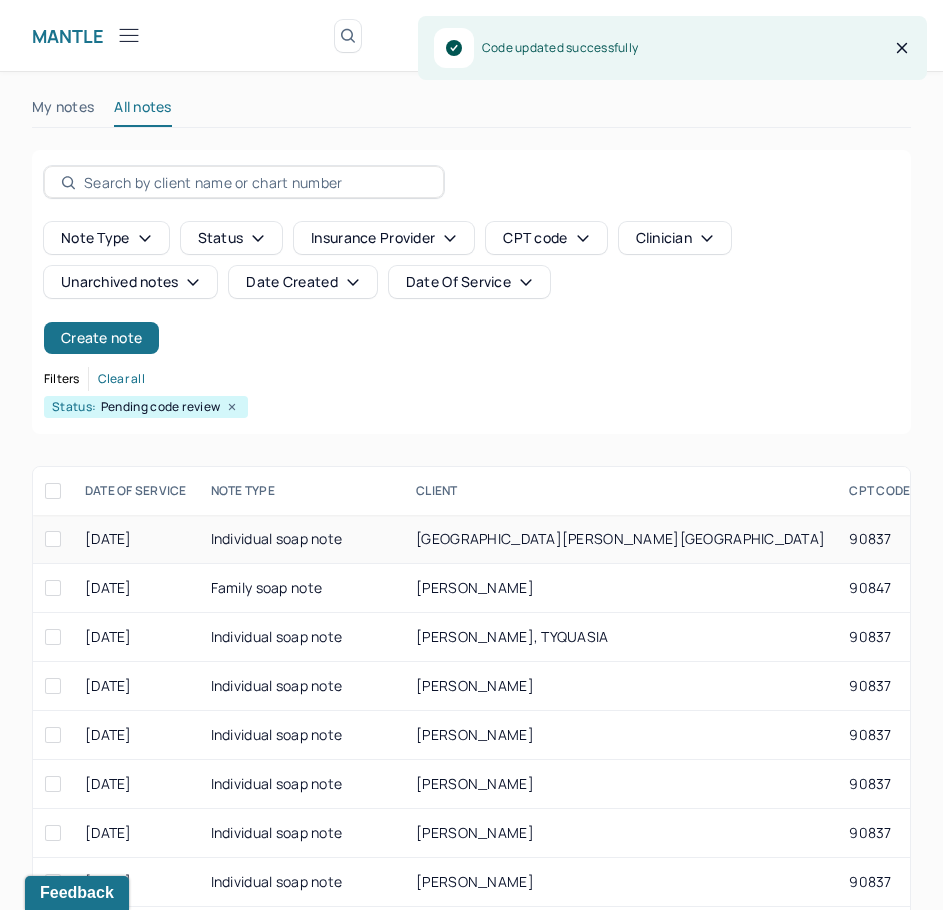 scroll, scrollTop: 300, scrollLeft: 0, axis: vertical 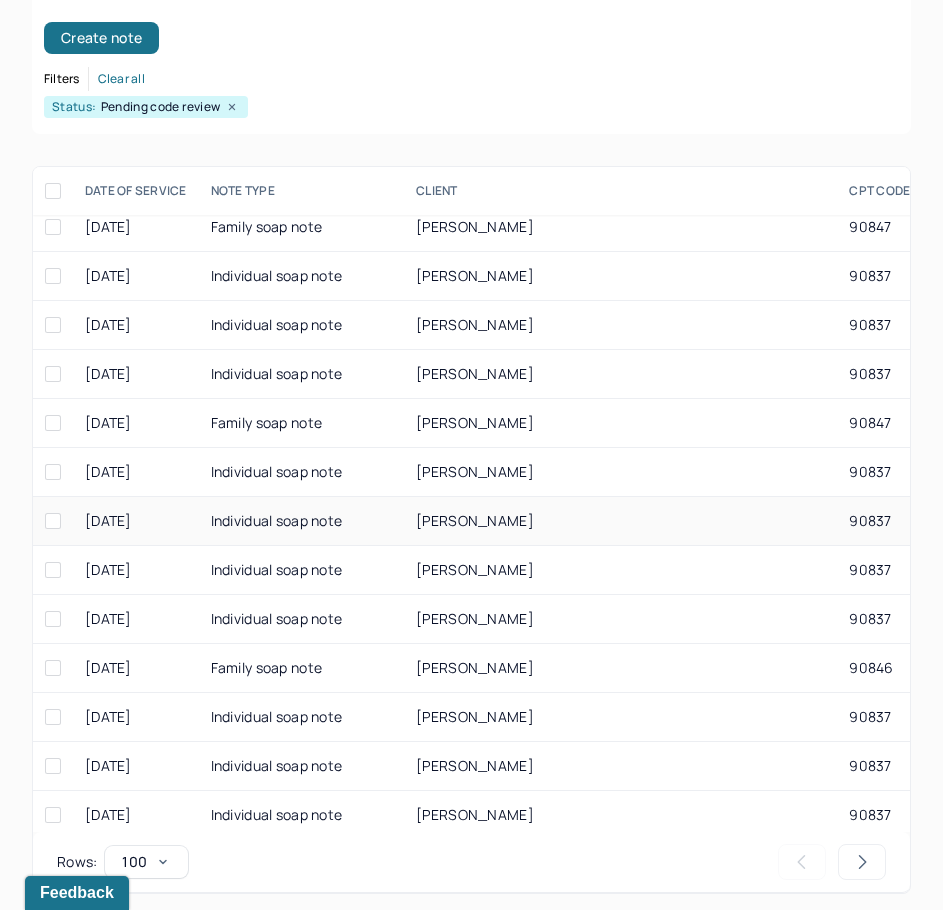 click on "[PERSON_NAME]" at bounding box center (620, 521) 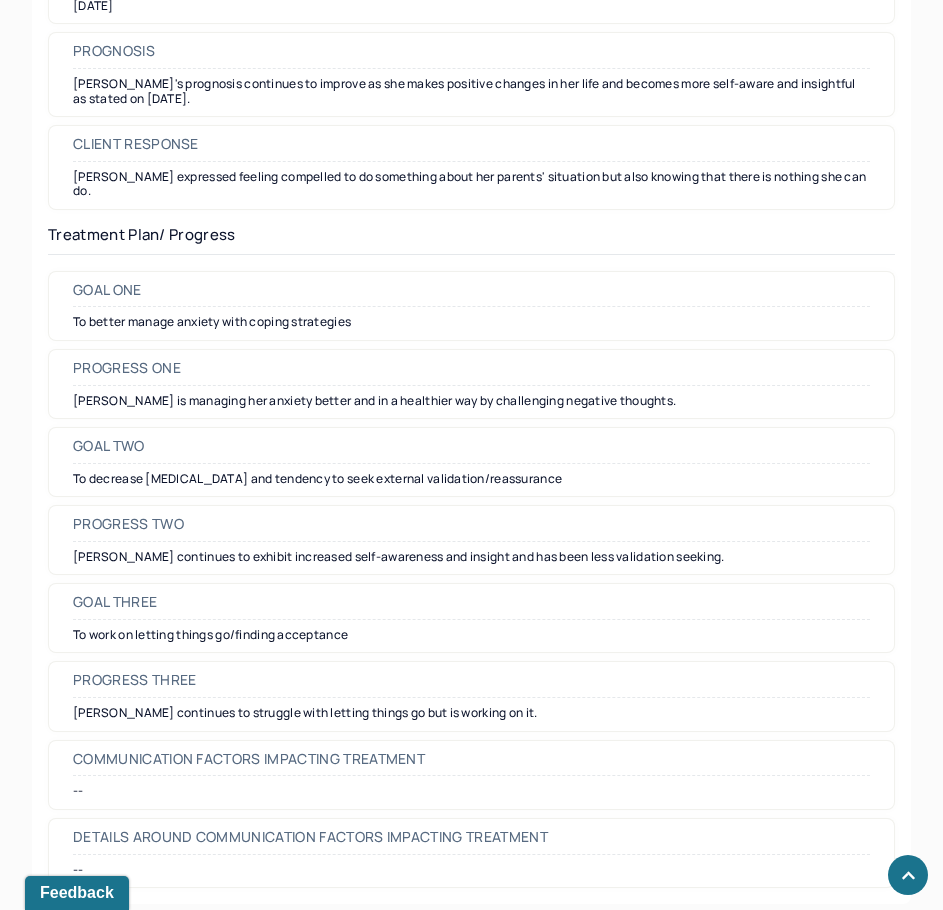 scroll, scrollTop: 2628, scrollLeft: 0, axis: vertical 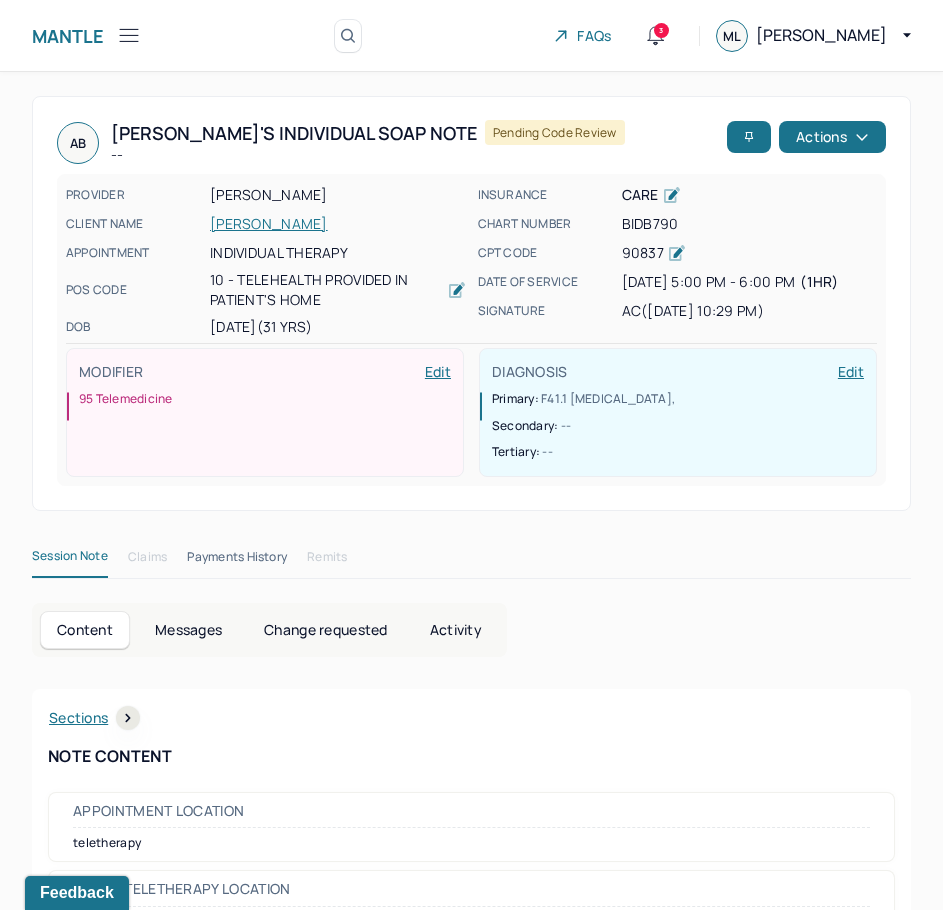 drag, startPoint x: 728, startPoint y: 582, endPoint x: 813, endPoint y: 113, distance: 476.64032 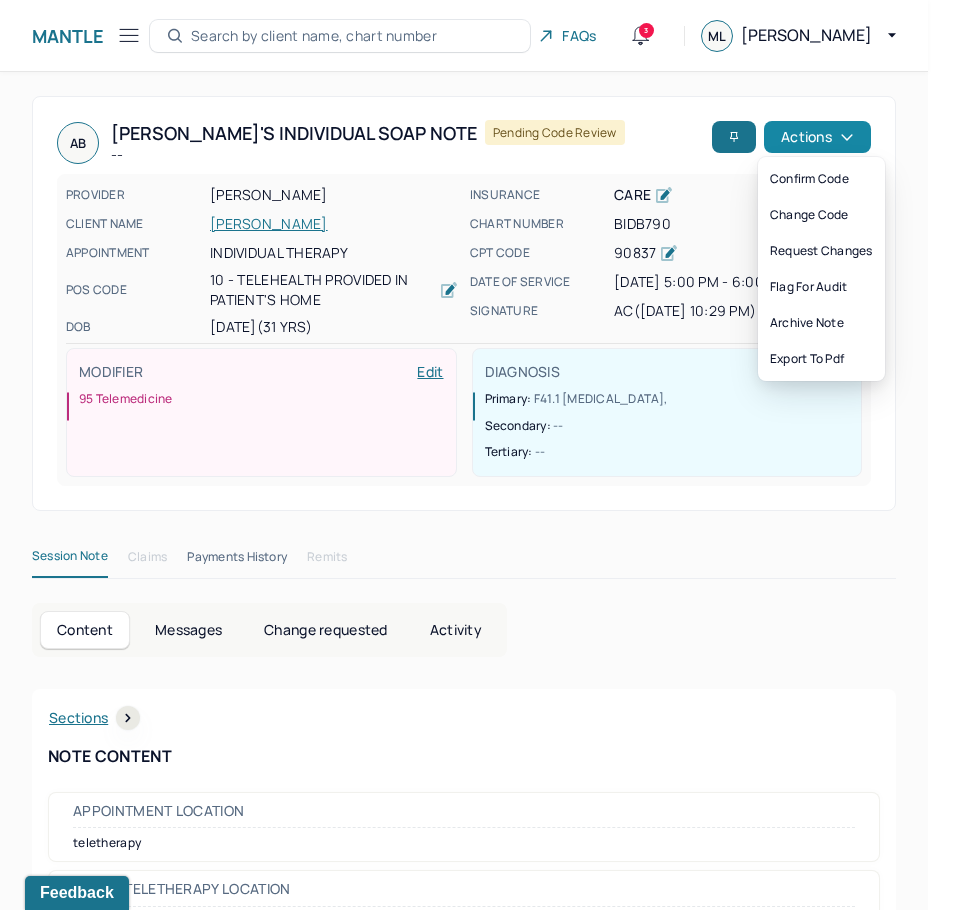 click on "Actions" at bounding box center [817, 137] 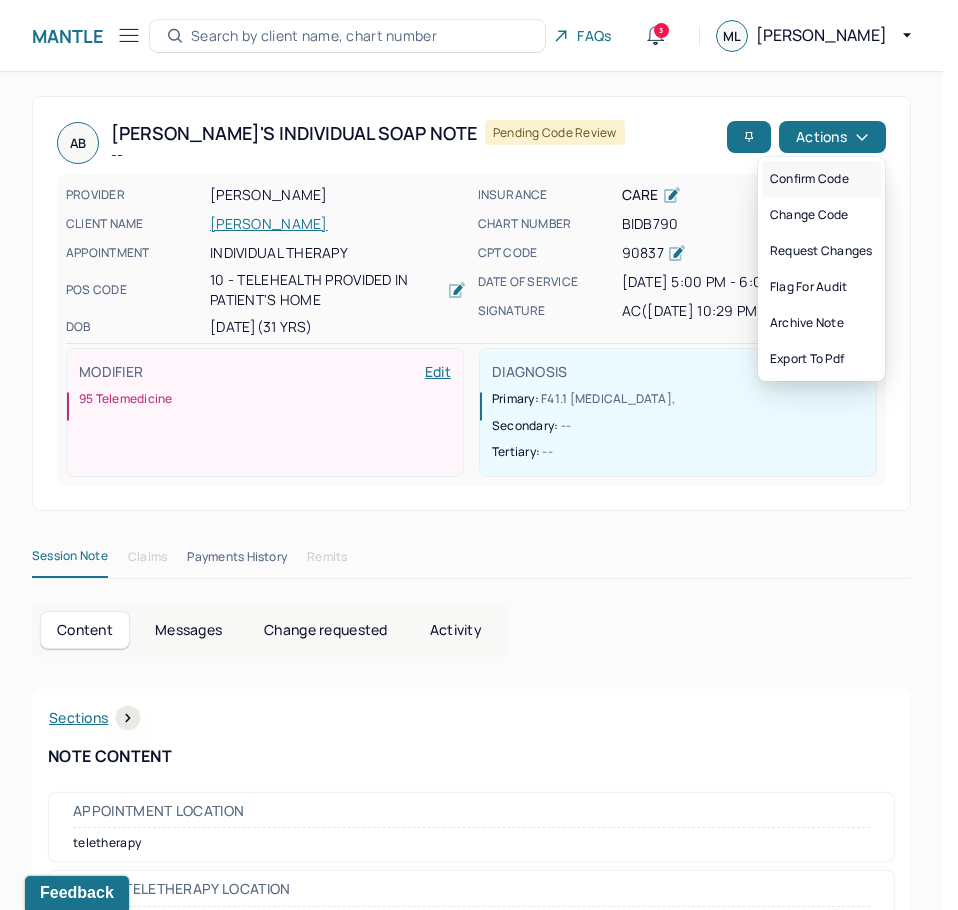 click on "Confirm code" at bounding box center (821, 179) 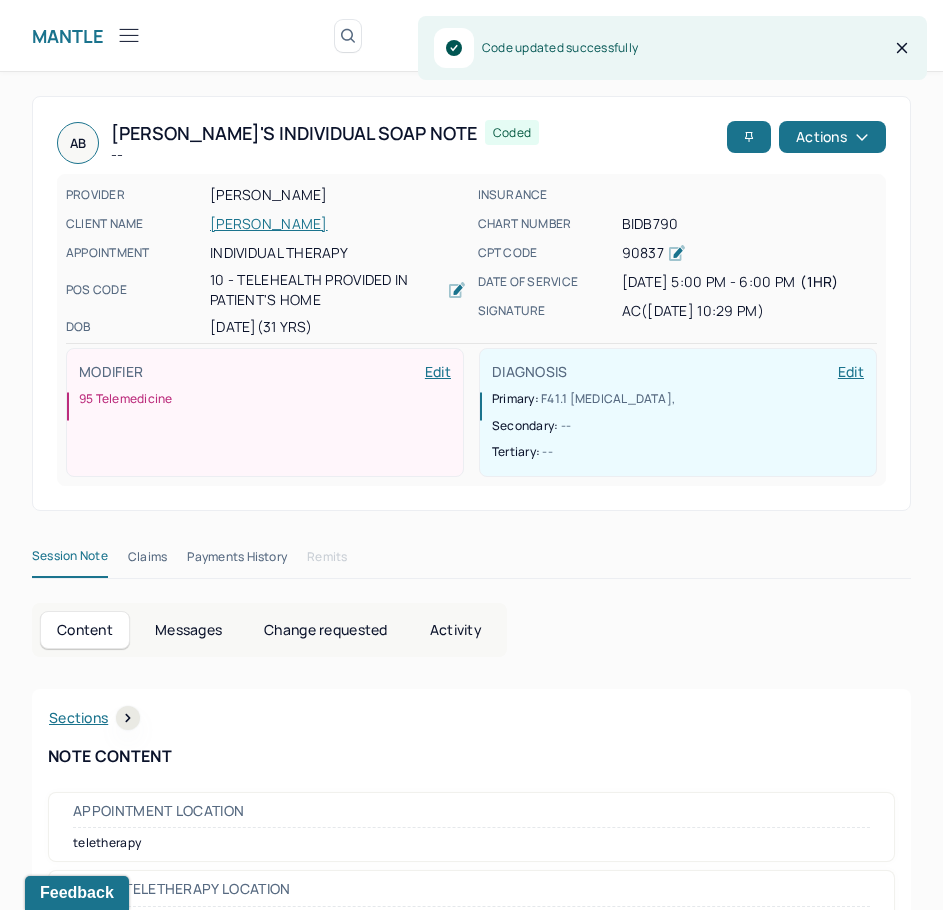 scroll, scrollTop: 300, scrollLeft: 0, axis: vertical 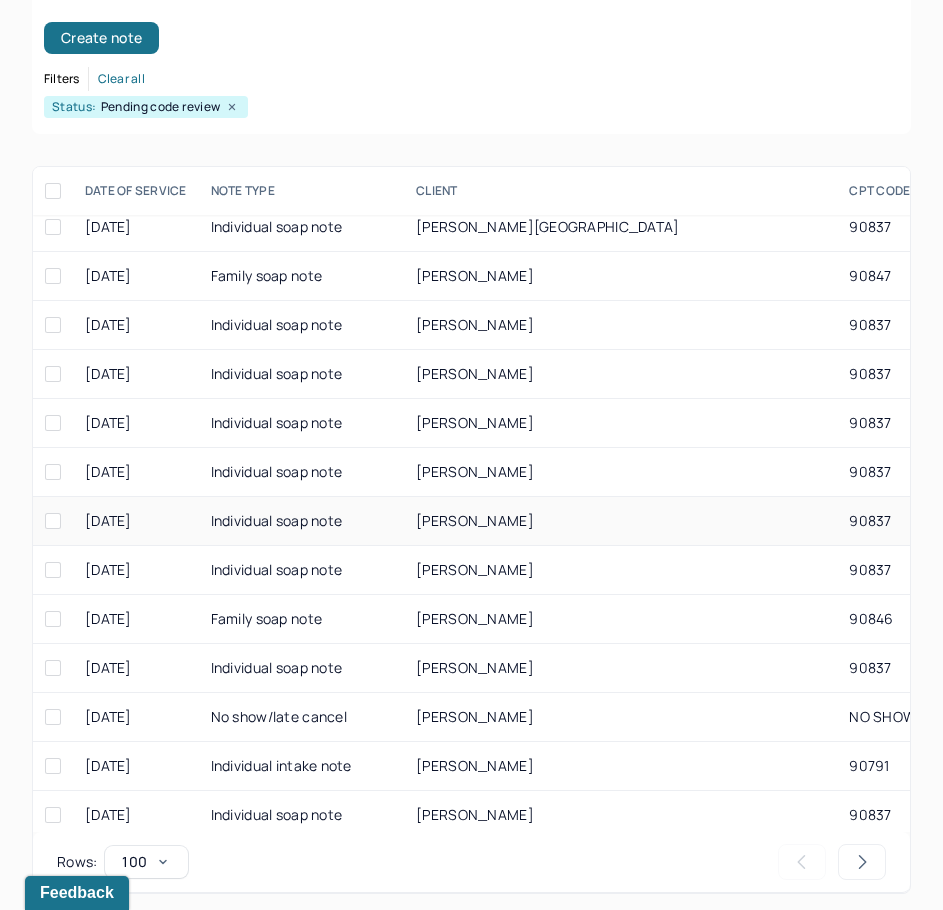 click on "[PERSON_NAME]" at bounding box center (620, 521) 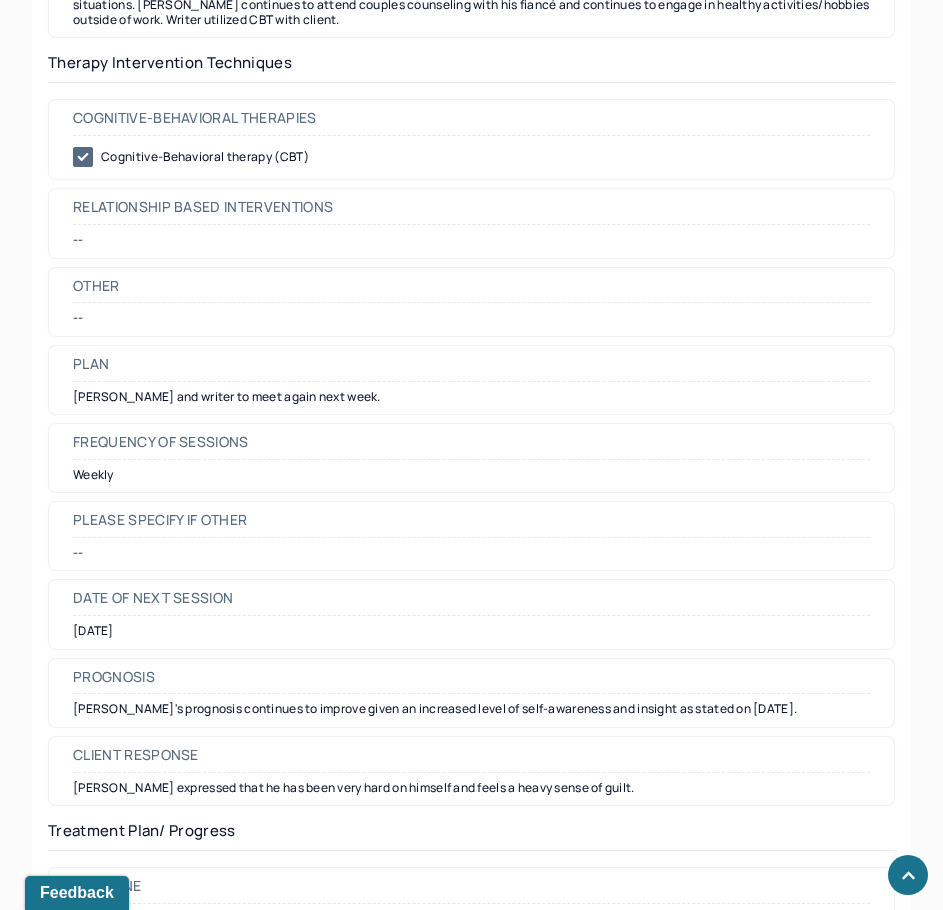 scroll, scrollTop: 2100, scrollLeft: 0, axis: vertical 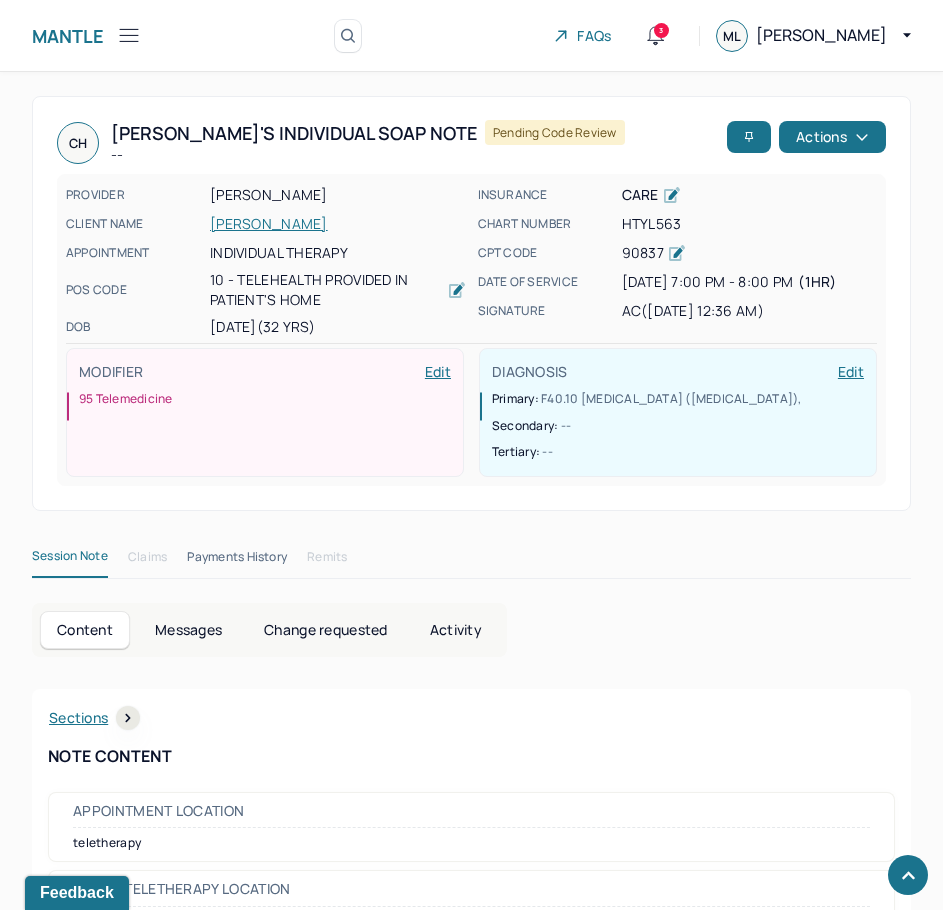drag, startPoint x: 529, startPoint y: 466, endPoint x: 835, endPoint y: 64, distance: 505.21283 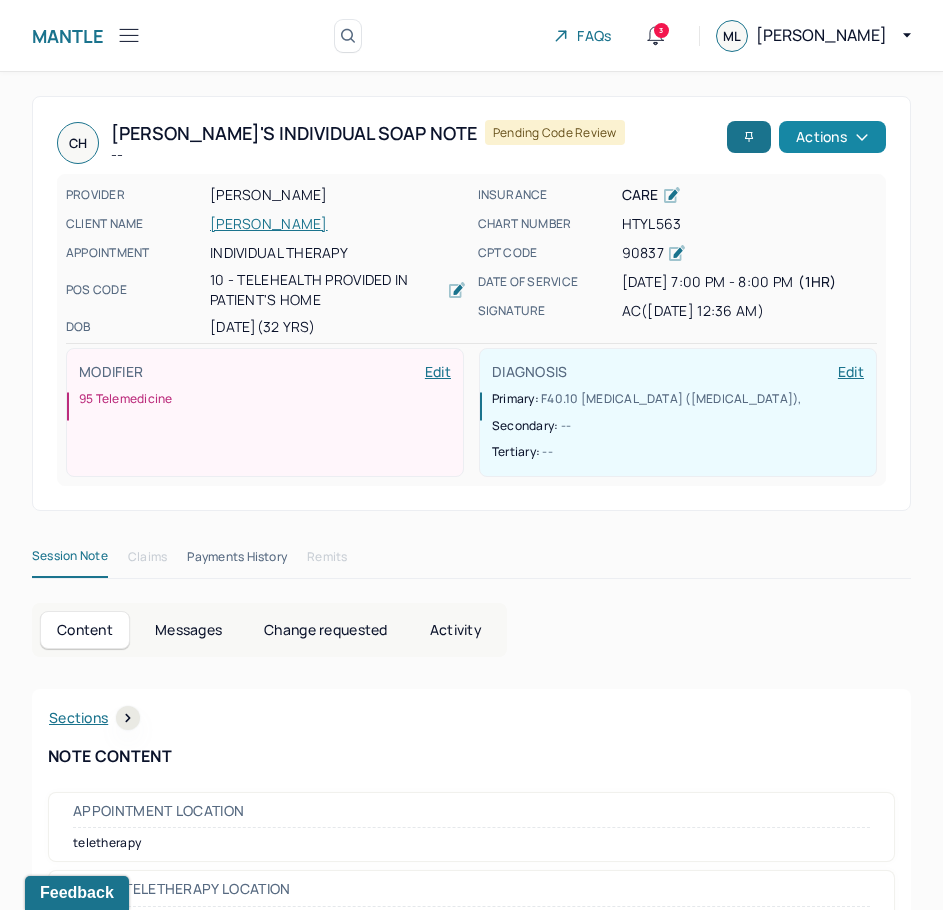 click on "Actions" at bounding box center [832, 137] 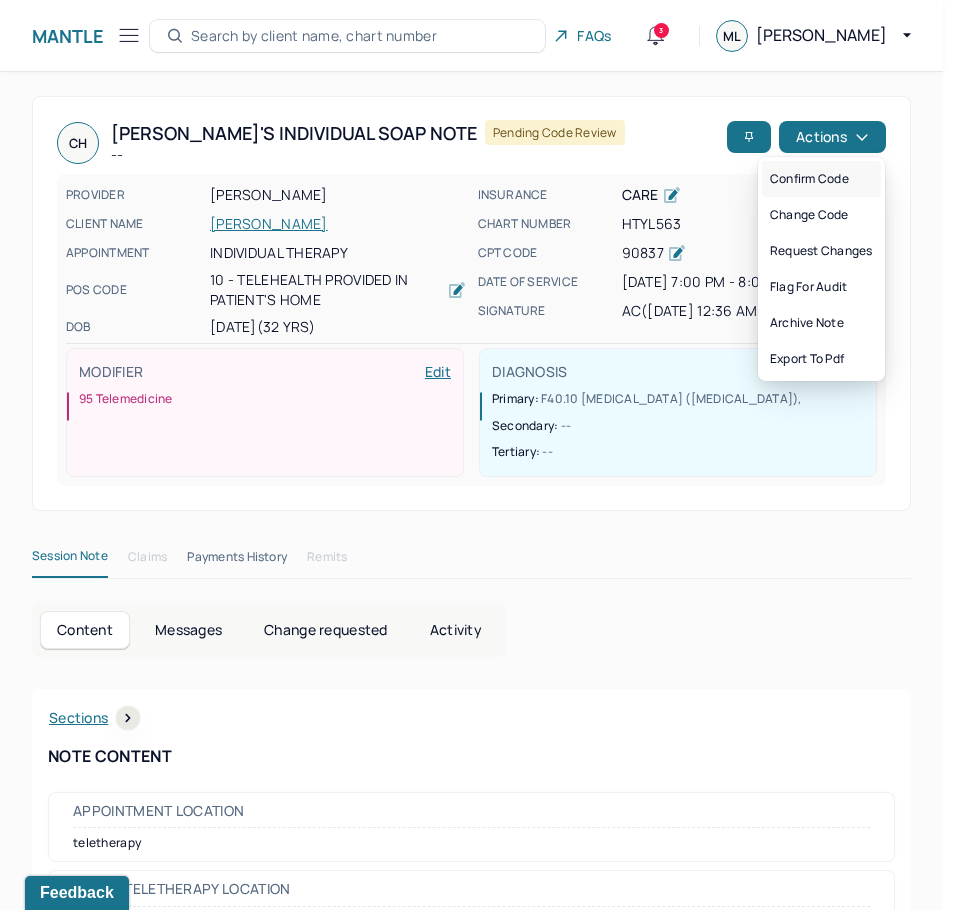 click on "Confirm code" at bounding box center (821, 179) 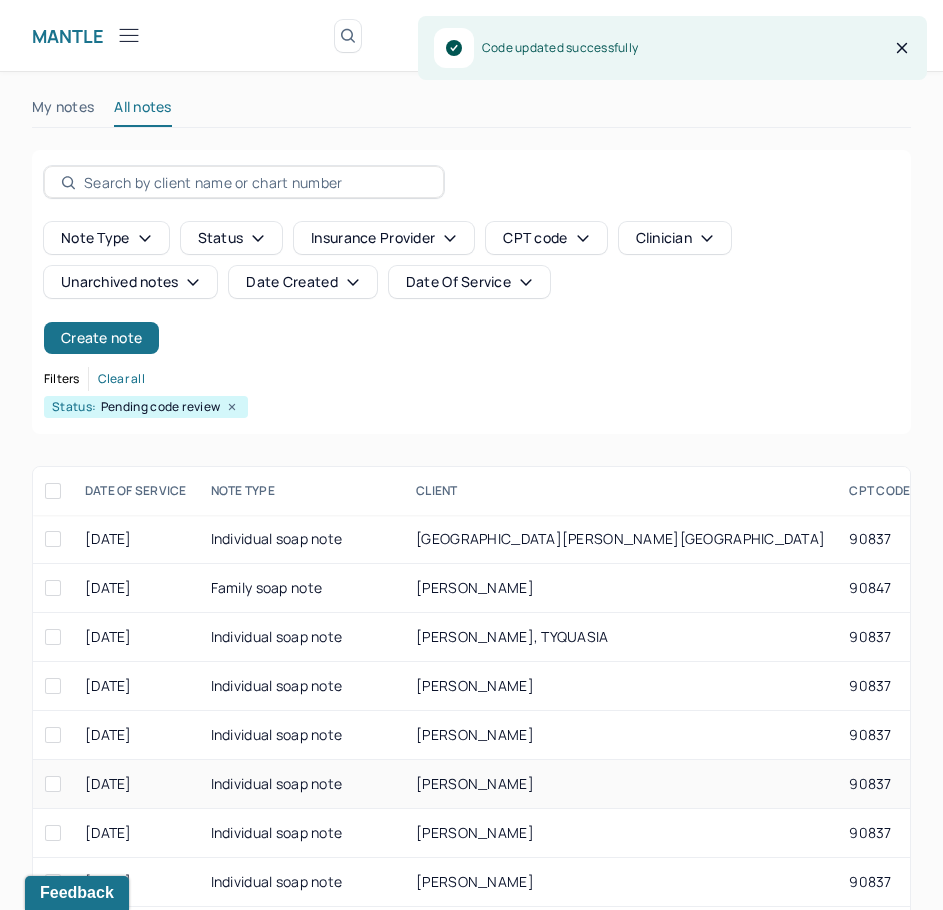 scroll, scrollTop: 300, scrollLeft: 0, axis: vertical 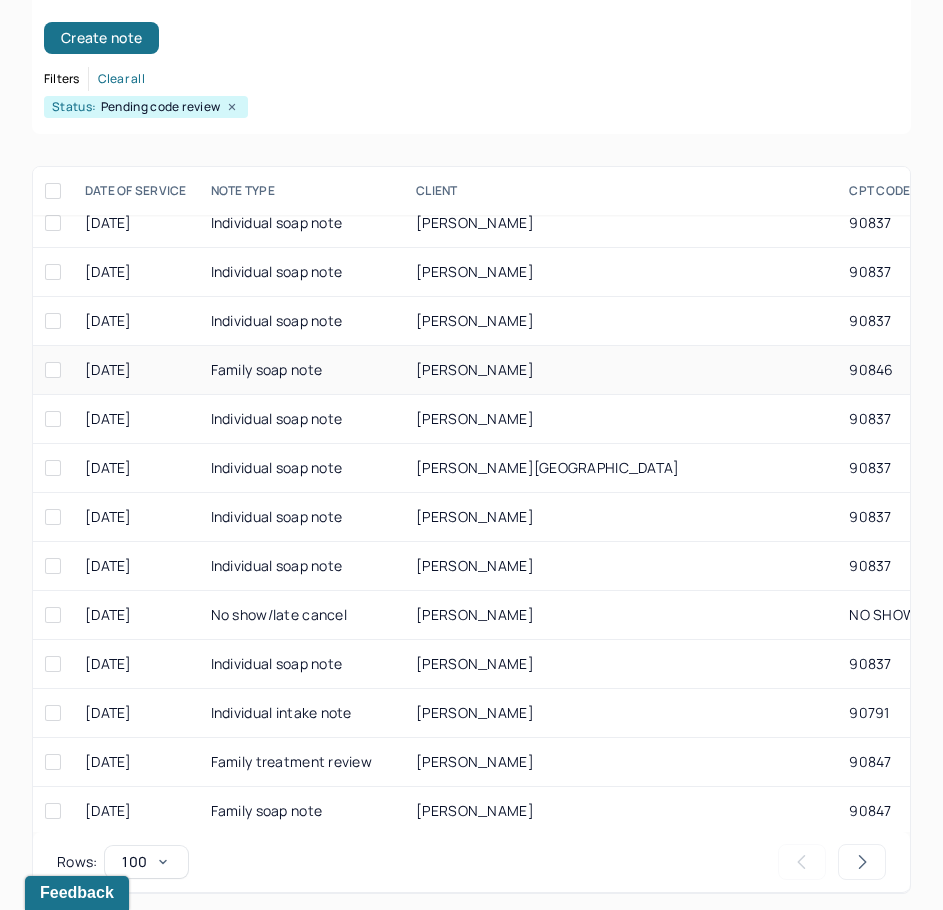 click on "[PERSON_NAME]" at bounding box center [620, 370] 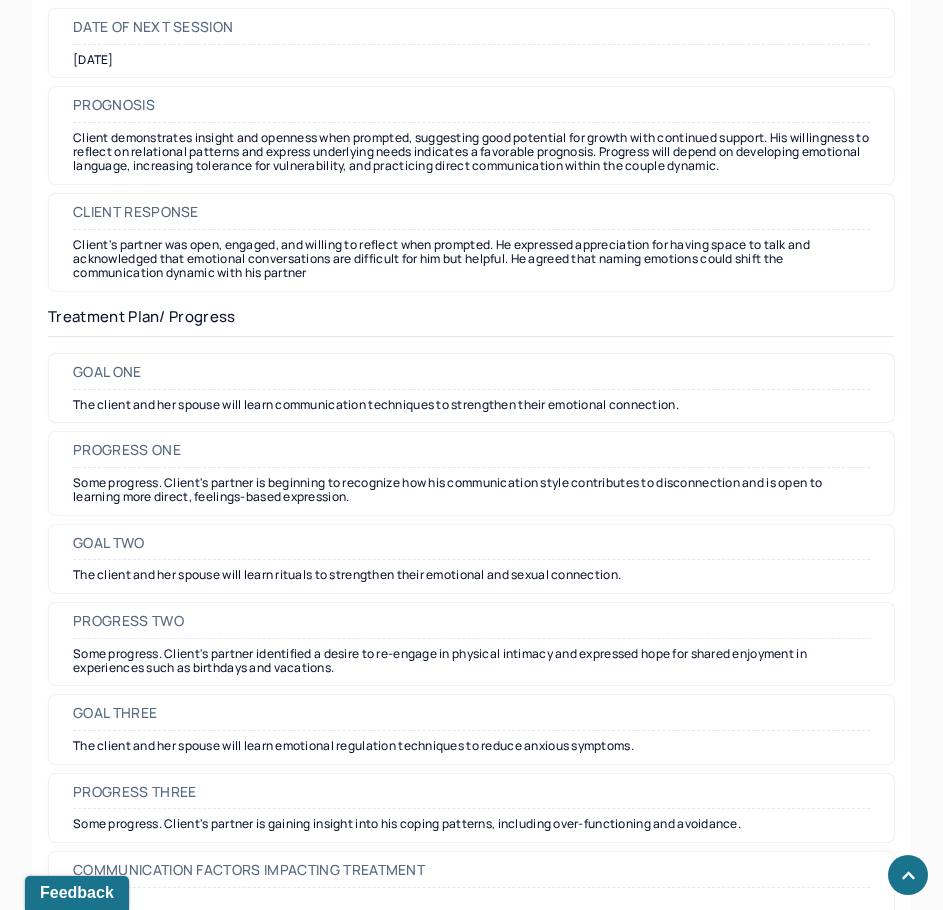 scroll, scrollTop: 2900, scrollLeft: 0, axis: vertical 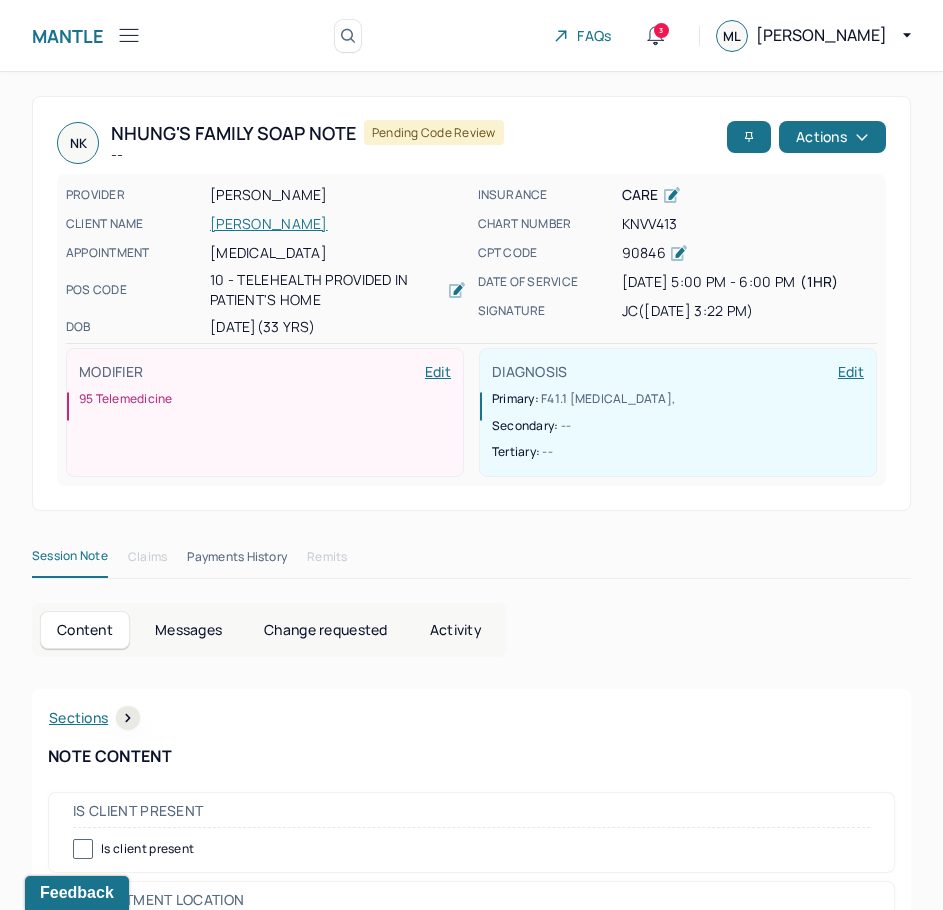 drag, startPoint x: 814, startPoint y: 462, endPoint x: 883, endPoint y: 72, distance: 396.05682 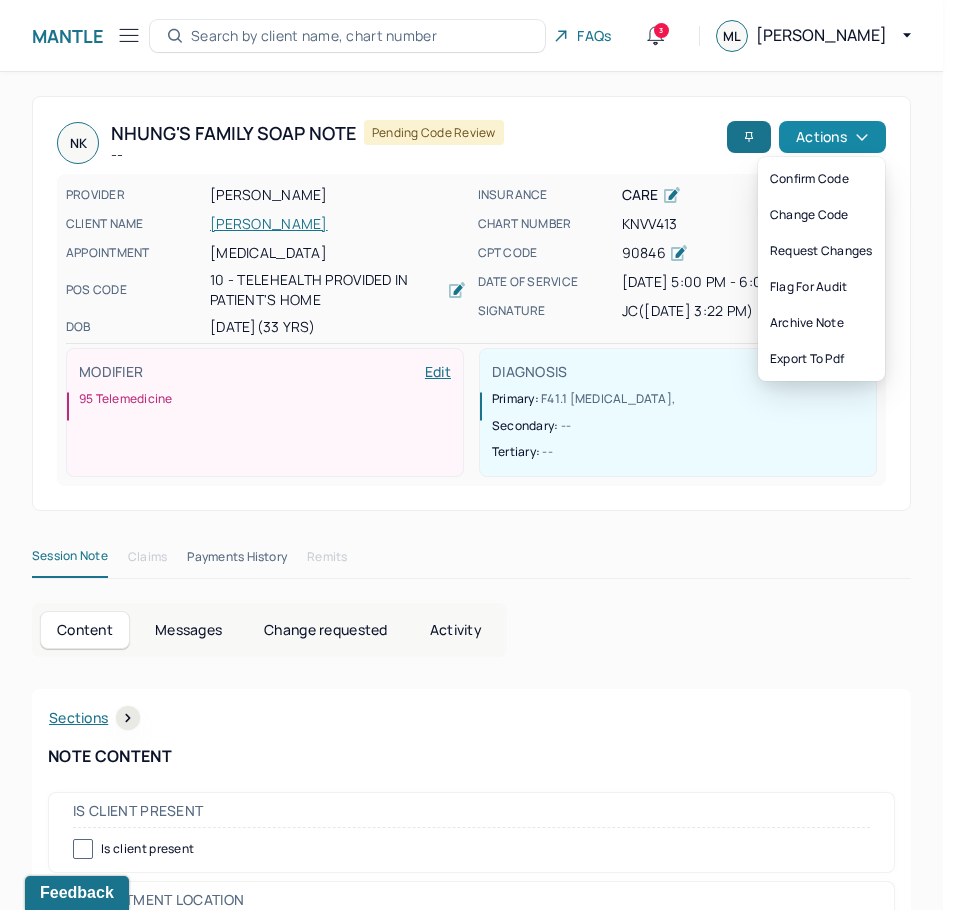 click on "Actions" at bounding box center (832, 137) 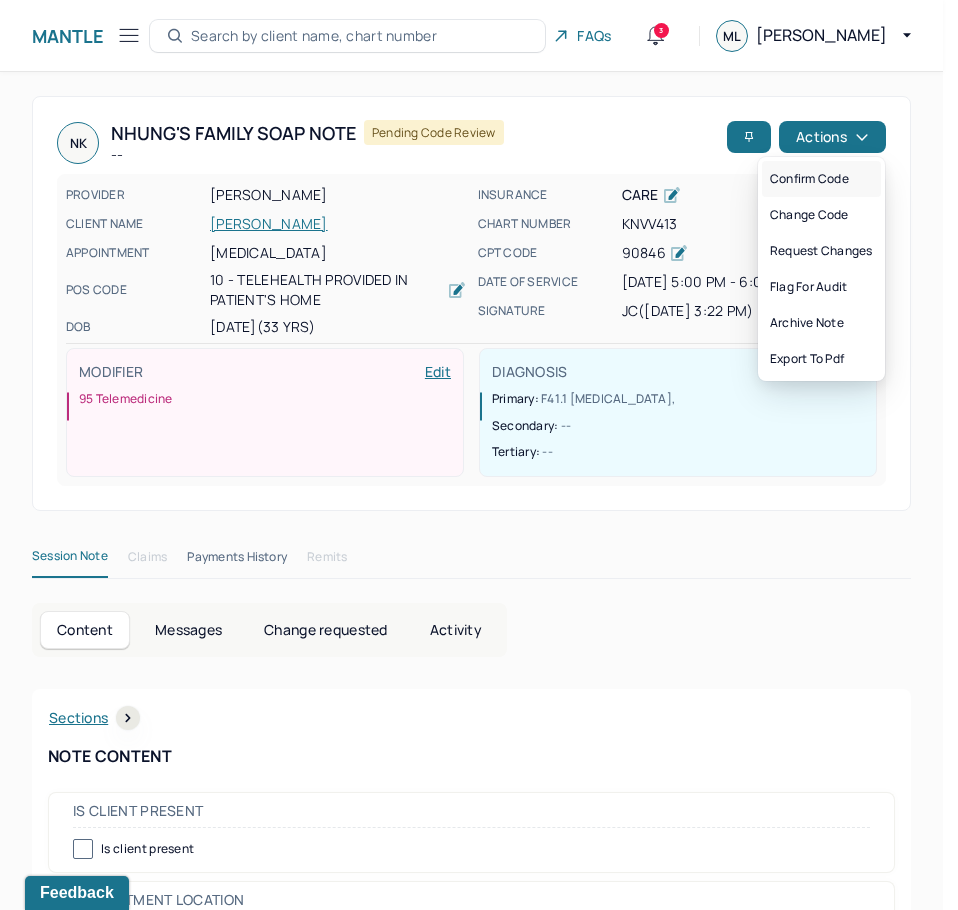 click on "Confirm code" at bounding box center [821, 179] 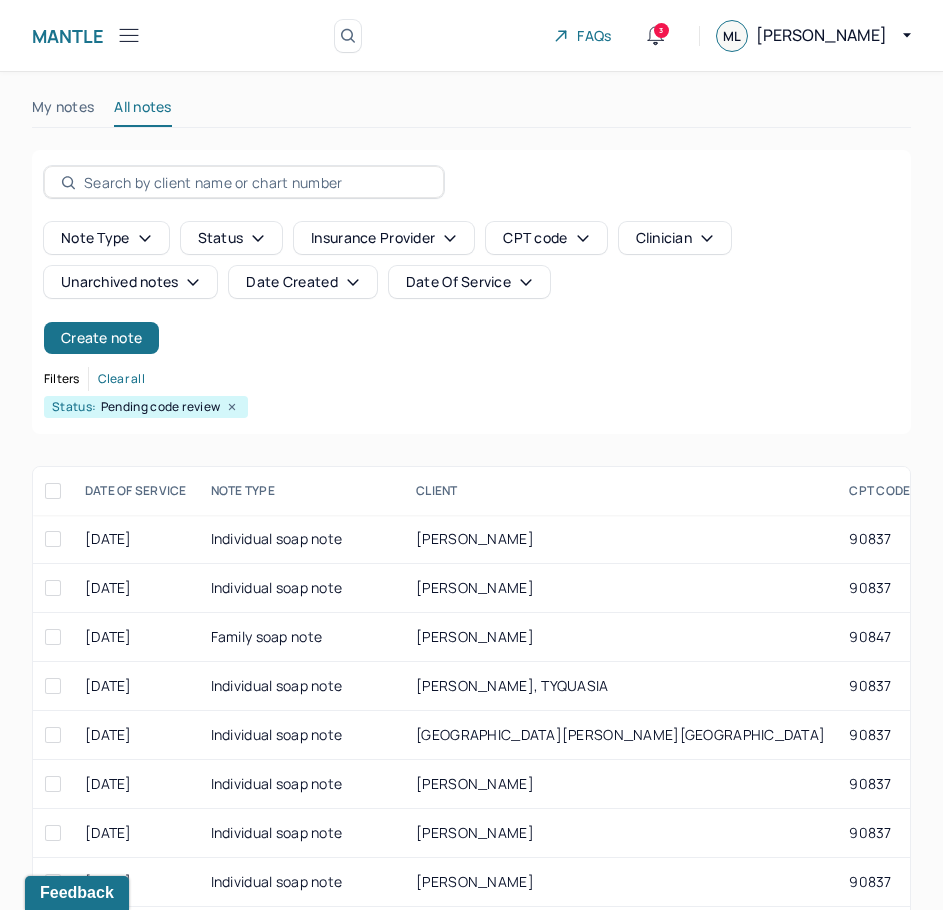scroll, scrollTop: 300, scrollLeft: 0, axis: vertical 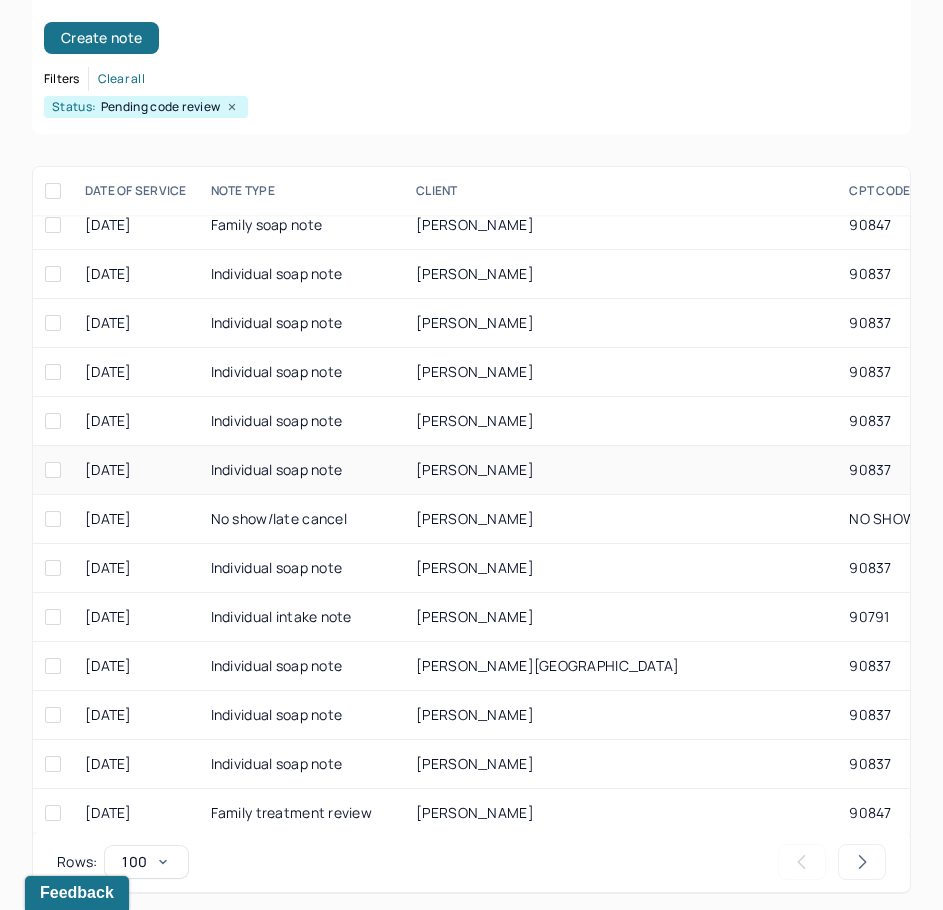 click on "90837" at bounding box center (882, 470) 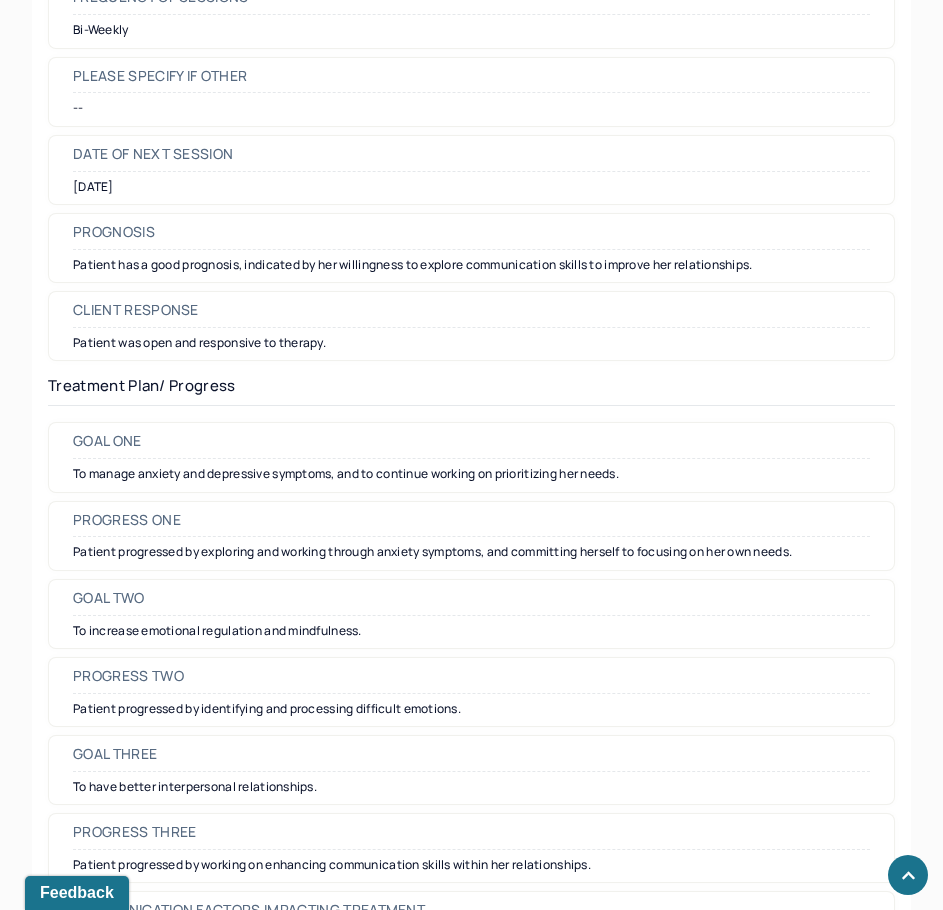 scroll, scrollTop: 2500, scrollLeft: 0, axis: vertical 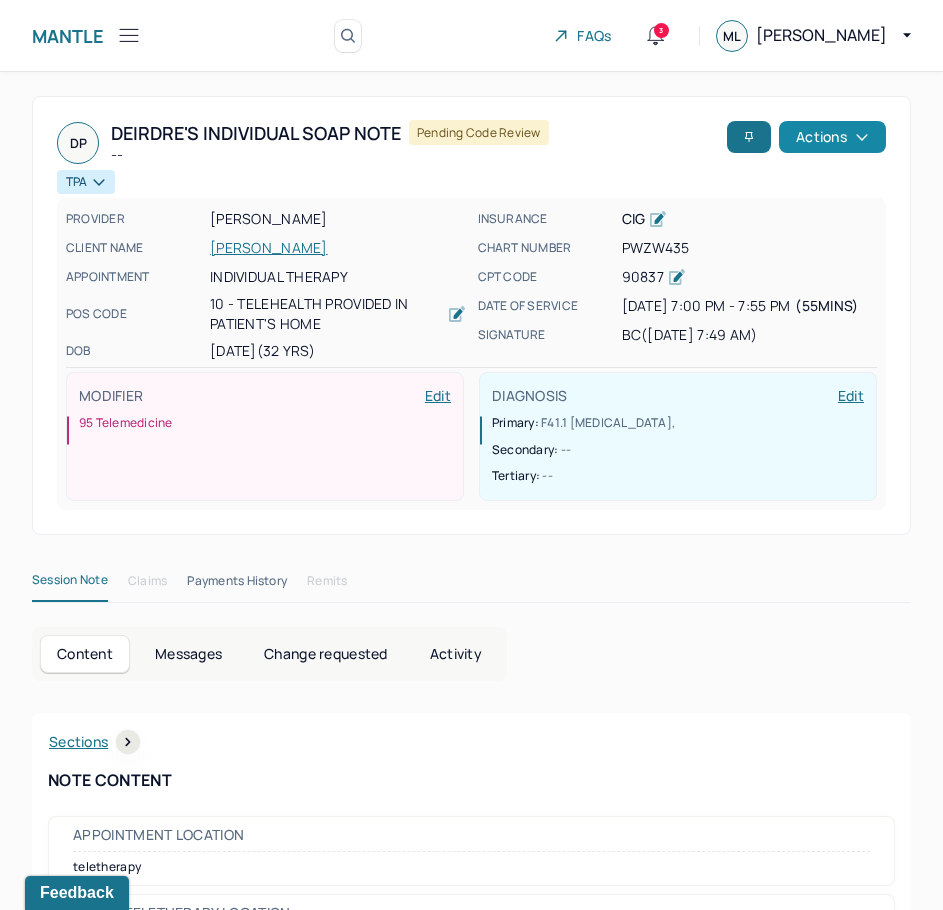 drag, startPoint x: 637, startPoint y: 653, endPoint x: 795, endPoint y: 123, distance: 553.04974 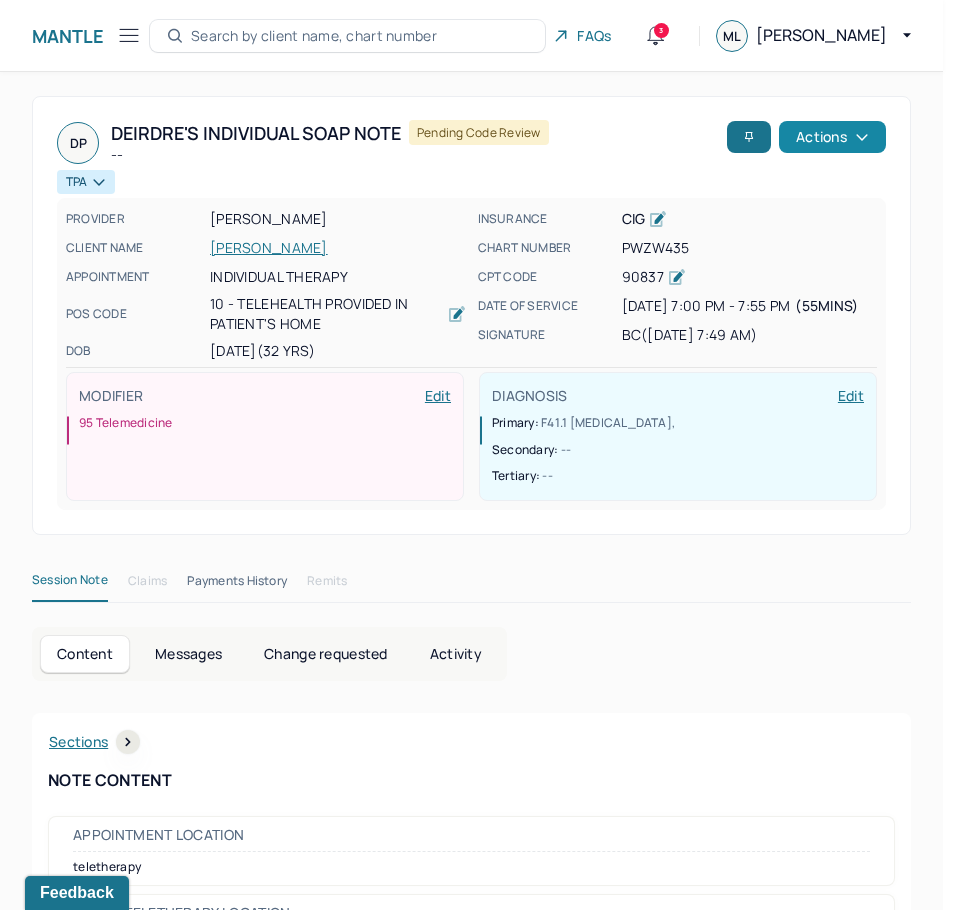 click on "Actions" at bounding box center [832, 137] 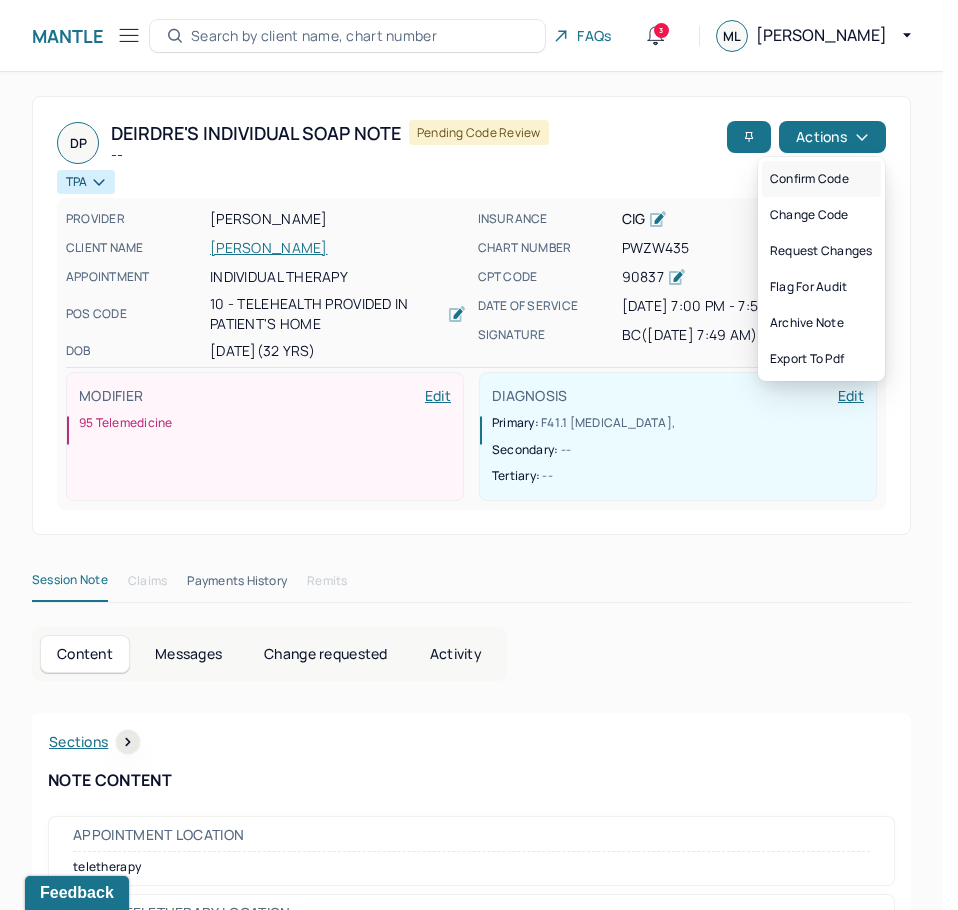 click on "Confirm code" at bounding box center (821, 179) 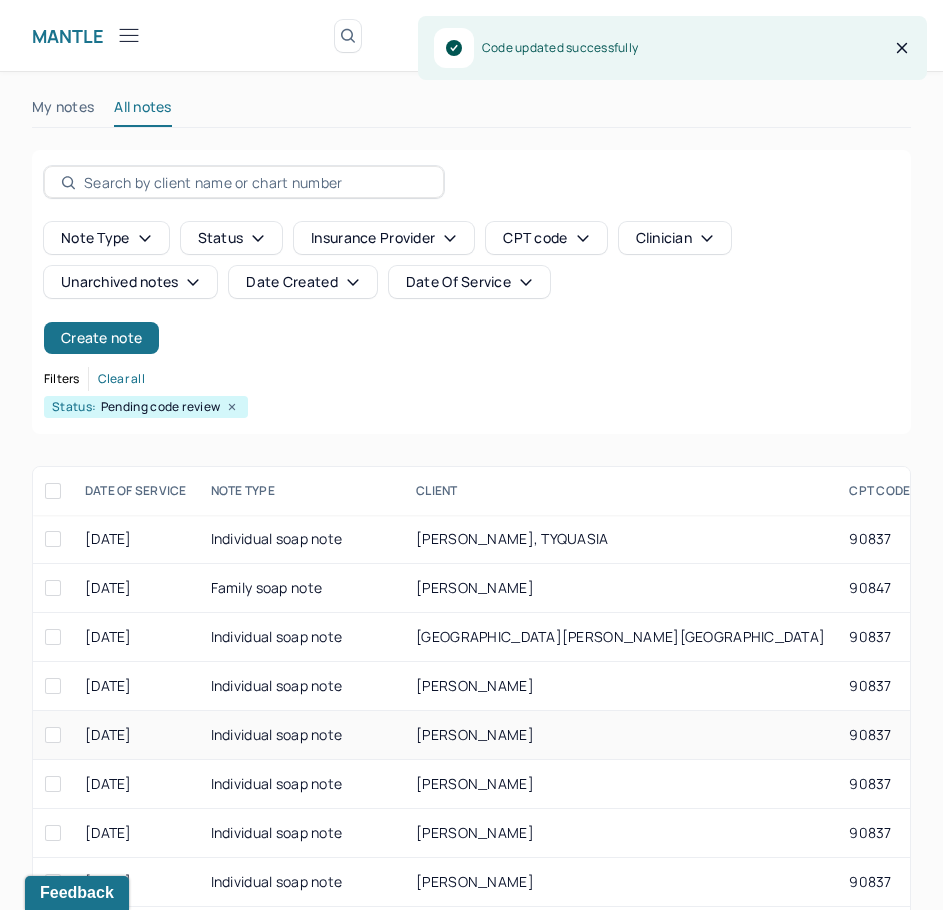 scroll, scrollTop: 300, scrollLeft: 0, axis: vertical 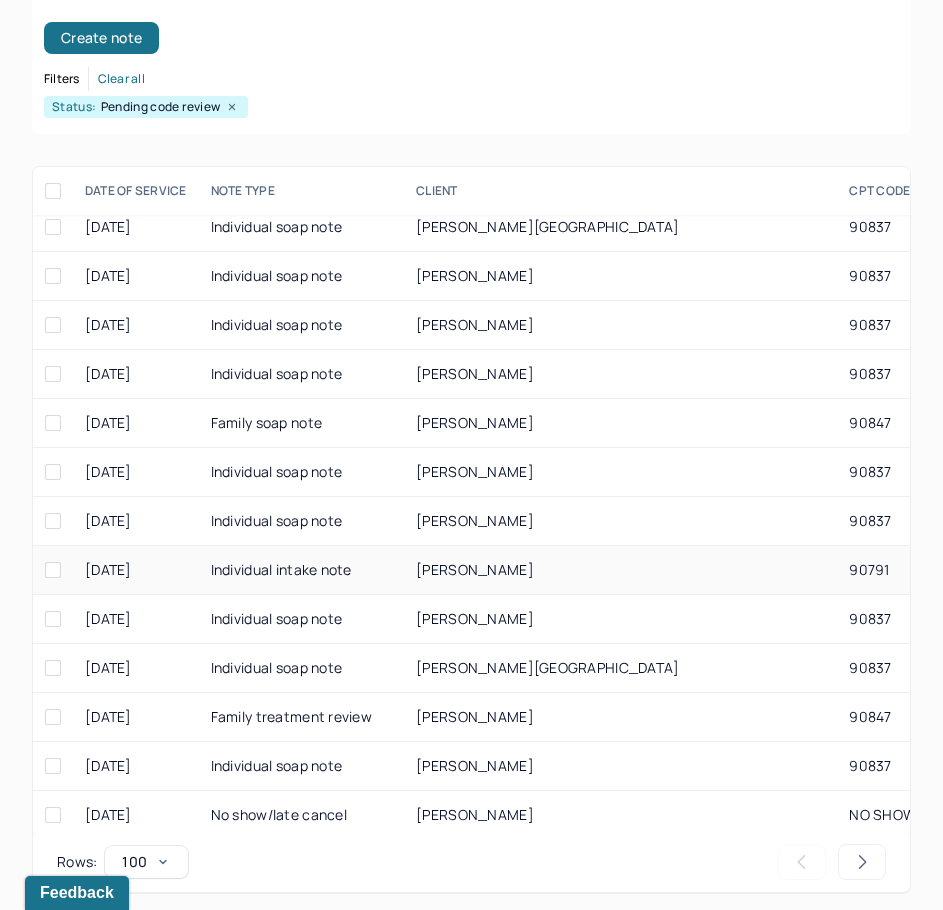 click on "90791" at bounding box center (882, 570) 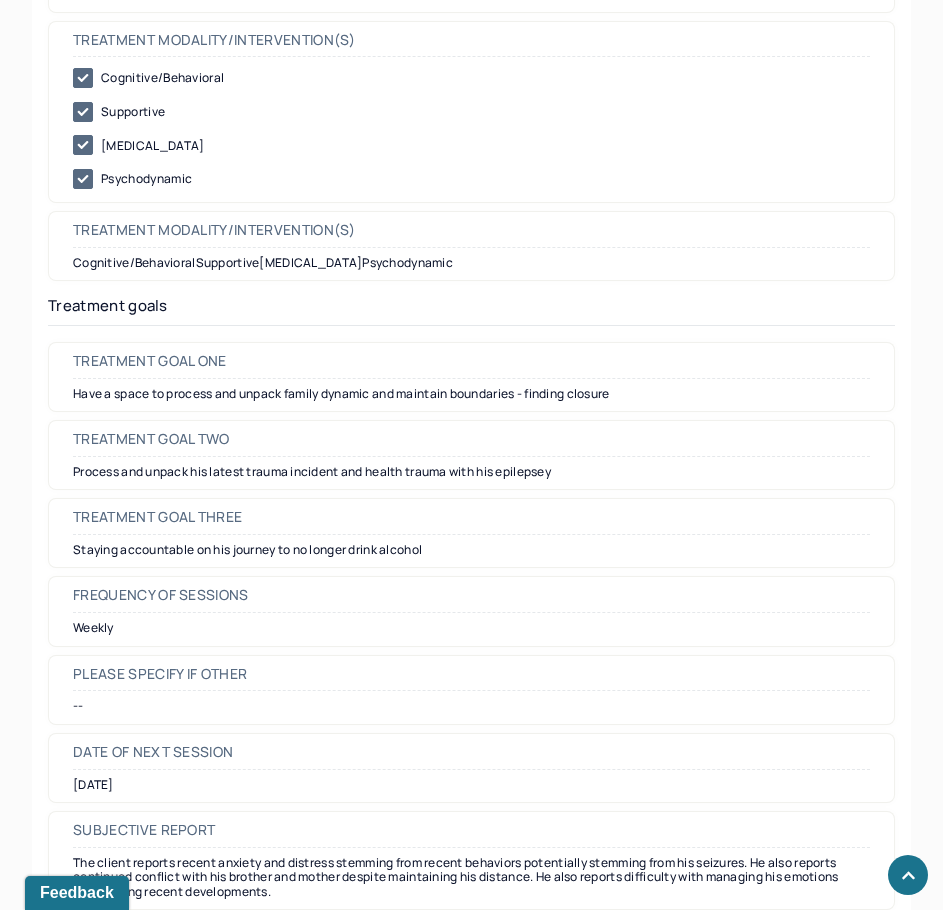 scroll, scrollTop: 8700, scrollLeft: 0, axis: vertical 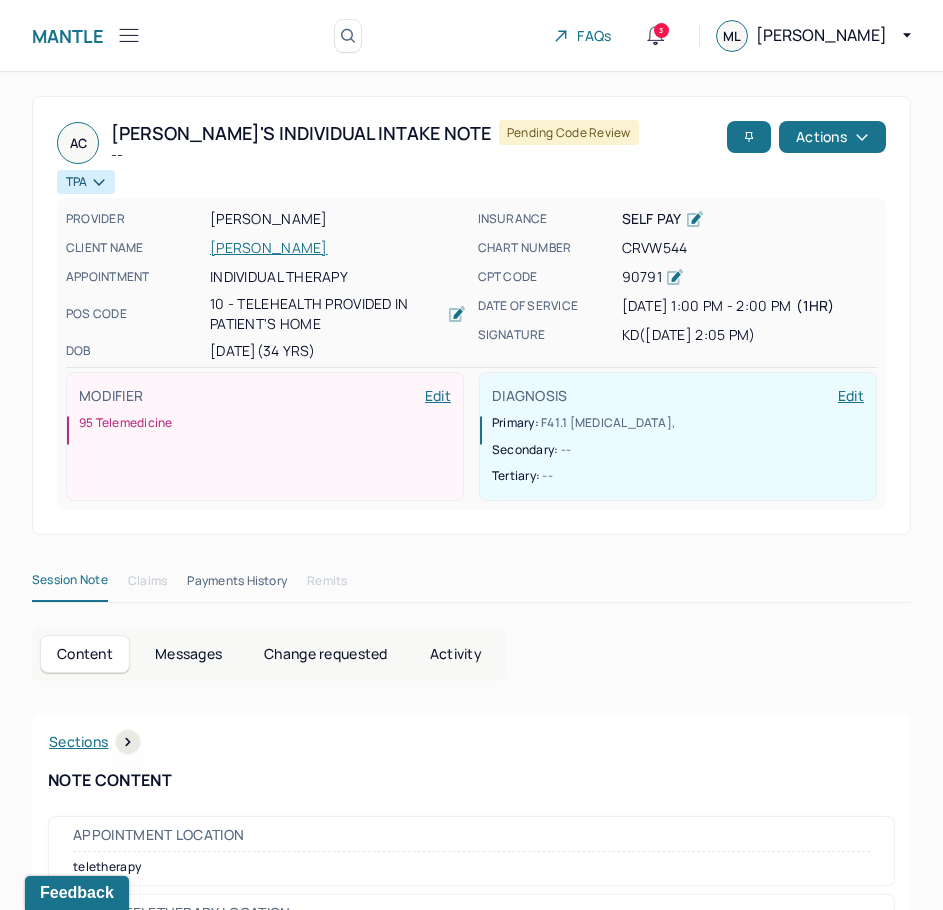 drag, startPoint x: 747, startPoint y: 787, endPoint x: 771, endPoint y: 125, distance: 662.4349 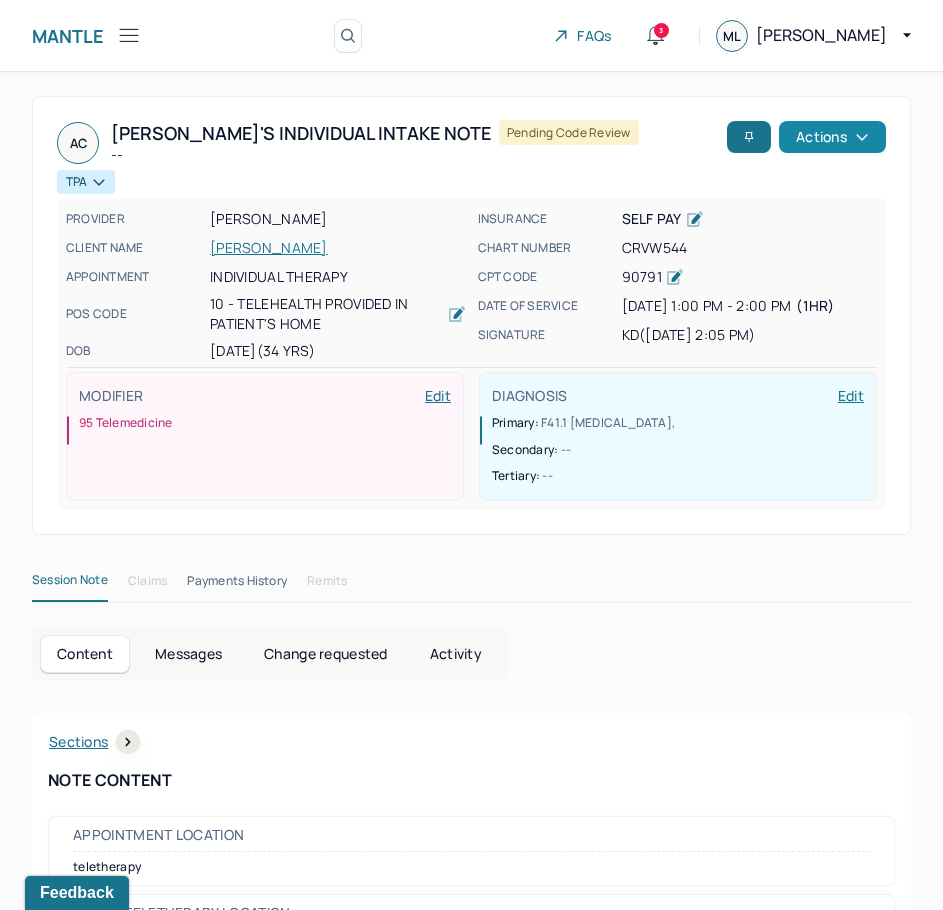 click on "Actions" at bounding box center (832, 137) 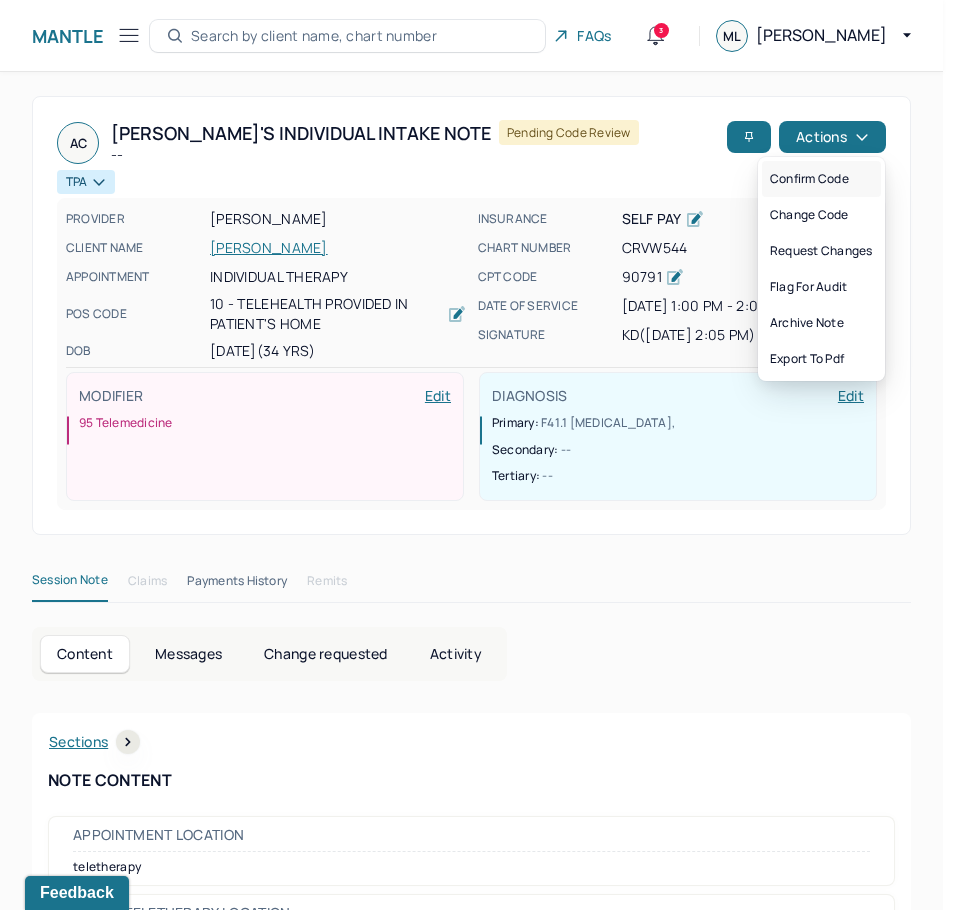 click on "Confirm code" at bounding box center [821, 179] 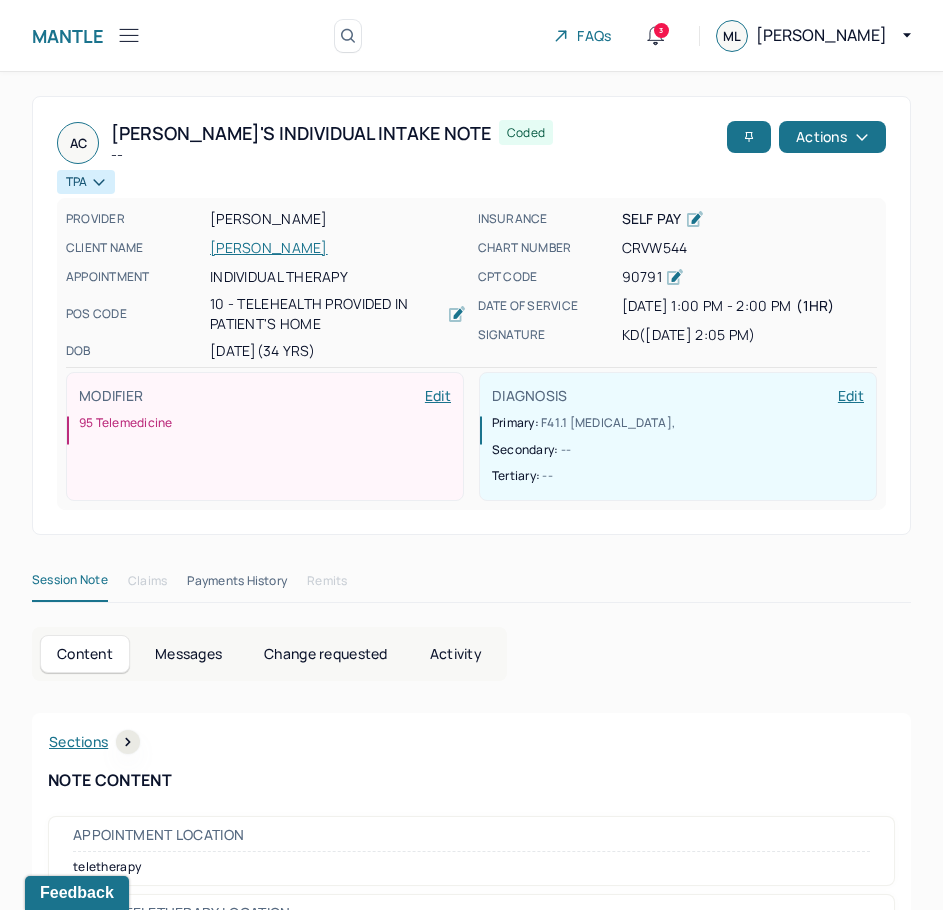 scroll, scrollTop: 300, scrollLeft: 0, axis: vertical 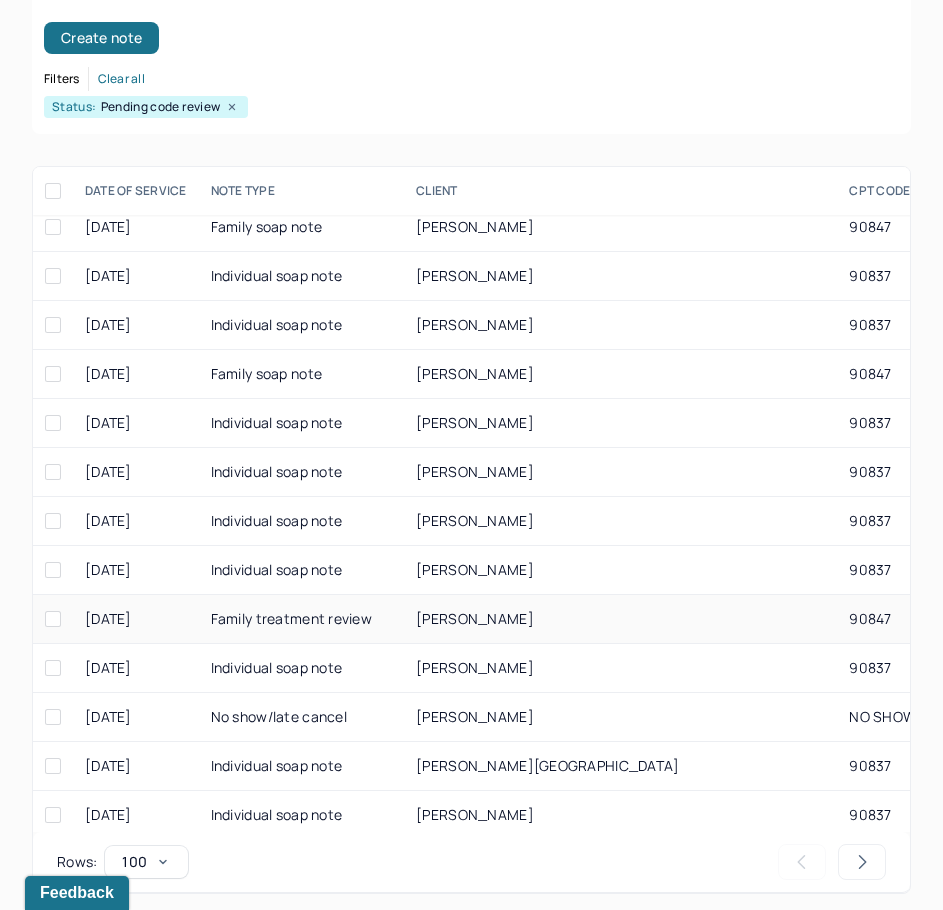 click on "[PERSON_NAME]" at bounding box center (620, 619) 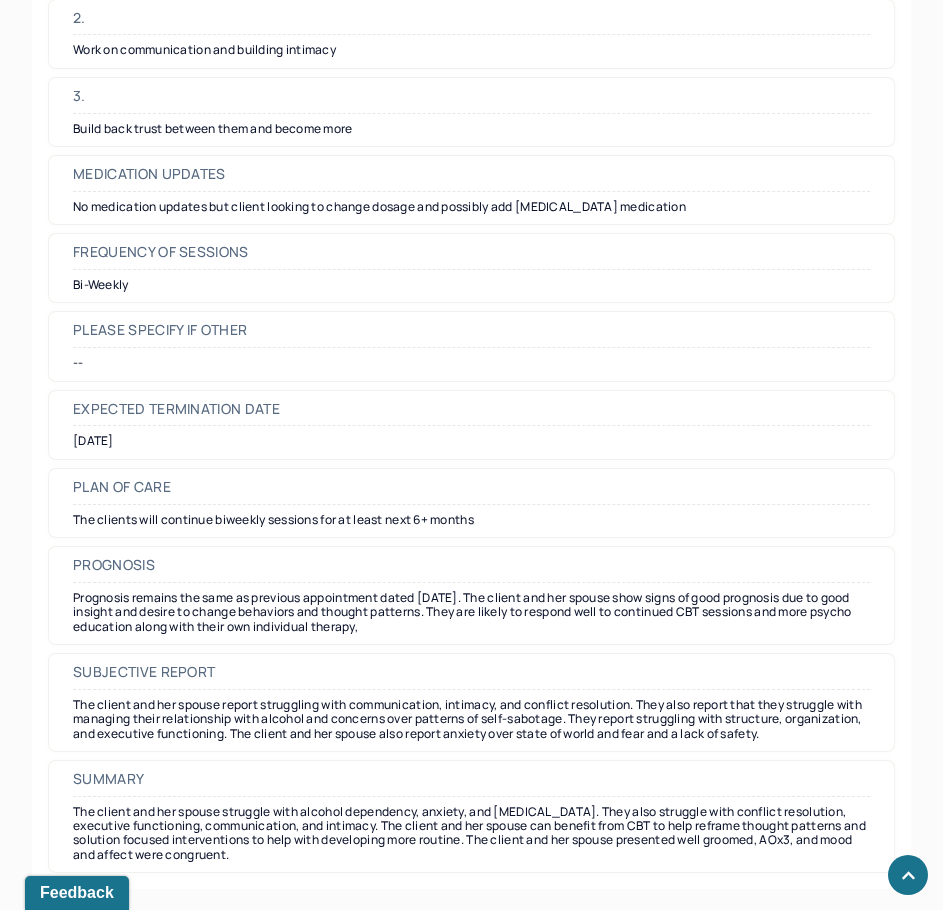 scroll, scrollTop: 5370, scrollLeft: 0, axis: vertical 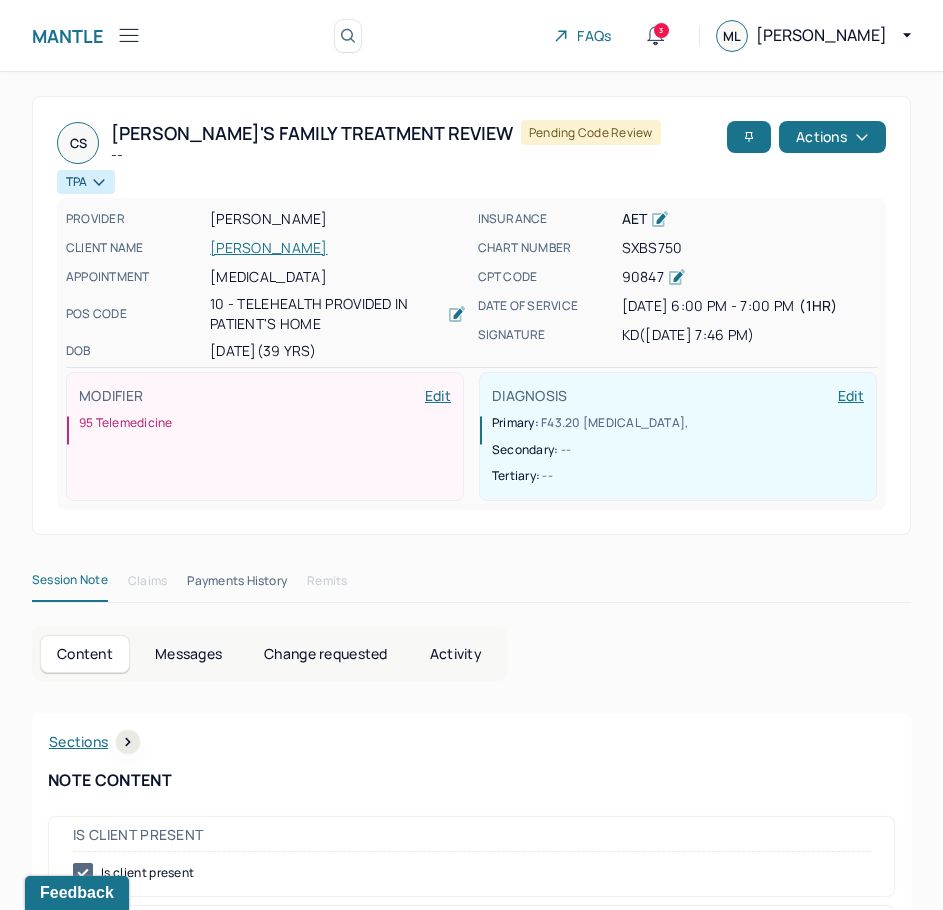 drag, startPoint x: 853, startPoint y: 714, endPoint x: 815, endPoint y: 41, distance: 674.07196 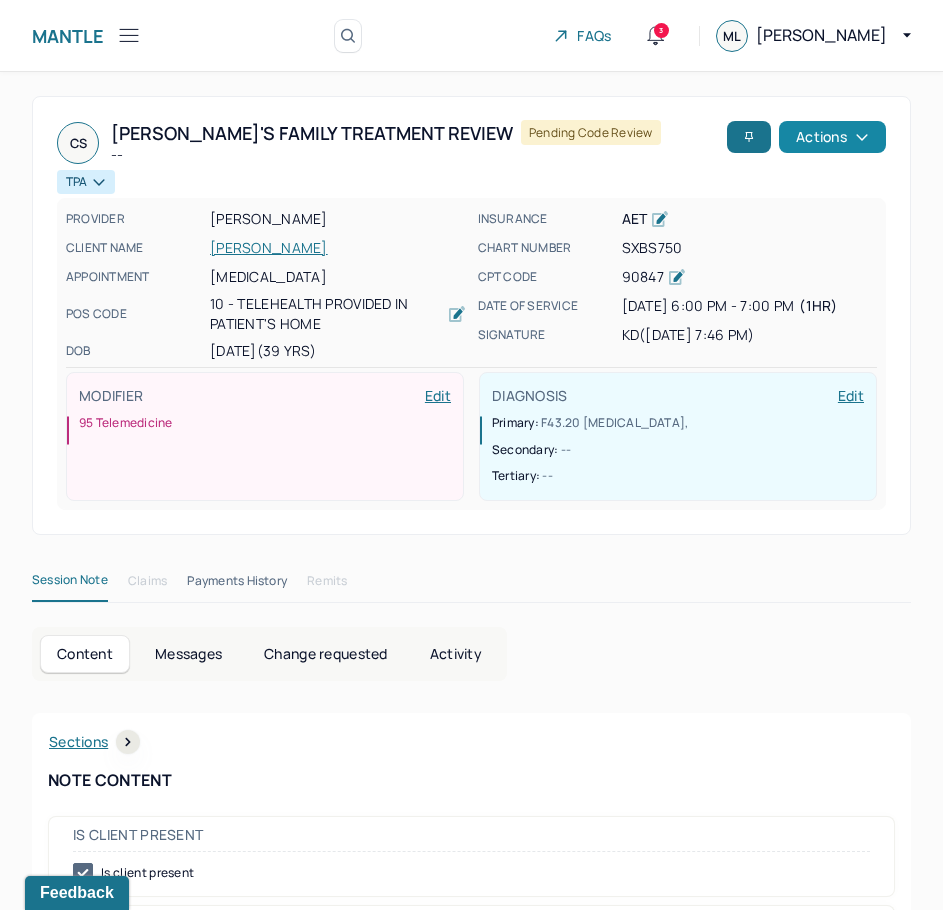 click on "Actions" at bounding box center [832, 137] 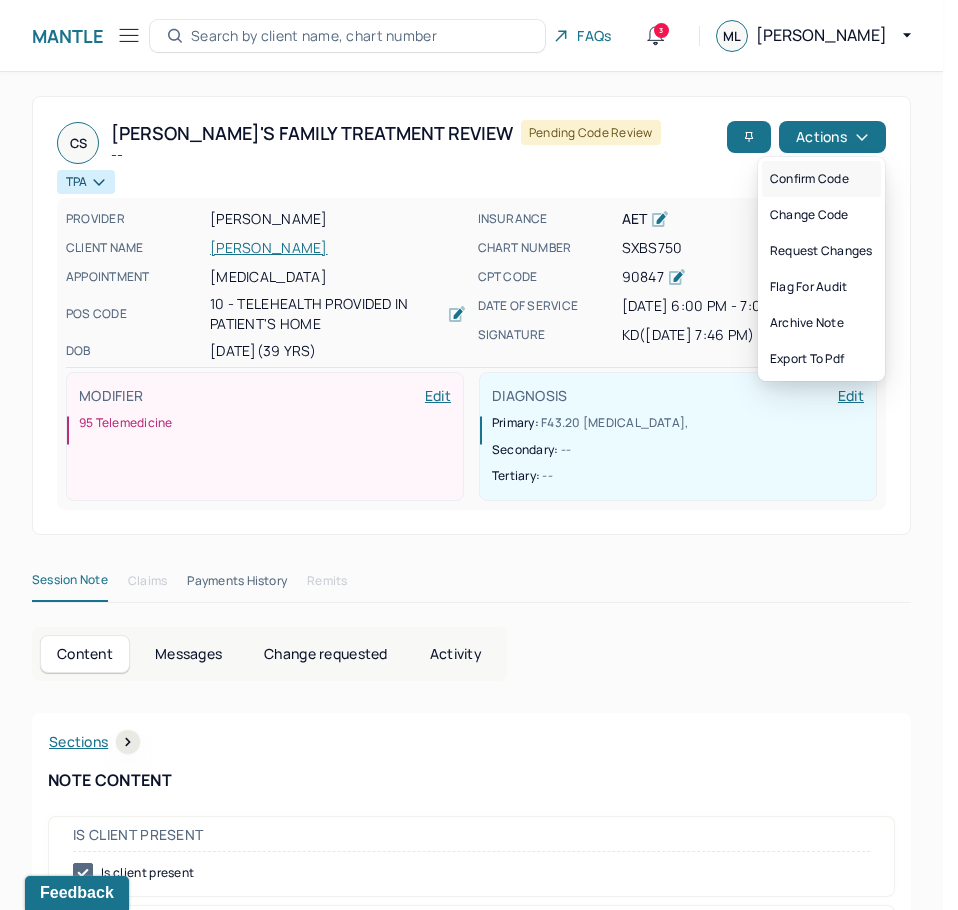 click on "Confirm code" at bounding box center [821, 179] 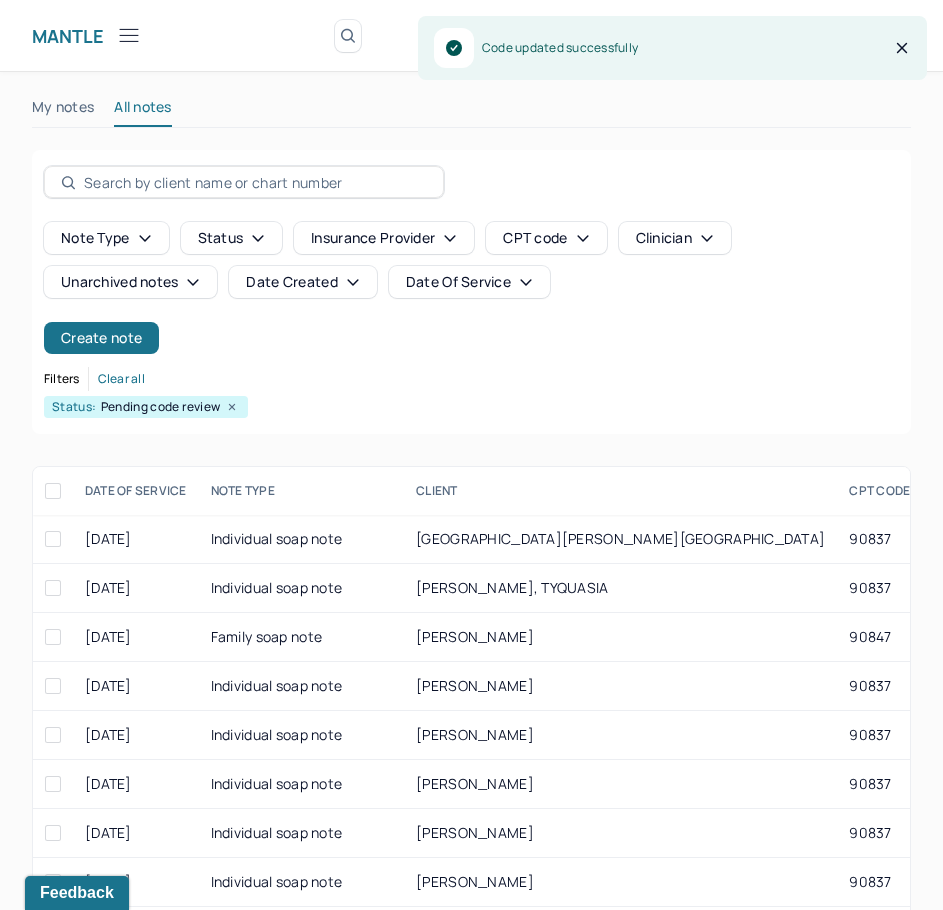 scroll, scrollTop: 300, scrollLeft: 0, axis: vertical 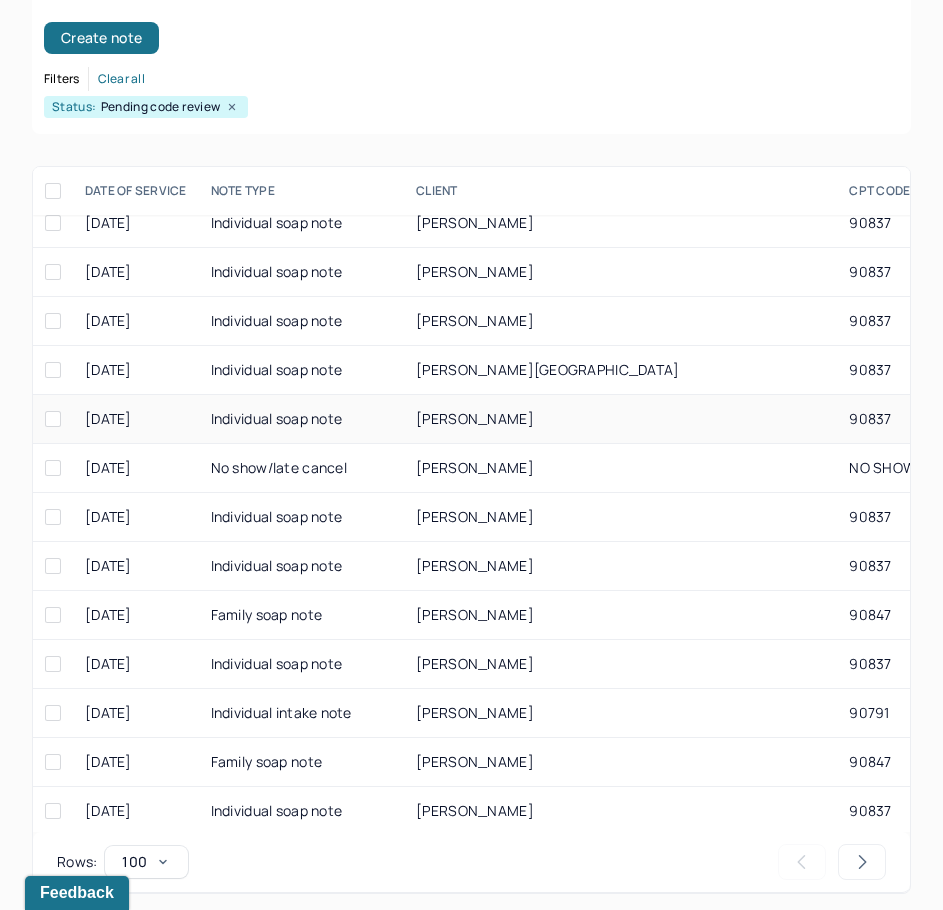 click on "Individual soap note" at bounding box center [302, 419] 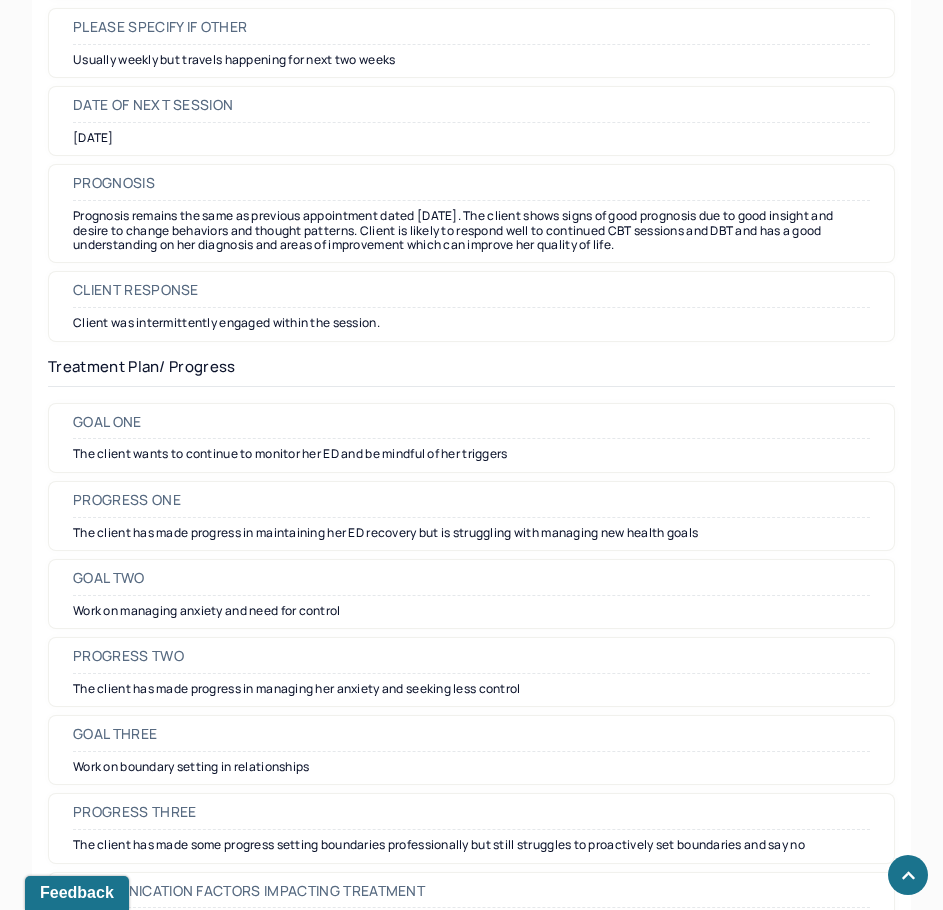 scroll, scrollTop: 2500, scrollLeft: 0, axis: vertical 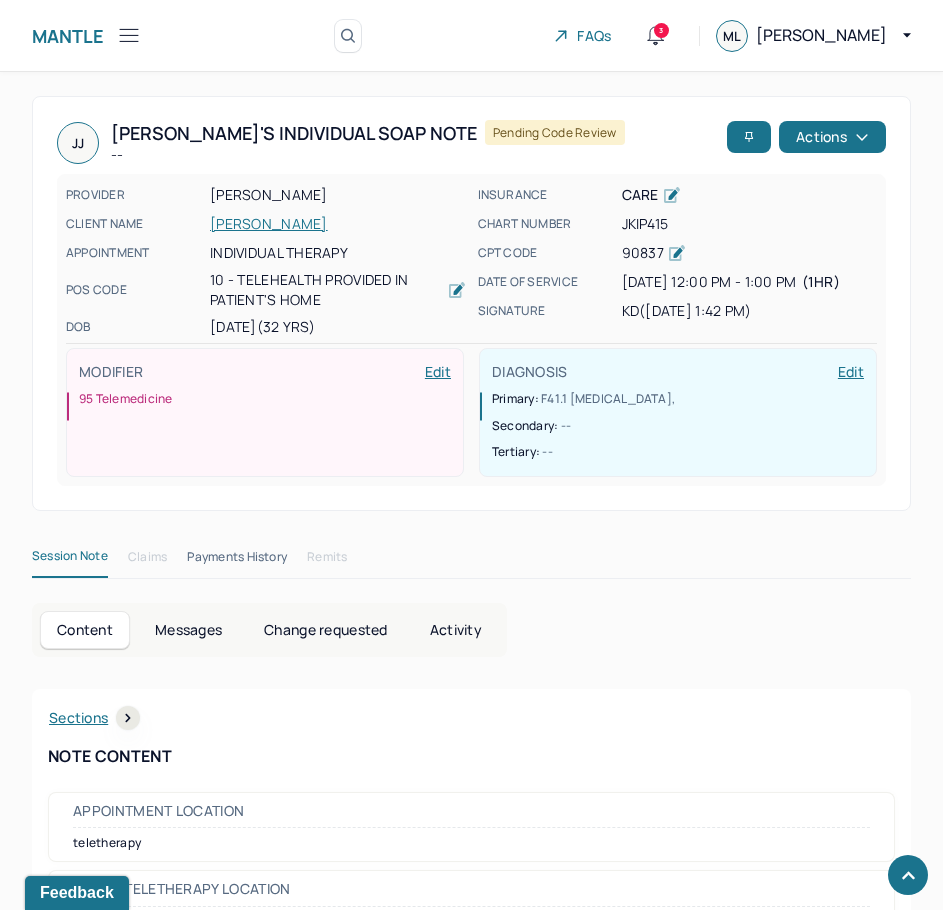drag, startPoint x: 778, startPoint y: 726, endPoint x: 846, endPoint y: 261, distance: 469.94574 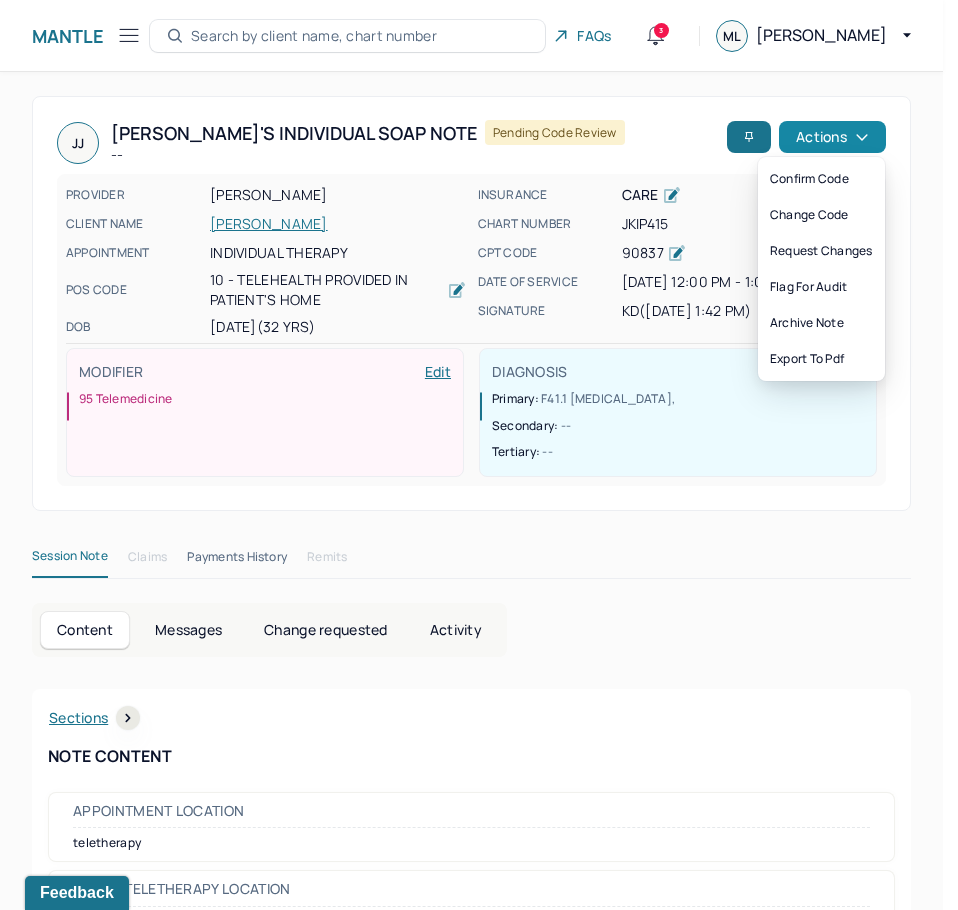 click on "Actions" at bounding box center [832, 137] 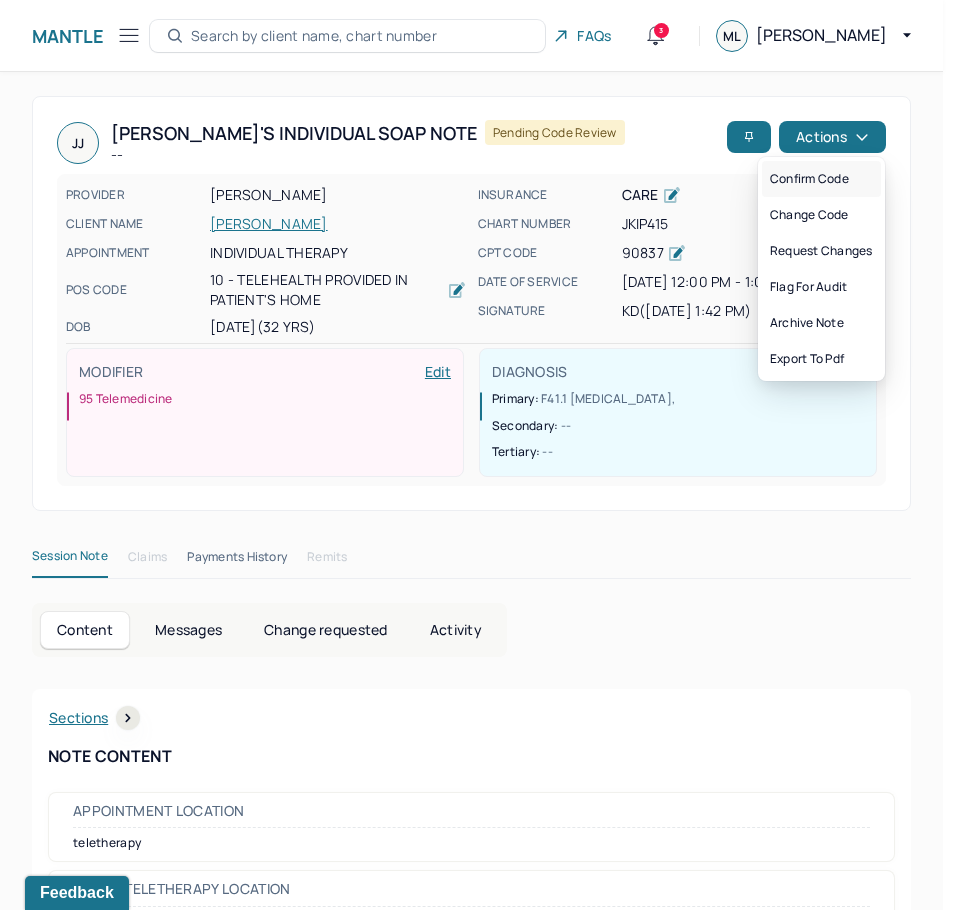 click on "Confirm code" at bounding box center [821, 179] 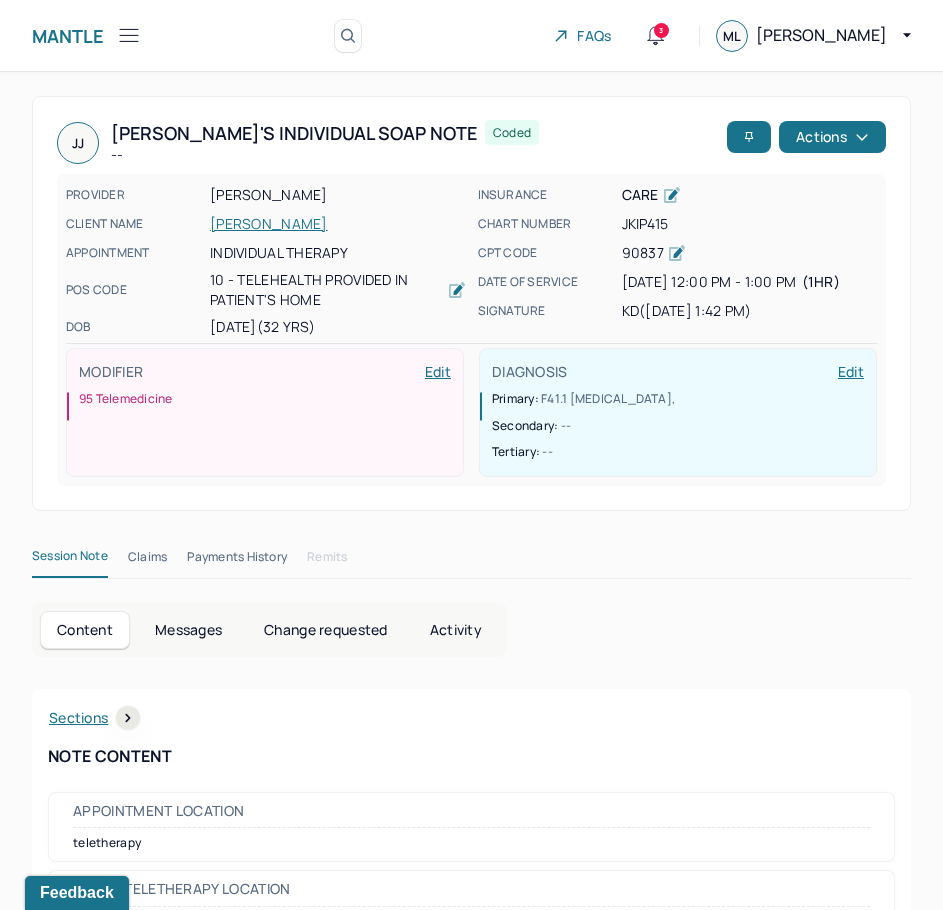 scroll, scrollTop: 300, scrollLeft: 0, axis: vertical 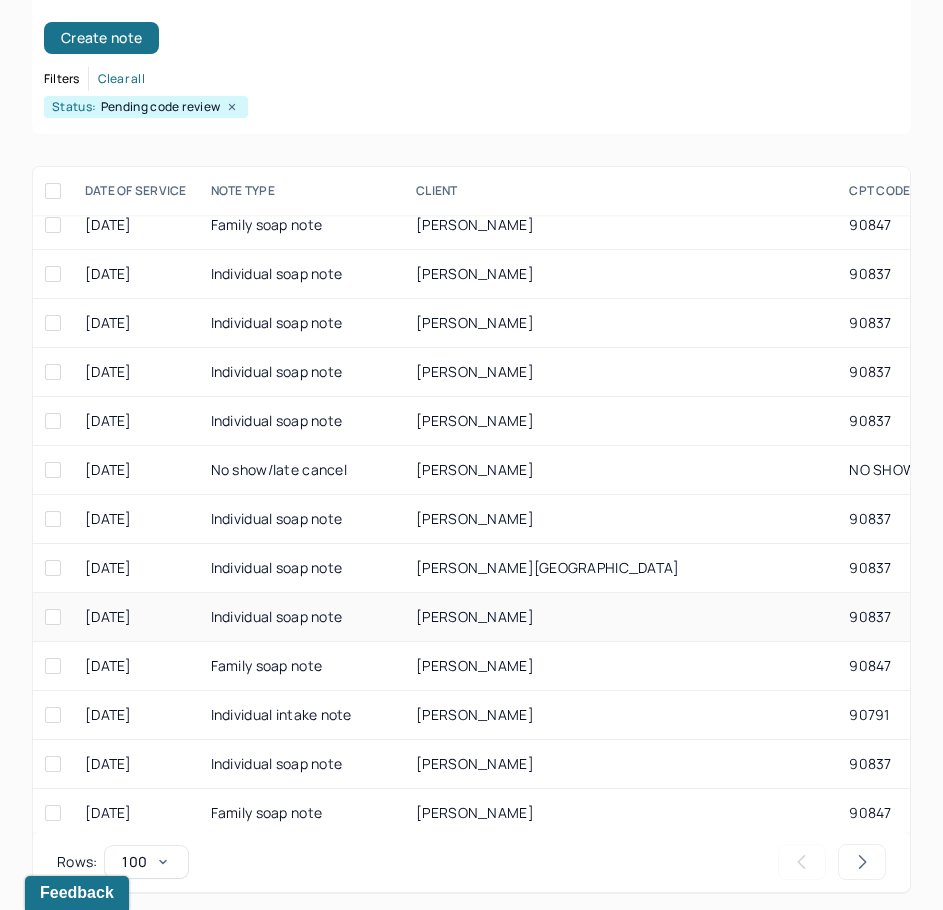 click on "[PERSON_NAME]" at bounding box center (475, 616) 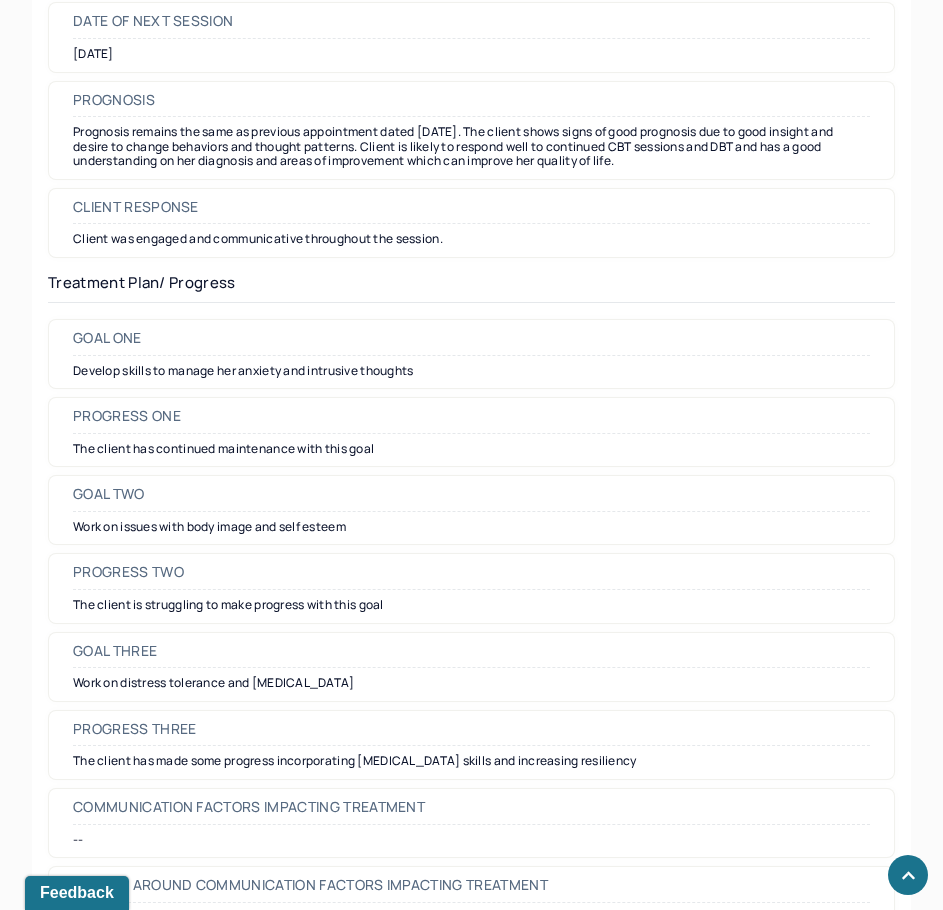 scroll, scrollTop: 2600, scrollLeft: 0, axis: vertical 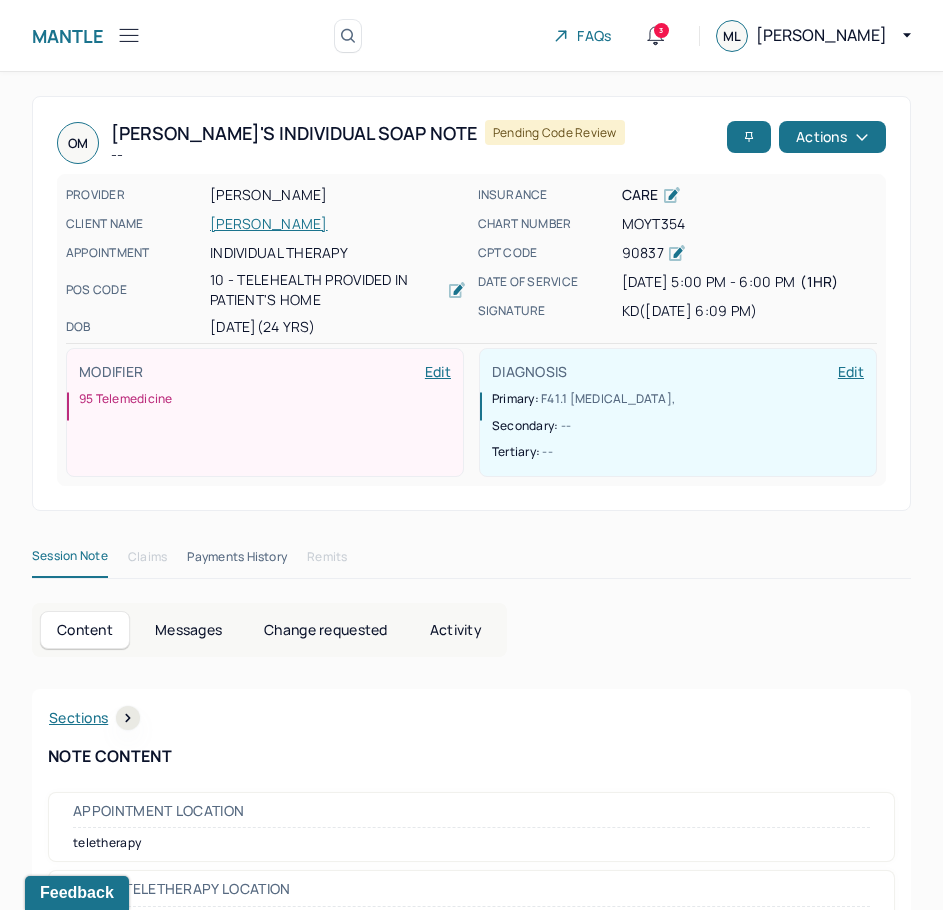 drag, startPoint x: 688, startPoint y: 652, endPoint x: 872, endPoint y: 81, distance: 599.9142 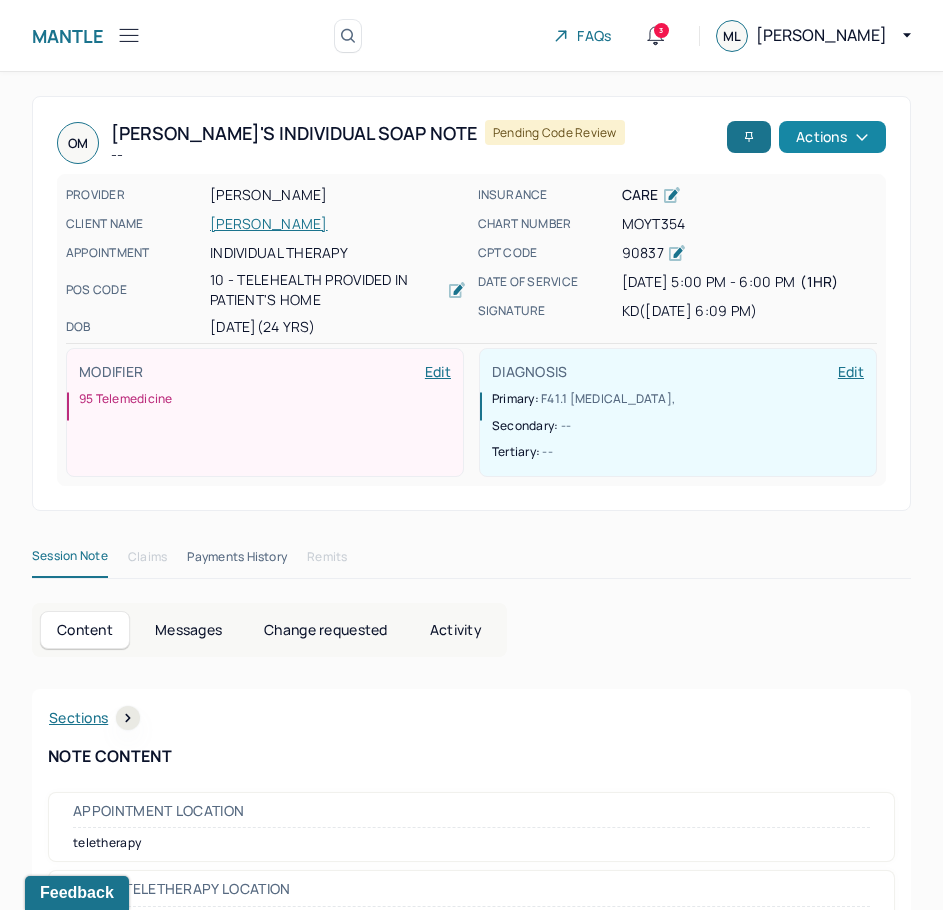 click on "Actions" at bounding box center (832, 137) 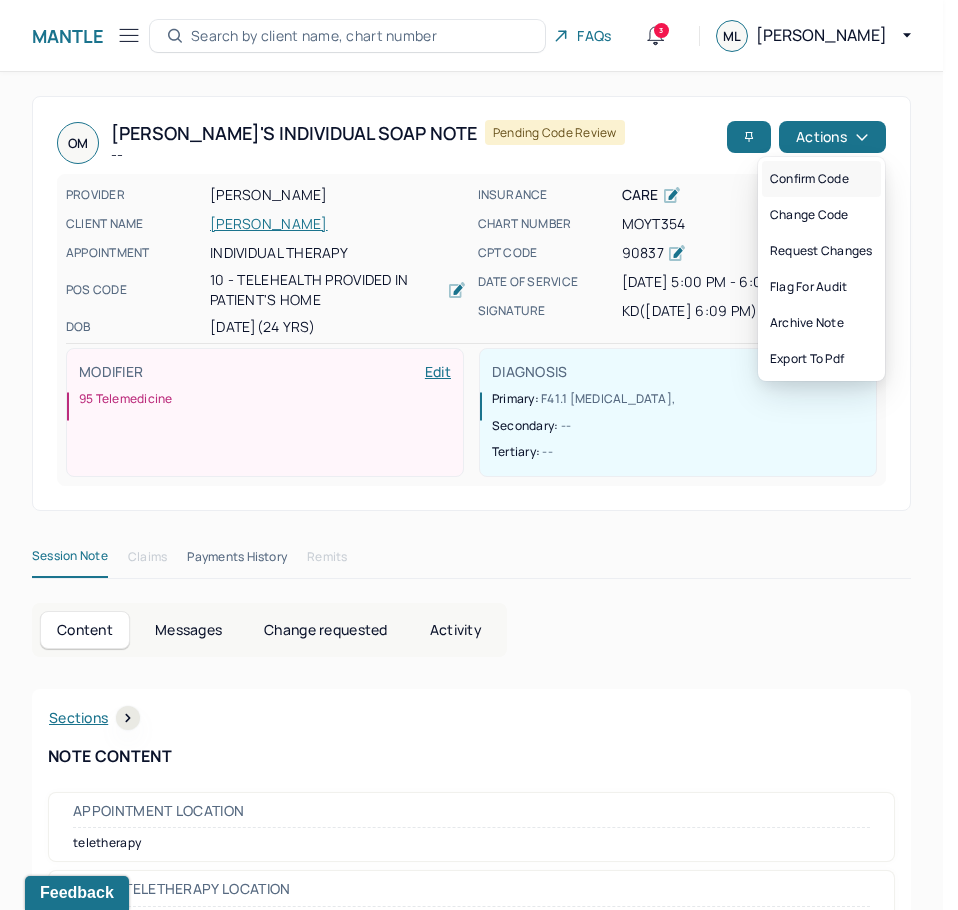 click on "Confirm code" at bounding box center [821, 179] 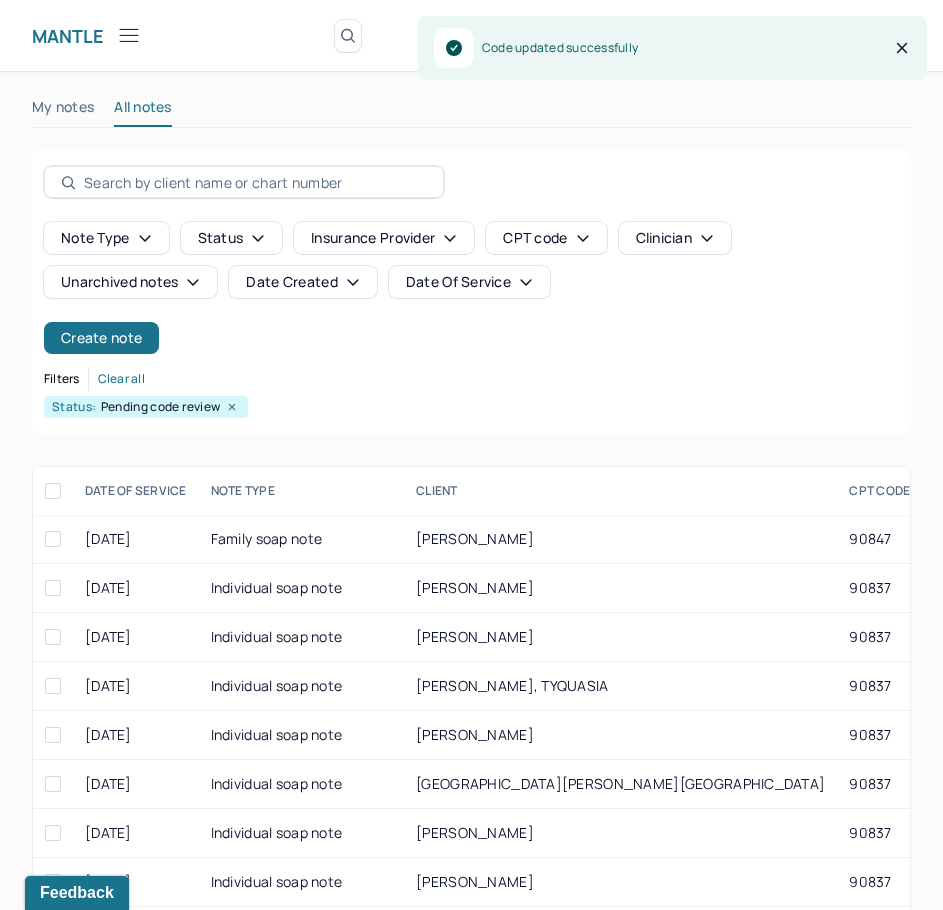 scroll, scrollTop: 300, scrollLeft: 0, axis: vertical 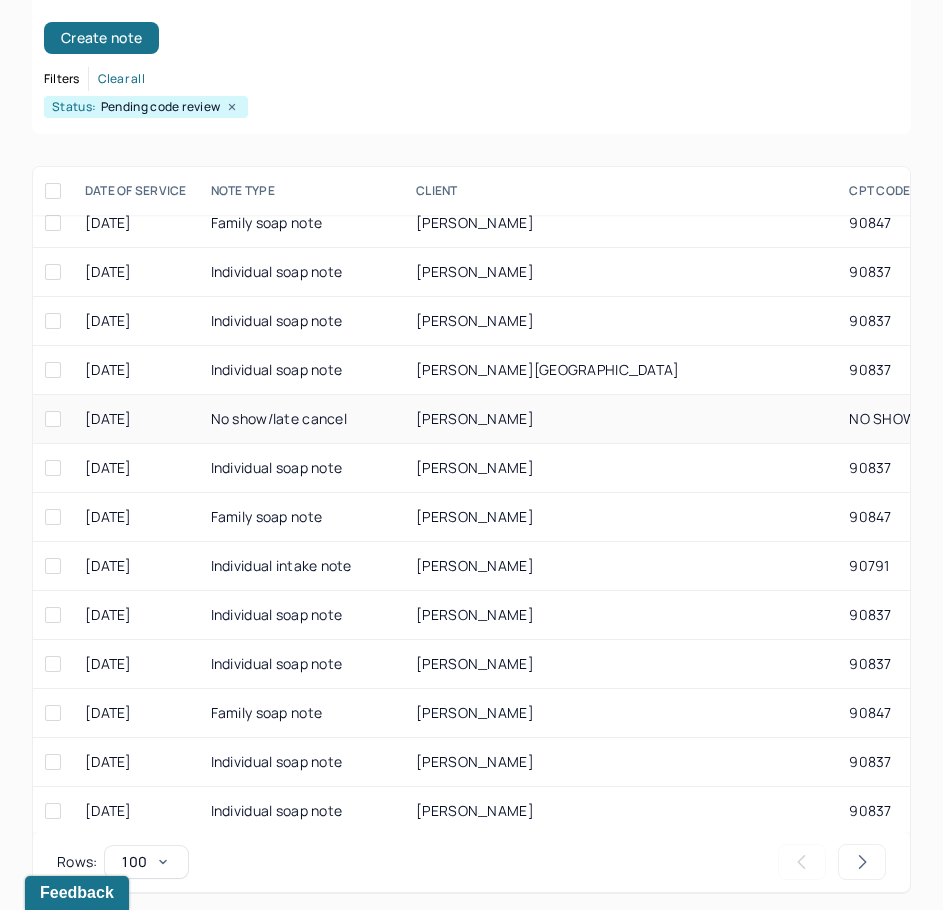 click on "[PERSON_NAME]" at bounding box center [620, 419] 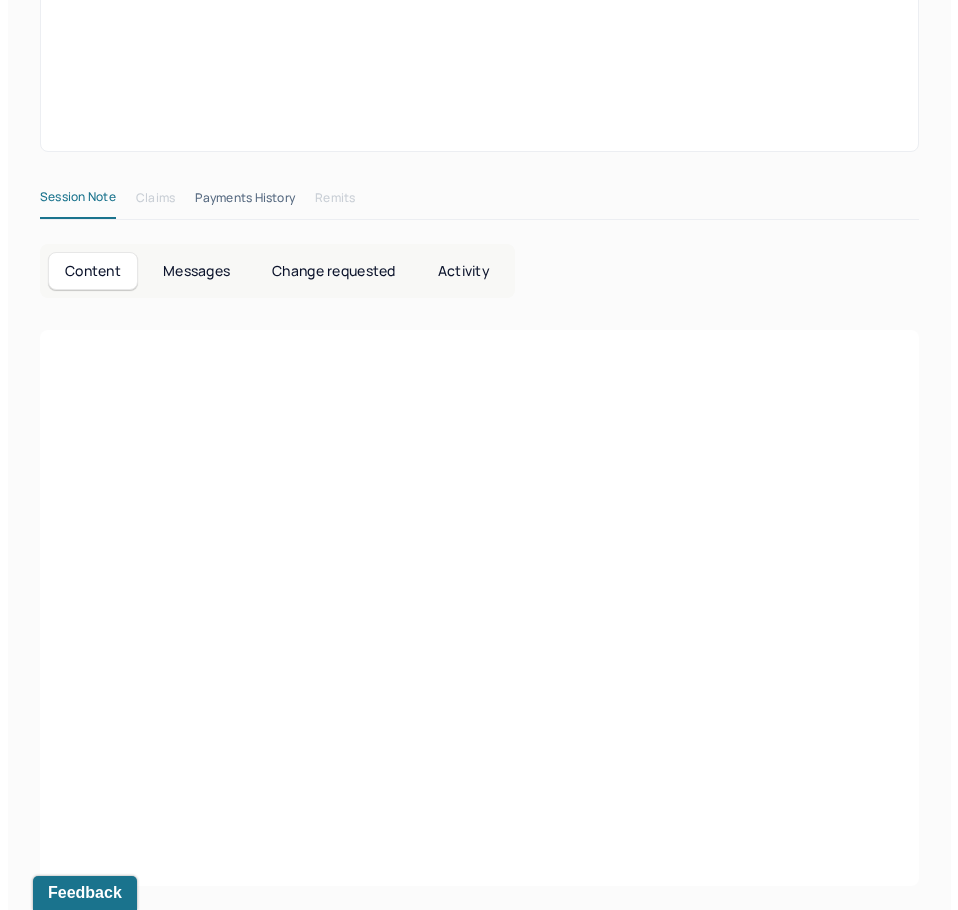 scroll, scrollTop: 0, scrollLeft: 0, axis: both 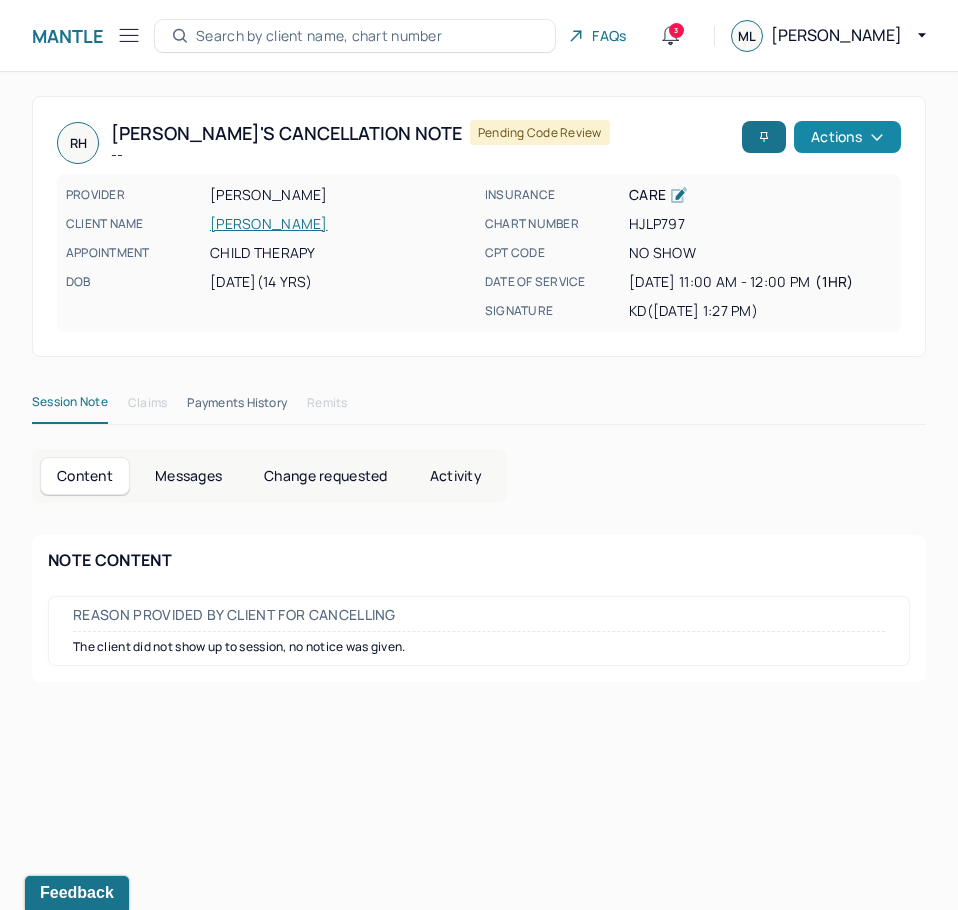 click on "Actions" at bounding box center [847, 137] 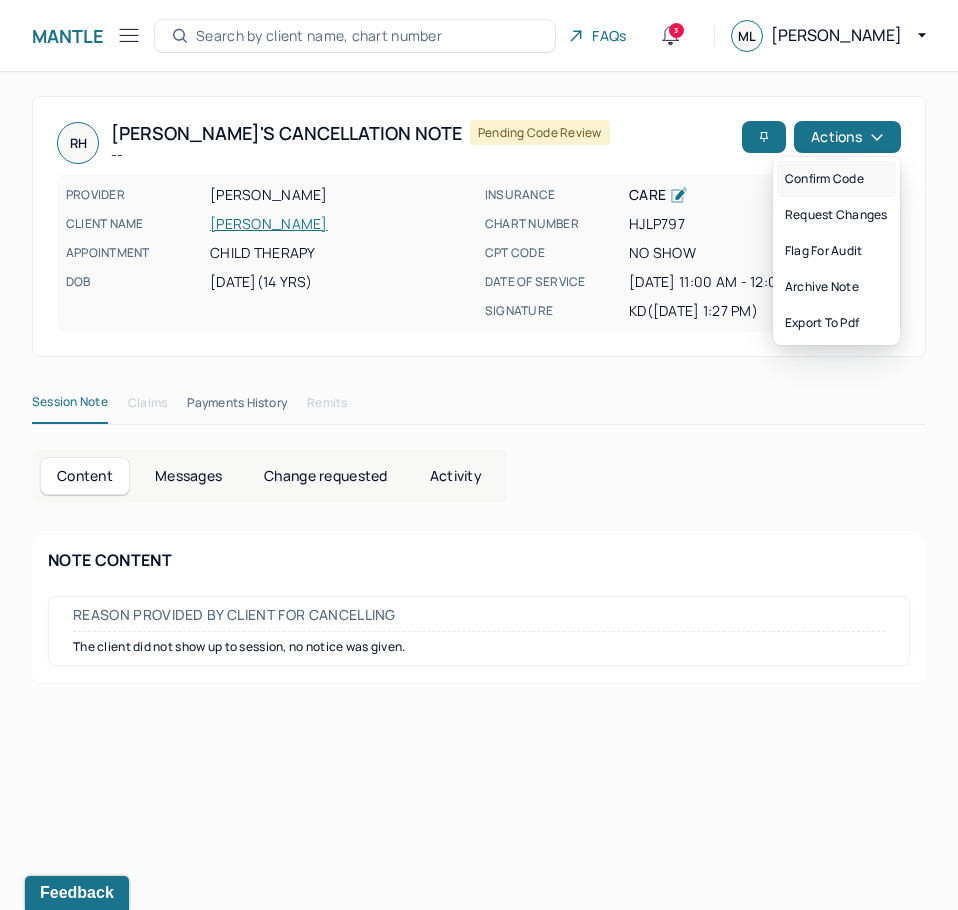 click on "Confirm code" at bounding box center (836, 179) 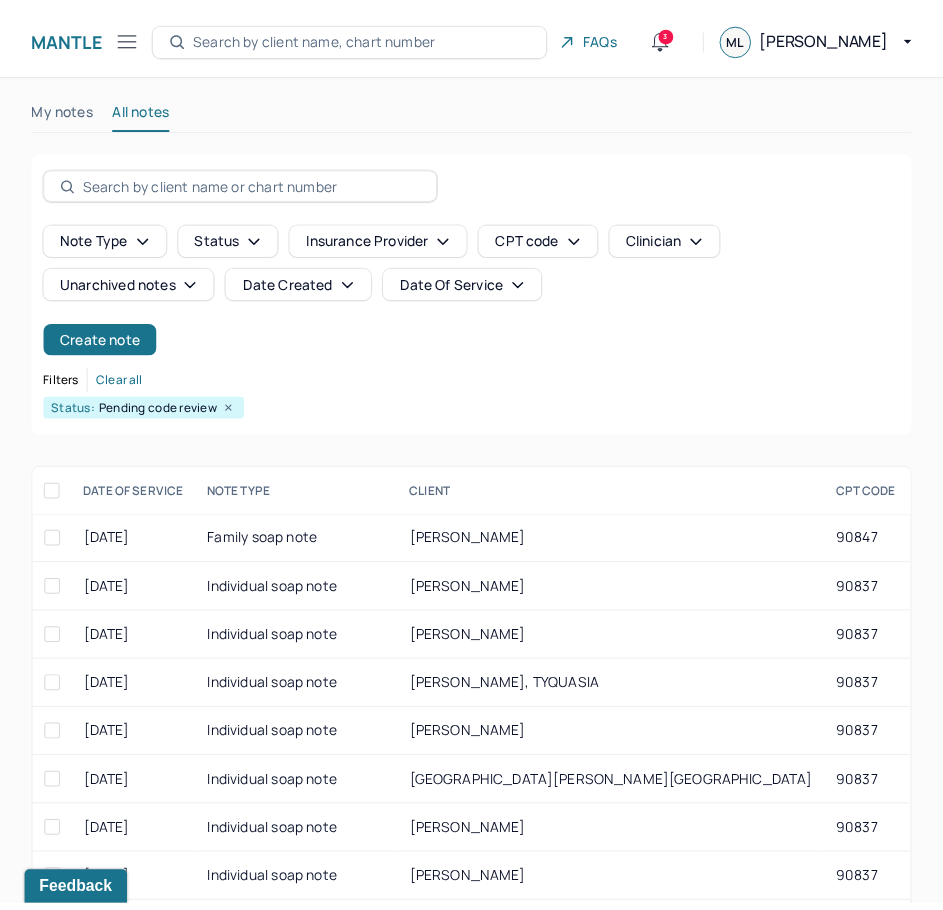 scroll, scrollTop: 300, scrollLeft: 0, axis: vertical 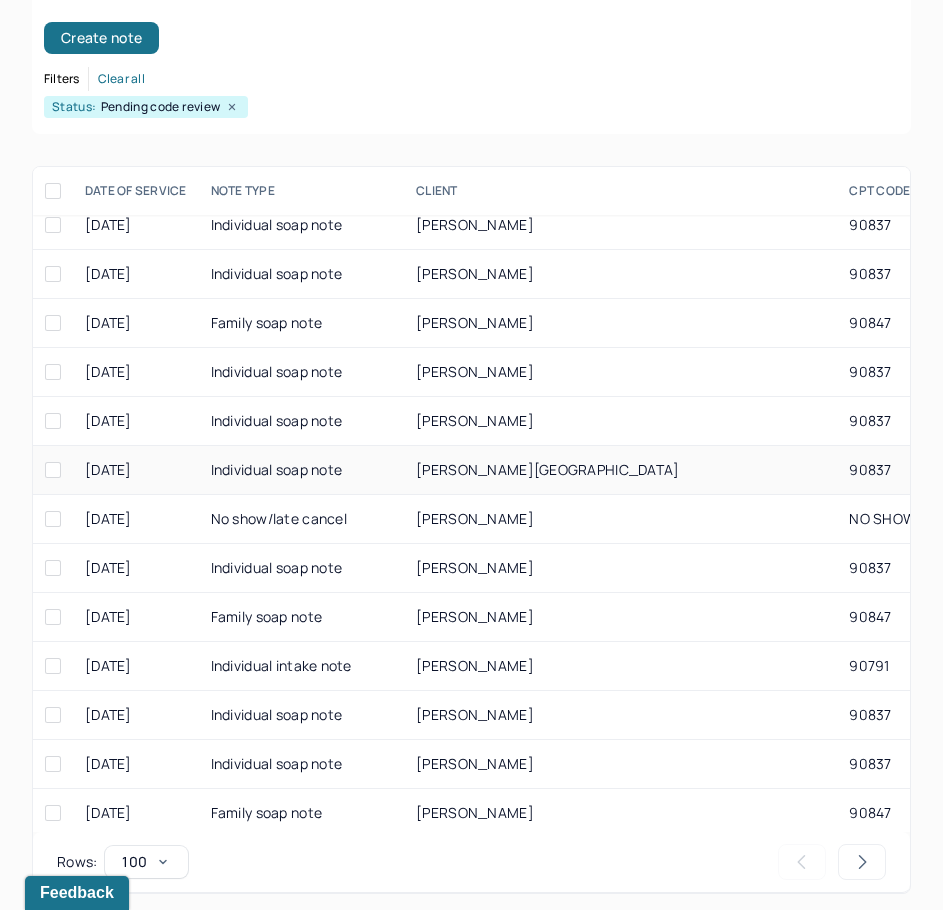 click on "[PERSON_NAME][GEOGRAPHIC_DATA]" at bounding box center (620, 470) 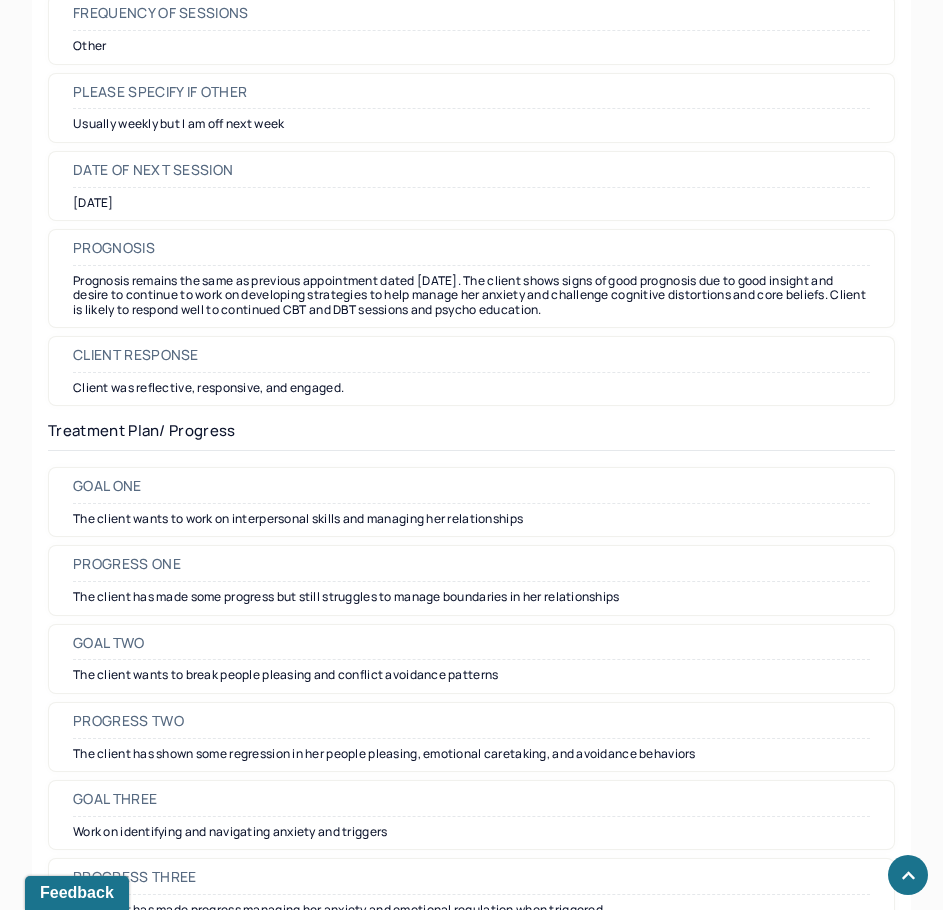 scroll, scrollTop: 2500, scrollLeft: 0, axis: vertical 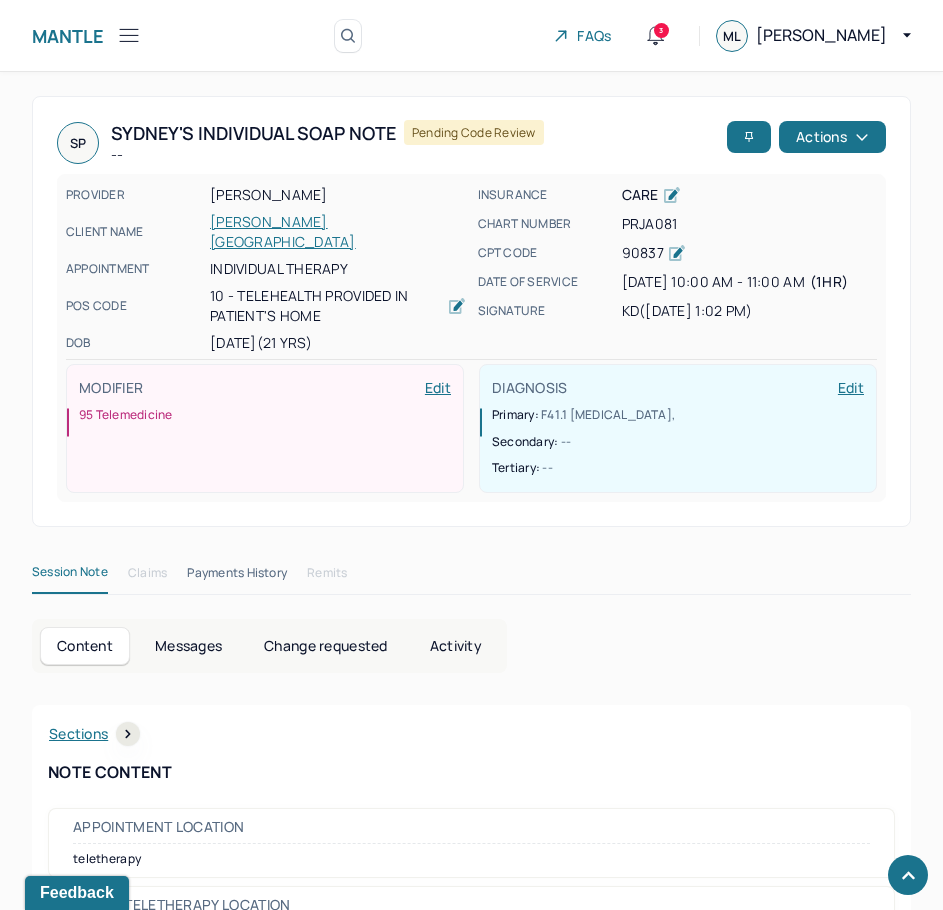 drag, startPoint x: 720, startPoint y: 588, endPoint x: 887, endPoint y: 144, distance: 474.368 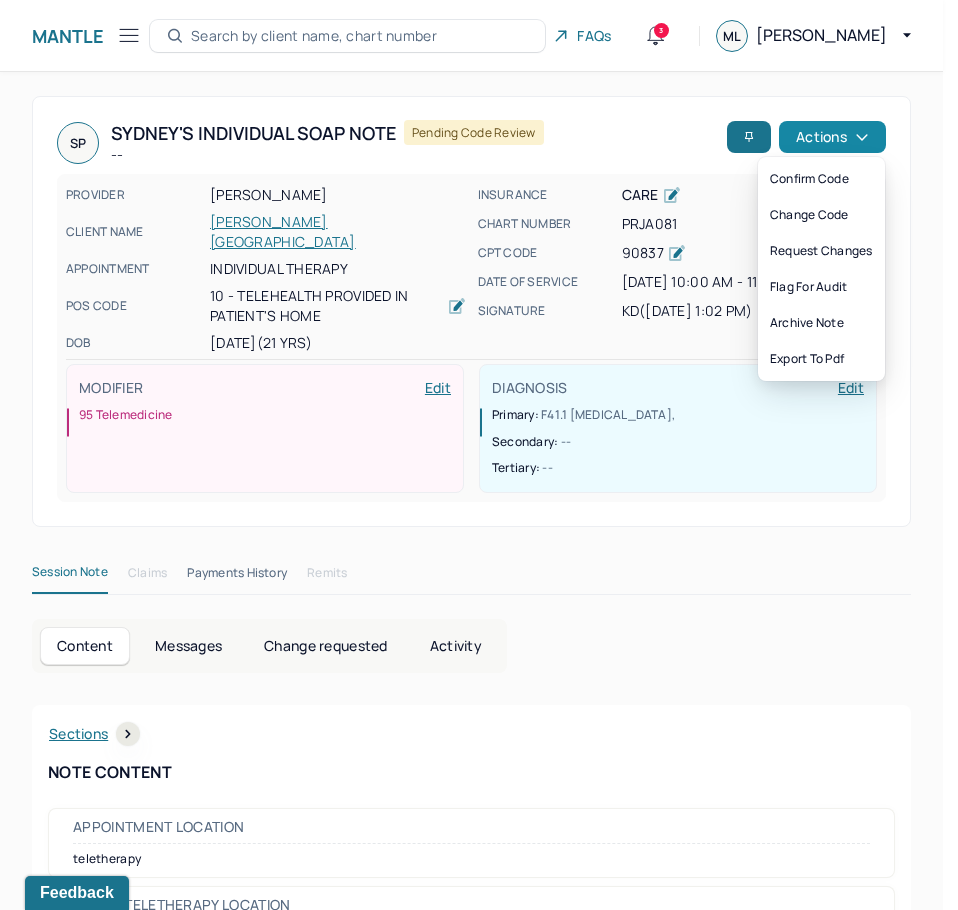 click on "Actions" at bounding box center (832, 137) 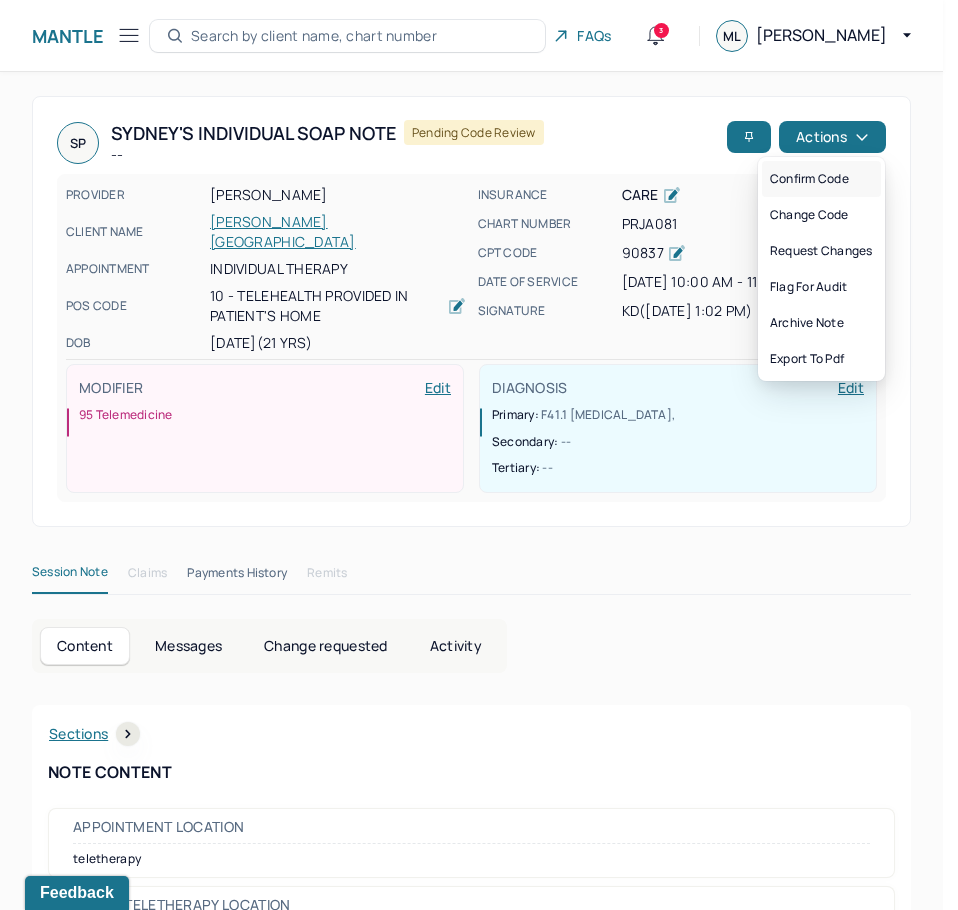 click on "Confirm code" at bounding box center [821, 179] 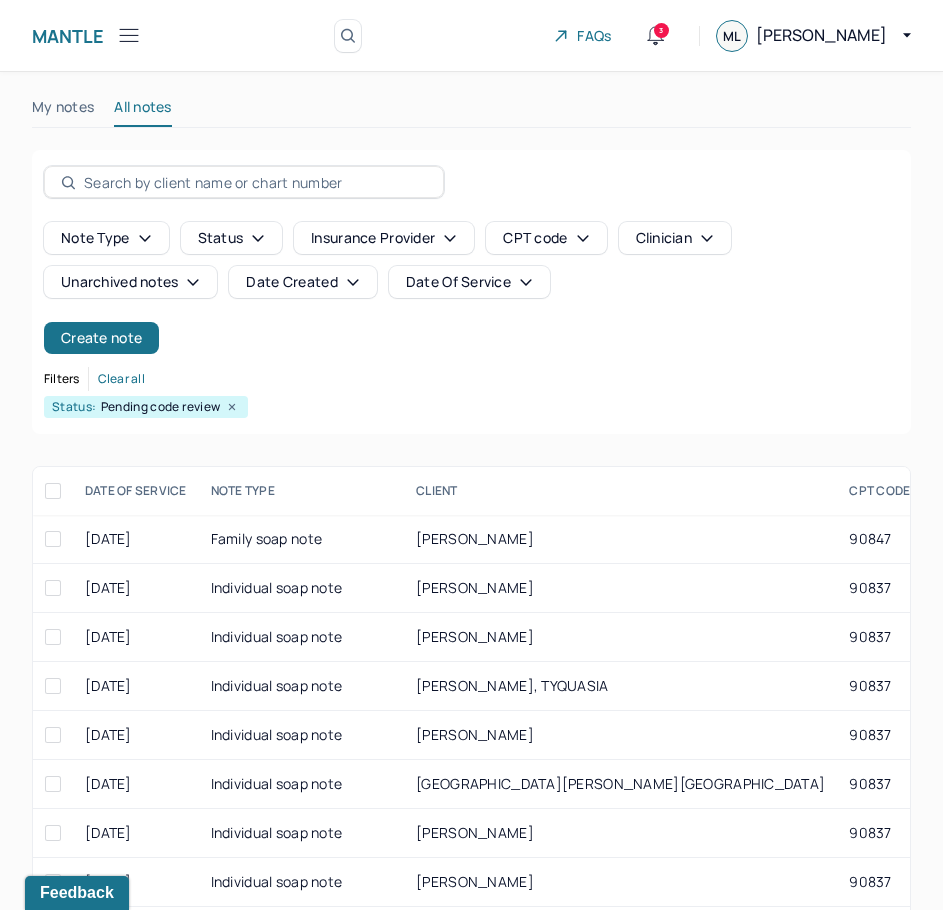 scroll, scrollTop: 300, scrollLeft: 0, axis: vertical 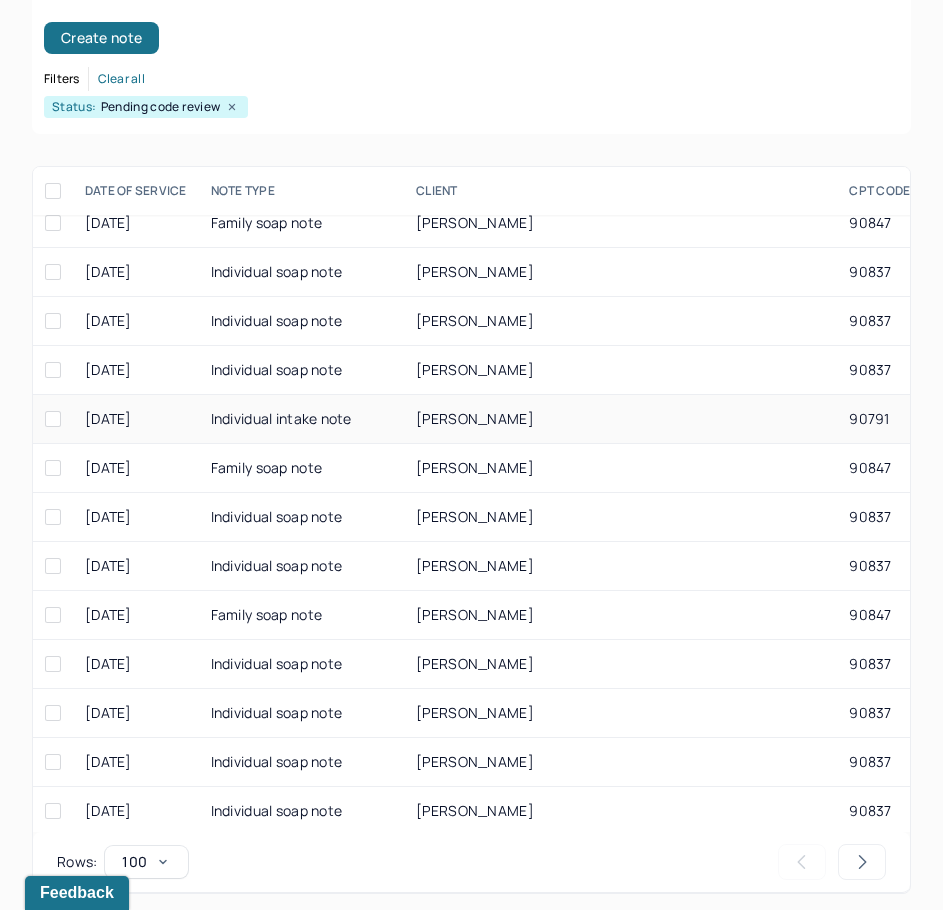 click on "[PERSON_NAME]" at bounding box center [620, 419] 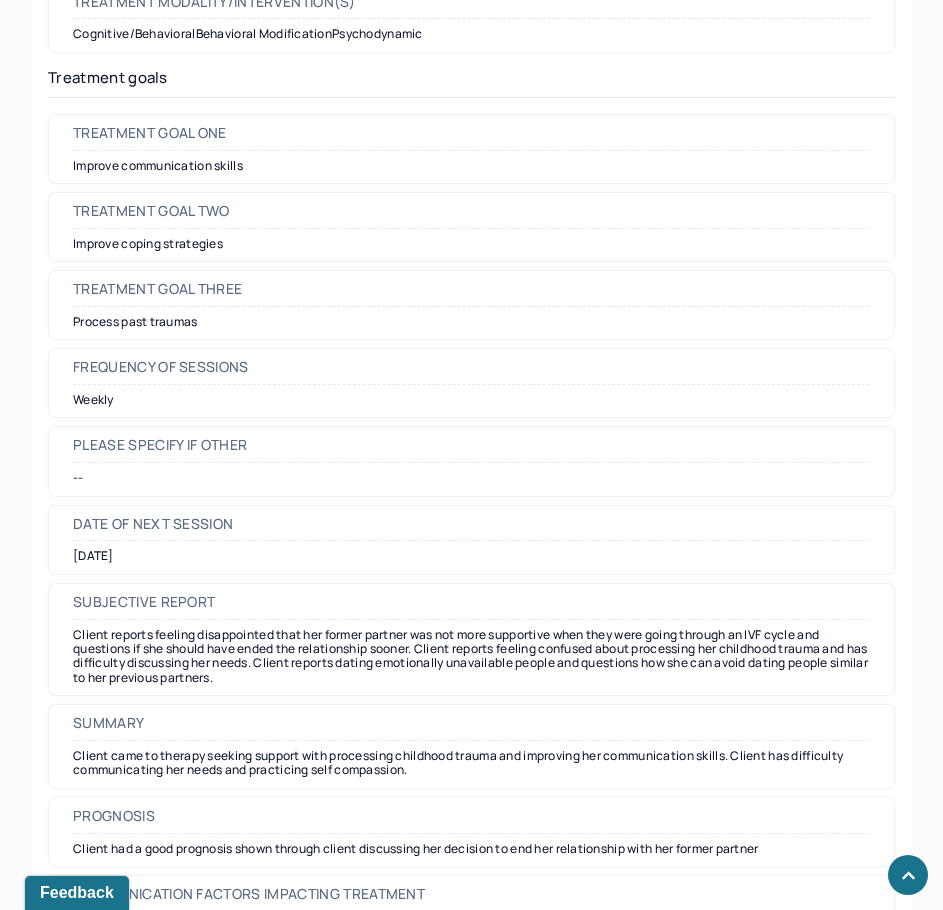 scroll, scrollTop: 9000, scrollLeft: 0, axis: vertical 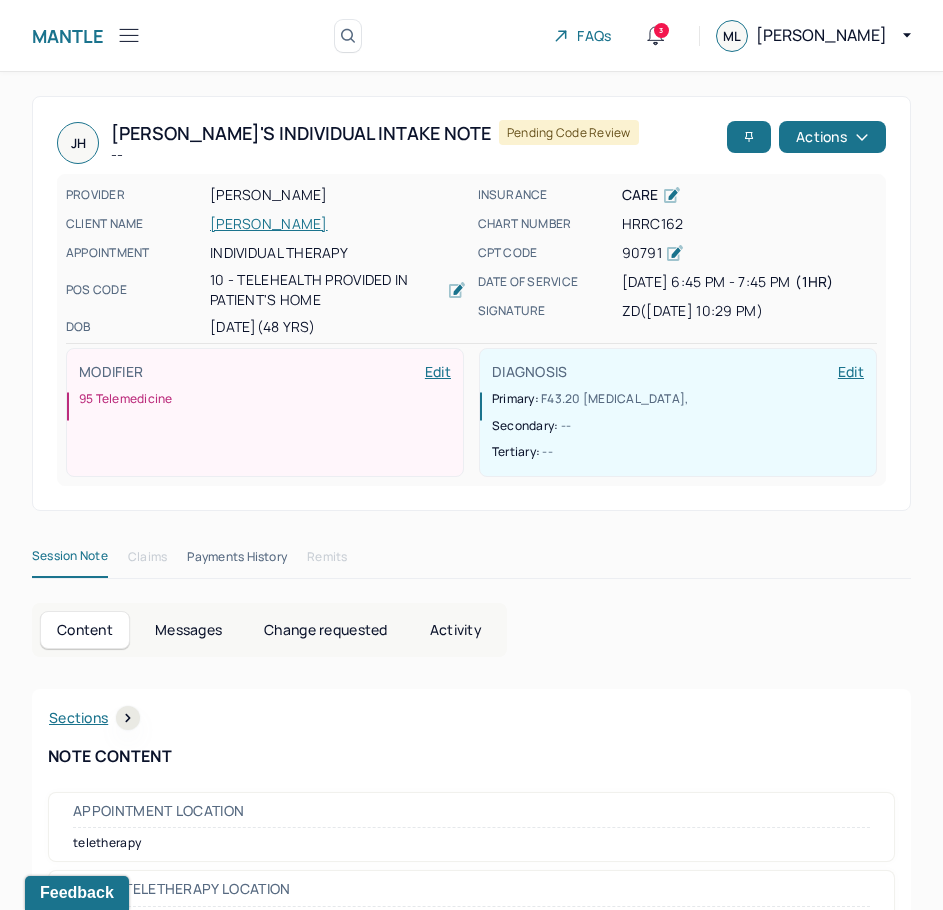 drag, startPoint x: 741, startPoint y: 607, endPoint x: 840, endPoint y: -23, distance: 637.73114 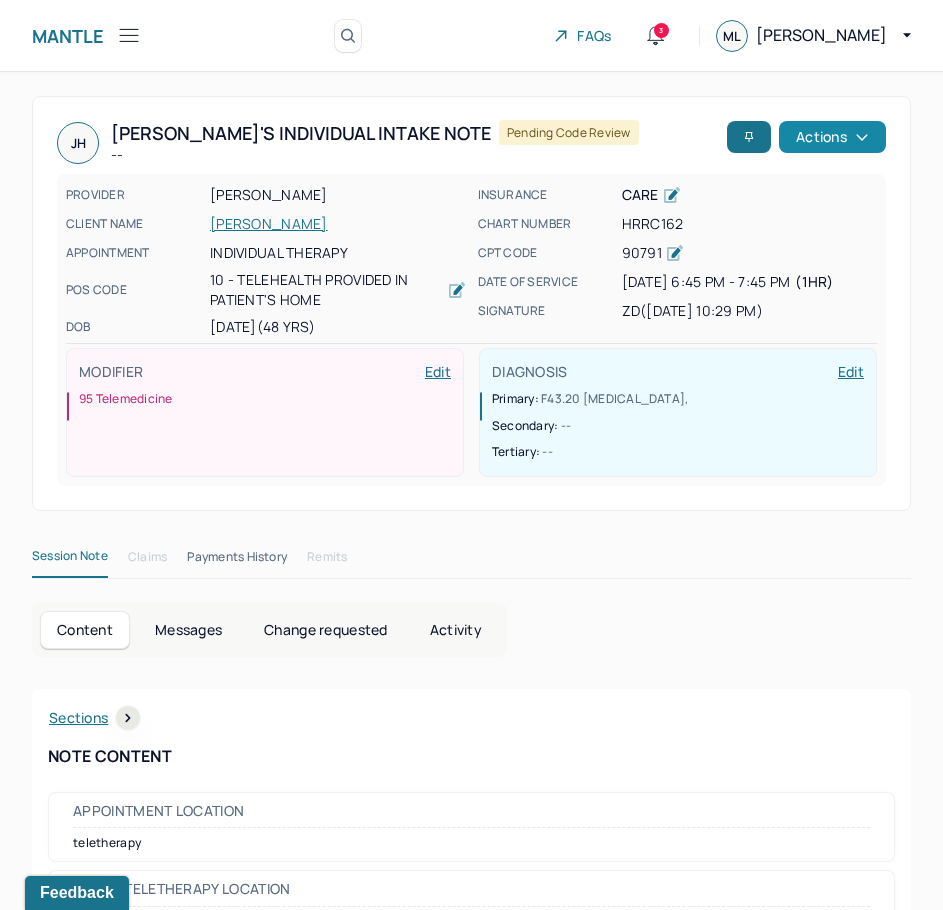 click on "Actions" at bounding box center [832, 137] 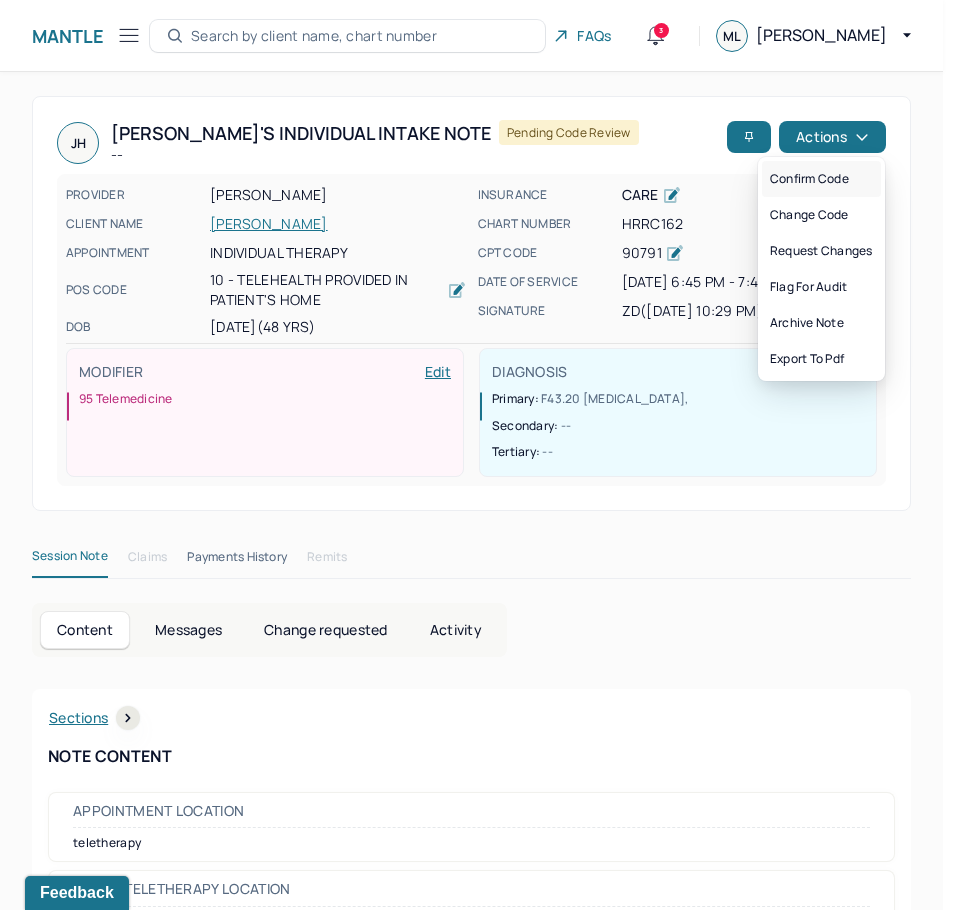 click on "Confirm code" at bounding box center [821, 179] 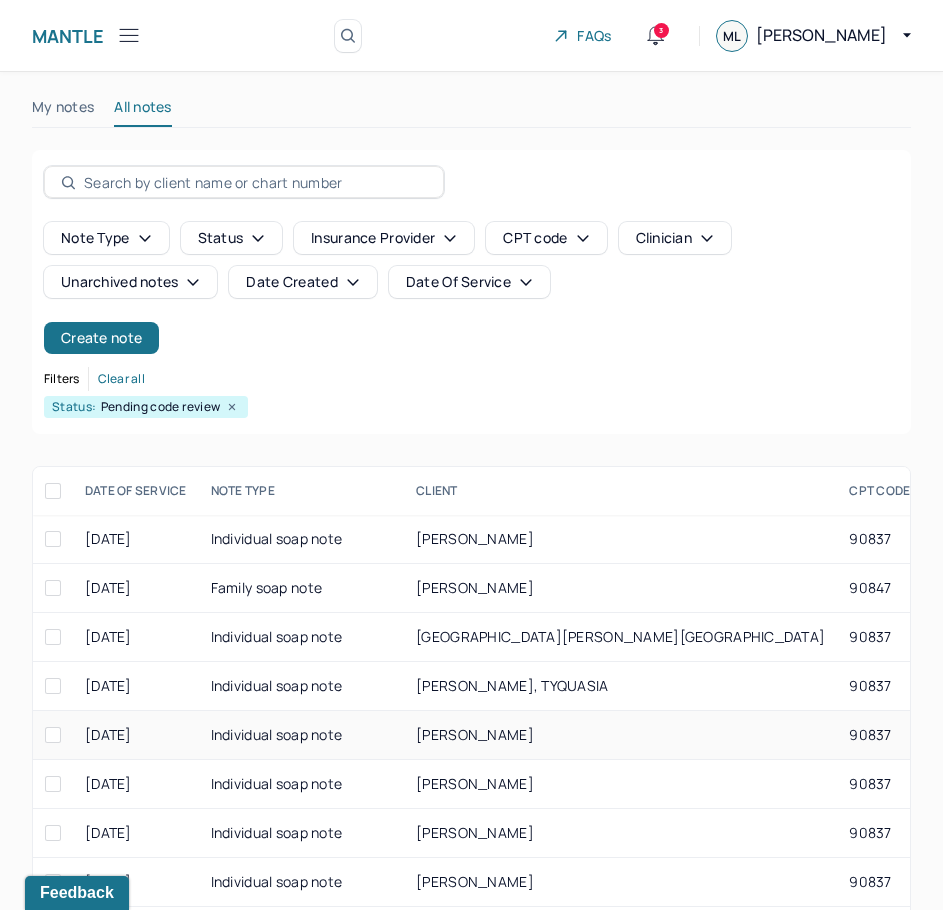 scroll, scrollTop: 300, scrollLeft: 0, axis: vertical 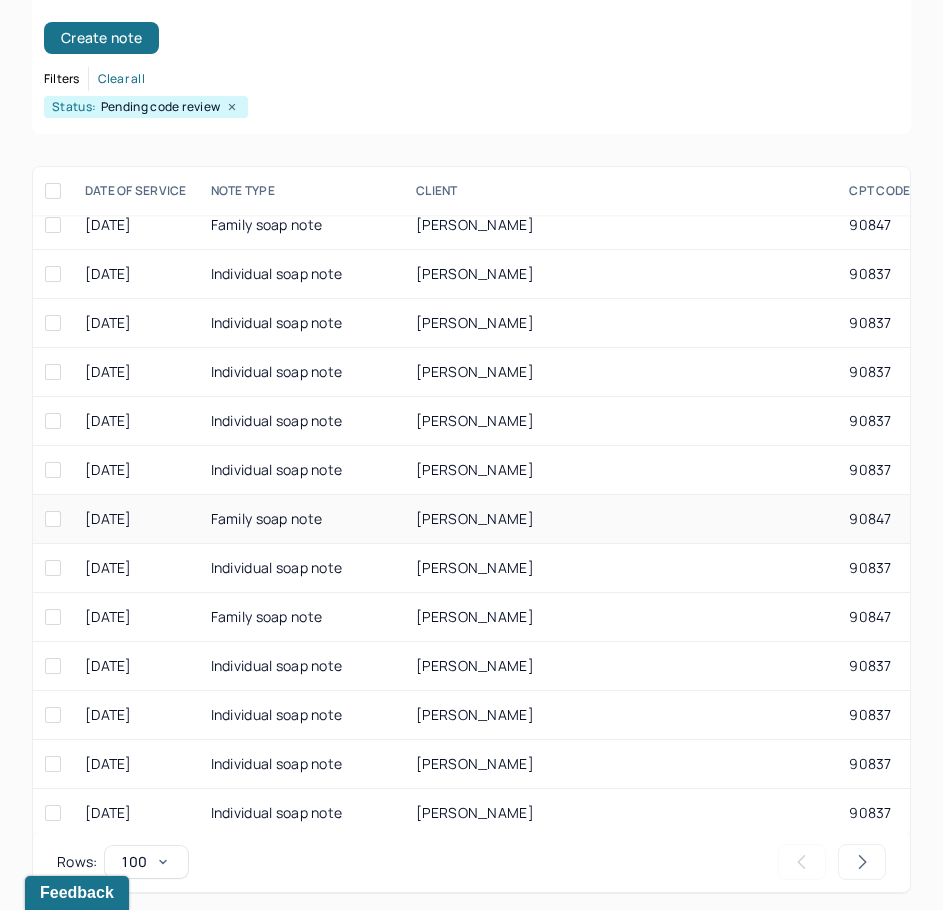 click on "[PERSON_NAME]" at bounding box center [999, 518] 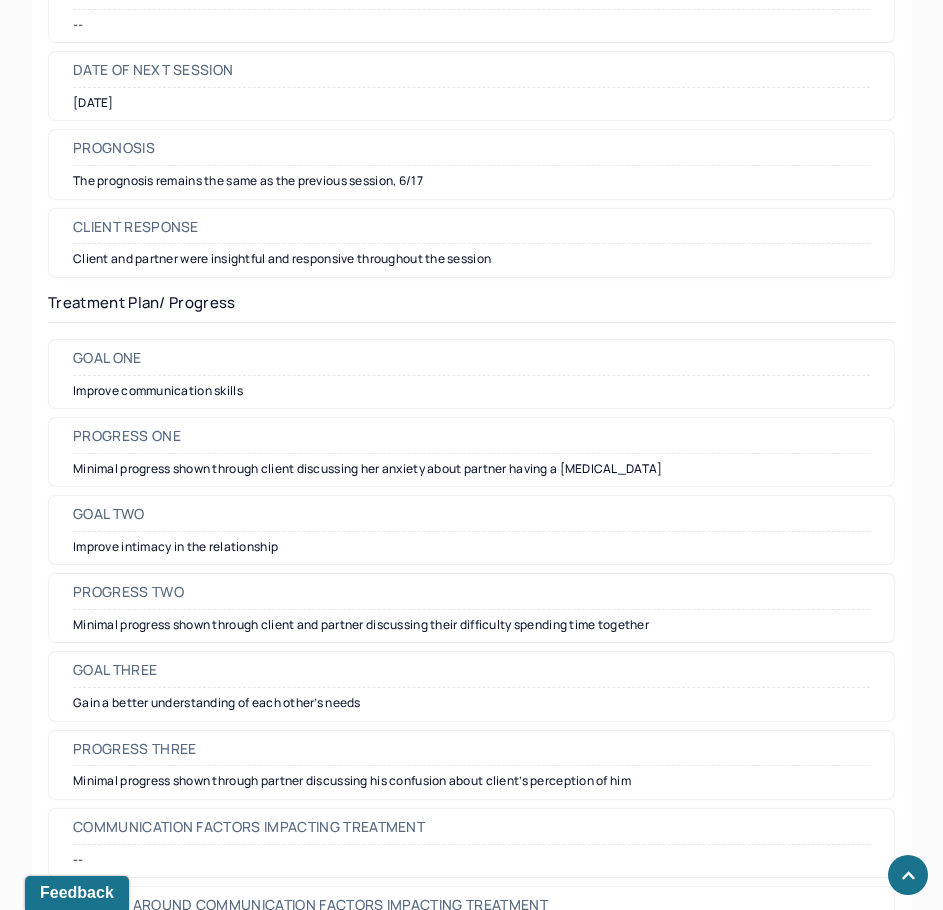 scroll, scrollTop: 2700, scrollLeft: 0, axis: vertical 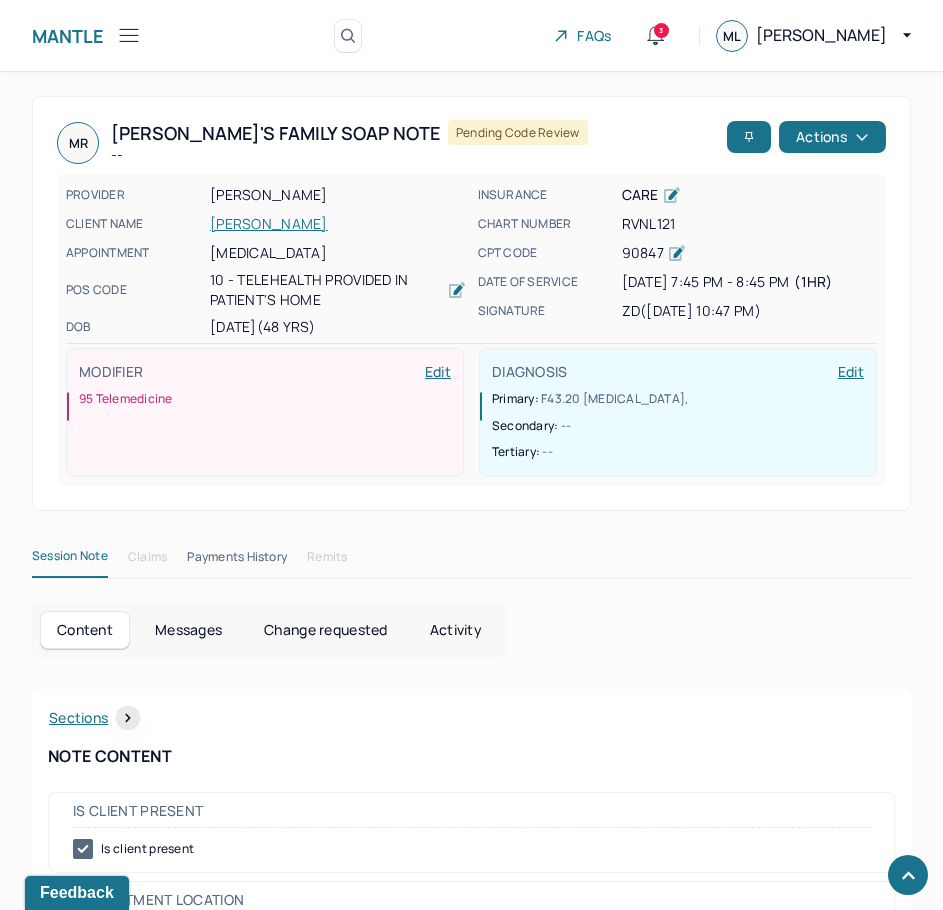 drag, startPoint x: 807, startPoint y: 525, endPoint x: 946, endPoint y: 56, distance: 489.16458 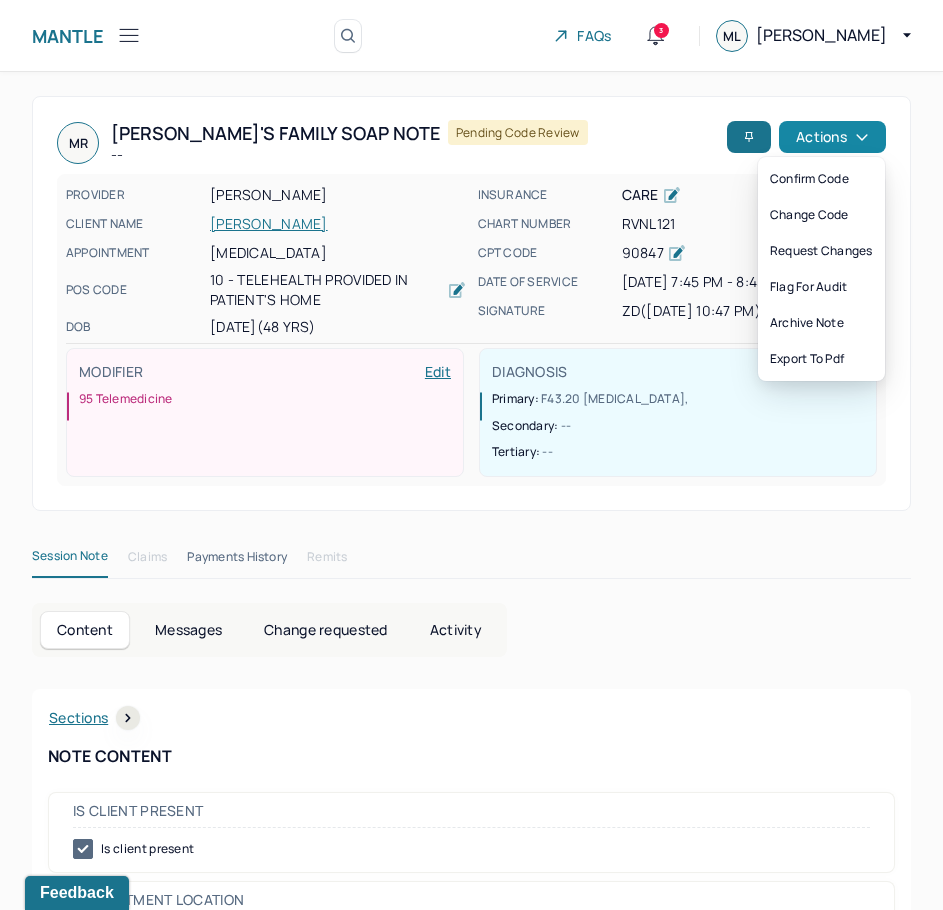 click on "Actions" at bounding box center (832, 137) 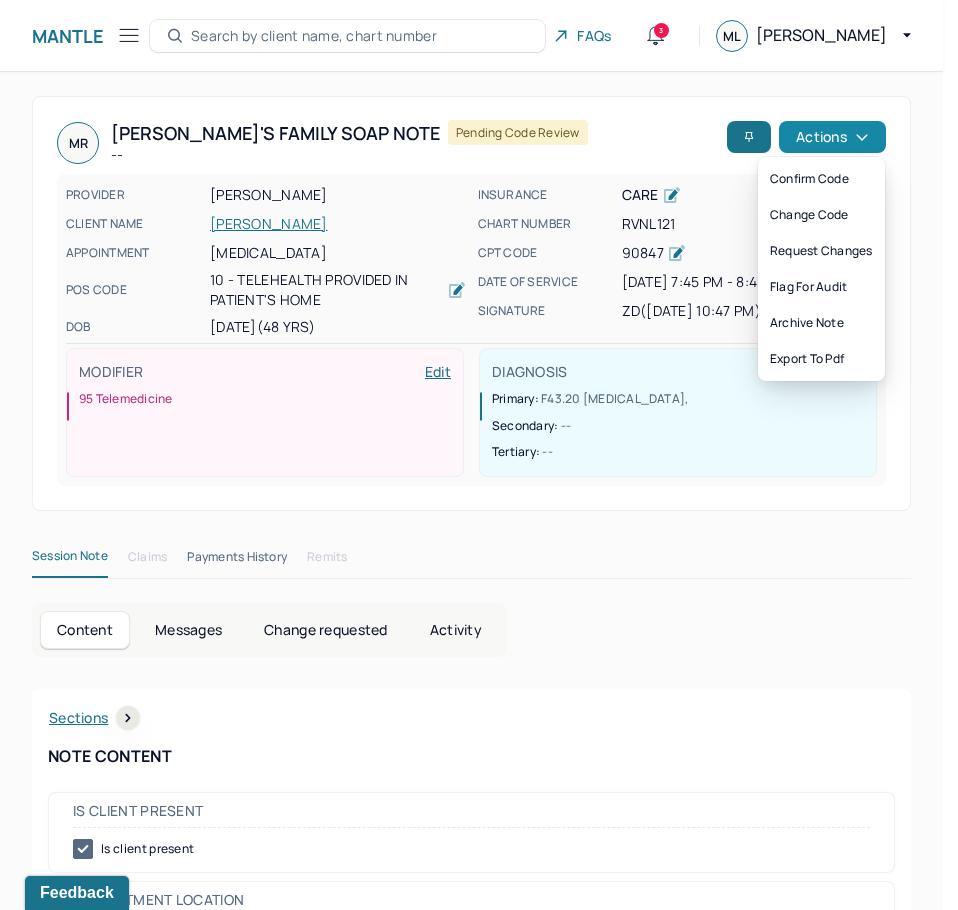 click on "Actions" at bounding box center (832, 137) 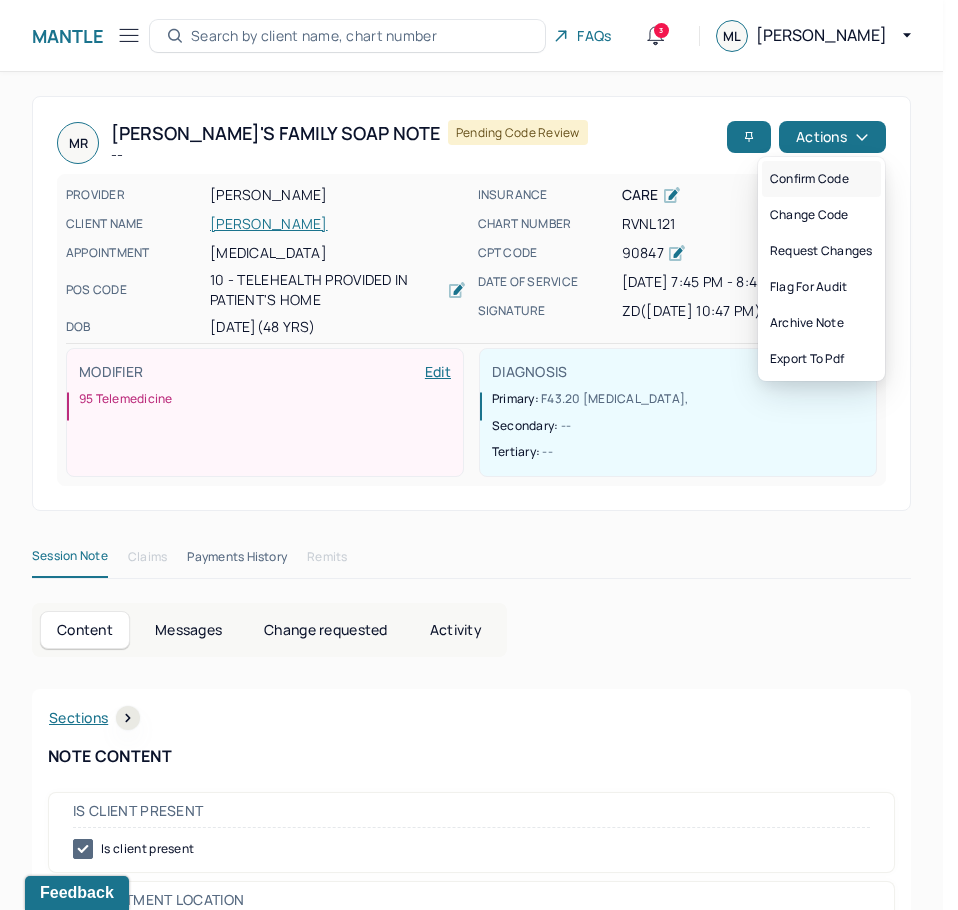 click on "Confirm code" at bounding box center (821, 179) 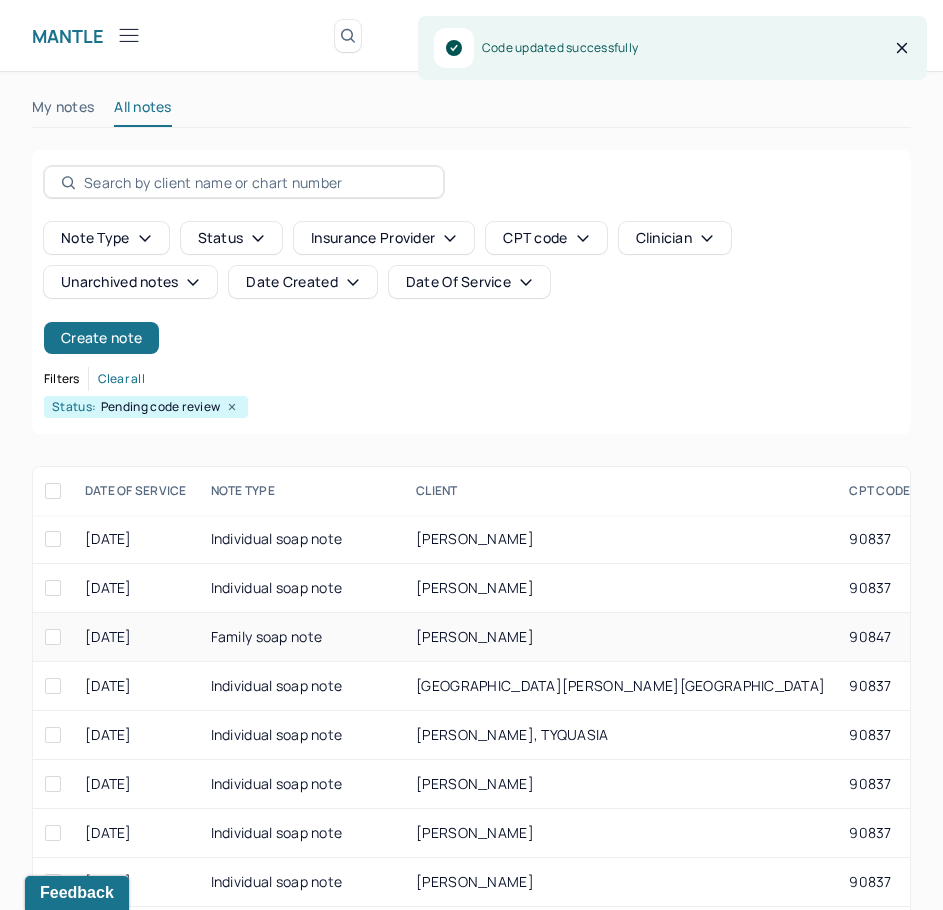 scroll, scrollTop: 300, scrollLeft: 0, axis: vertical 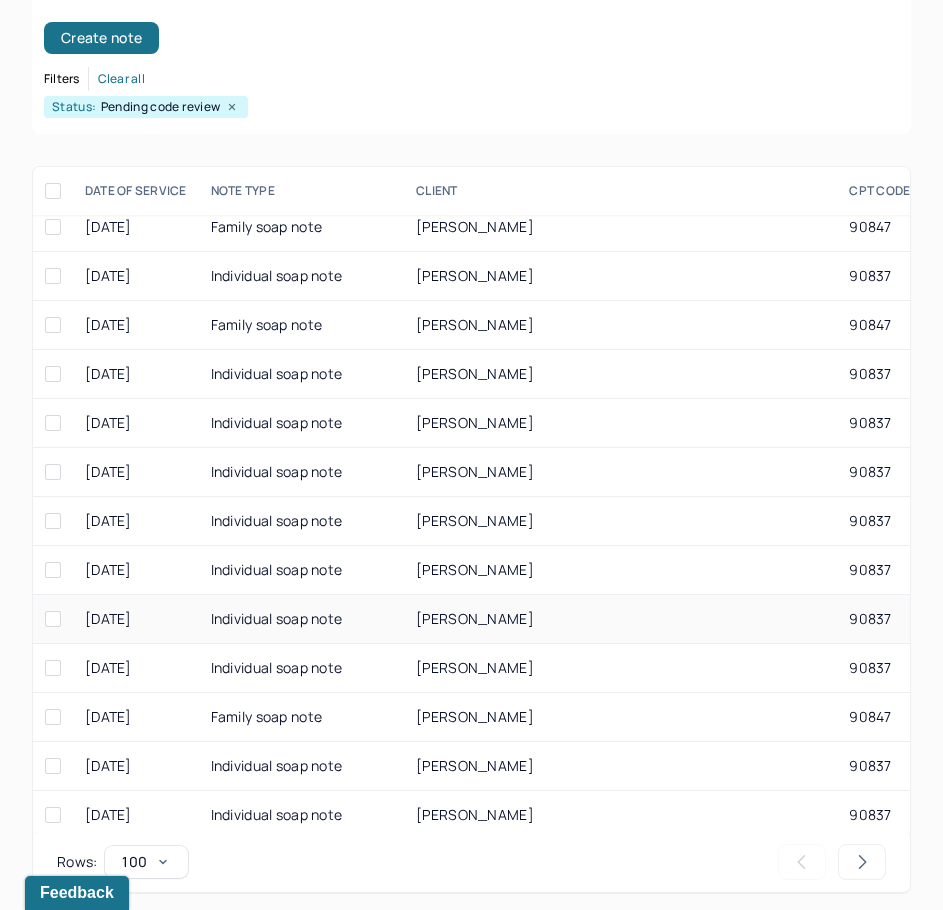 click on "90837" at bounding box center (882, 619) 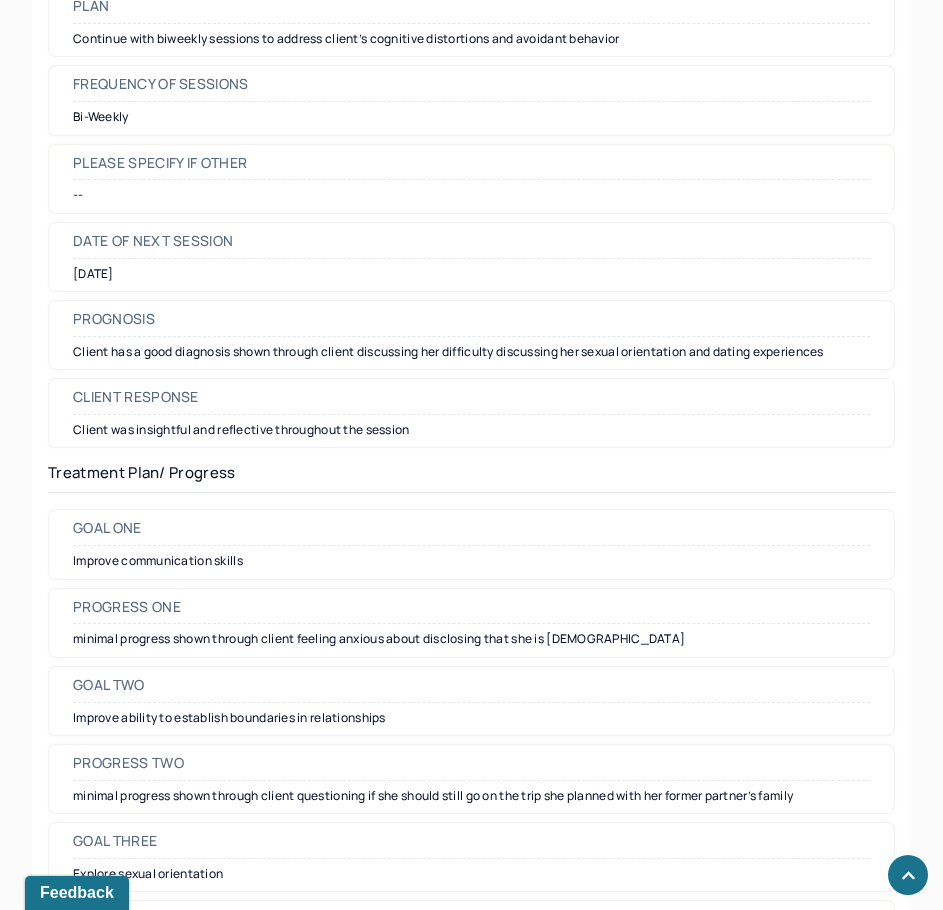 scroll, scrollTop: 2500, scrollLeft: 0, axis: vertical 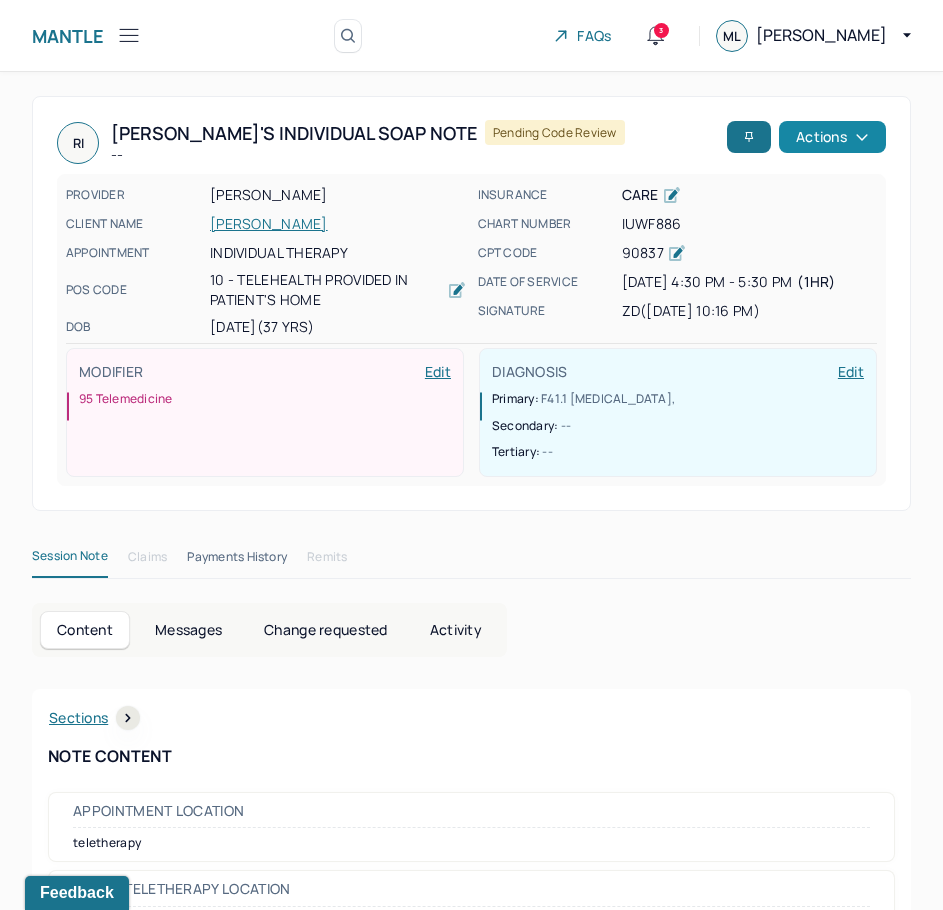 drag, startPoint x: 739, startPoint y: 527, endPoint x: 874, endPoint y: 130, distance: 419.32565 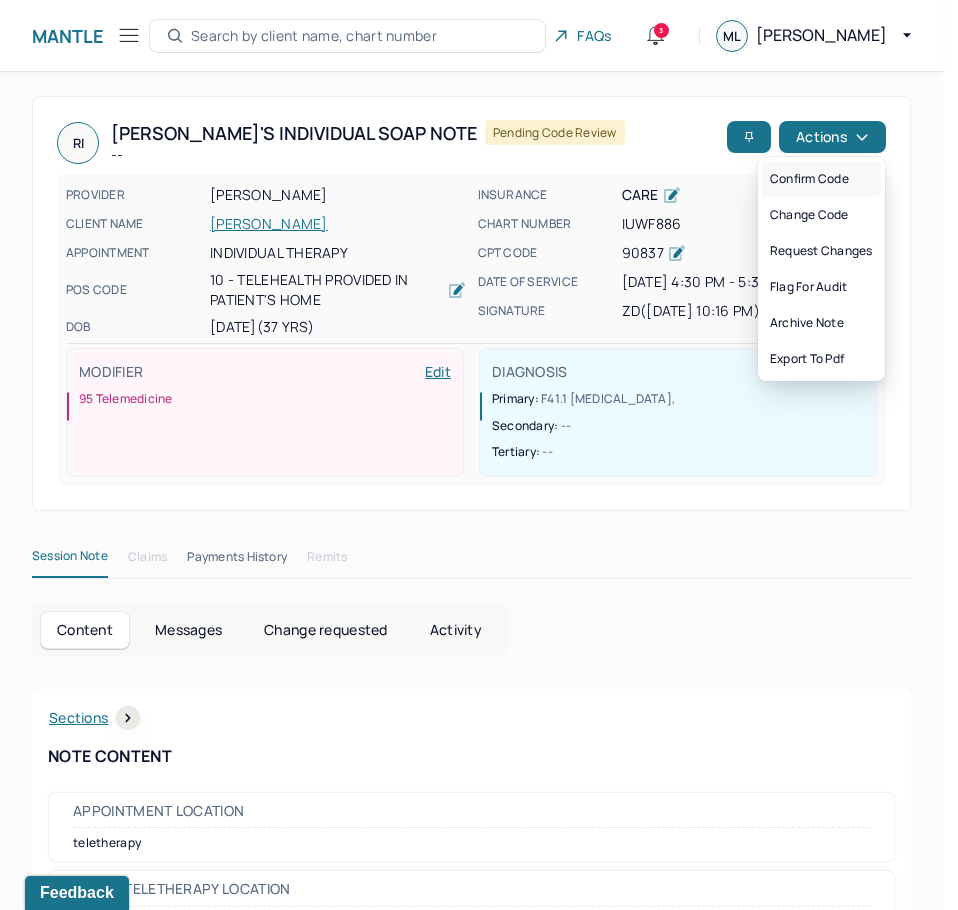 click on "Confirm code" at bounding box center [821, 179] 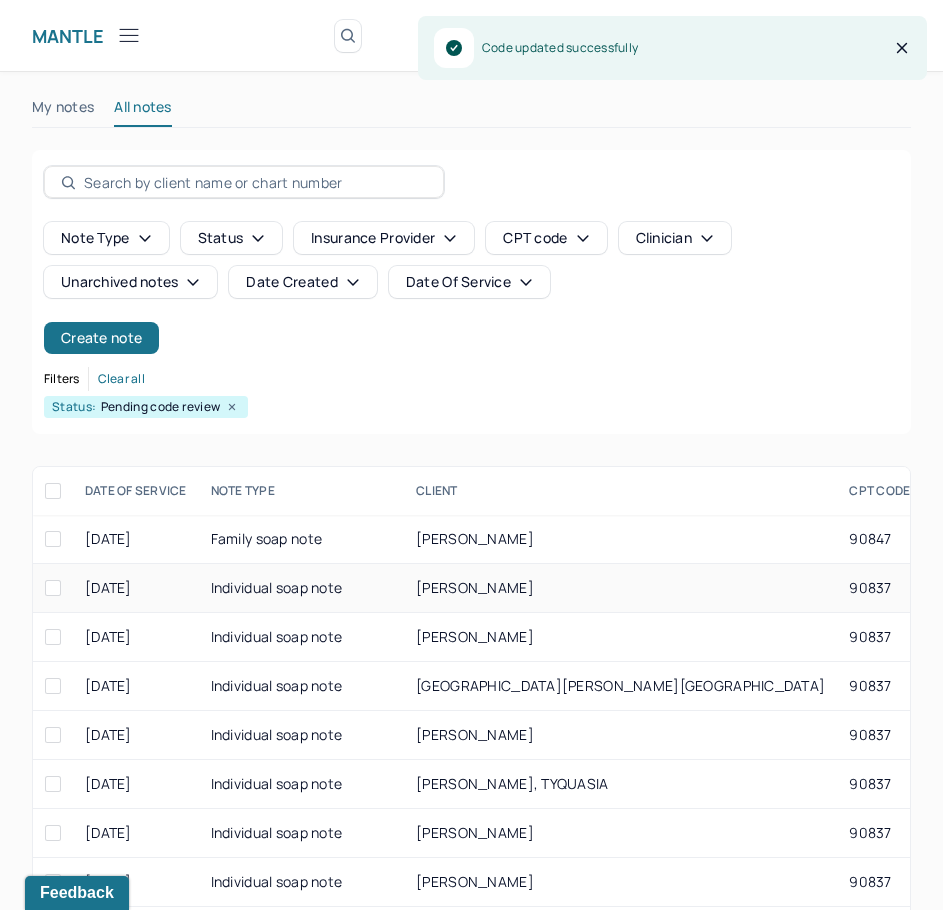 scroll, scrollTop: 300, scrollLeft: 0, axis: vertical 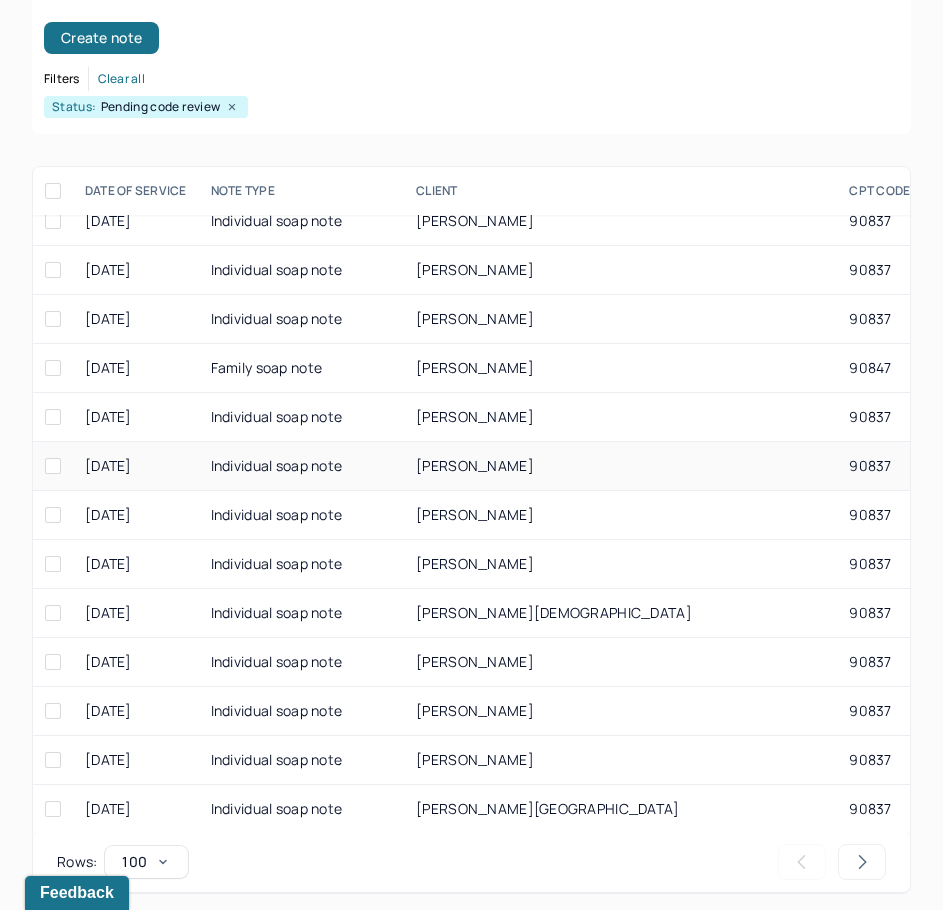 click on "[PERSON_NAME]" at bounding box center (620, 466) 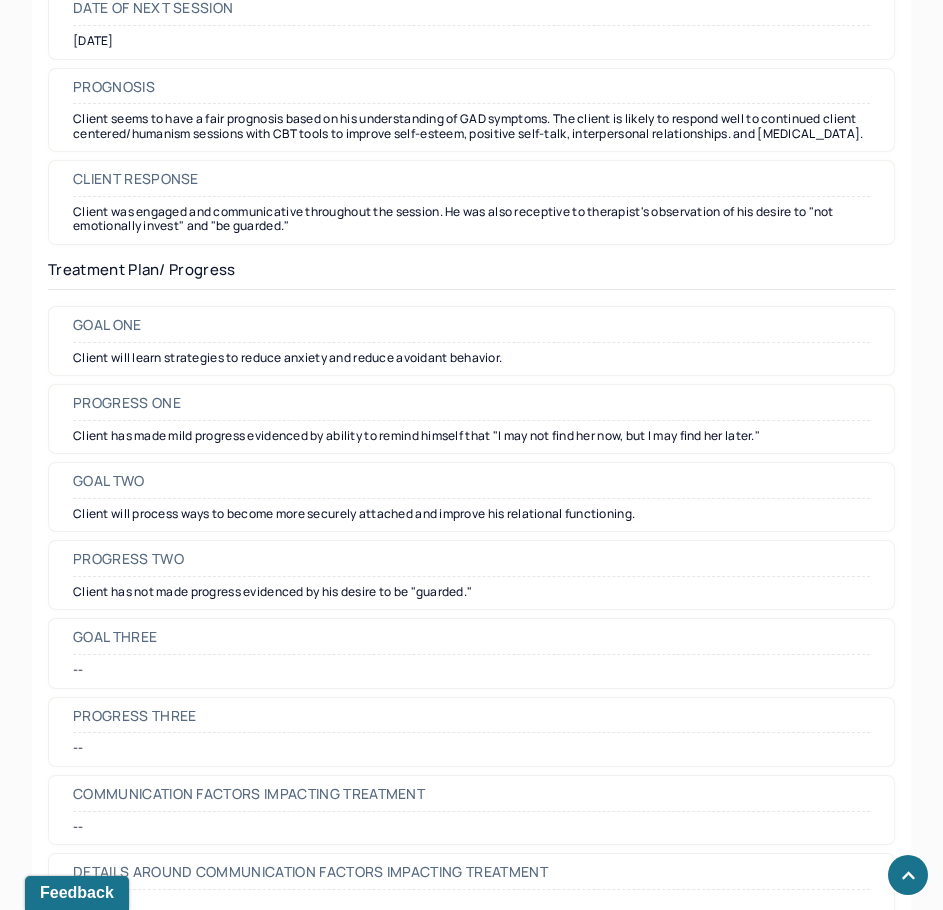 scroll, scrollTop: 2740, scrollLeft: 0, axis: vertical 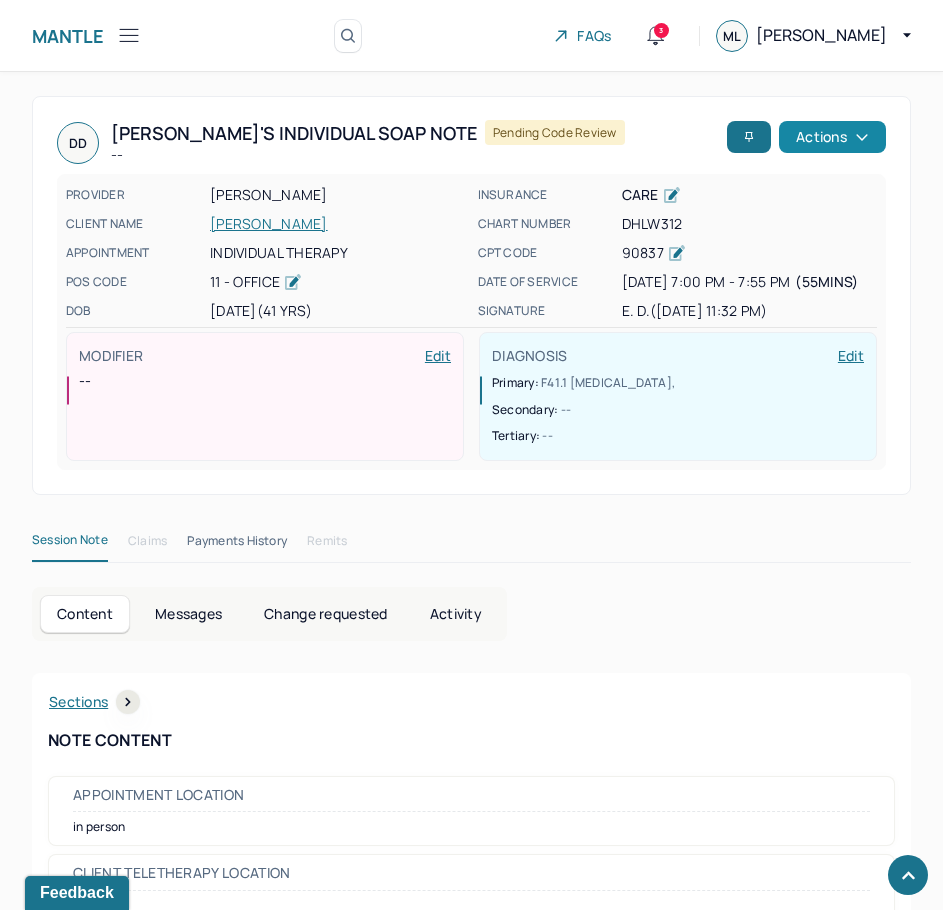drag, startPoint x: 673, startPoint y: 537, endPoint x: 857, endPoint y: 121, distance: 454.8758 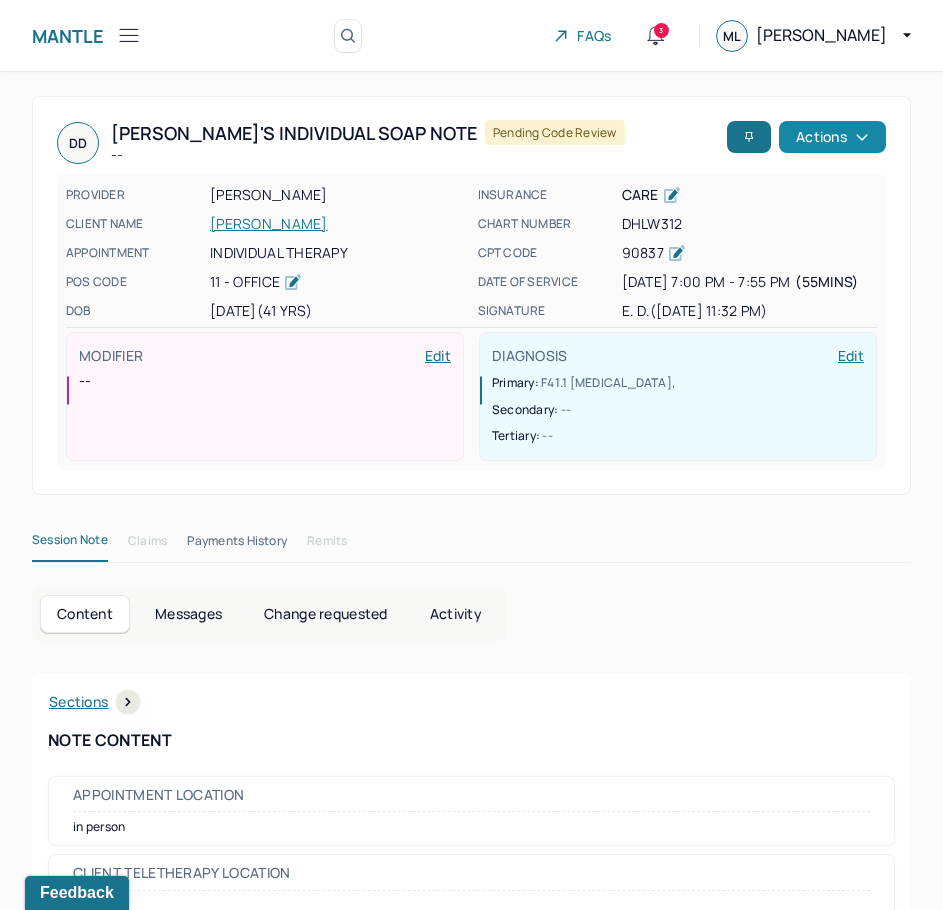 click on "Actions" at bounding box center (832, 137) 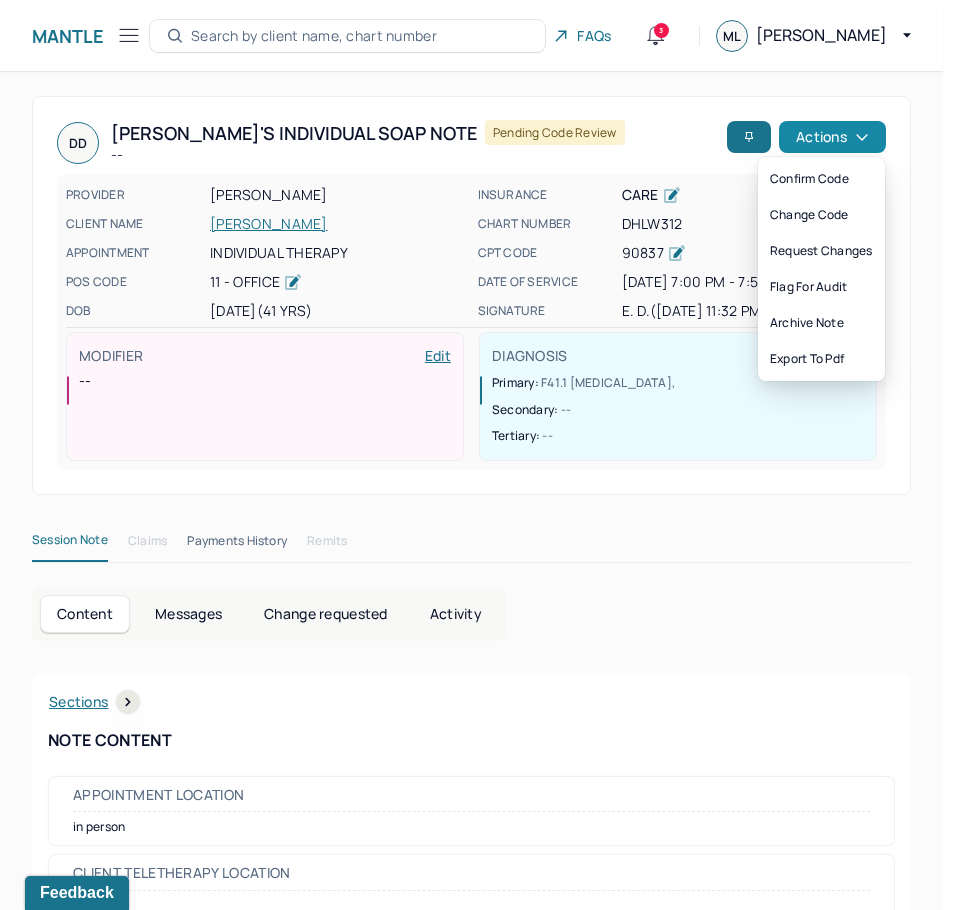 click on "Actions" at bounding box center (832, 137) 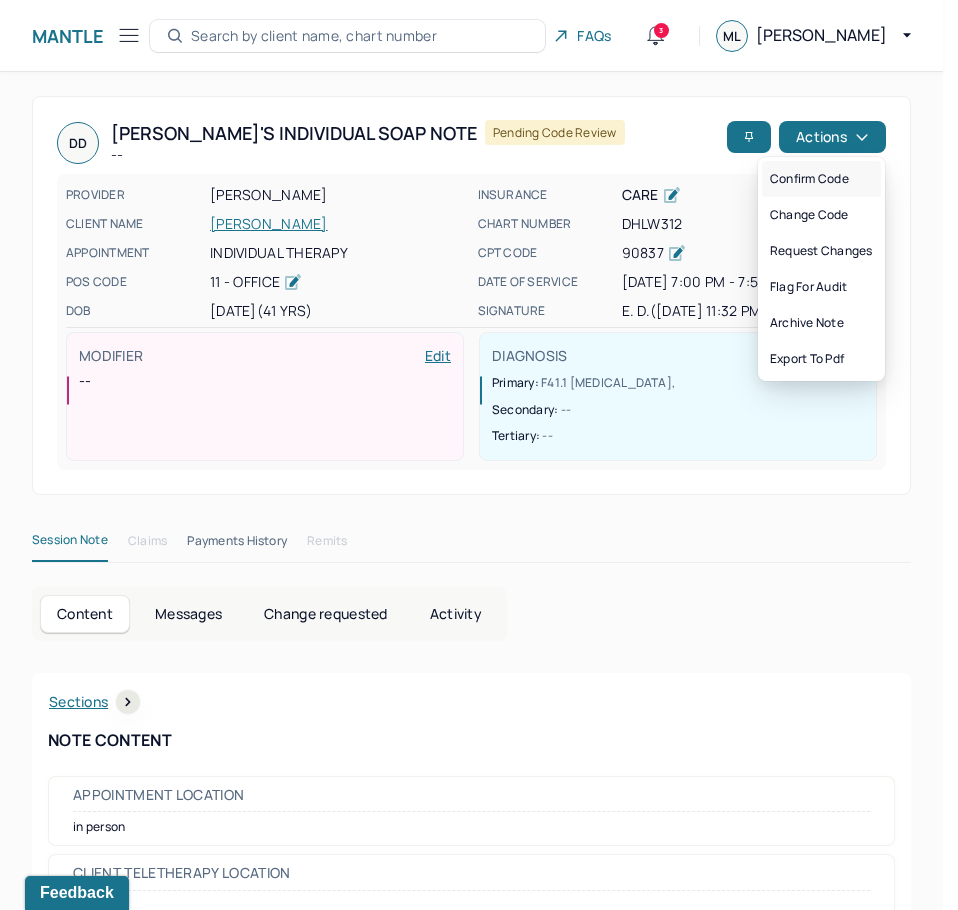 click on "Confirm code" at bounding box center [821, 179] 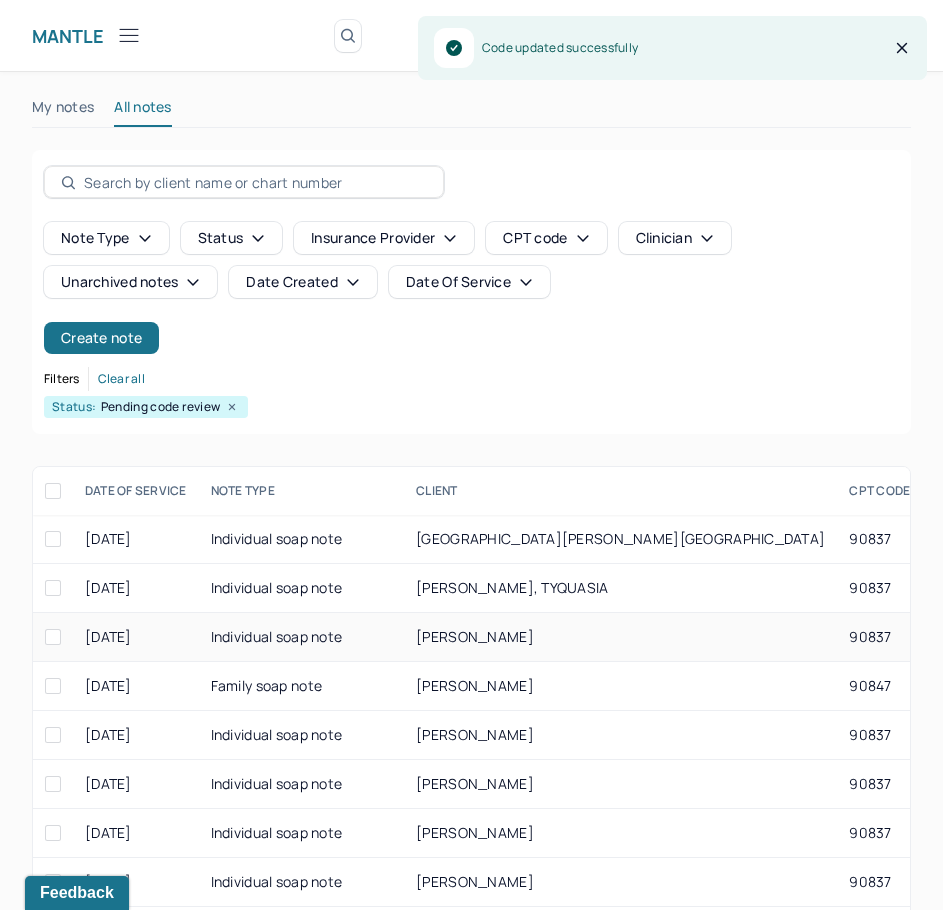scroll, scrollTop: 300, scrollLeft: 0, axis: vertical 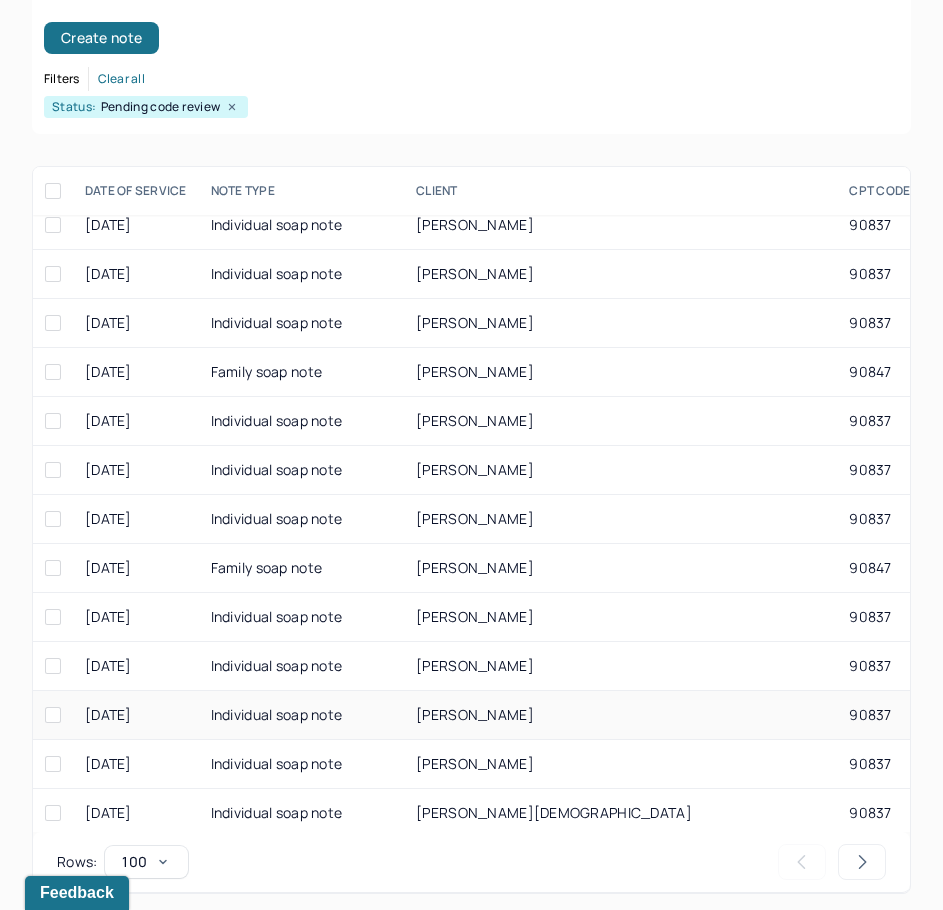 click on "90837" at bounding box center [882, 715] 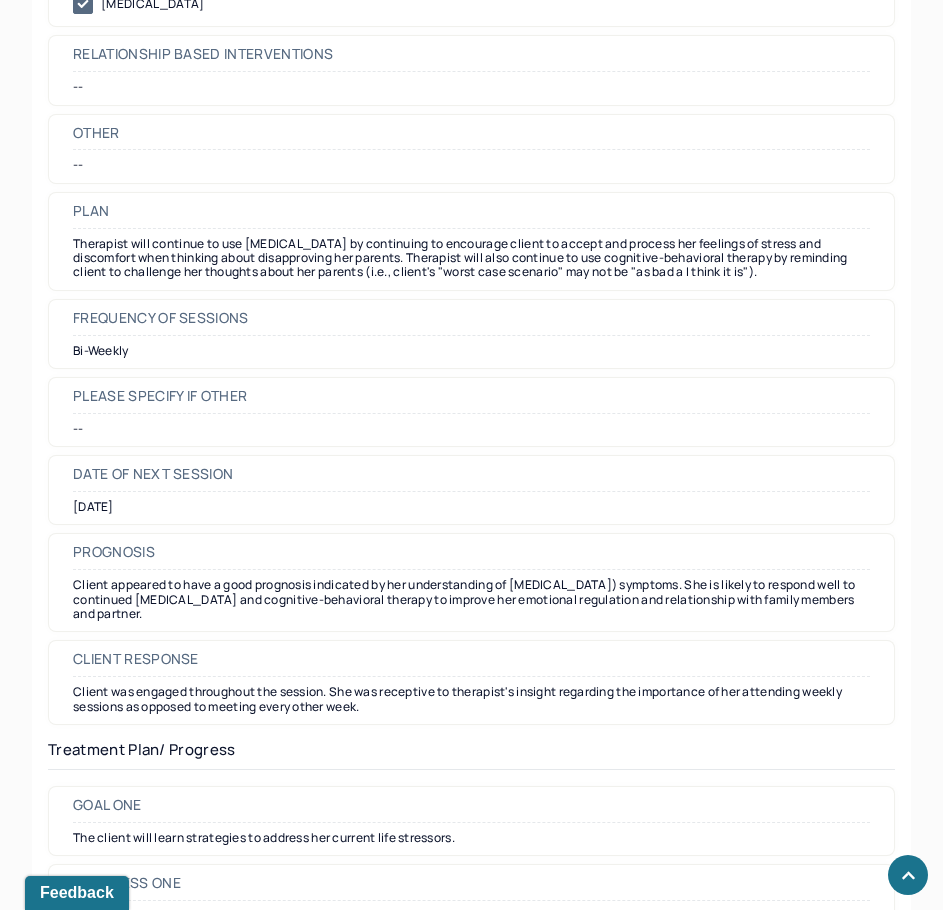 scroll, scrollTop: 2300, scrollLeft: 0, axis: vertical 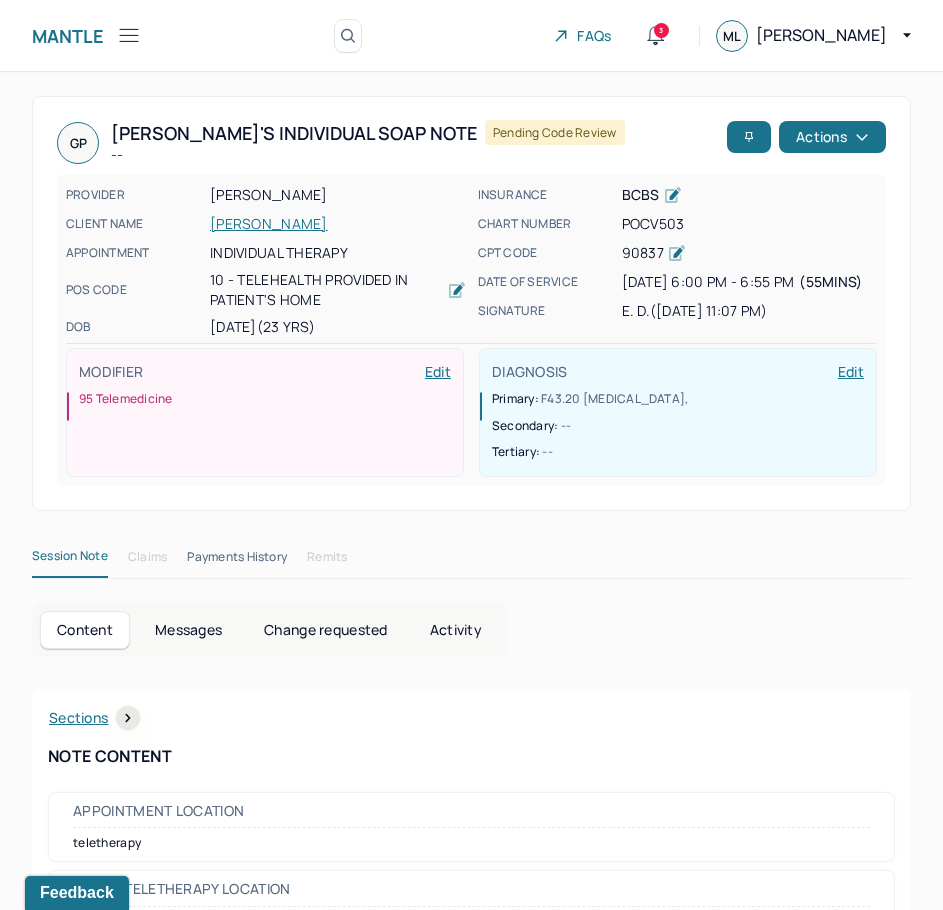 drag, startPoint x: 670, startPoint y: 657, endPoint x: 891, endPoint y: 99, distance: 600.17084 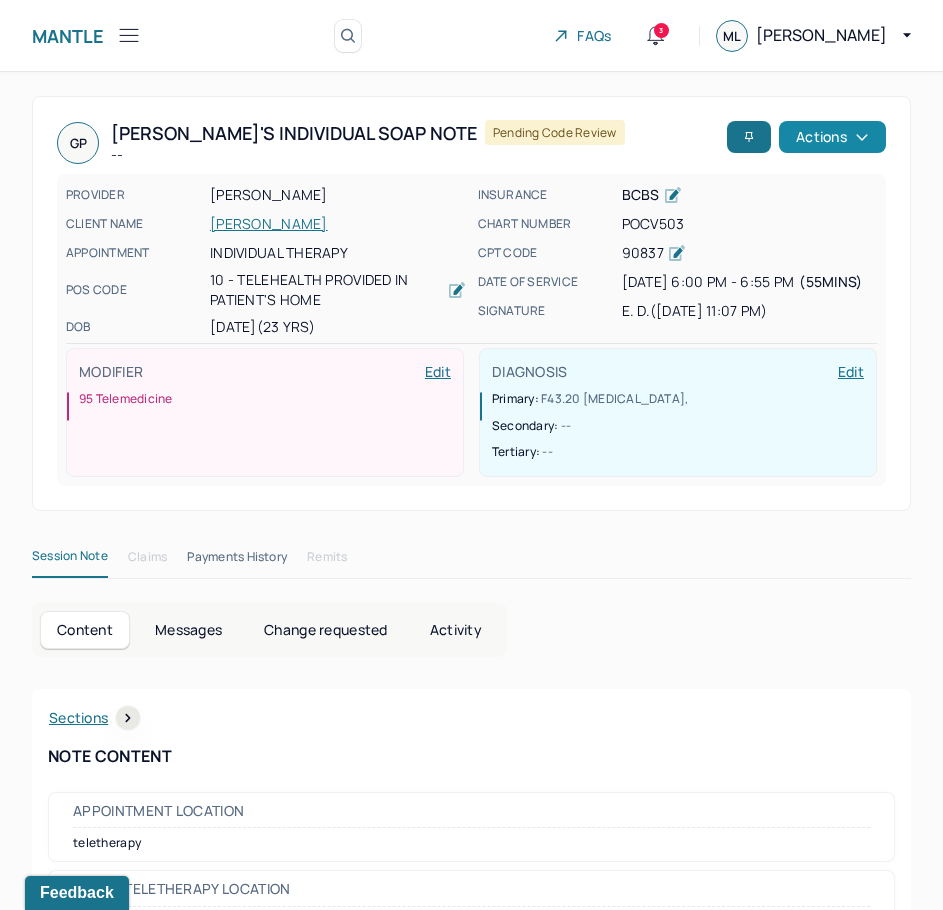 click on "Actions" at bounding box center (832, 137) 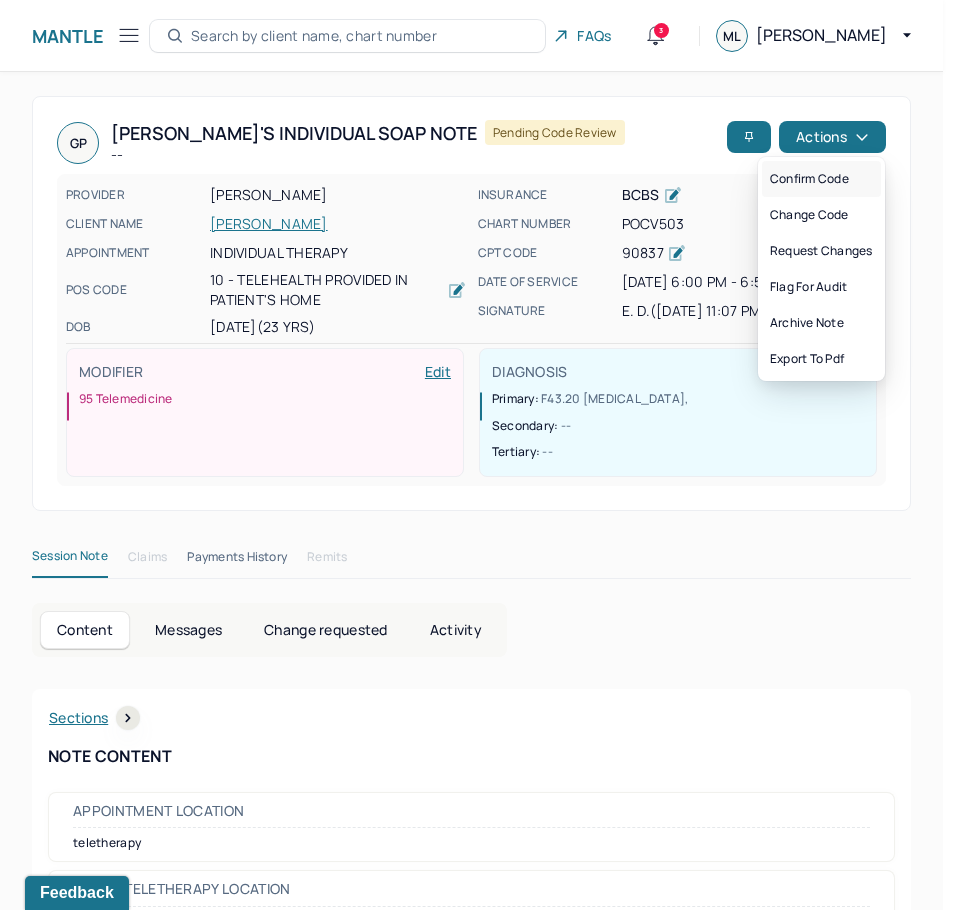 click on "Confirm code" at bounding box center (821, 179) 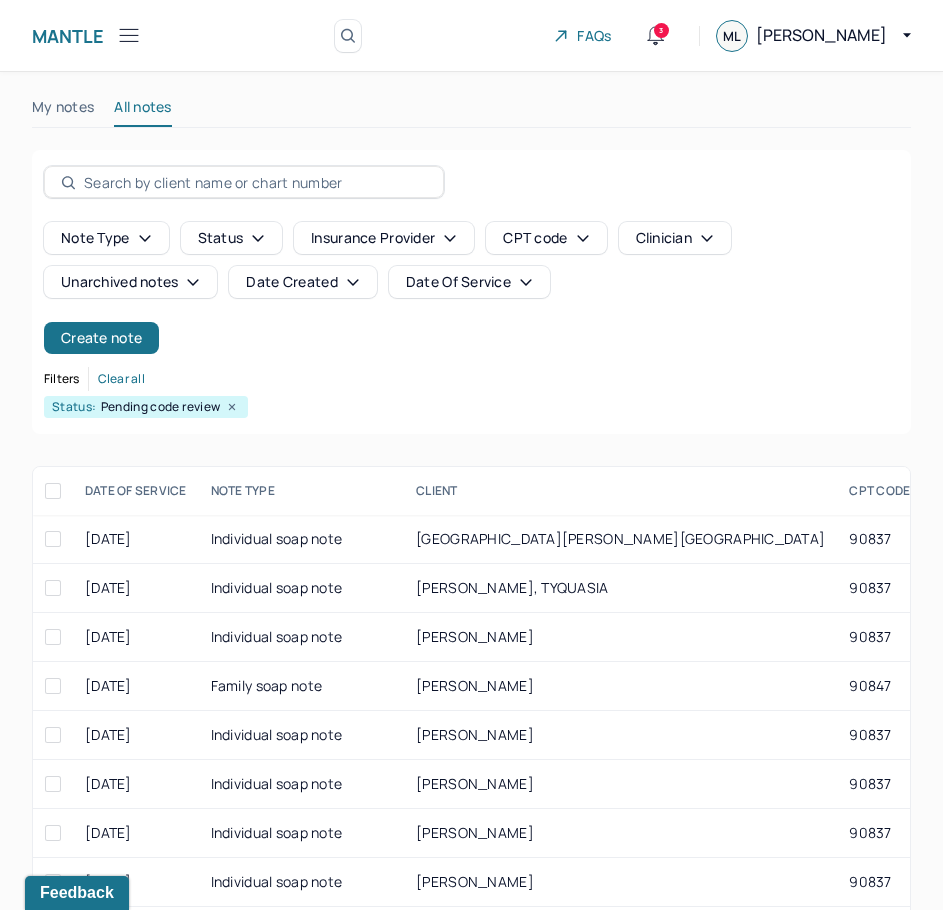 scroll, scrollTop: 300, scrollLeft: 0, axis: vertical 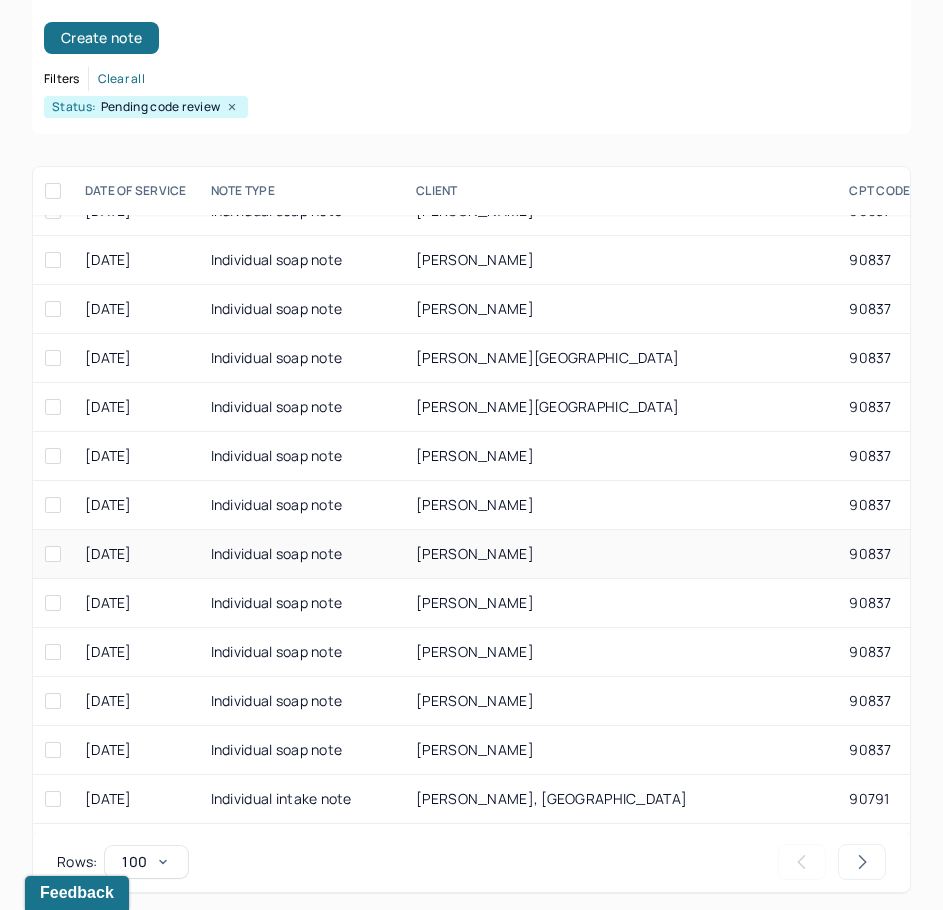 click on "[PERSON_NAME]" at bounding box center (475, 553) 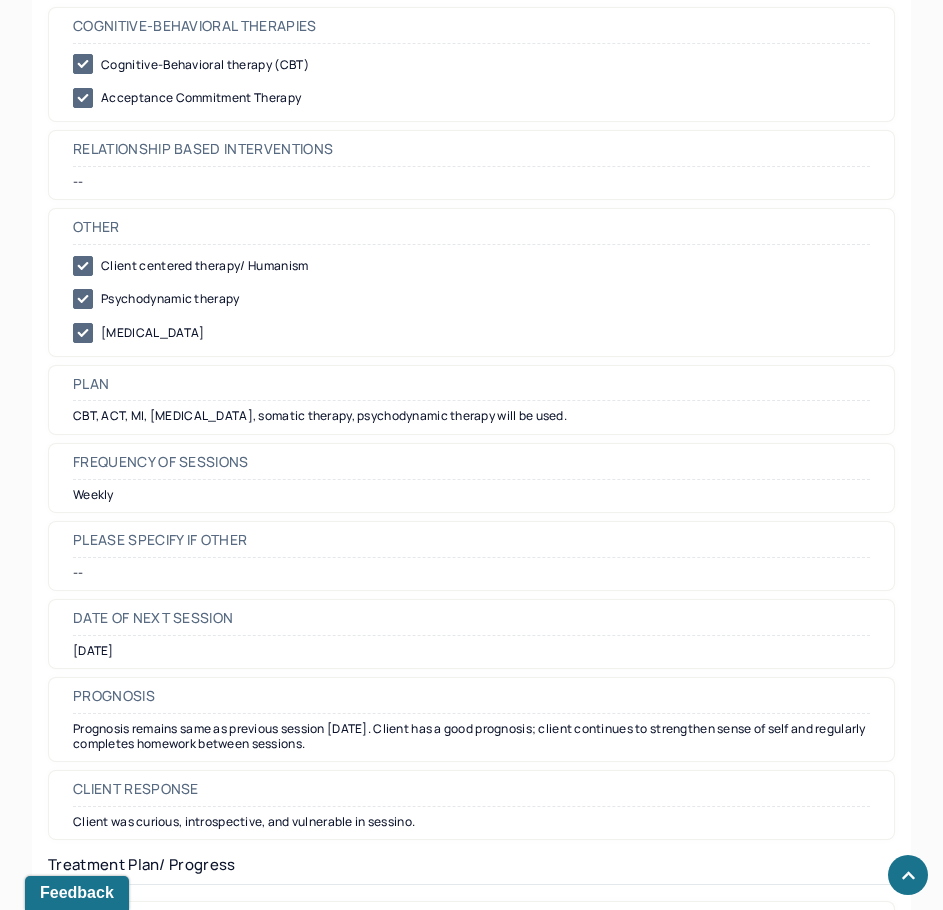 scroll, scrollTop: 2100, scrollLeft: 0, axis: vertical 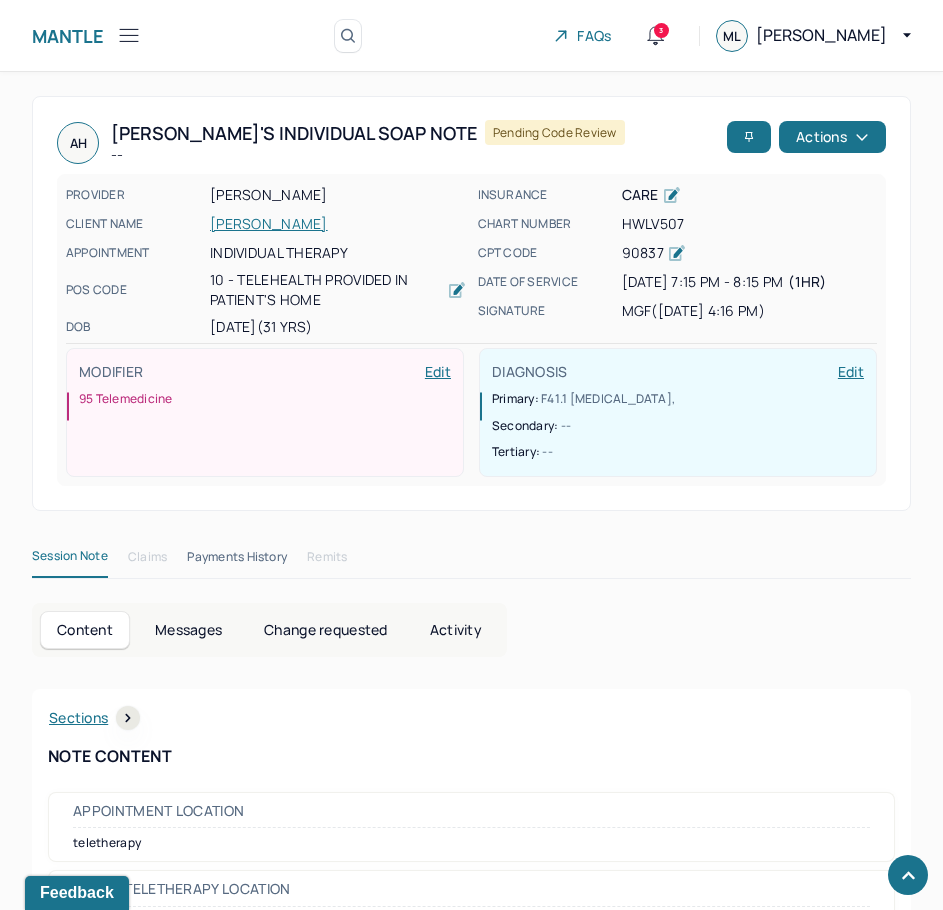 drag, startPoint x: 706, startPoint y: 571, endPoint x: 839, endPoint y: 185, distance: 408.27075 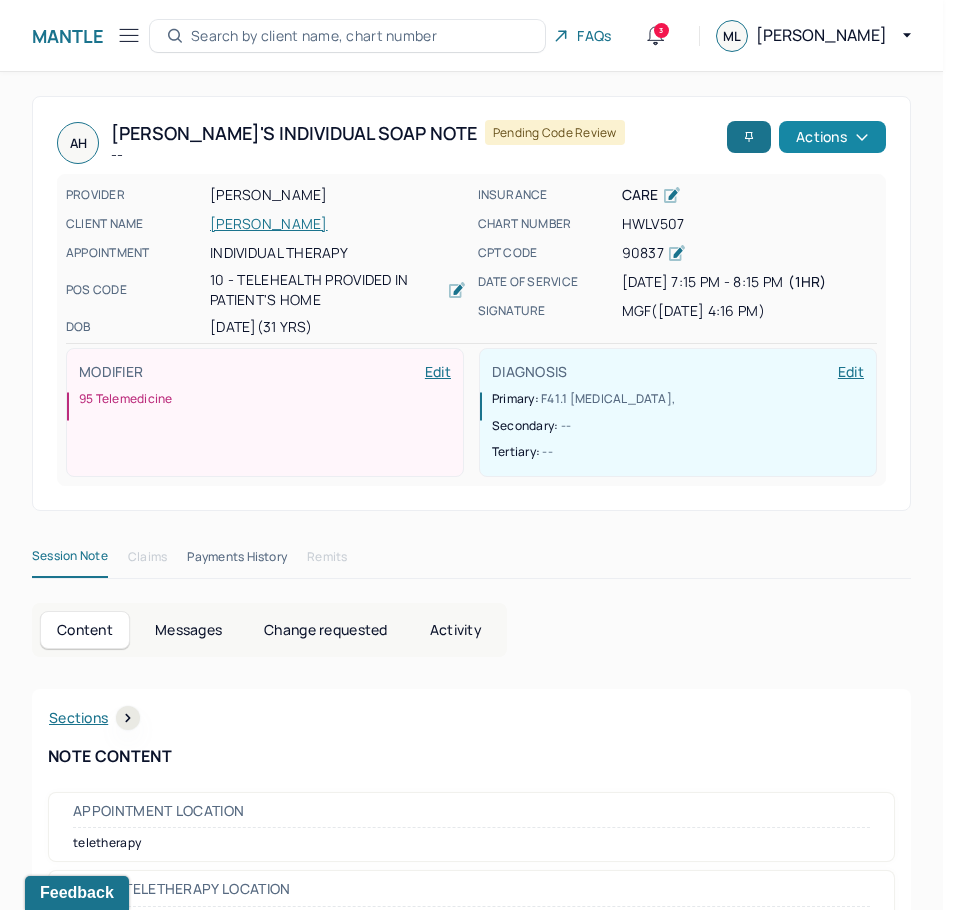 click on "Actions" at bounding box center (832, 137) 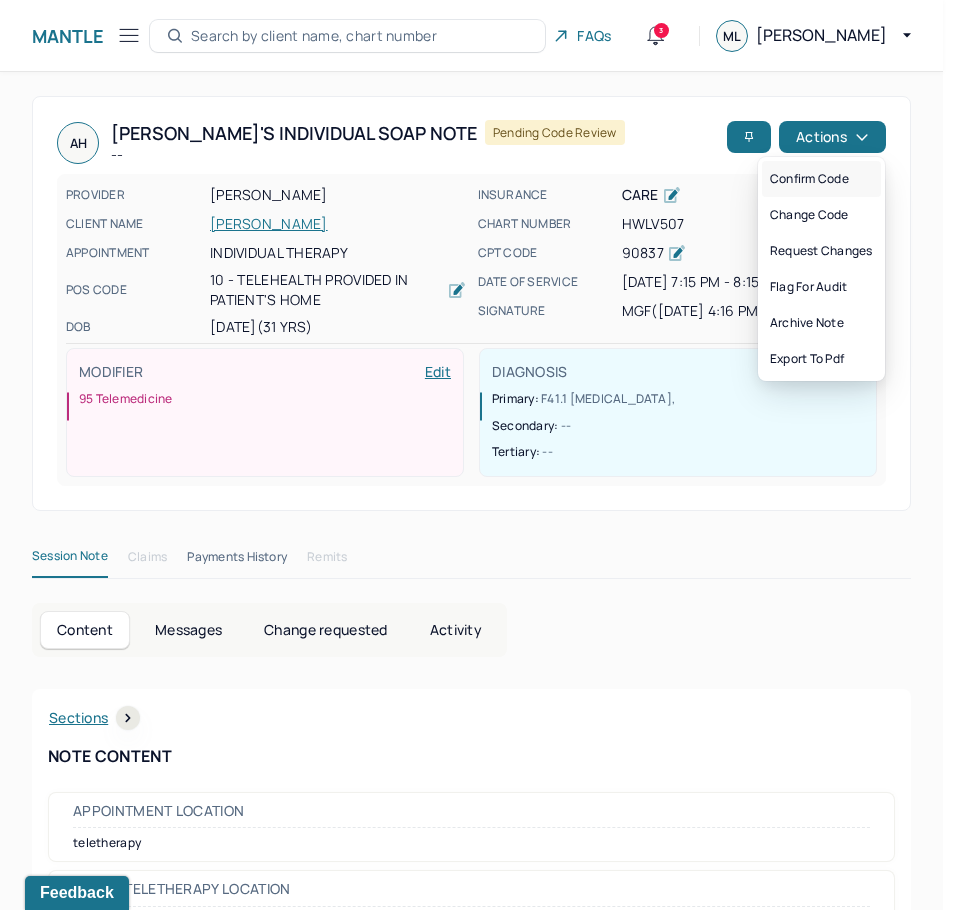 click on "Confirm code" at bounding box center [821, 179] 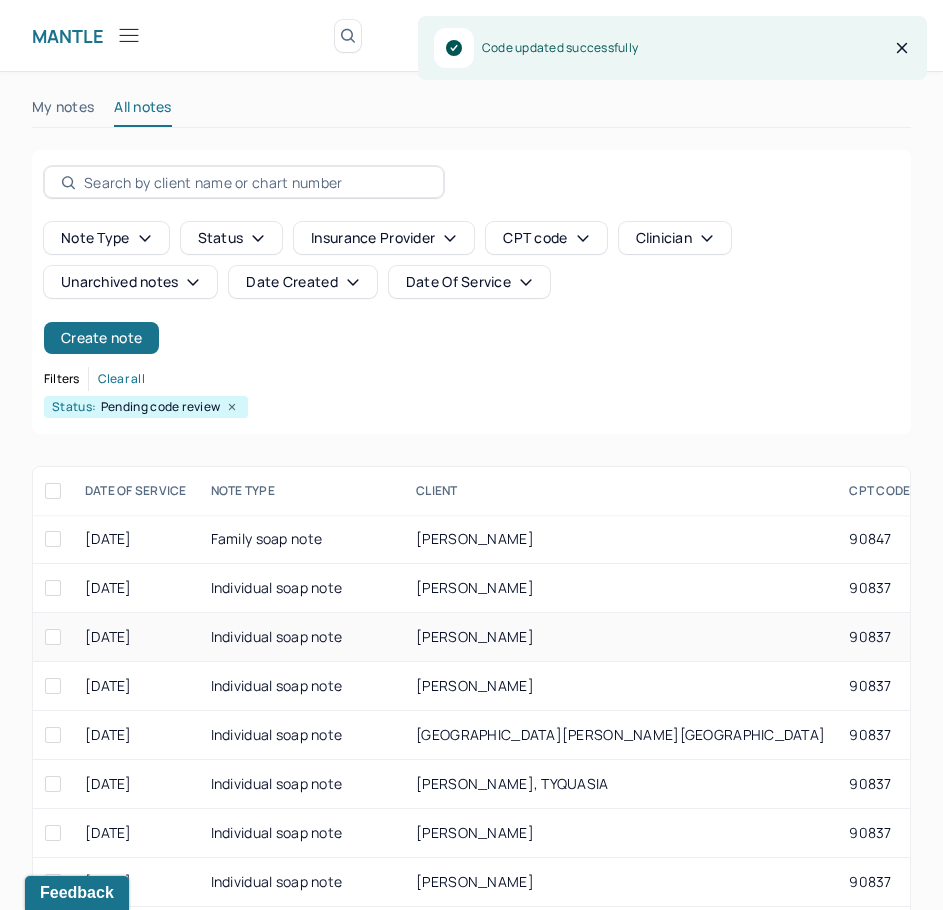 scroll, scrollTop: 300, scrollLeft: 0, axis: vertical 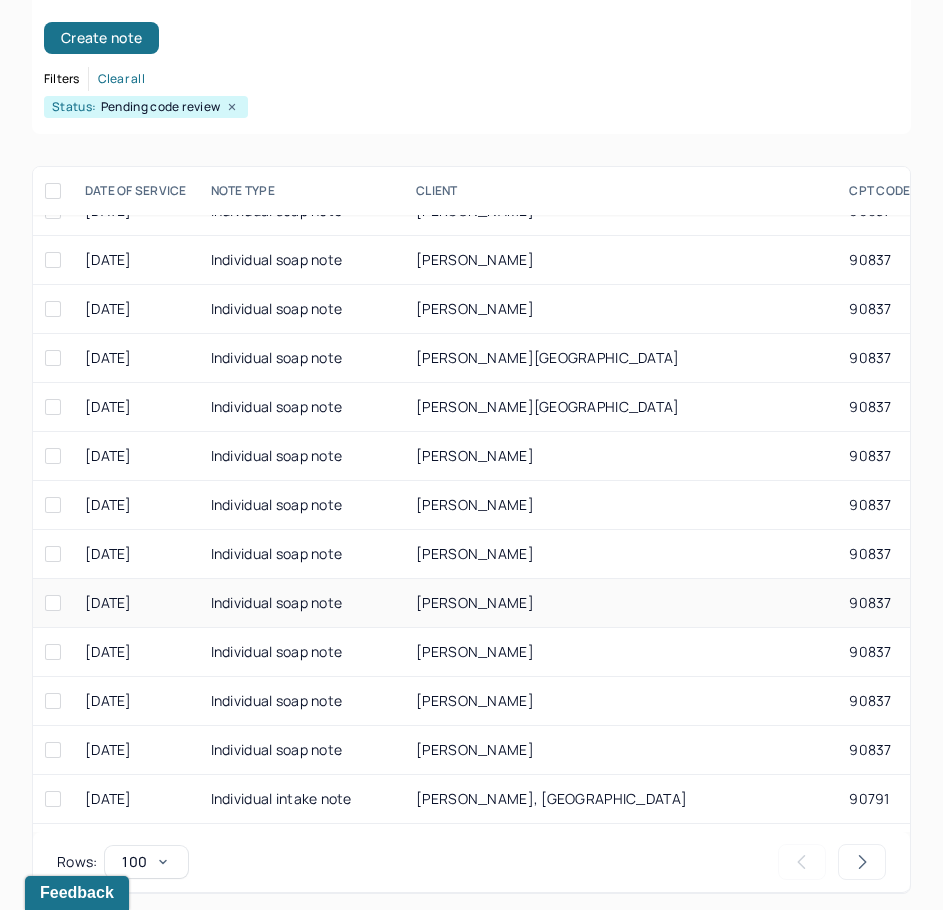 click on "[PERSON_NAME]" at bounding box center [475, 602] 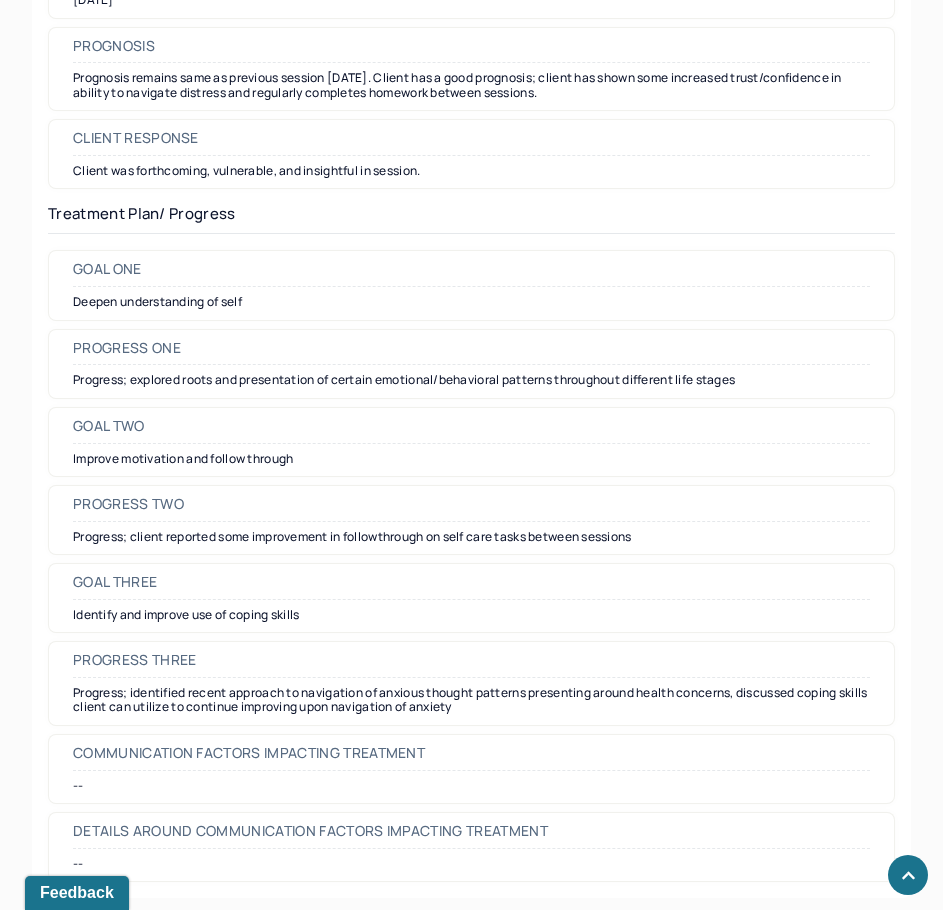 scroll, scrollTop: 2773, scrollLeft: 0, axis: vertical 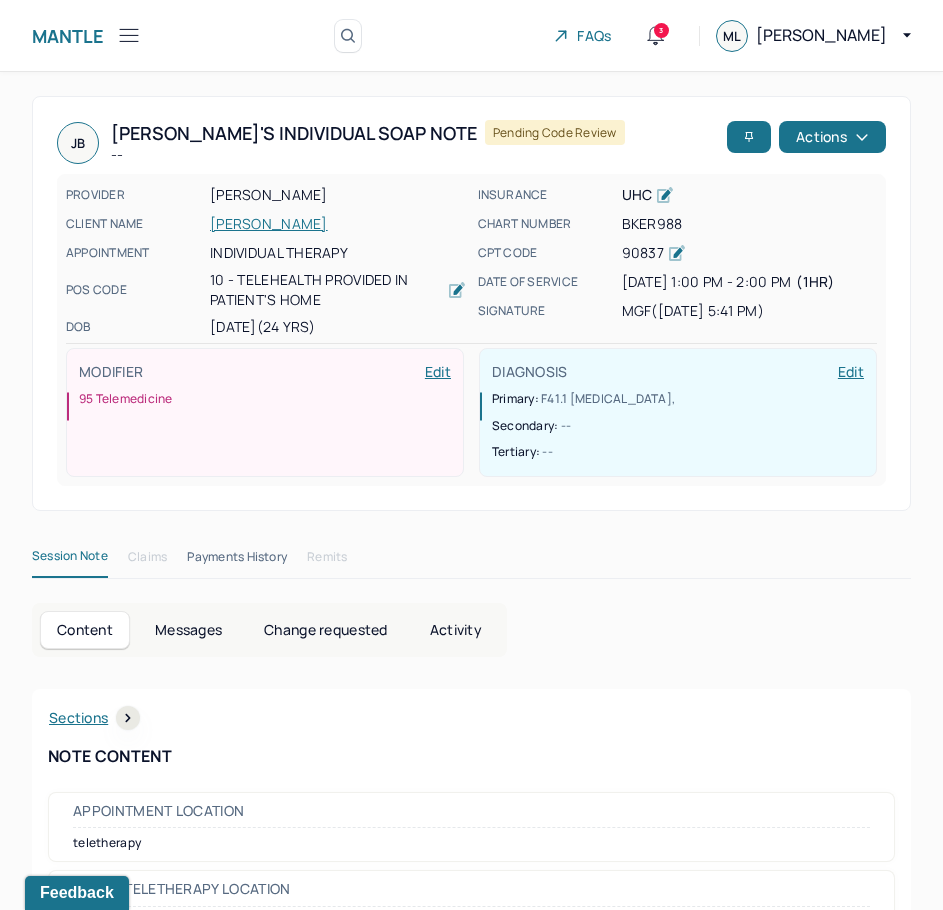 drag, startPoint x: 568, startPoint y: 570, endPoint x: 710, endPoint y: 146, distance: 447.1465 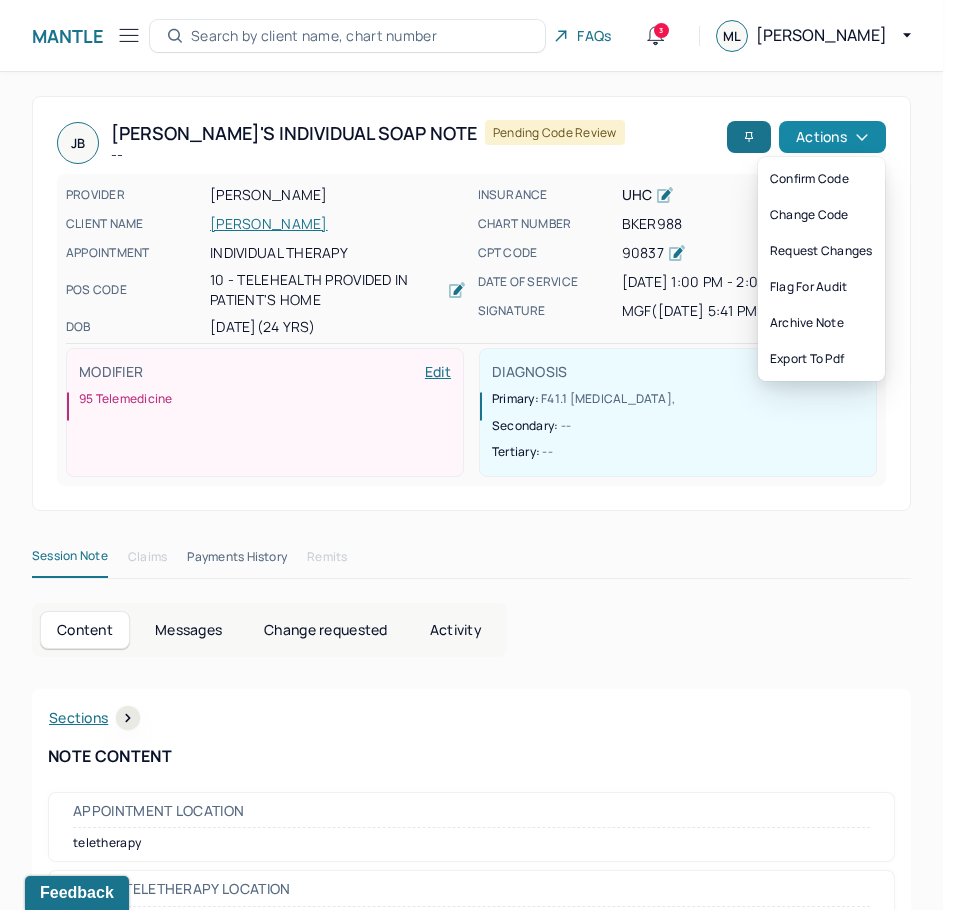 click on "Actions" at bounding box center [832, 137] 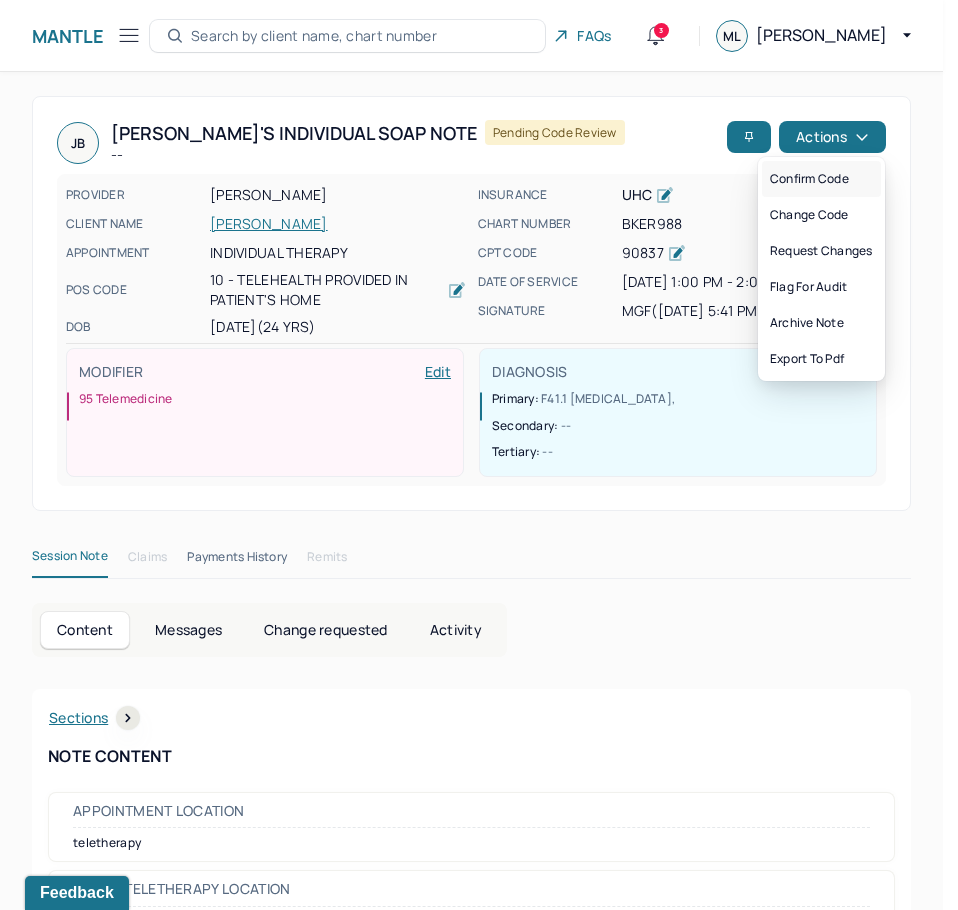 click on "Confirm code" at bounding box center [821, 179] 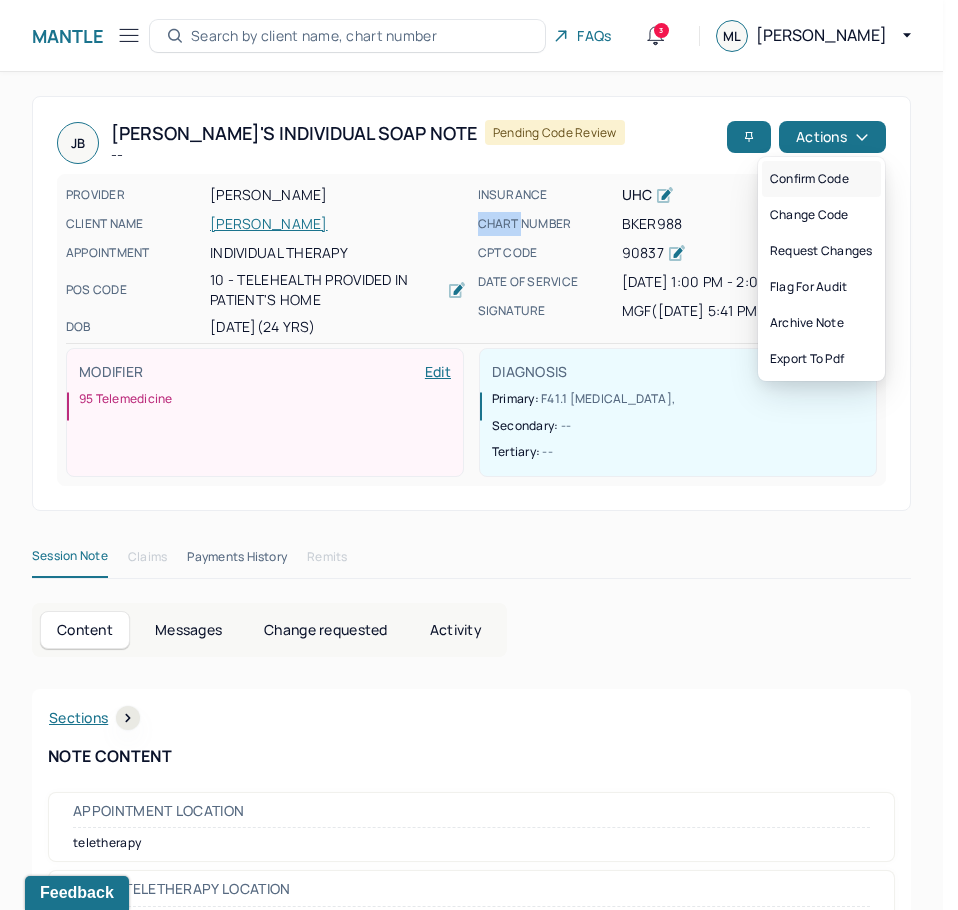 click on "PROVIDER FINGADO, MELISSA CLIENT NAME BICKERTON, JESSE APPOINTMENT Individual therapy POS CODE 10 - Telehealth Provided in Patient's Home     DOB 04/03/2001  (24 Yrs) INSURANCE UHC     CHART NUMBER BKER988 CPT CODE 90837     DATE OF SERVICE 07/08/2025   1:00 PM   -   2:00 PM ( 1hr ) SIGNATURE MGF  (07/08/2025, 5:41 PM) MODIFIER   Edit   95 Telemedicine DIAGNOSIS   Edit   Primary:   F41.1 GENERALIZED ANXIETY DISORDER ,  Secondary:   -- Tertiary:   --" at bounding box center [471, 330] 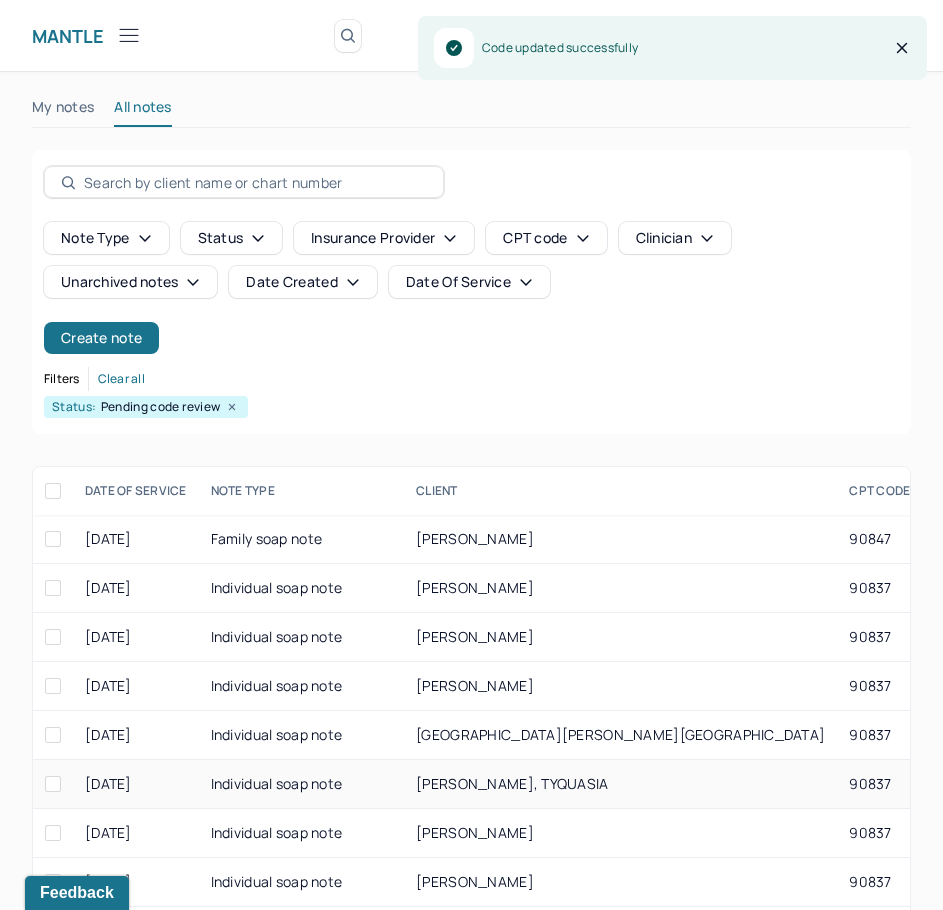 scroll, scrollTop: 300, scrollLeft: 0, axis: vertical 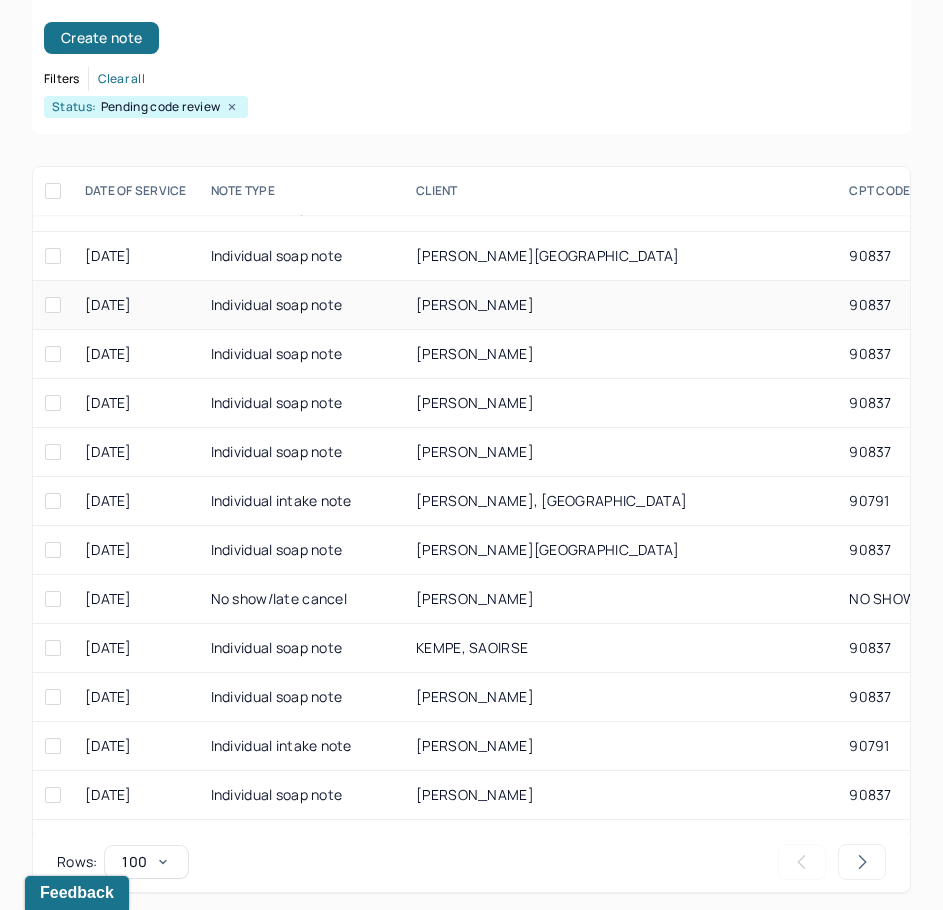 click on "[PERSON_NAME]" at bounding box center (620, 305) 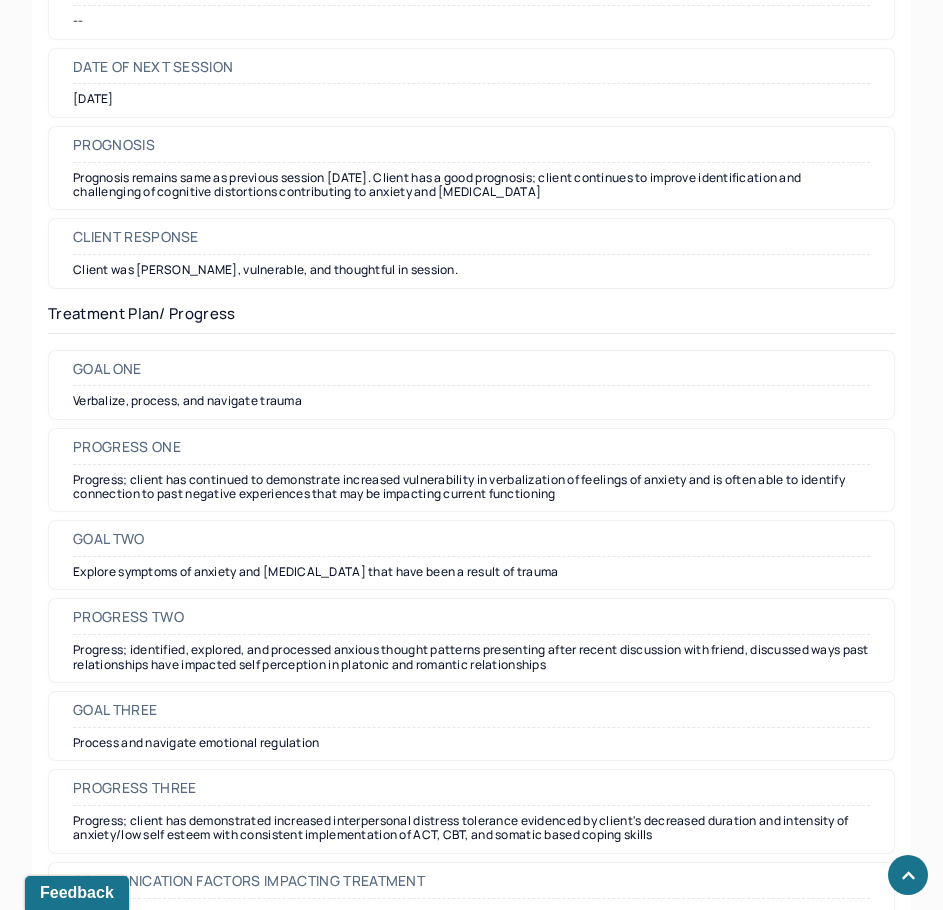 scroll, scrollTop: 2797, scrollLeft: 0, axis: vertical 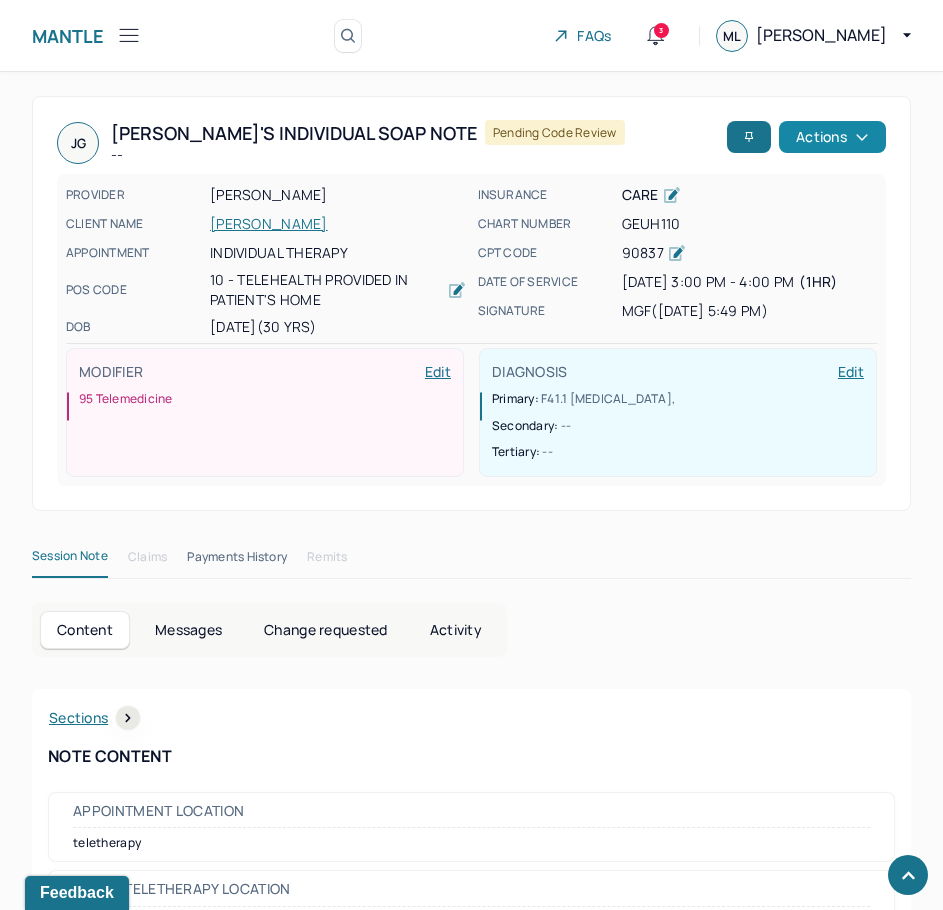 drag, startPoint x: 620, startPoint y: 608, endPoint x: 841, endPoint y: 144, distance: 513.9426 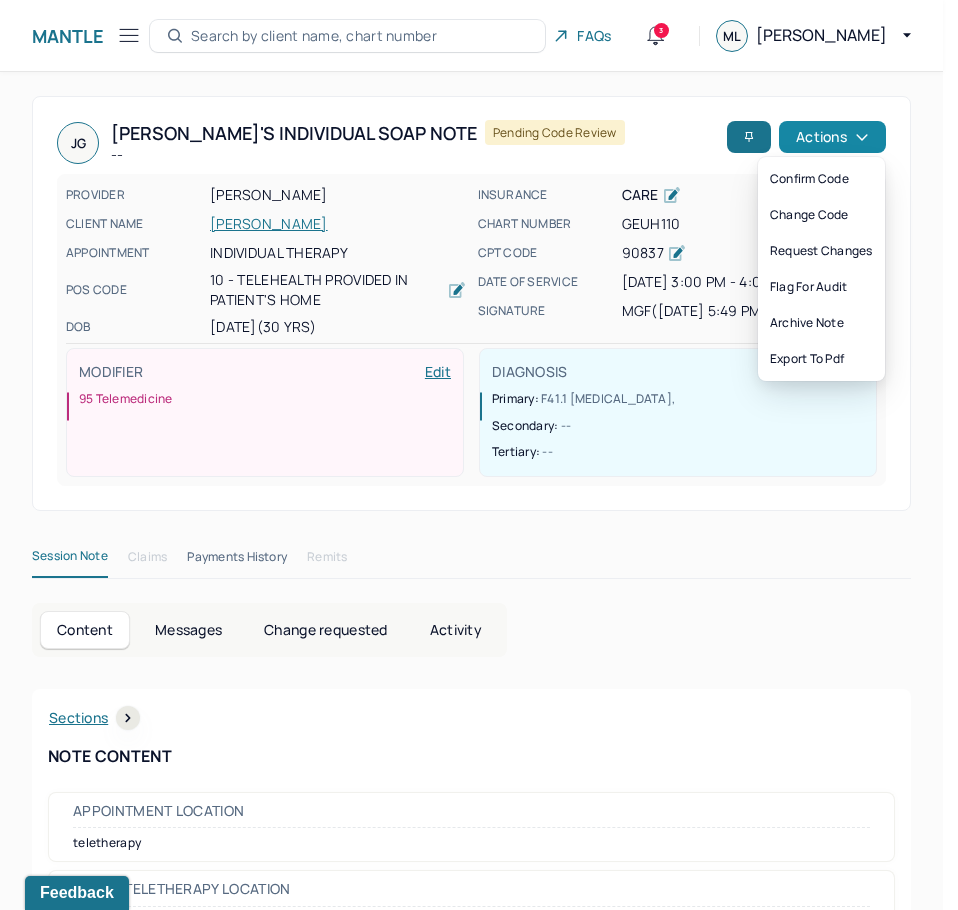 click on "Actions" at bounding box center [832, 137] 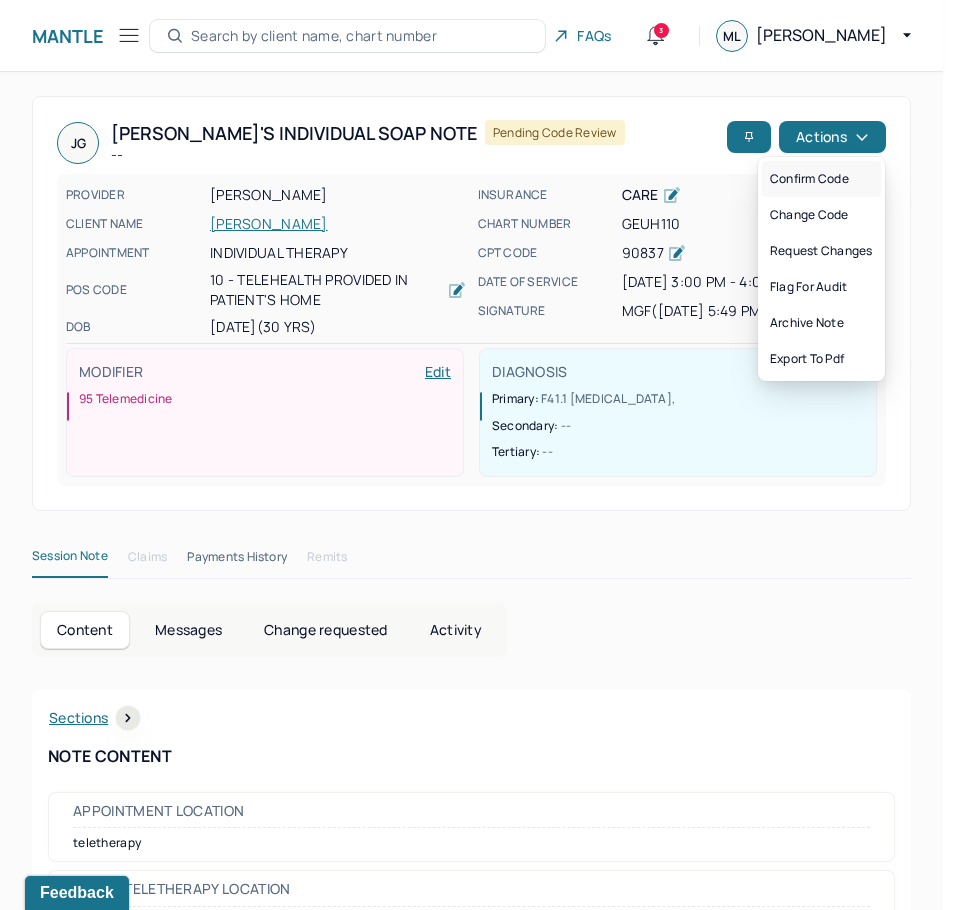 click on "Confirm code" at bounding box center (821, 179) 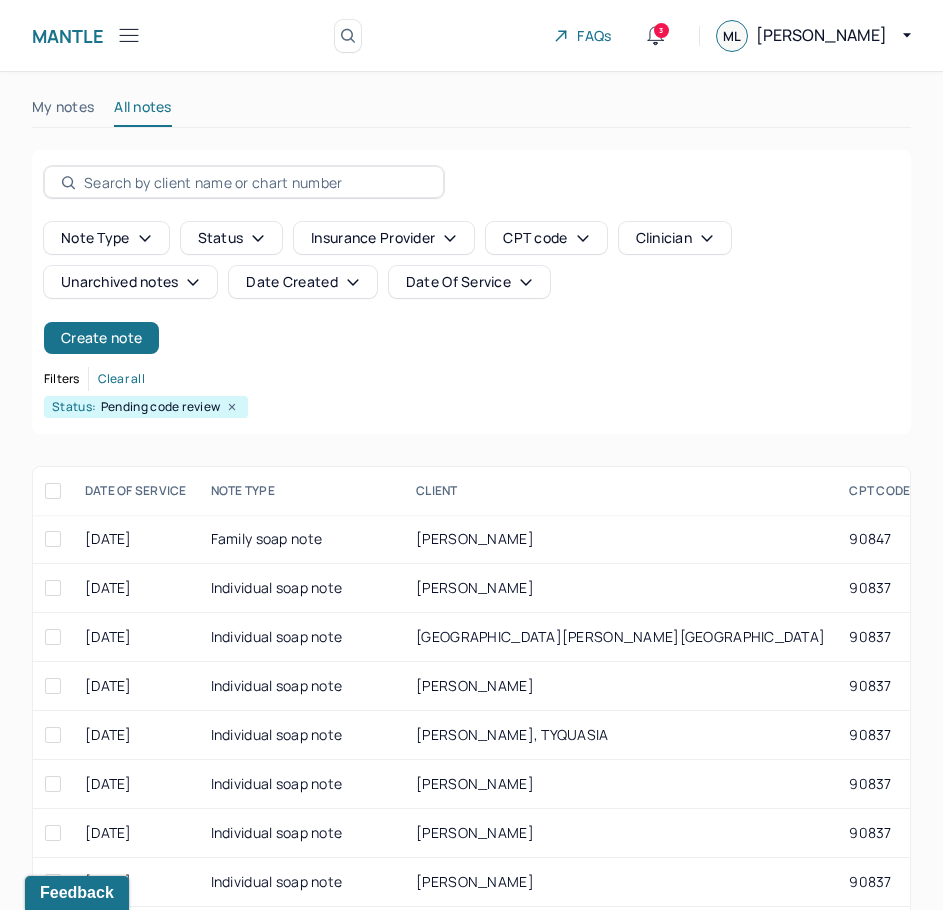 scroll, scrollTop: 300, scrollLeft: 0, axis: vertical 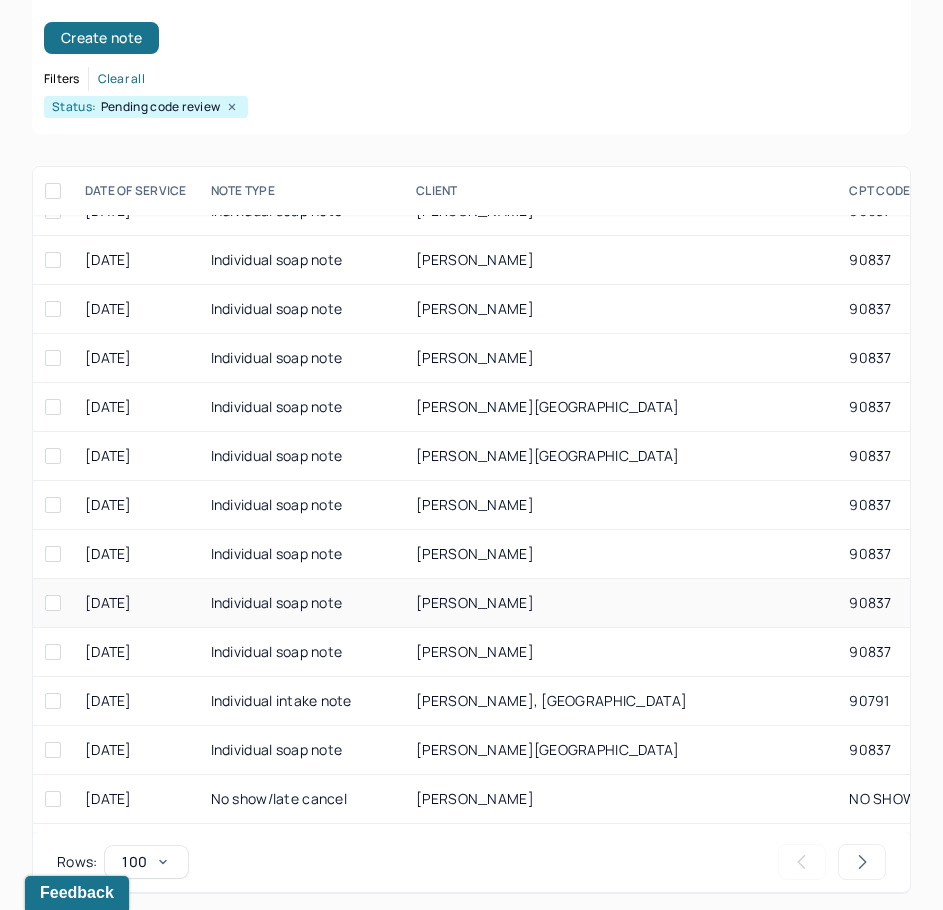 click on "[PERSON_NAME]" at bounding box center [620, 603] 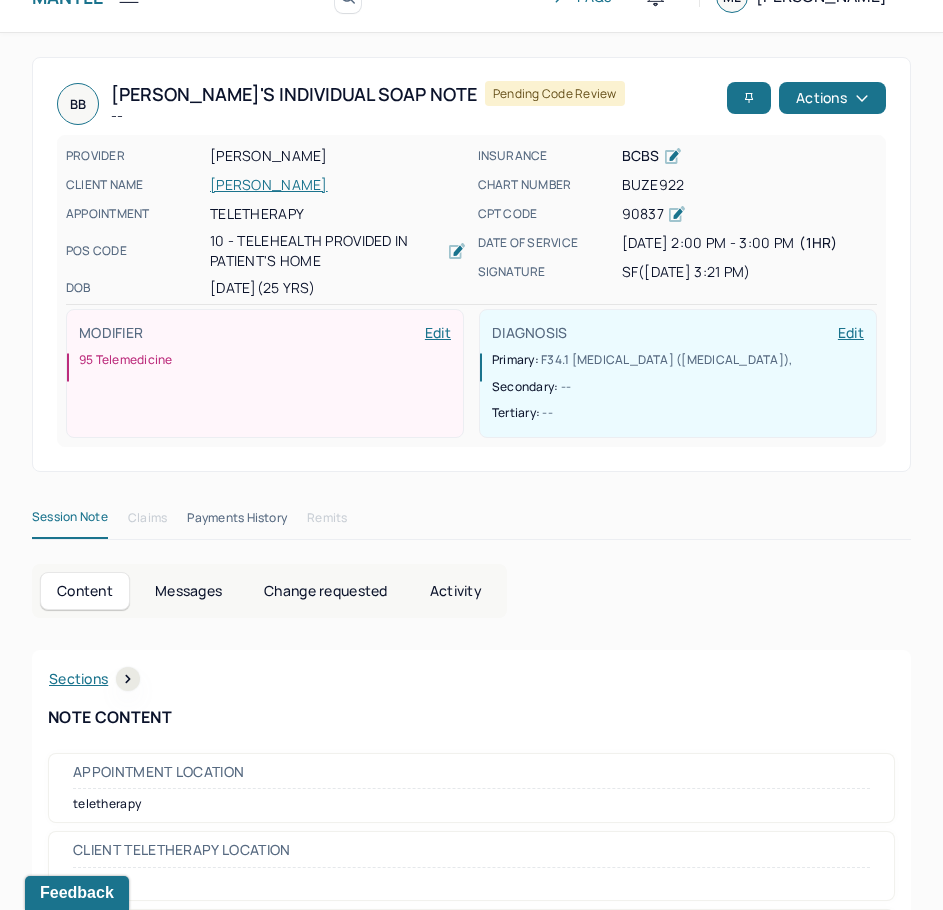 scroll, scrollTop: 0, scrollLeft: 0, axis: both 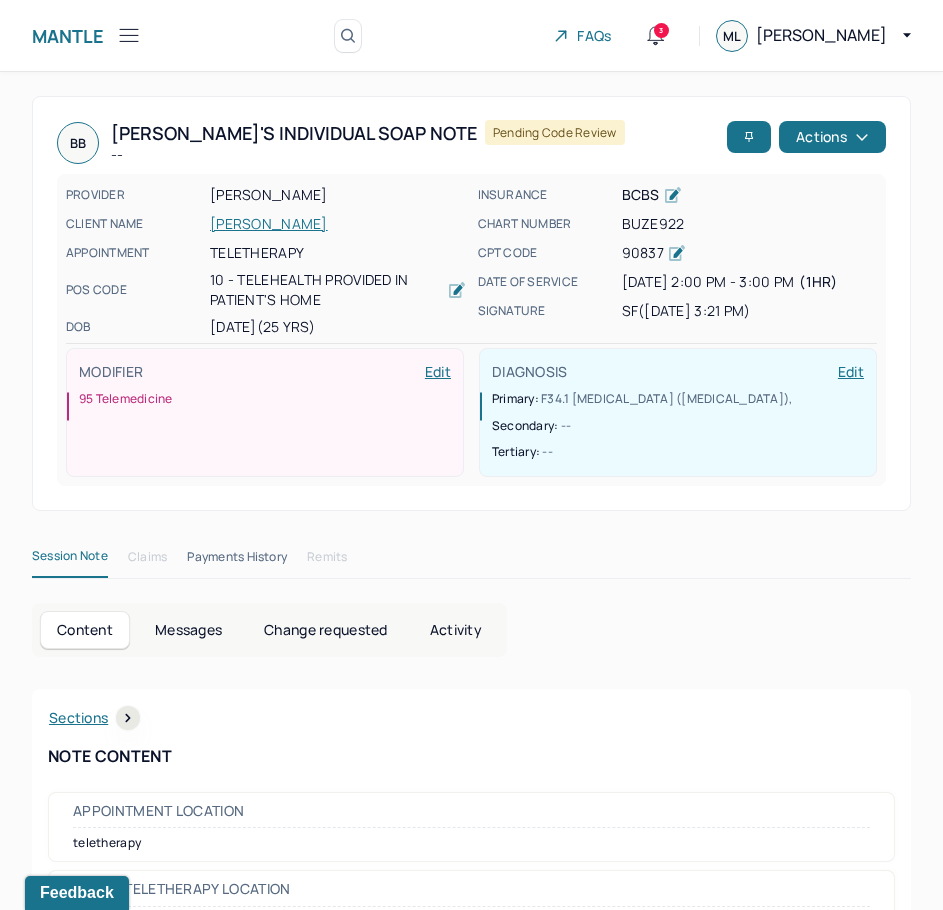 drag, startPoint x: 757, startPoint y: 470, endPoint x: 905, endPoint y: -23, distance: 514.73584 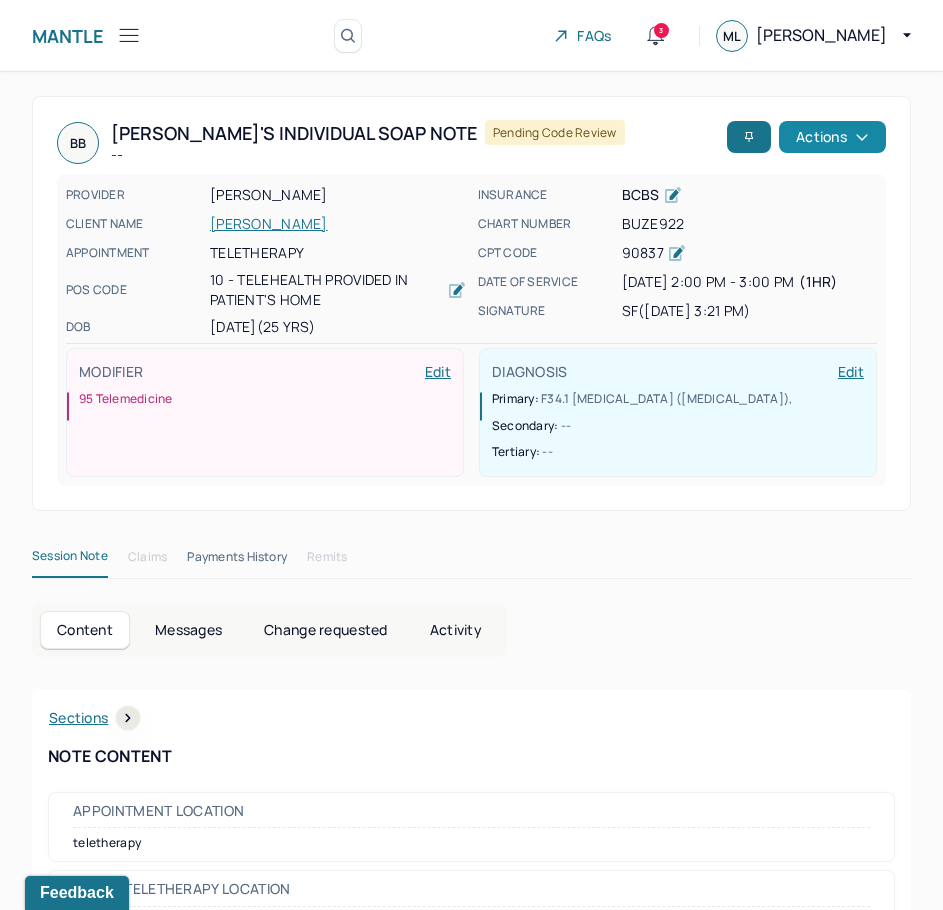 click on "Actions" at bounding box center (832, 137) 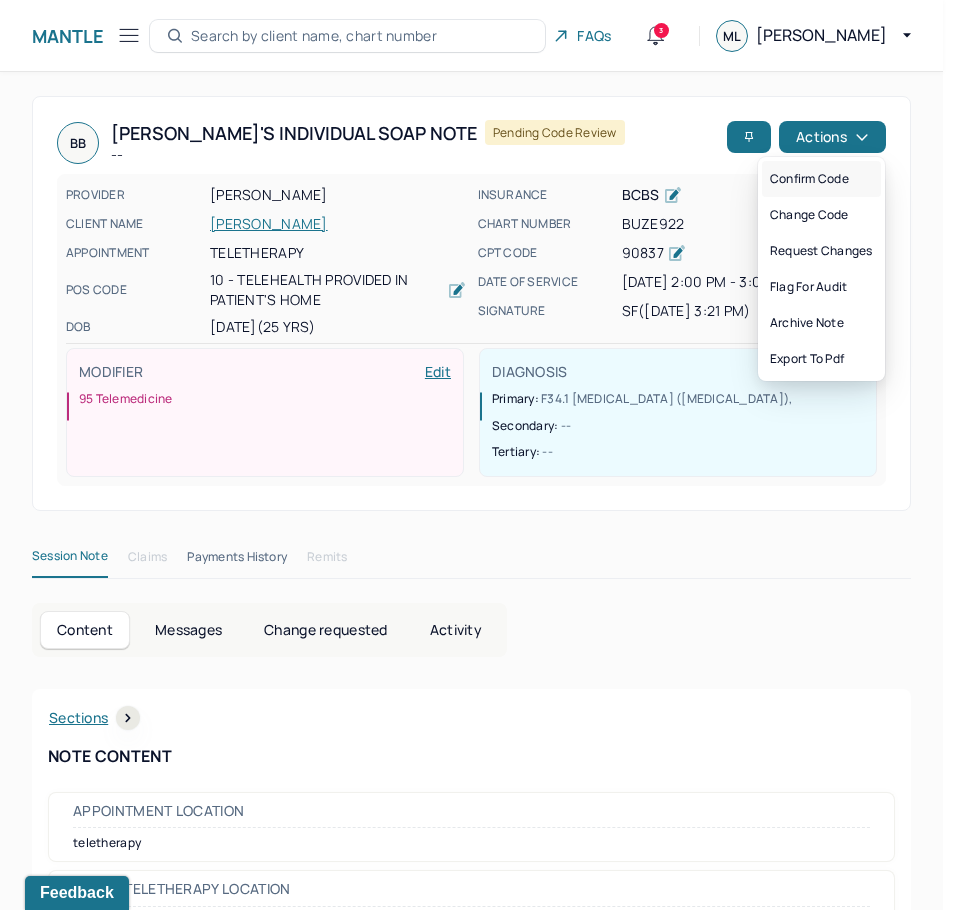 click on "Confirm code" at bounding box center (821, 179) 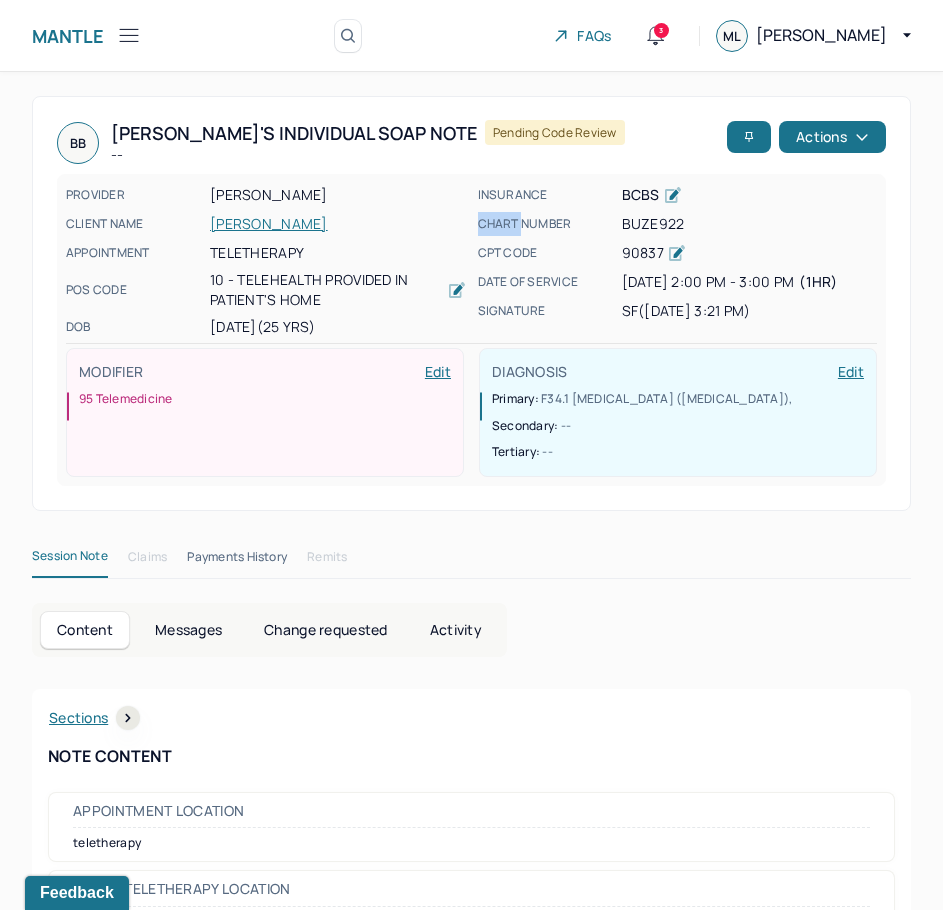click on "PROVIDER FITZGERALD, SAMANTHA CLIENT NAME BOOZE, BRYCE APPOINTMENT Teletherapy POS CODE 10 - Telehealth Provided in Patient's Home     DOB 05/09/2000  (25 Yrs) INSURANCE BCBS     CHART NUMBER BUZE922 CPT CODE 90837     DATE OF SERVICE 07/08/2025   2:00 PM   -   3:00 PM ( 1hr ) SIGNATURE SF  (07/08/2025, 3:21 PM) MODIFIER   Edit   95 Telemedicine DIAGNOSIS   Edit   Primary:   F34.1 PERSISTENT DEPRESSIVE DISORDER (DYSTHYMIA) ,  Secondary:   -- Tertiary:   --" at bounding box center (471, 330) 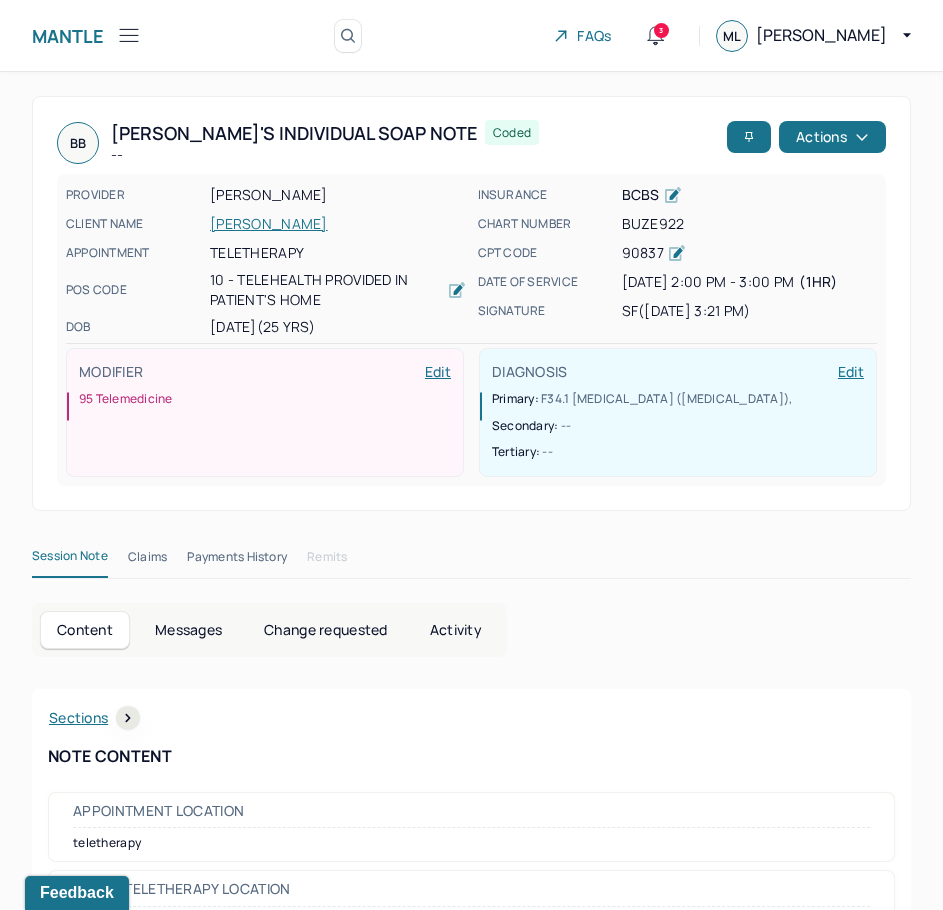 scroll, scrollTop: 300, scrollLeft: 0, axis: vertical 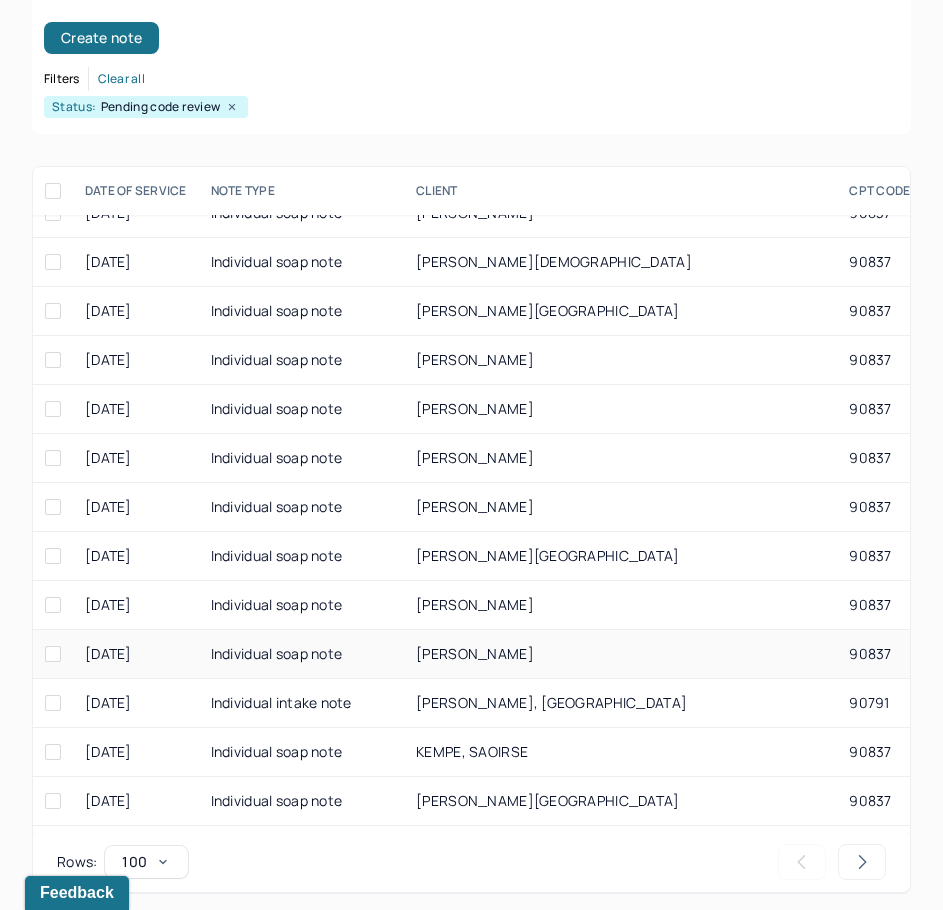 click on "[PERSON_NAME]" at bounding box center (620, 654) 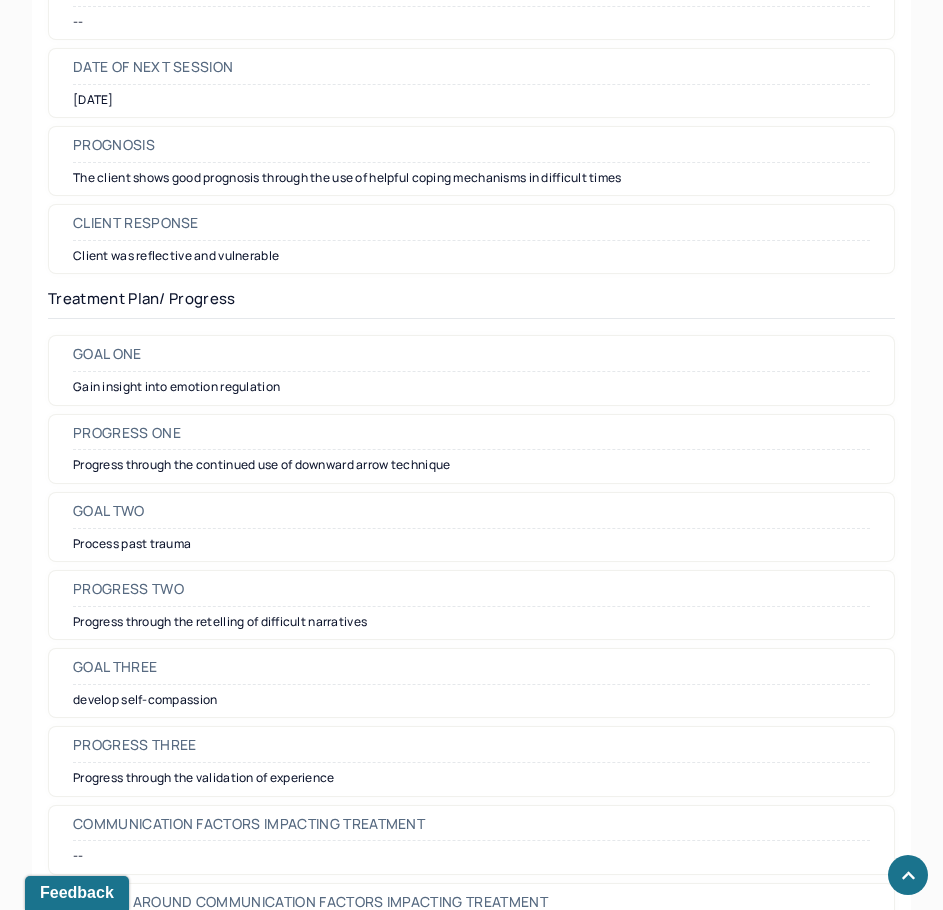 scroll, scrollTop: 2898, scrollLeft: 0, axis: vertical 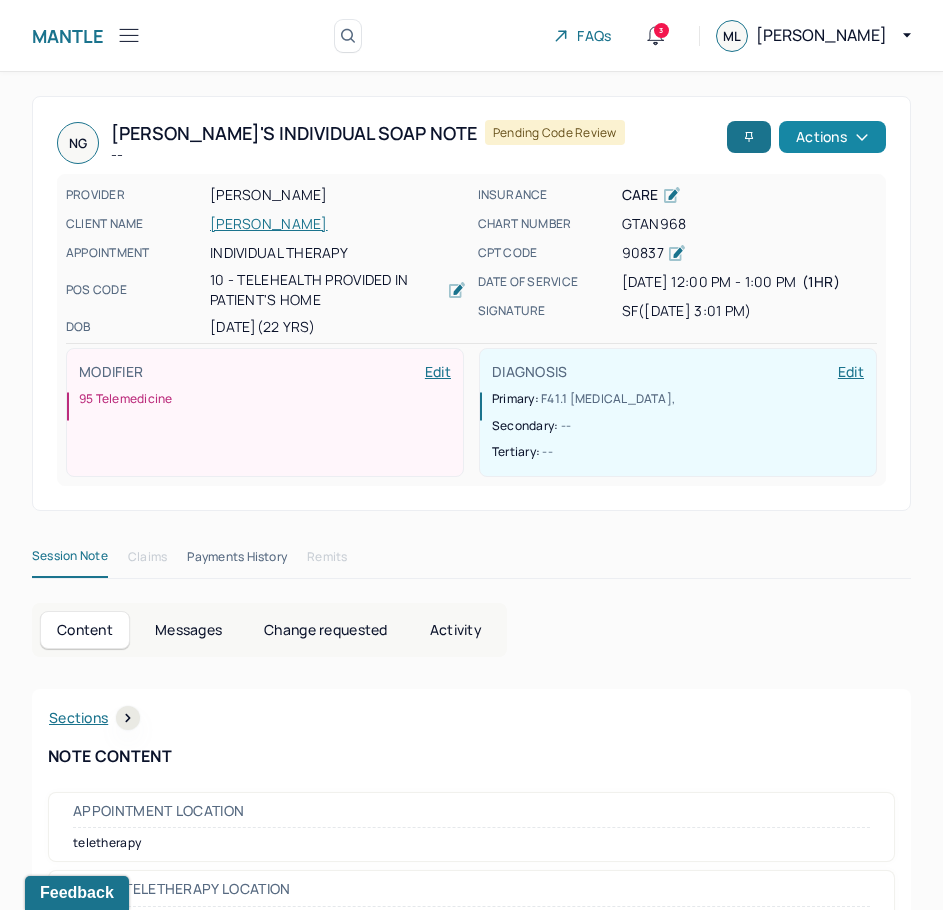 drag, startPoint x: 535, startPoint y: 603, endPoint x: 841, endPoint y: 150, distance: 546.6672 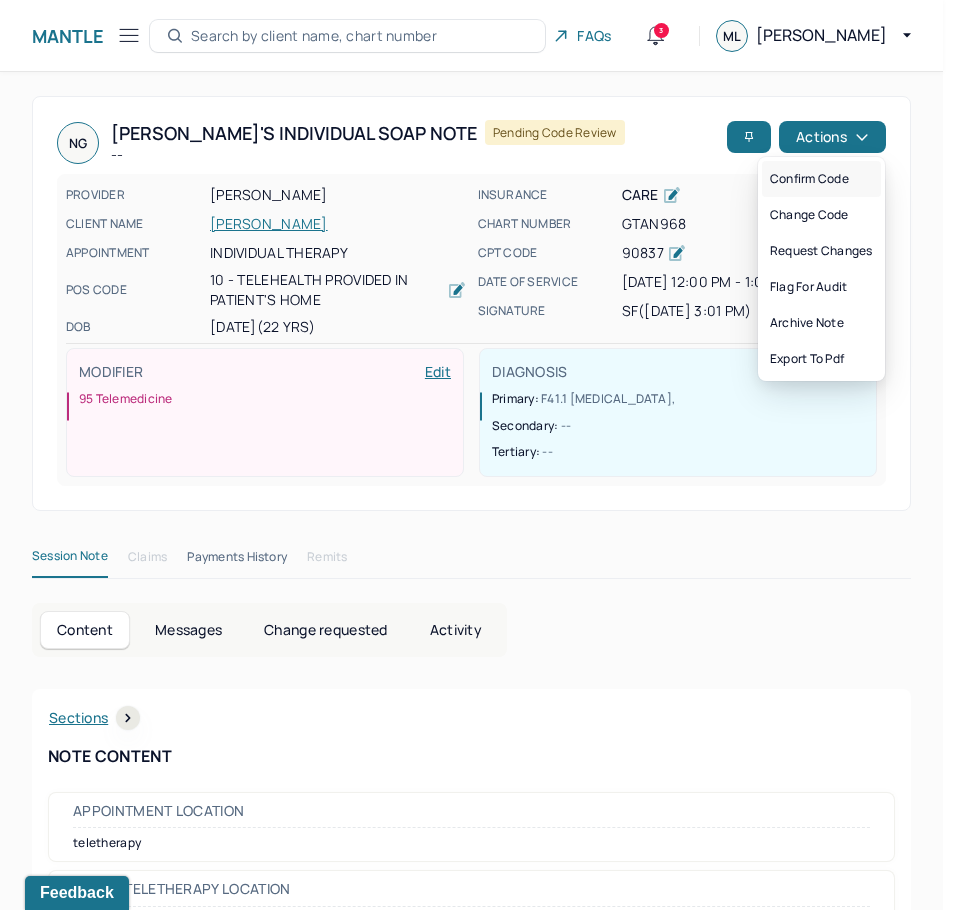 click on "Confirm code" at bounding box center (821, 179) 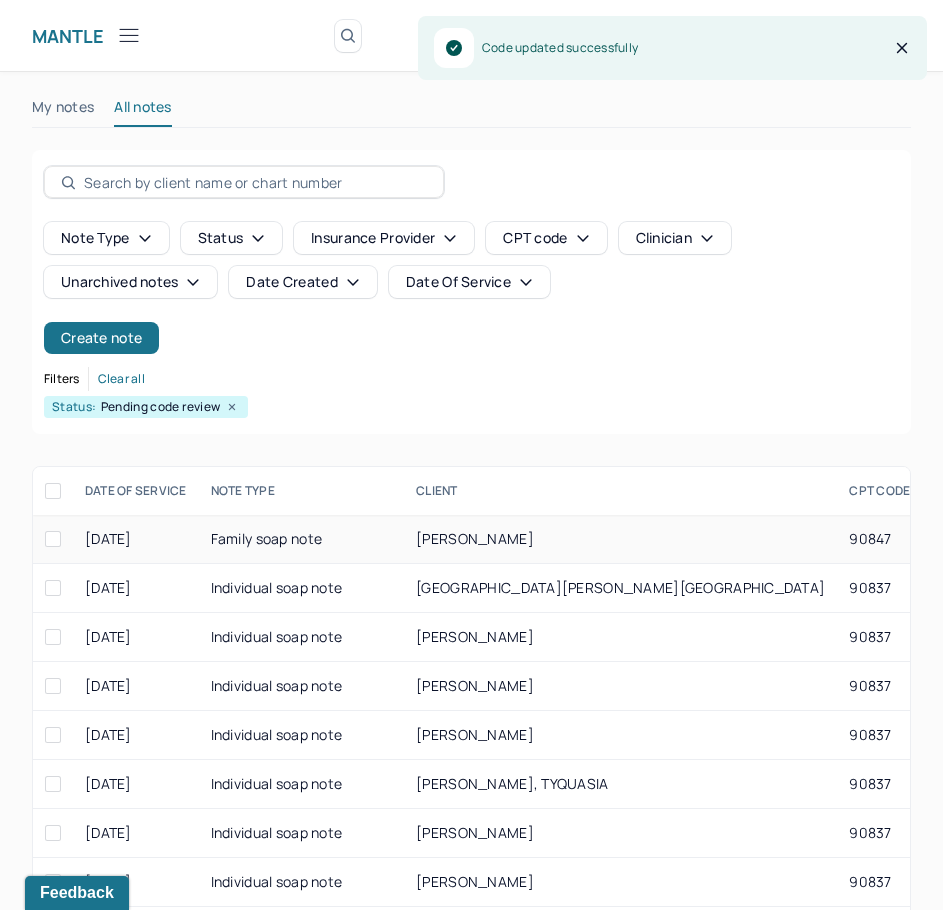 scroll, scrollTop: 300, scrollLeft: 0, axis: vertical 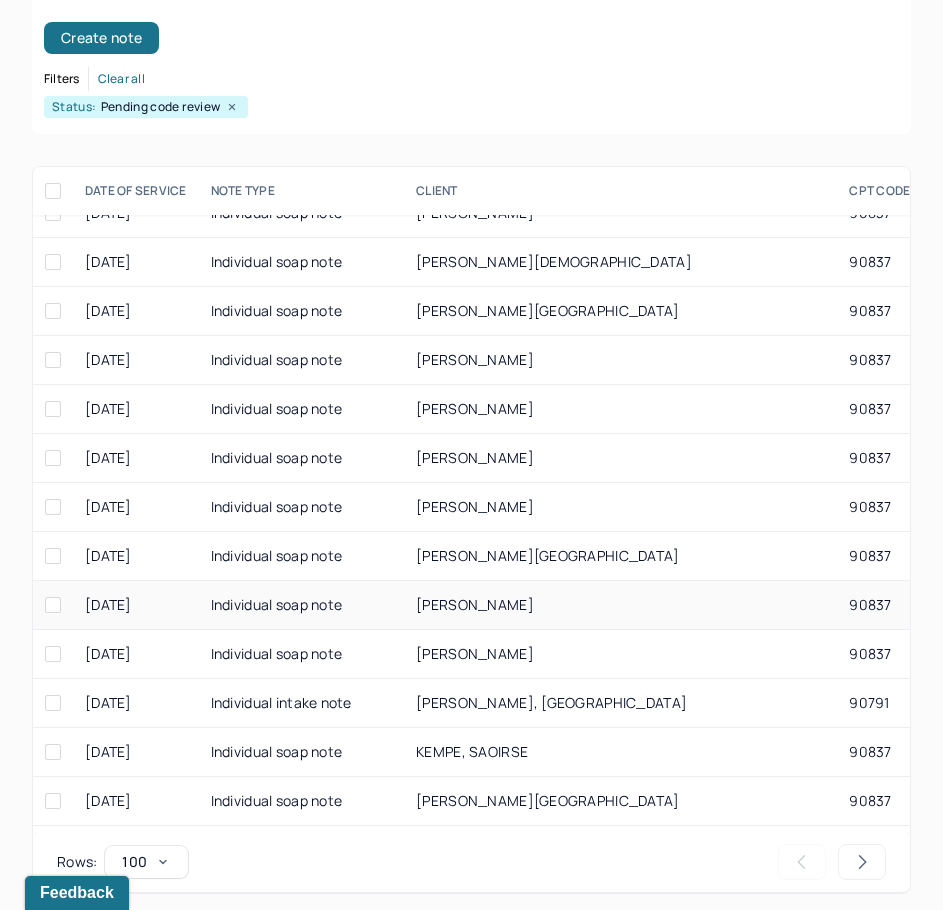 click on "[PERSON_NAME]" at bounding box center (620, 605) 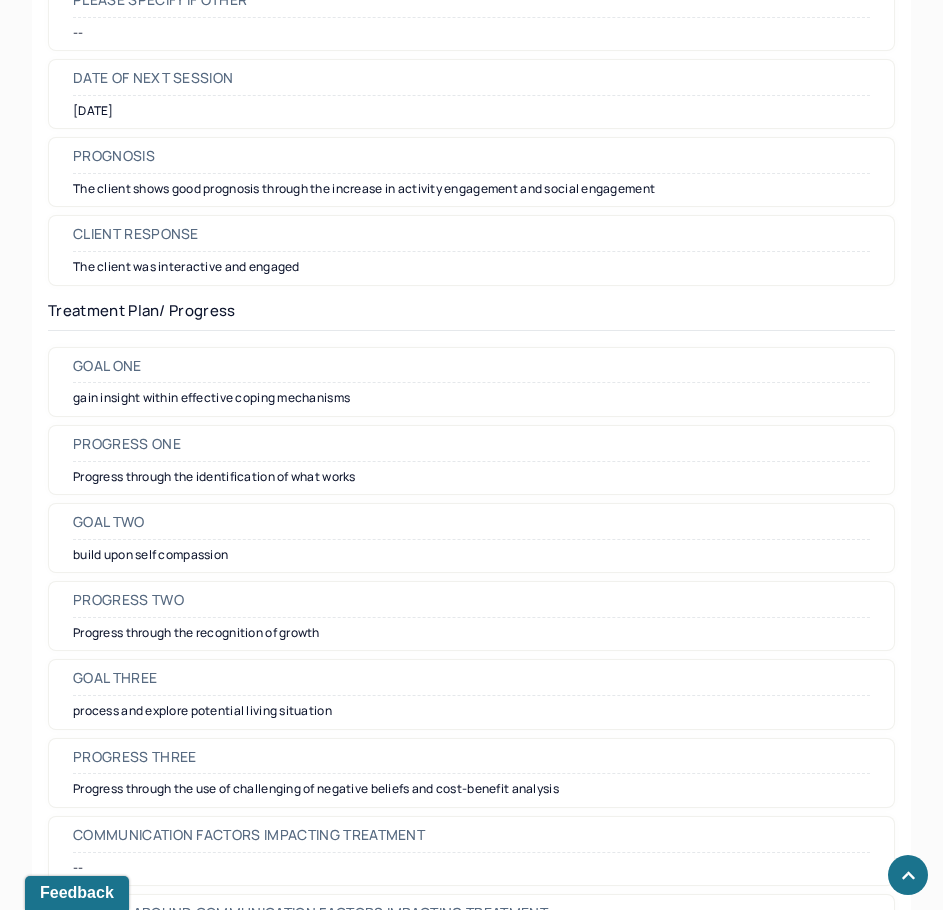scroll, scrollTop: 2900, scrollLeft: 0, axis: vertical 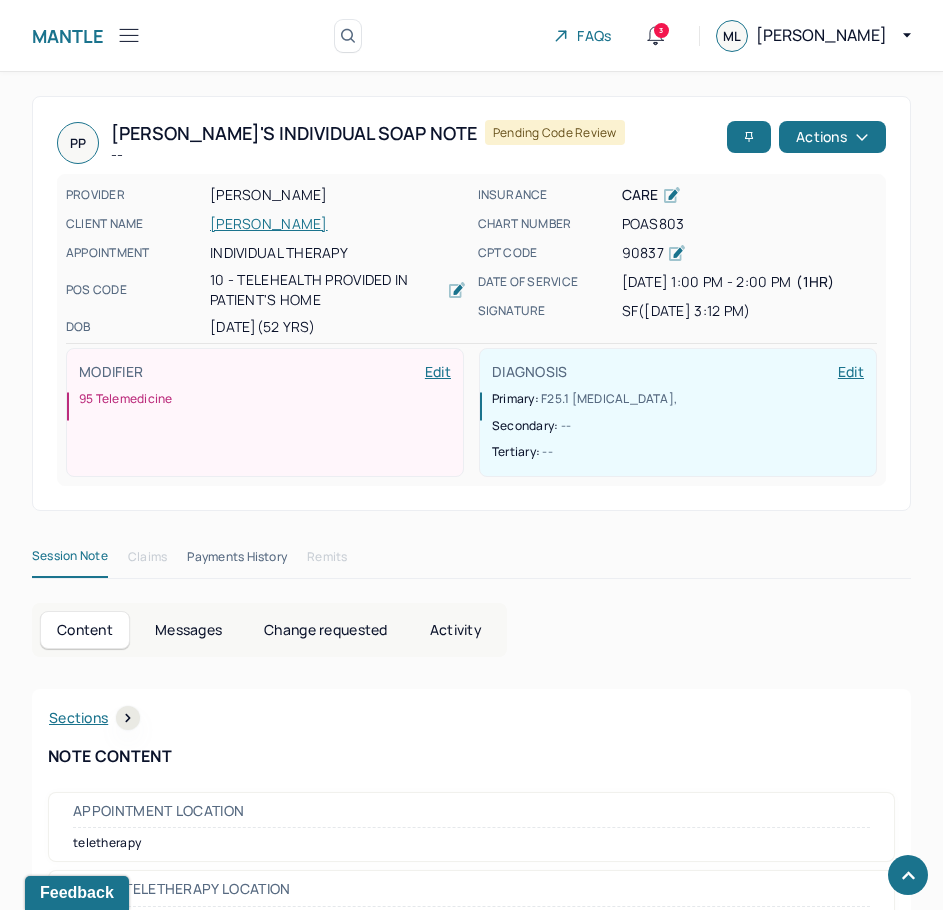drag, startPoint x: 647, startPoint y: 574, endPoint x: 897, endPoint y: 122, distance: 516.53076 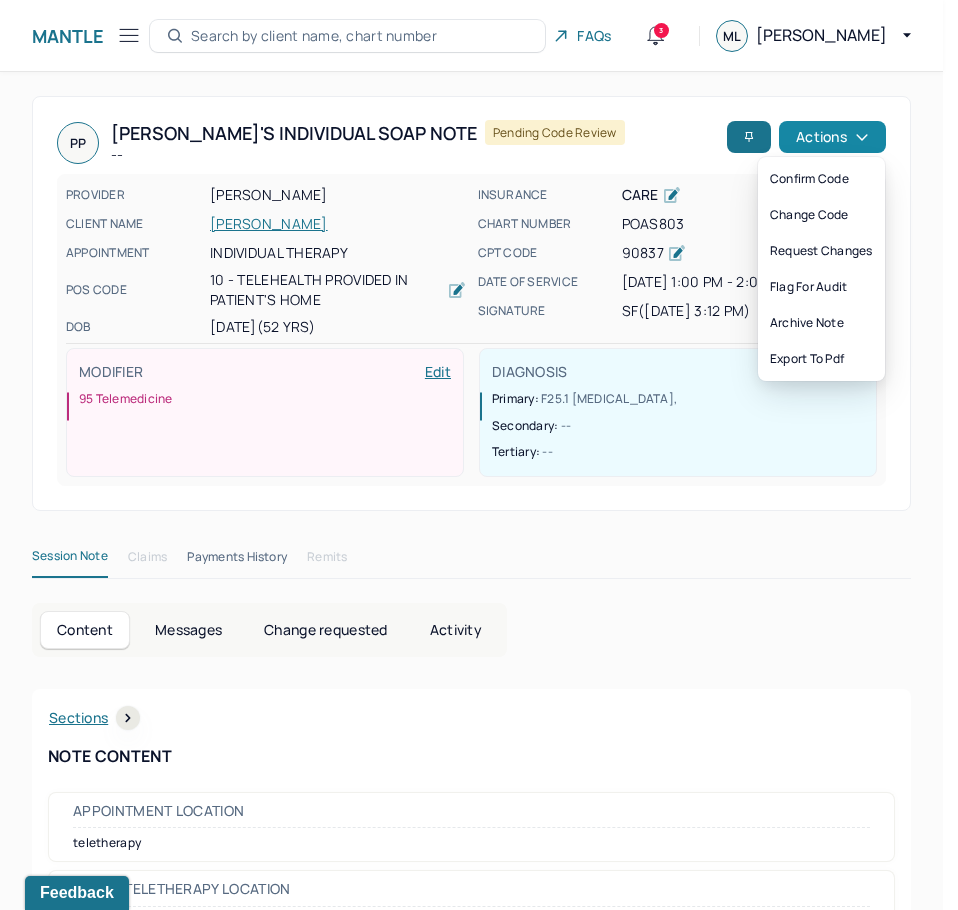 click on "Actions" at bounding box center (832, 137) 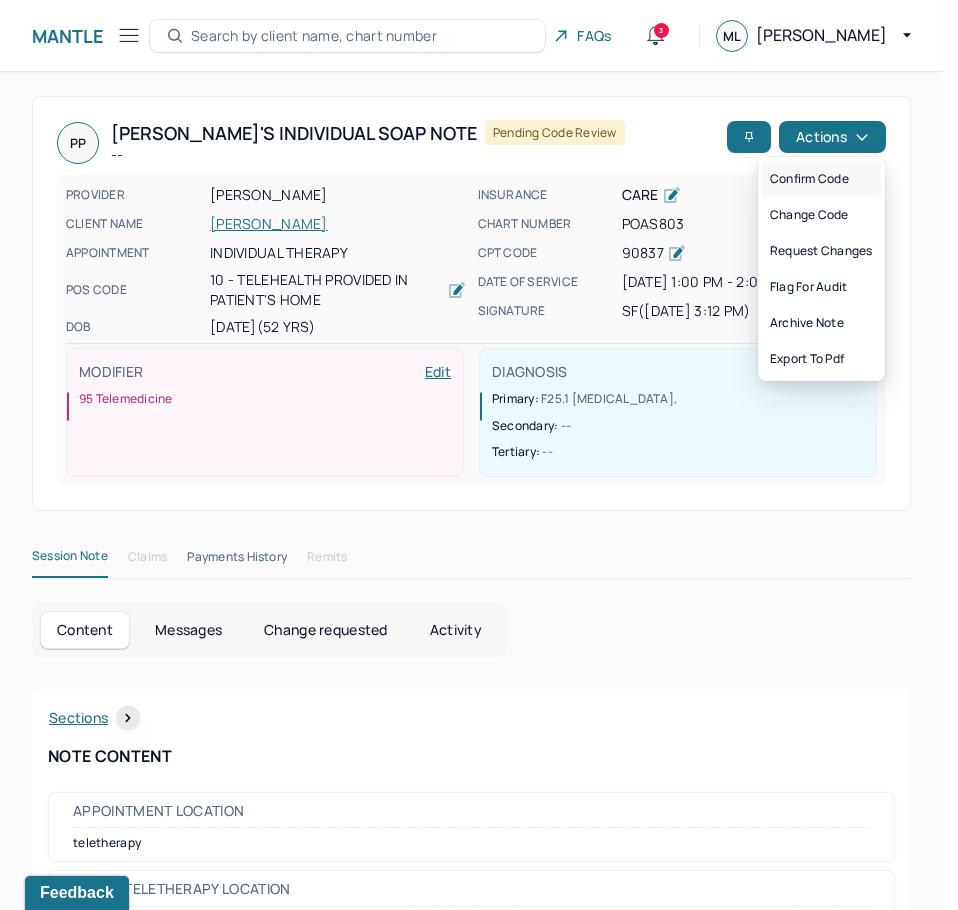 click on "Confirm code" at bounding box center (821, 179) 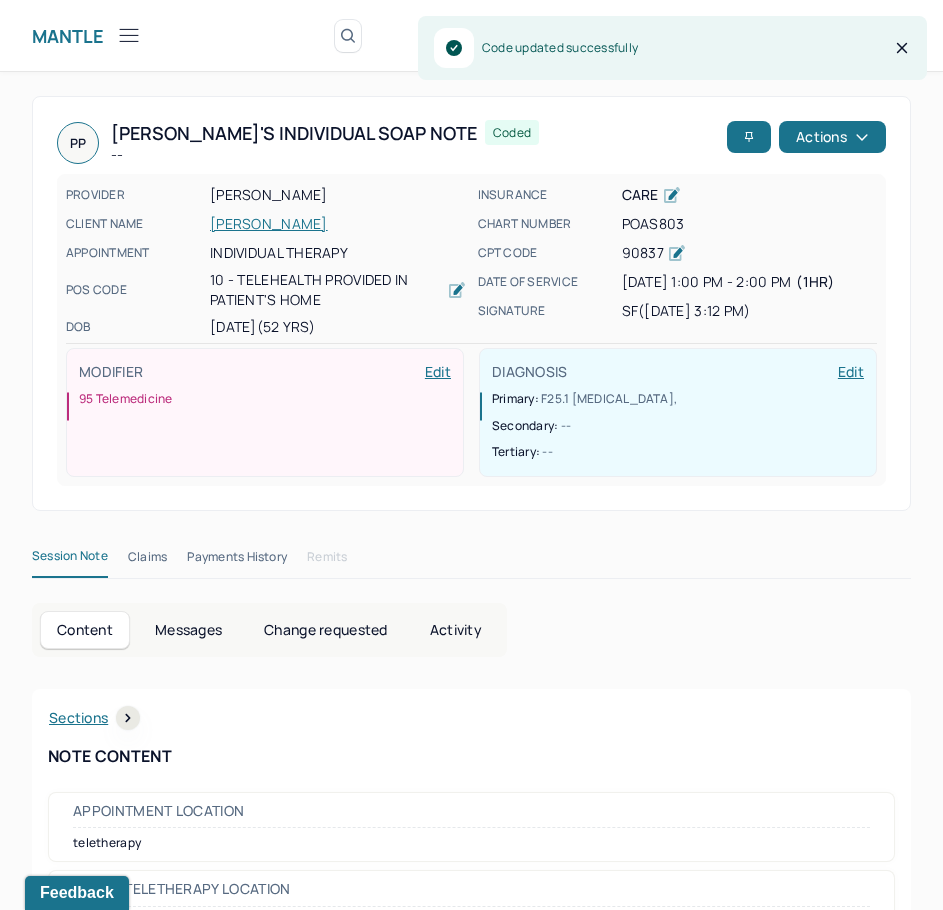 scroll, scrollTop: 300, scrollLeft: 0, axis: vertical 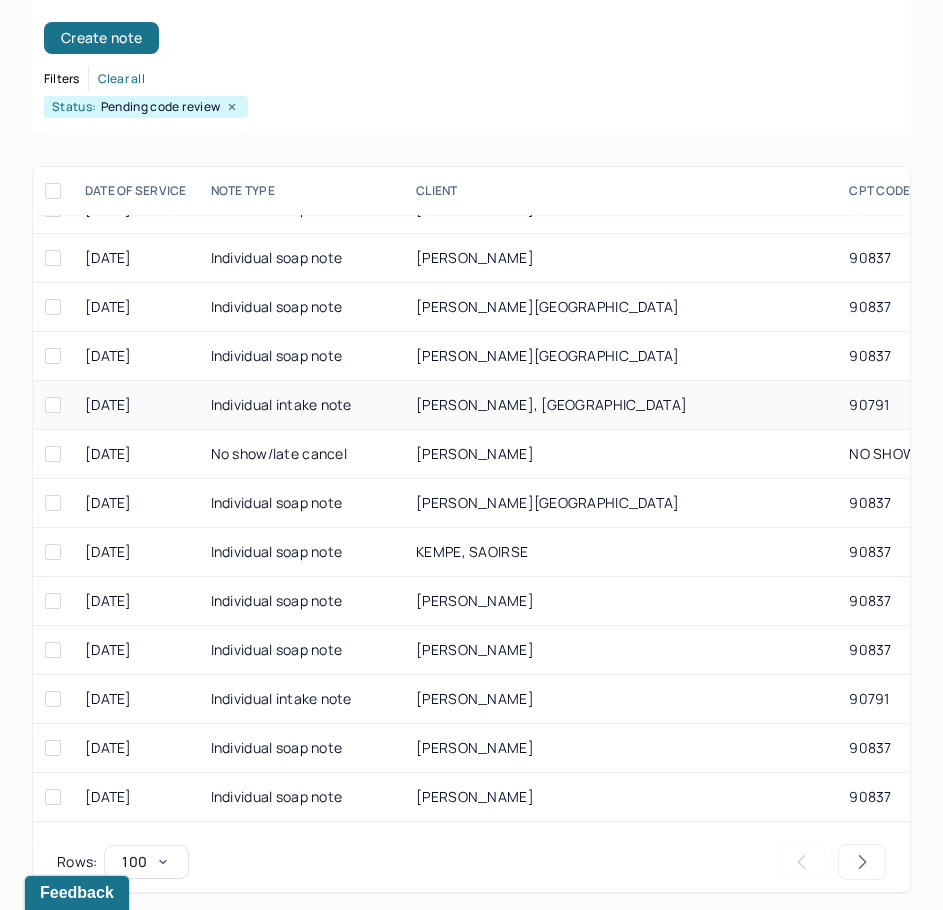 click on "[PERSON_NAME], [GEOGRAPHIC_DATA]" at bounding box center [551, 404] 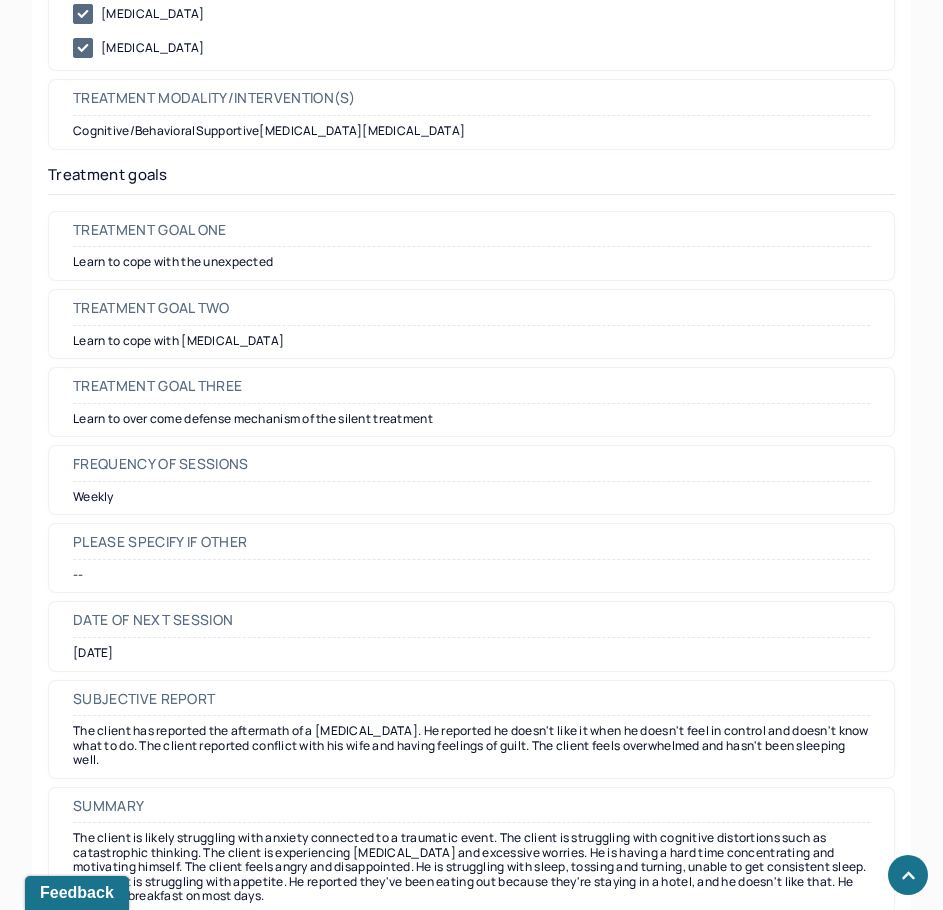 scroll, scrollTop: 8800, scrollLeft: 0, axis: vertical 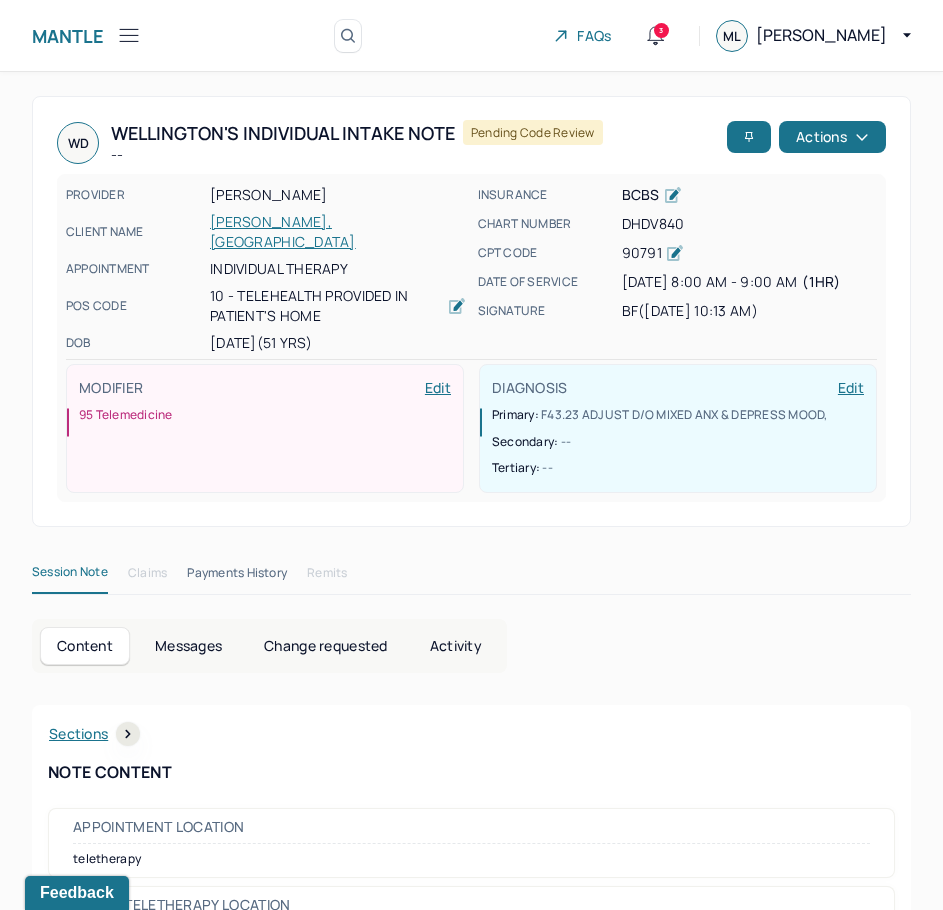 drag, startPoint x: 736, startPoint y: 796, endPoint x: 816, endPoint y: 49, distance: 751.2716 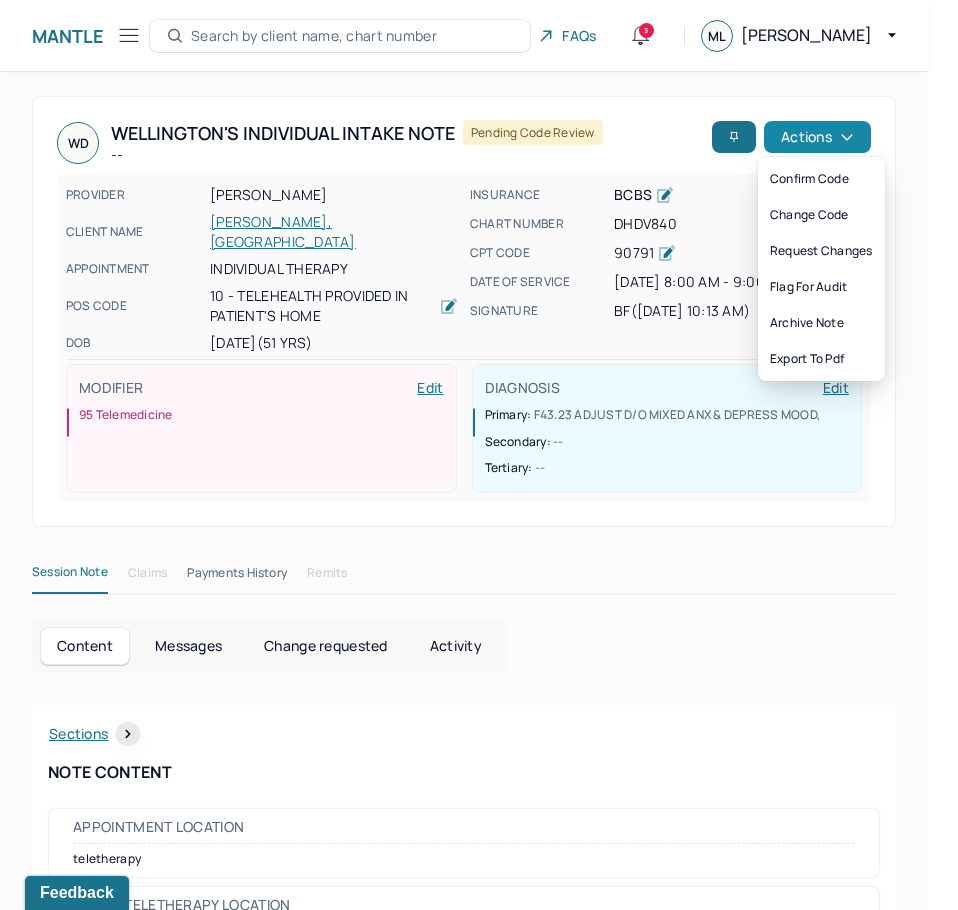 click on "Actions" at bounding box center (817, 137) 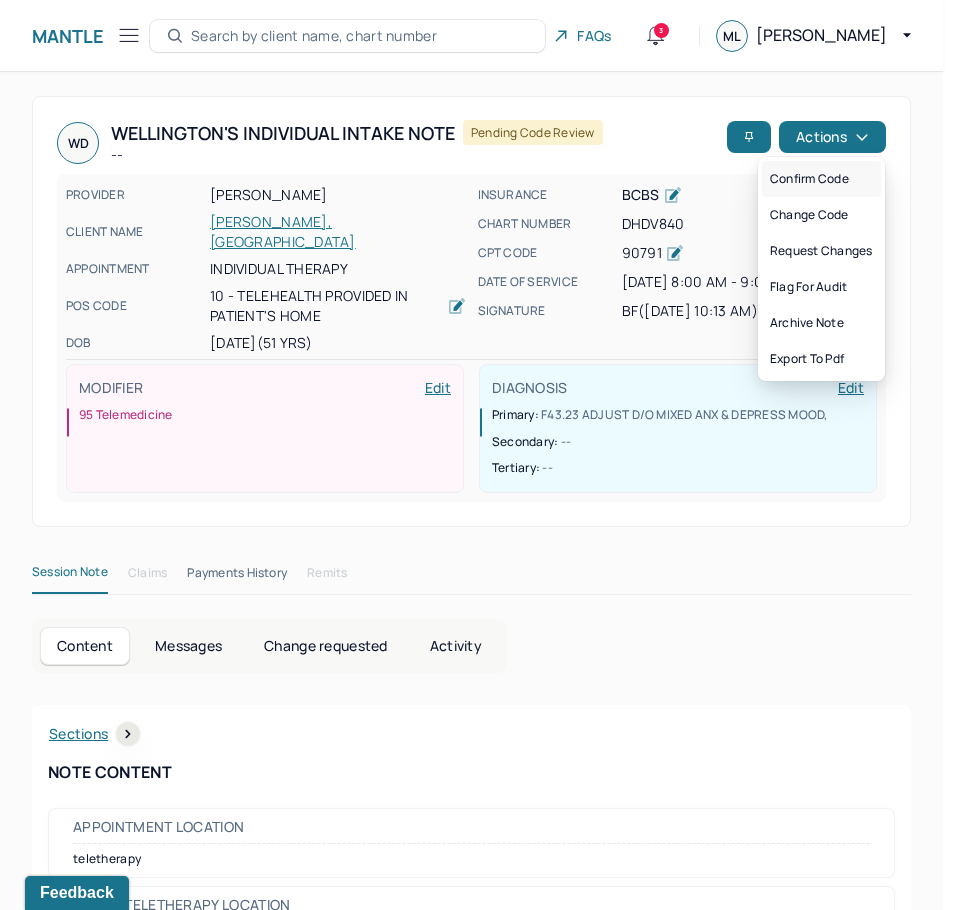 click on "Confirm code" at bounding box center [821, 179] 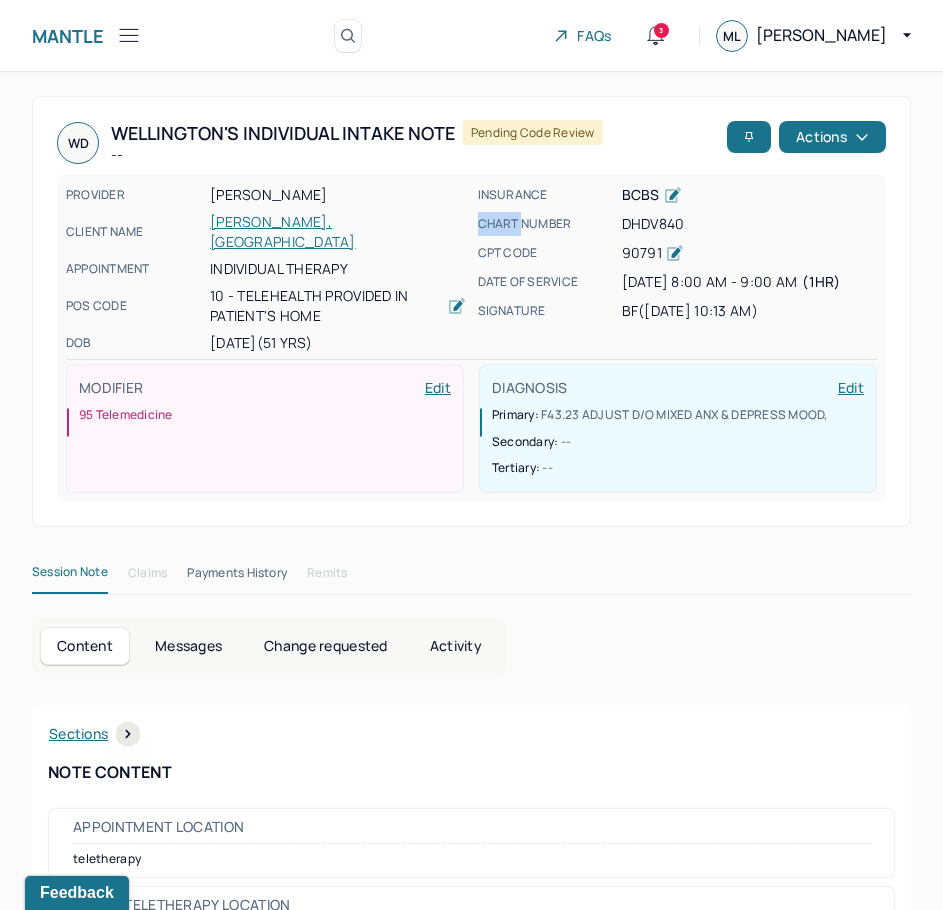 click on "PROVIDER FOPPIANO, BRIANNA CLIENT NAME DOMINGUEZ, WELLINGTON APPOINTMENT Individual therapy POS CODE 10 - Telehealth Provided in Patient's Home     DOB 08/04/1973  (51 Yrs) INSURANCE BCBS     CHART NUMBER DHDV840 CPT CODE 90791     DATE OF SERVICE 07/08/2025   8:00 AM   -   9:00 AM ( 1hr ) SIGNATURE bf  (07/09/2025, 10:13 AM) MODIFIER   Edit   95 Telemedicine DIAGNOSIS   Edit   Primary:   F43.23 ADJUST D/O MIXED ANX & DEPRESS MOOD ,  Secondary:   -- Tertiary:   --" at bounding box center (471, 338) 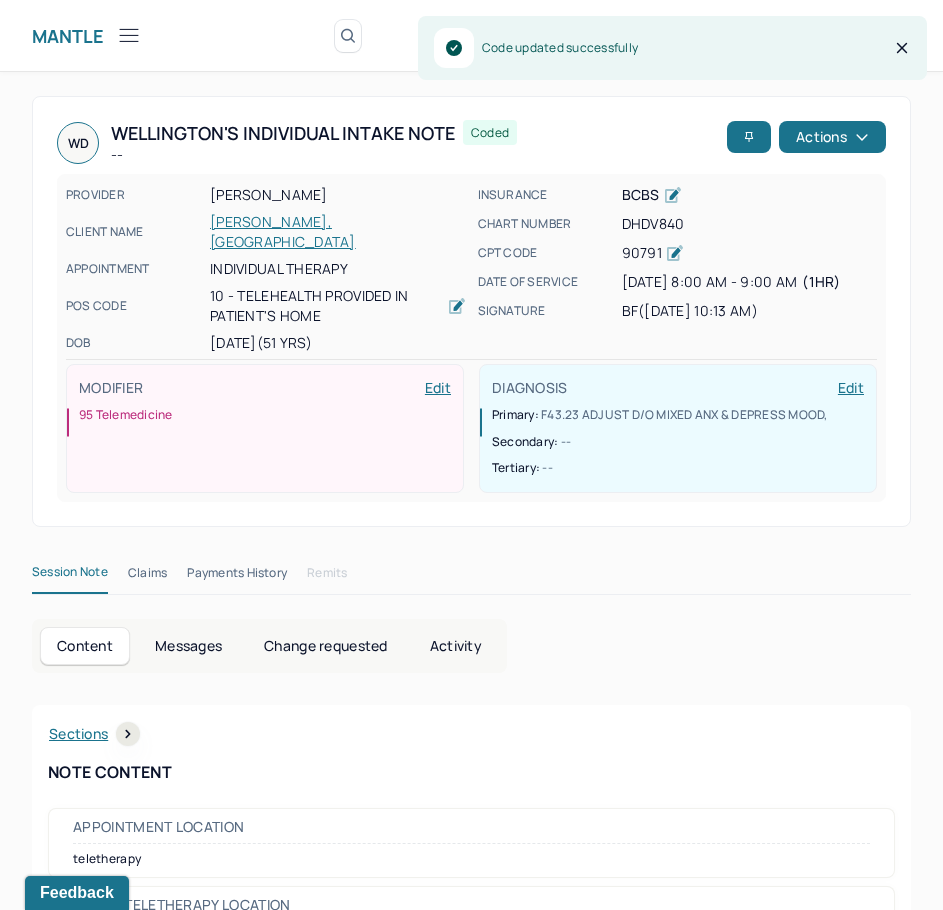 scroll, scrollTop: 300, scrollLeft: 0, axis: vertical 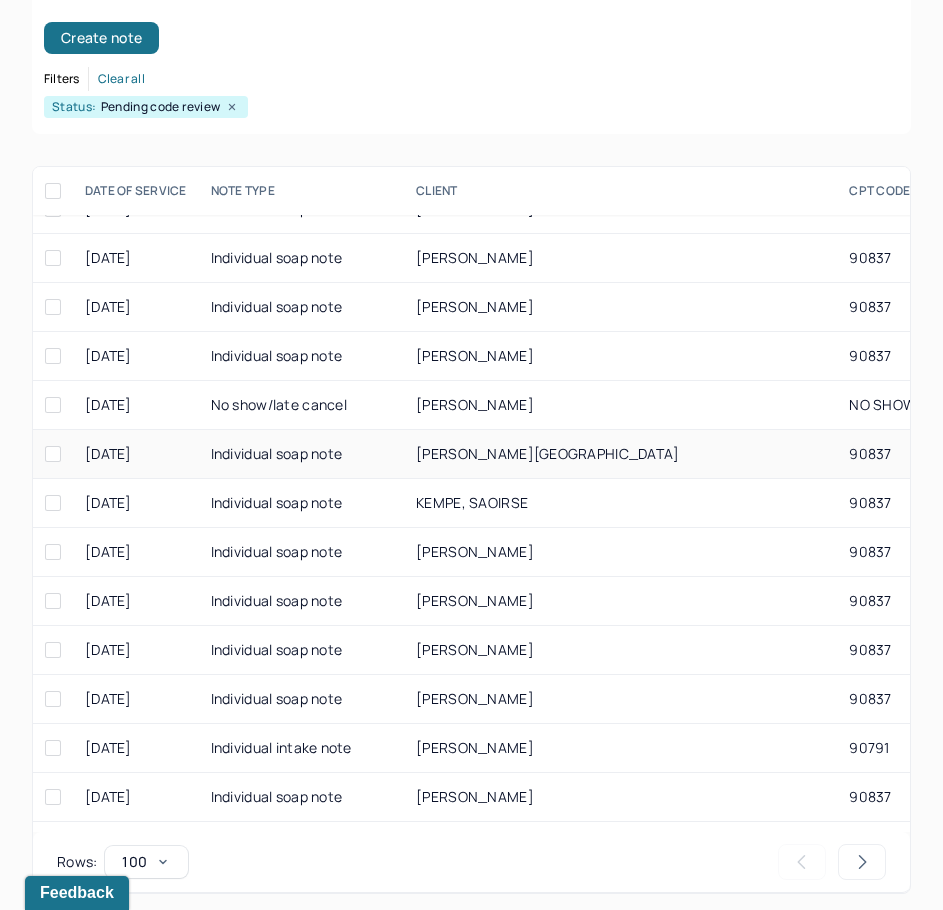 click on "[PERSON_NAME][GEOGRAPHIC_DATA]" at bounding box center (620, 454) 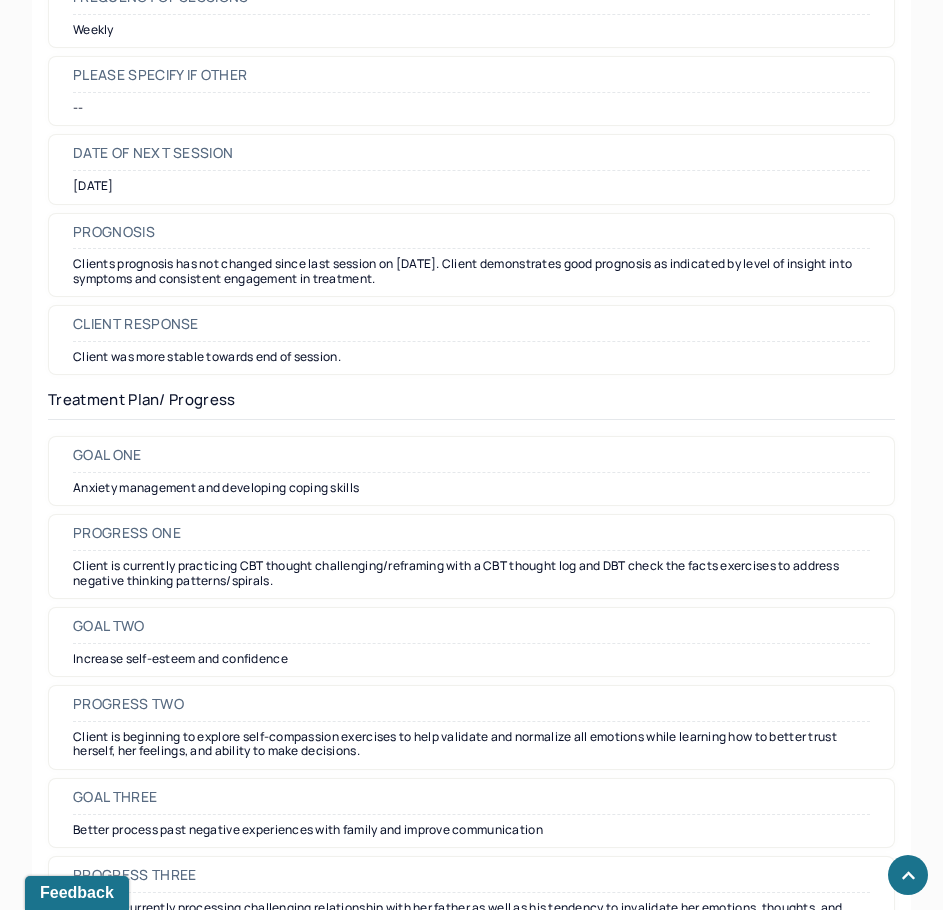 scroll, scrollTop: 2600, scrollLeft: 0, axis: vertical 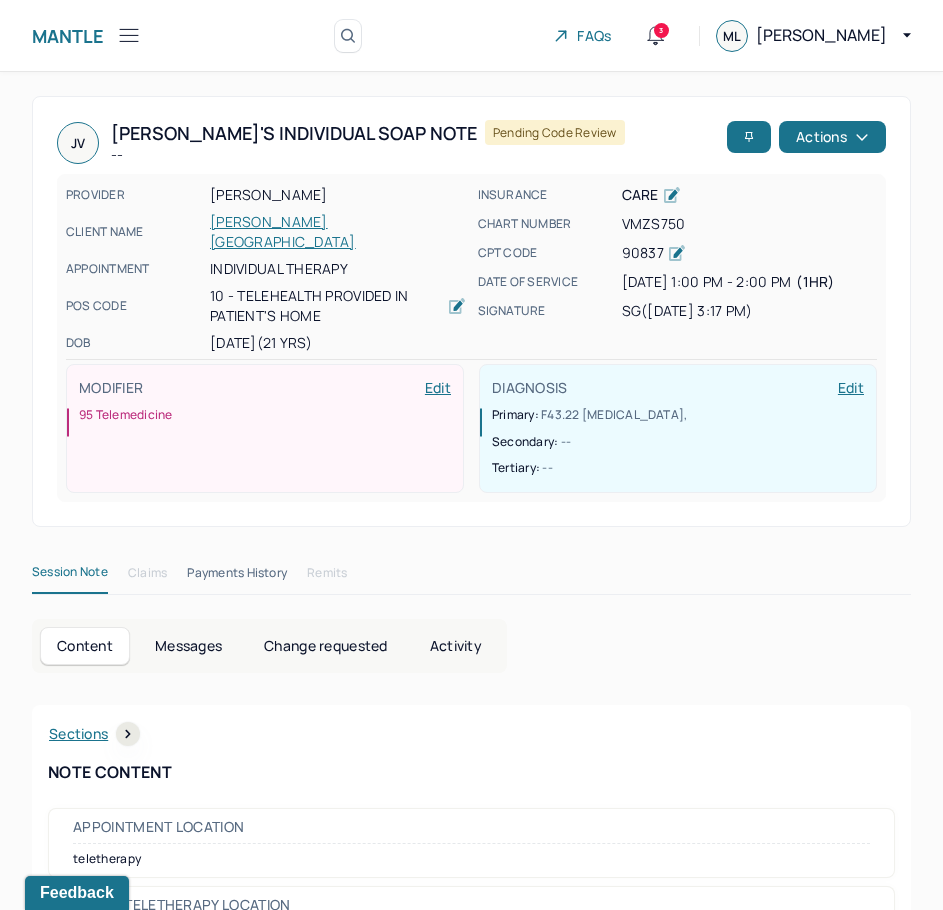 drag, startPoint x: 634, startPoint y: 822, endPoint x: 820, endPoint y: 188, distance: 660.7208 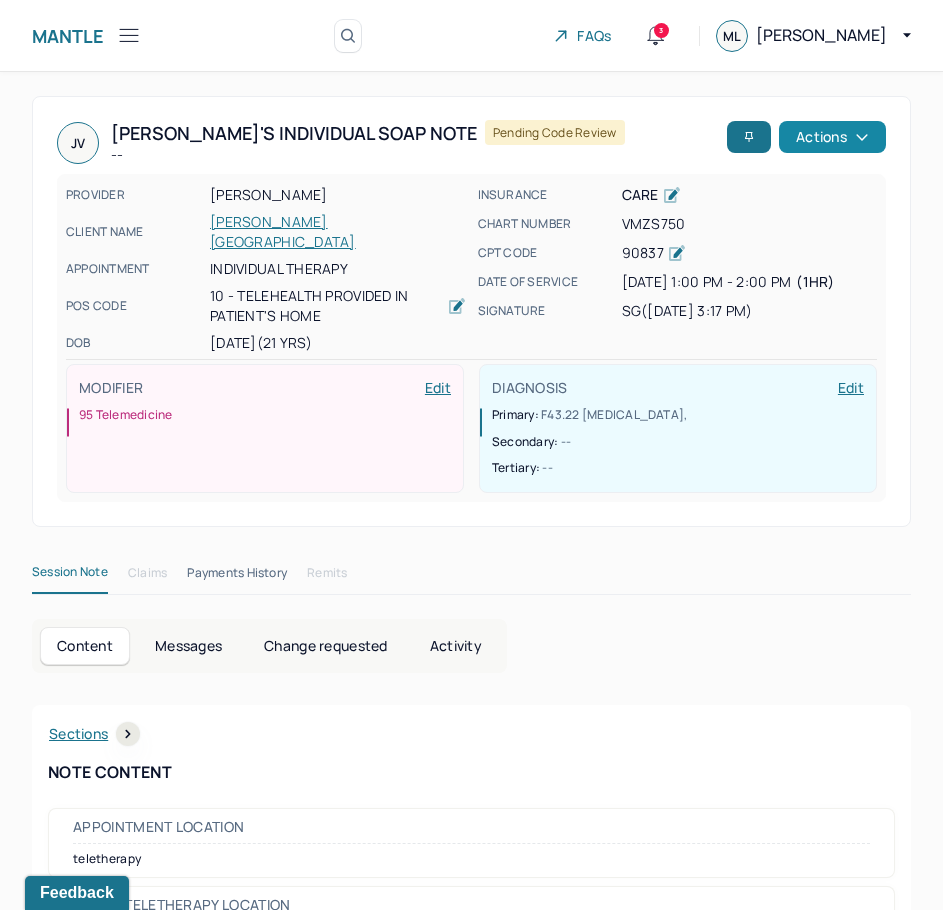click on "Actions" at bounding box center [832, 137] 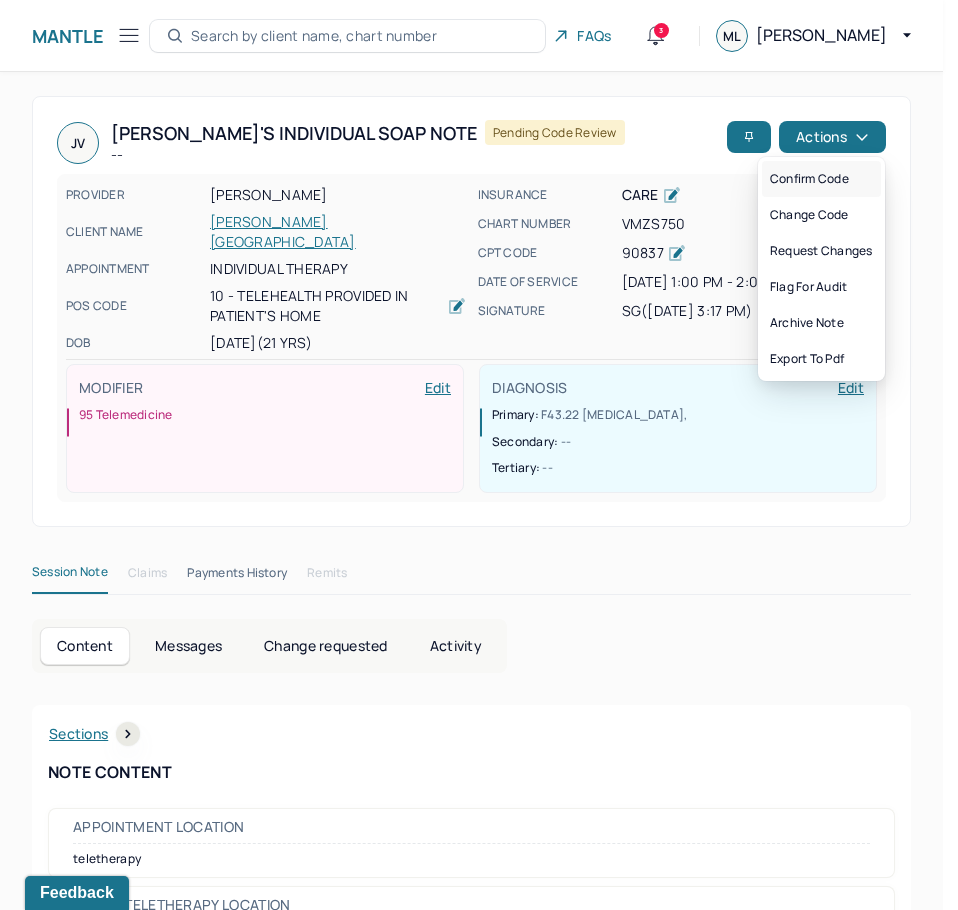 click on "Confirm code" at bounding box center (821, 179) 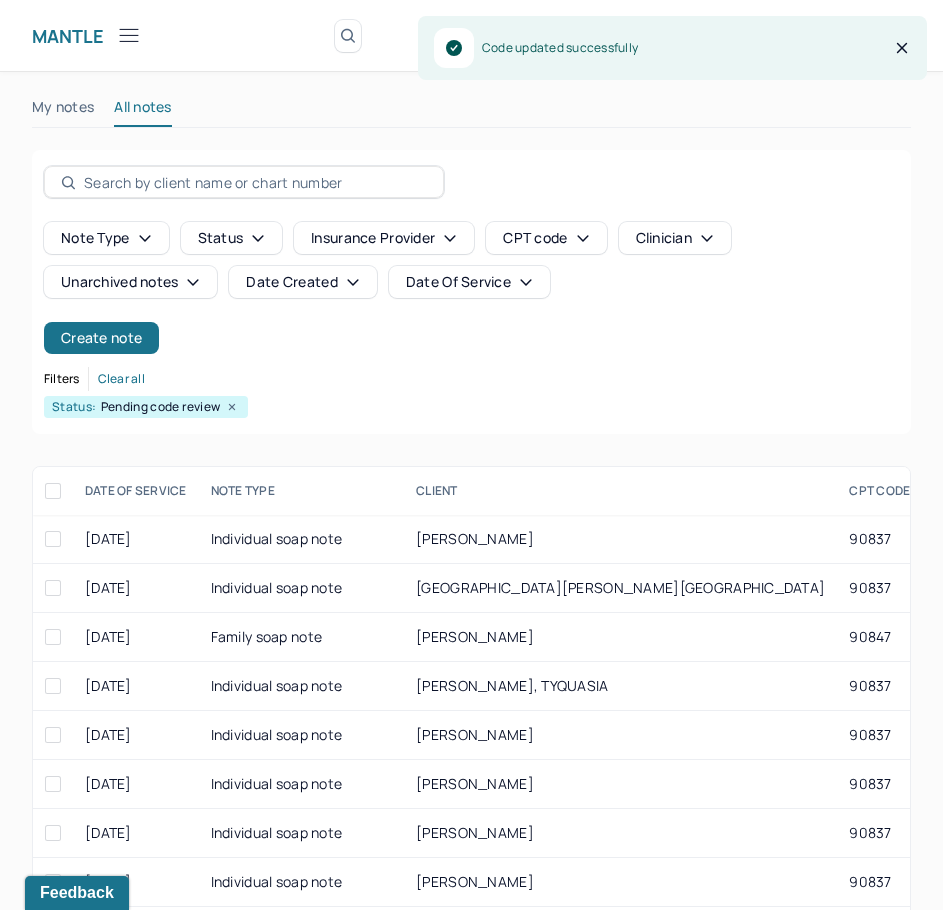 scroll, scrollTop: 300, scrollLeft: 0, axis: vertical 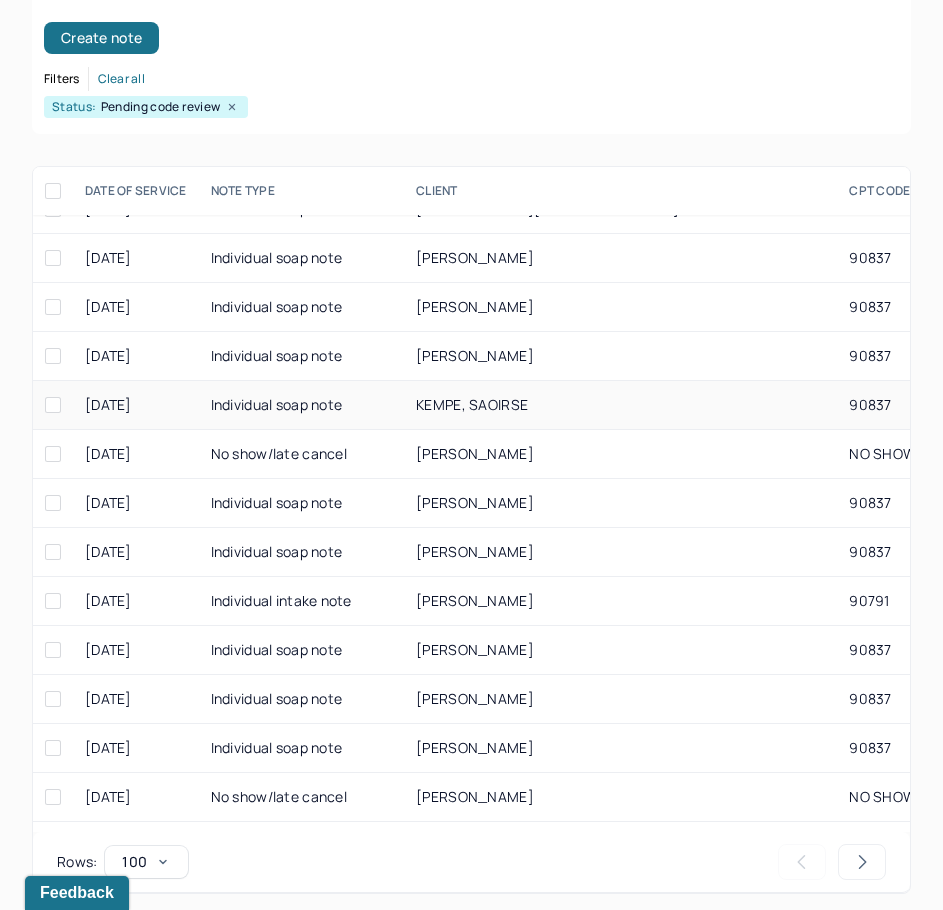 click on "KEMPE, SAOIRSE" at bounding box center [472, 404] 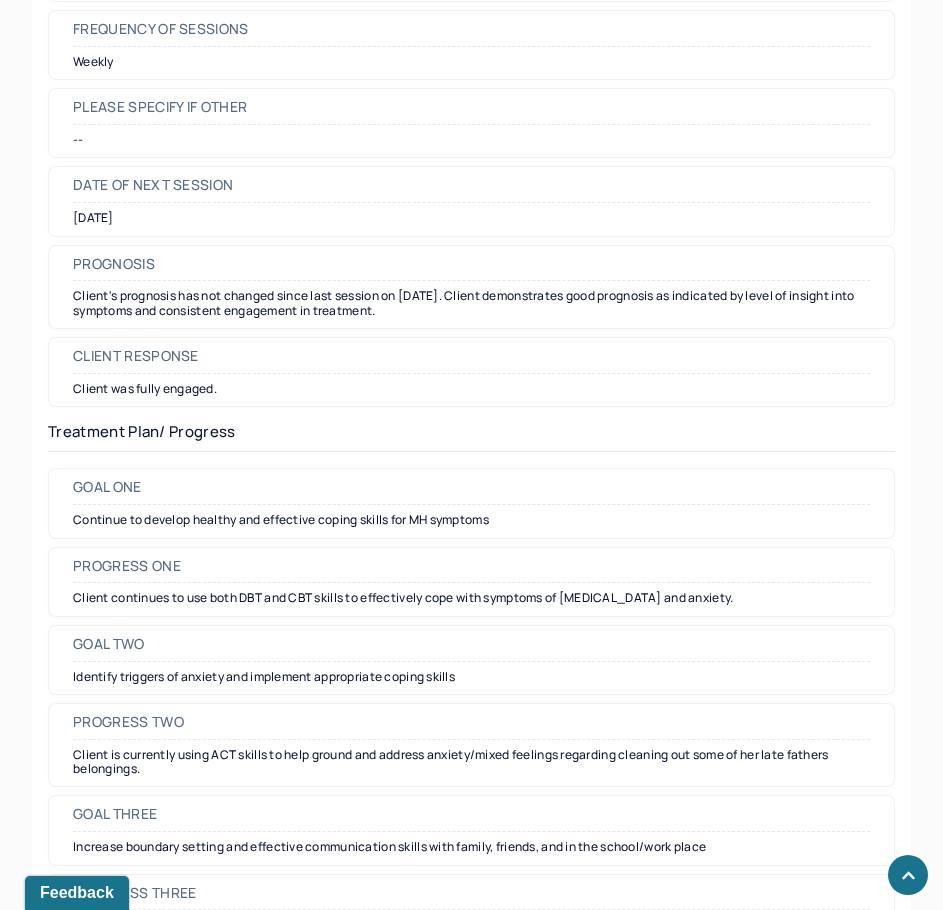 scroll, scrollTop: 2600, scrollLeft: 0, axis: vertical 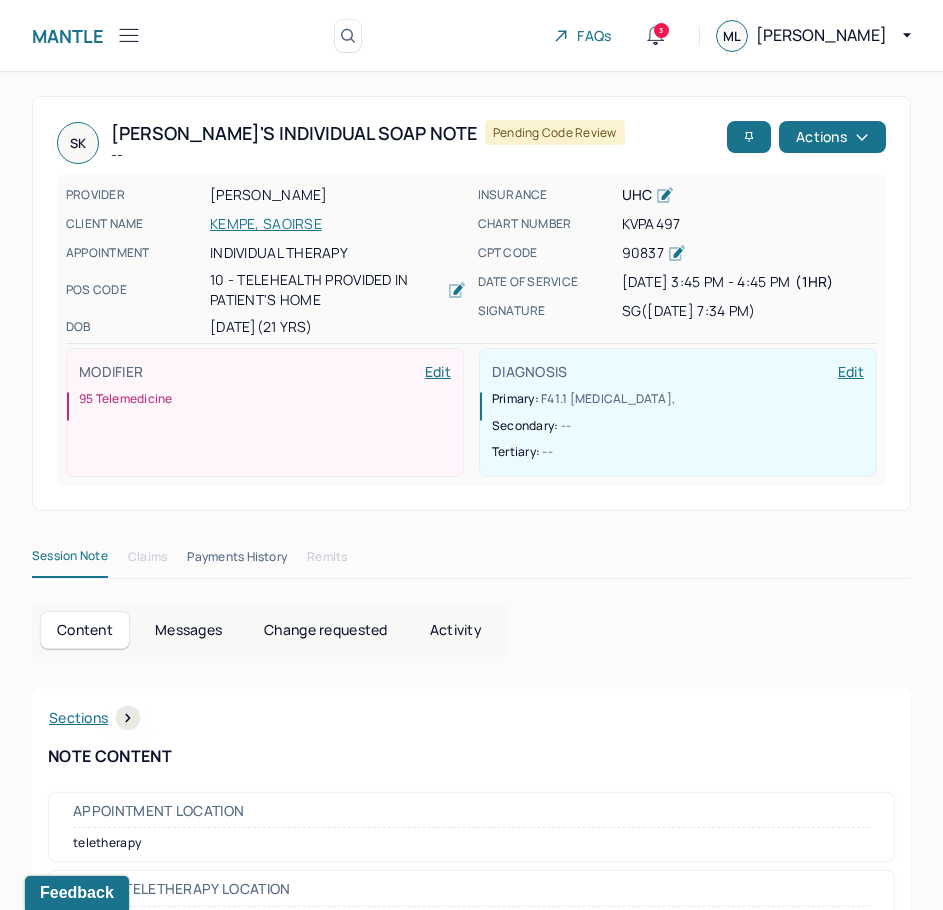 drag, startPoint x: 717, startPoint y: 684, endPoint x: 866, endPoint y: 215, distance: 492.09958 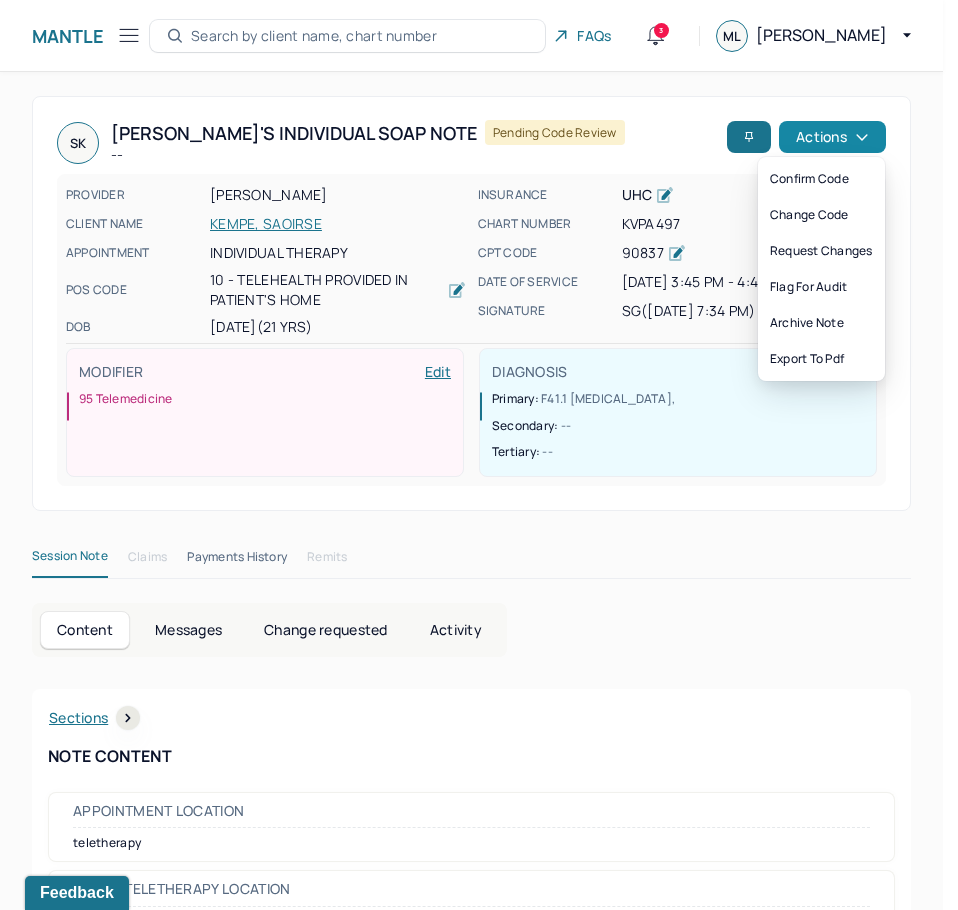 click on "Actions" at bounding box center [832, 137] 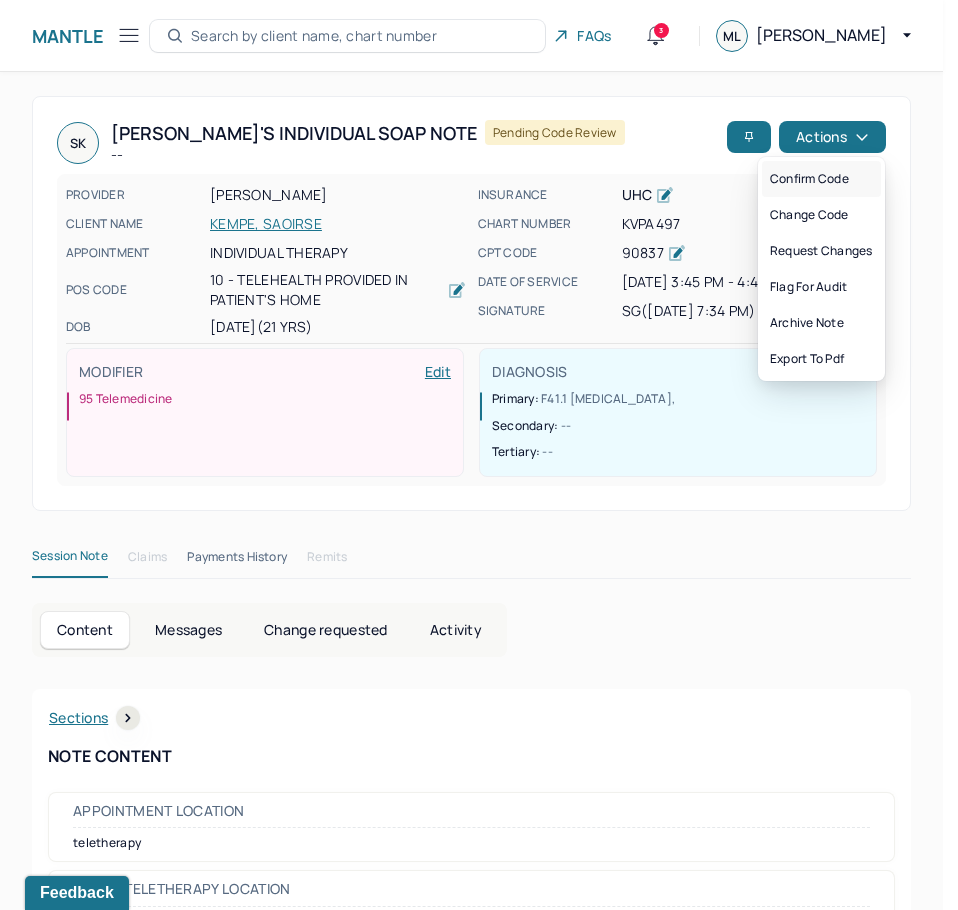 click on "Confirm code" at bounding box center [821, 179] 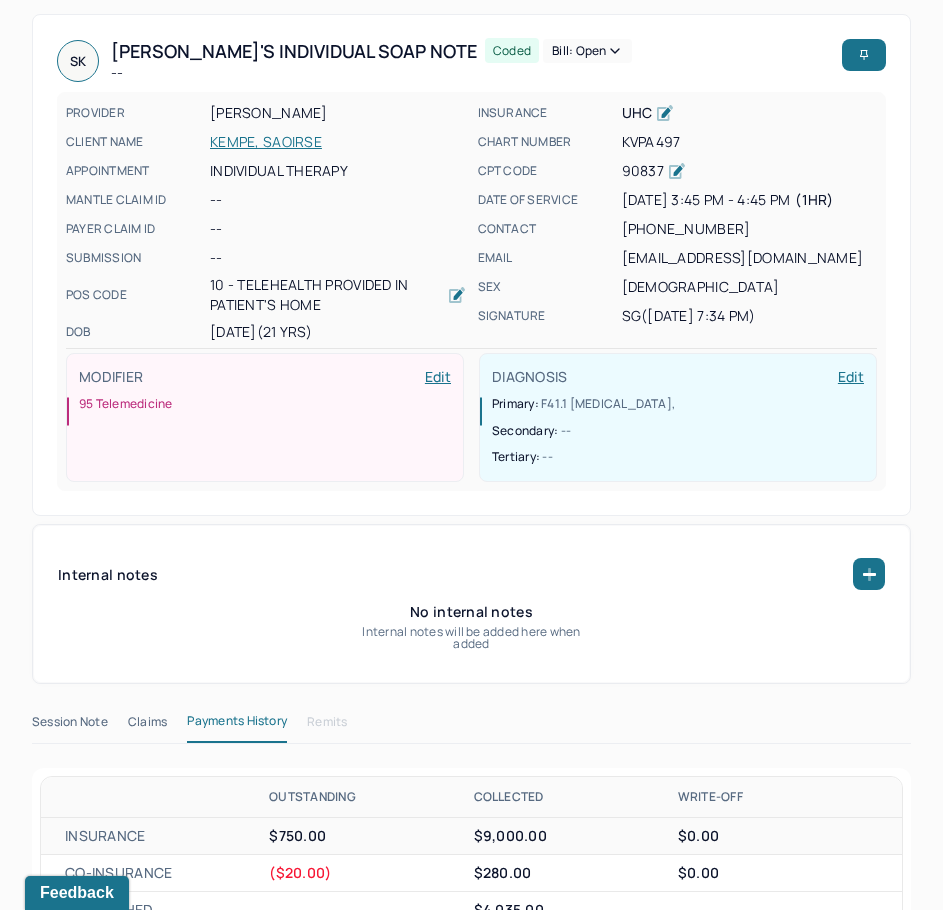 scroll, scrollTop: 0, scrollLeft: 0, axis: both 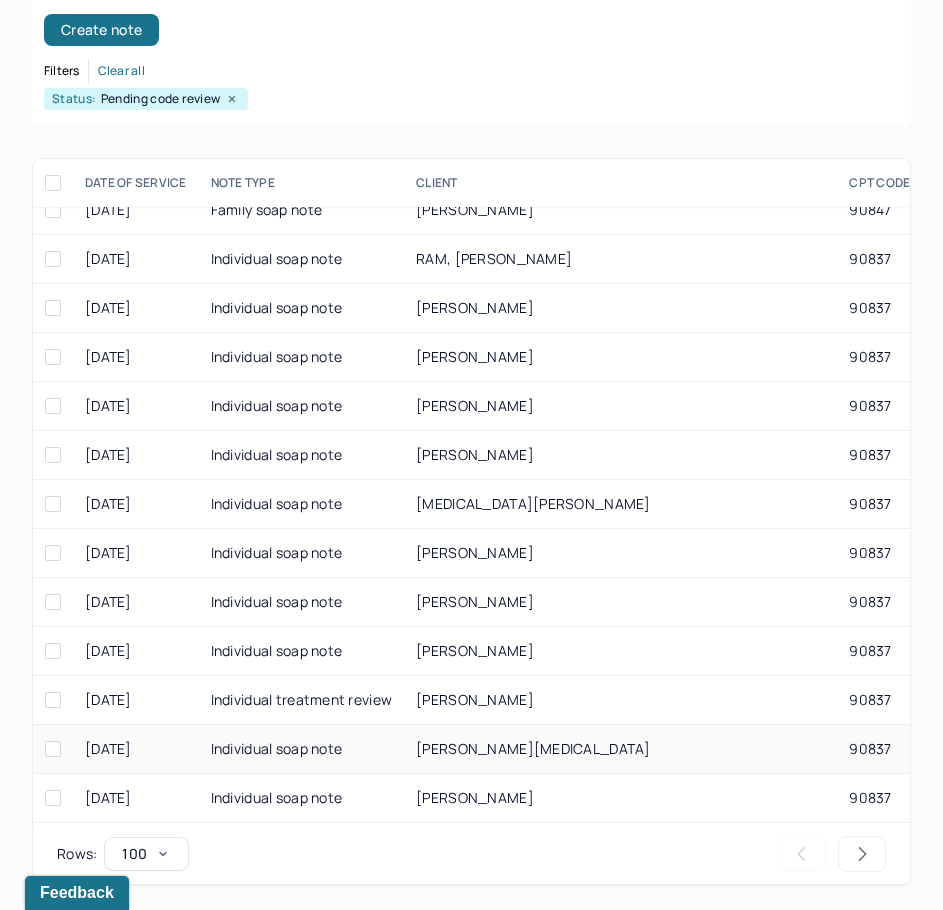 click on "FRADKIN, ALLEGRA" at bounding box center (620, 749) 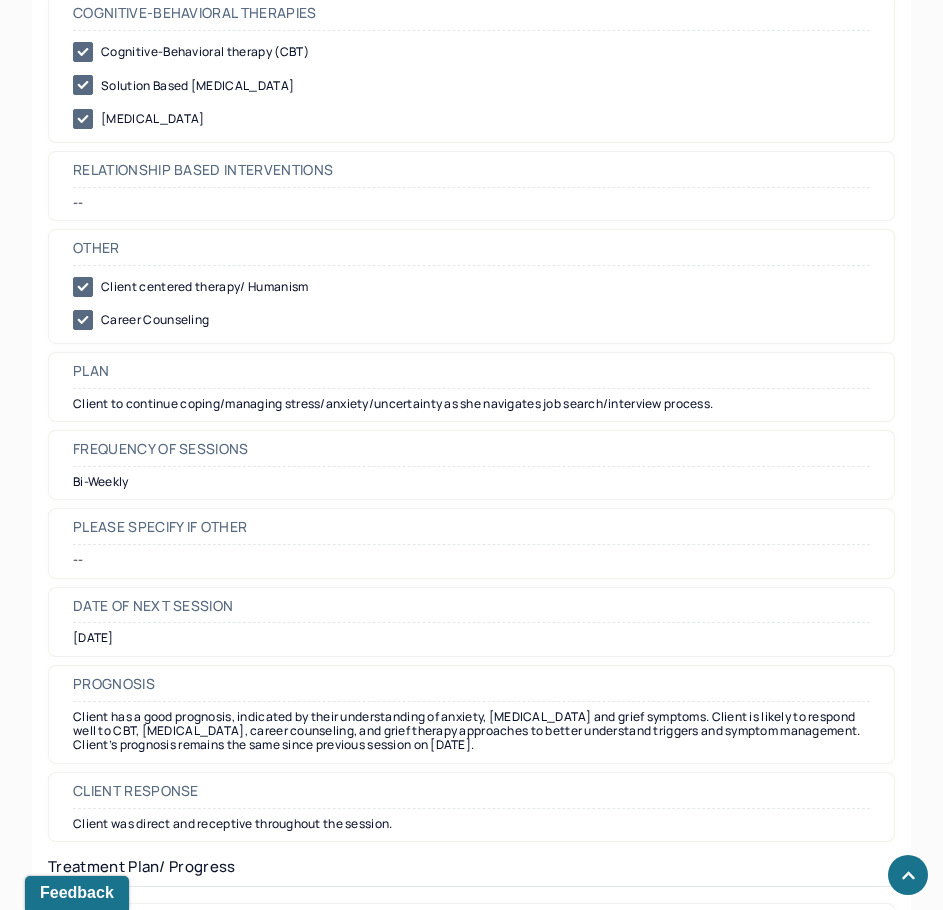 scroll, scrollTop: 2200, scrollLeft: 0, axis: vertical 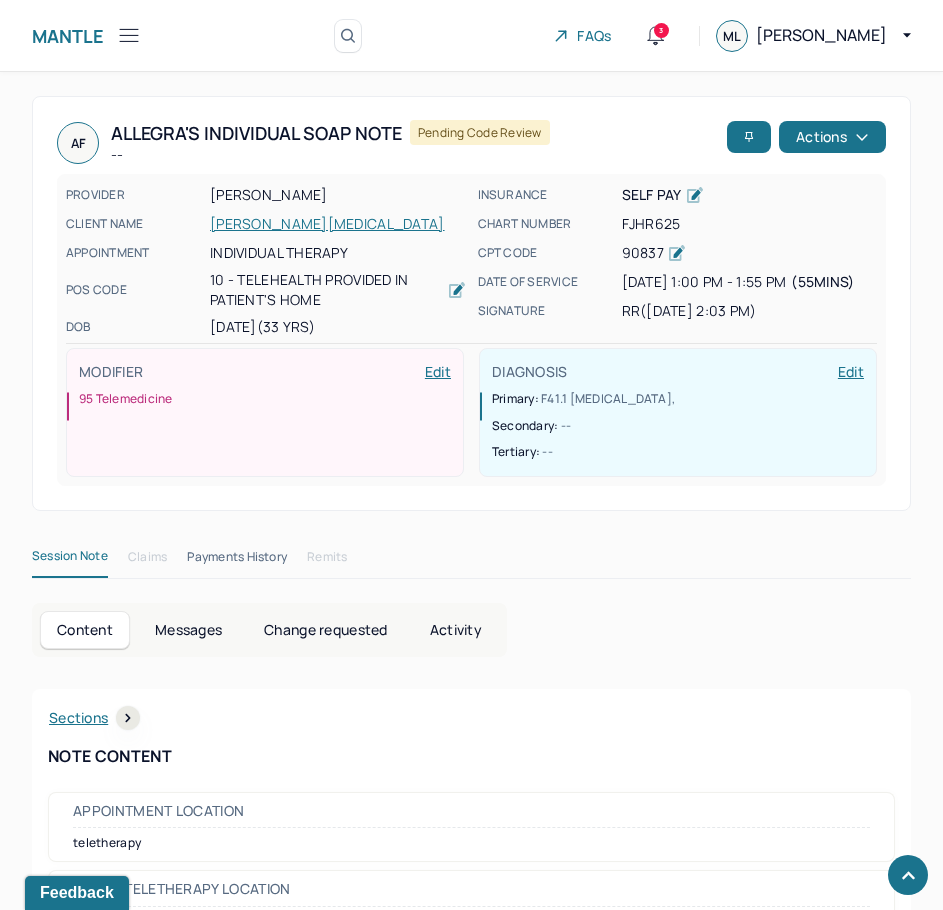 drag, startPoint x: 758, startPoint y: 488, endPoint x: 803, endPoint y: 69, distance: 421.40955 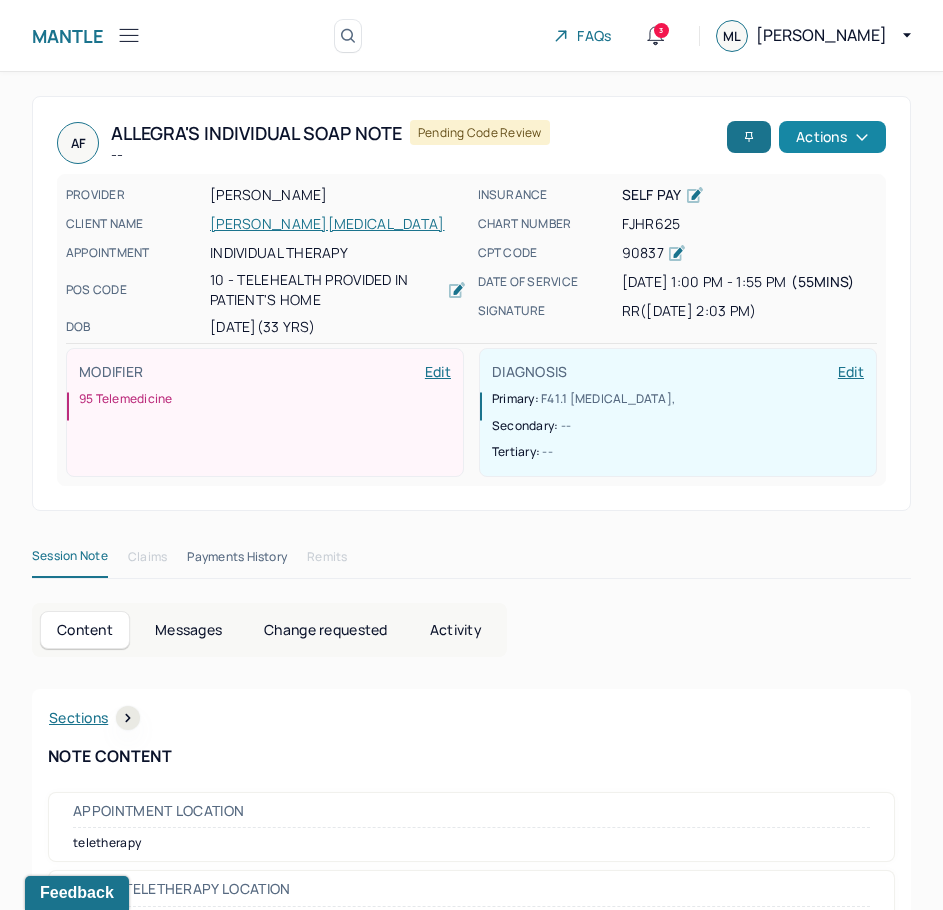 click on "Actions" at bounding box center (832, 137) 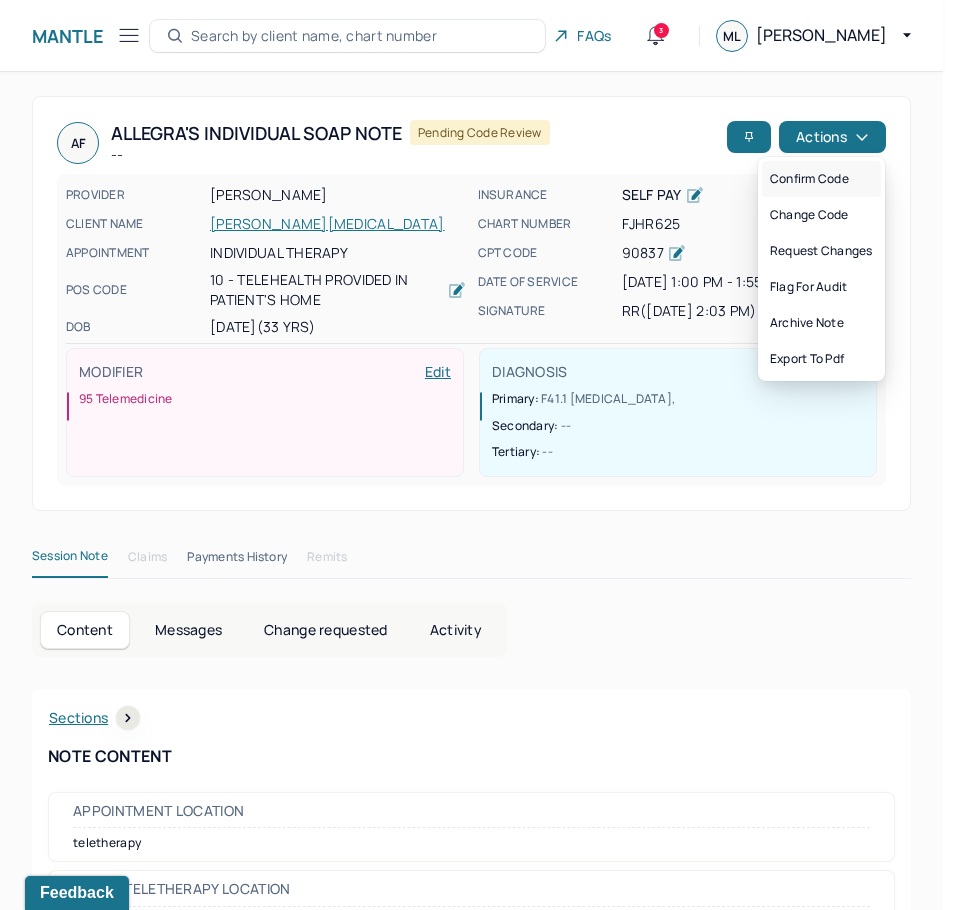 click on "Confirm code" at bounding box center (821, 179) 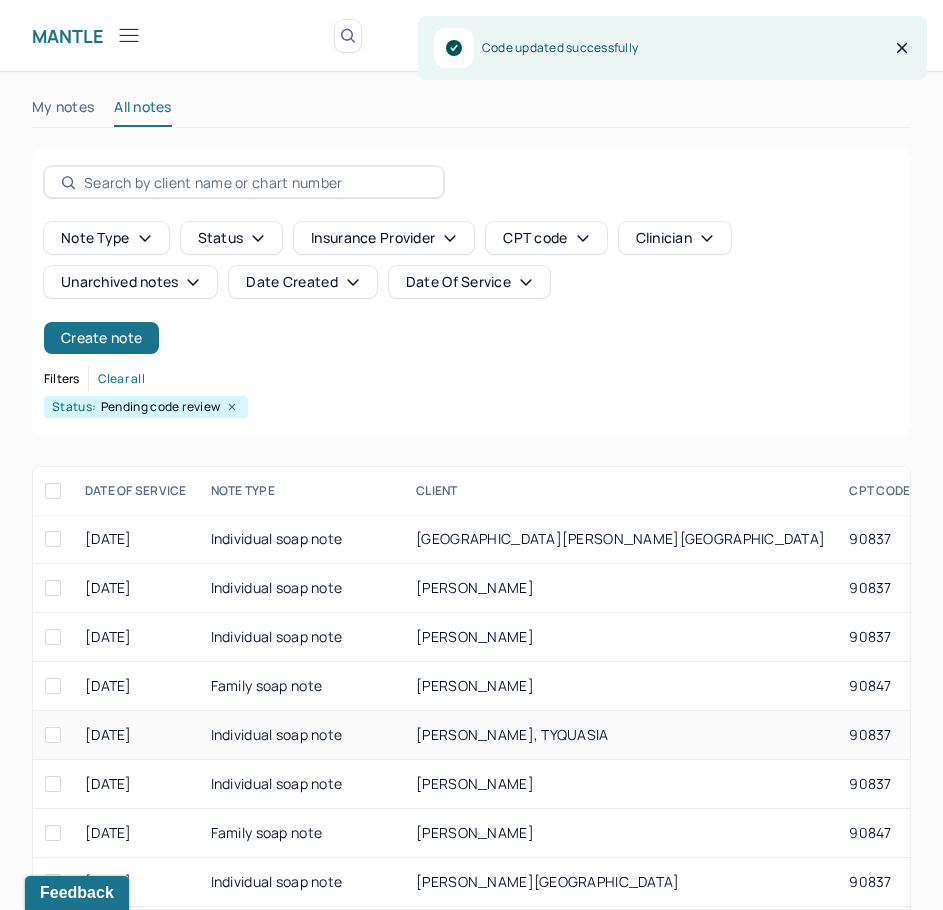 scroll, scrollTop: 308, scrollLeft: 0, axis: vertical 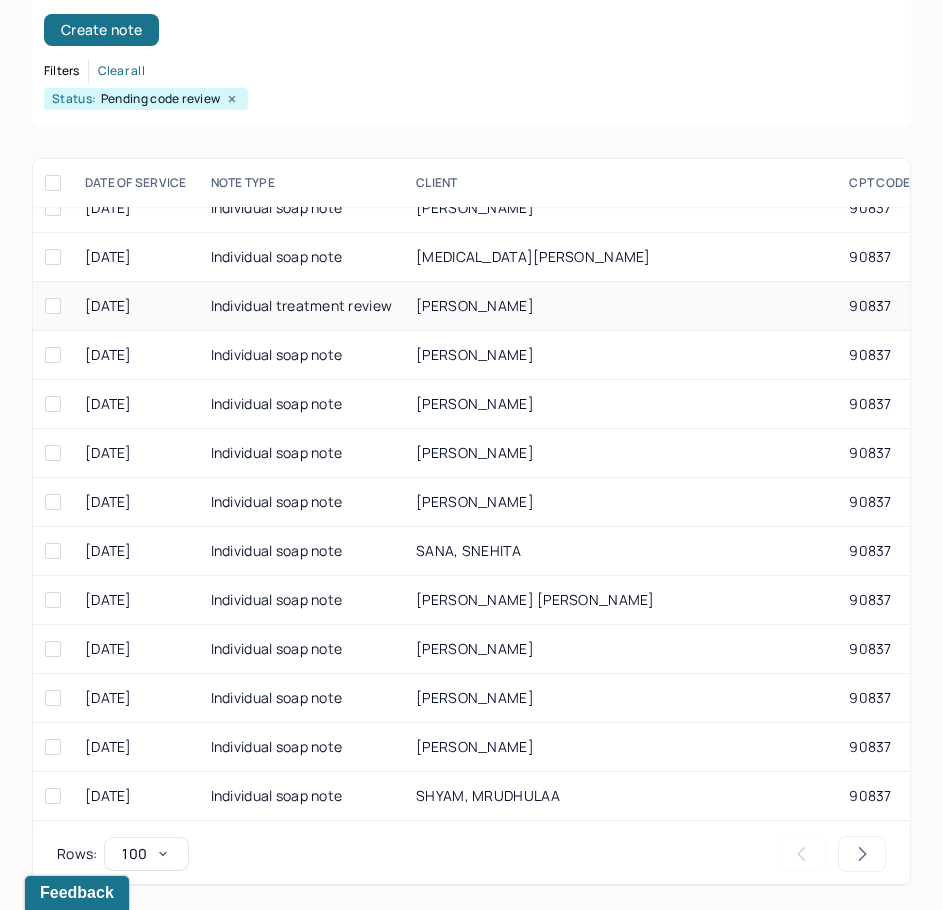 click on "RODHE, AMANDA" at bounding box center (475, 305) 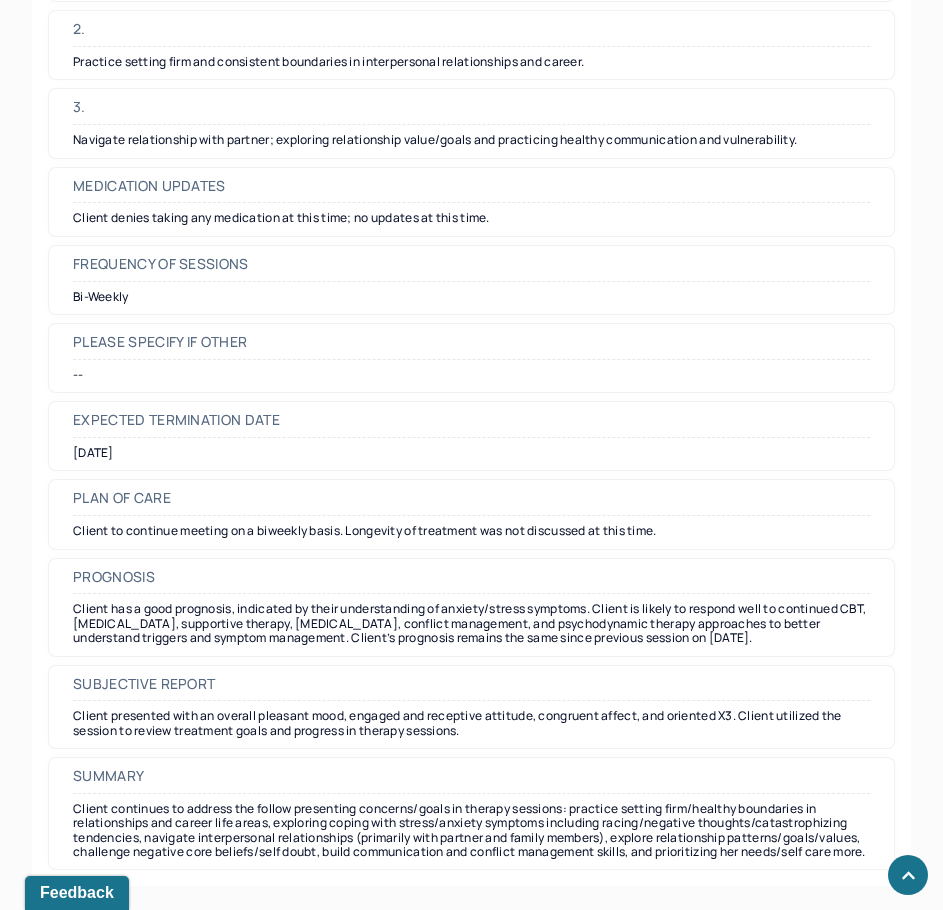 scroll, scrollTop: 5199, scrollLeft: 0, axis: vertical 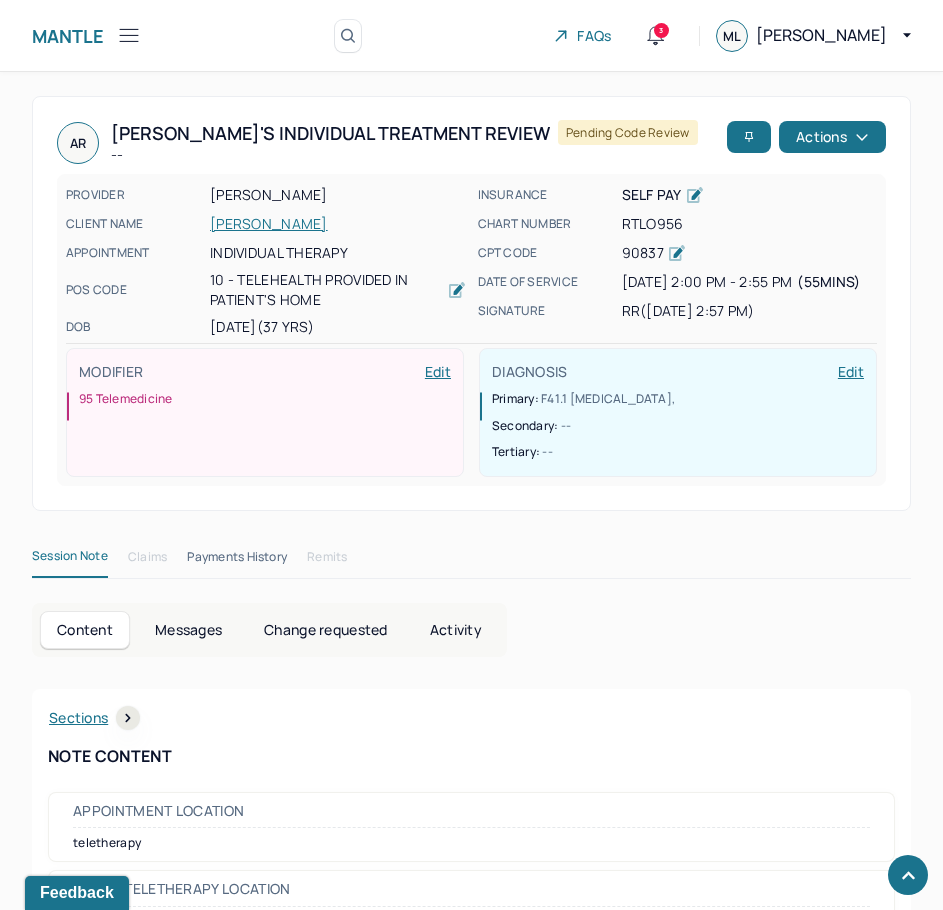 drag, startPoint x: 615, startPoint y: 588, endPoint x: 801, endPoint y: 95, distance: 526.9203 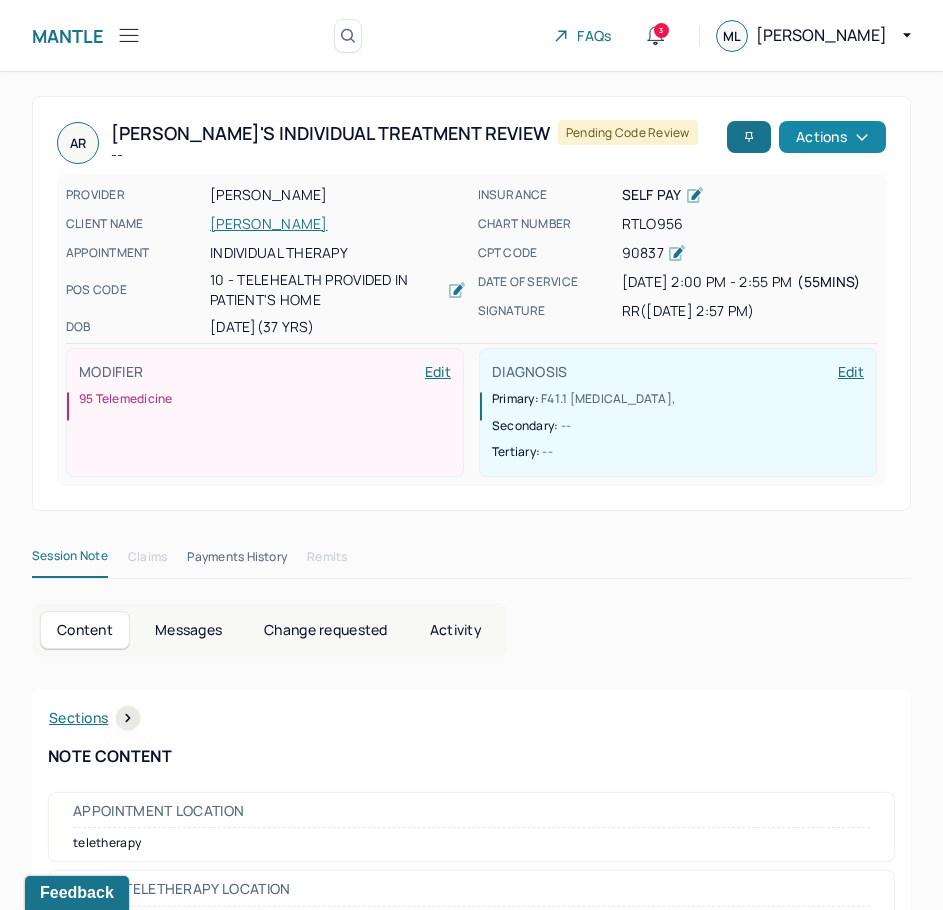 click on "Actions" at bounding box center [832, 137] 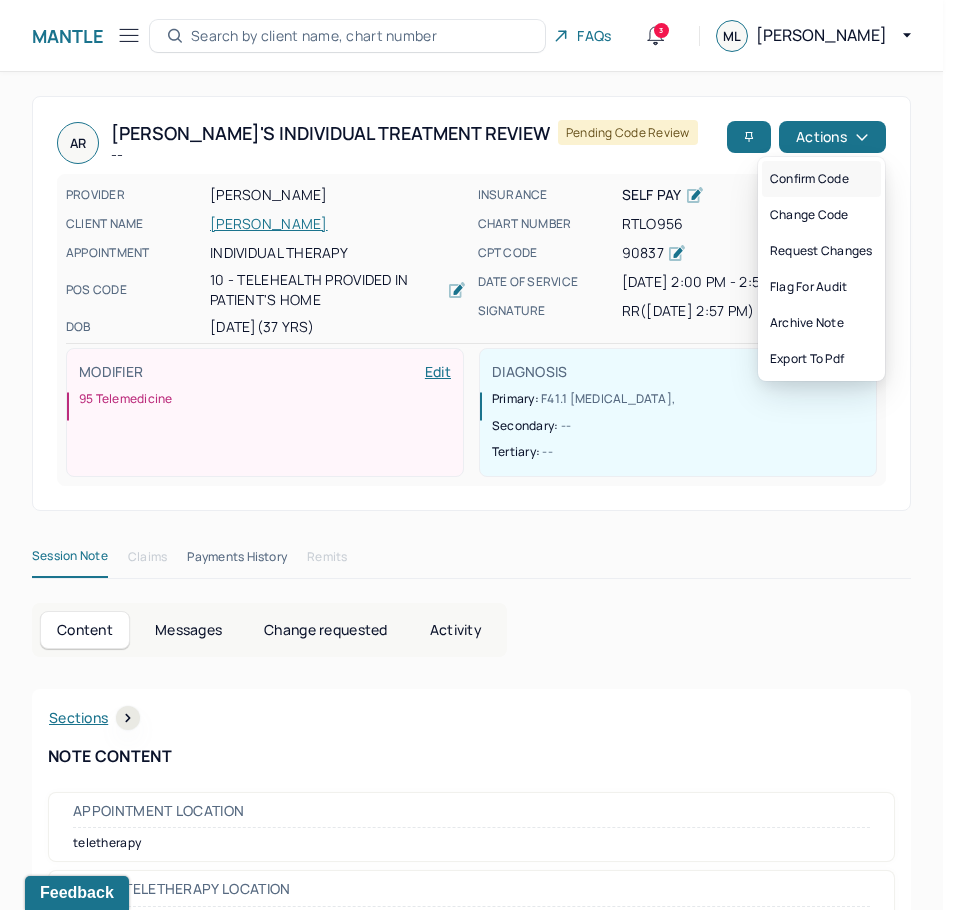 click on "Confirm code" at bounding box center (821, 179) 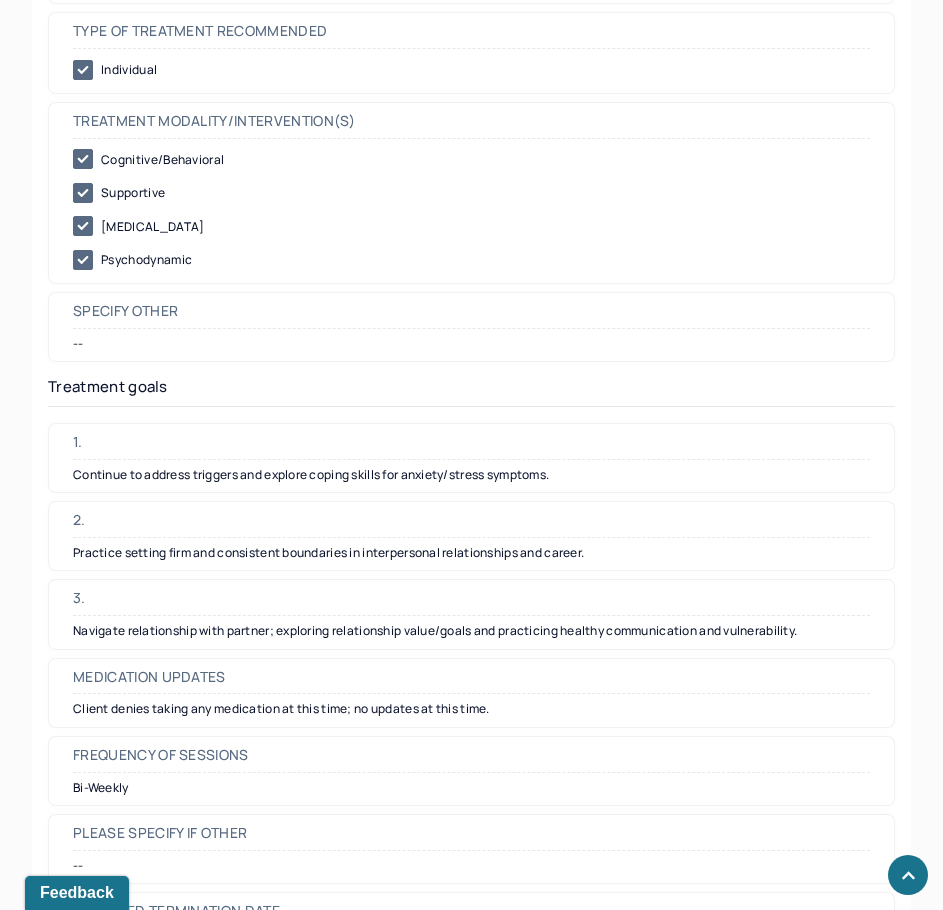 scroll, scrollTop: 5199, scrollLeft: 0, axis: vertical 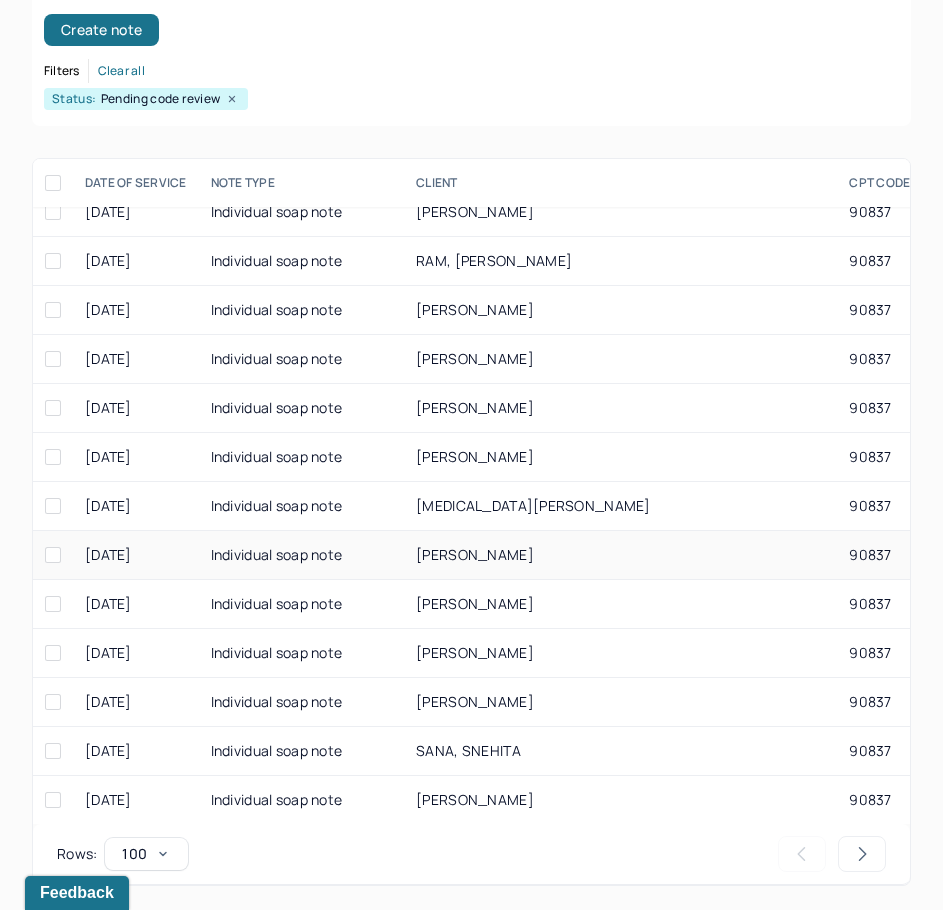 click on "WEISER, COURTNEY" at bounding box center [475, 554] 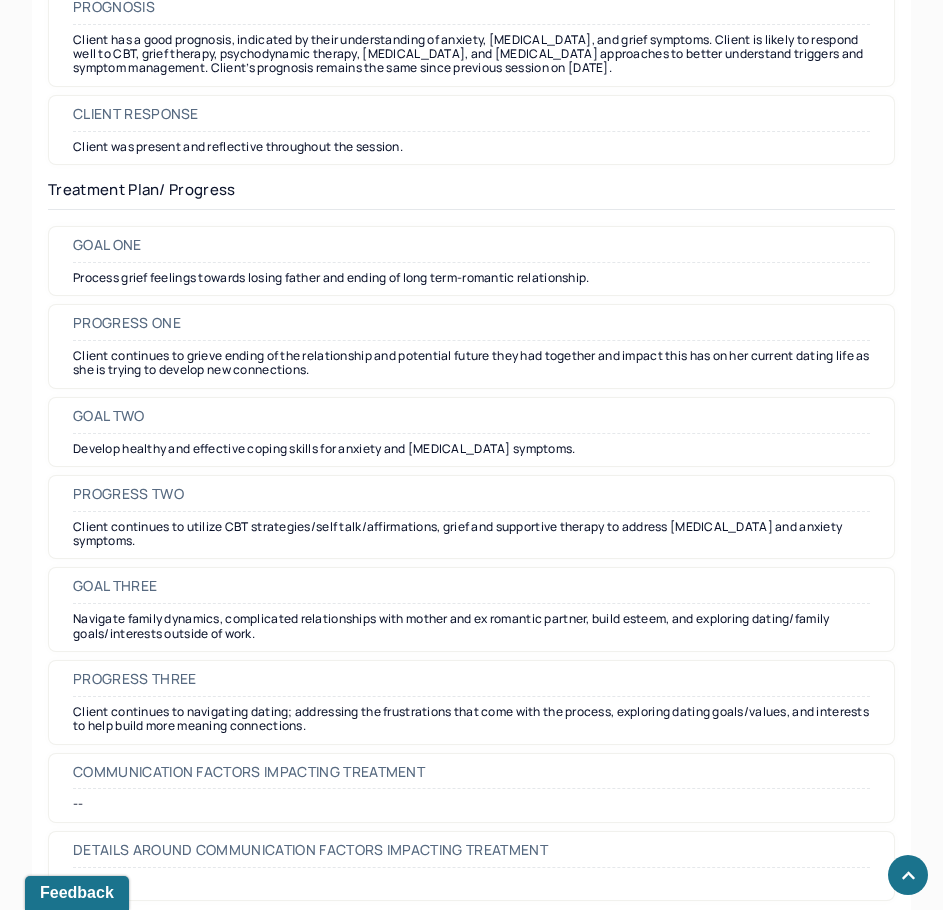scroll, scrollTop: 2856, scrollLeft: 0, axis: vertical 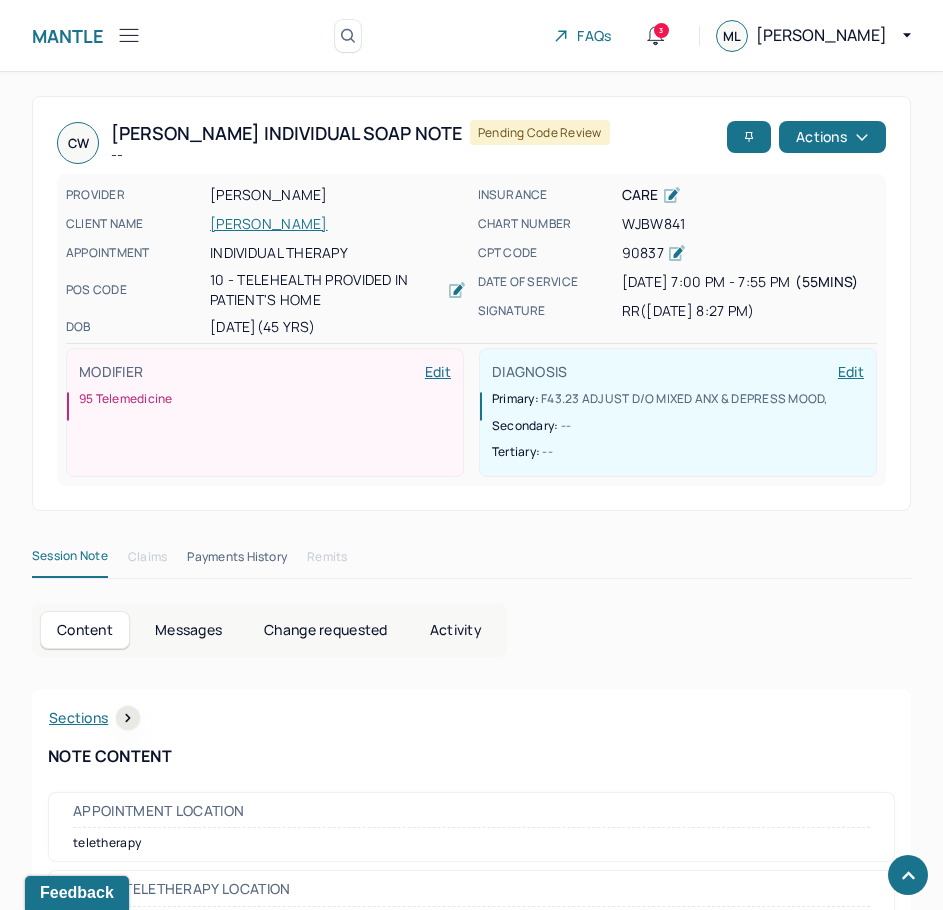 drag, startPoint x: 704, startPoint y: 642, endPoint x: 842, endPoint y: 160, distance: 501.36612 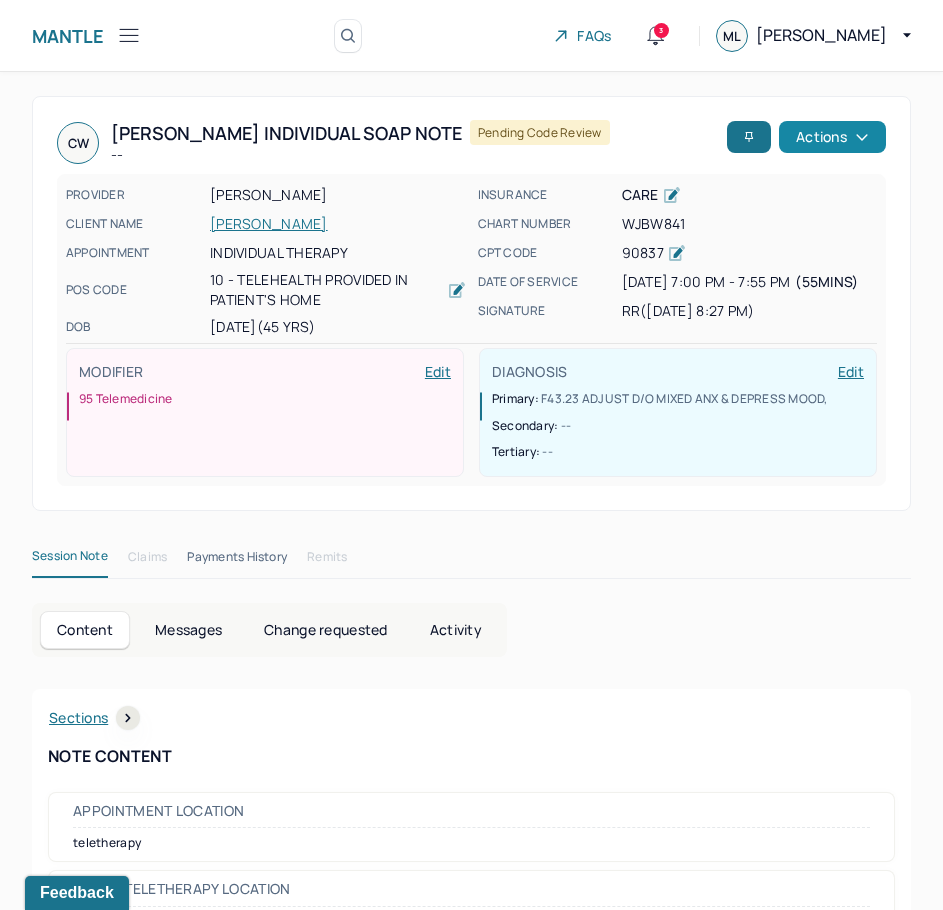 click on "Actions" at bounding box center (832, 137) 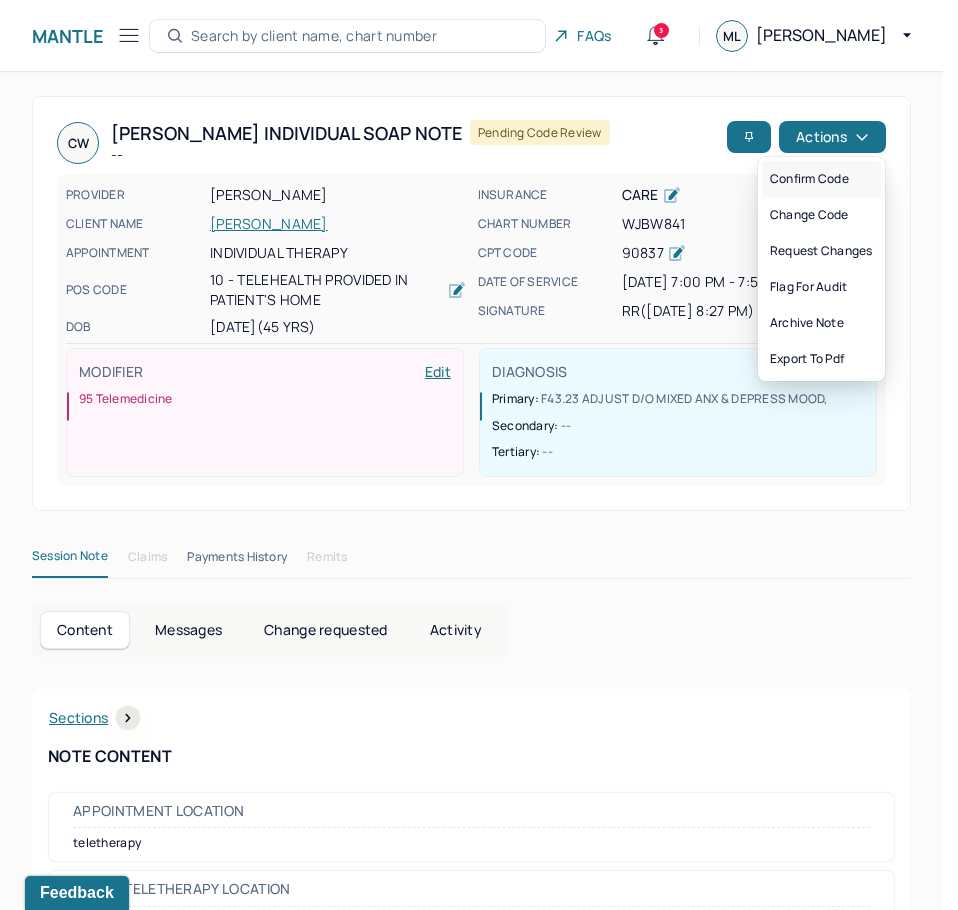 click on "Confirm code" at bounding box center (821, 179) 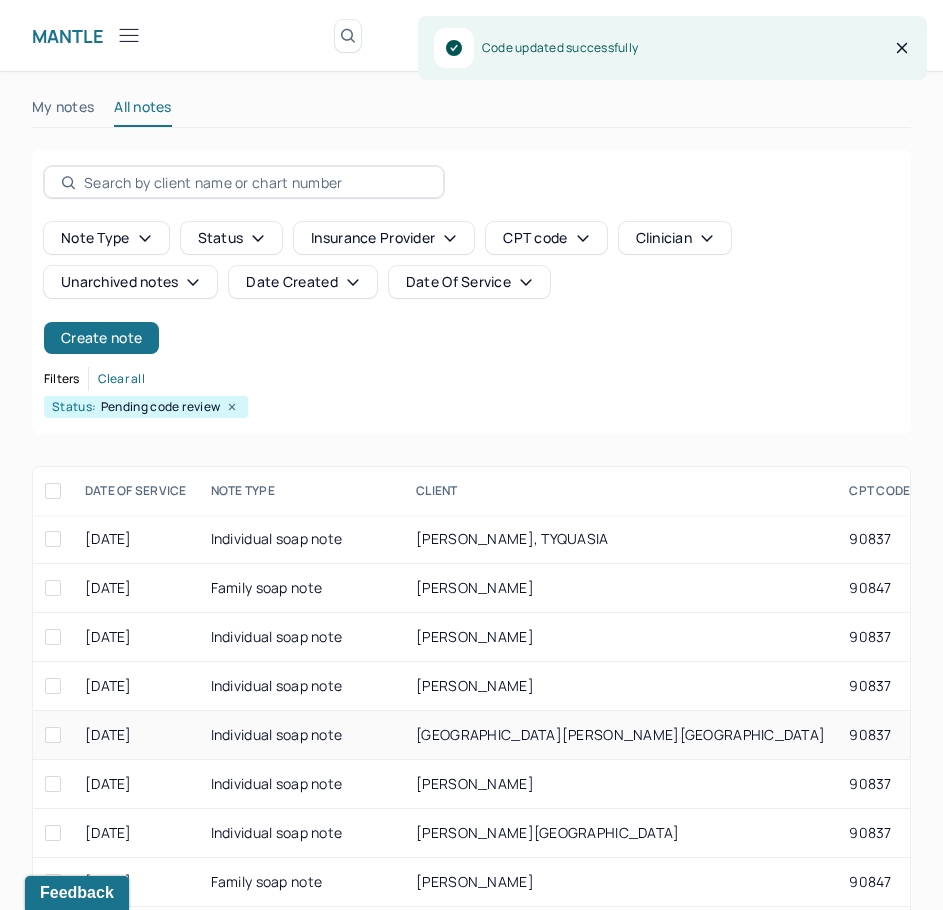 scroll, scrollTop: 308, scrollLeft: 0, axis: vertical 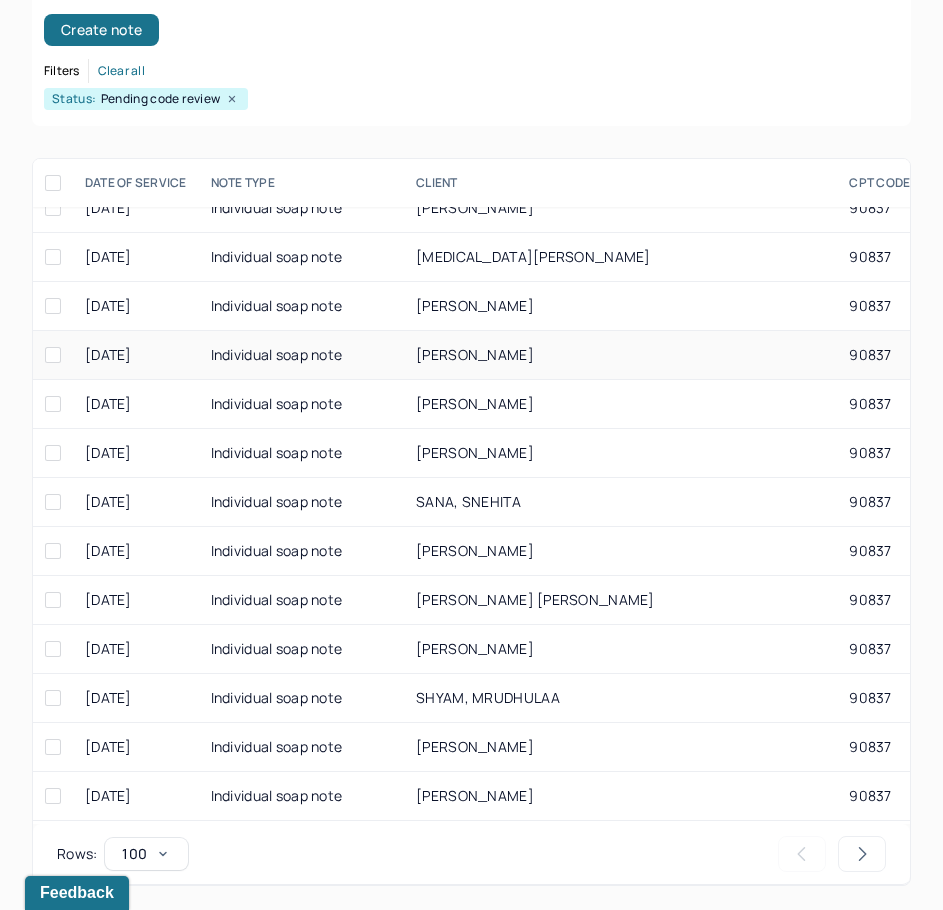 click on "BERMAN, DANIEL" at bounding box center [475, 354] 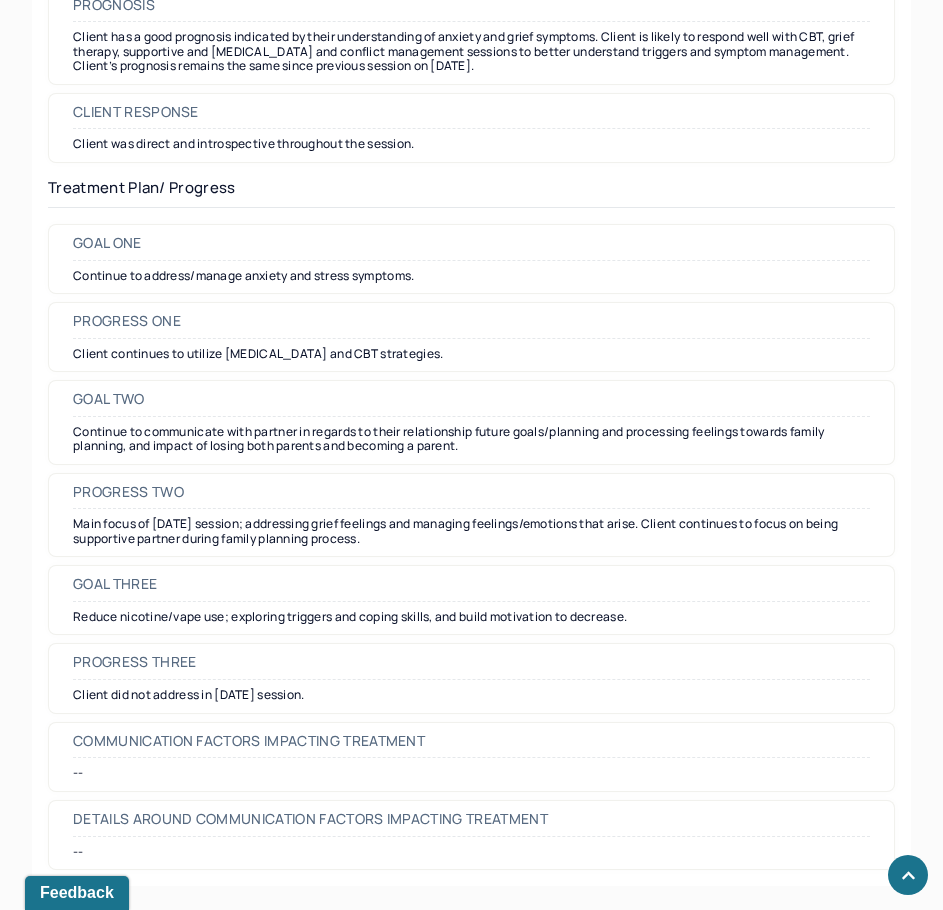 scroll, scrollTop: 2856, scrollLeft: 0, axis: vertical 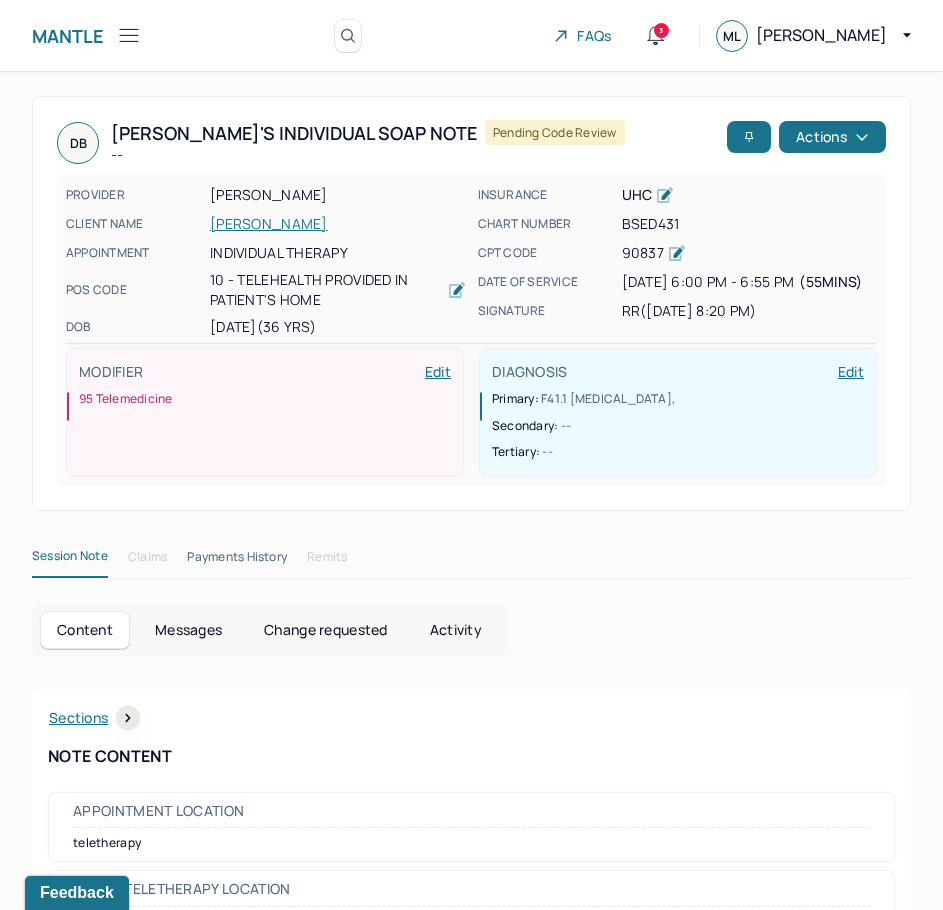 drag, startPoint x: 752, startPoint y: 504, endPoint x: 892, endPoint y: 102, distance: 425.68063 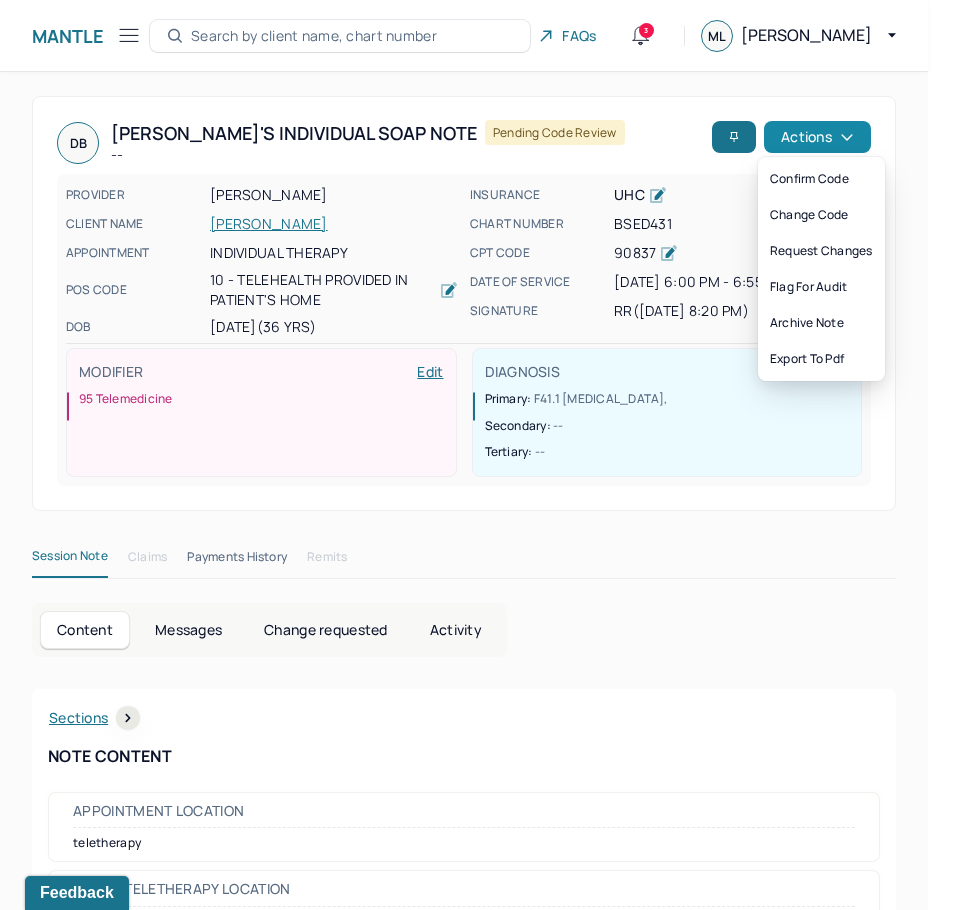 click on "Actions" at bounding box center [817, 137] 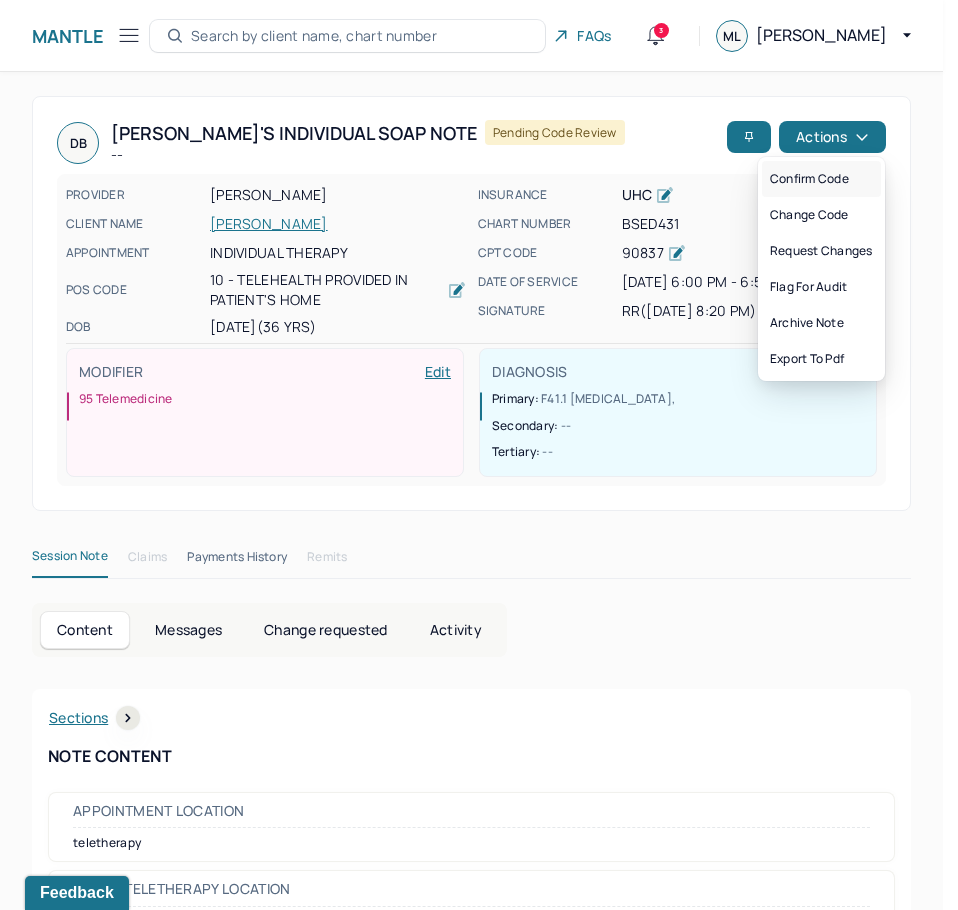 click on "Confirm code" at bounding box center (821, 179) 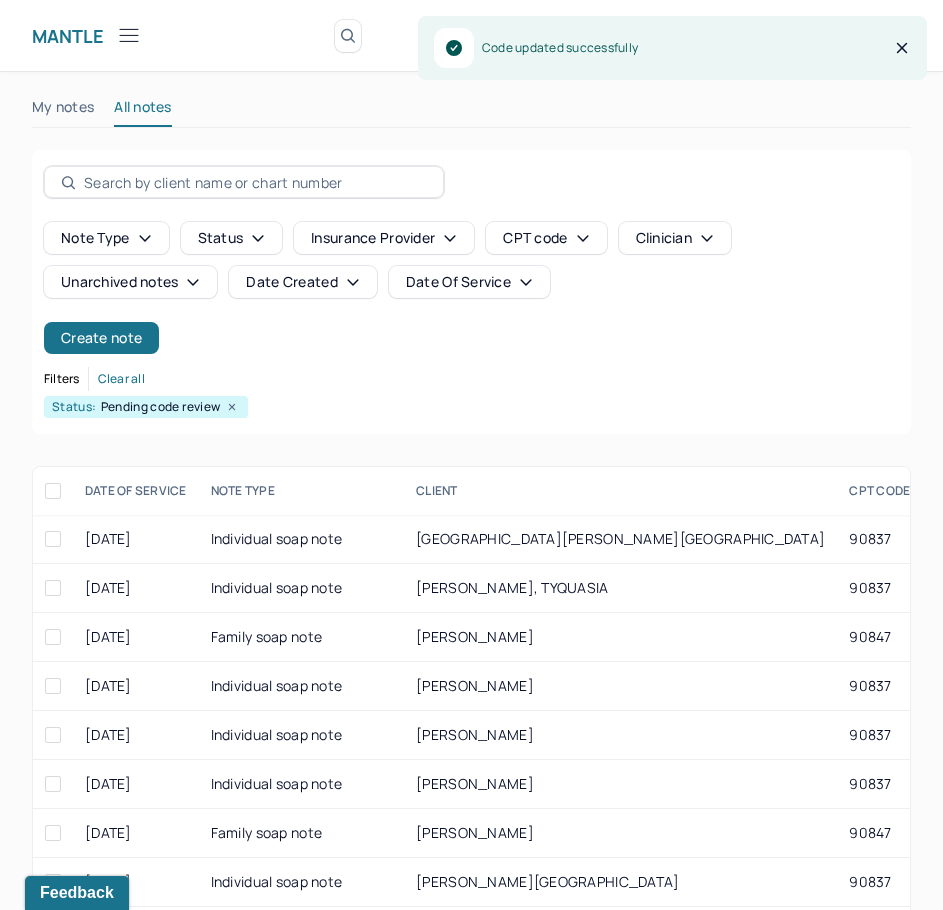 scroll, scrollTop: 308, scrollLeft: 0, axis: vertical 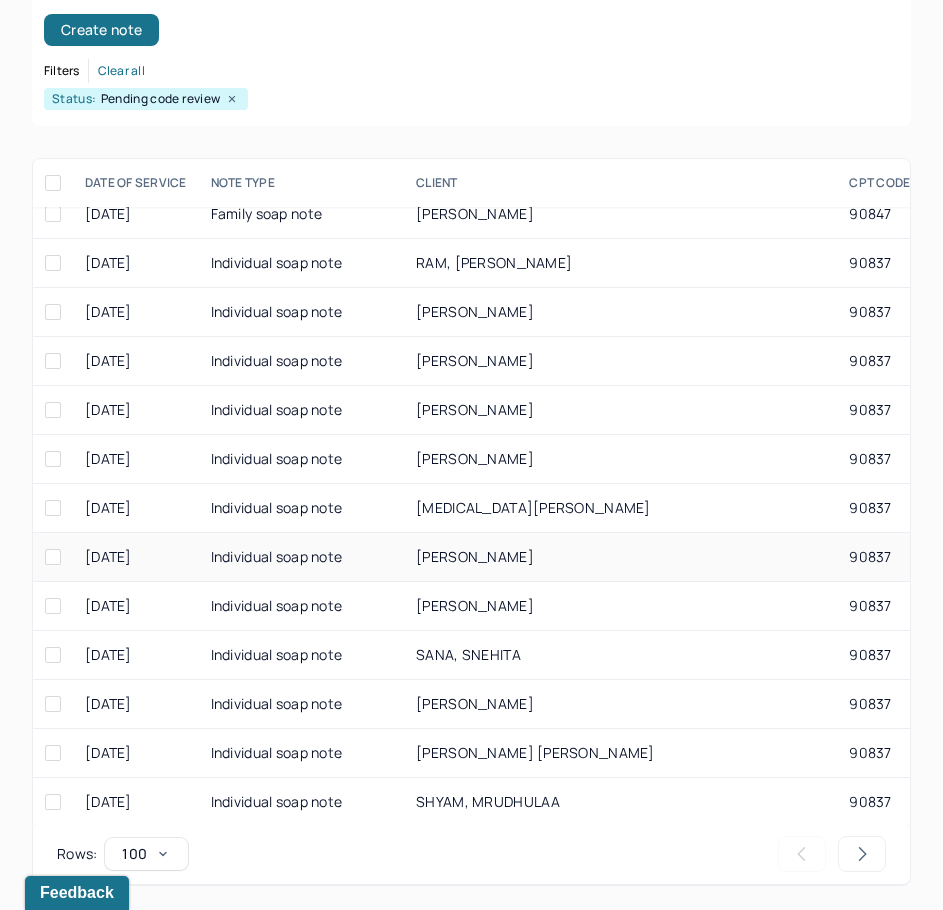 click on "LARKIN-GORMAN, ELISABETH" at bounding box center (475, 556) 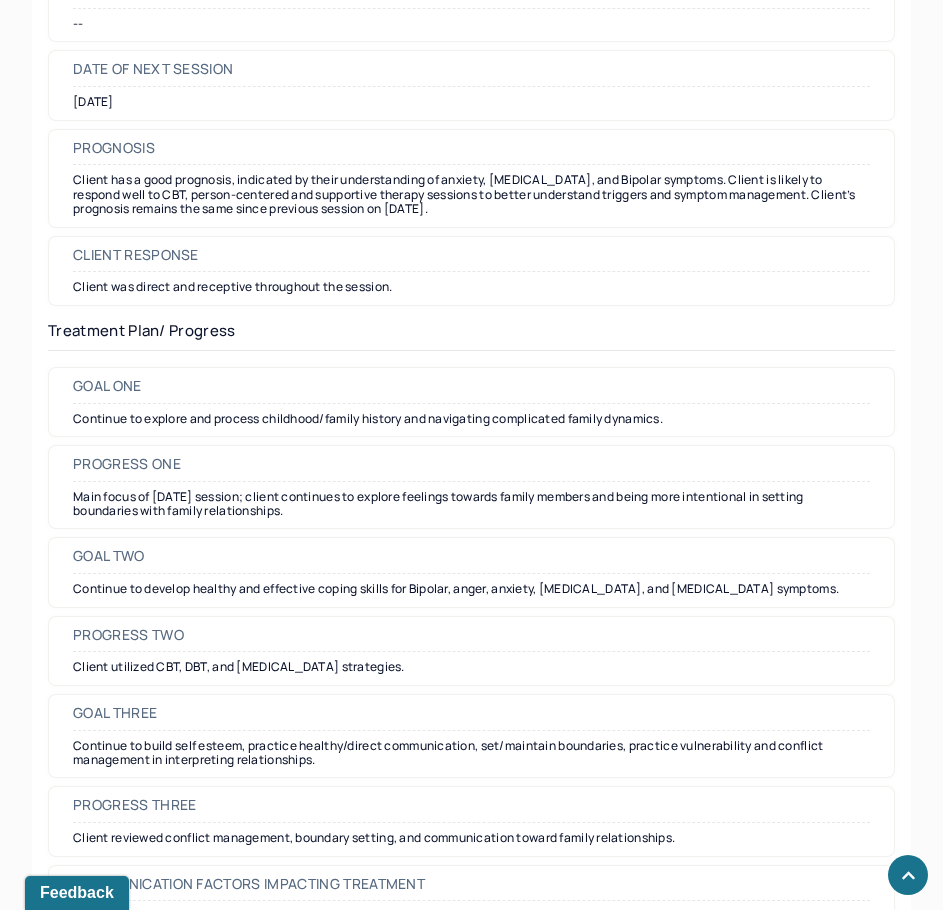 scroll, scrollTop: 2700, scrollLeft: 0, axis: vertical 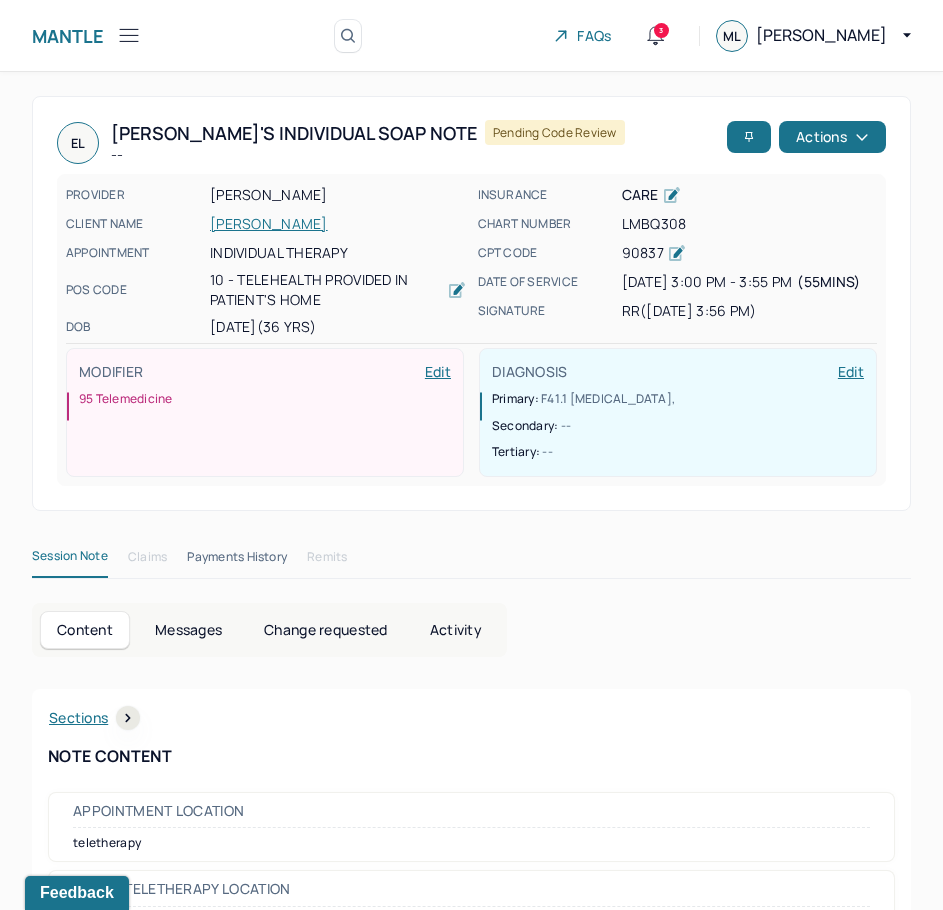 drag, startPoint x: 715, startPoint y: 596, endPoint x: 878, endPoint y: 97, distance: 524.94763 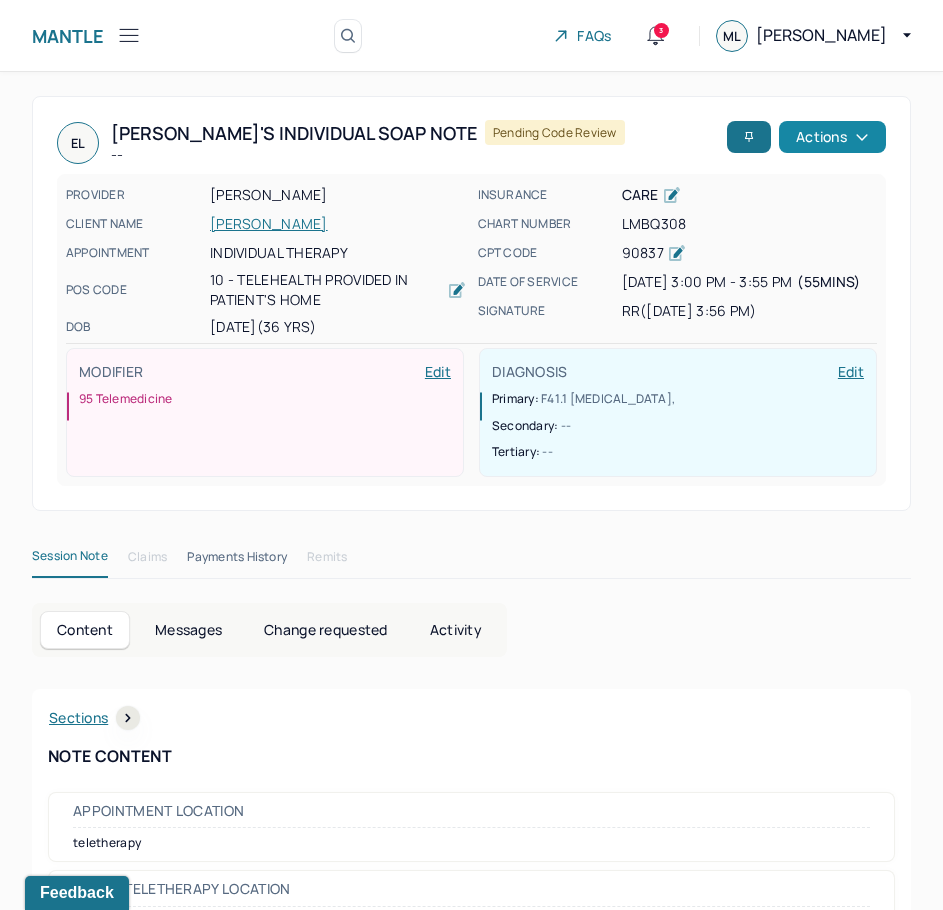click on "Actions" at bounding box center (832, 137) 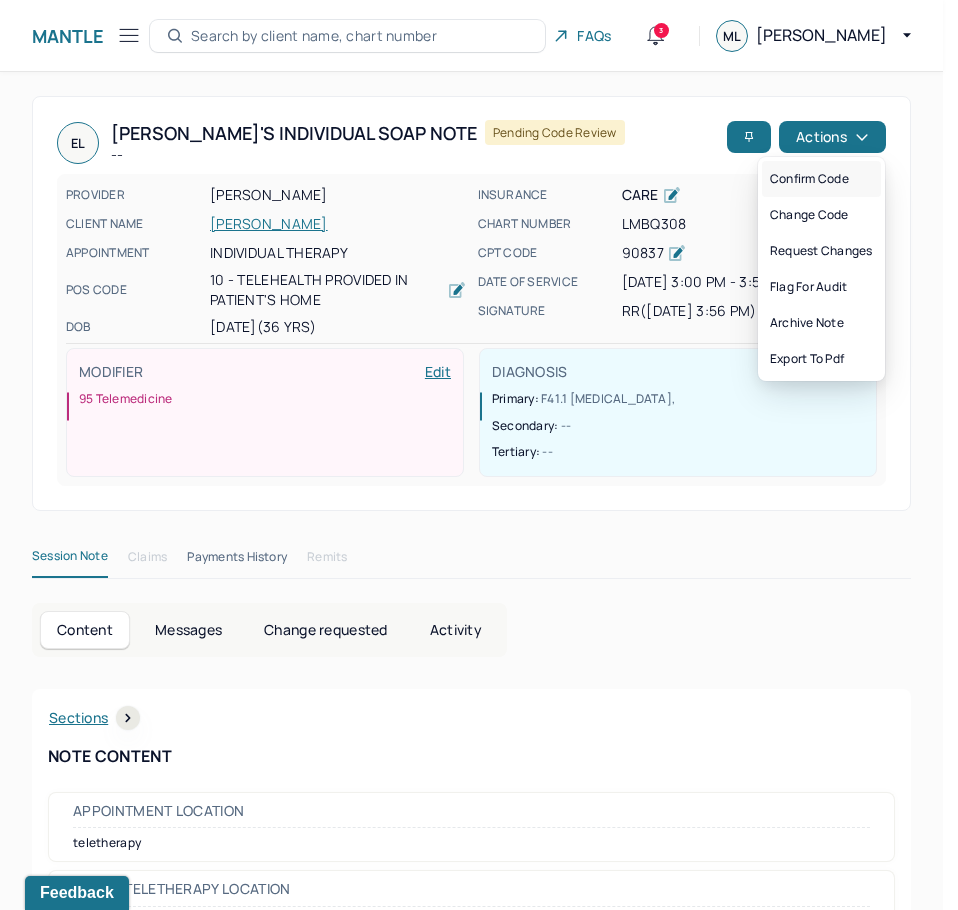 click on "Confirm code" at bounding box center (821, 179) 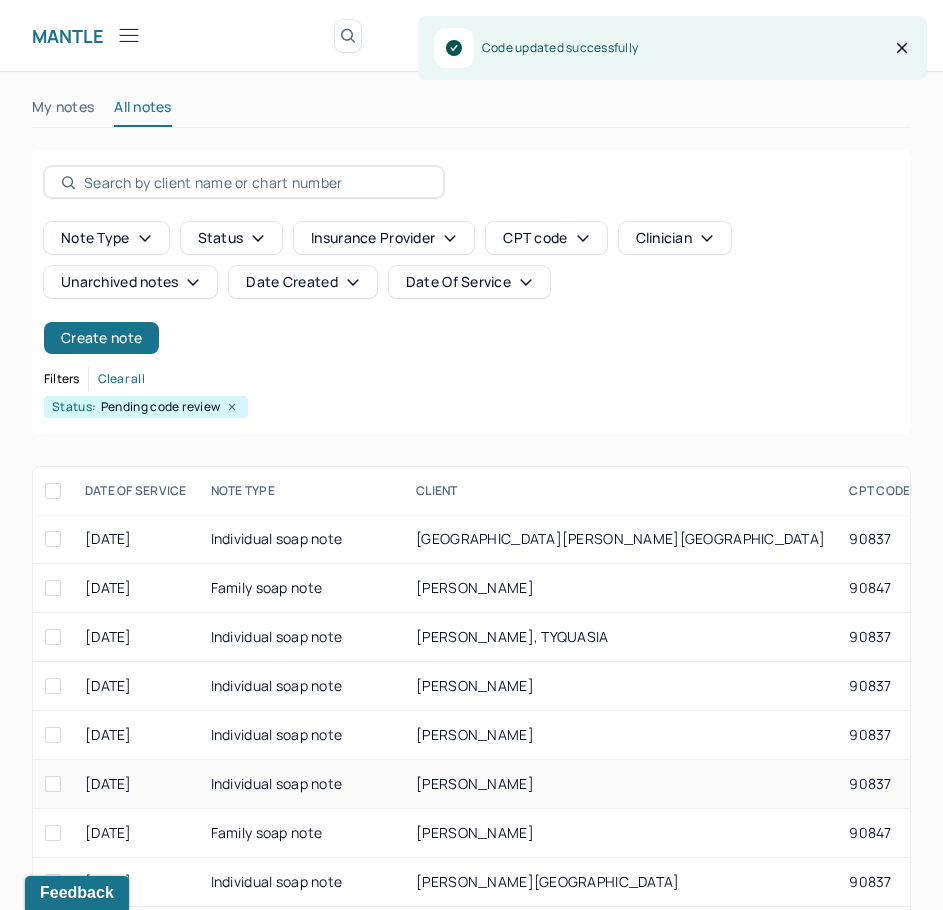 scroll, scrollTop: 308, scrollLeft: 0, axis: vertical 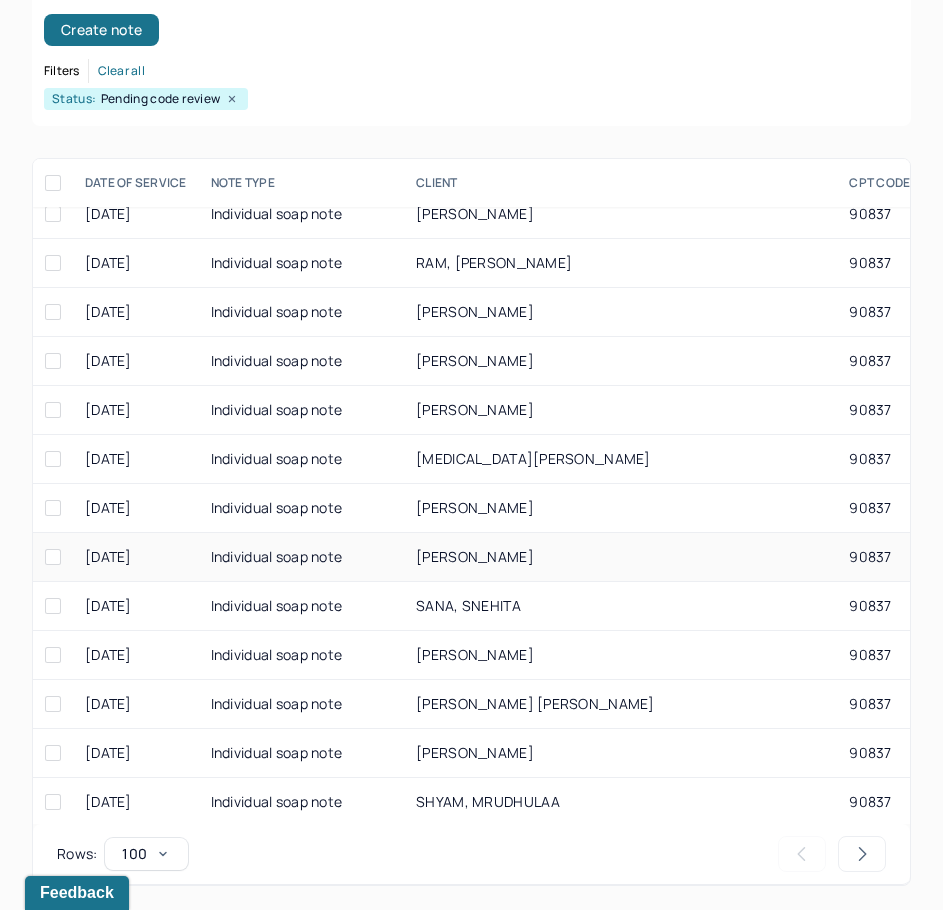 click on "HURLEY, KRISTEN" at bounding box center (620, 557) 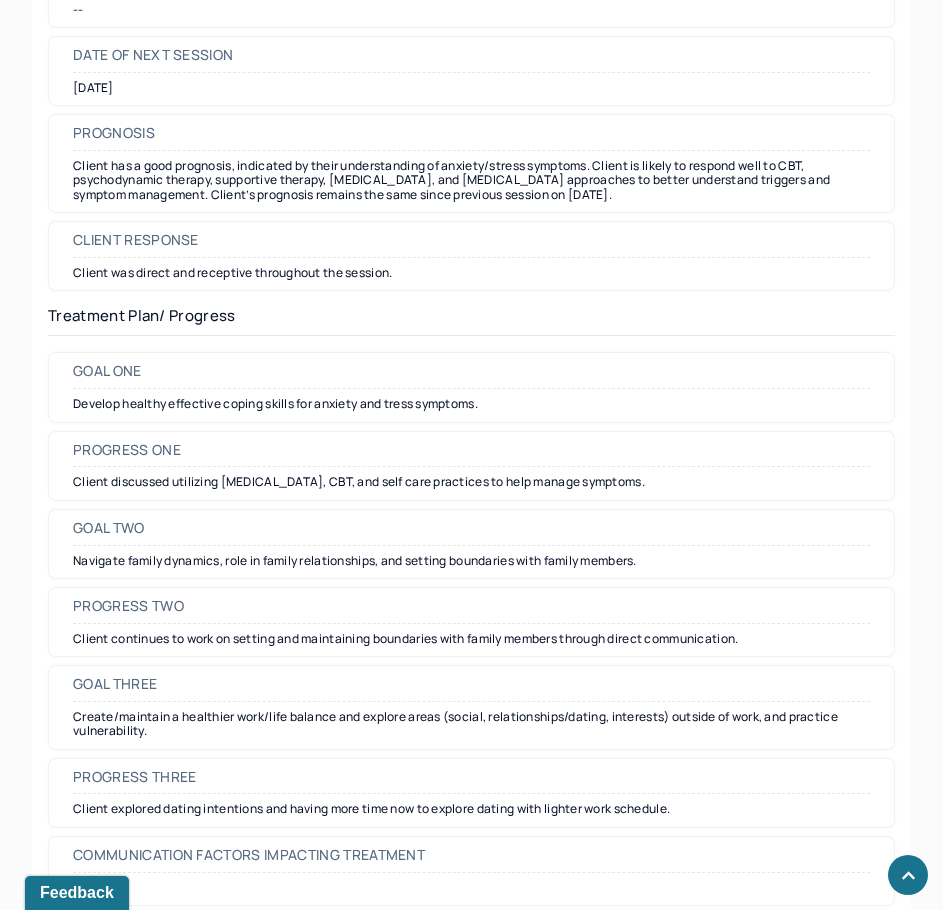 scroll, scrollTop: 2700, scrollLeft: 0, axis: vertical 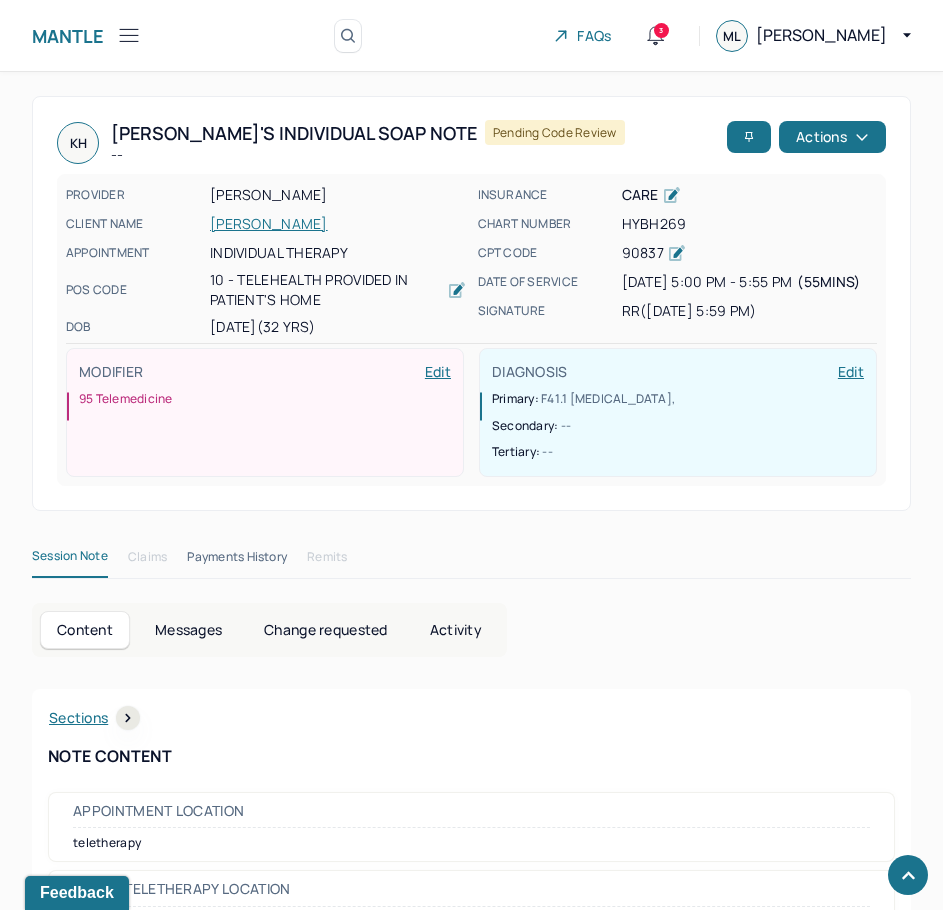 drag, startPoint x: 772, startPoint y: 514, endPoint x: 961, endPoint y: 89, distance: 465.1301 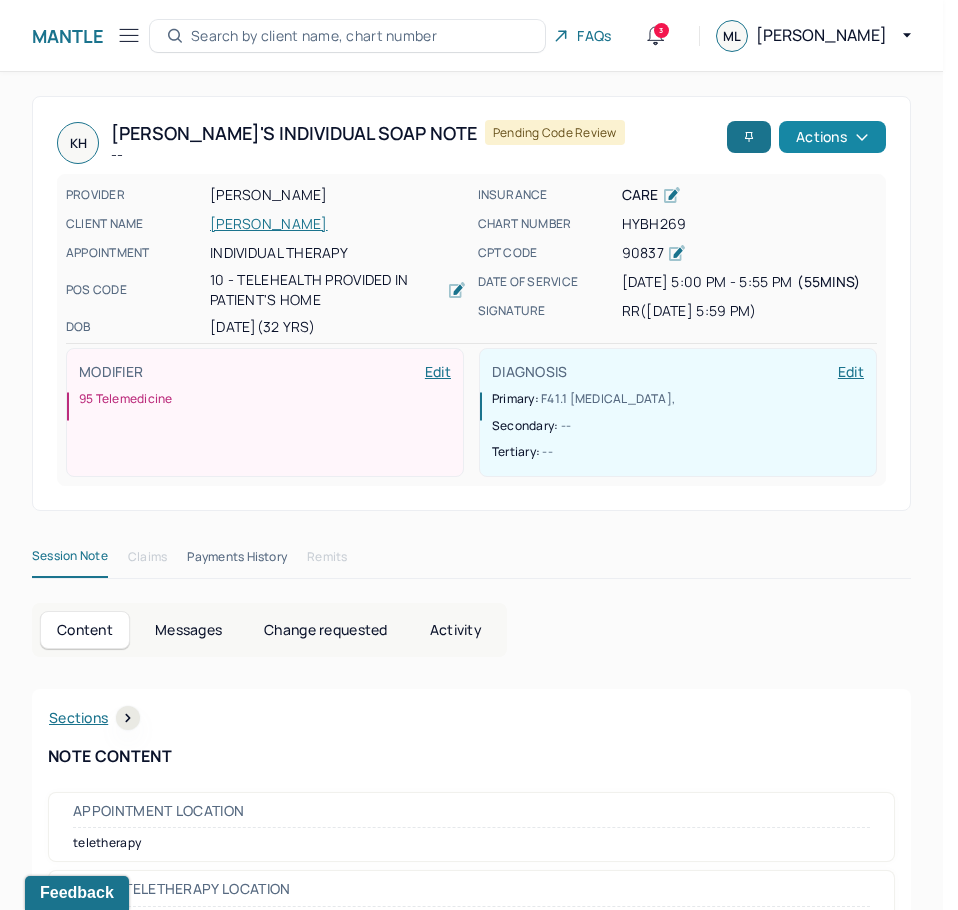 click on "Actions" at bounding box center [832, 137] 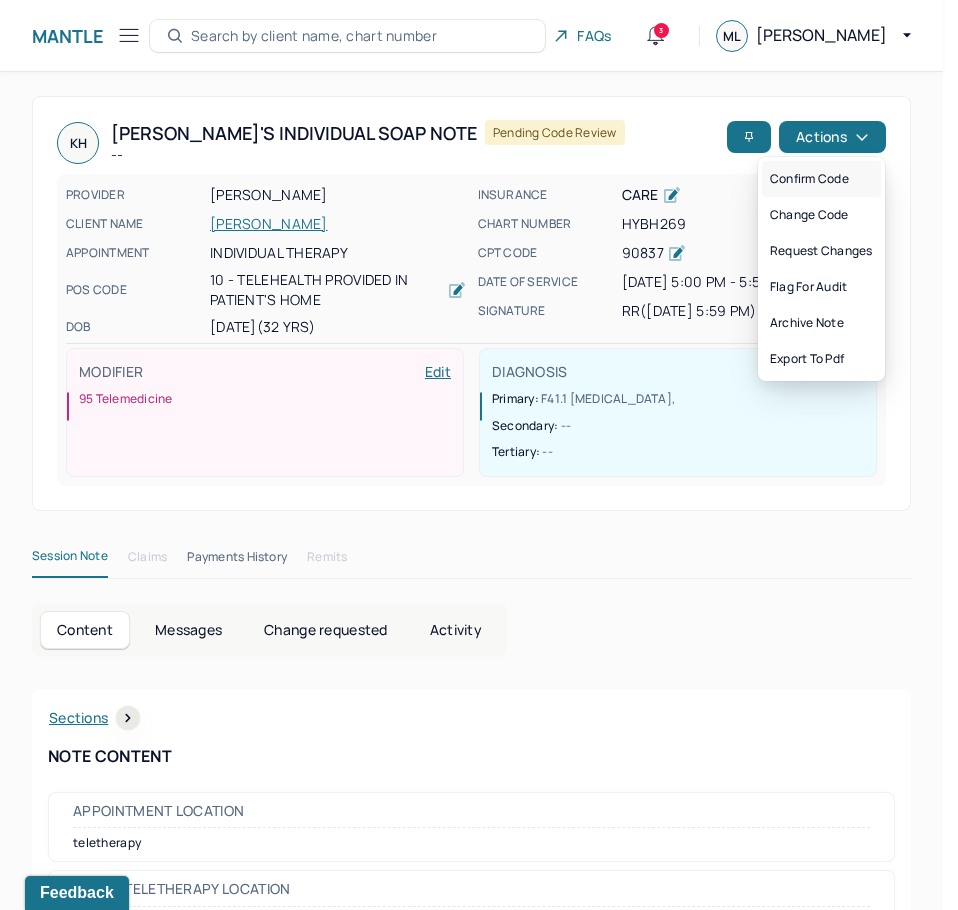 click on "Confirm code" at bounding box center [821, 179] 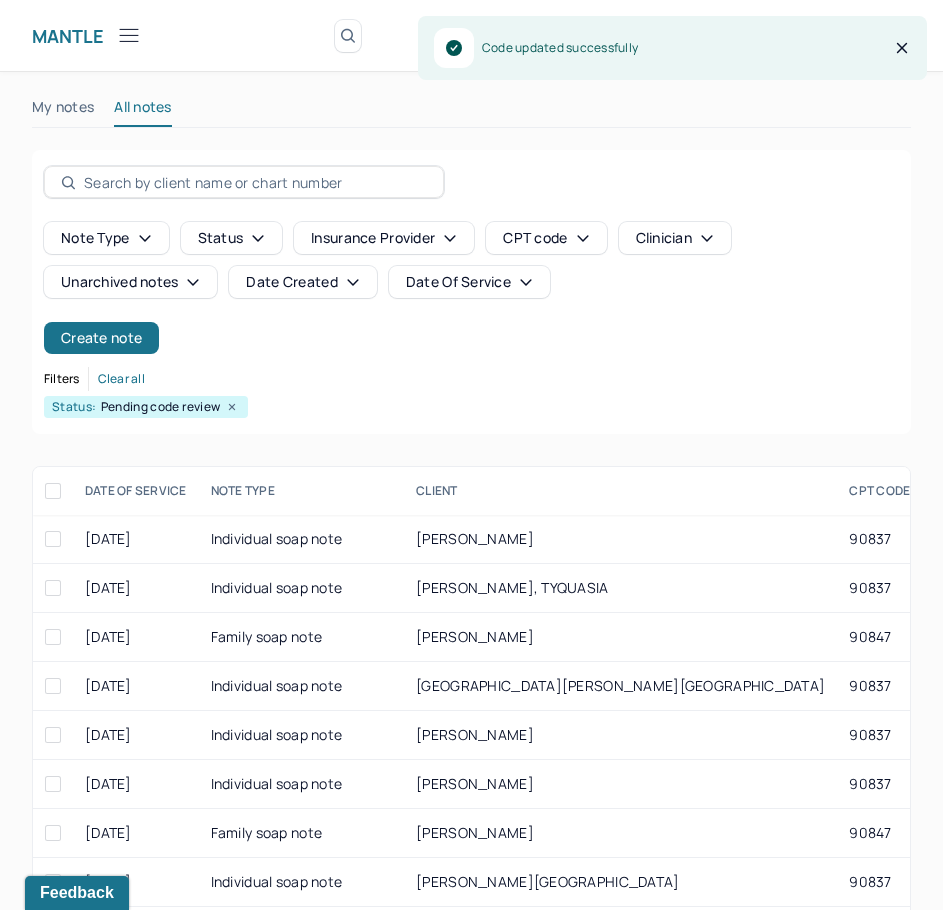 scroll, scrollTop: 308, scrollLeft: 0, axis: vertical 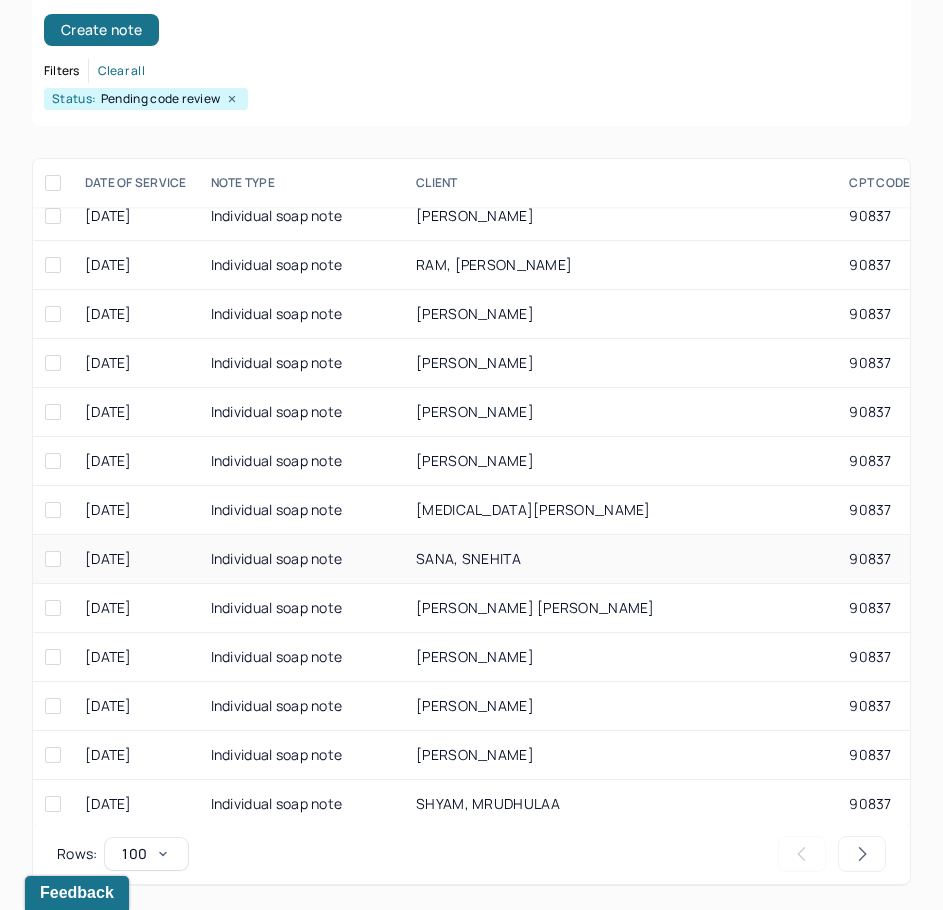 click on "SANA, SNEHITA" at bounding box center [620, 559] 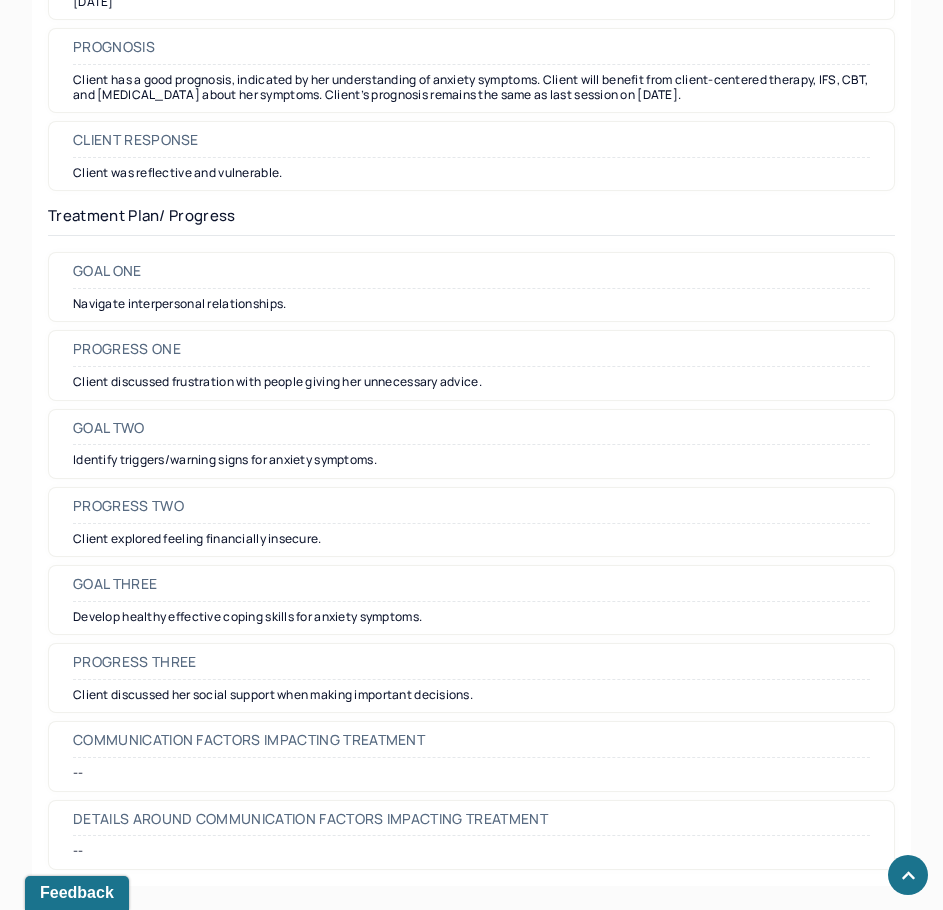 scroll, scrollTop: 2570, scrollLeft: 0, axis: vertical 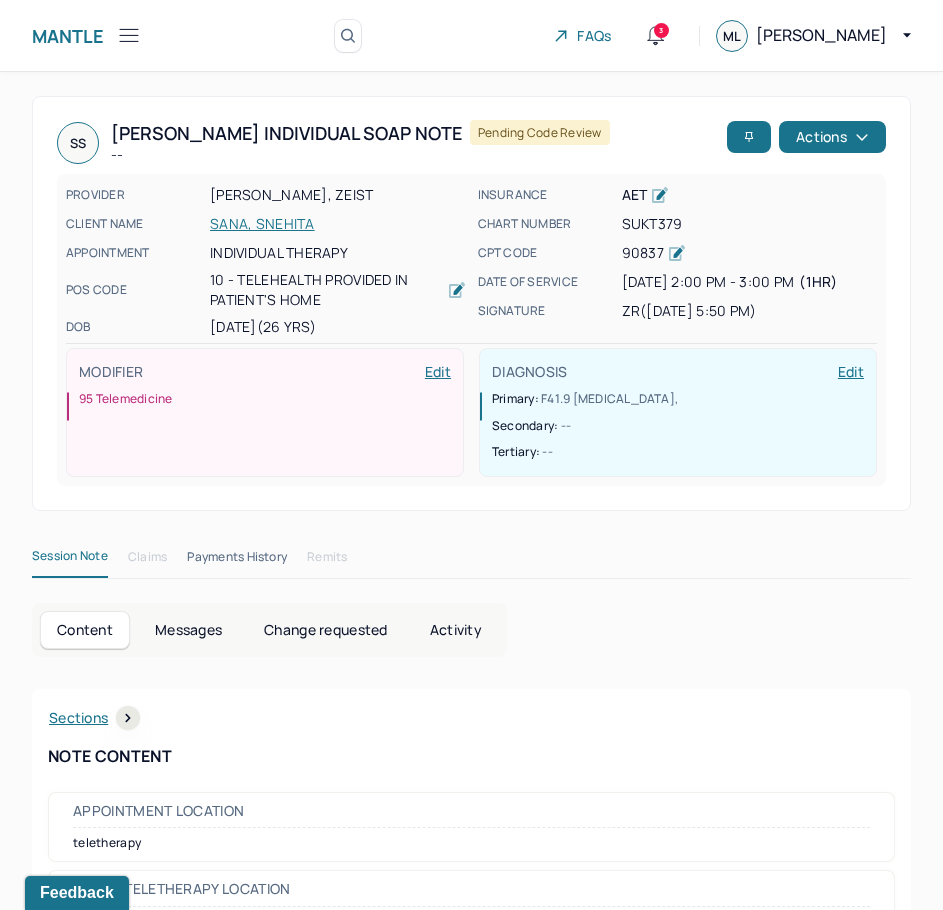 drag, startPoint x: 802, startPoint y: 168, endPoint x: 821, endPoint y: -93, distance: 261.69064 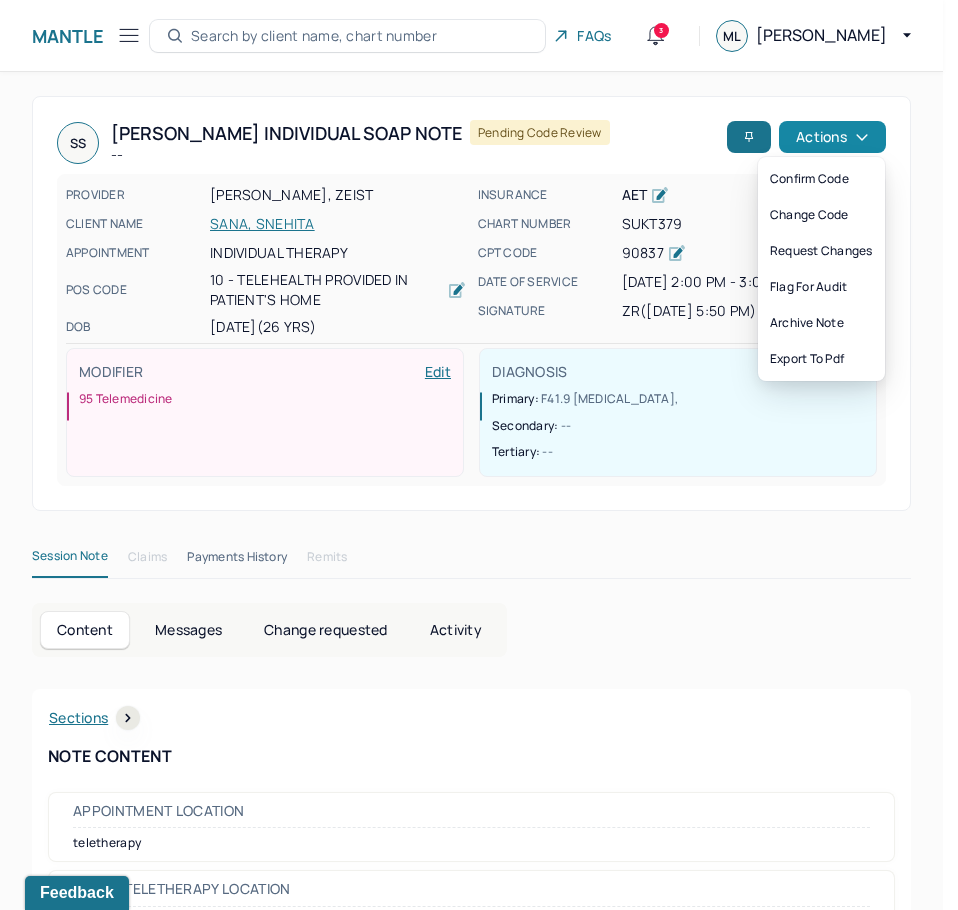 click on "Actions" at bounding box center (832, 137) 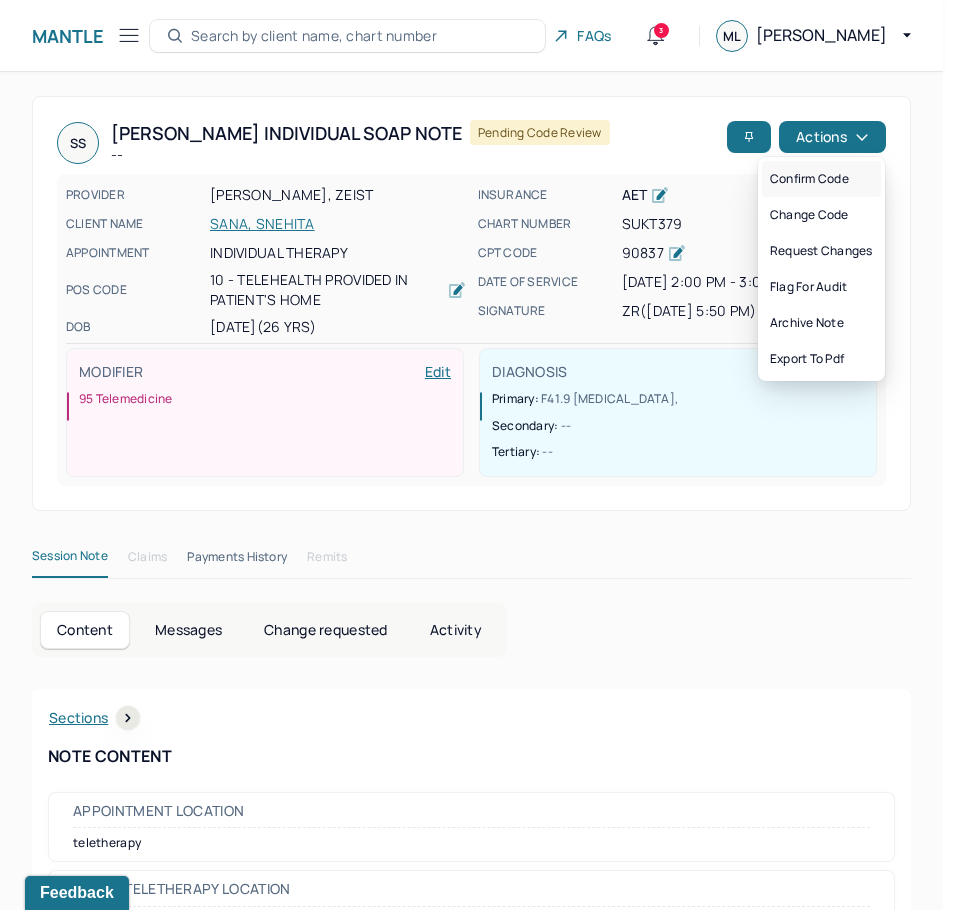 click on "Confirm code" at bounding box center (821, 179) 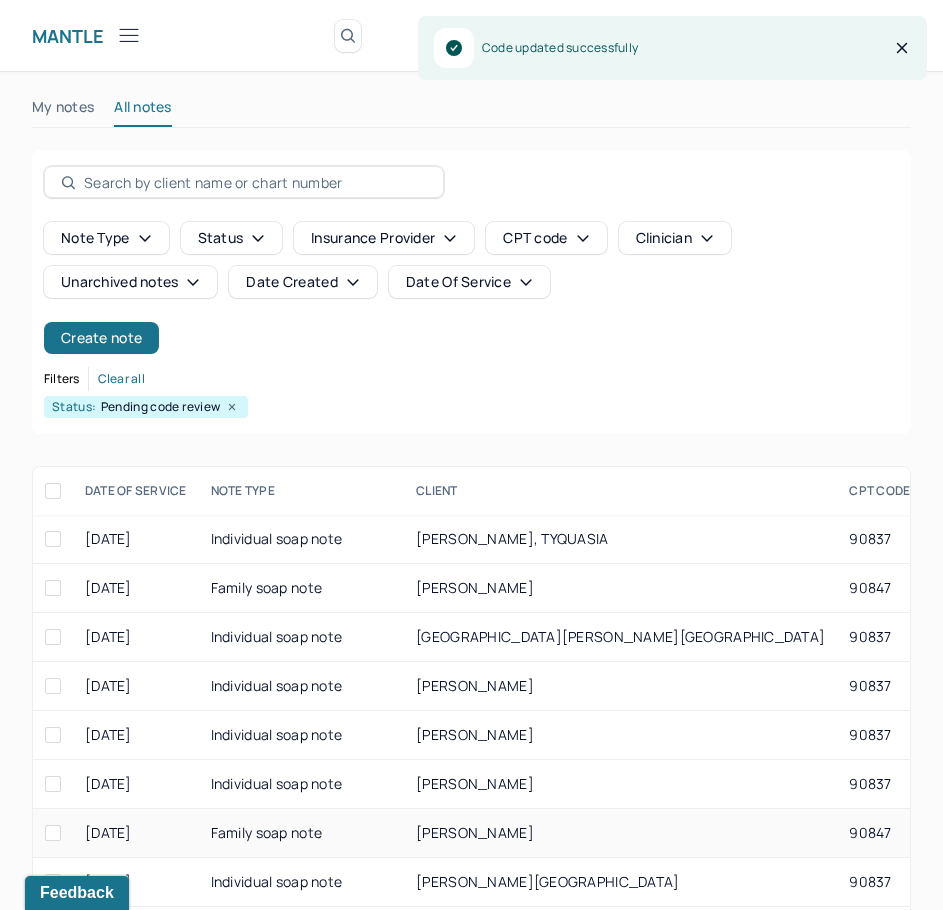 scroll, scrollTop: 308, scrollLeft: 0, axis: vertical 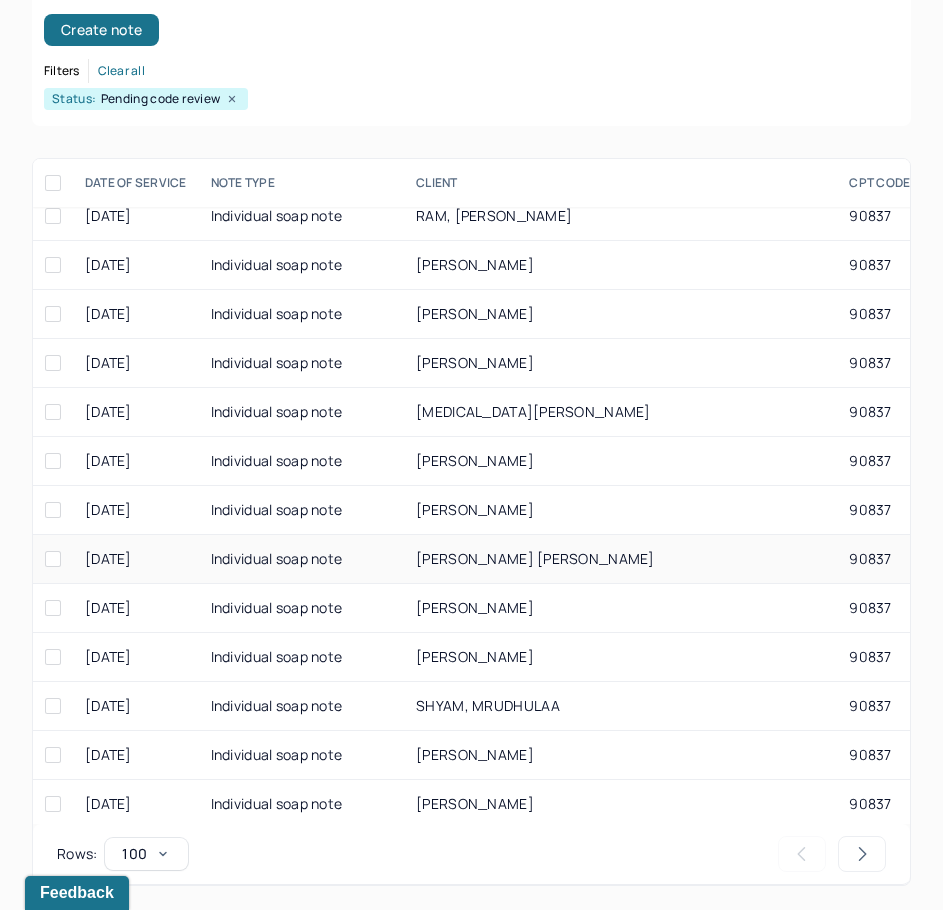 click on "ADAMES NUNEZ, KEVI" at bounding box center [535, 558] 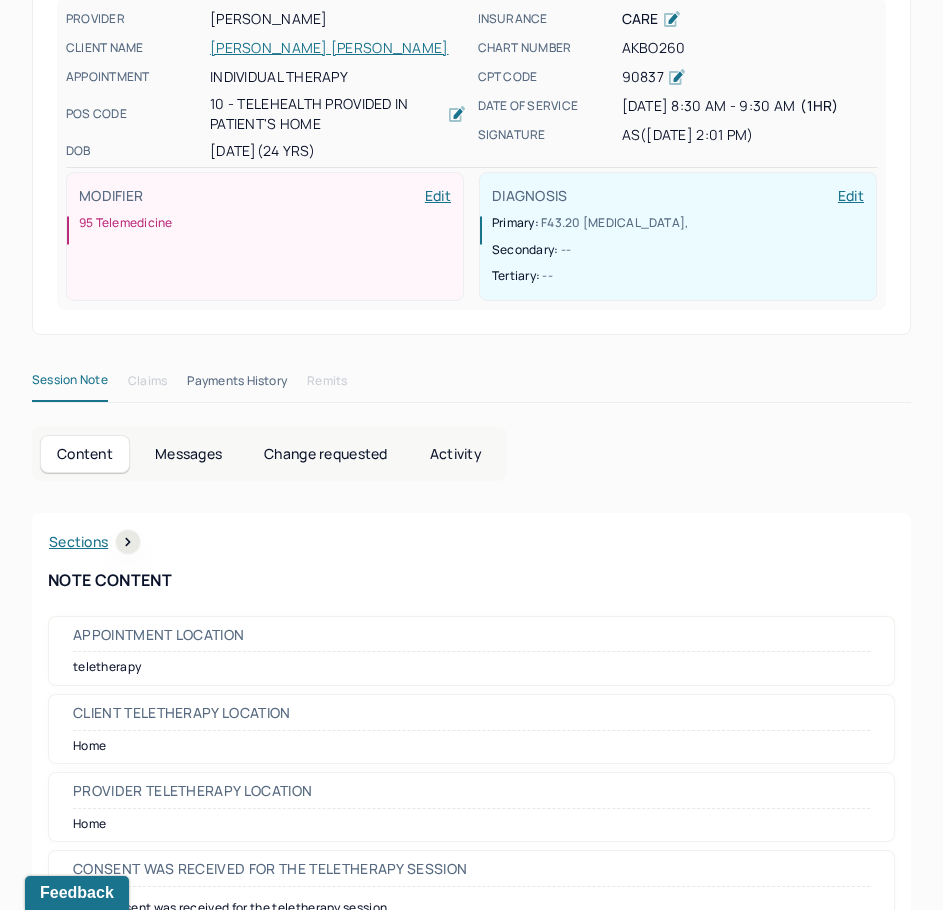 scroll, scrollTop: 0, scrollLeft: 0, axis: both 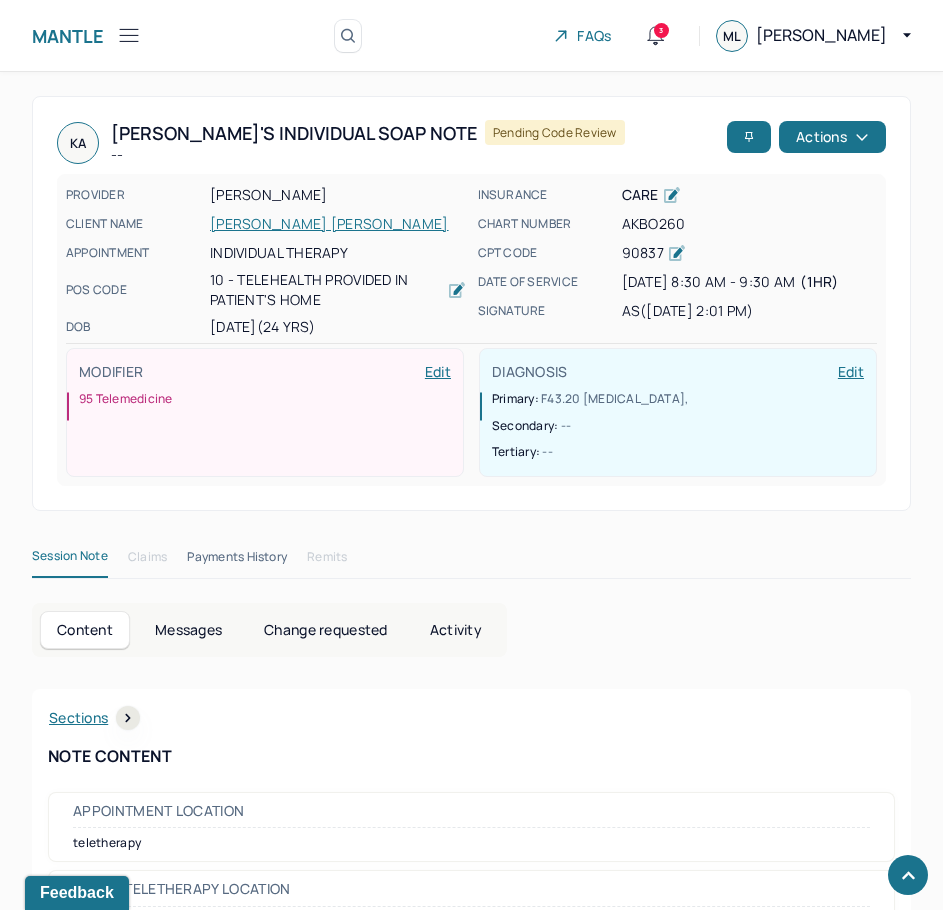 drag, startPoint x: 744, startPoint y: 777, endPoint x: 778, endPoint y: 224, distance: 554.04425 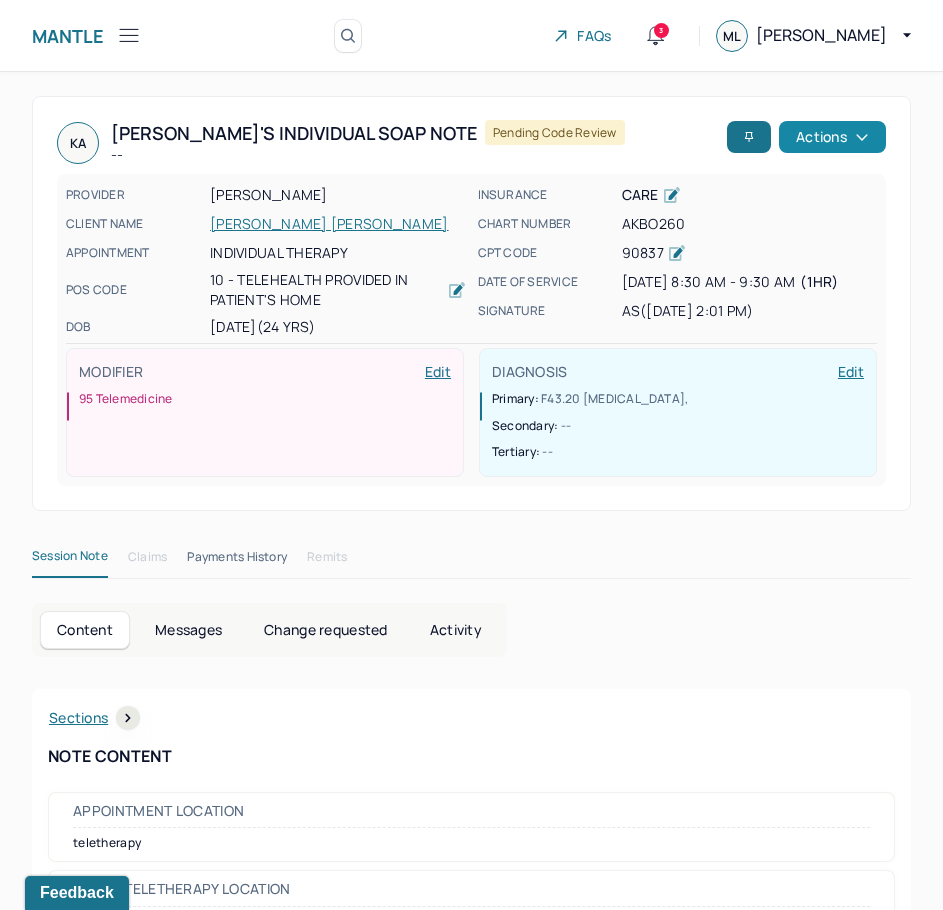 click on "Actions" at bounding box center (832, 137) 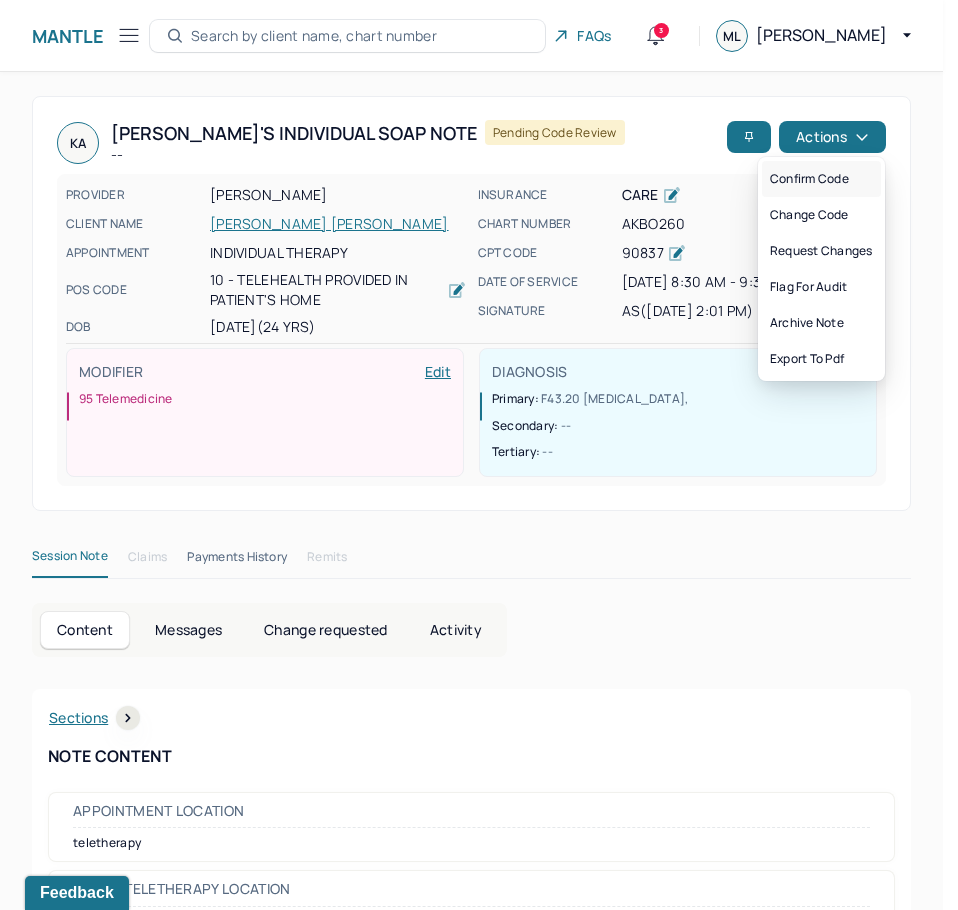 click on "Confirm code" at bounding box center [821, 179] 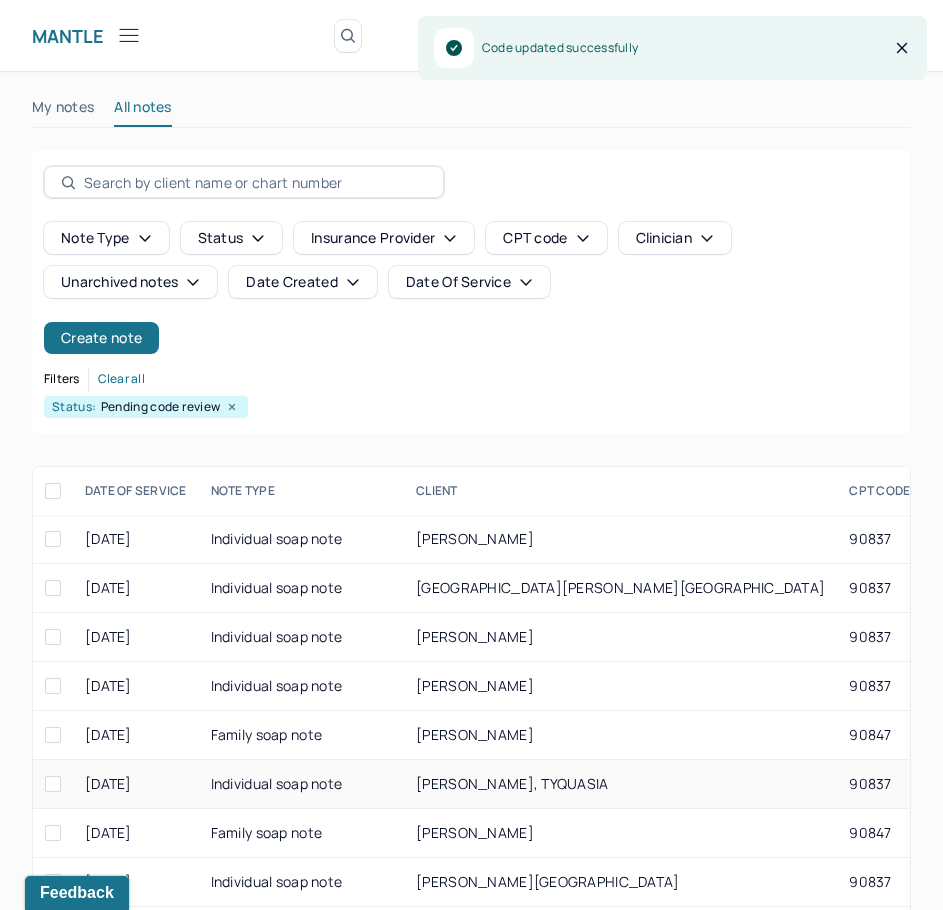 scroll, scrollTop: 308, scrollLeft: 0, axis: vertical 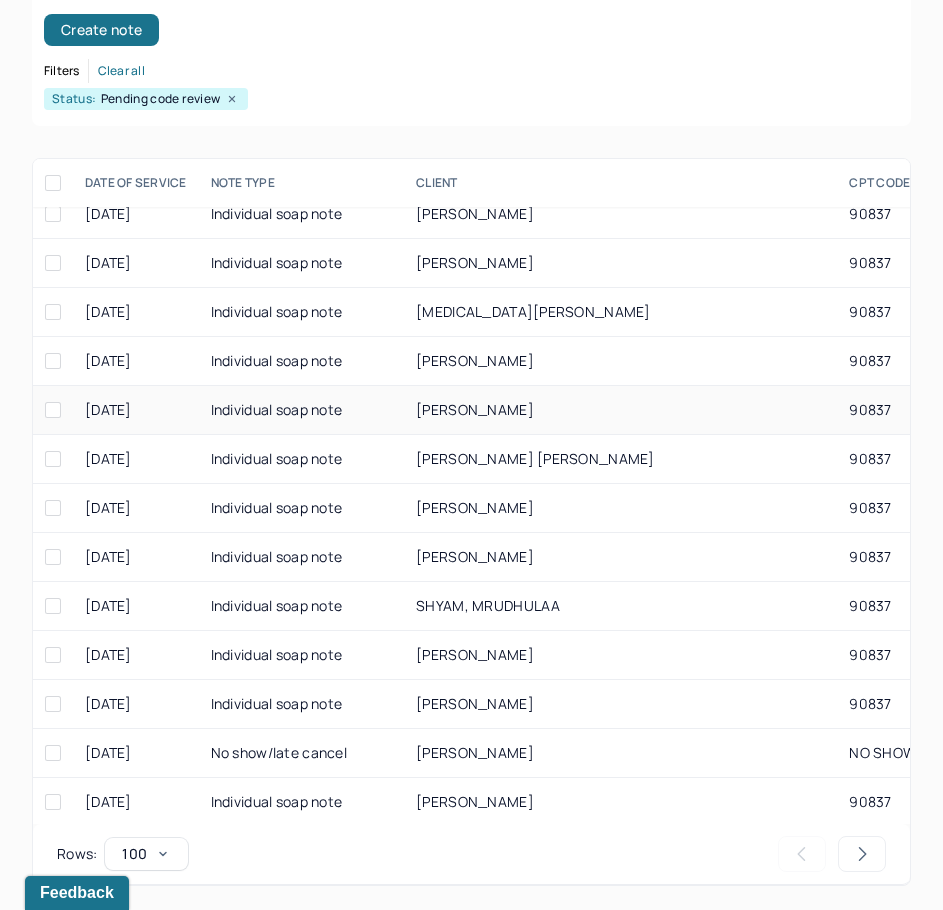 click on "CANICK, SAMUEL" at bounding box center (475, 409) 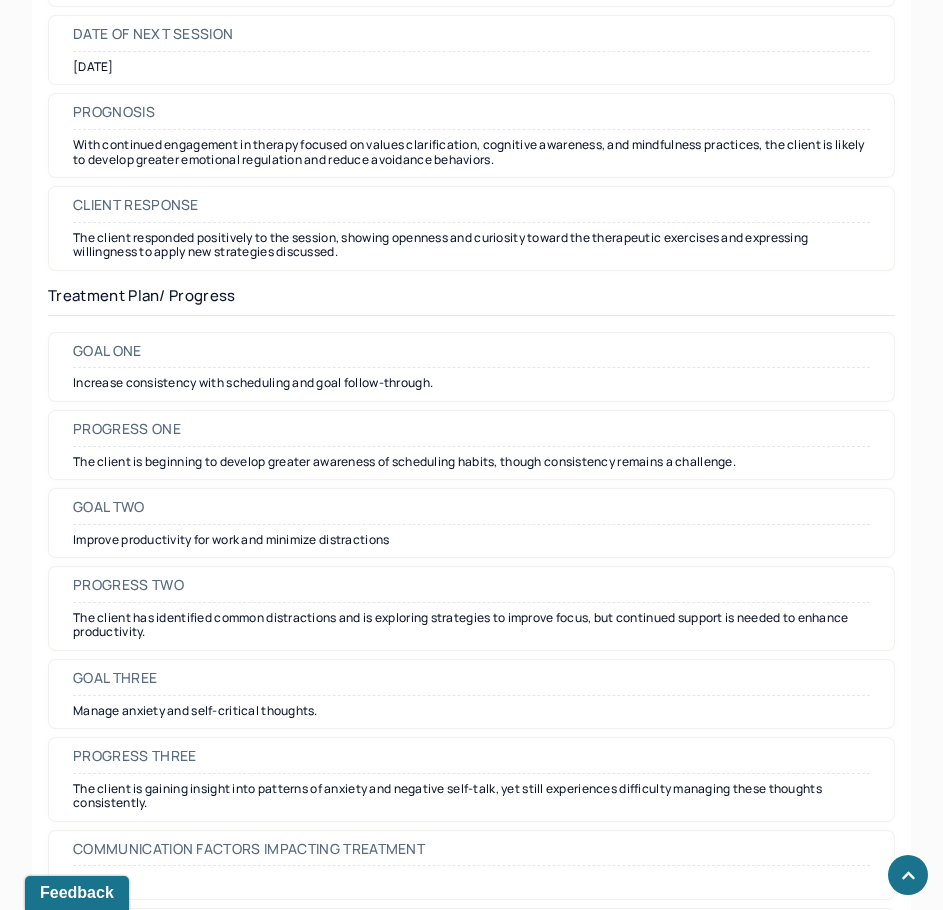 scroll, scrollTop: 2800, scrollLeft: 0, axis: vertical 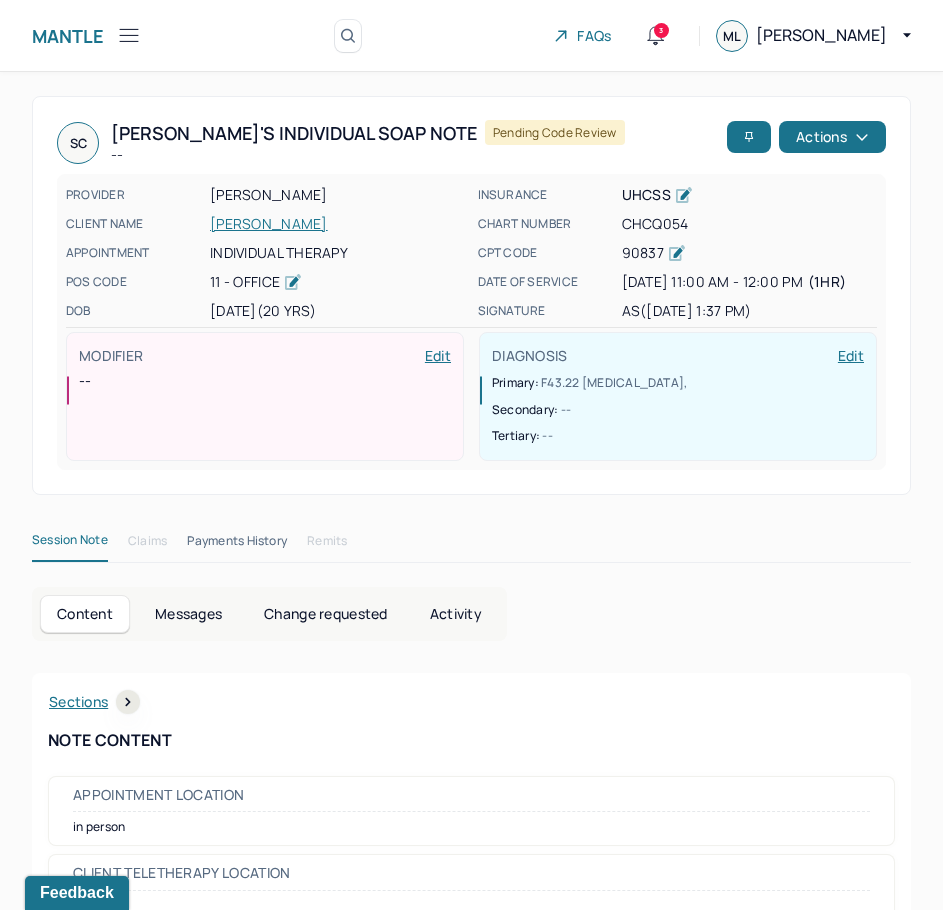 drag, startPoint x: 709, startPoint y: 634, endPoint x: 781, endPoint y: 118, distance: 520.999 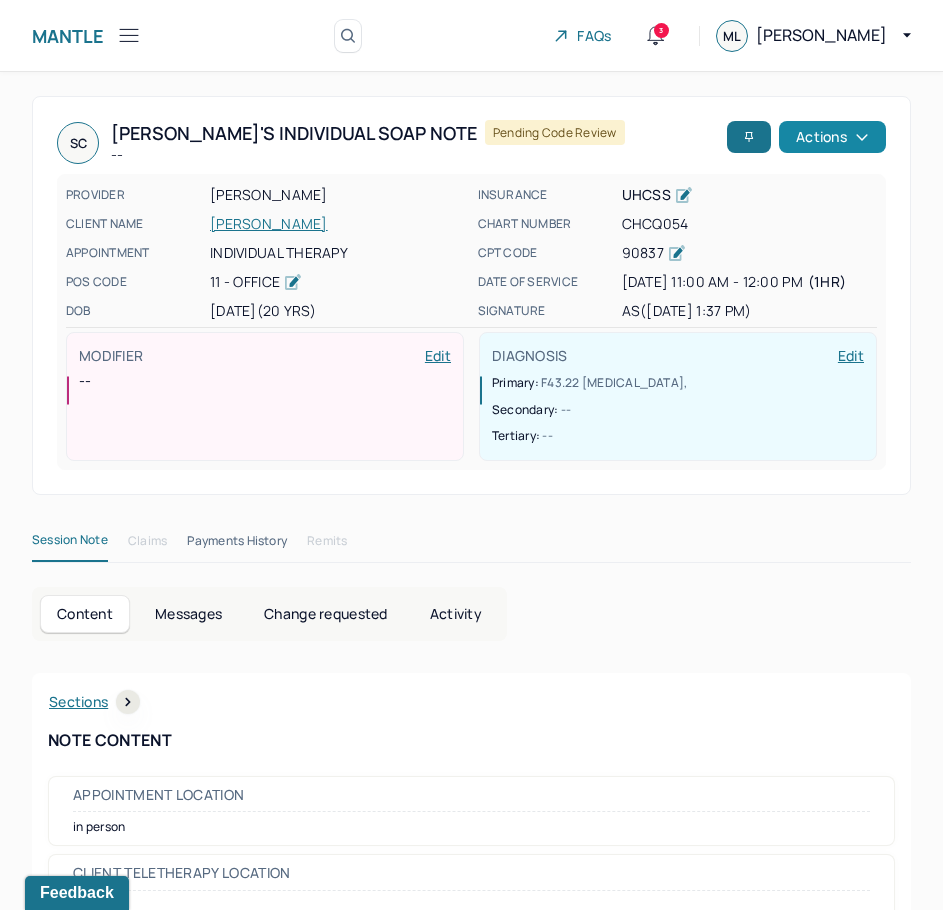 click on "Actions" at bounding box center [832, 137] 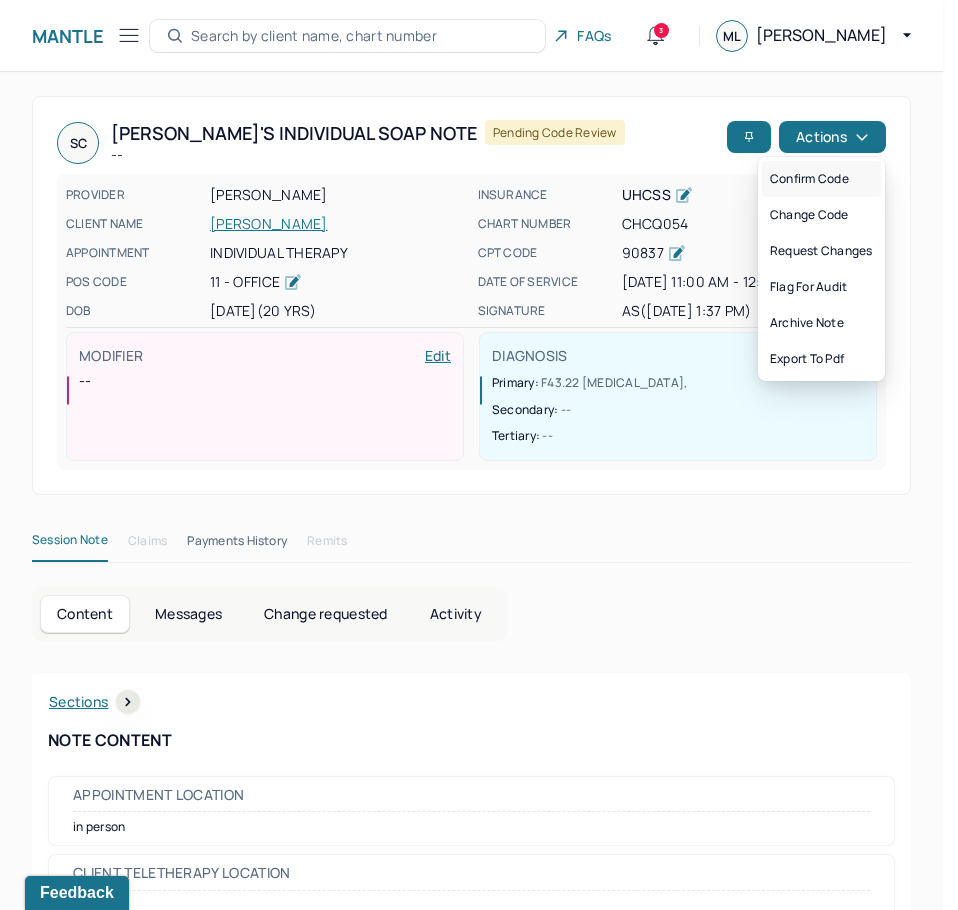 click on "Confirm code" at bounding box center (821, 179) 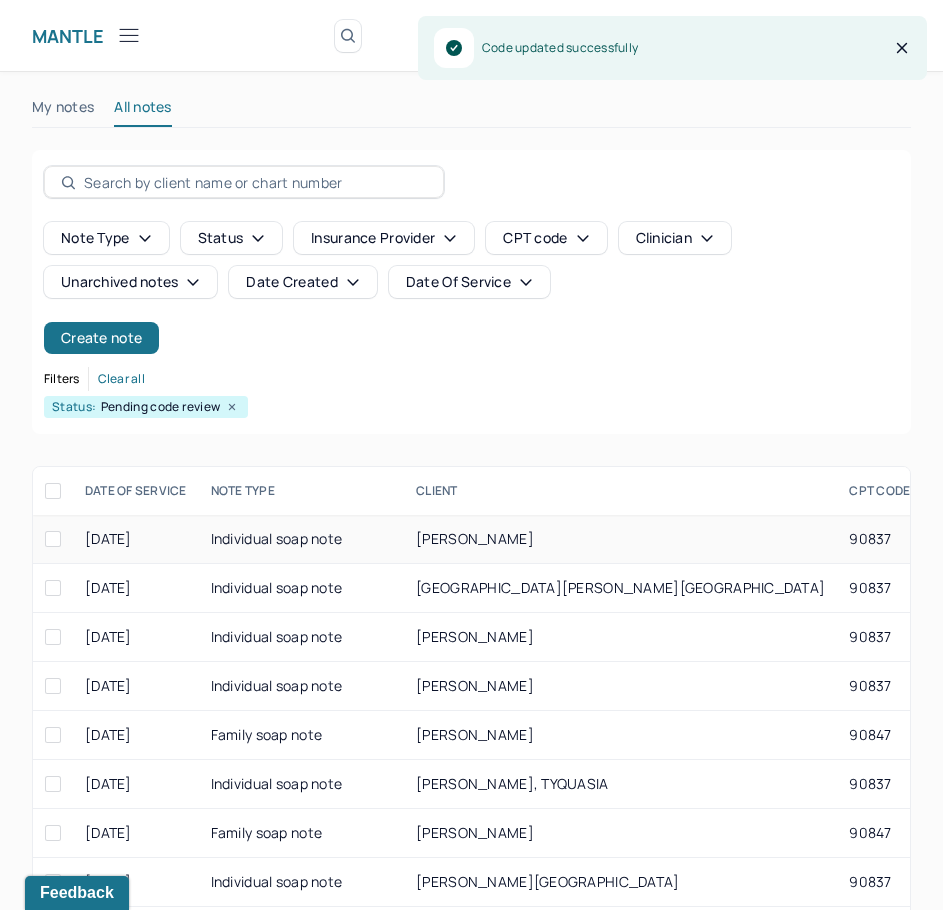 scroll, scrollTop: 308, scrollLeft: 0, axis: vertical 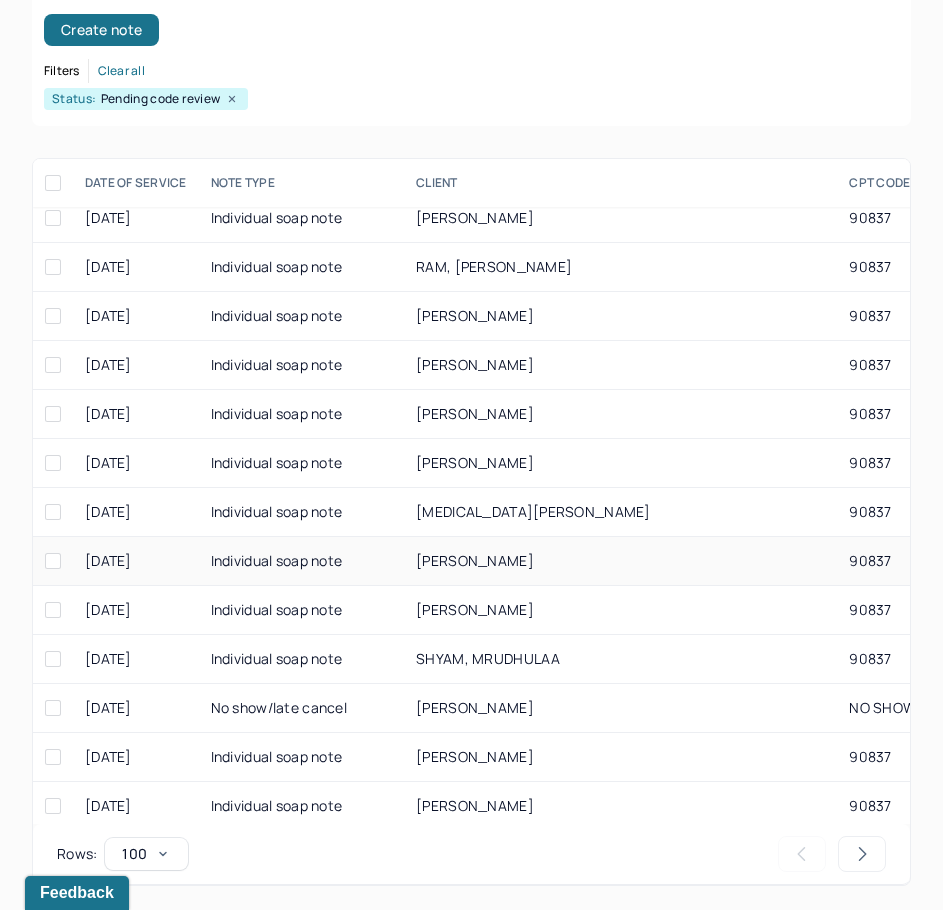 click on "FRANCIOTTI, HEATHER" at bounding box center (475, 560) 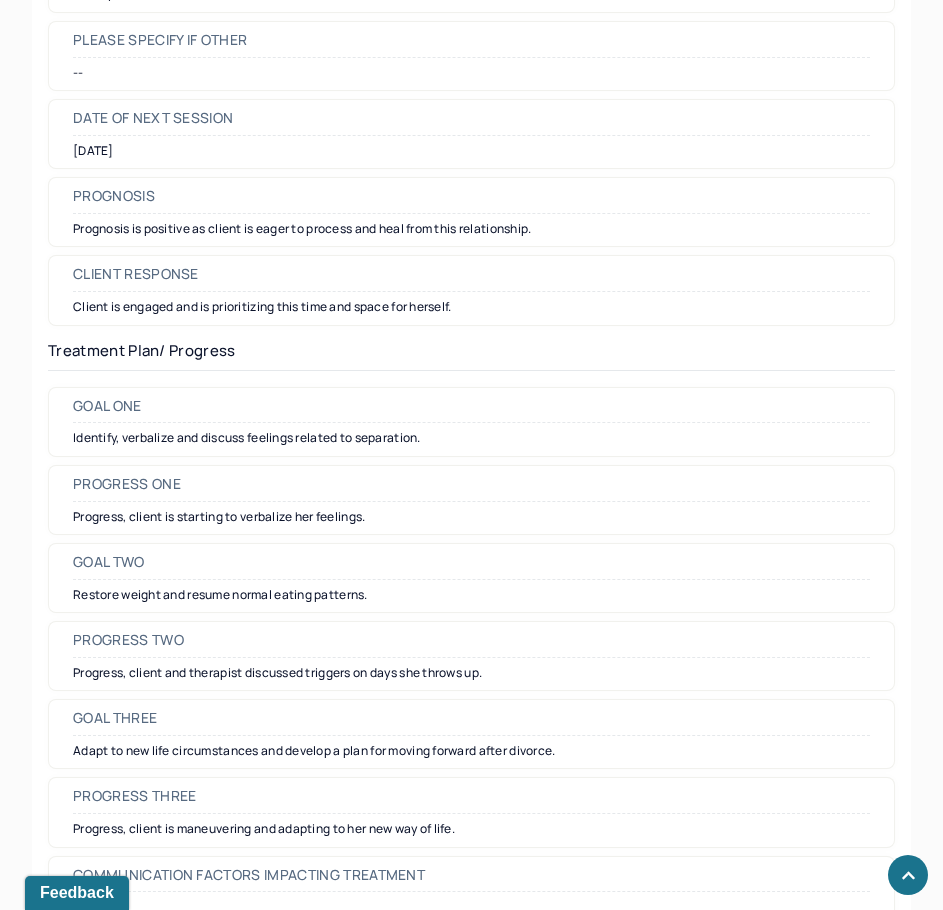 scroll, scrollTop: 2600, scrollLeft: 0, axis: vertical 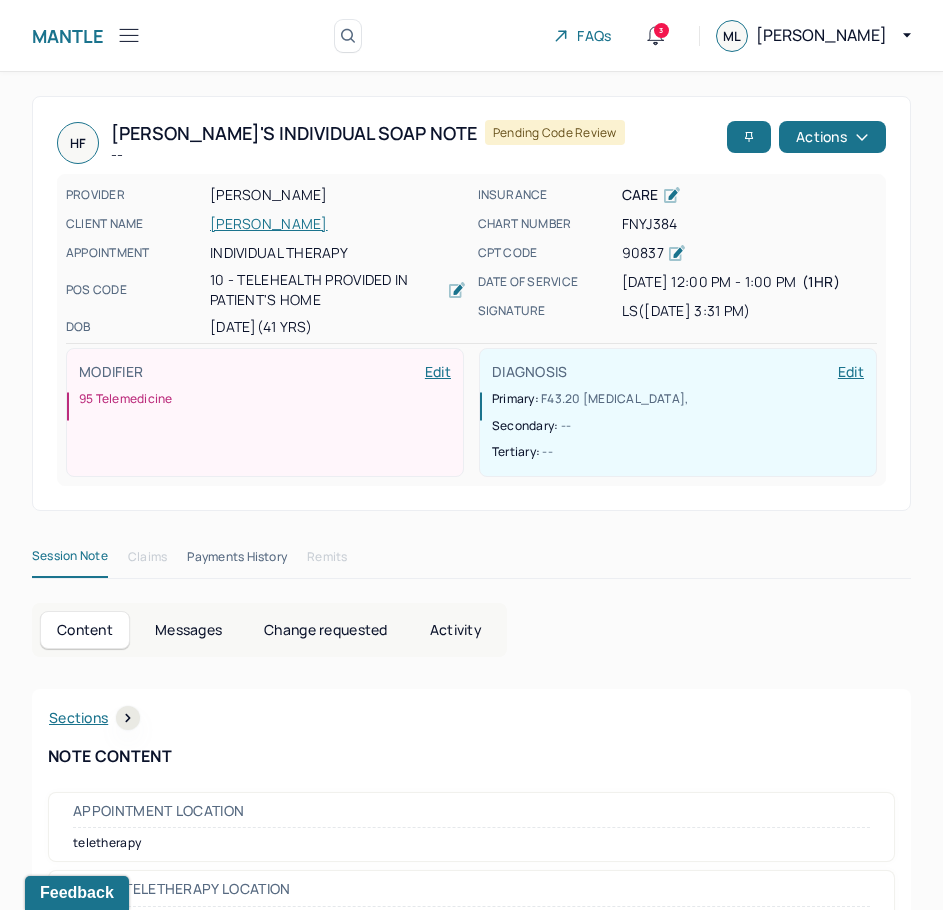 drag, startPoint x: 729, startPoint y: 658, endPoint x: 878, endPoint y: 180, distance: 500.68454 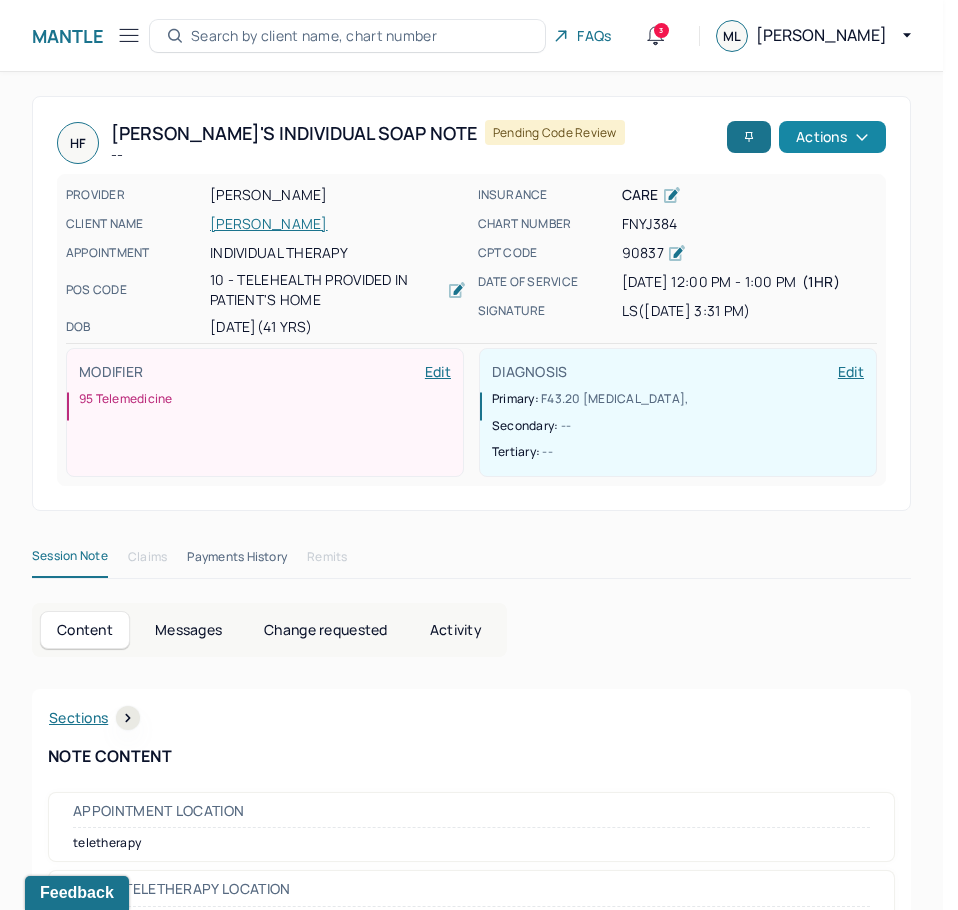 click 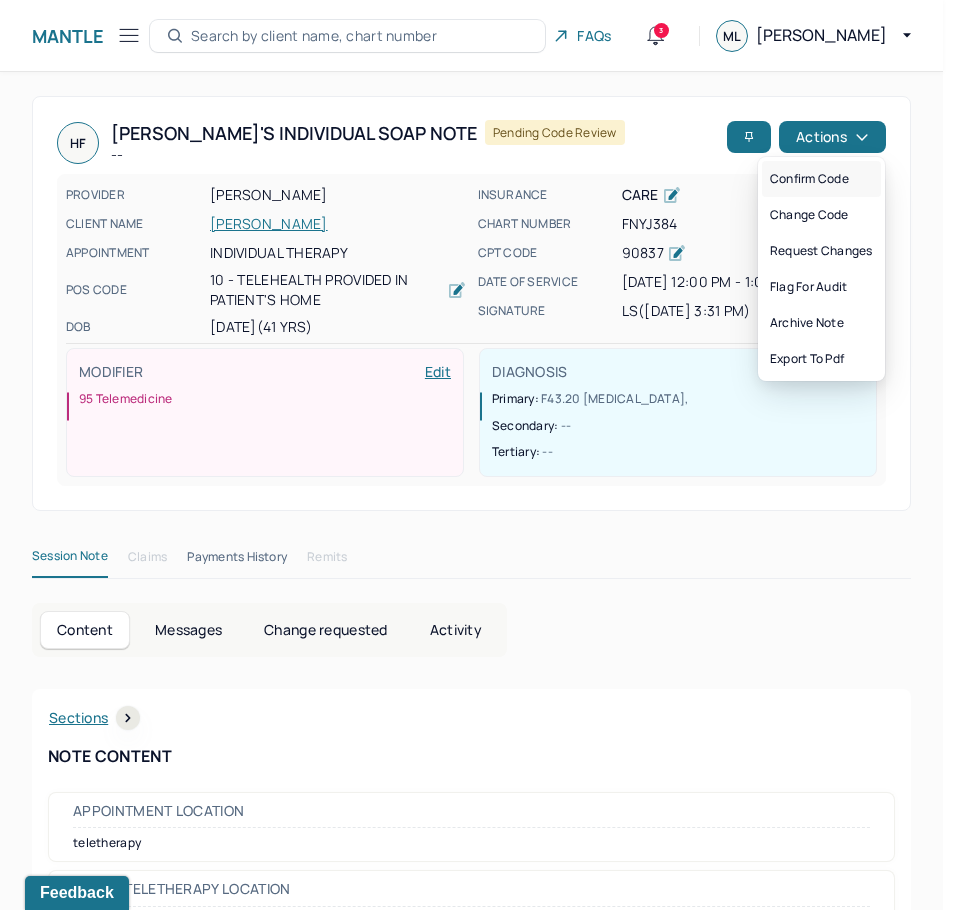click on "Confirm code" at bounding box center [821, 179] 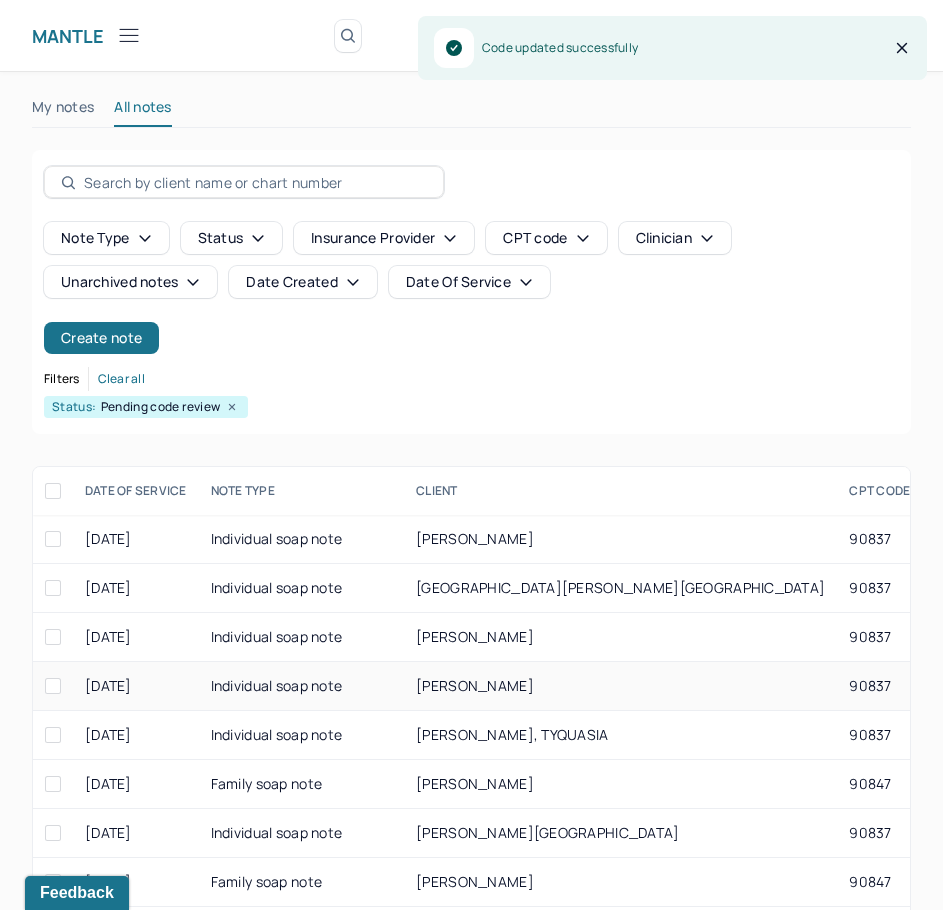 scroll, scrollTop: 308, scrollLeft: 0, axis: vertical 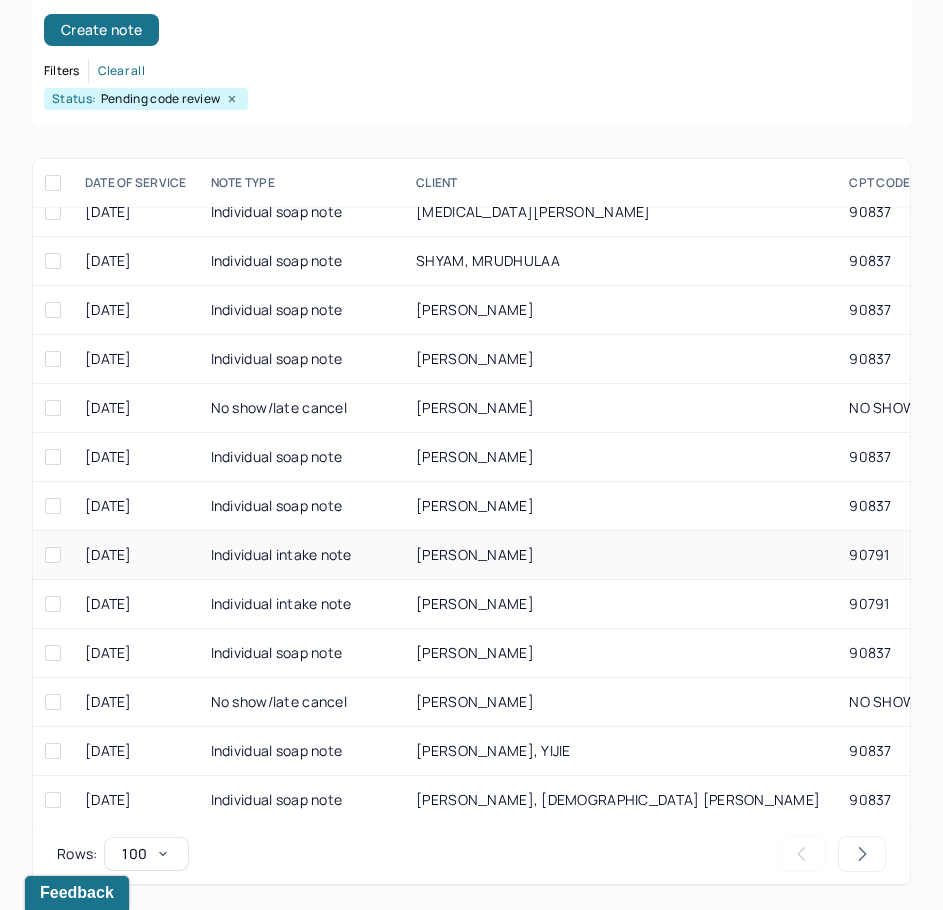 click on "GONZALEZ, CYNTHIA" at bounding box center (475, 554) 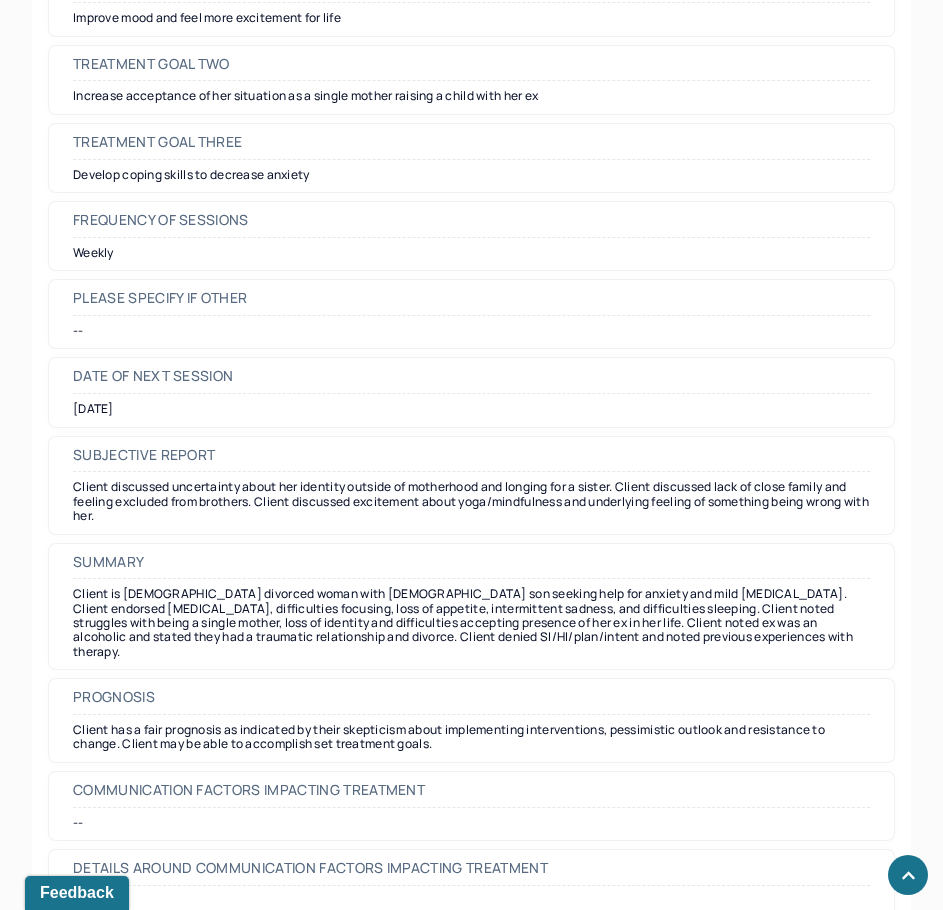 scroll, scrollTop: 9171, scrollLeft: 0, axis: vertical 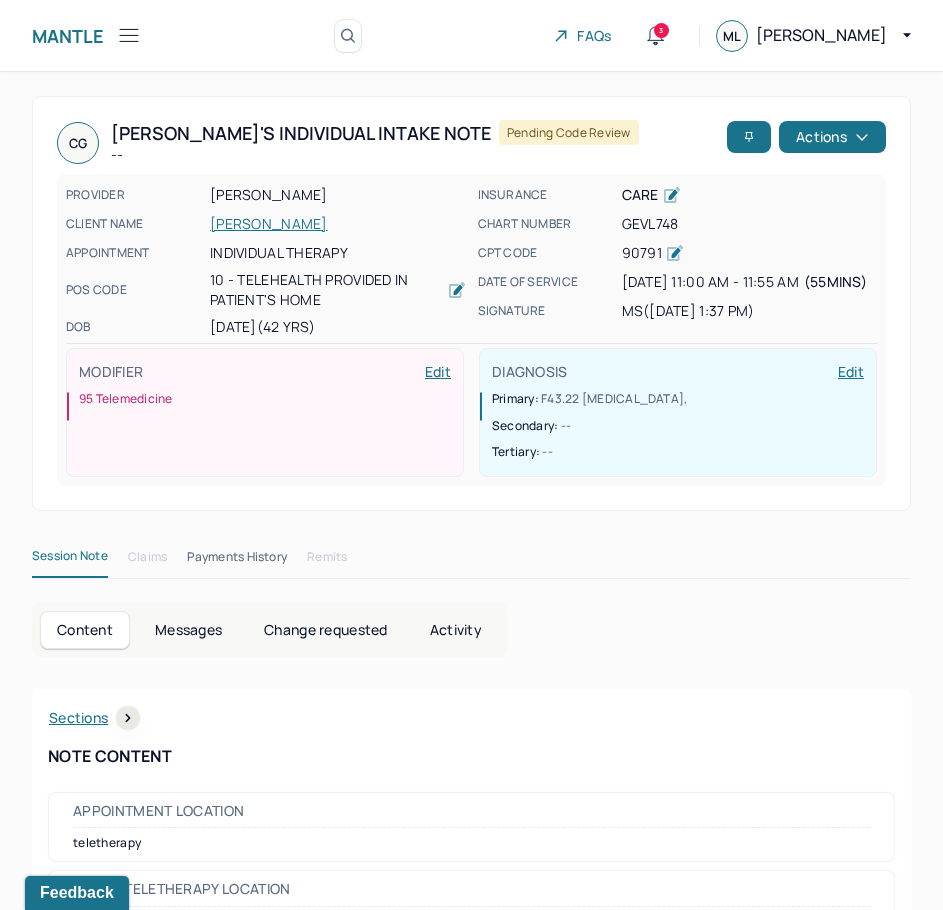 drag, startPoint x: 640, startPoint y: 745, endPoint x: 833, endPoint y: 91, distance: 681.8834 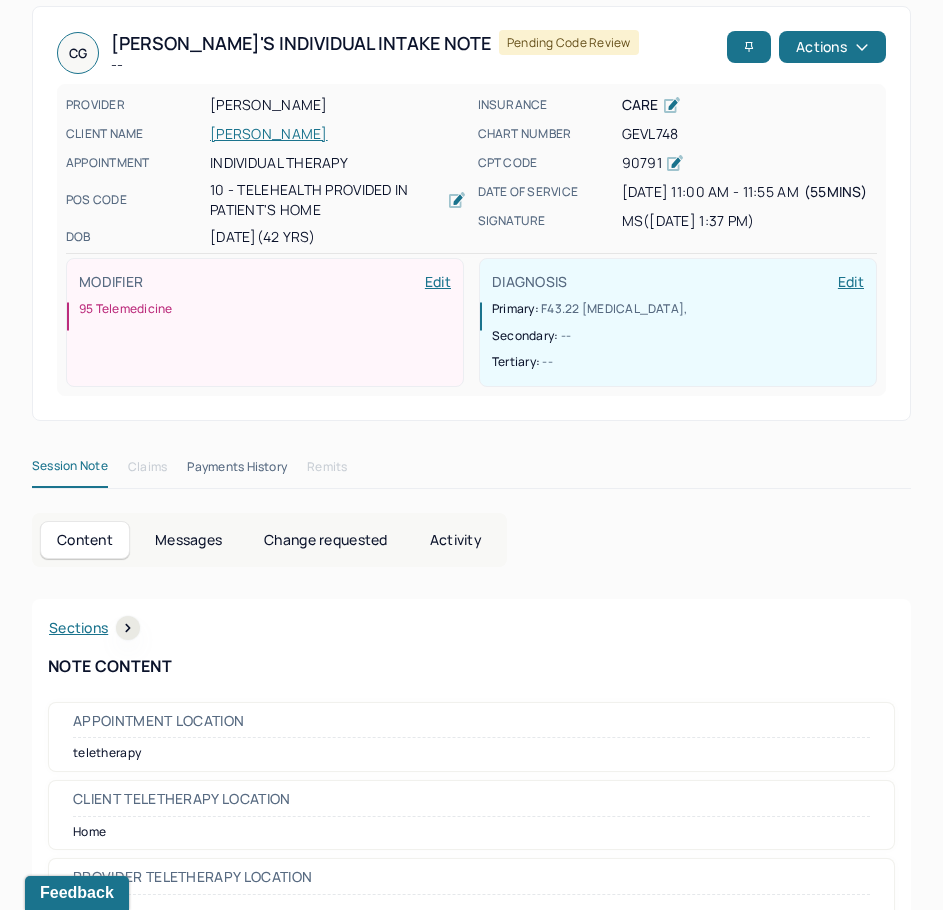 scroll, scrollTop: 100, scrollLeft: 0, axis: vertical 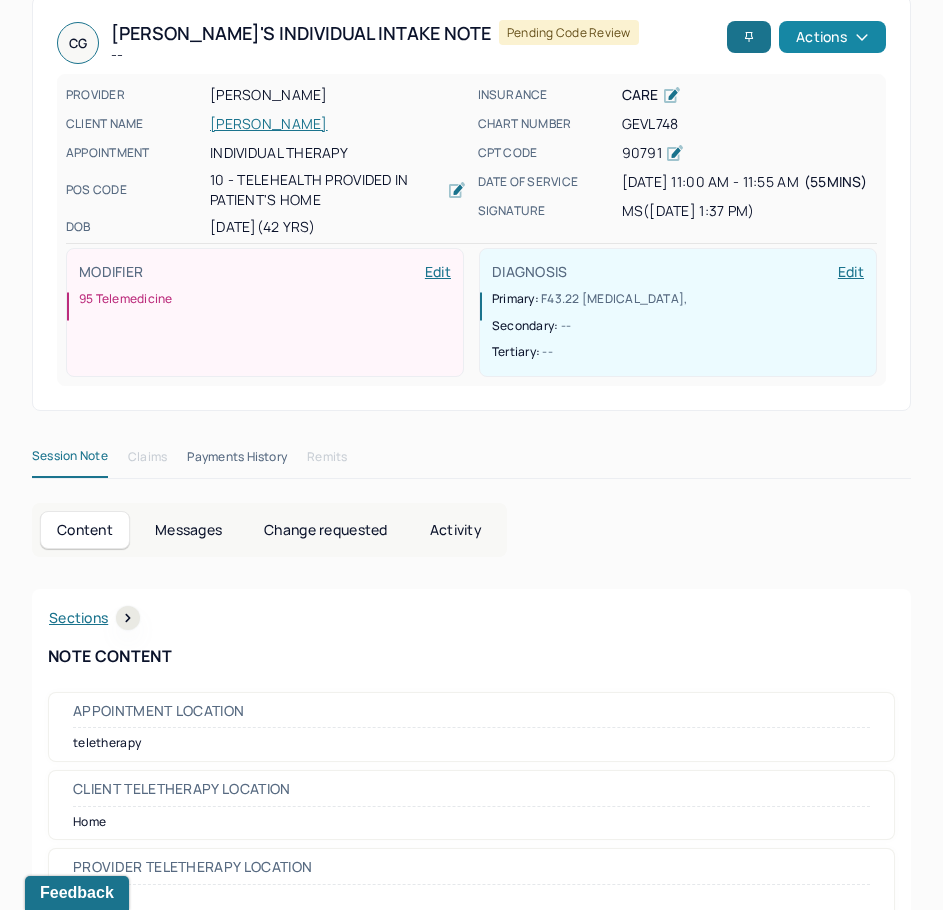 click on "Actions" at bounding box center [832, 37] 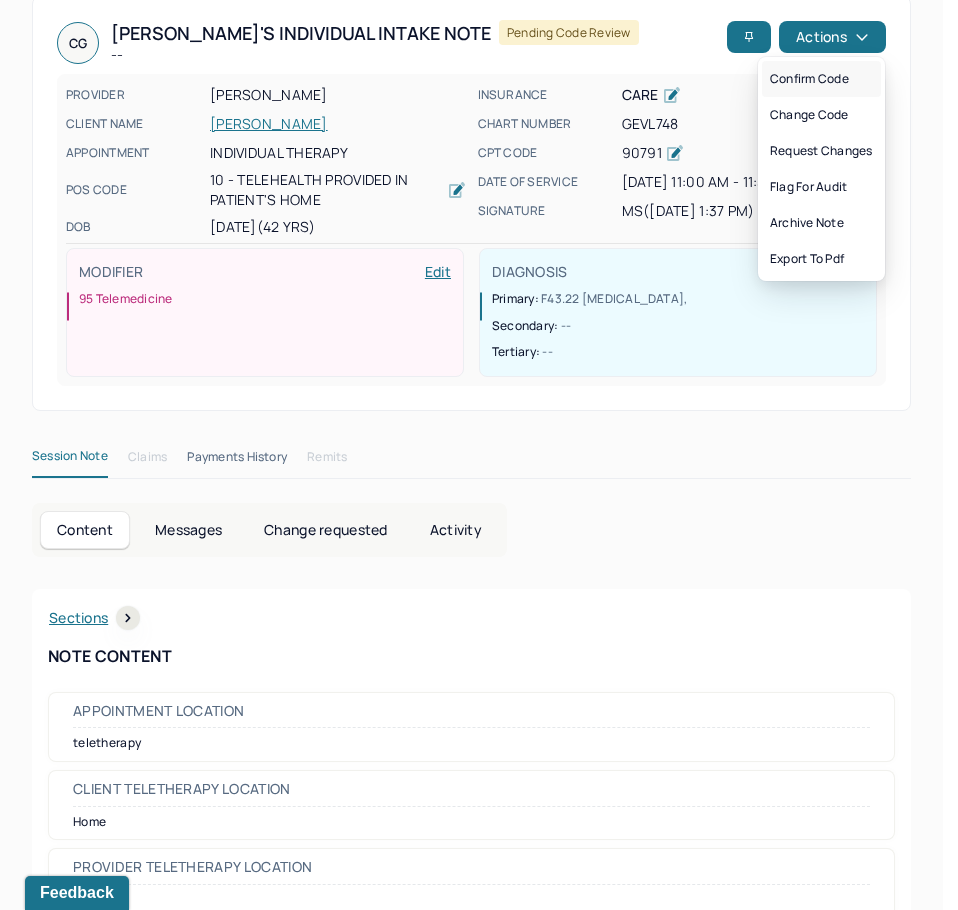 click on "Confirm code" at bounding box center [821, 79] 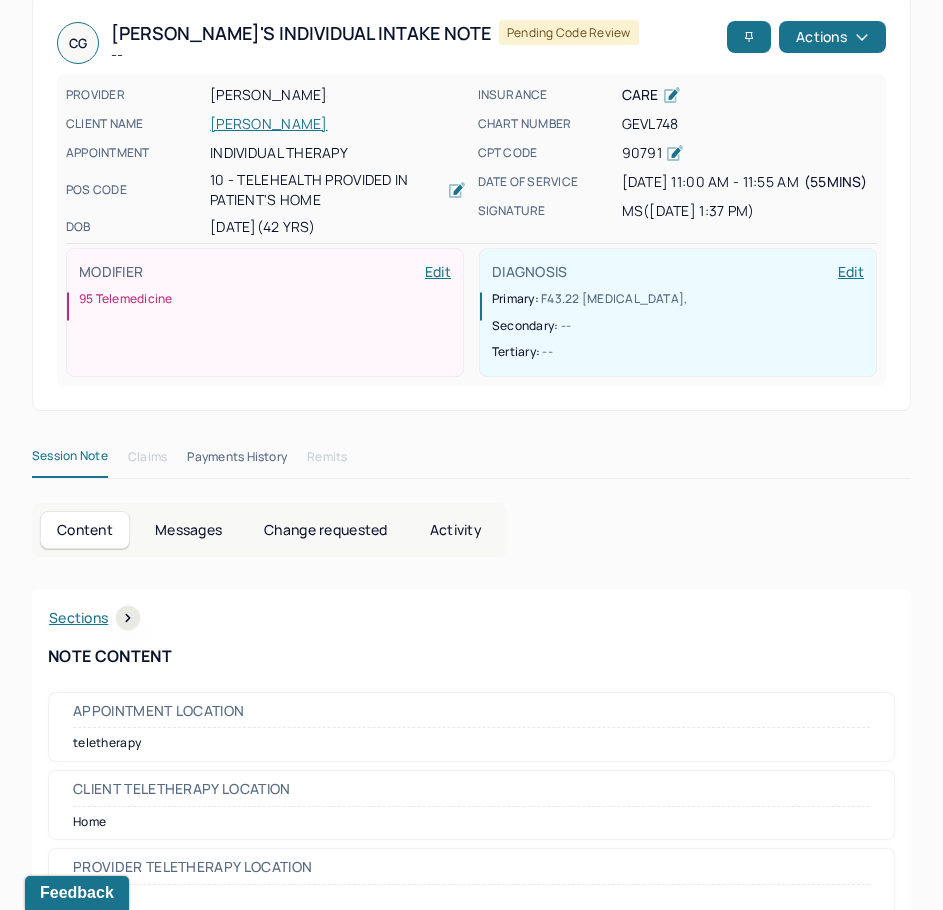 scroll, scrollTop: 28, scrollLeft: 0, axis: vertical 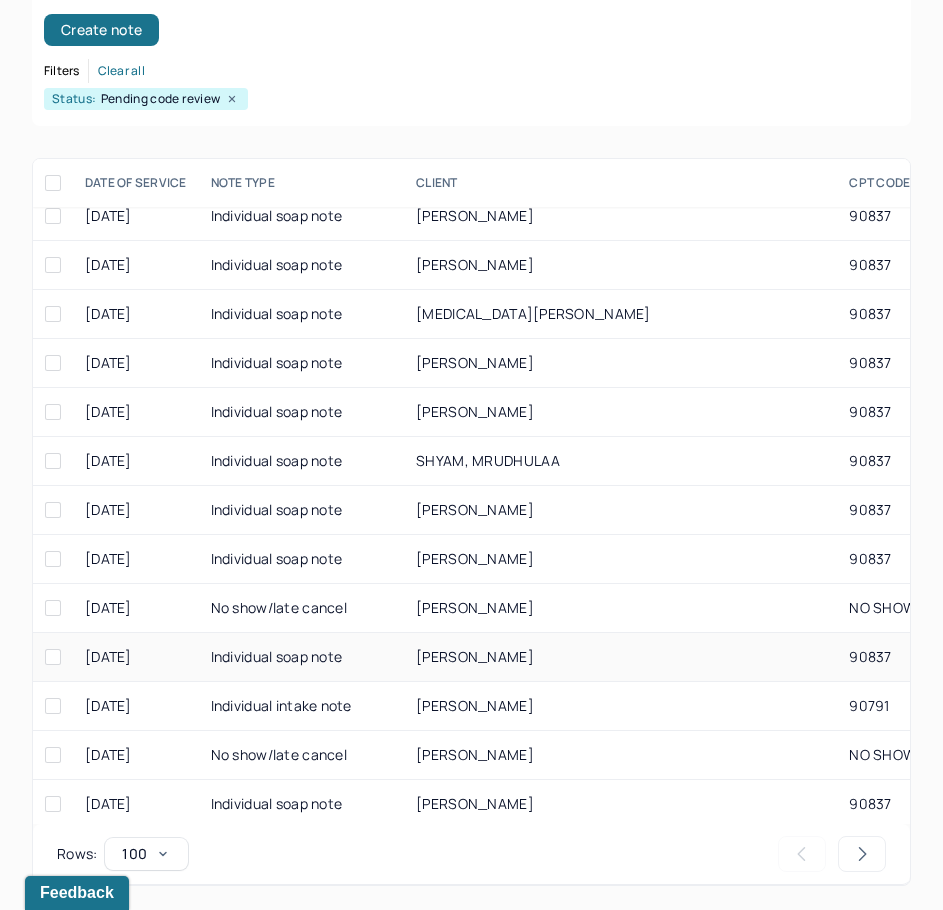click on "JONES, TANISHA" at bounding box center (620, 657) 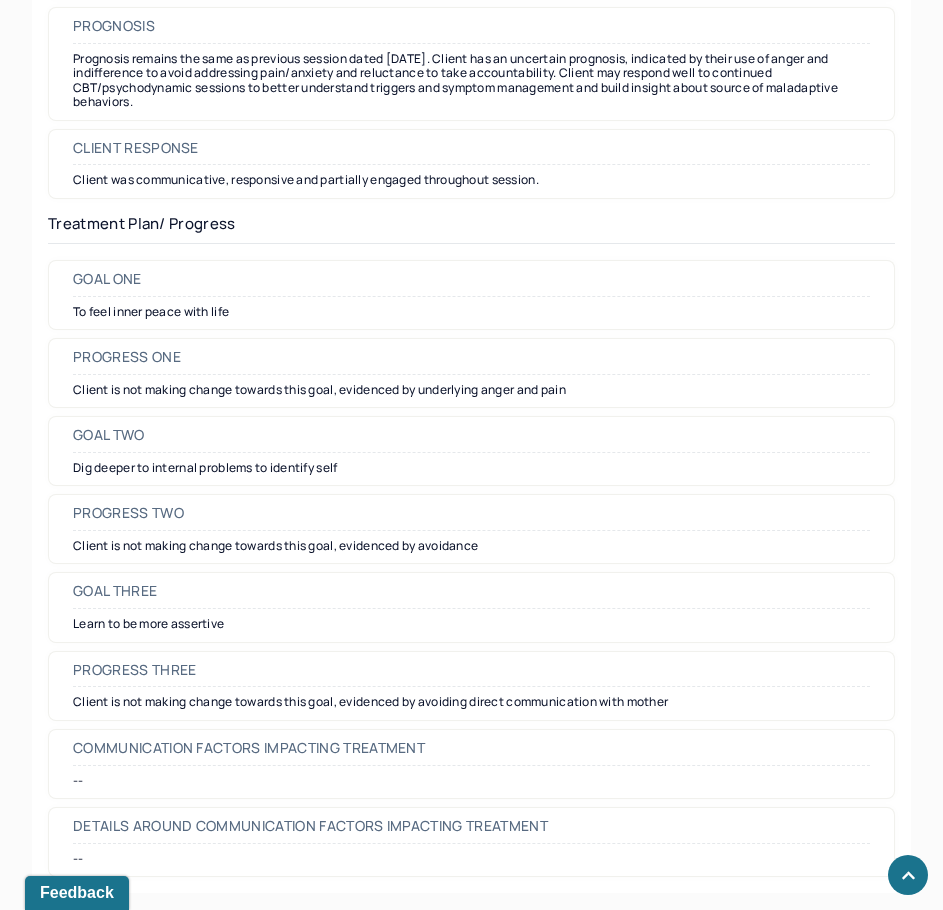 scroll, scrollTop: 2783, scrollLeft: 0, axis: vertical 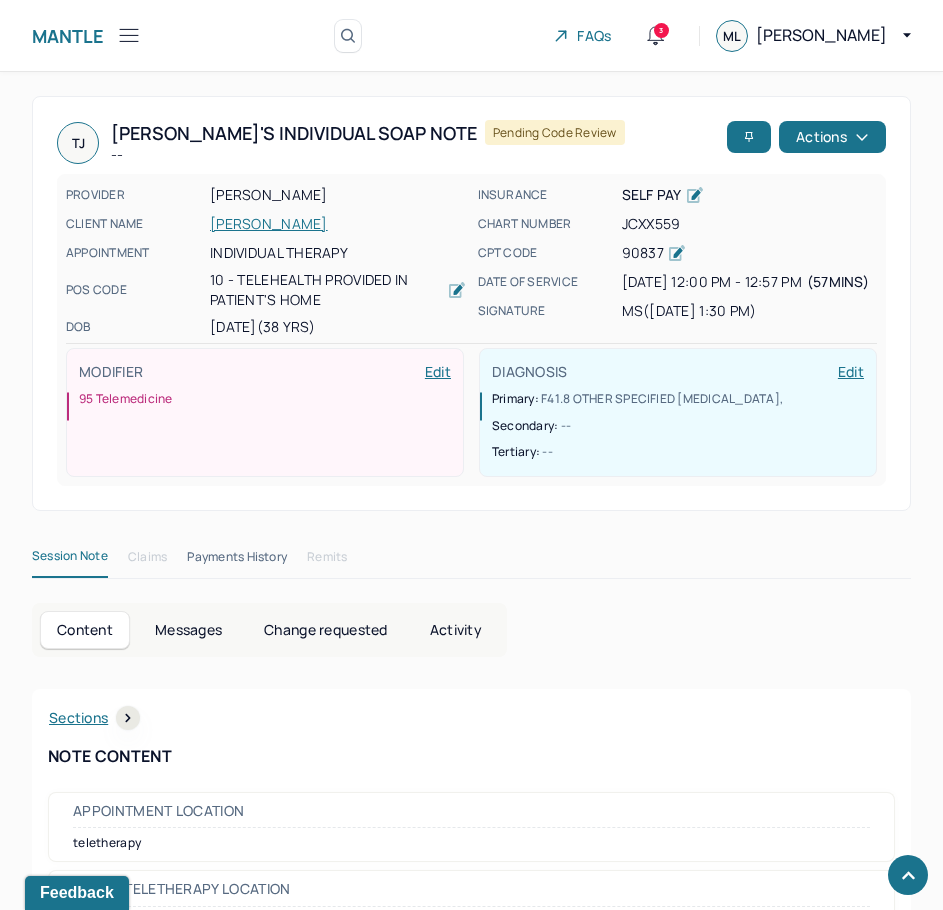 drag, startPoint x: 710, startPoint y: 698, endPoint x: 814, endPoint y: 205, distance: 503.8502 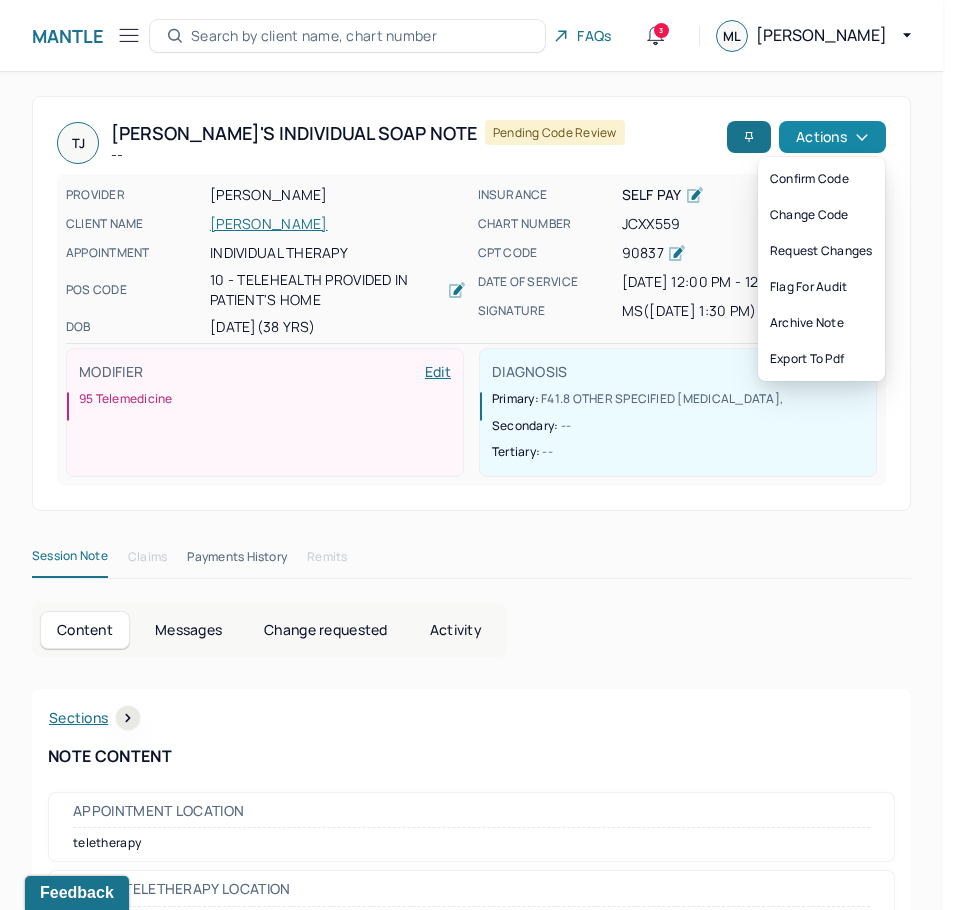 click on "Actions" at bounding box center (832, 137) 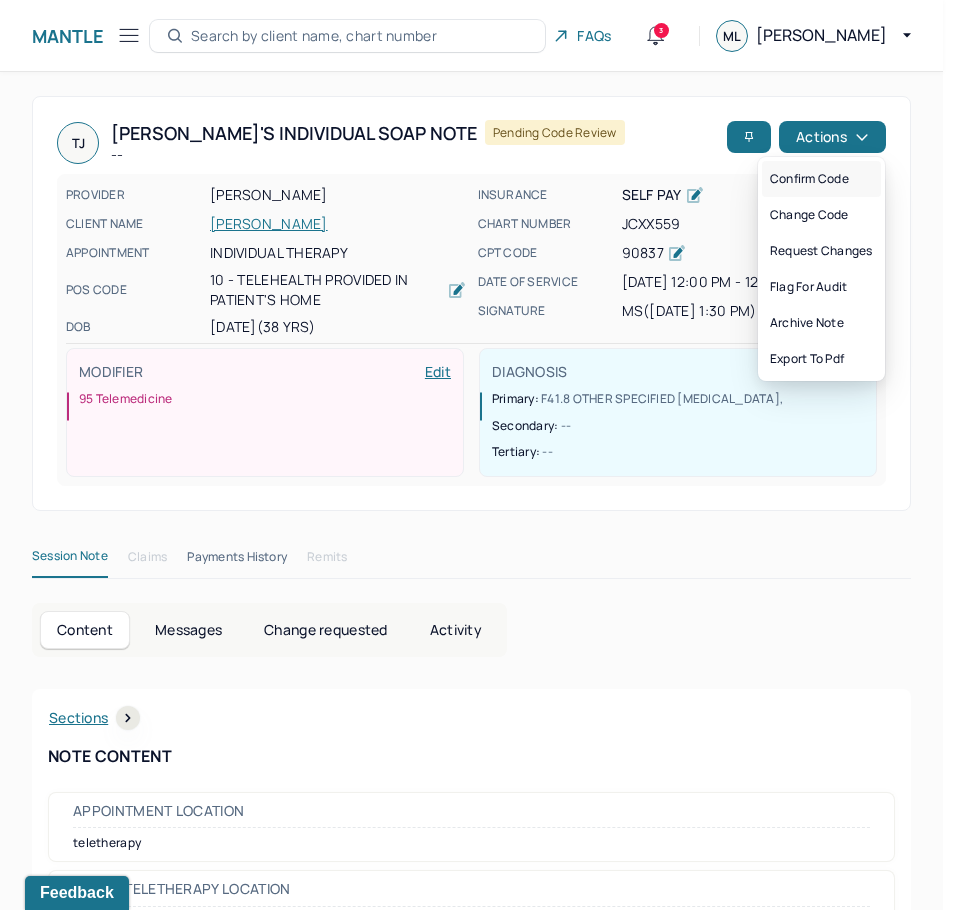click on "Confirm code" at bounding box center (821, 179) 